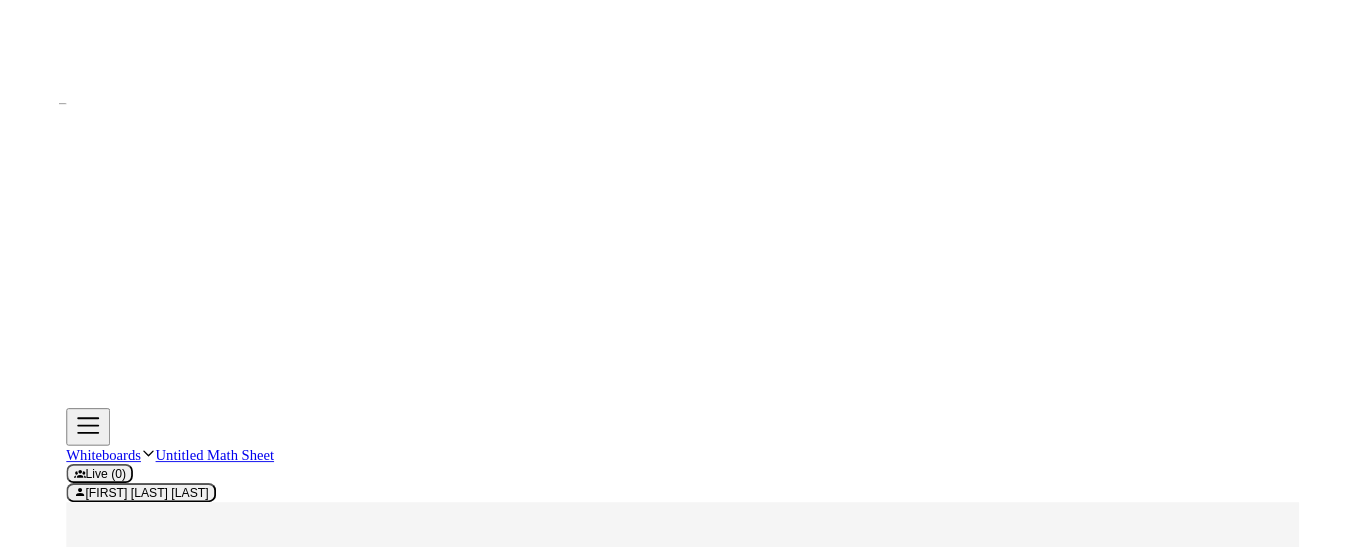 scroll, scrollTop: 0, scrollLeft: 0, axis: both 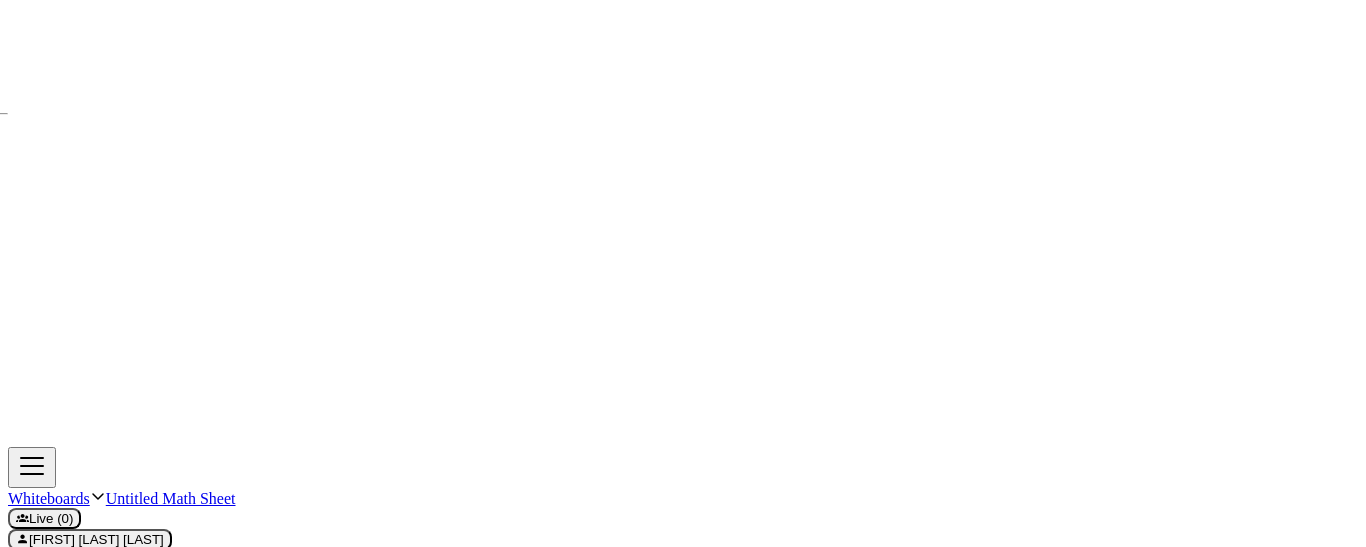 click on "draw" at bounding box center [219, 664] 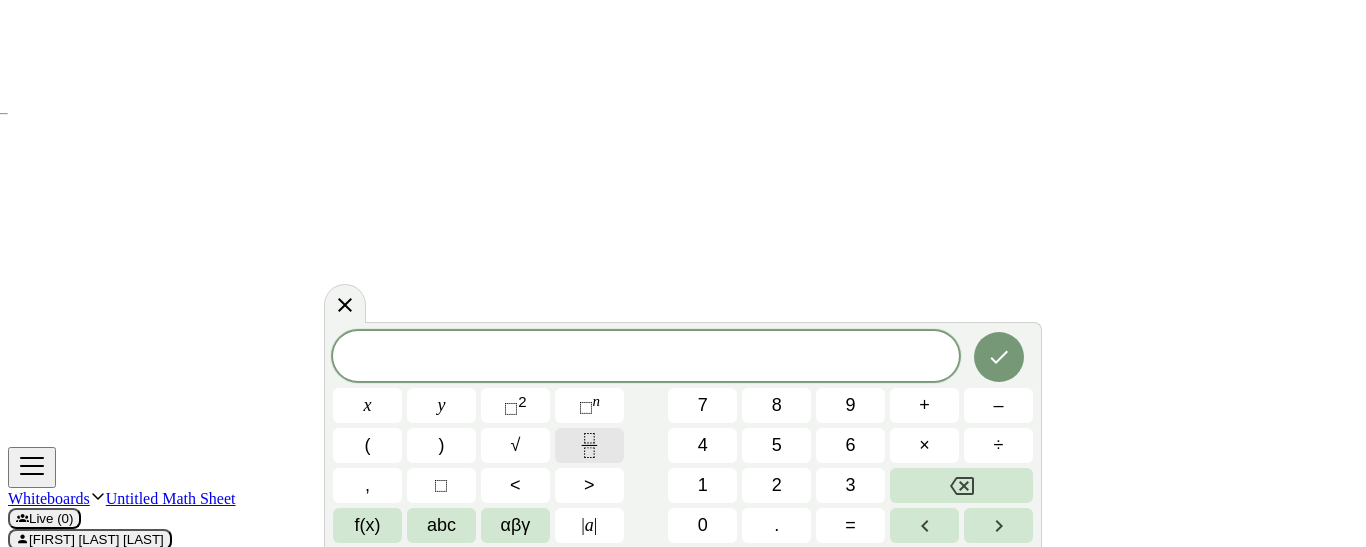 click 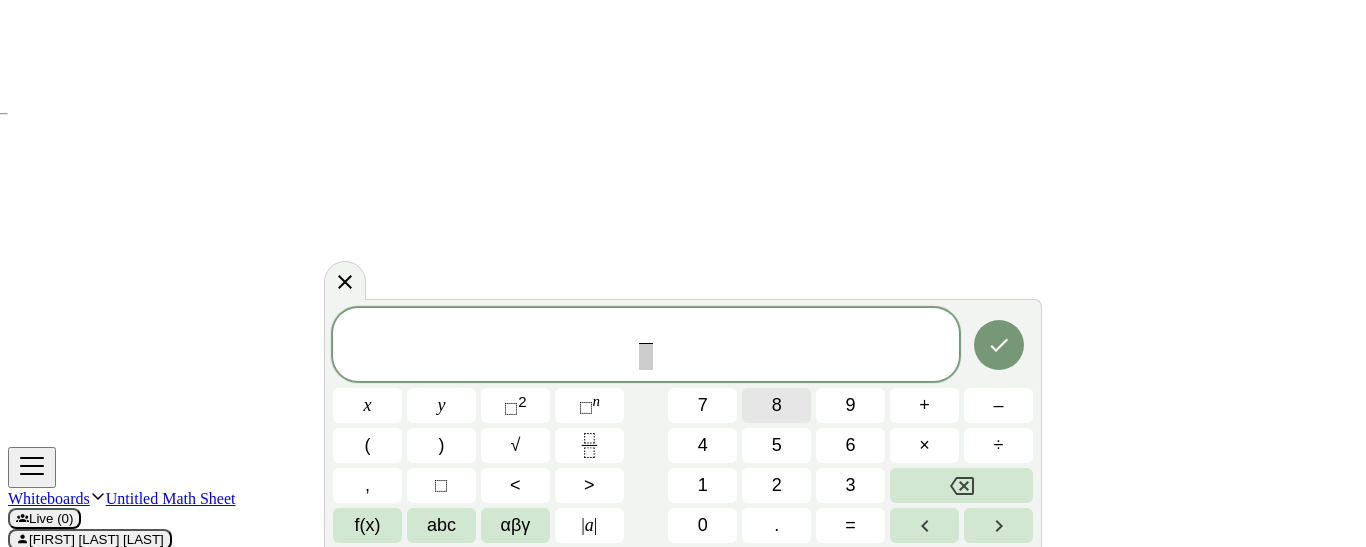 click on "8" at bounding box center (776, 405) 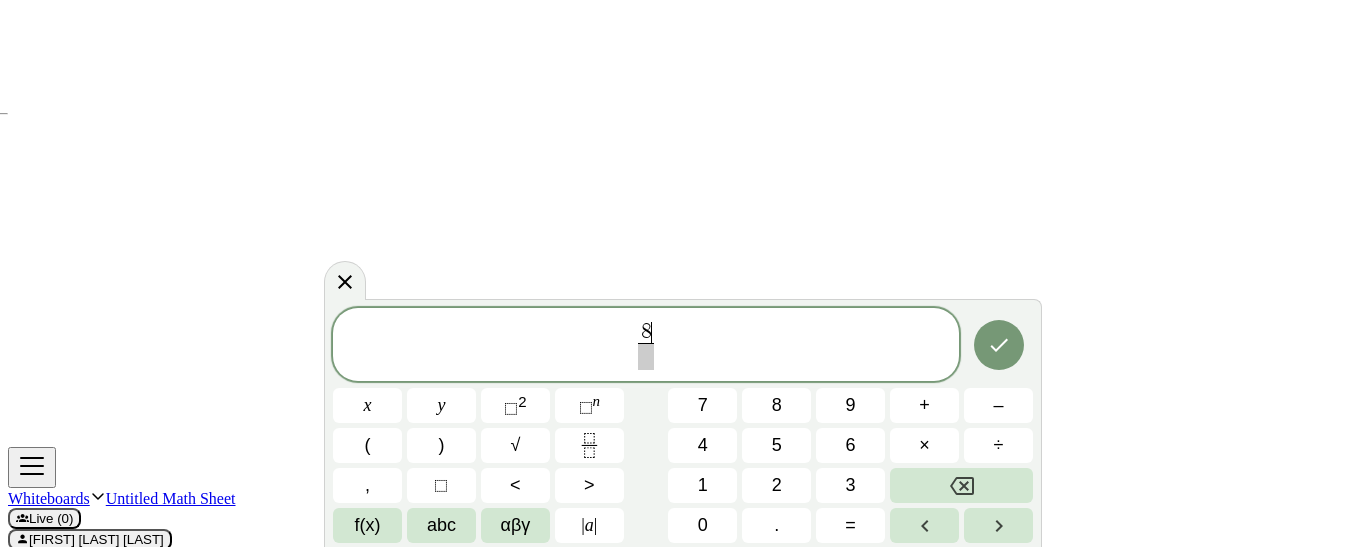 click at bounding box center [645, 356] 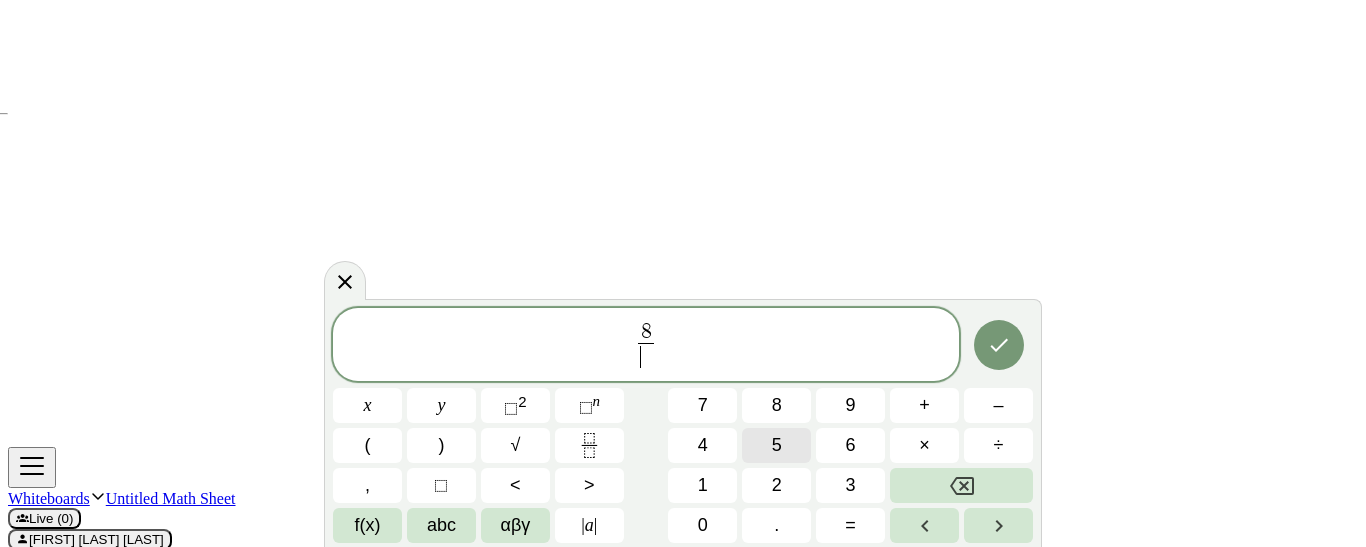 click on "5" at bounding box center [777, 445] 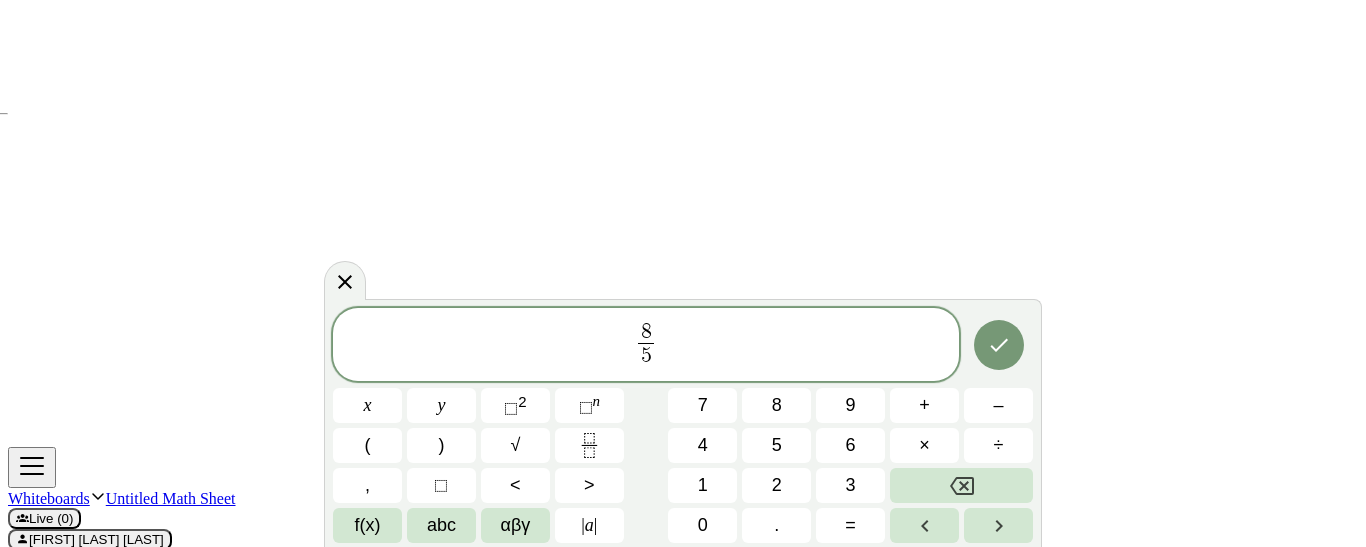 click on "8 5 ​ ​" at bounding box center [646, 346] 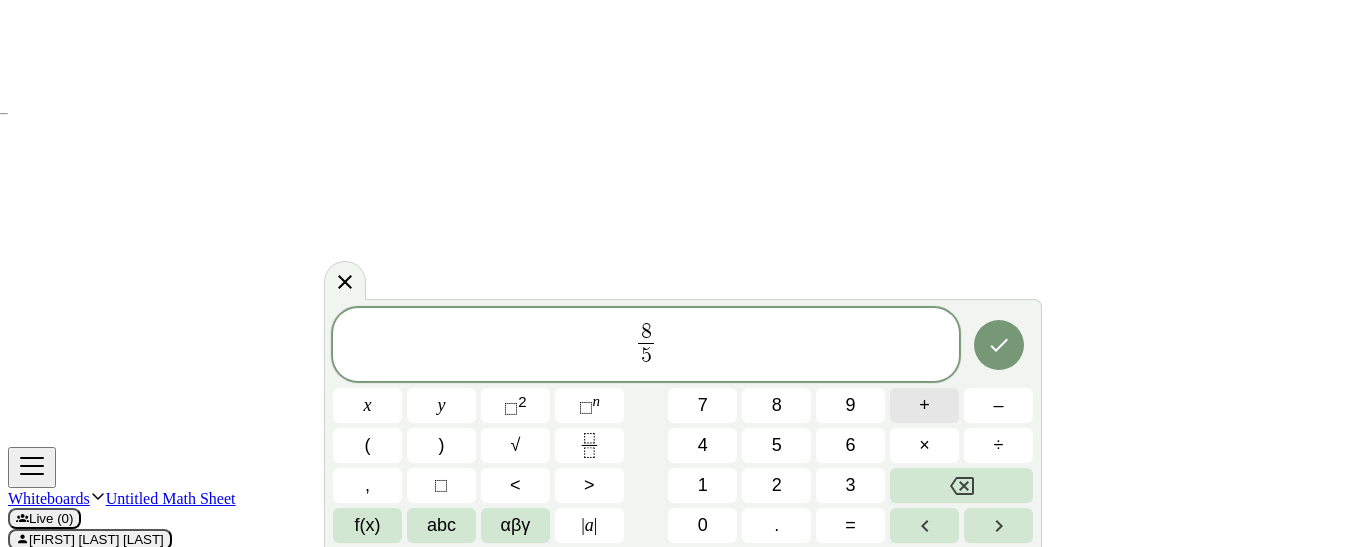 click on "+" at bounding box center [924, 405] 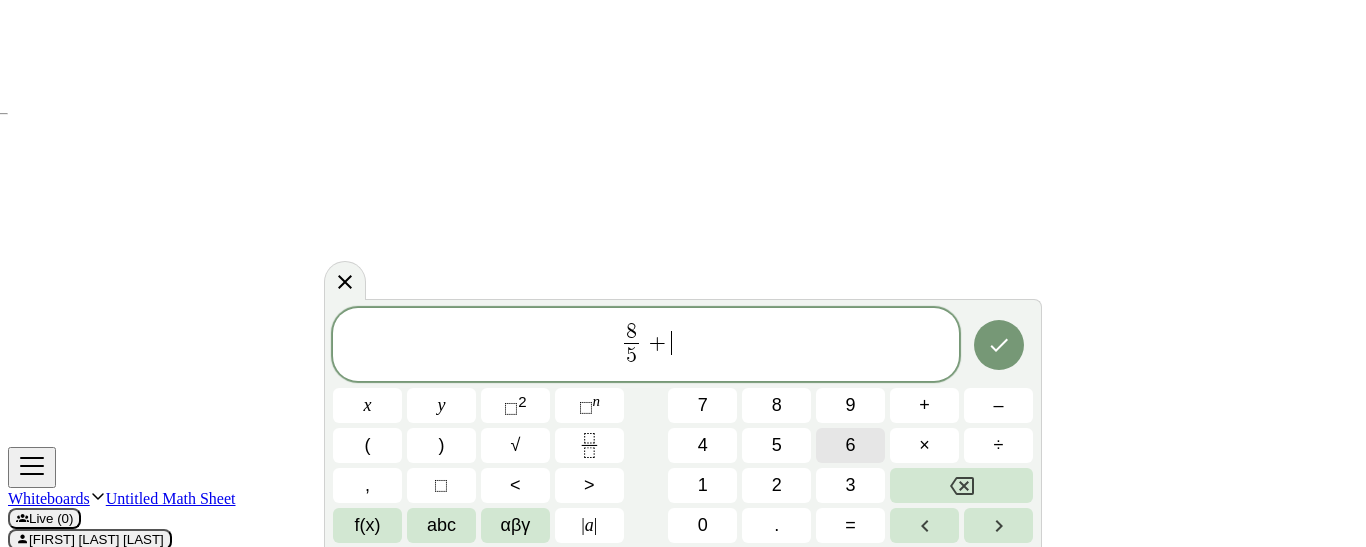 click on "6" at bounding box center [851, 445] 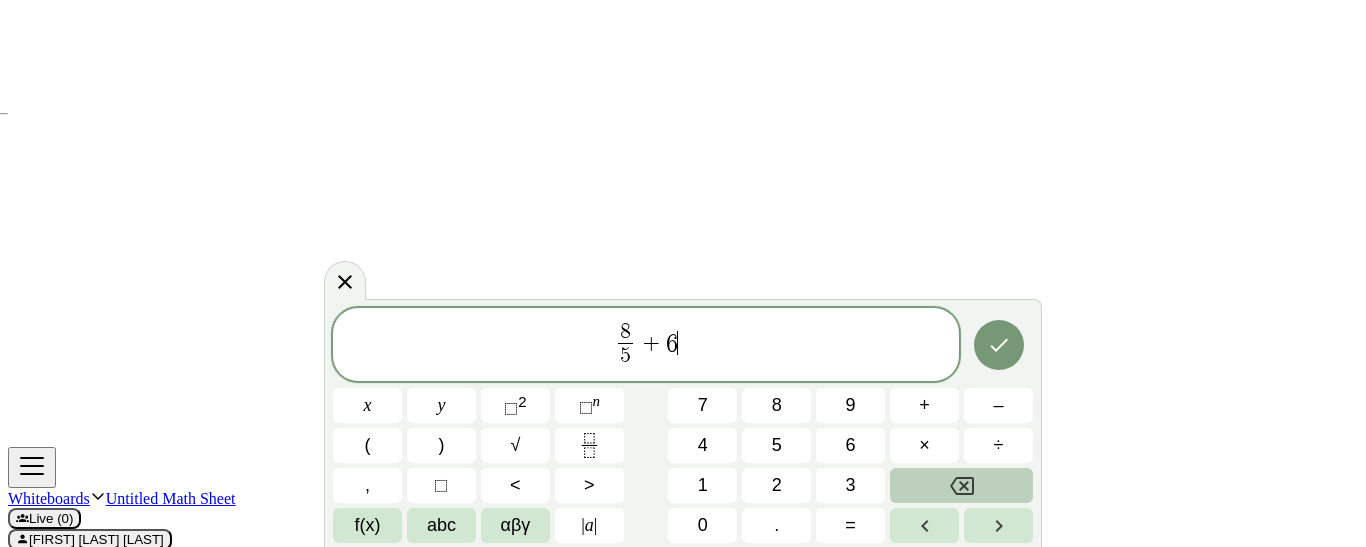 click at bounding box center (961, 485) 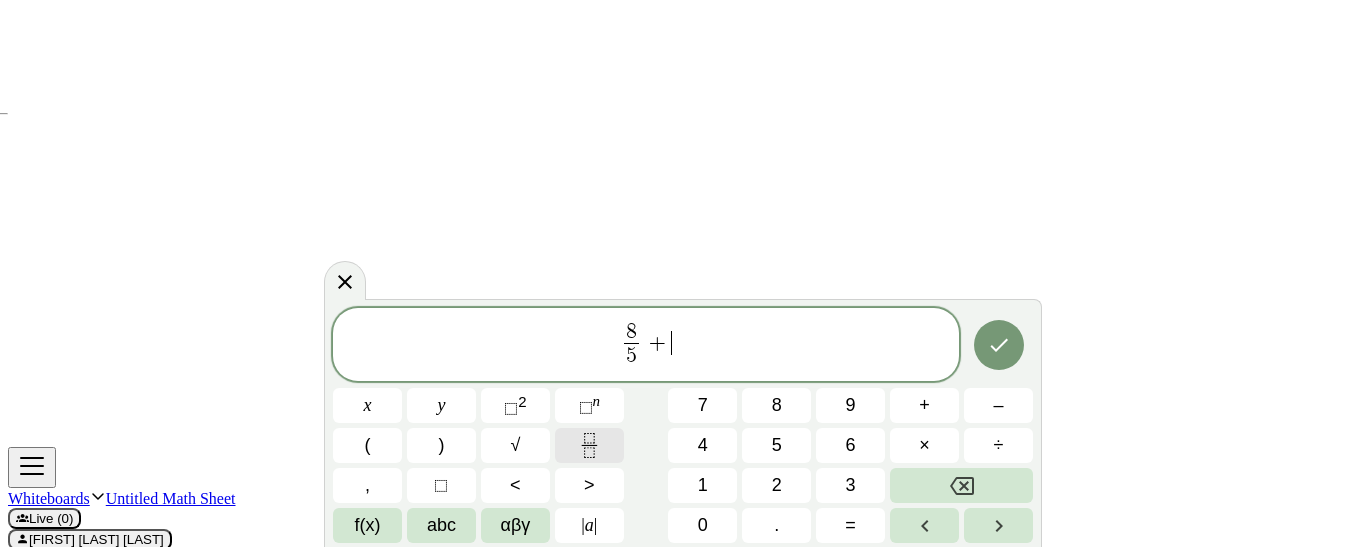 click 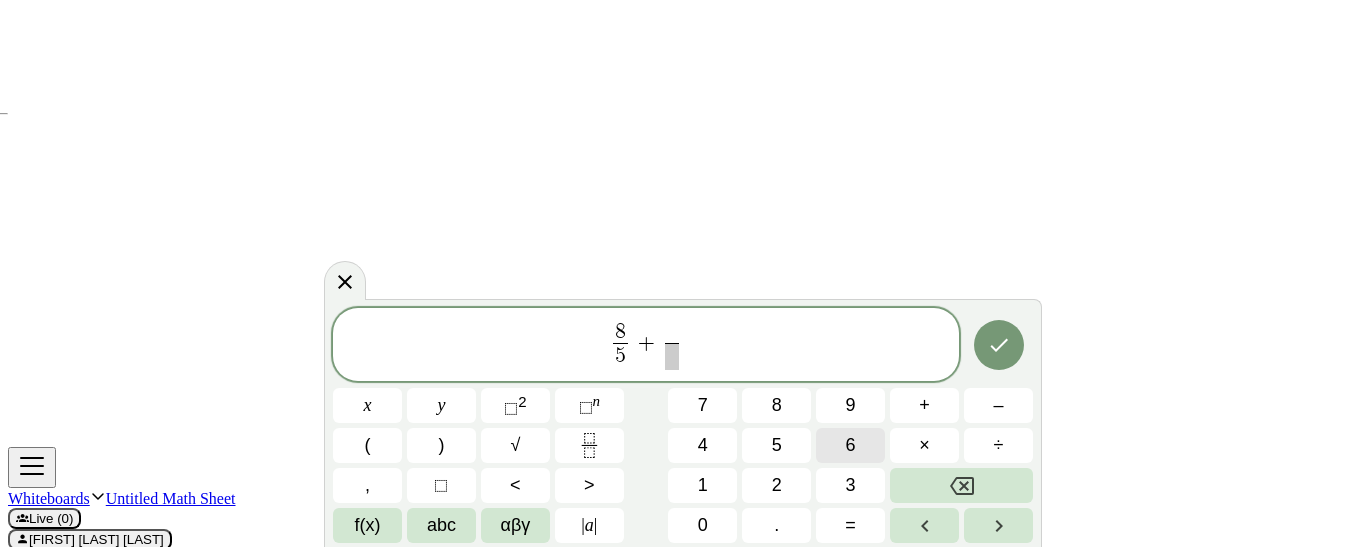 click on "6" at bounding box center (851, 445) 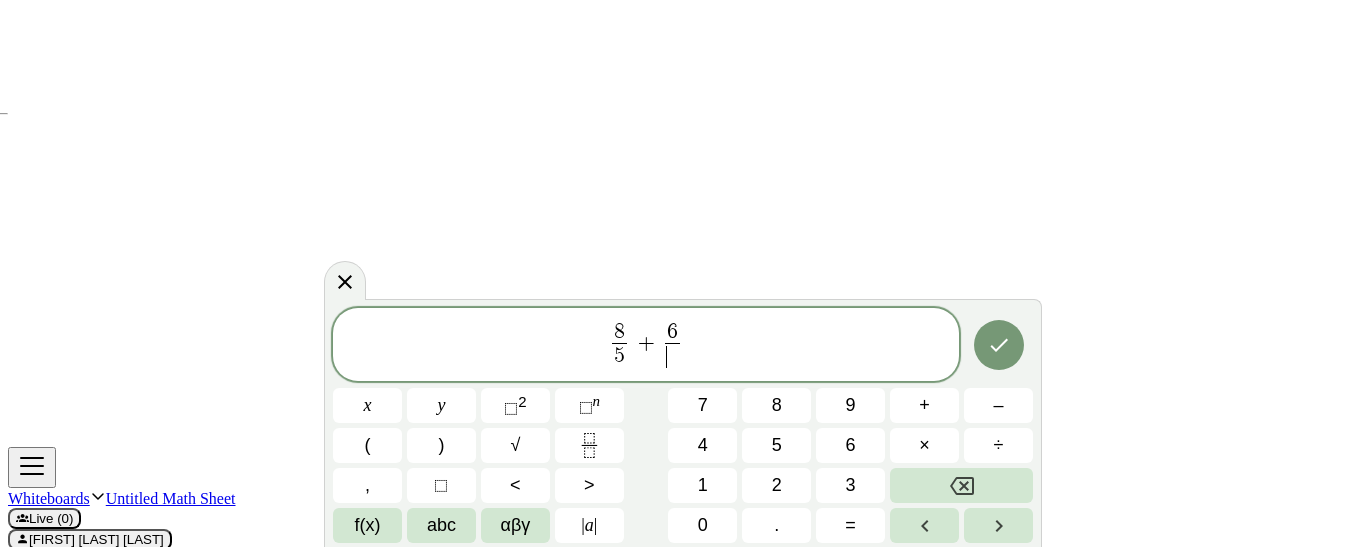 click on "​" at bounding box center (672, 356) 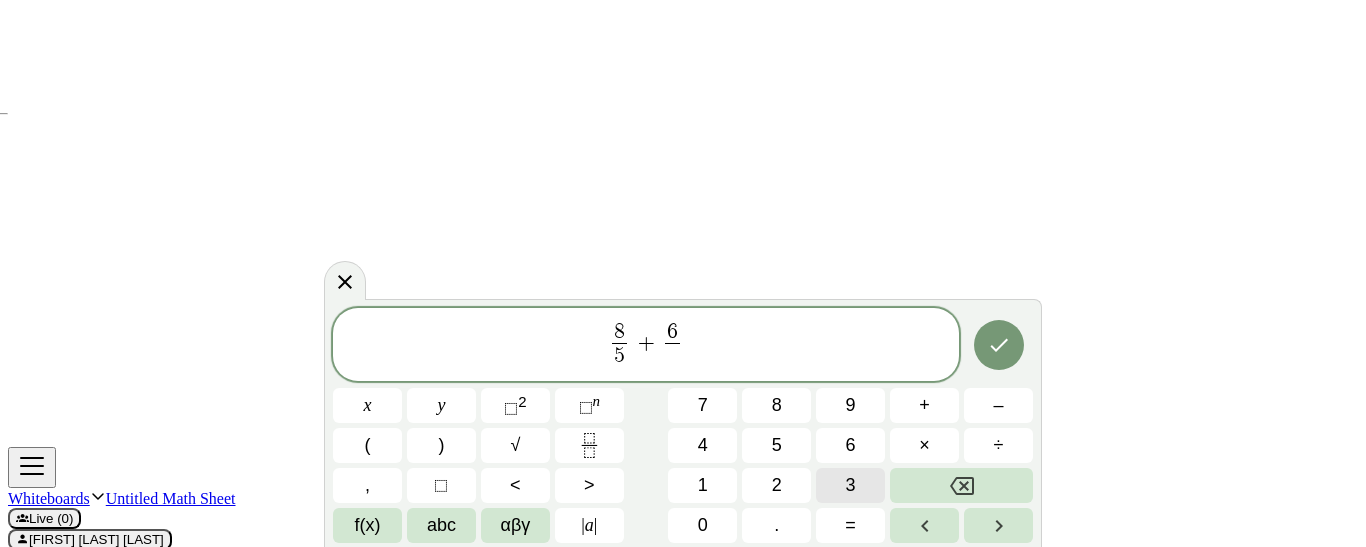 click on "3" at bounding box center [851, 485] 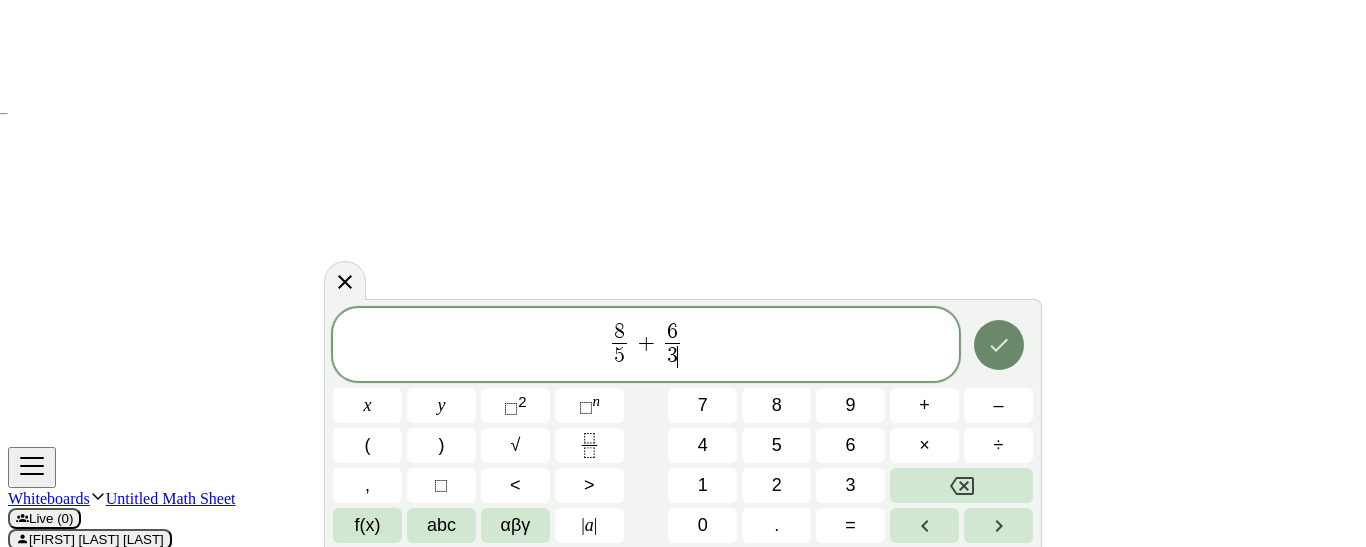 click at bounding box center [999, 345] 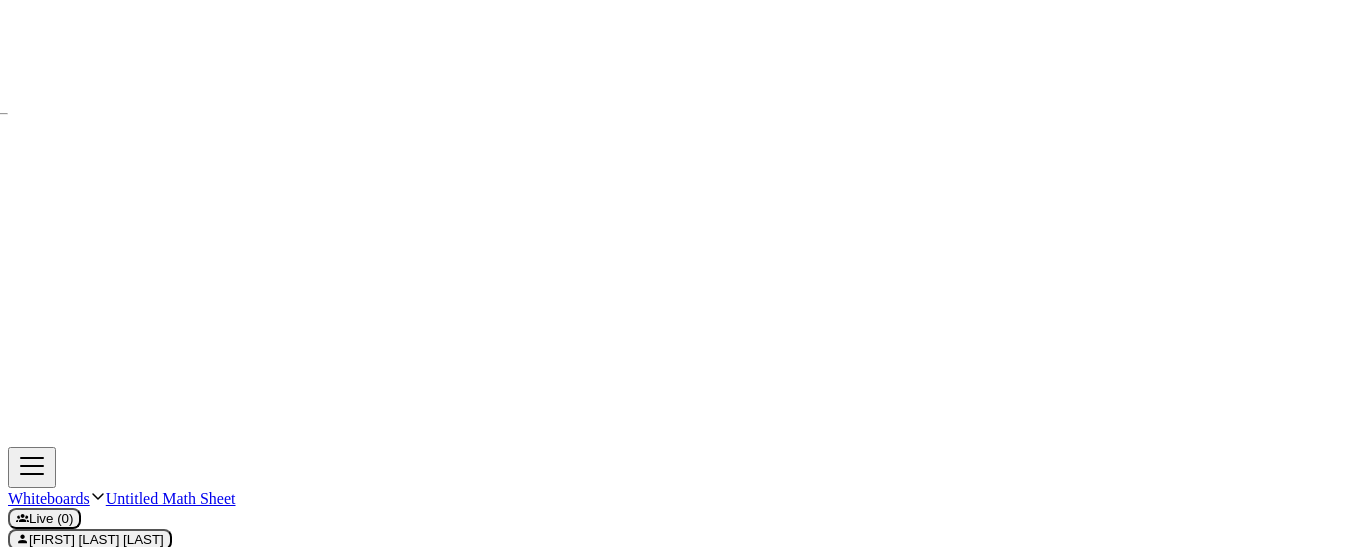 click at bounding box center (219, 643) 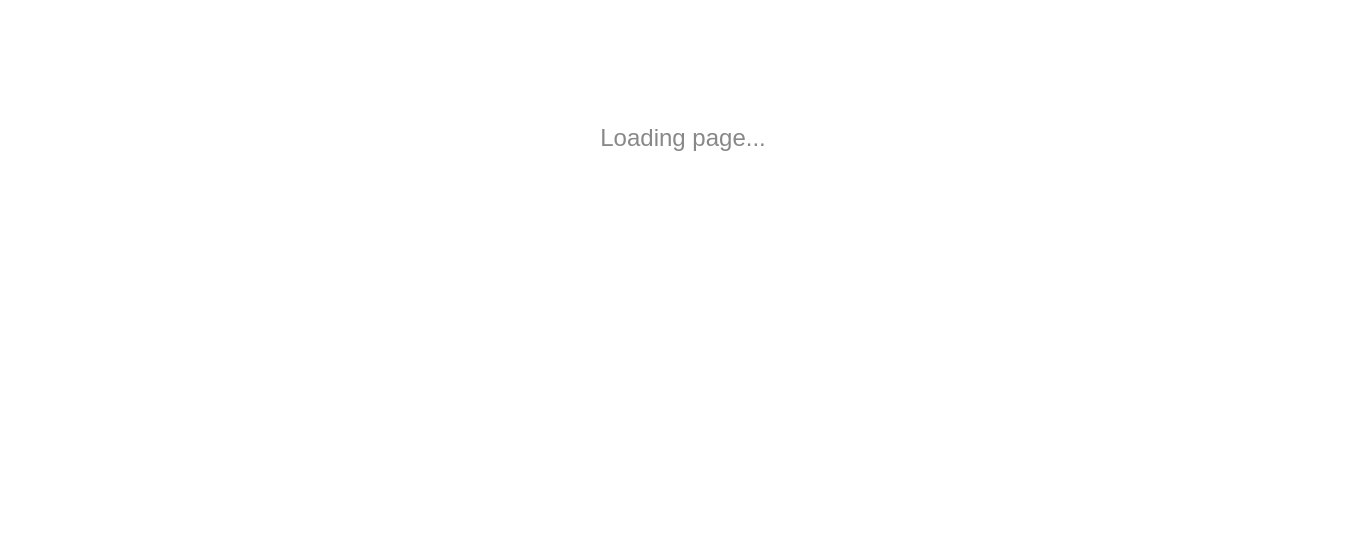 scroll, scrollTop: 0, scrollLeft: 0, axis: both 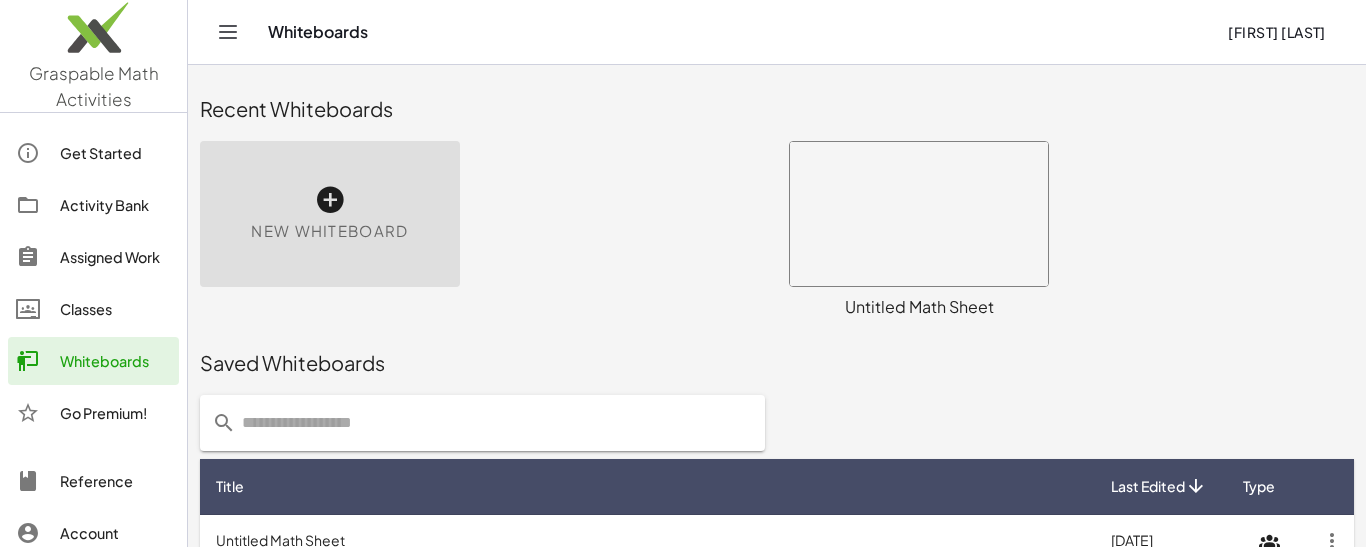 click at bounding box center [919, 214] 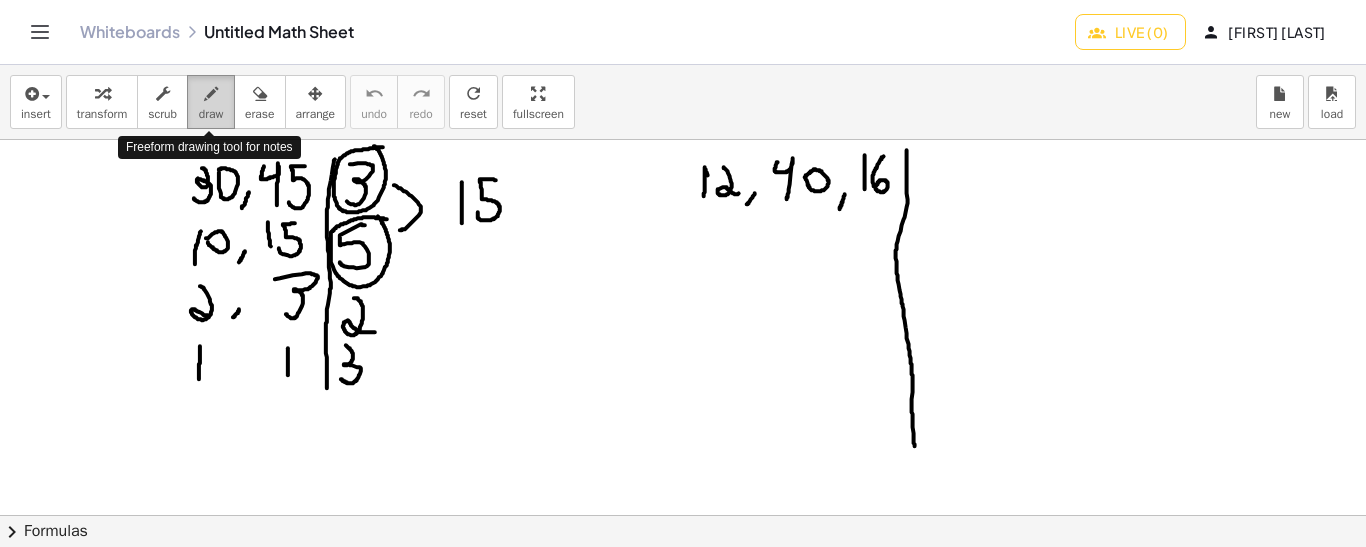 click at bounding box center (211, 94) 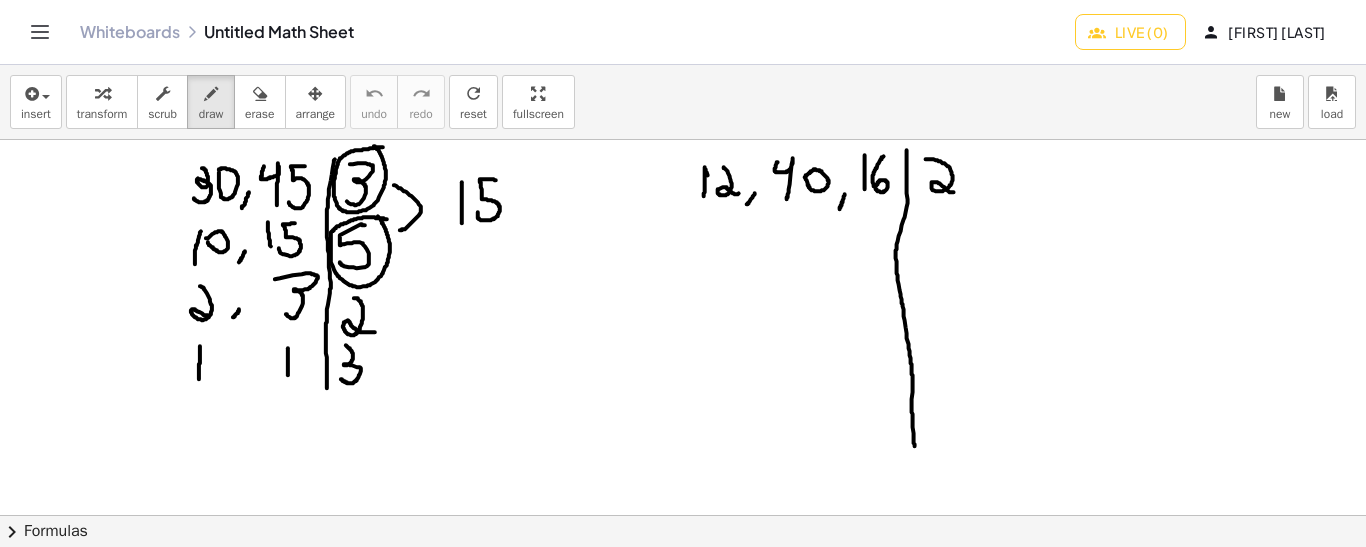 drag, startPoint x: 926, startPoint y: 158, endPoint x: 955, endPoint y: 191, distance: 43.931767 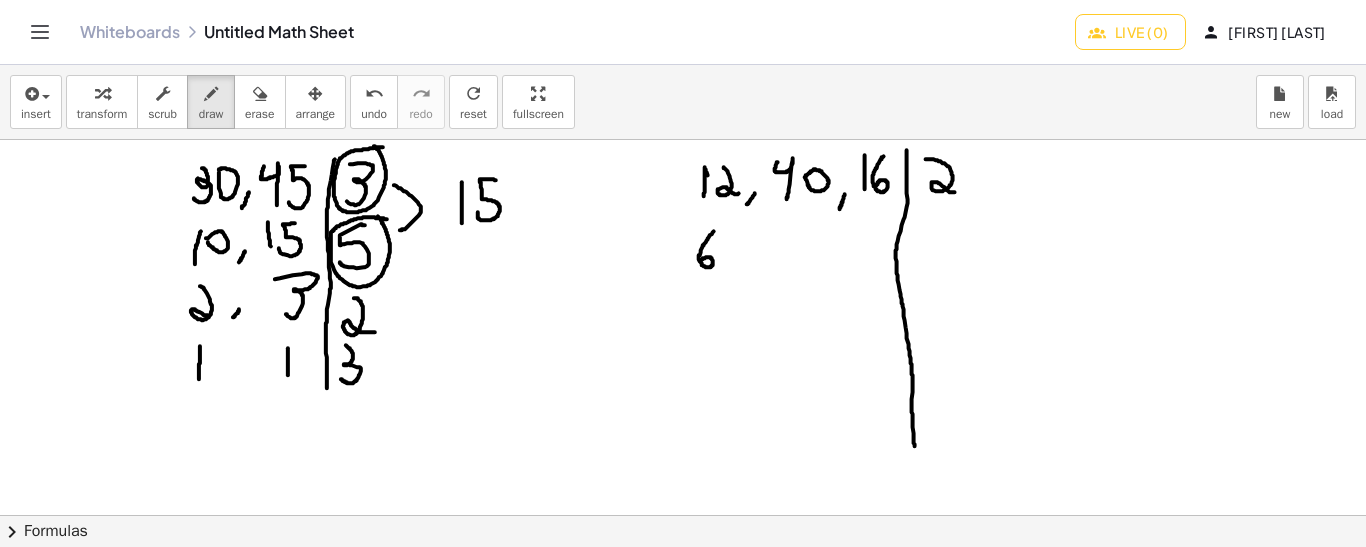 drag, startPoint x: 714, startPoint y: 230, endPoint x: 700, endPoint y: 260, distance: 33.105892 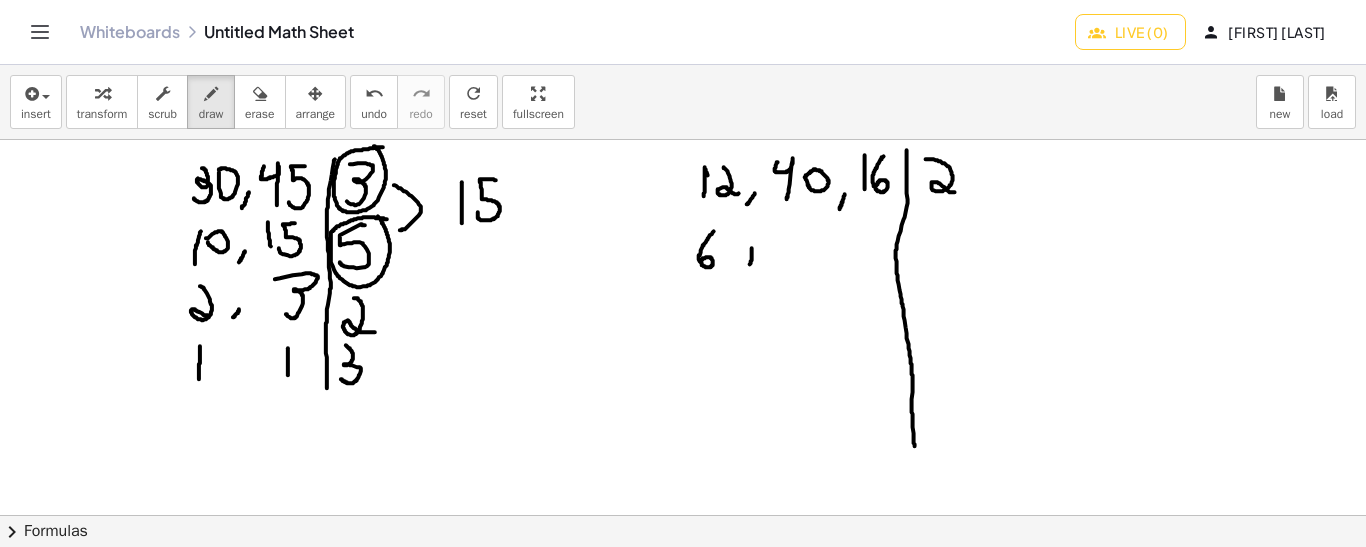 drag, startPoint x: 752, startPoint y: 247, endPoint x: 748, endPoint y: 265, distance: 18.439089 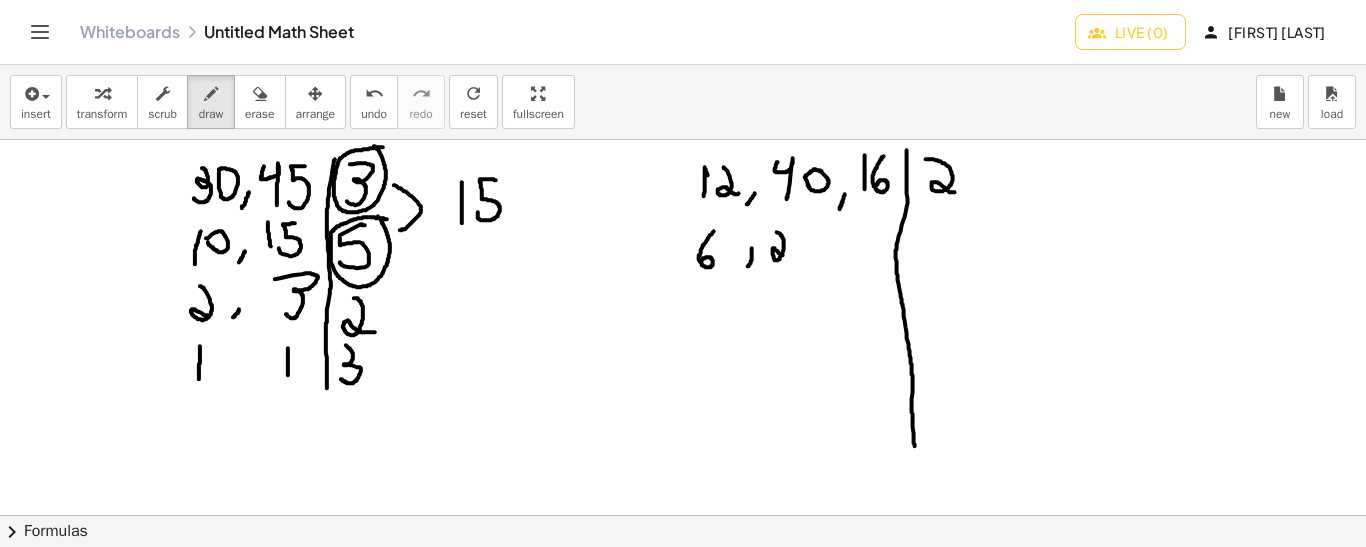 drag, startPoint x: 777, startPoint y: 231, endPoint x: 784, endPoint y: 254, distance: 24.04163 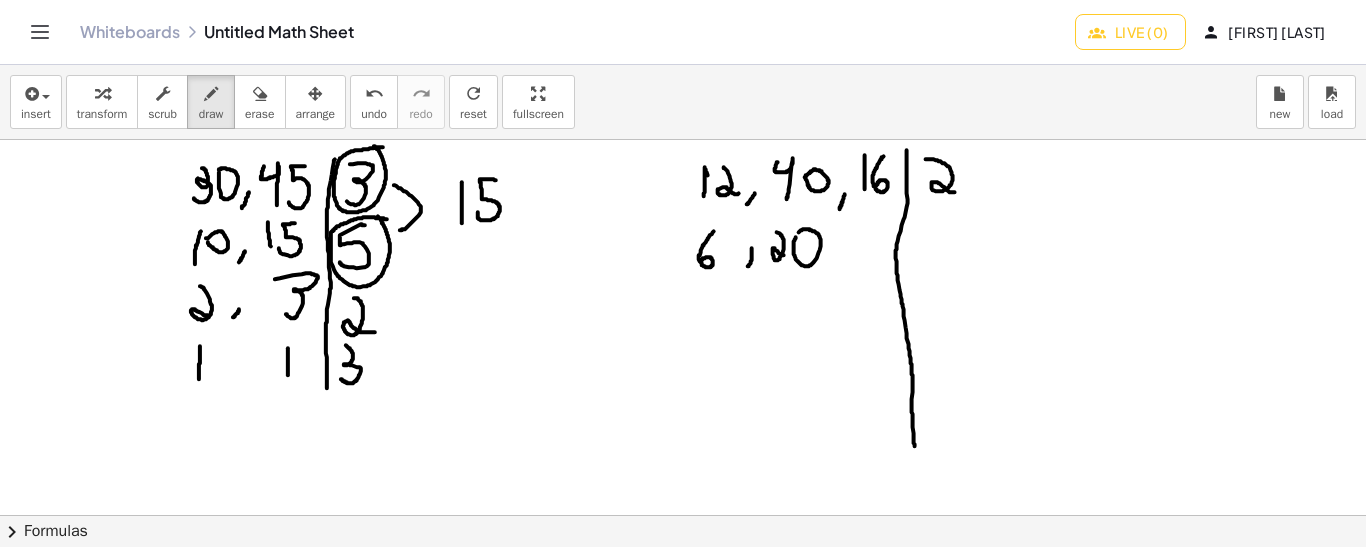 click at bounding box center (683, 516) 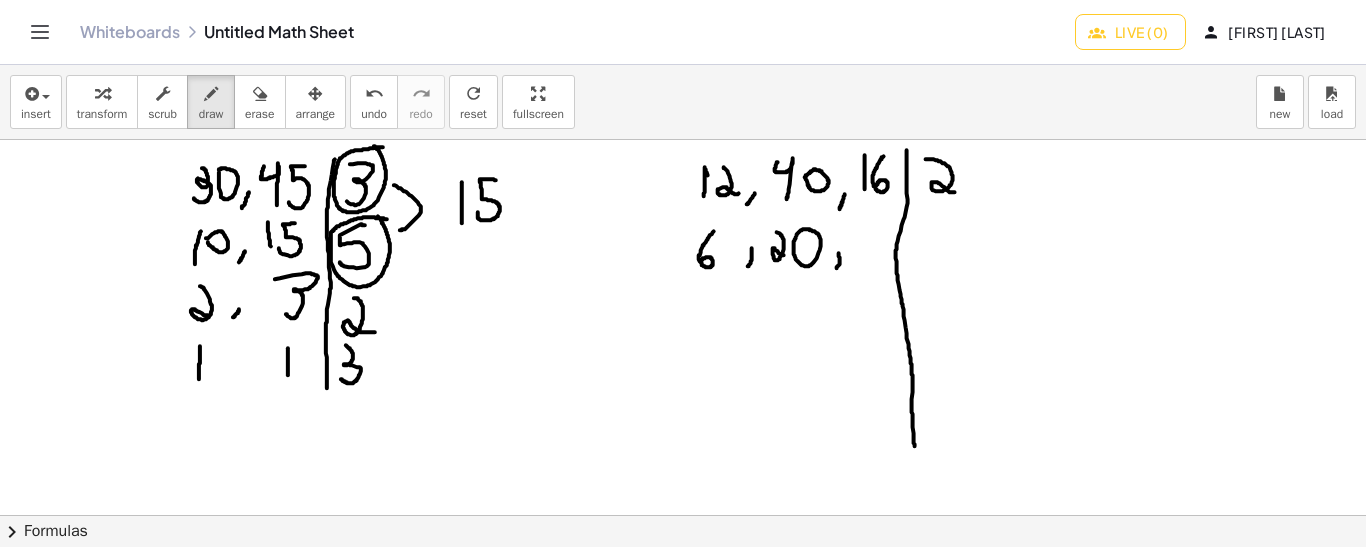 drag, startPoint x: 839, startPoint y: 252, endPoint x: 835, endPoint y: 267, distance: 15.524175 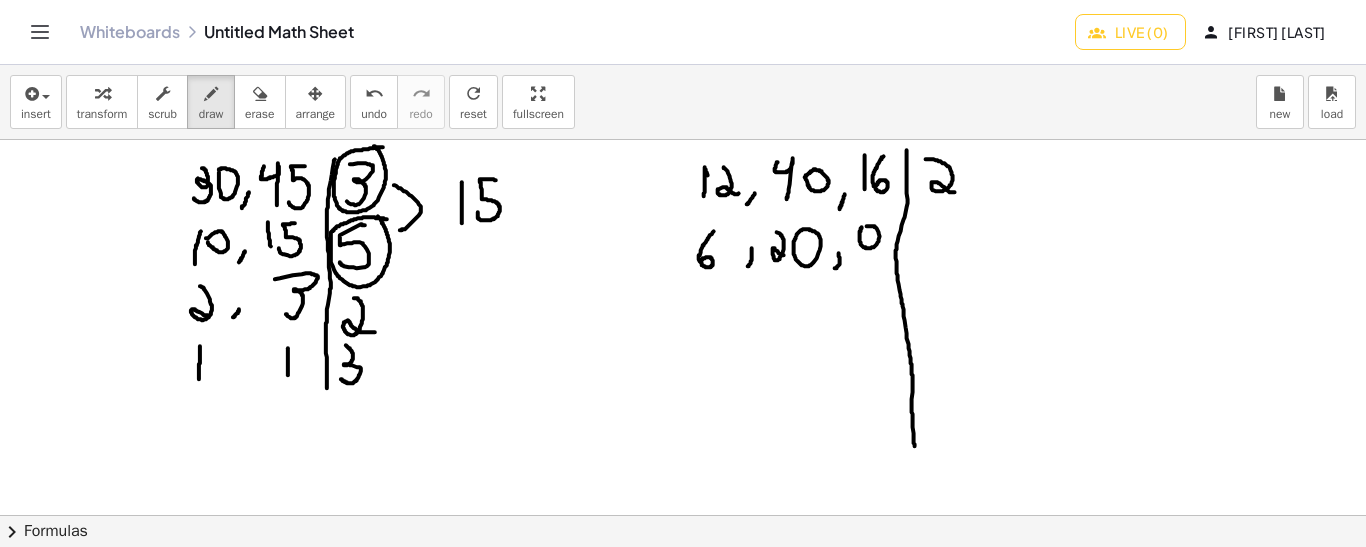 click at bounding box center (683, 516) 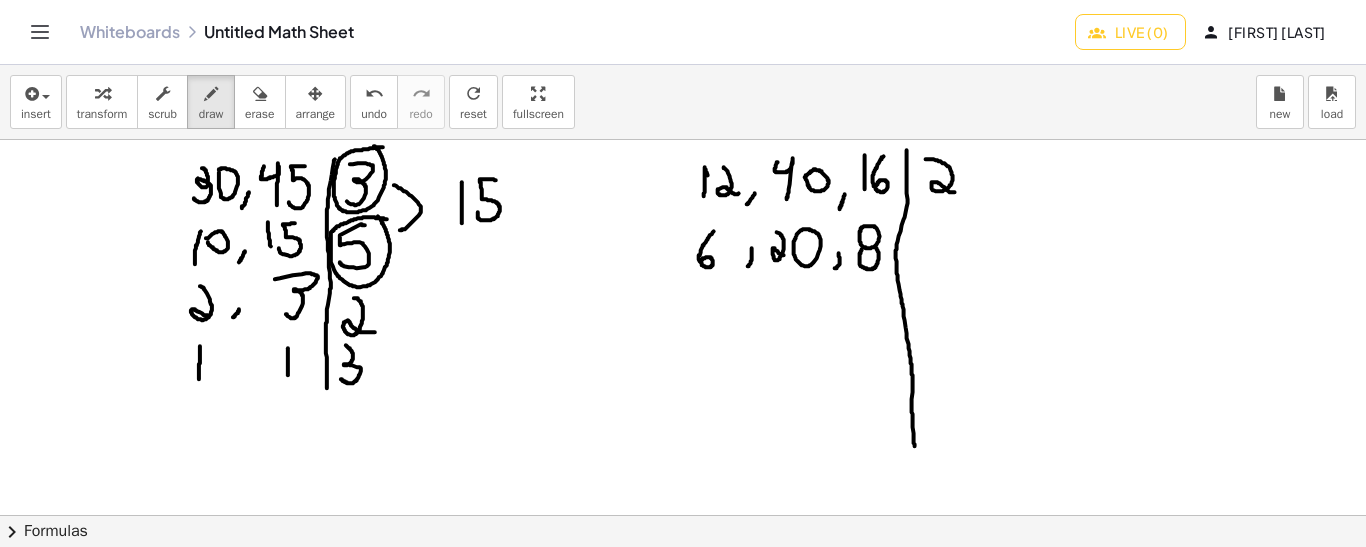 drag, startPoint x: 862, startPoint y: 248, endPoint x: 873, endPoint y: 244, distance: 11.7046995 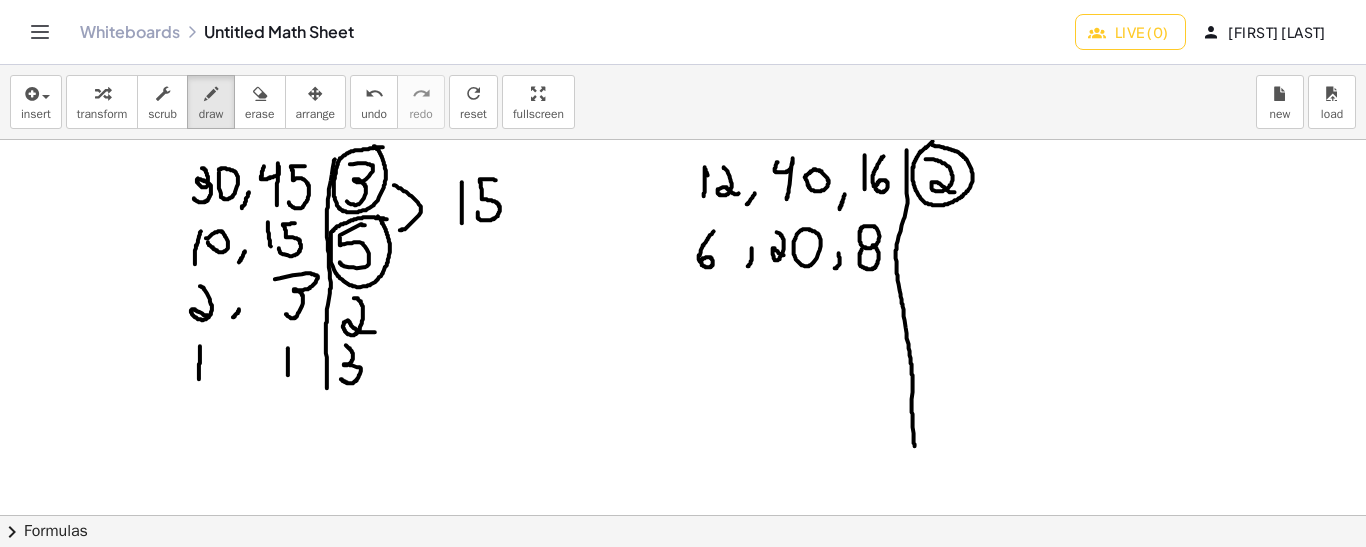 click at bounding box center (683, 516) 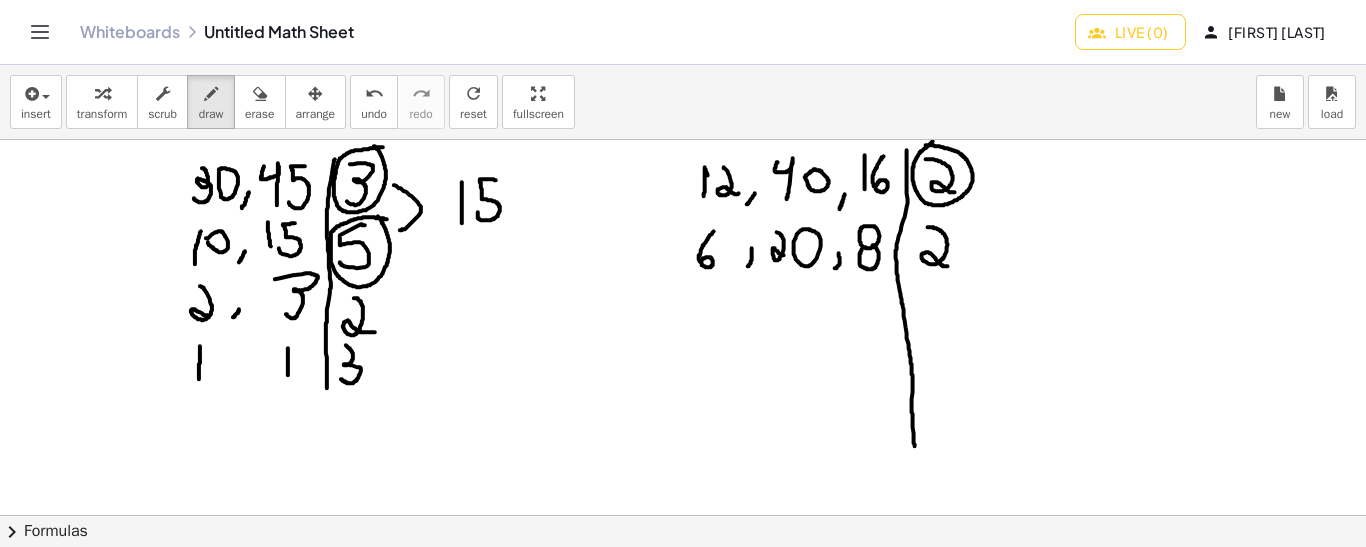 drag, startPoint x: 928, startPoint y: 226, endPoint x: 951, endPoint y: 265, distance: 45.276924 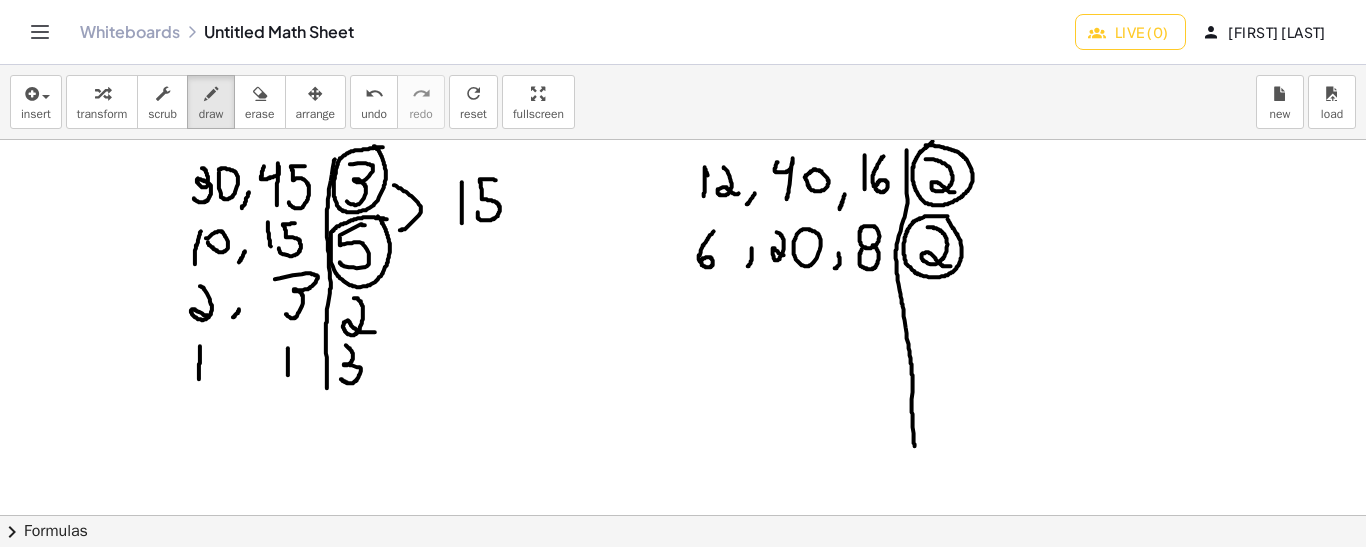 click at bounding box center (683, 516) 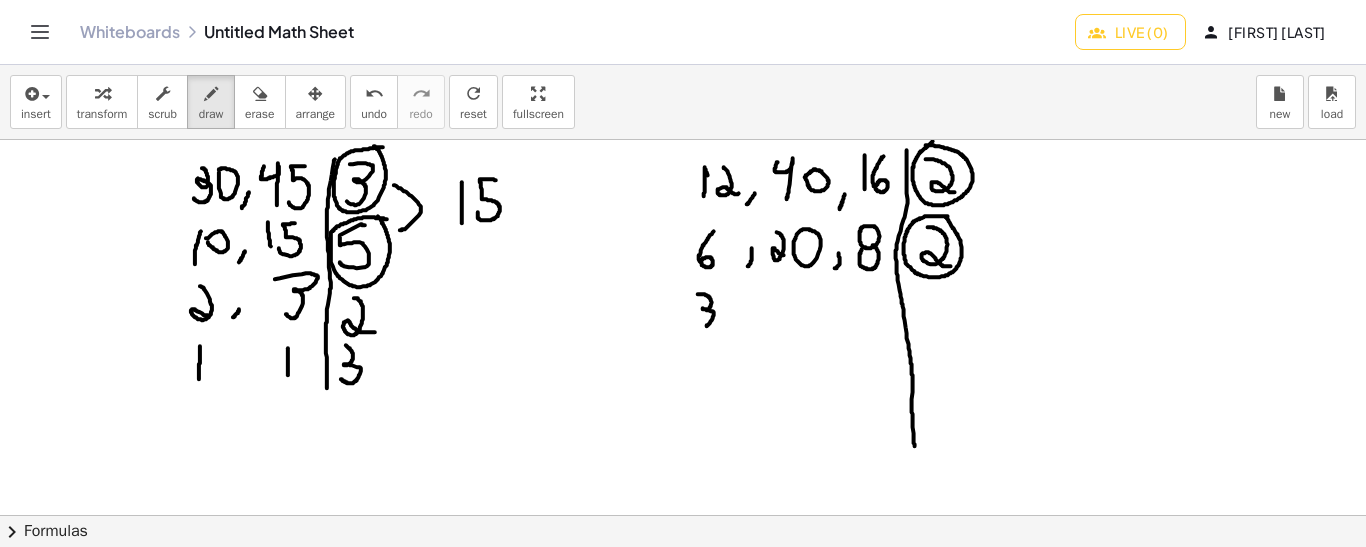 drag, startPoint x: 698, startPoint y: 293, endPoint x: 701, endPoint y: 325, distance: 32.140316 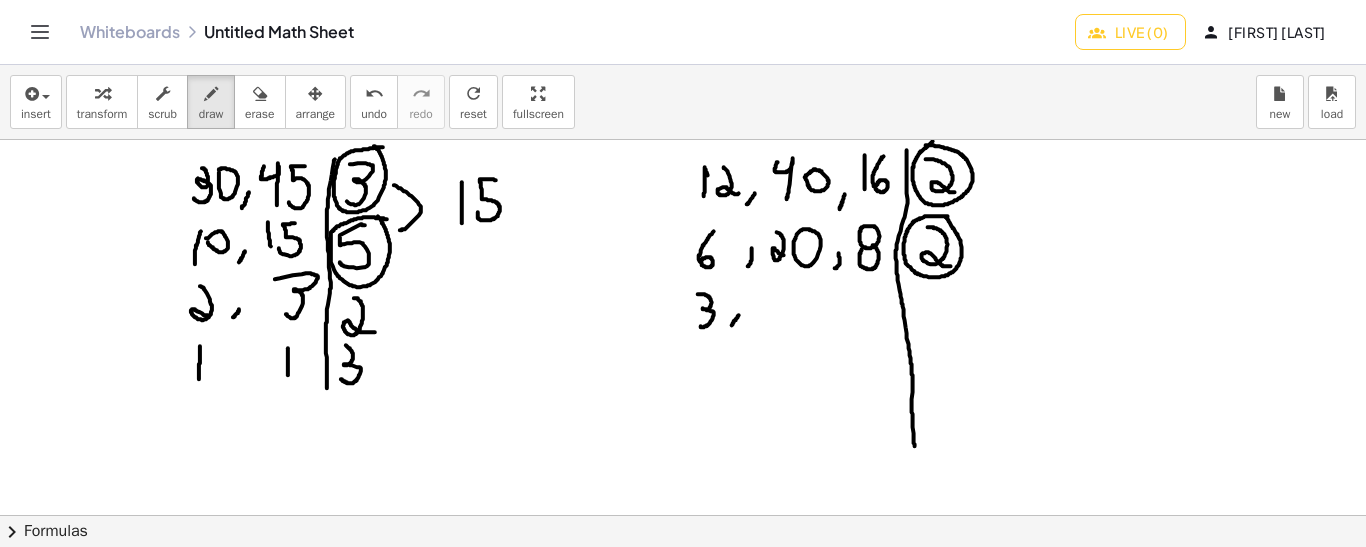 drag, startPoint x: 739, startPoint y: 314, endPoint x: 731, endPoint y: 325, distance: 13.601471 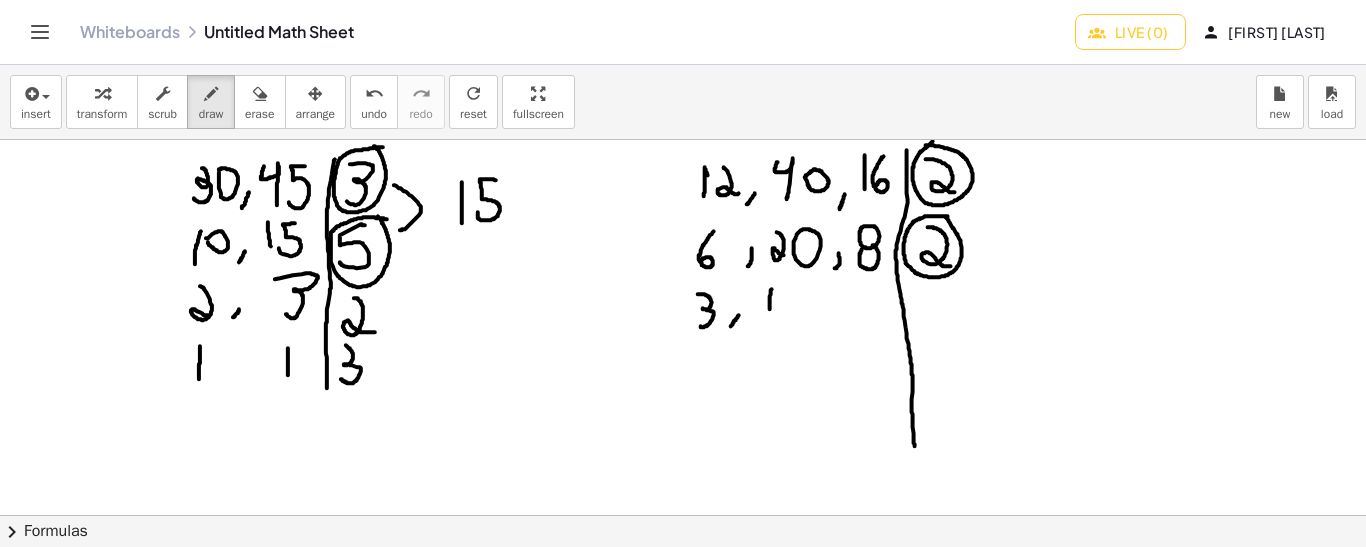 drag, startPoint x: 772, startPoint y: 288, endPoint x: 770, endPoint y: 309, distance: 21.095022 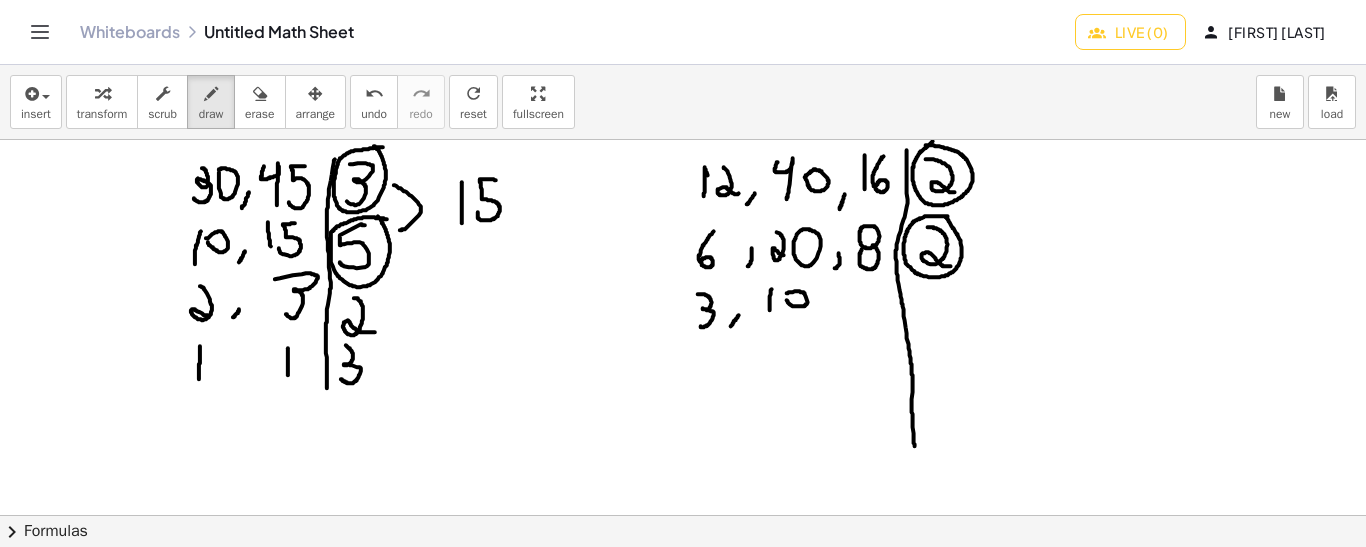 click at bounding box center (683, 516) 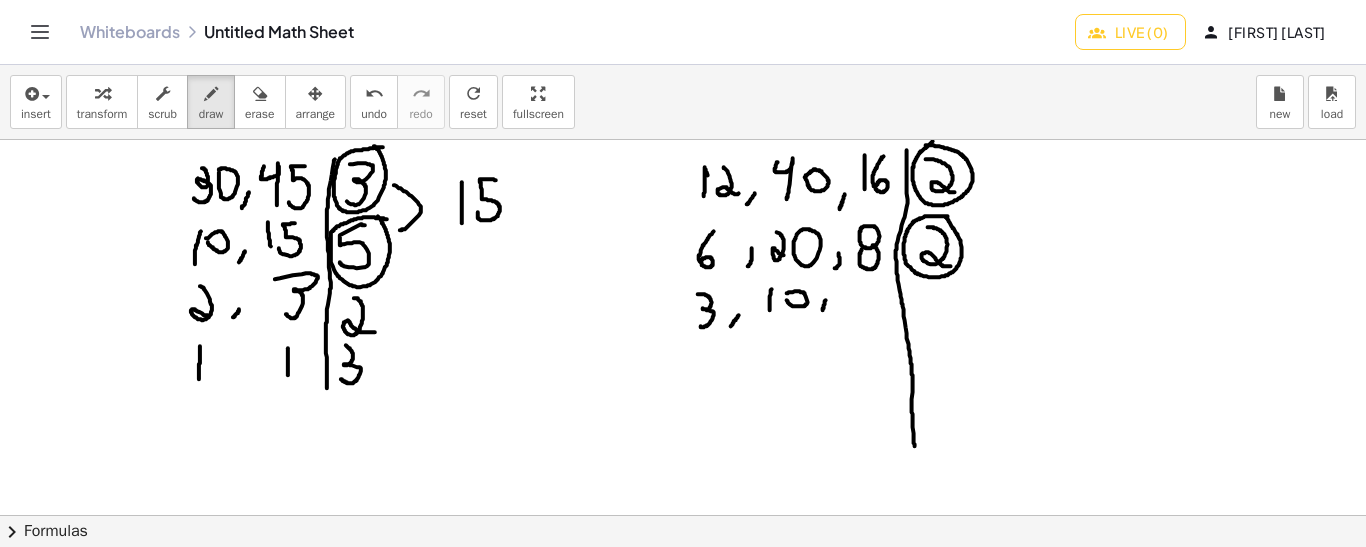 drag, startPoint x: 826, startPoint y: 299, endPoint x: 823, endPoint y: 309, distance: 10.440307 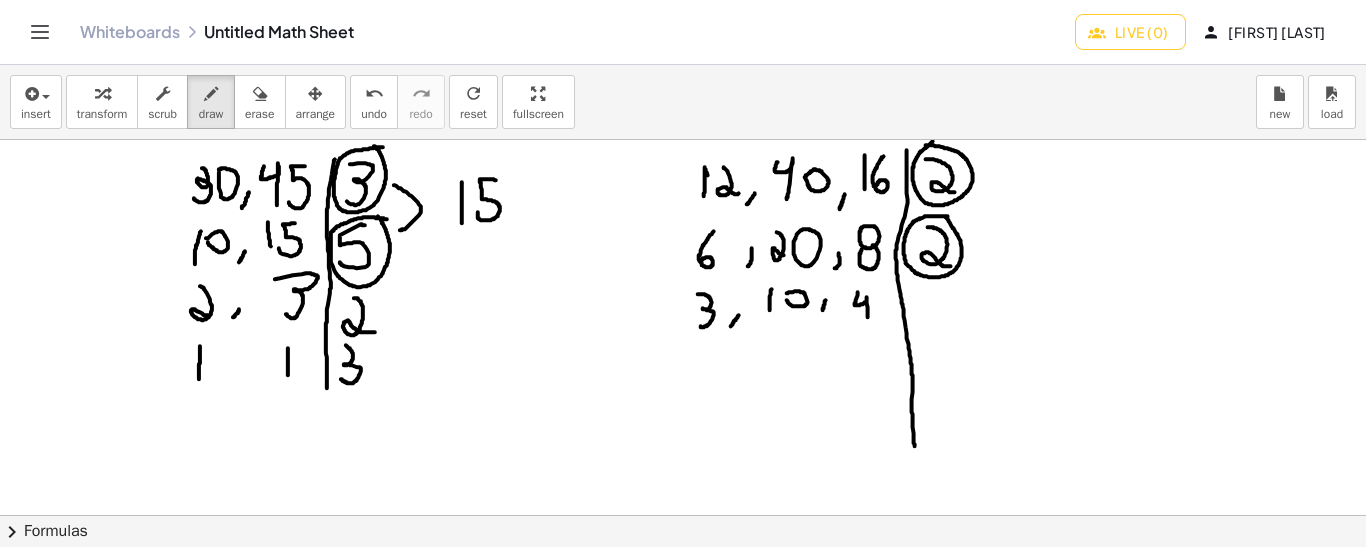 drag, startPoint x: 858, startPoint y: 291, endPoint x: 868, endPoint y: 318, distance: 28.79236 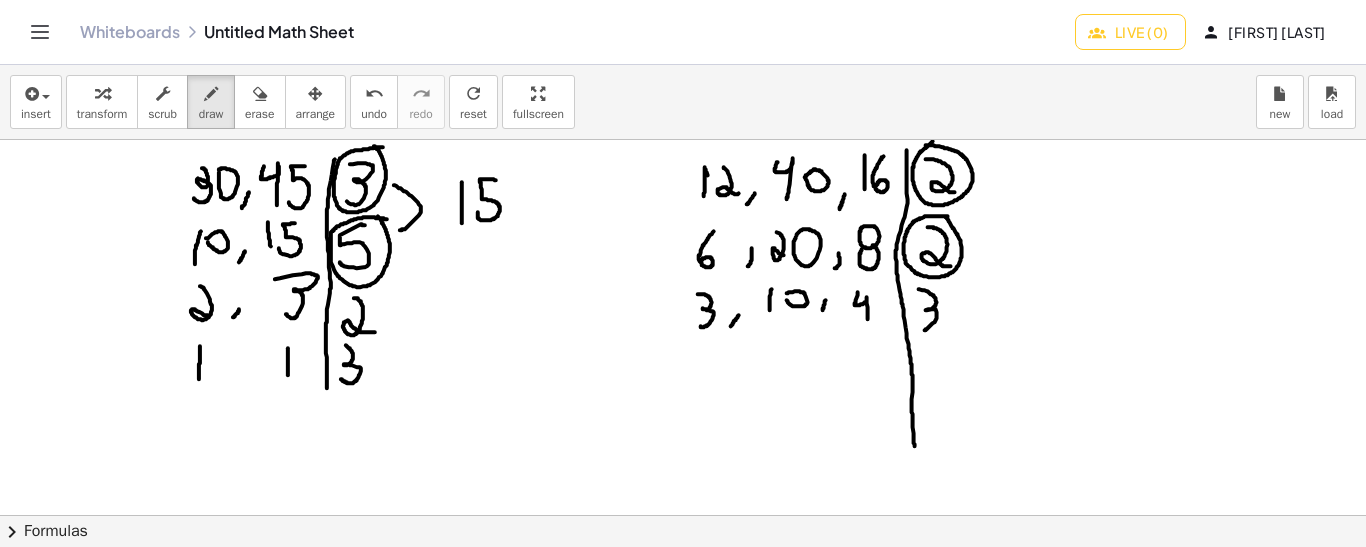 drag, startPoint x: 919, startPoint y: 288, endPoint x: 924, endPoint y: 329, distance: 41.303753 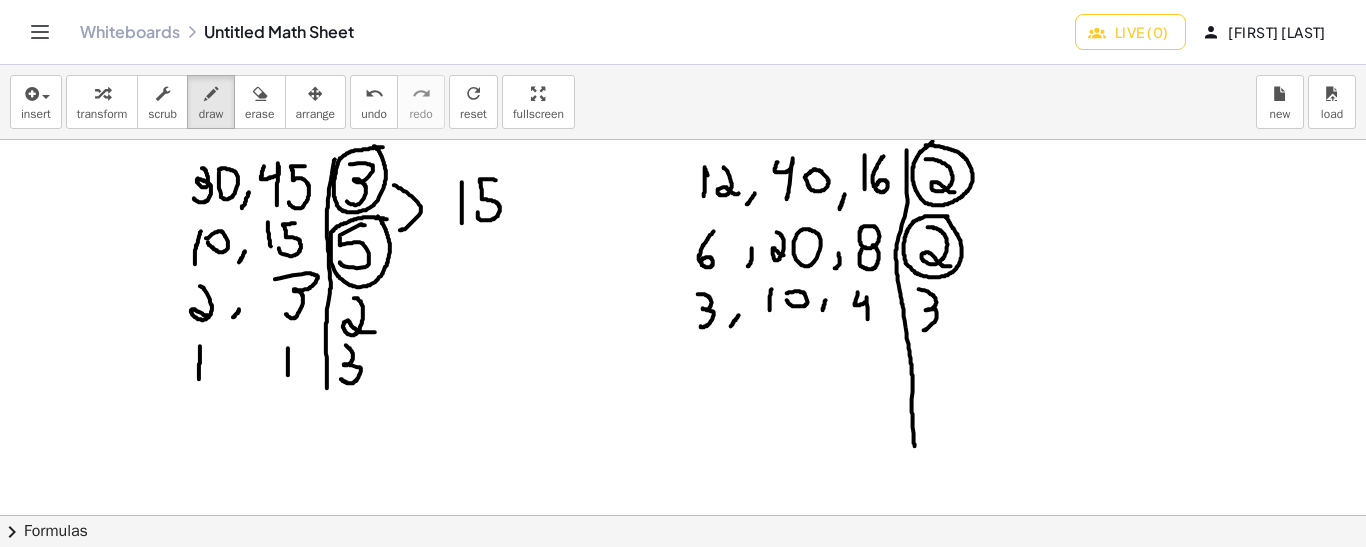 drag, startPoint x: 703, startPoint y: 341, endPoint x: 702, endPoint y: 377, distance: 36.013885 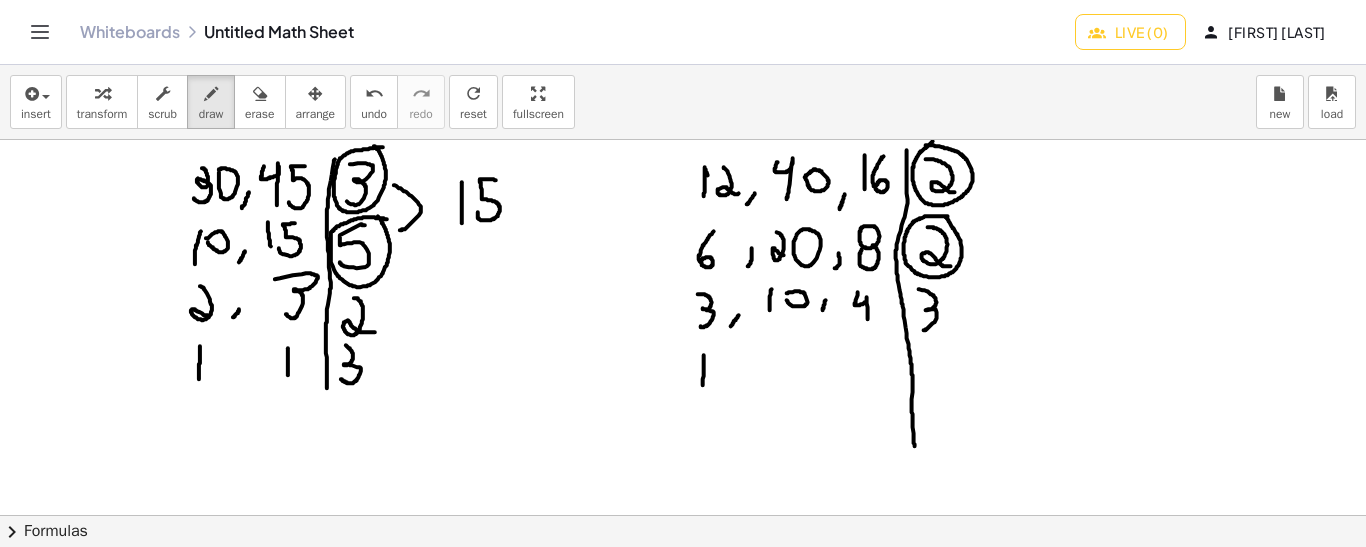 drag, startPoint x: 704, startPoint y: 354, endPoint x: 703, endPoint y: 384, distance: 30.016663 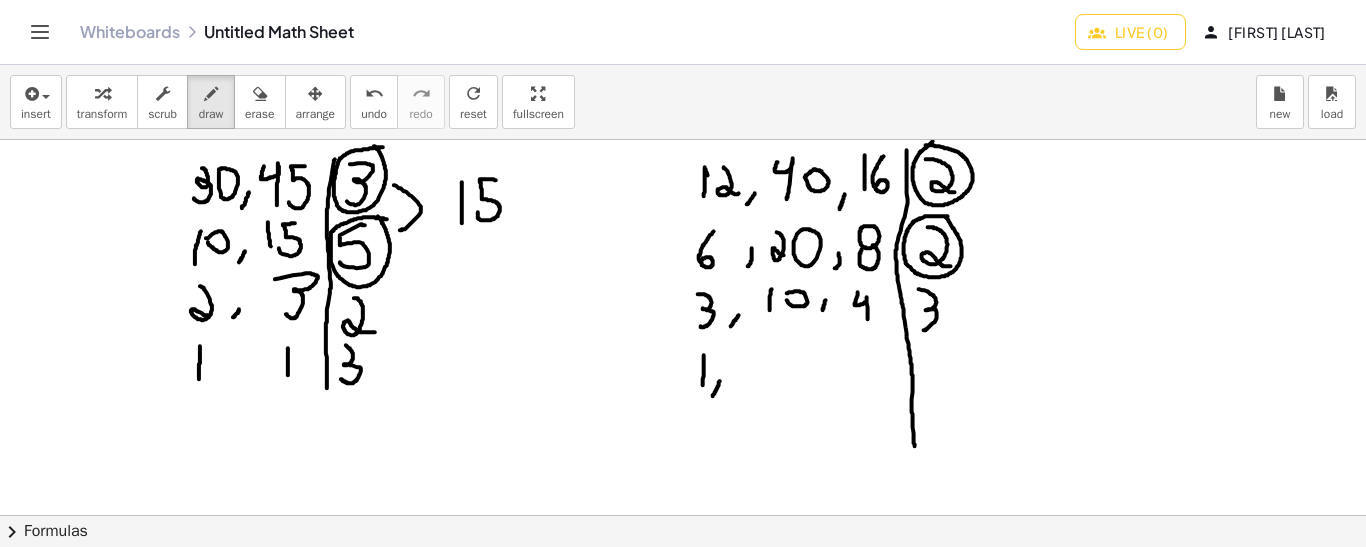 drag, startPoint x: 720, startPoint y: 380, endPoint x: 712, endPoint y: 396, distance: 17.888544 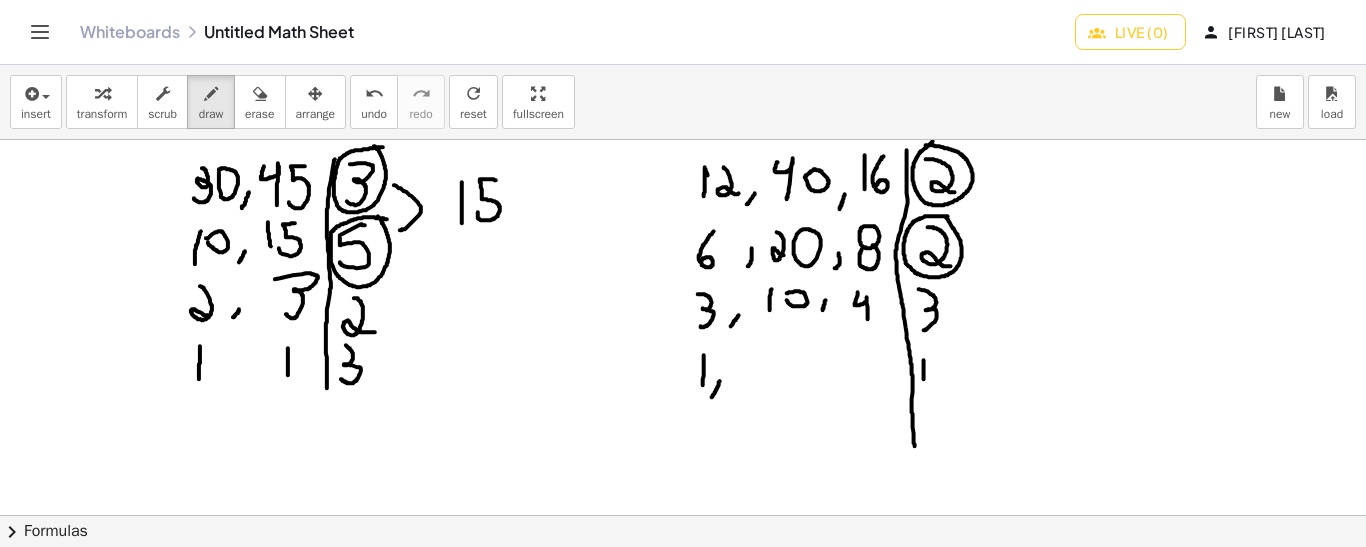 drag, startPoint x: 924, startPoint y: 359, endPoint x: 924, endPoint y: 378, distance: 19 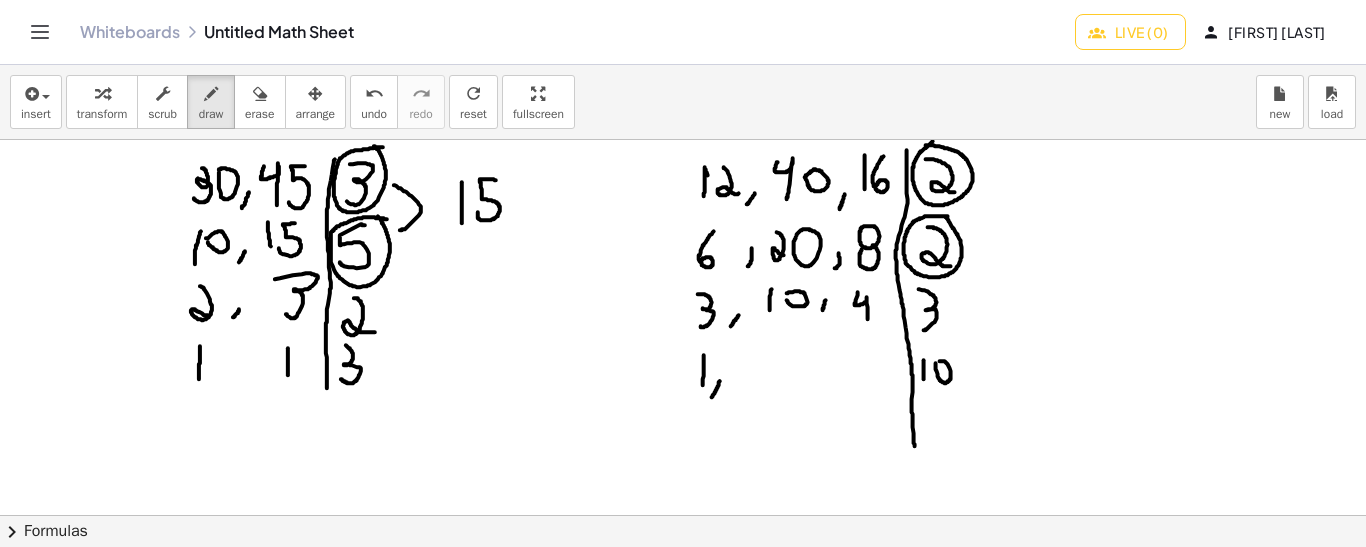click at bounding box center [683, 516] 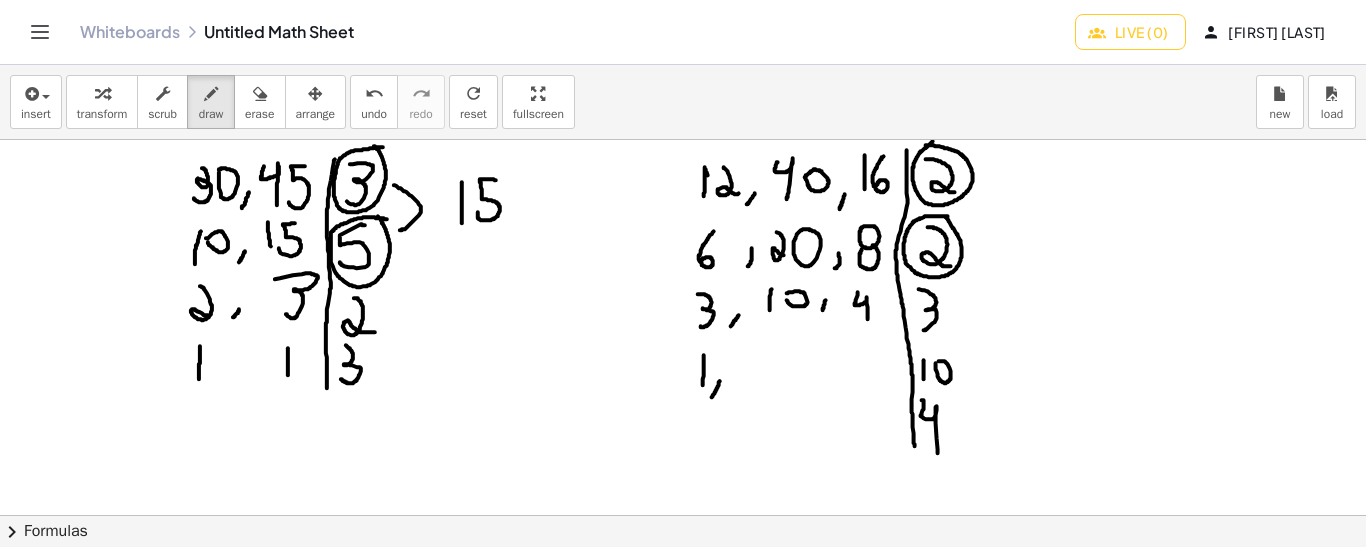 drag, startPoint x: 922, startPoint y: 399, endPoint x: 938, endPoint y: 452, distance: 55.362442 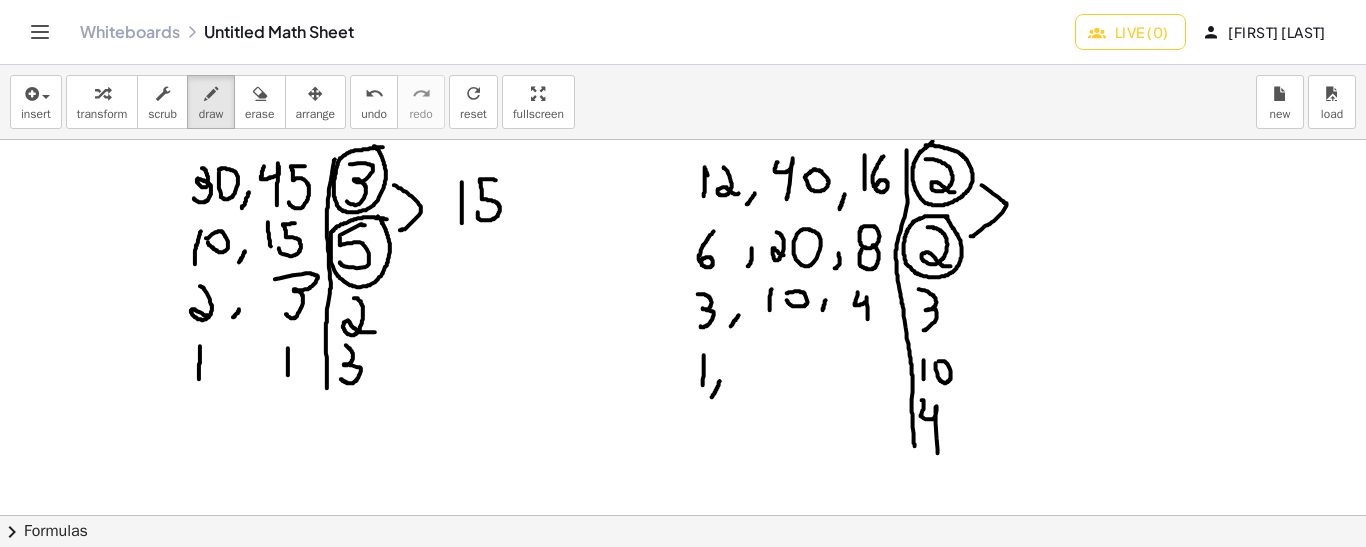 drag, startPoint x: 982, startPoint y: 184, endPoint x: 971, endPoint y: 235, distance: 52.17279 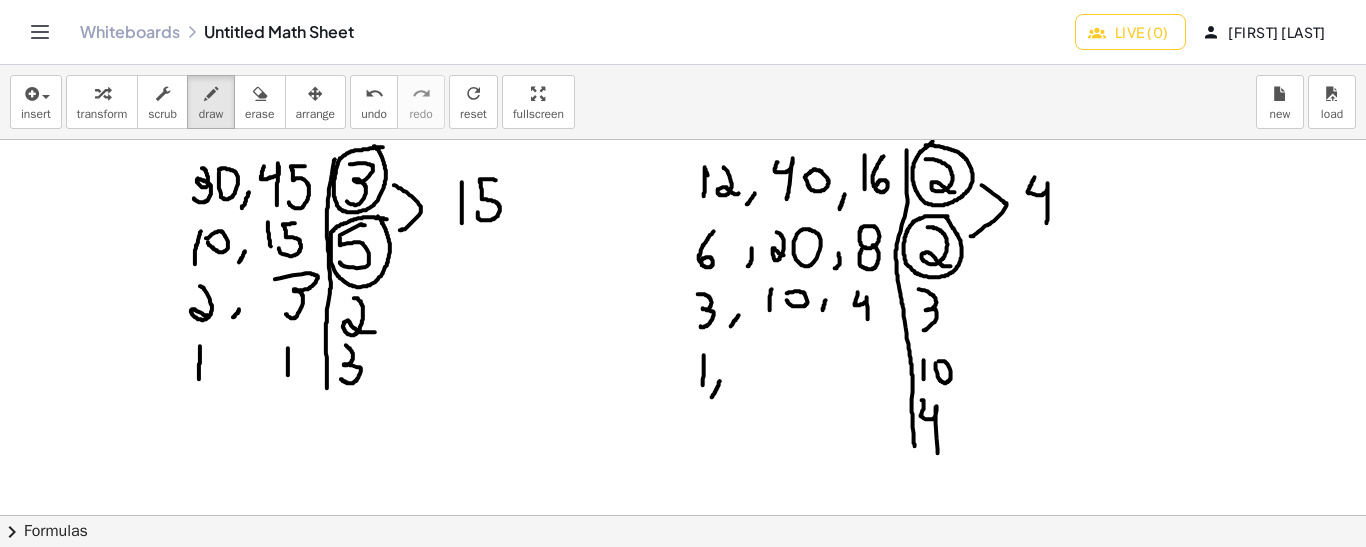 drag, startPoint x: 1035, startPoint y: 176, endPoint x: 1047, endPoint y: 224, distance: 49.47727 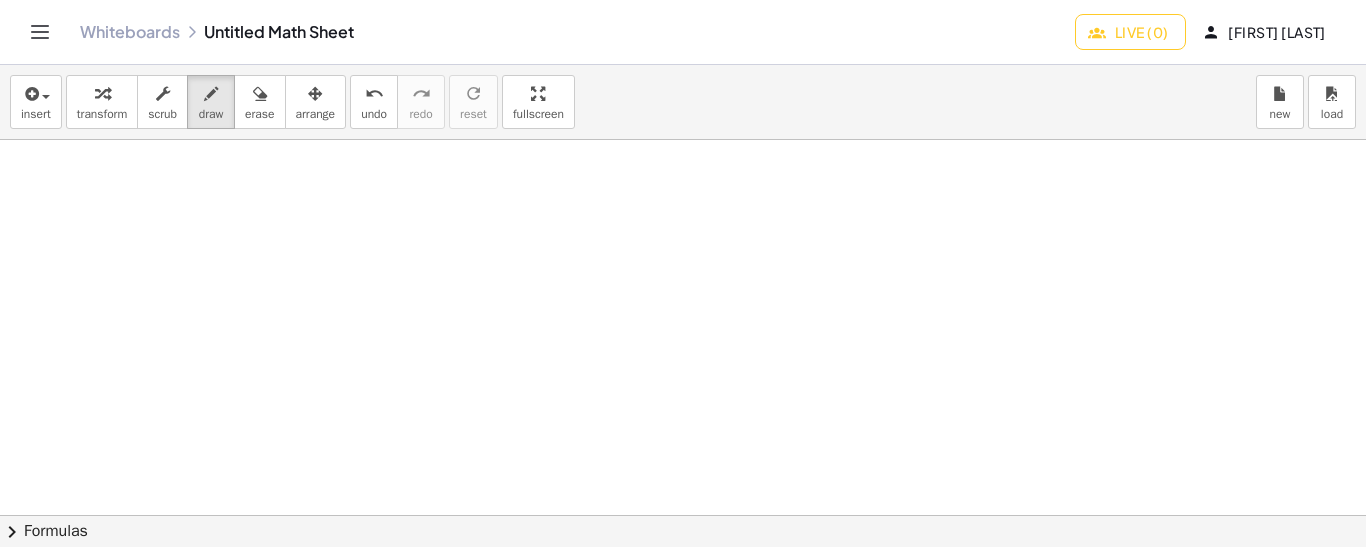 drag, startPoint x: 57, startPoint y: 186, endPoint x: 32, endPoint y: 162, distance: 34.655445 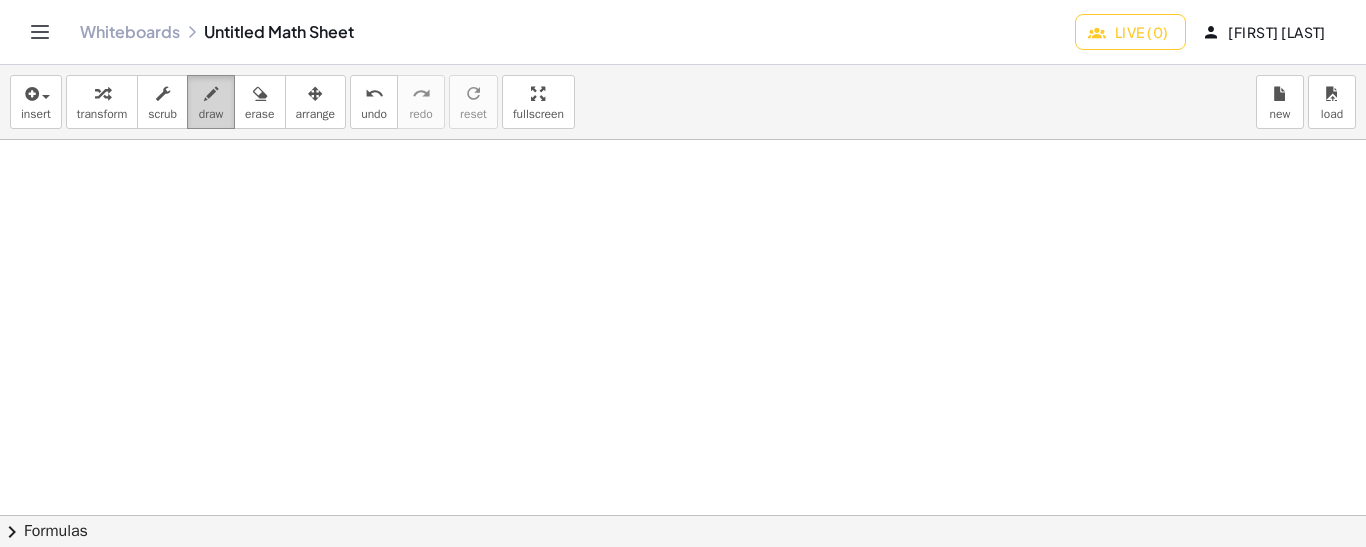 click at bounding box center [211, 93] 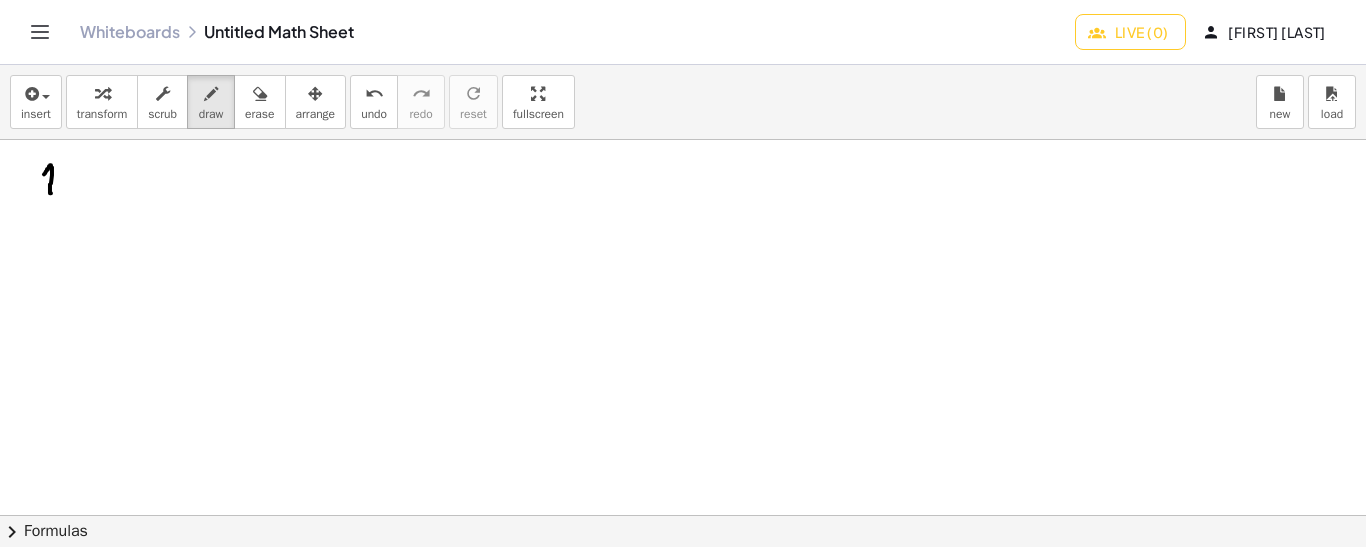 drag, startPoint x: 51, startPoint y: 192, endPoint x: 42, endPoint y: 175, distance: 19.235384 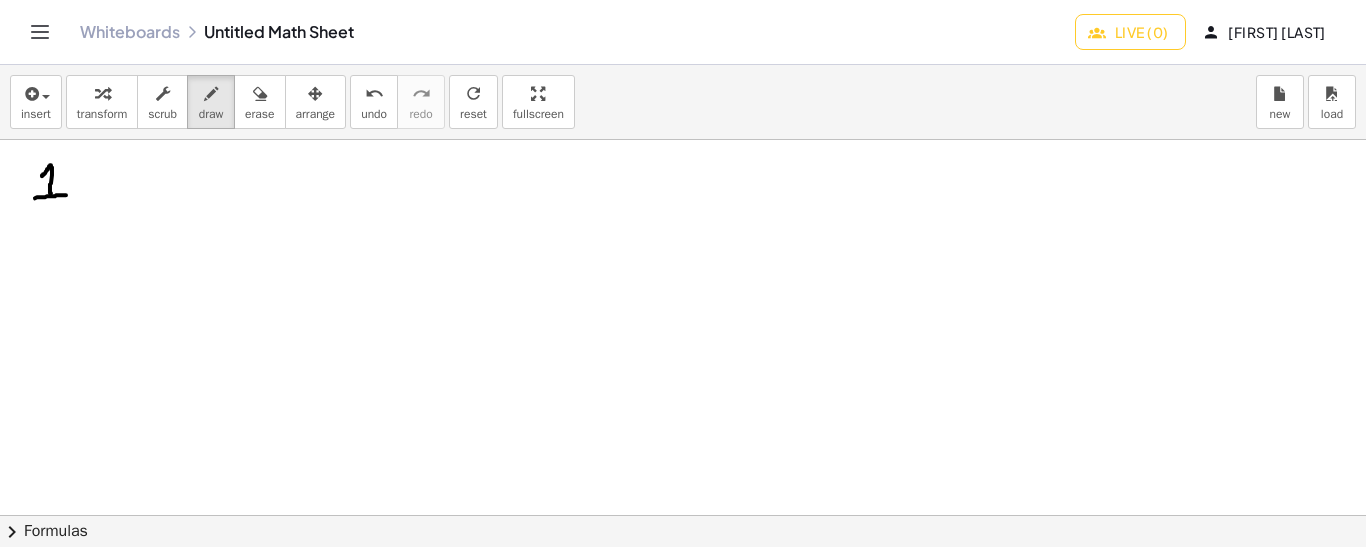 drag, startPoint x: 35, startPoint y: 197, endPoint x: 67, endPoint y: 194, distance: 32.140316 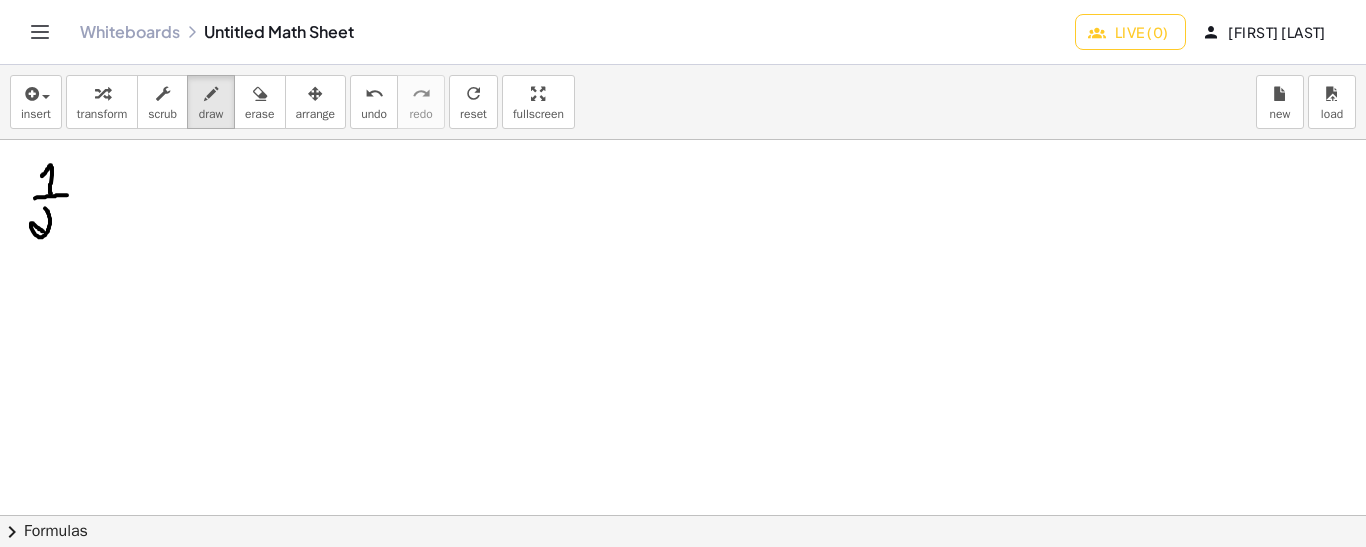 drag, startPoint x: 45, startPoint y: 207, endPoint x: 55, endPoint y: 232, distance: 26.925823 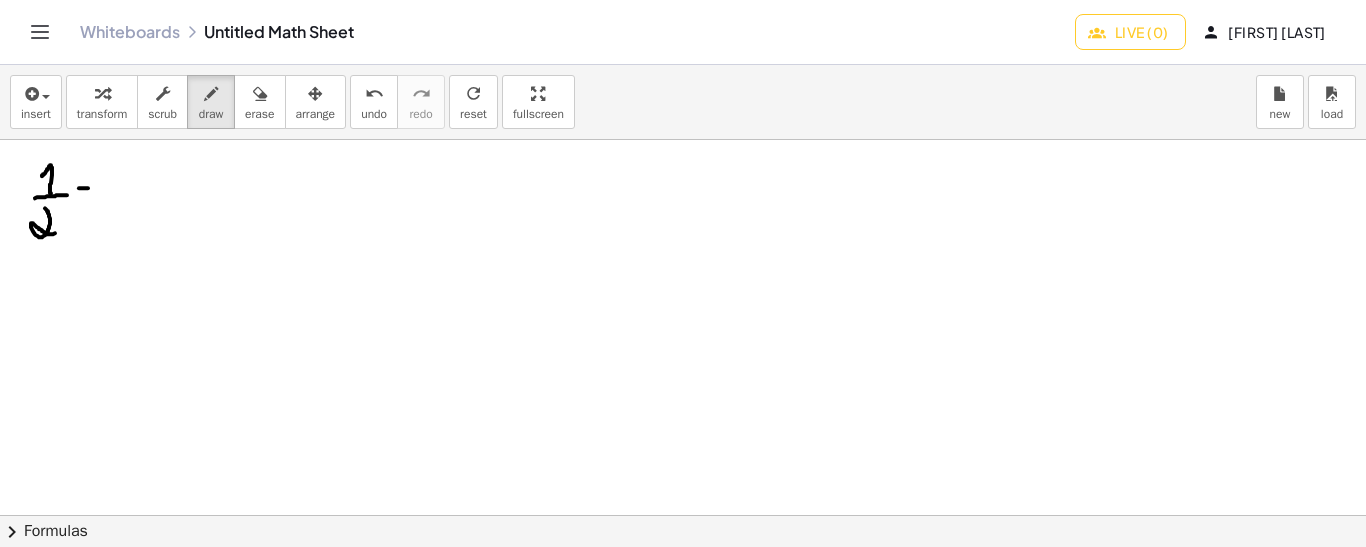 click at bounding box center [683, 516] 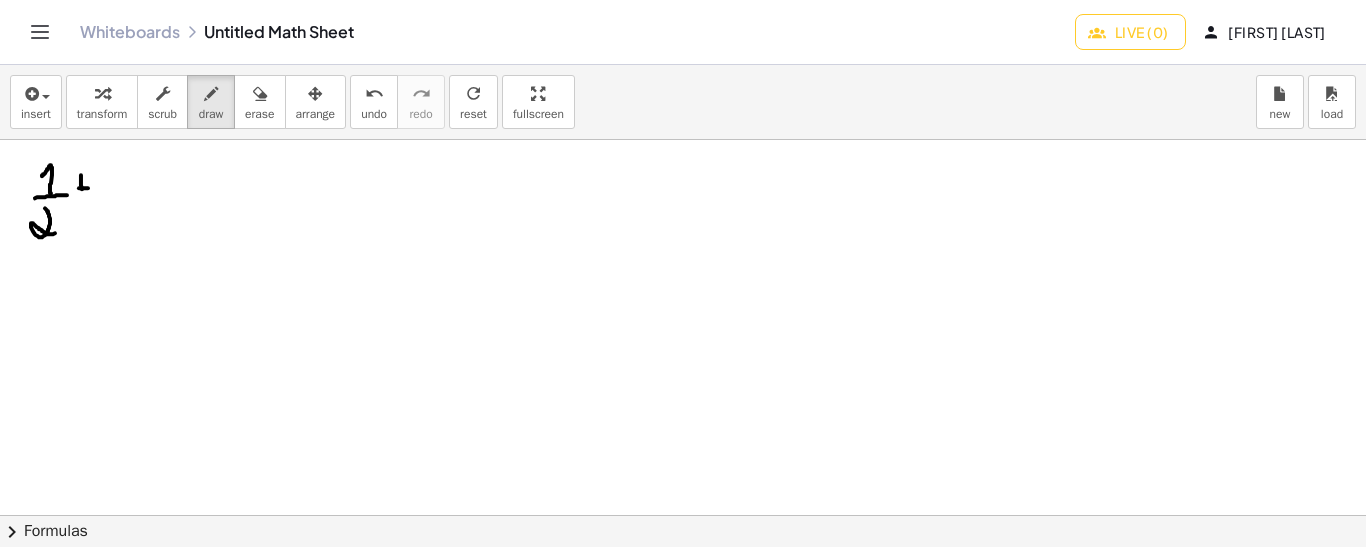 drag, startPoint x: 81, startPoint y: 174, endPoint x: 82, endPoint y: 188, distance: 14.035668 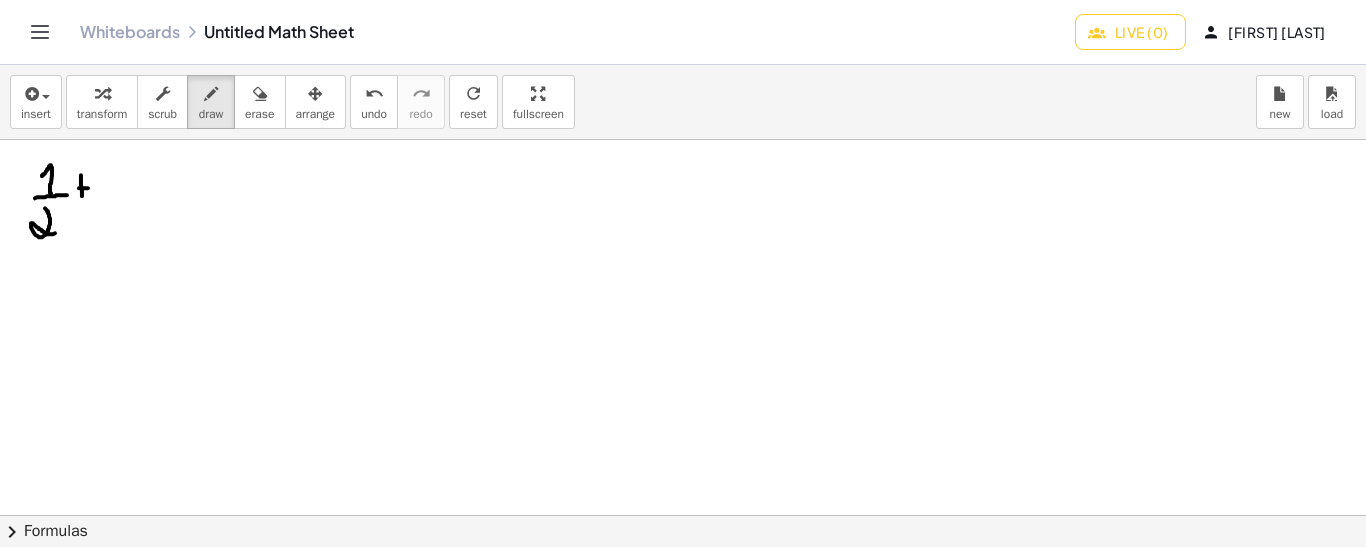 click at bounding box center (683, 516) 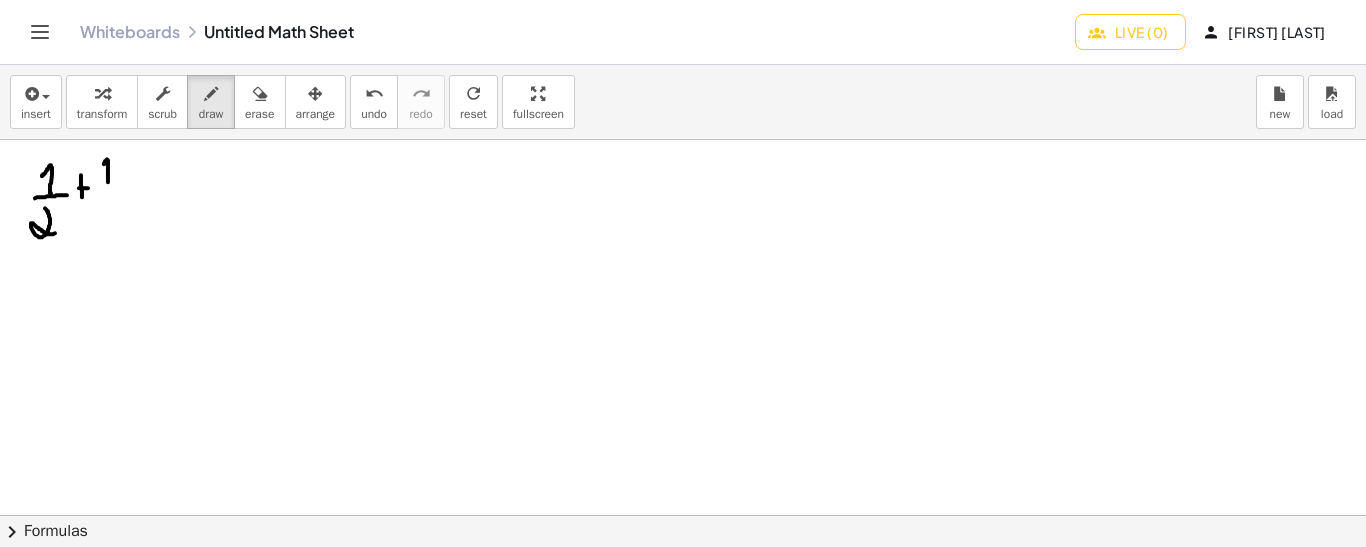 drag, startPoint x: 108, startPoint y: 181, endPoint x: 102, endPoint y: 164, distance: 18.027756 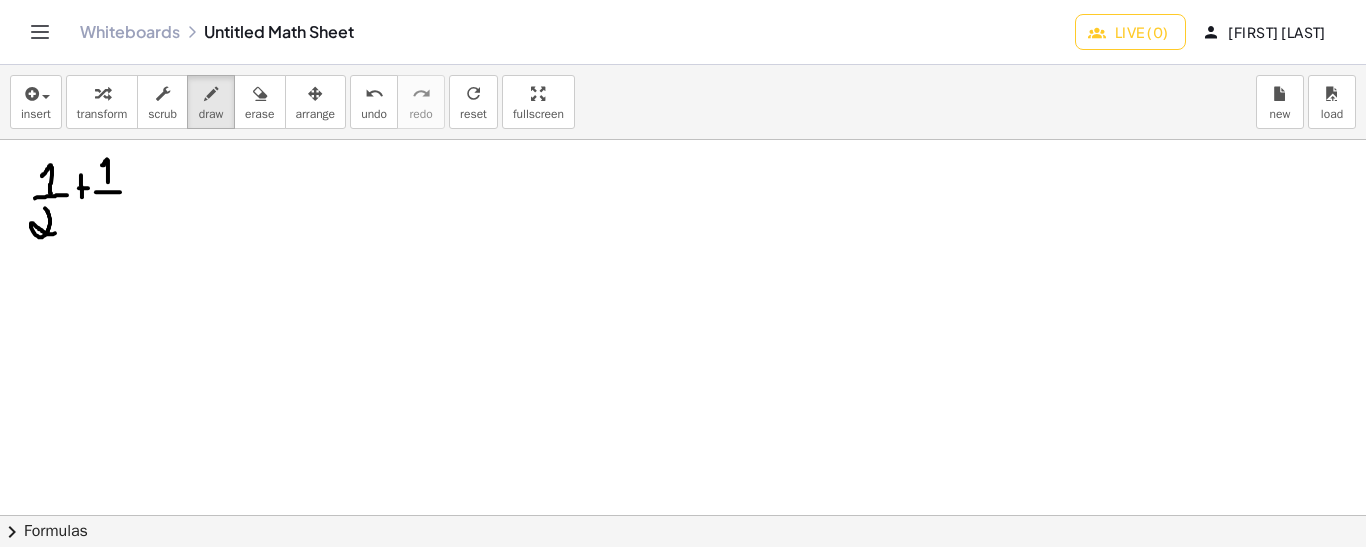 drag, startPoint x: 96, startPoint y: 191, endPoint x: 121, endPoint y: 191, distance: 25 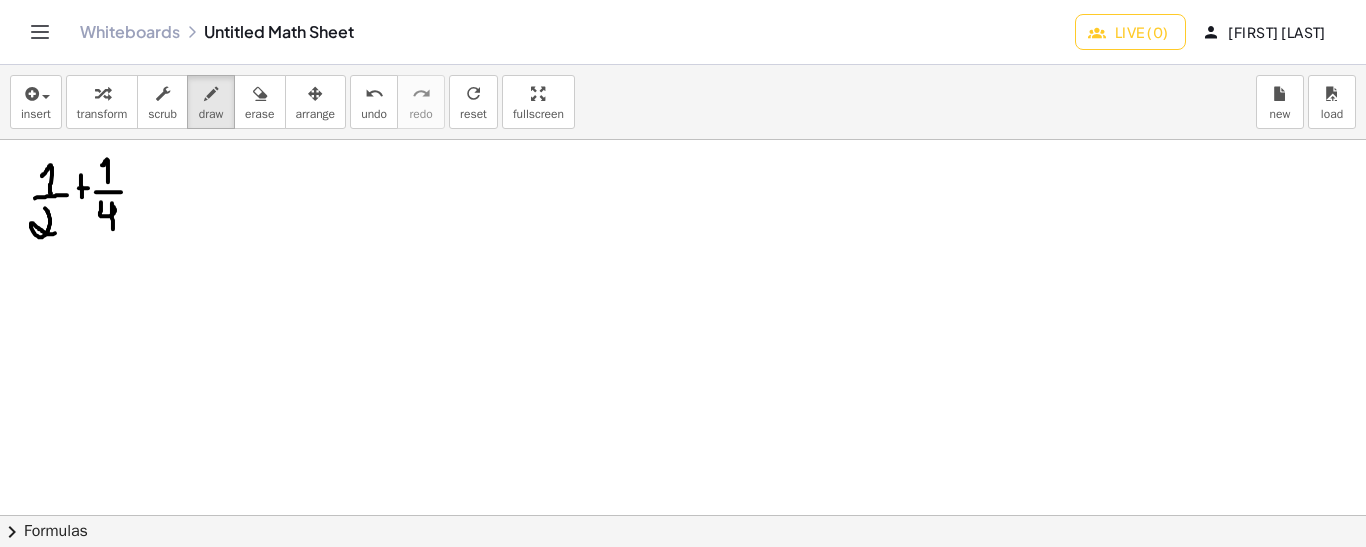 drag, startPoint x: 101, startPoint y: 201, endPoint x: 113, endPoint y: 228, distance: 29.546574 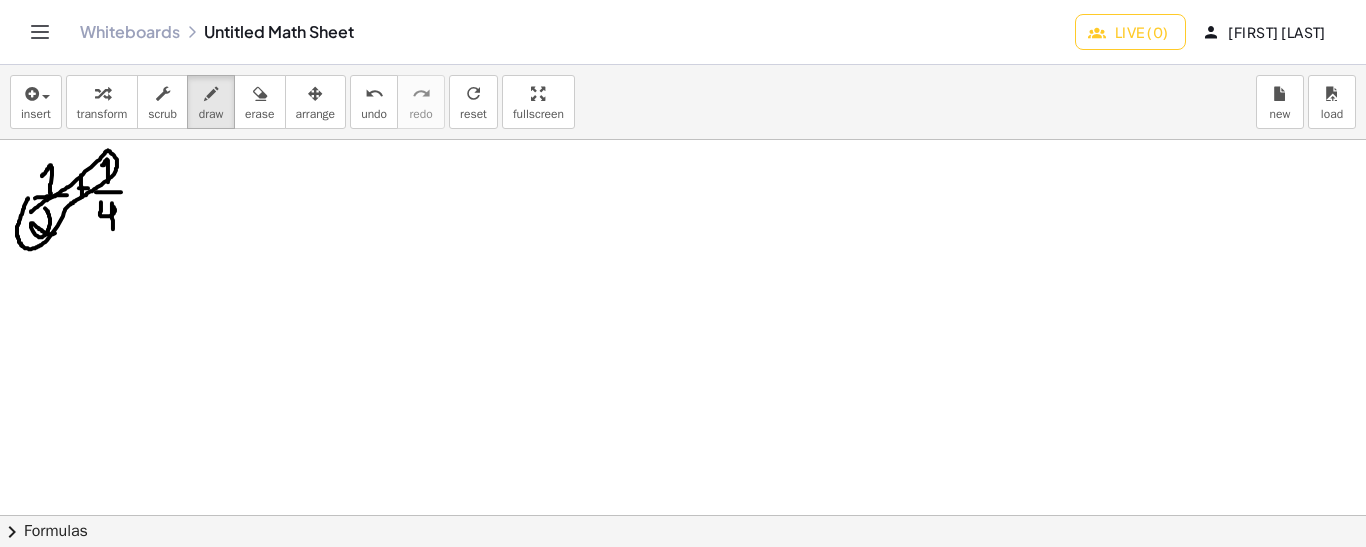 drag, startPoint x: 28, startPoint y: 197, endPoint x: 30, endPoint y: 211, distance: 14.142136 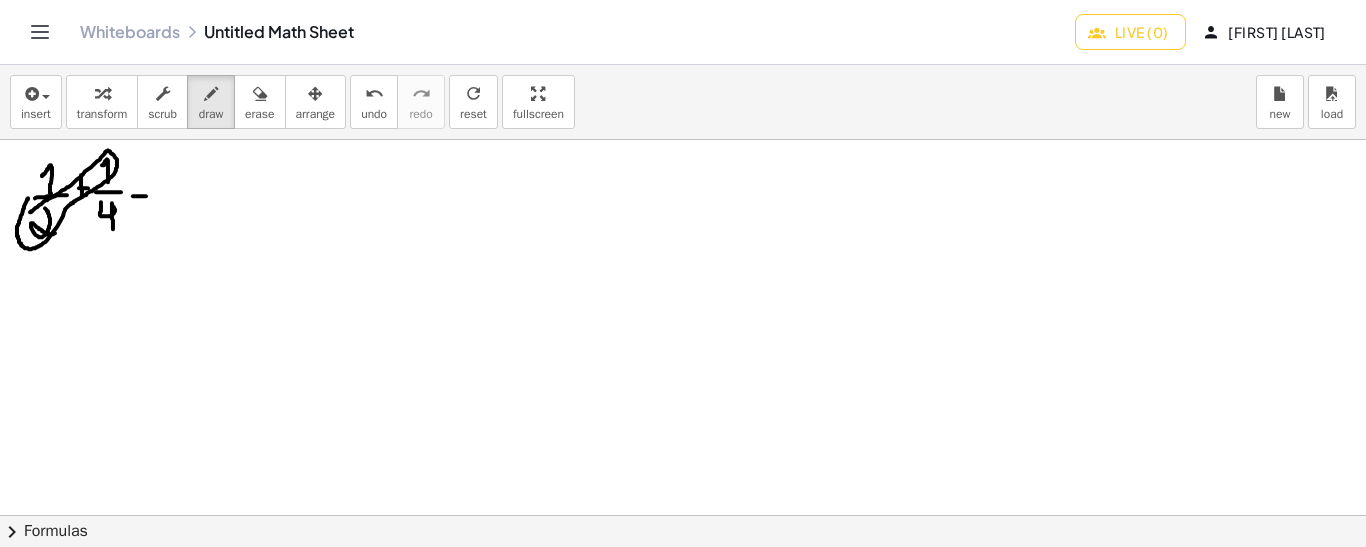 click at bounding box center [683, 516] 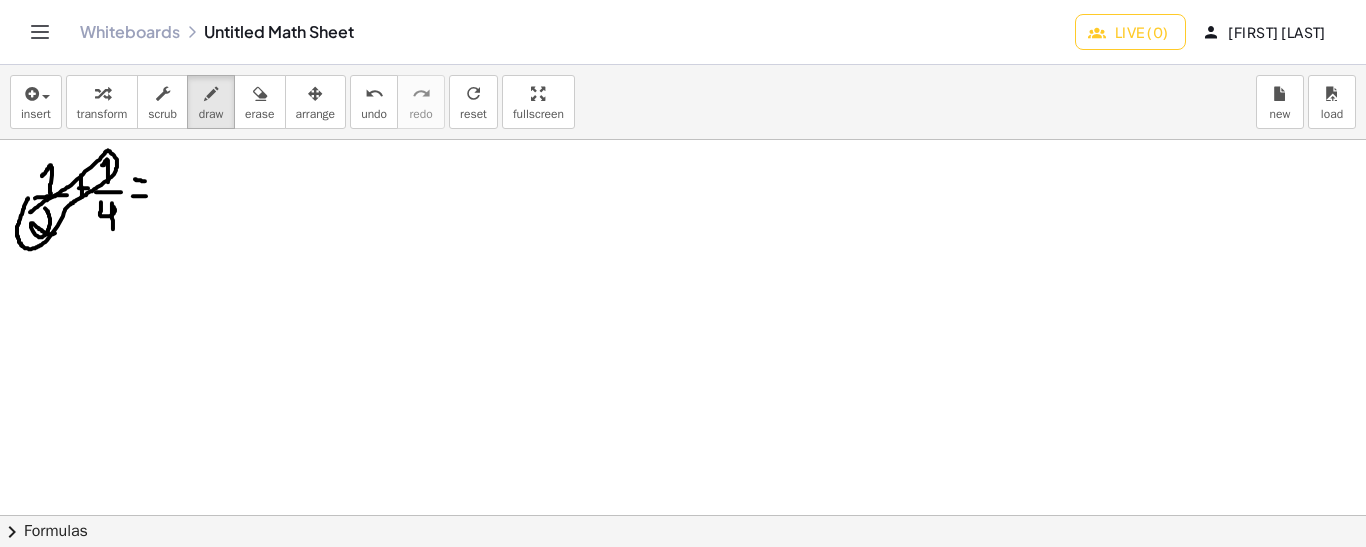 drag, startPoint x: 135, startPoint y: 178, endPoint x: 145, endPoint y: 180, distance: 10.198039 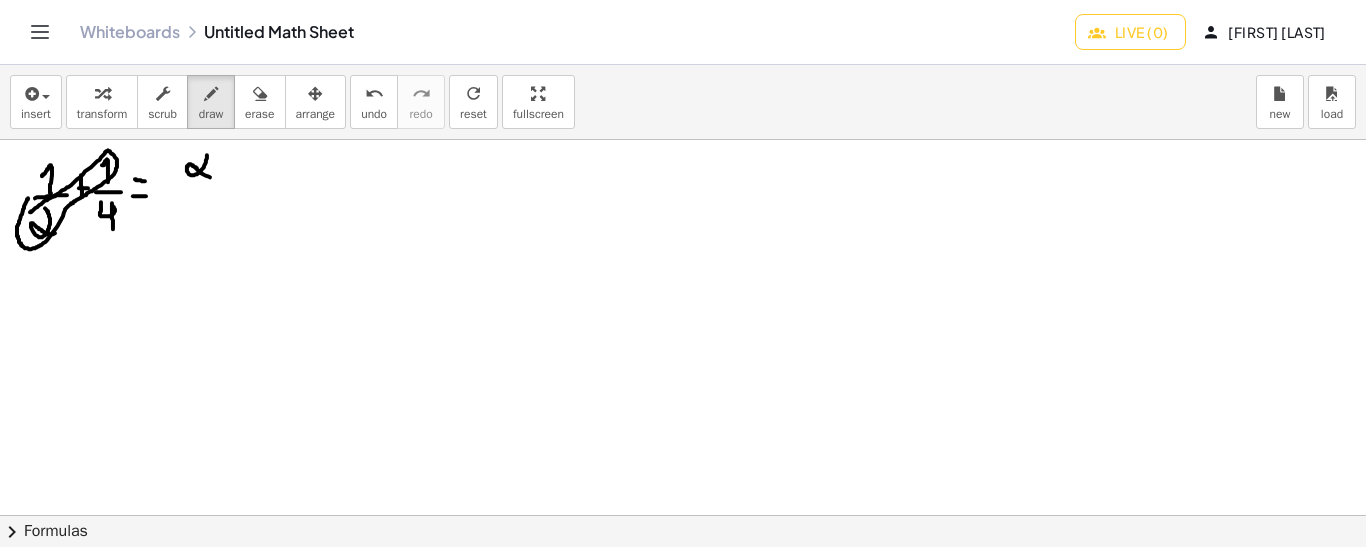 drag, startPoint x: 207, startPoint y: 154, endPoint x: 214, endPoint y: 176, distance: 23.086792 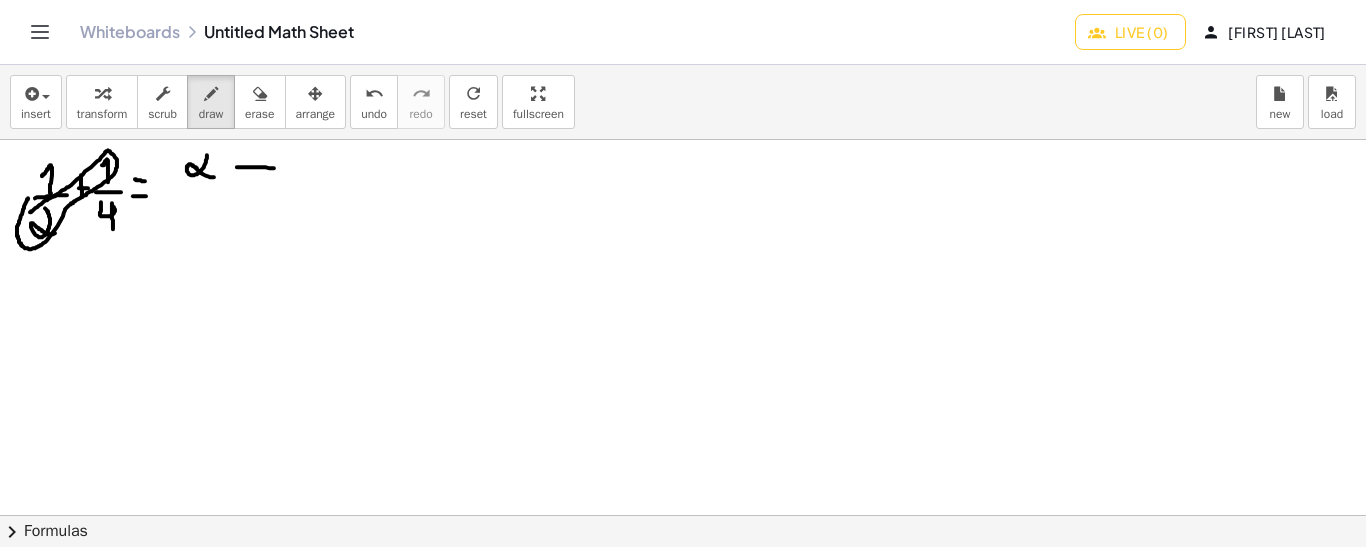 drag, startPoint x: 237, startPoint y: 166, endPoint x: 279, endPoint y: 166, distance: 42 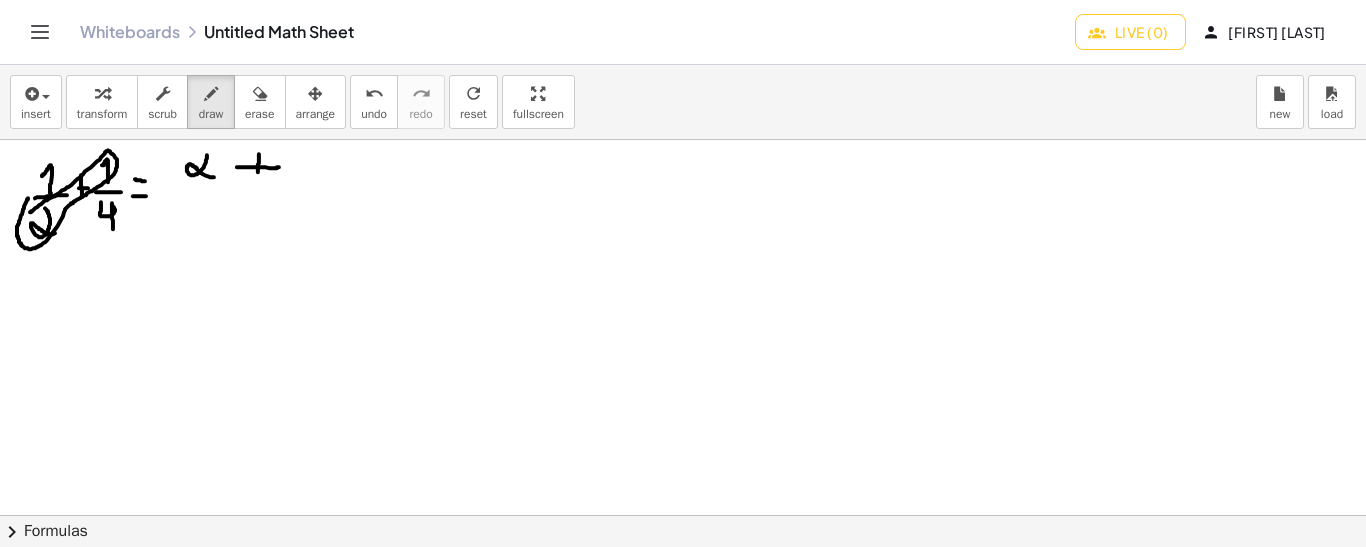 drag, startPoint x: 259, startPoint y: 153, endPoint x: 258, endPoint y: 173, distance: 20.024984 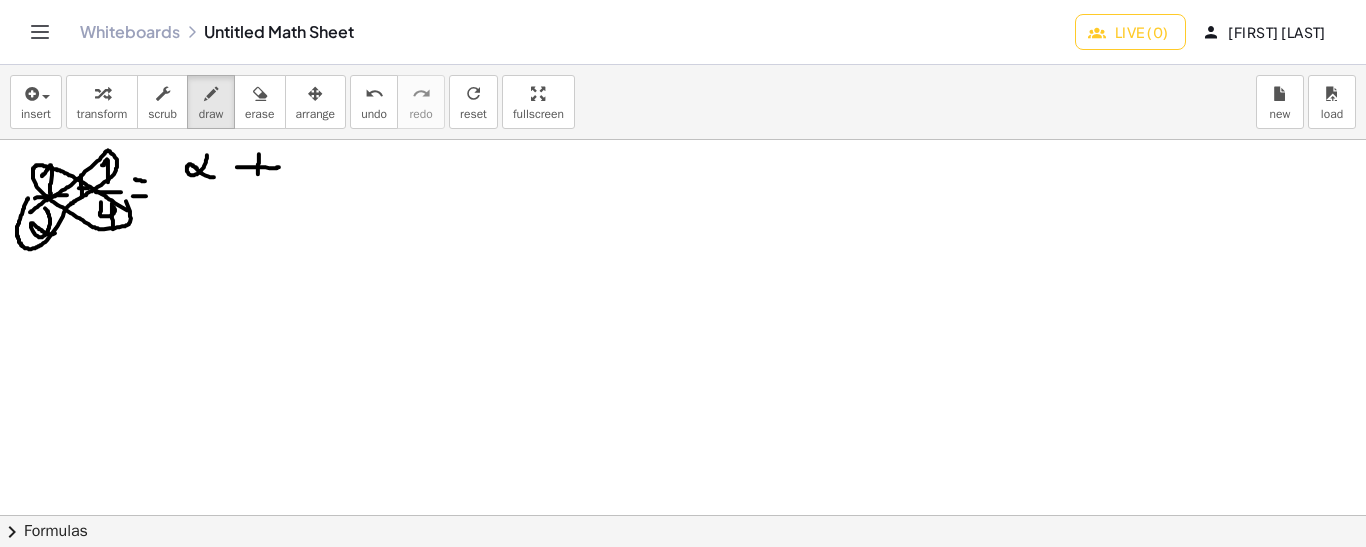 drag, startPoint x: 127, startPoint y: 209, endPoint x: 120, endPoint y: 192, distance: 18.384777 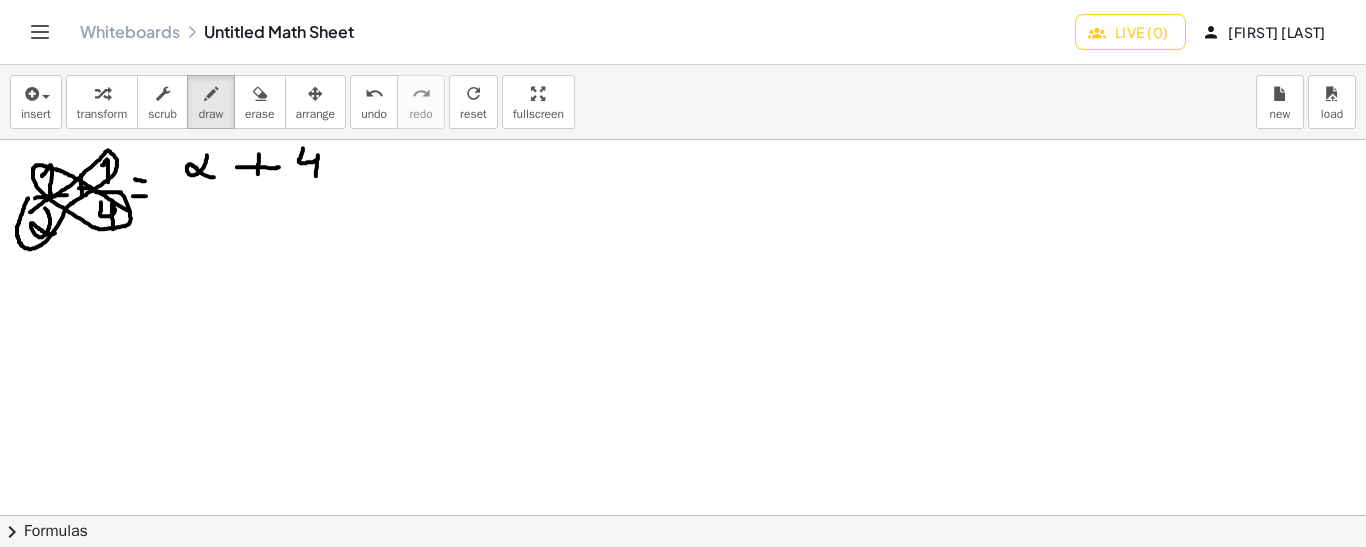 drag, startPoint x: 303, startPoint y: 147, endPoint x: 316, endPoint y: 175, distance: 30.870699 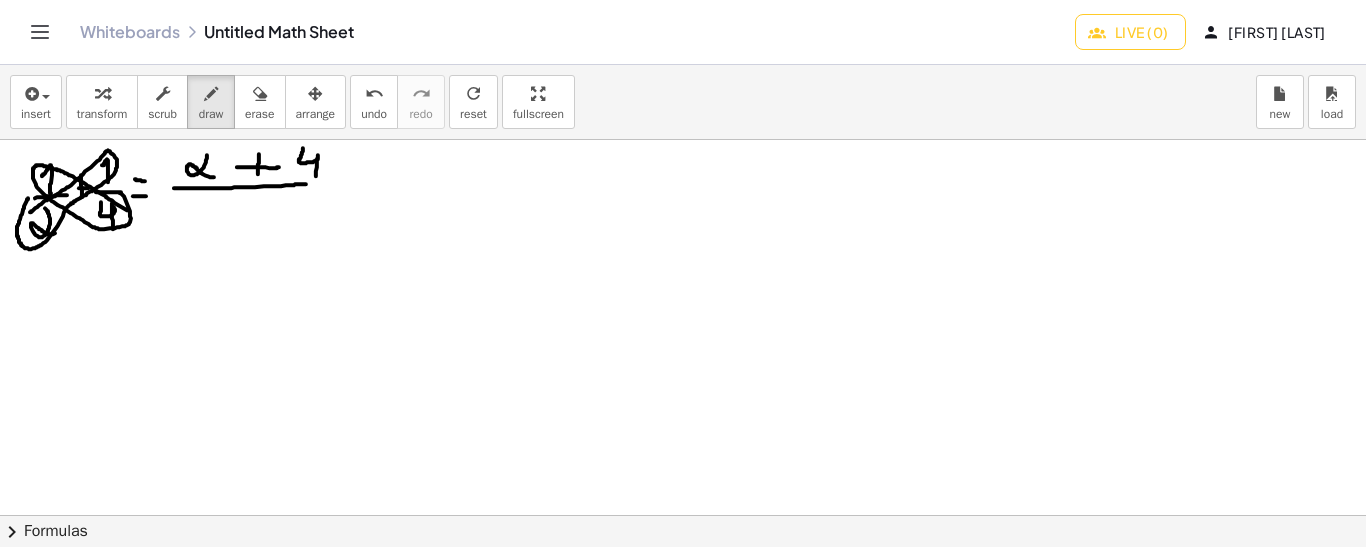drag, startPoint x: 174, startPoint y: 187, endPoint x: 316, endPoint y: 182, distance: 142.088 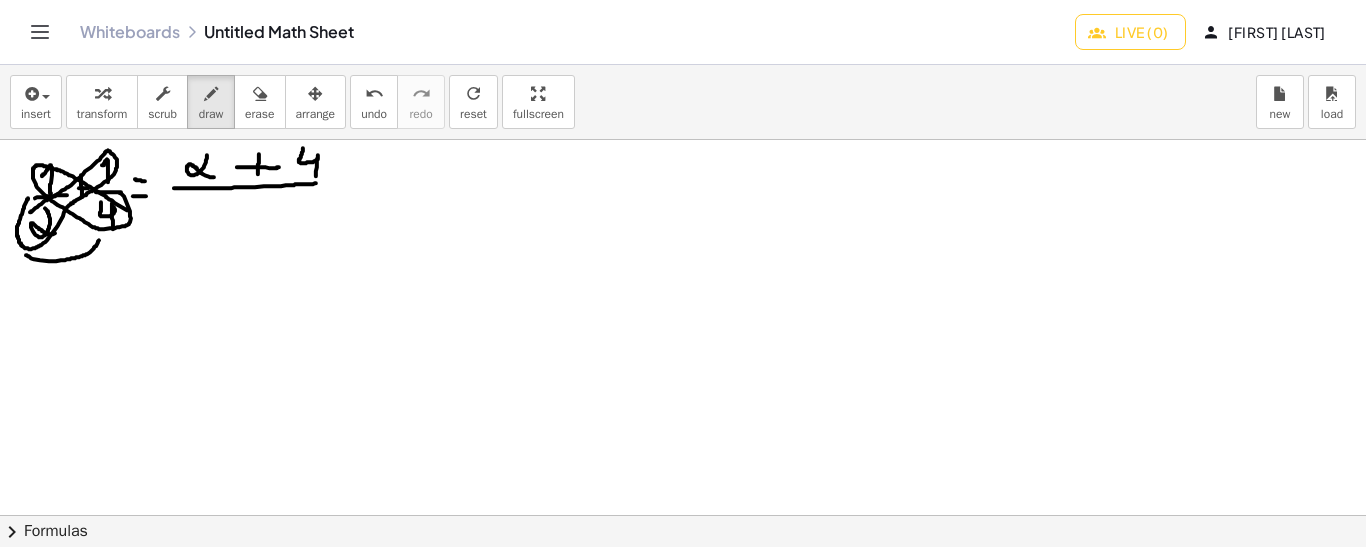 drag, startPoint x: 26, startPoint y: 254, endPoint x: 99, endPoint y: 237, distance: 74.953316 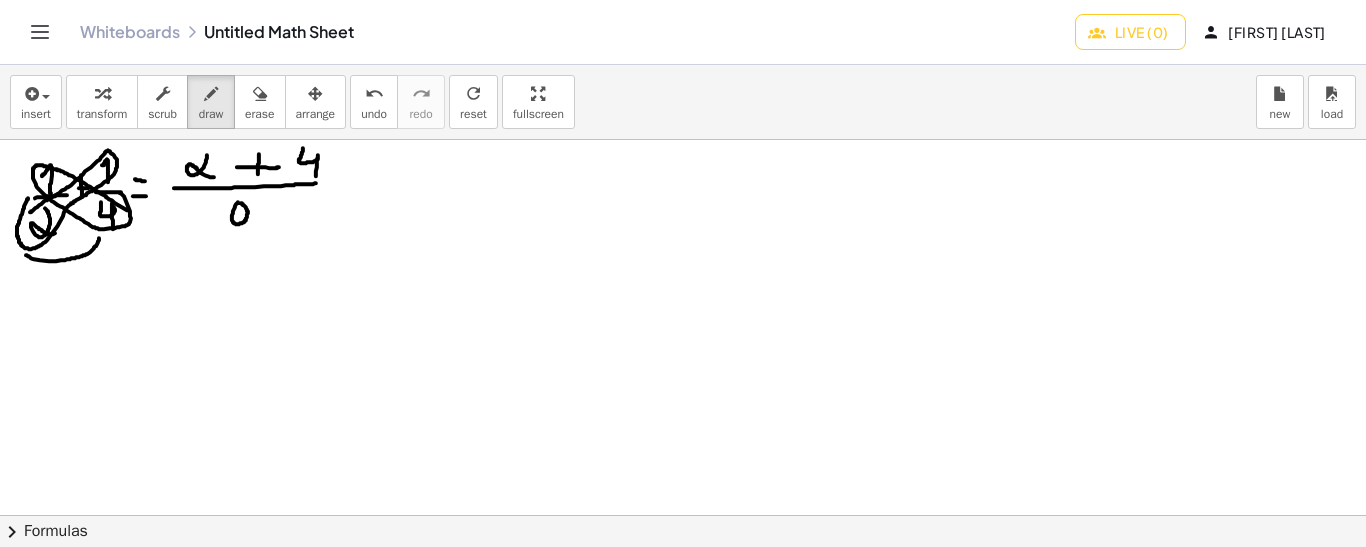 click at bounding box center [683, 516] 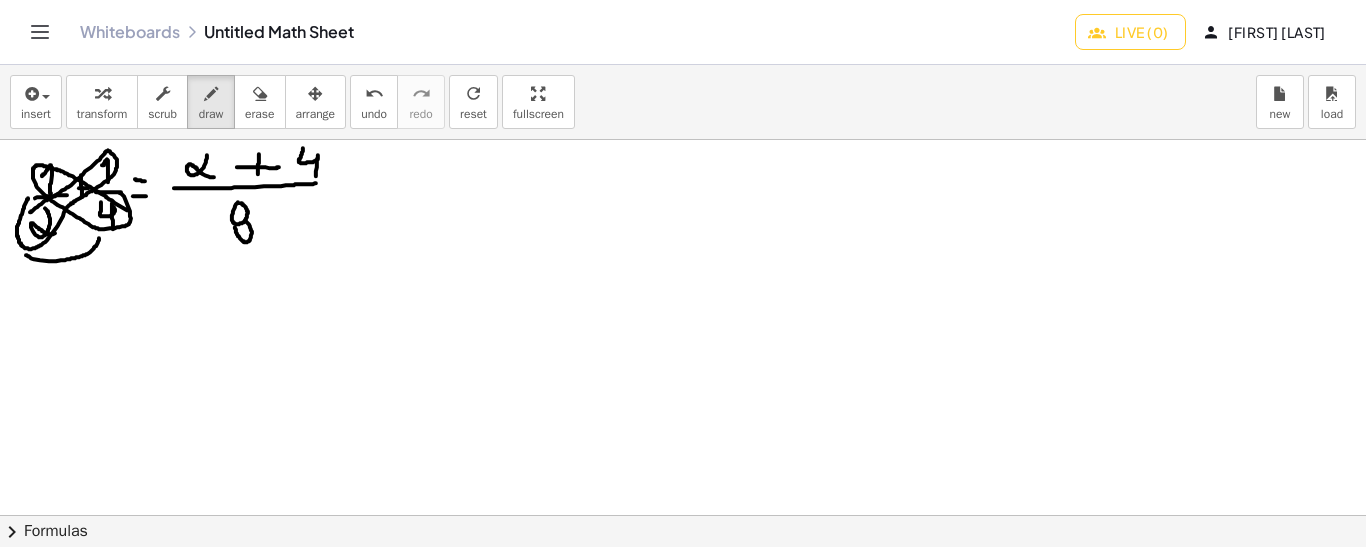 click at bounding box center [683, 516] 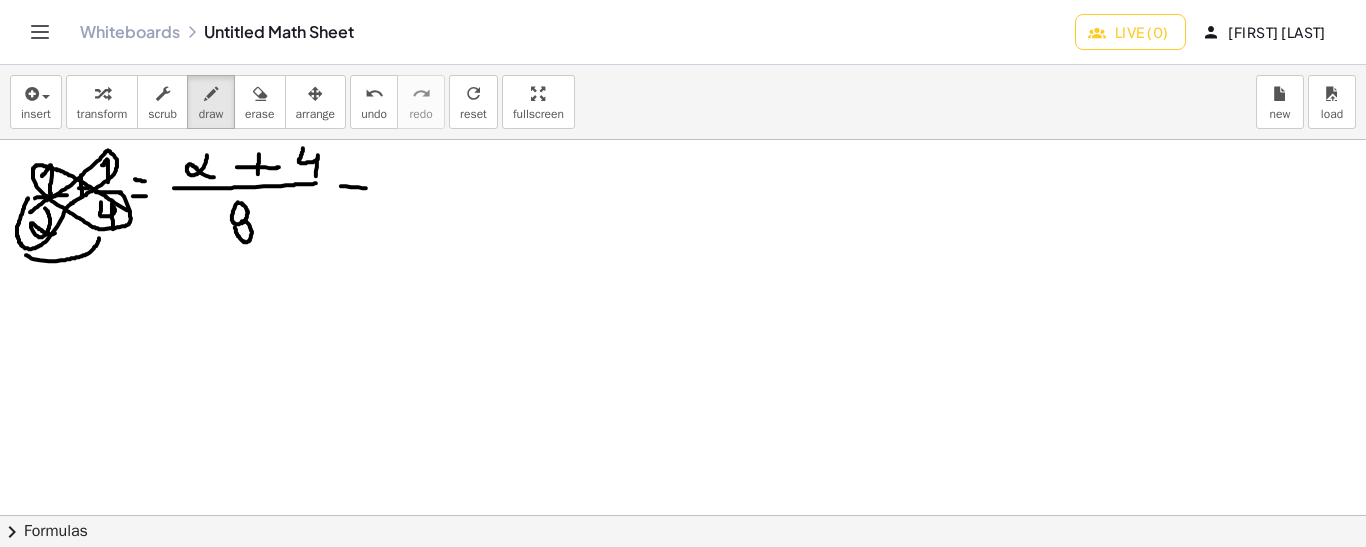 drag, startPoint x: 341, startPoint y: 185, endPoint x: 368, endPoint y: 187, distance: 27.073973 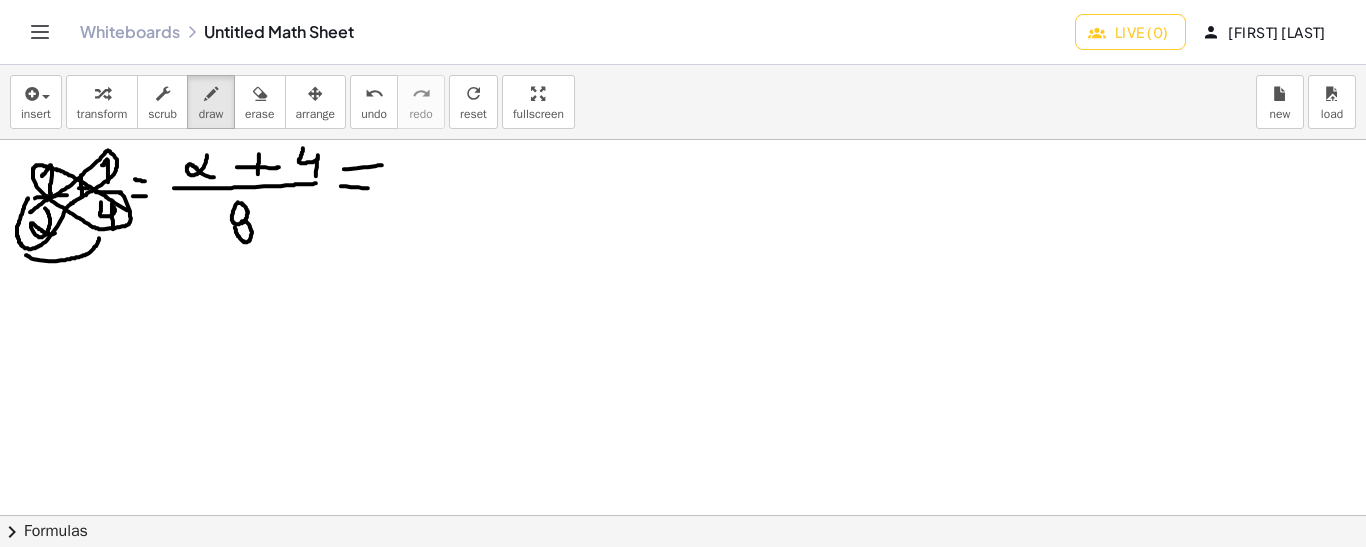 drag, startPoint x: 344, startPoint y: 168, endPoint x: 384, endPoint y: 164, distance: 40.1995 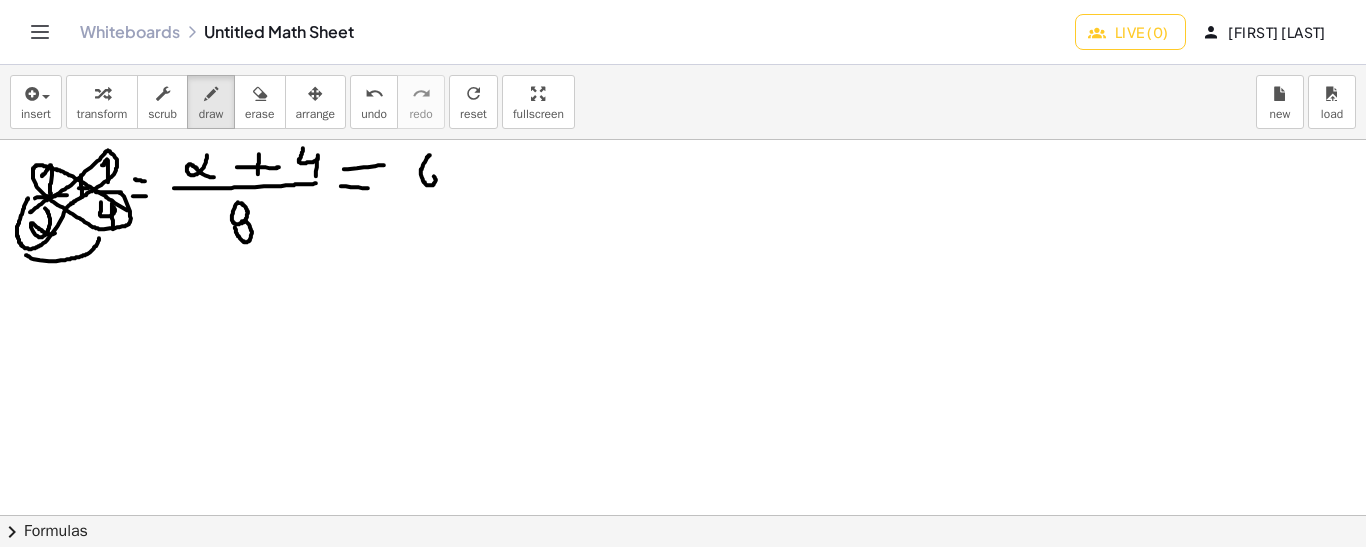 drag, startPoint x: 430, startPoint y: 154, endPoint x: 427, endPoint y: 178, distance: 24.186773 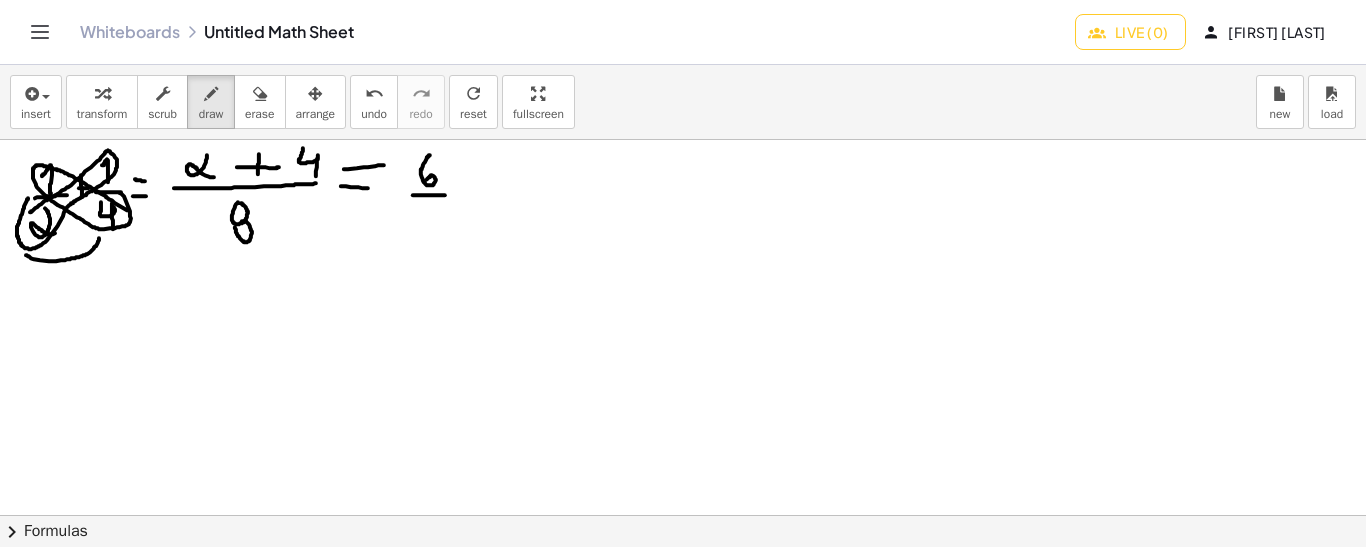 drag, startPoint x: 413, startPoint y: 194, endPoint x: 445, endPoint y: 194, distance: 32 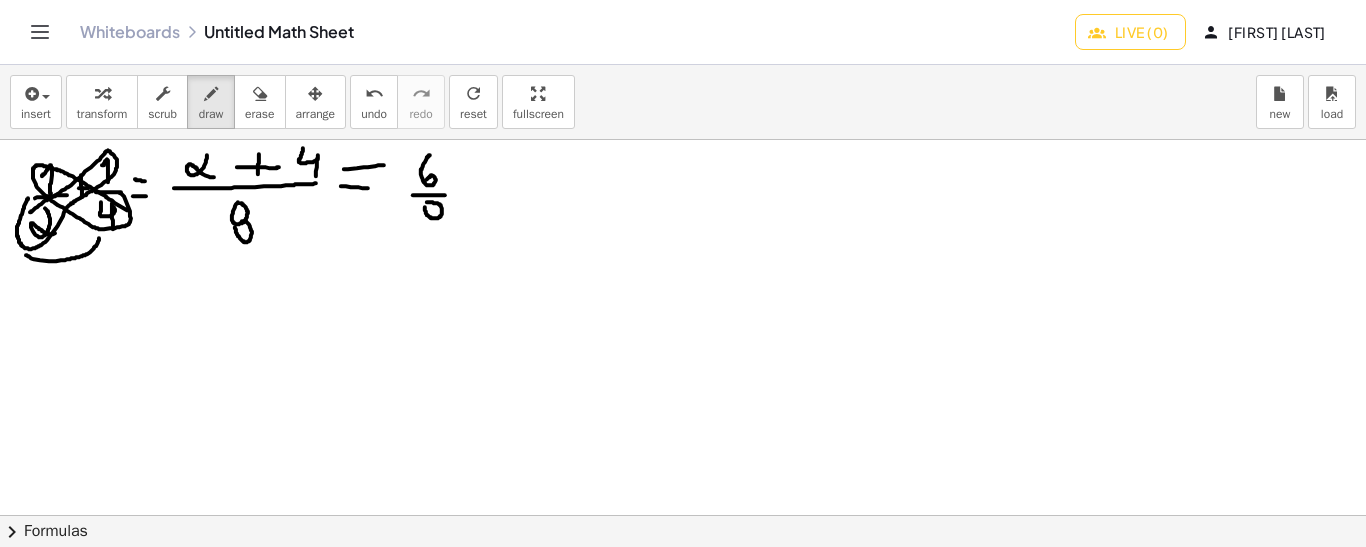 click at bounding box center [683, 516] 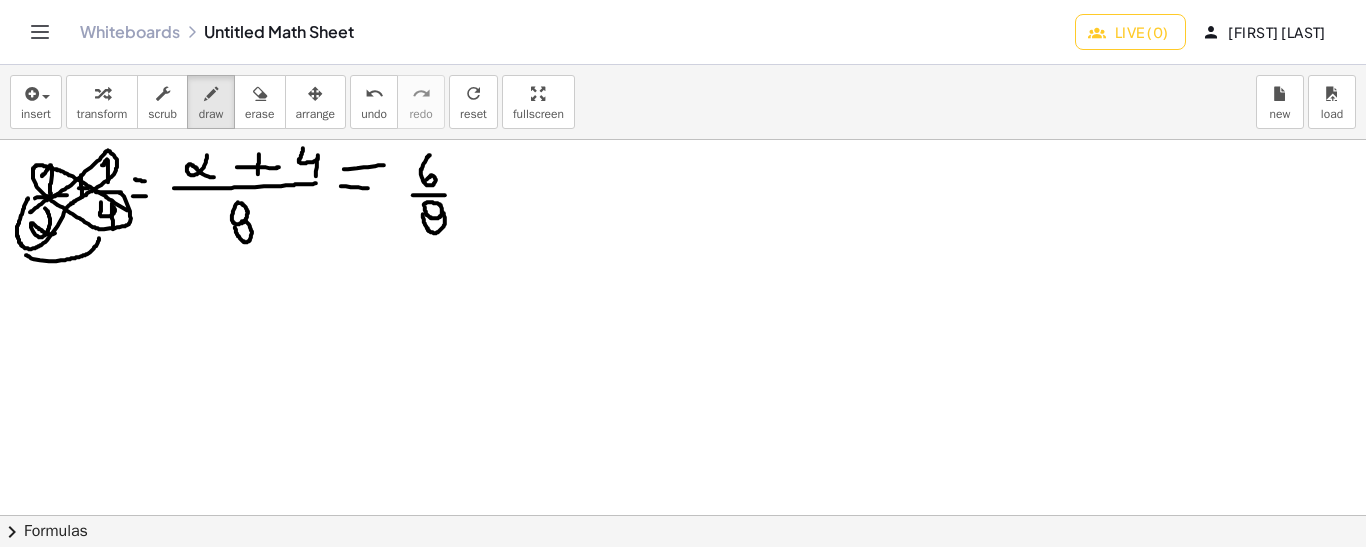 drag, startPoint x: 423, startPoint y: 213, endPoint x: 442, endPoint y: 211, distance: 19.104973 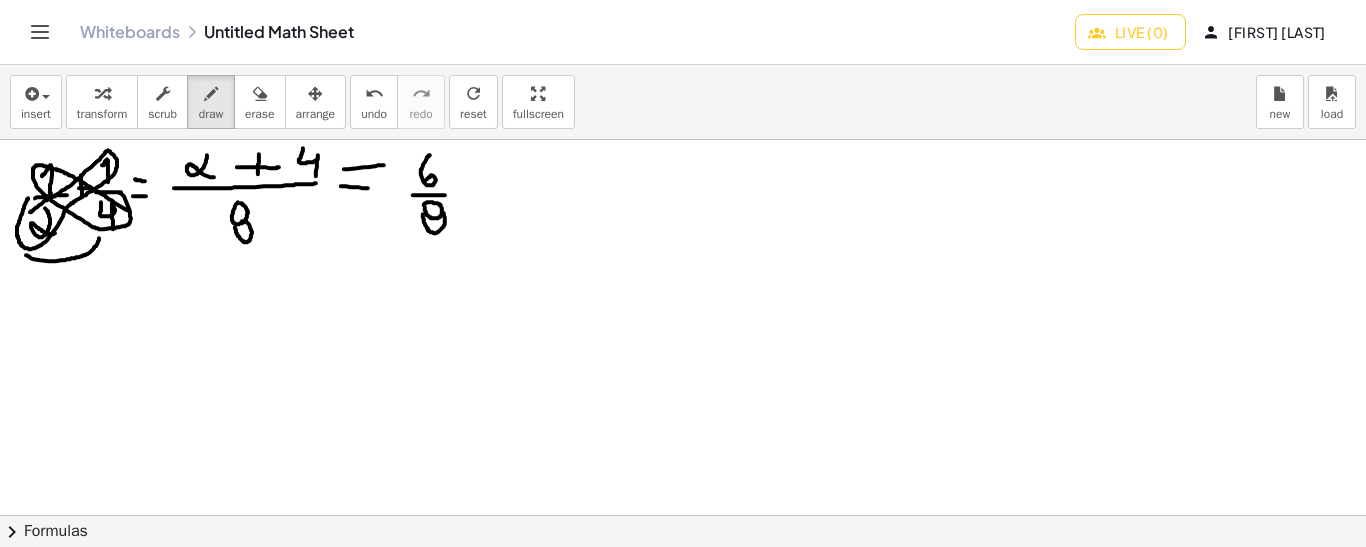 click at bounding box center [683, 516] 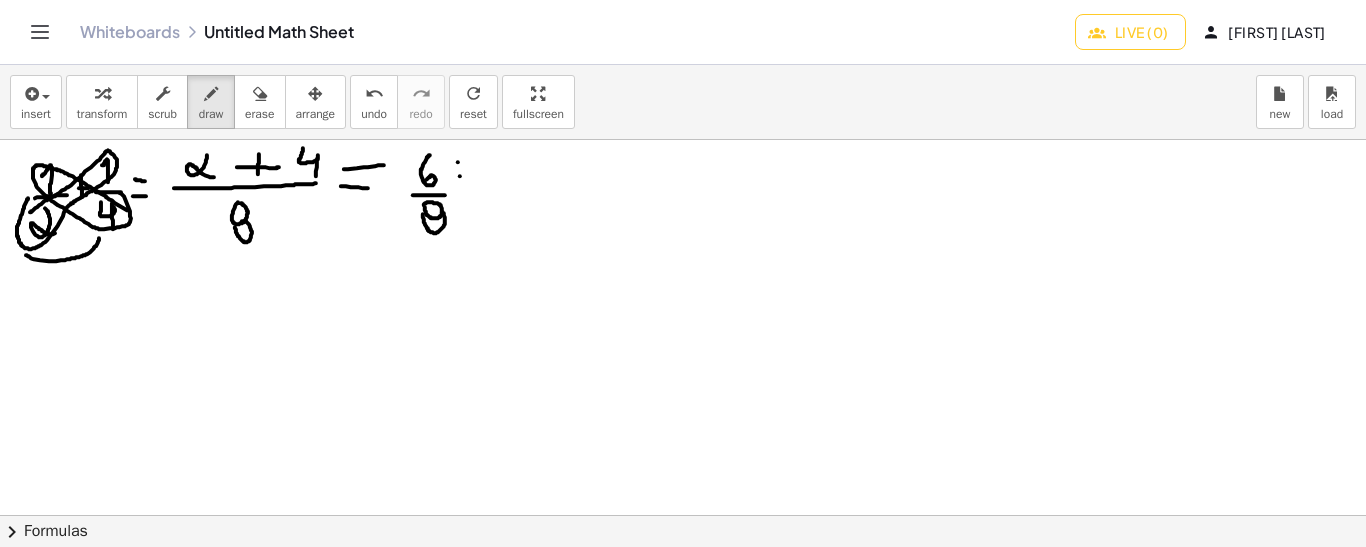 click at bounding box center [683, 516] 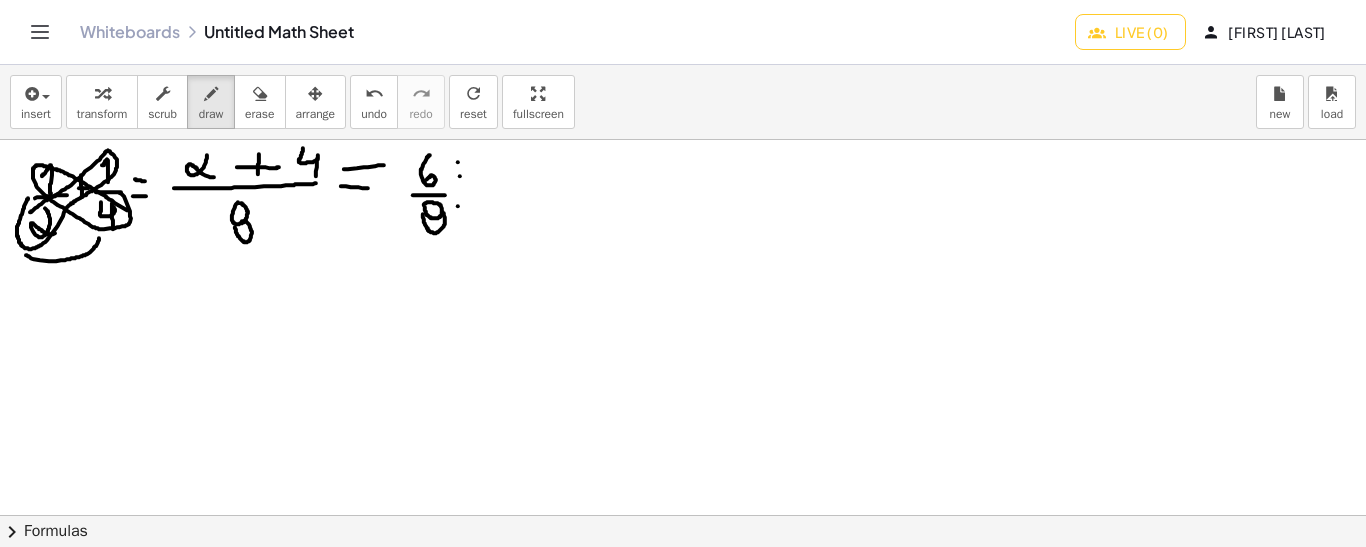 click at bounding box center (683, 516) 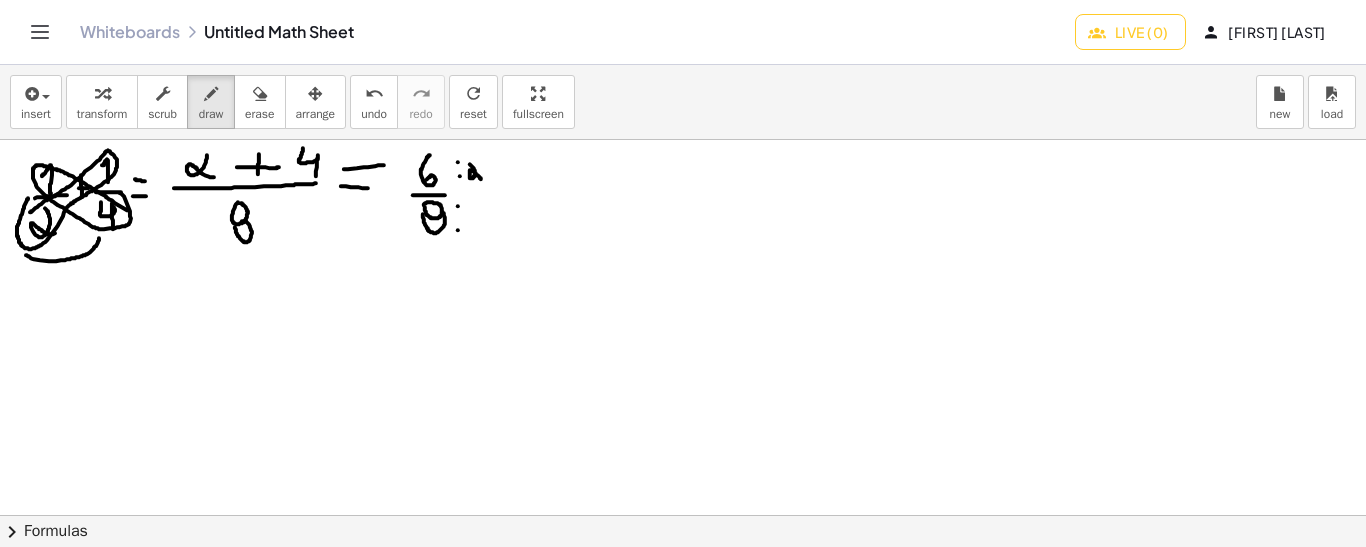 drag, startPoint x: 470, startPoint y: 163, endPoint x: 481, endPoint y: 178, distance: 18.601076 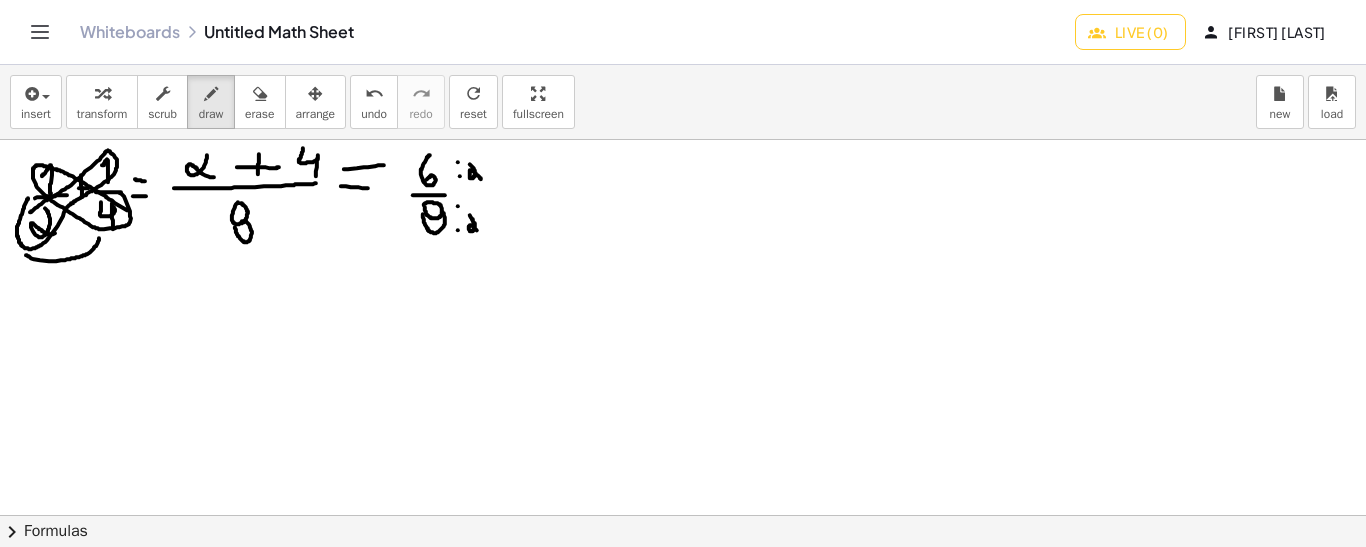 drag, startPoint x: 470, startPoint y: 214, endPoint x: 478, endPoint y: 229, distance: 17 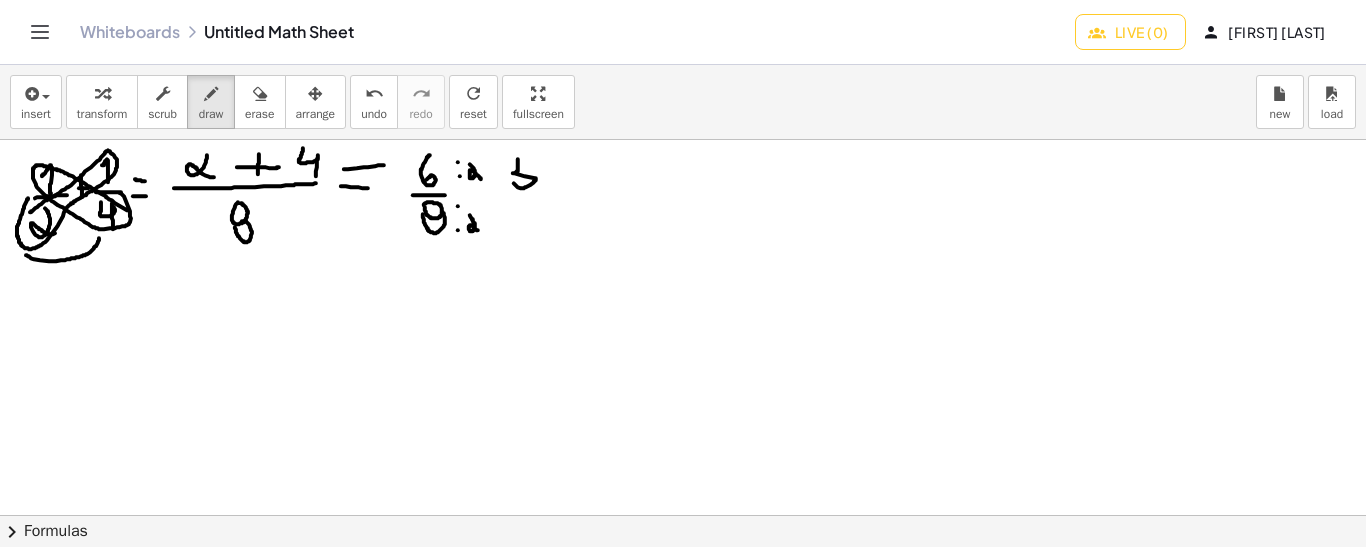 drag, startPoint x: 518, startPoint y: 158, endPoint x: 514, endPoint y: 180, distance: 22.36068 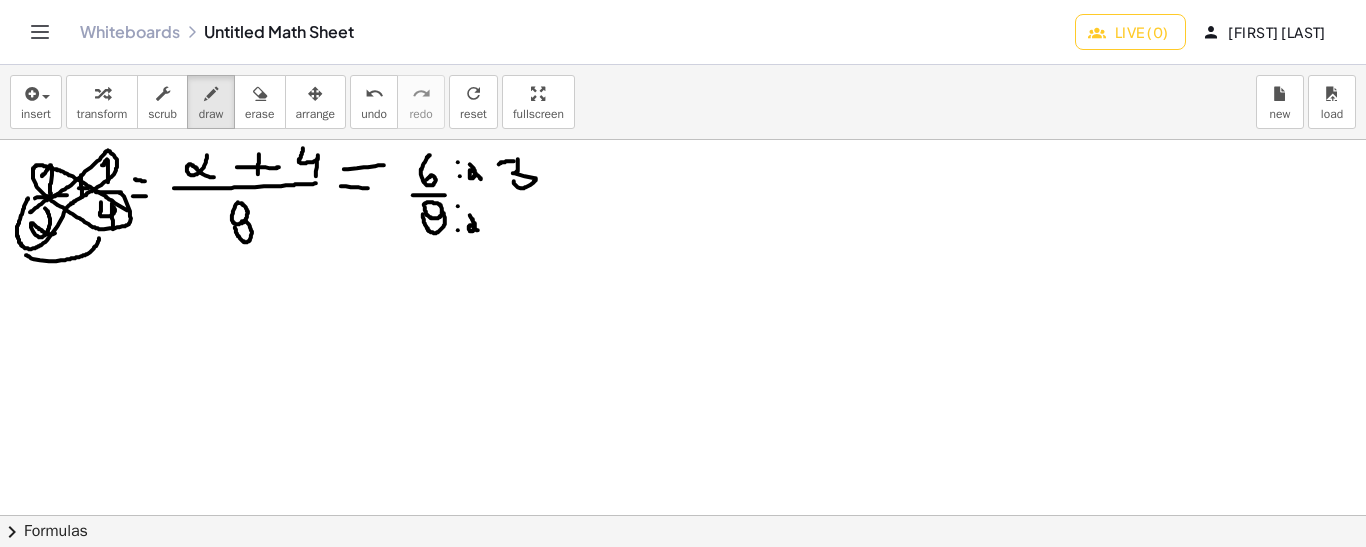 drag, startPoint x: 514, startPoint y: 160, endPoint x: 498, endPoint y: 164, distance: 16.492422 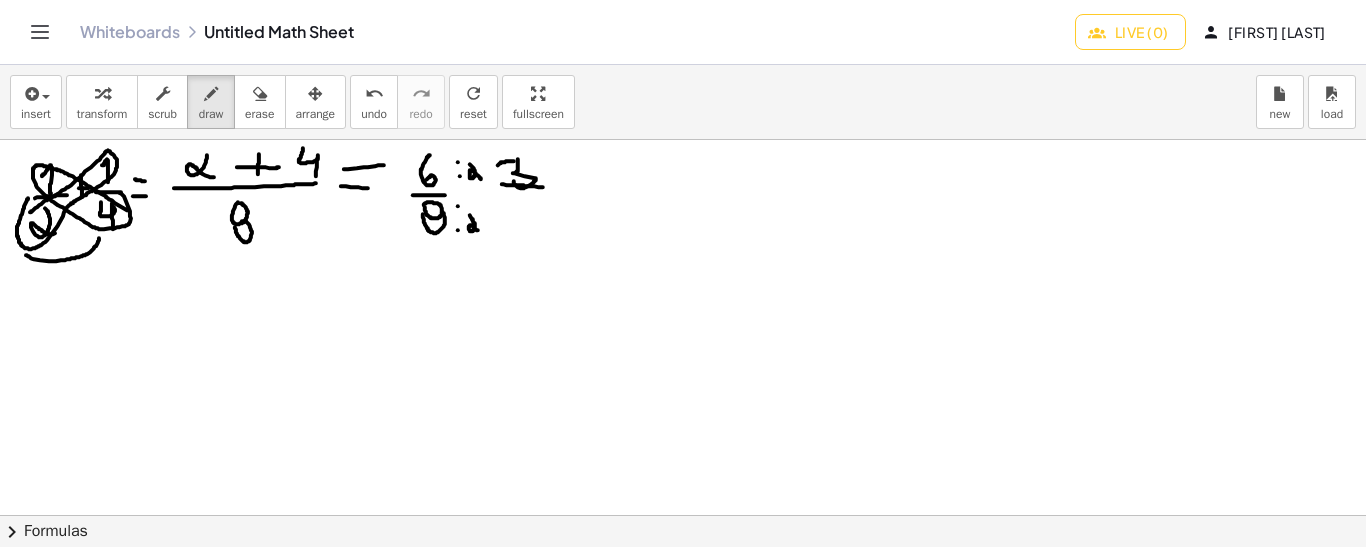 drag, startPoint x: 502, startPoint y: 183, endPoint x: 543, endPoint y: 186, distance: 41.109608 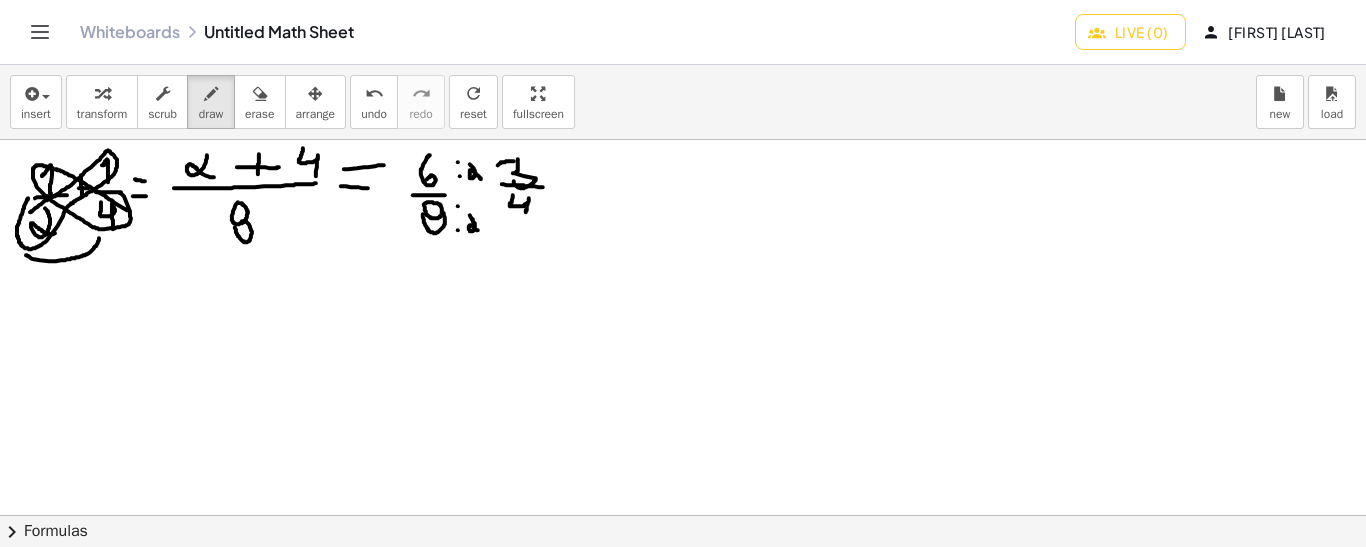 drag, startPoint x: 513, startPoint y: 194, endPoint x: 524, endPoint y: 216, distance: 24.596748 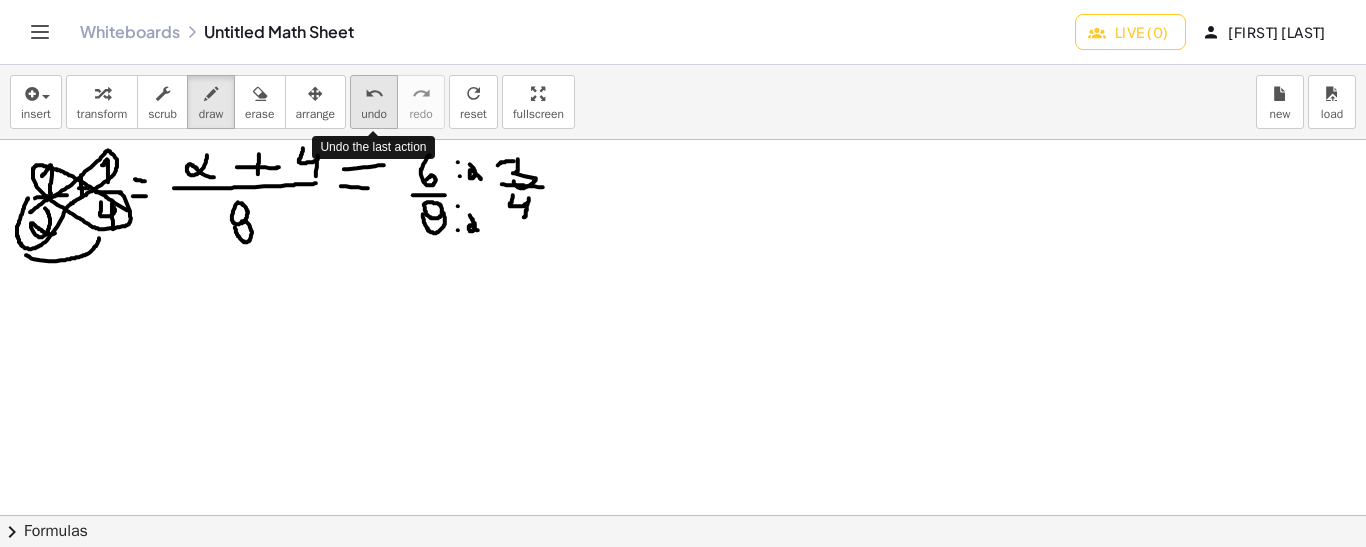 click on "undo" at bounding box center (374, 94) 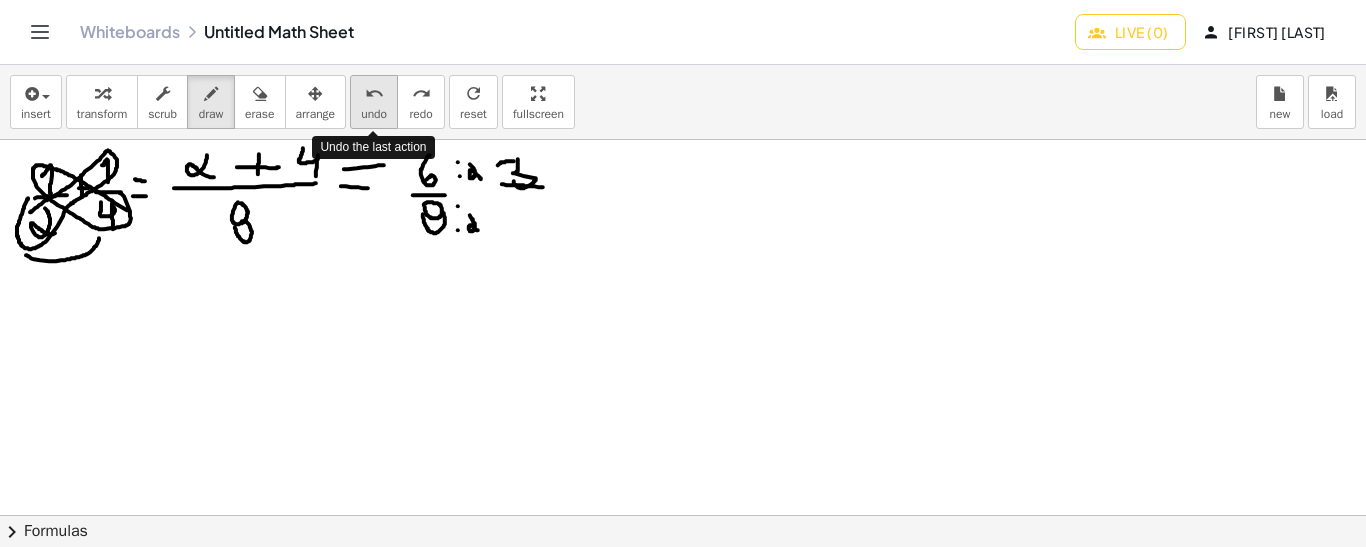 click on "undo" at bounding box center [374, 94] 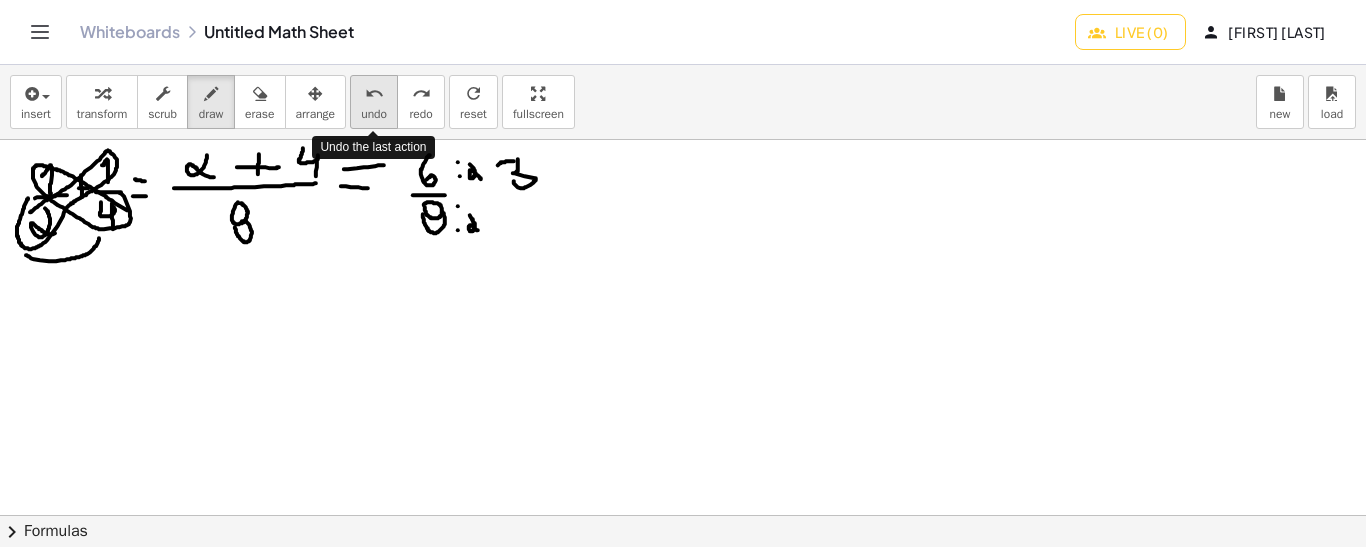 click on "undo" at bounding box center [374, 94] 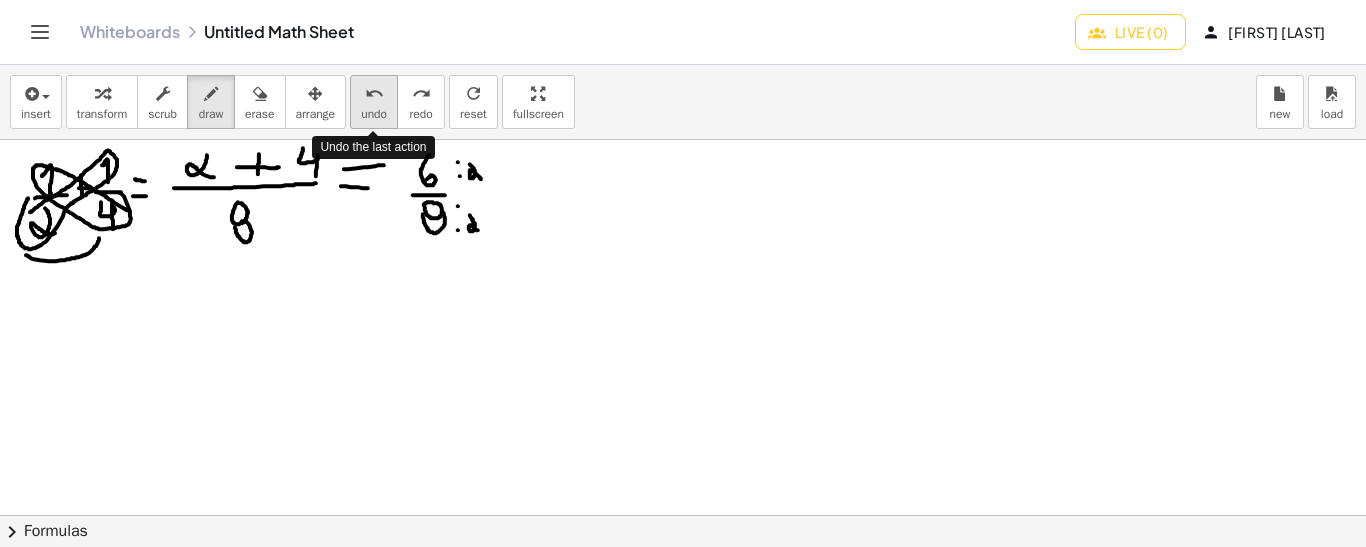 click on "undo" at bounding box center (374, 94) 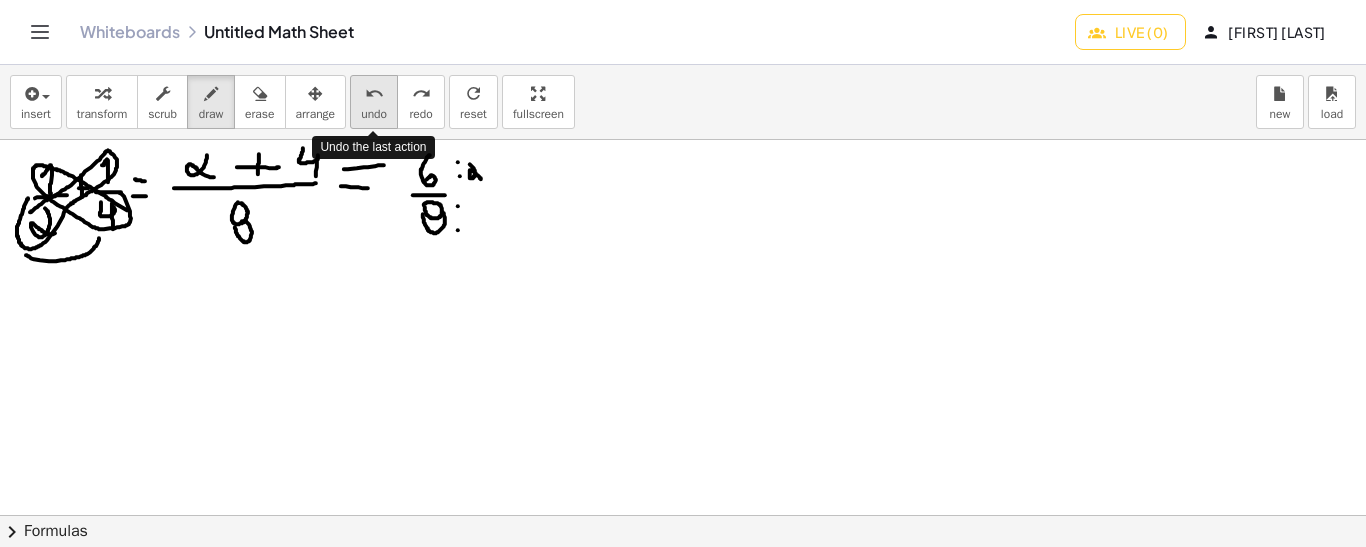 click on "undo" at bounding box center (374, 94) 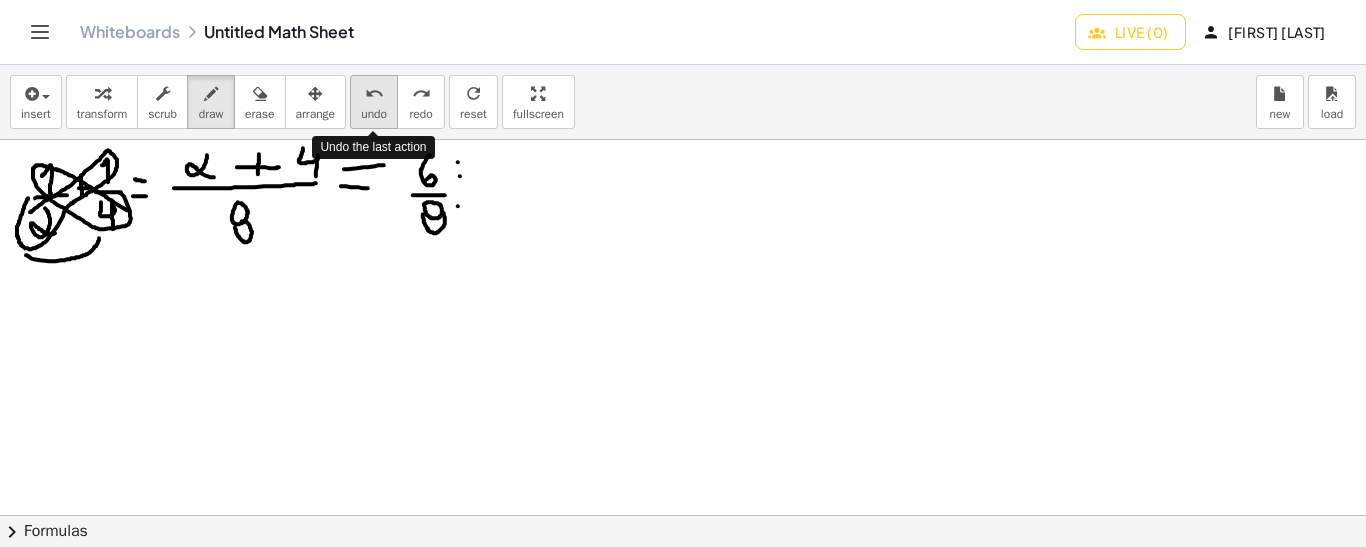 click on "undo" at bounding box center [374, 94] 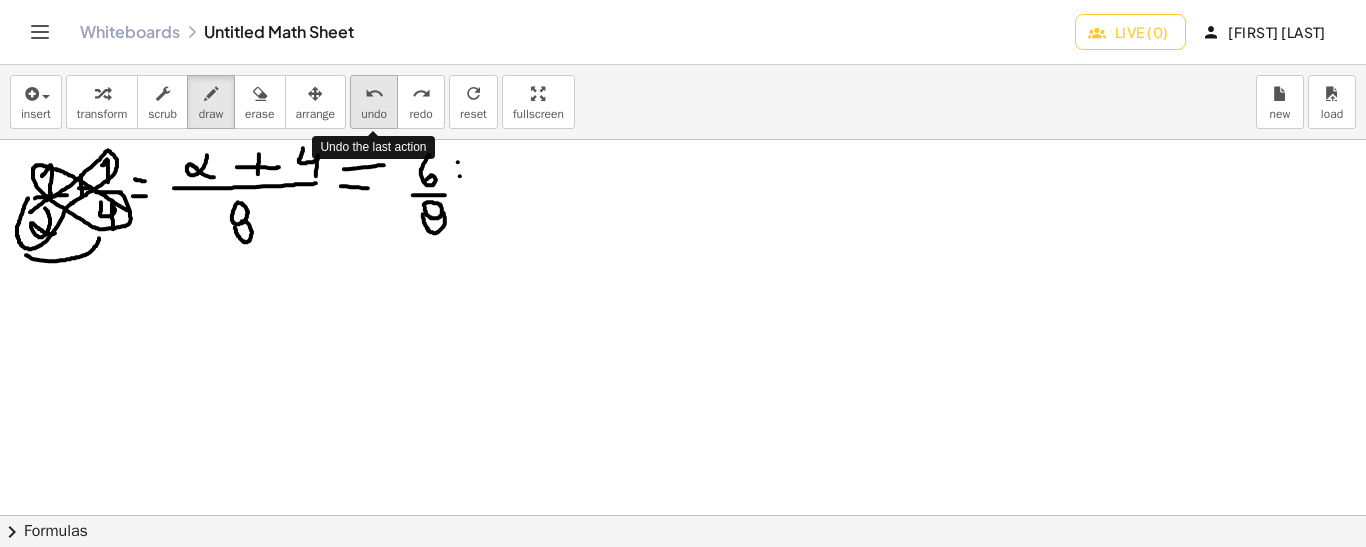 click on "undo" at bounding box center (374, 94) 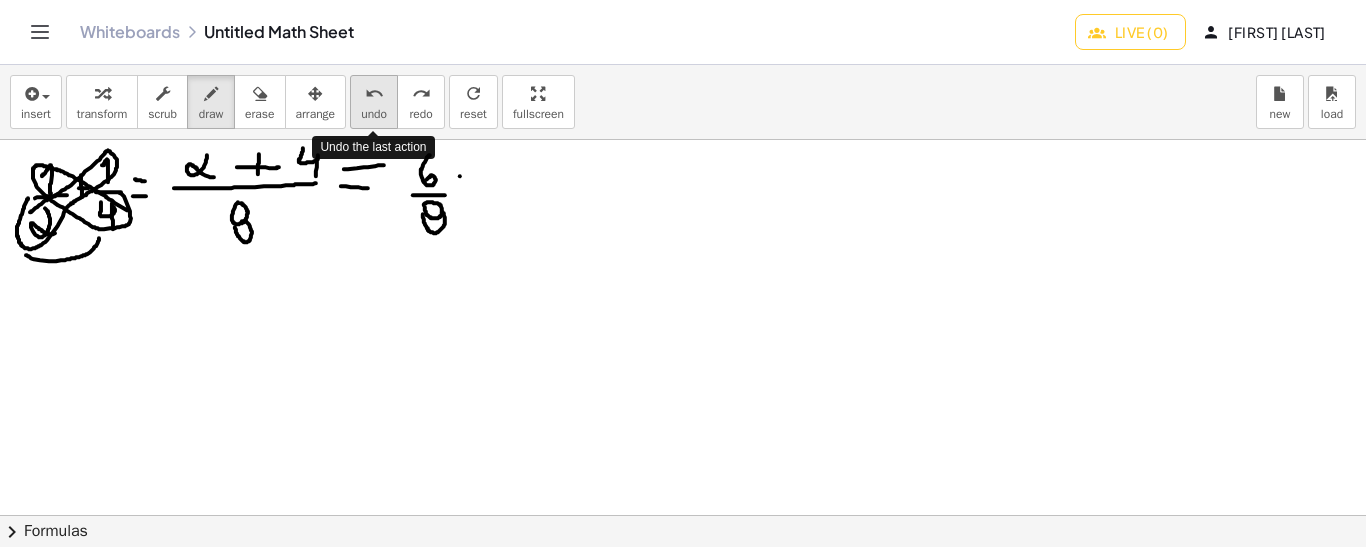 click on "undo" at bounding box center (374, 94) 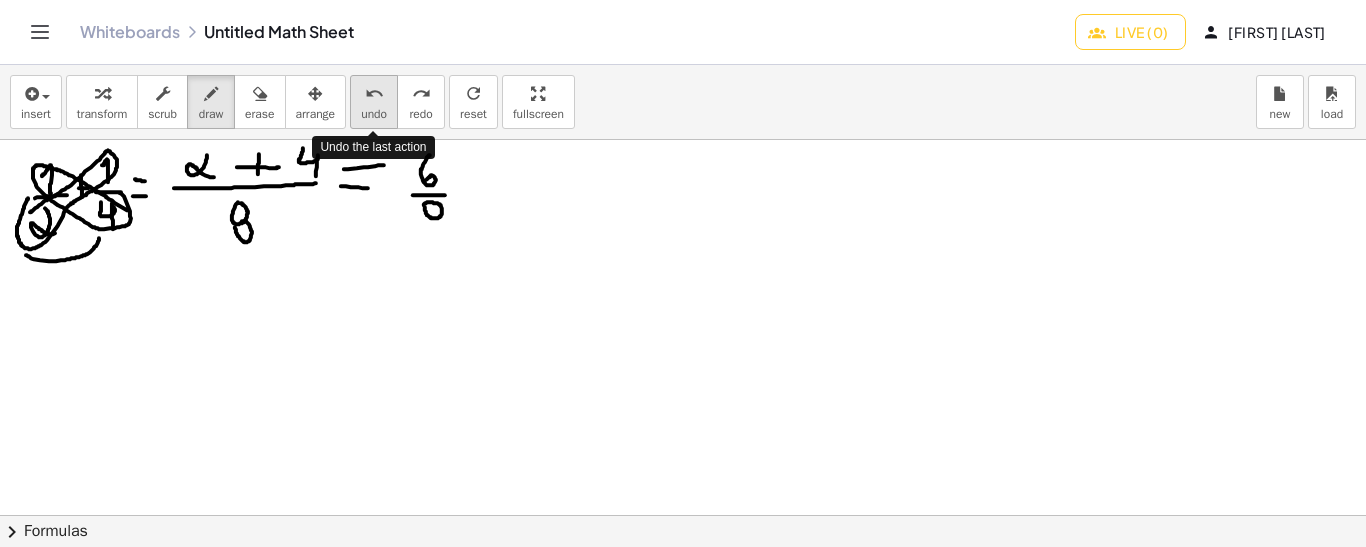 click on "undo" at bounding box center [374, 94] 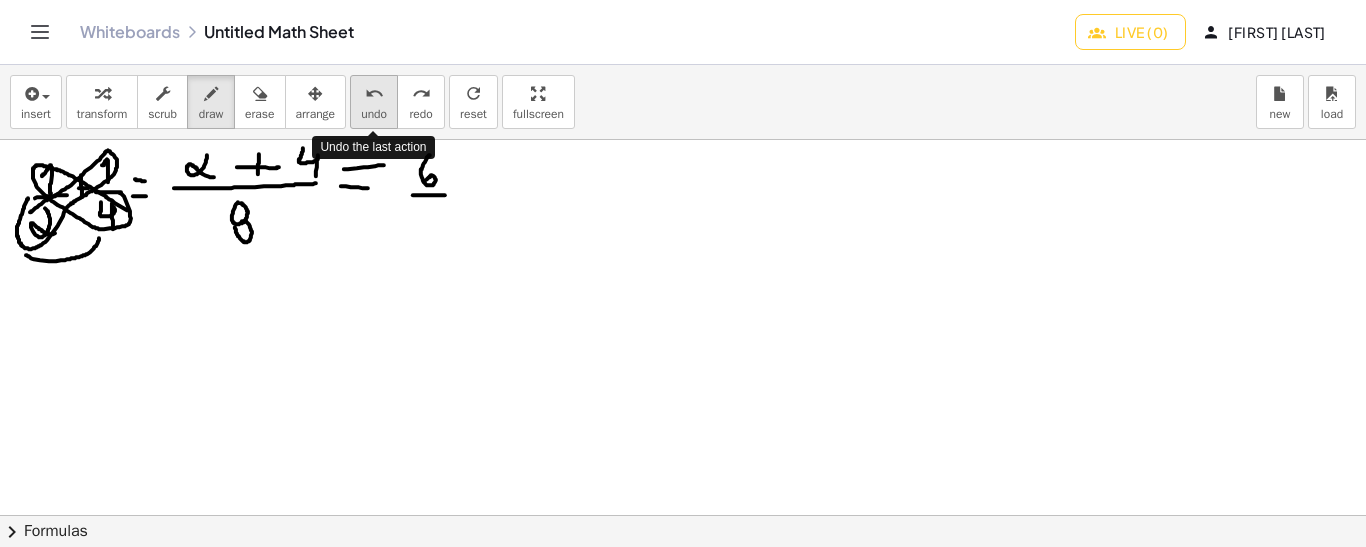 click on "undo" at bounding box center (374, 94) 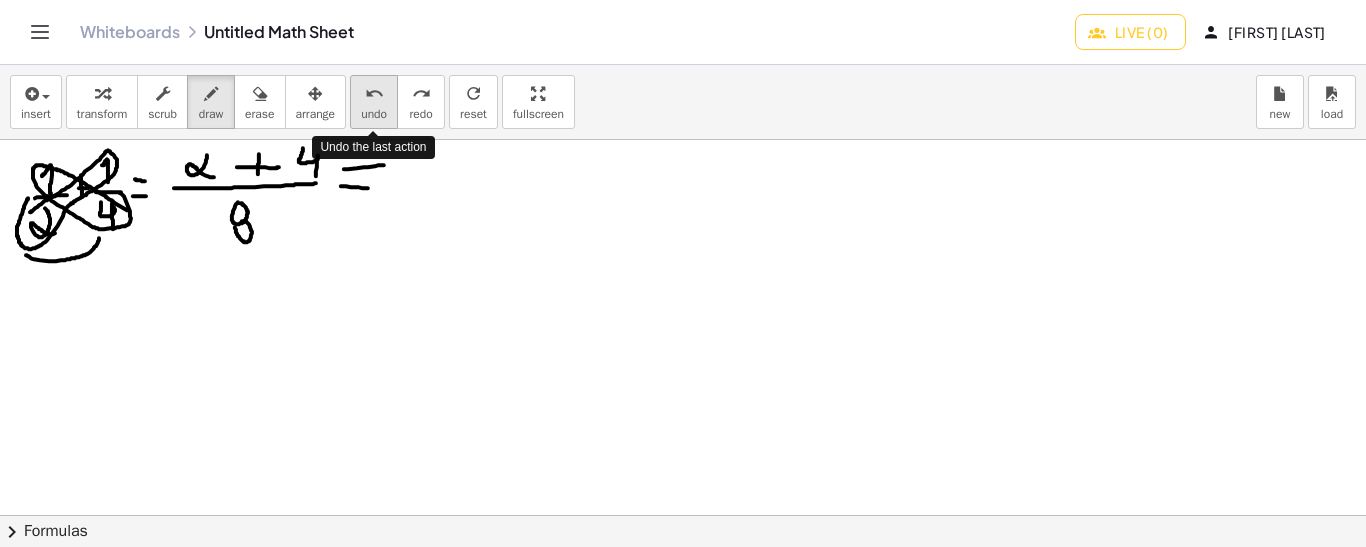 click on "undo" at bounding box center [374, 94] 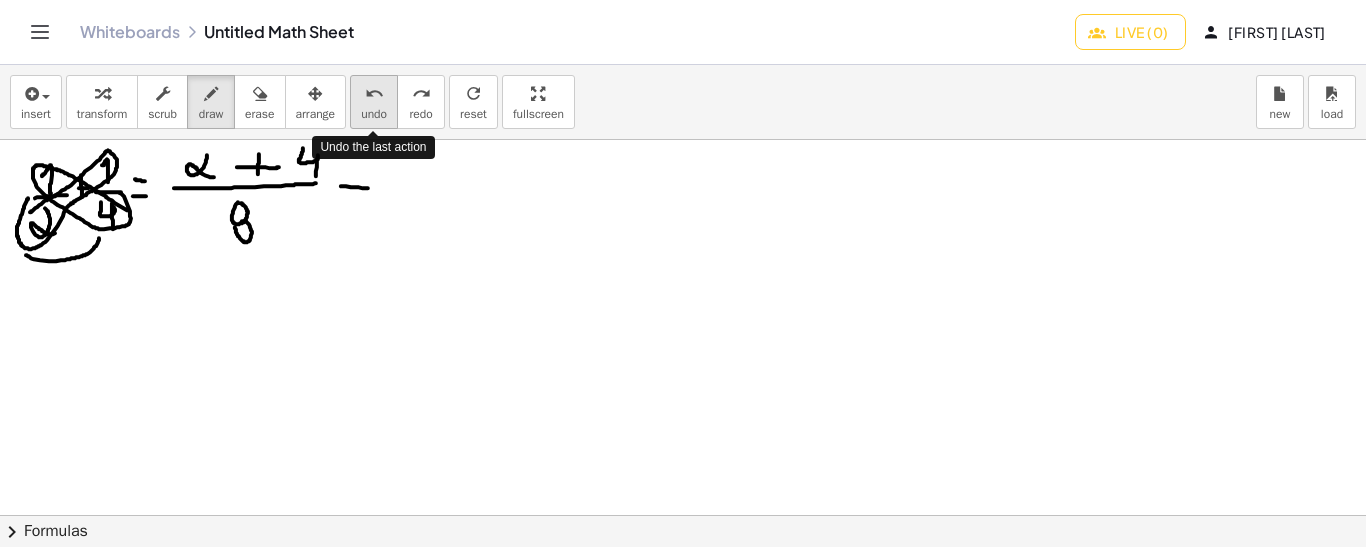 click on "undo" at bounding box center (374, 94) 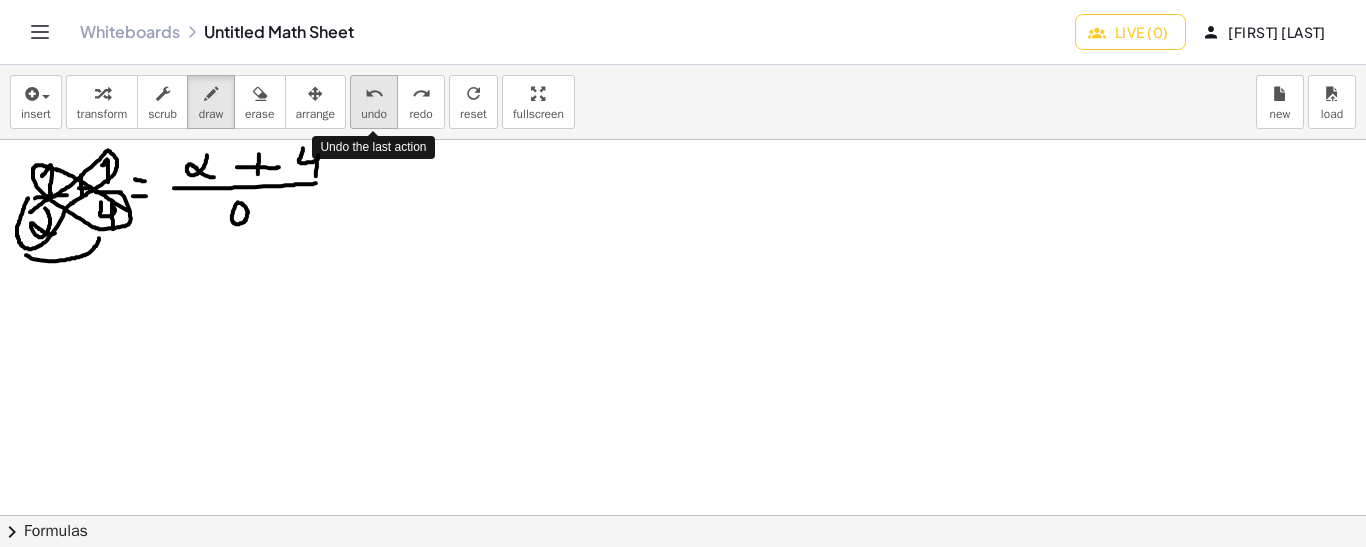 click on "undo" at bounding box center (374, 94) 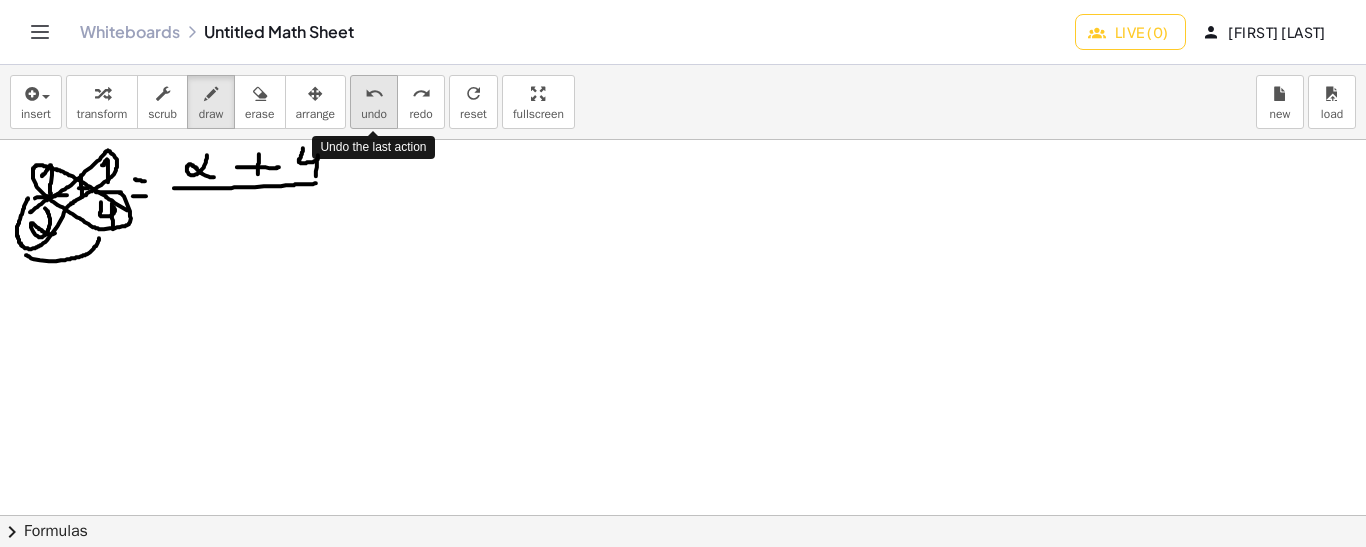 click on "undo" at bounding box center (374, 94) 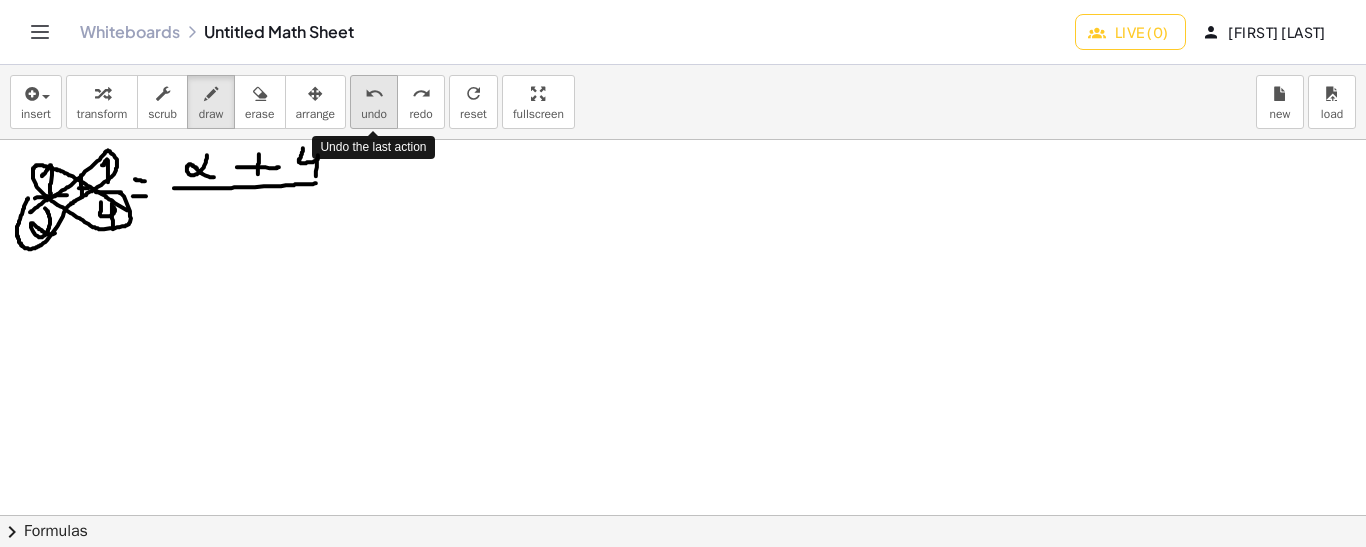 click on "undo" at bounding box center (374, 94) 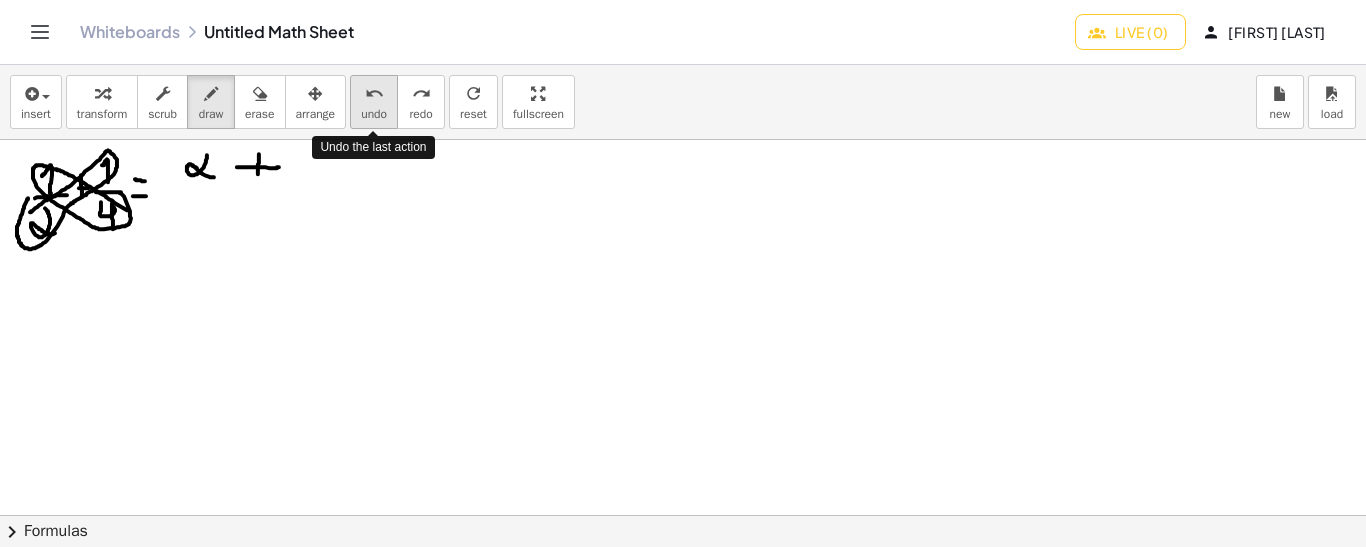 click on "undo" at bounding box center (374, 94) 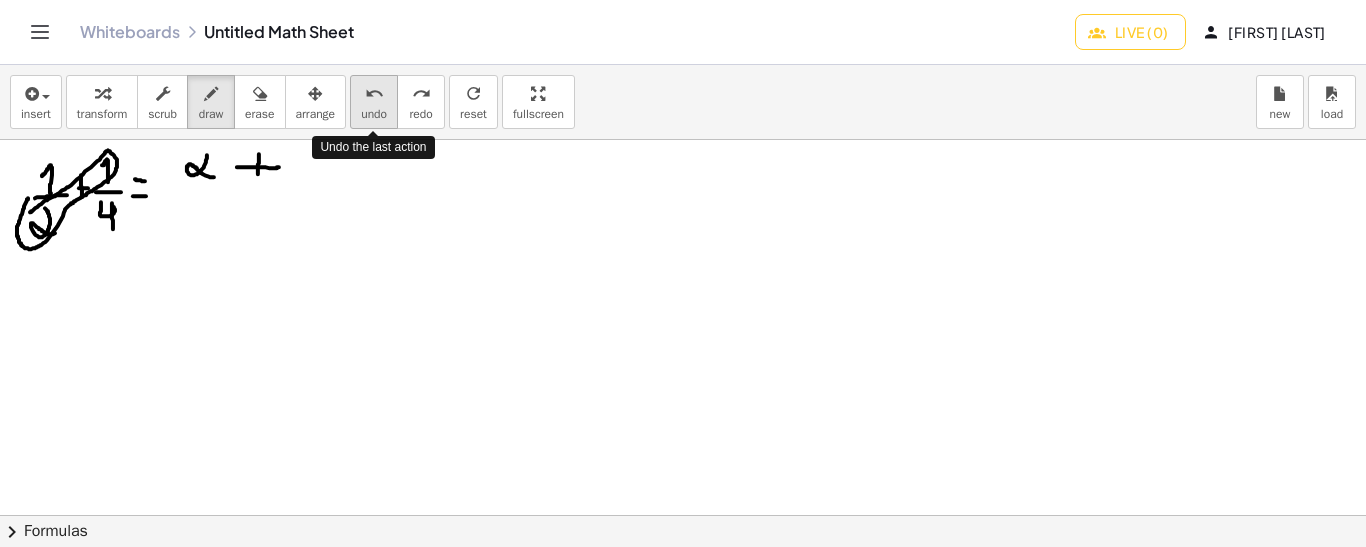 click on "undo" at bounding box center (374, 94) 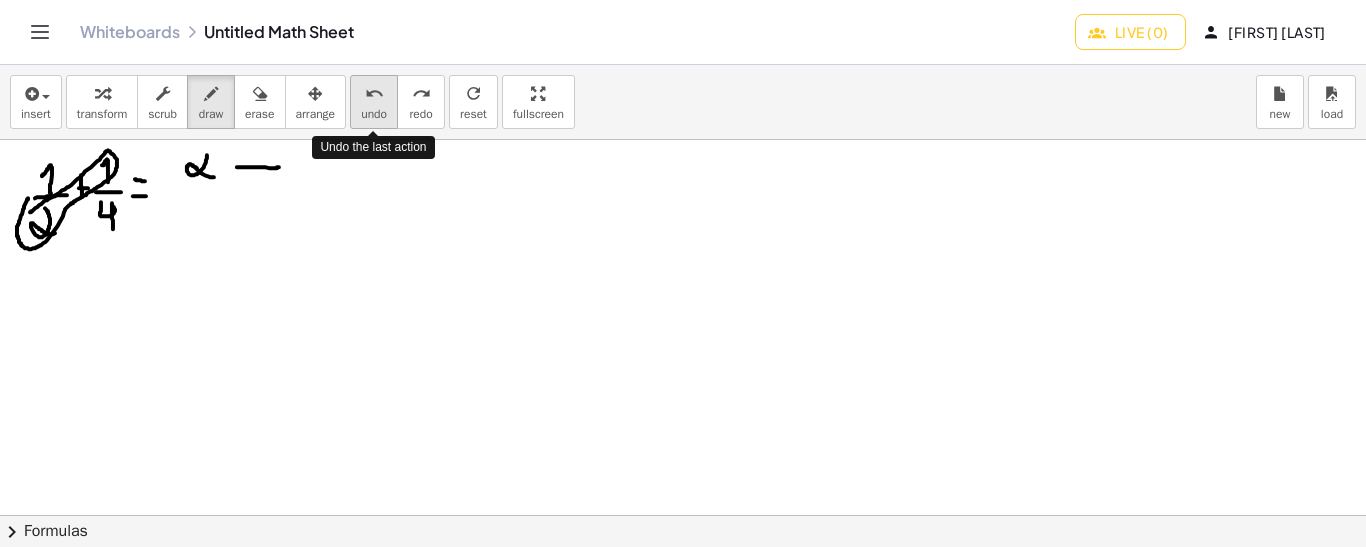 click on "undo" at bounding box center [374, 94] 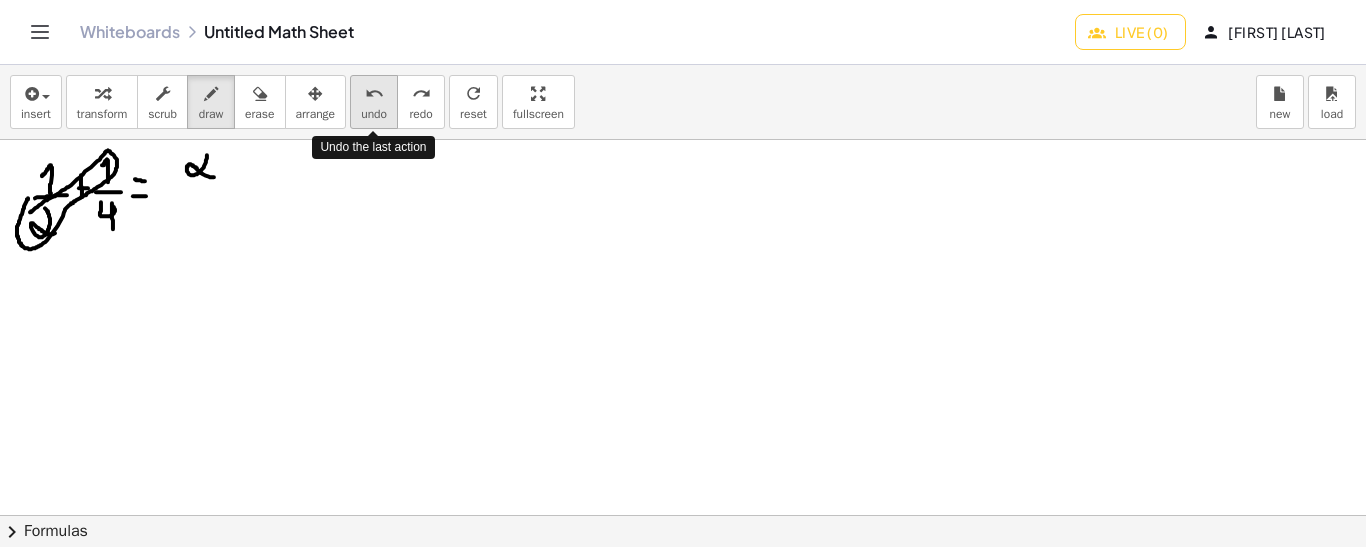 click on "undo" at bounding box center (374, 94) 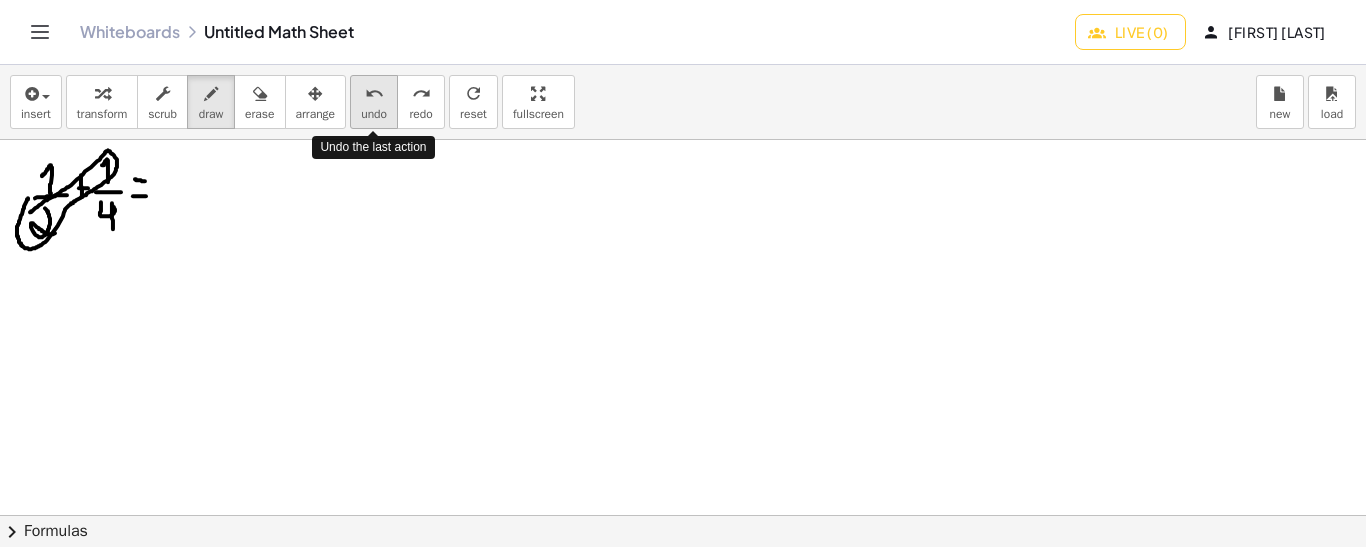 click on "undo" at bounding box center [374, 94] 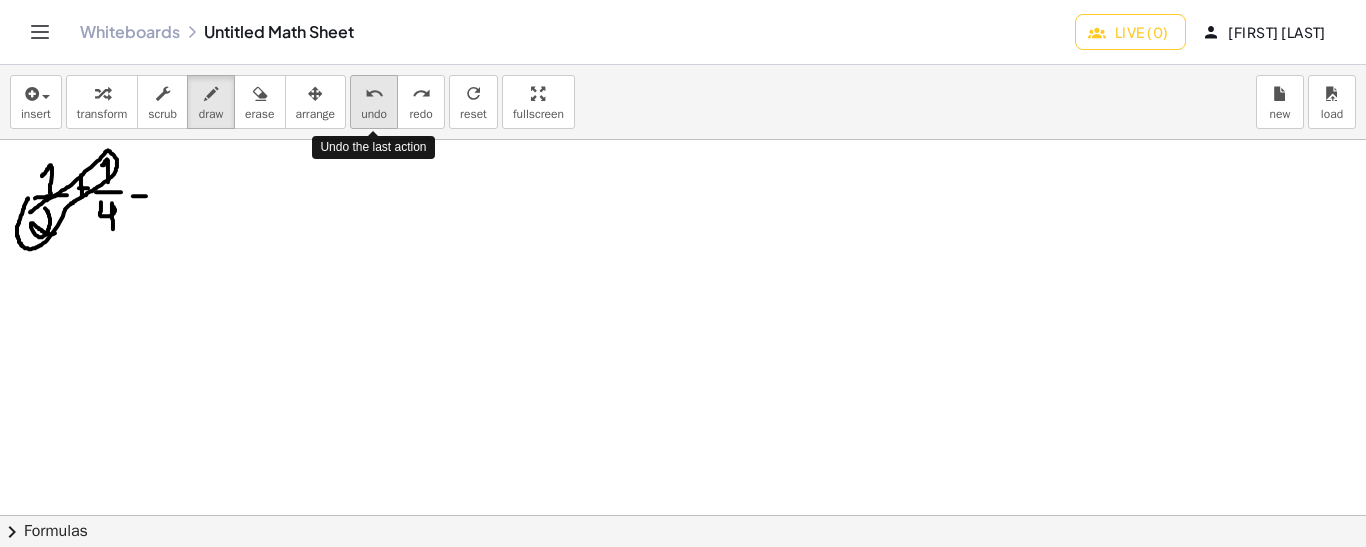 click on "undo" at bounding box center (374, 94) 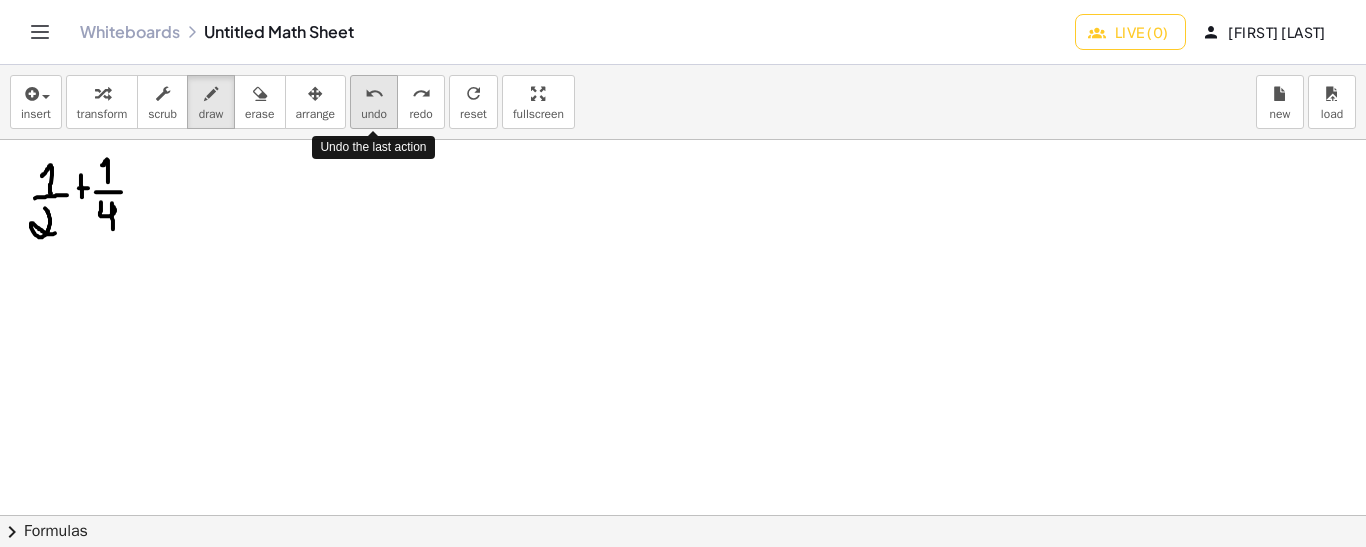 click on "undo" at bounding box center (374, 94) 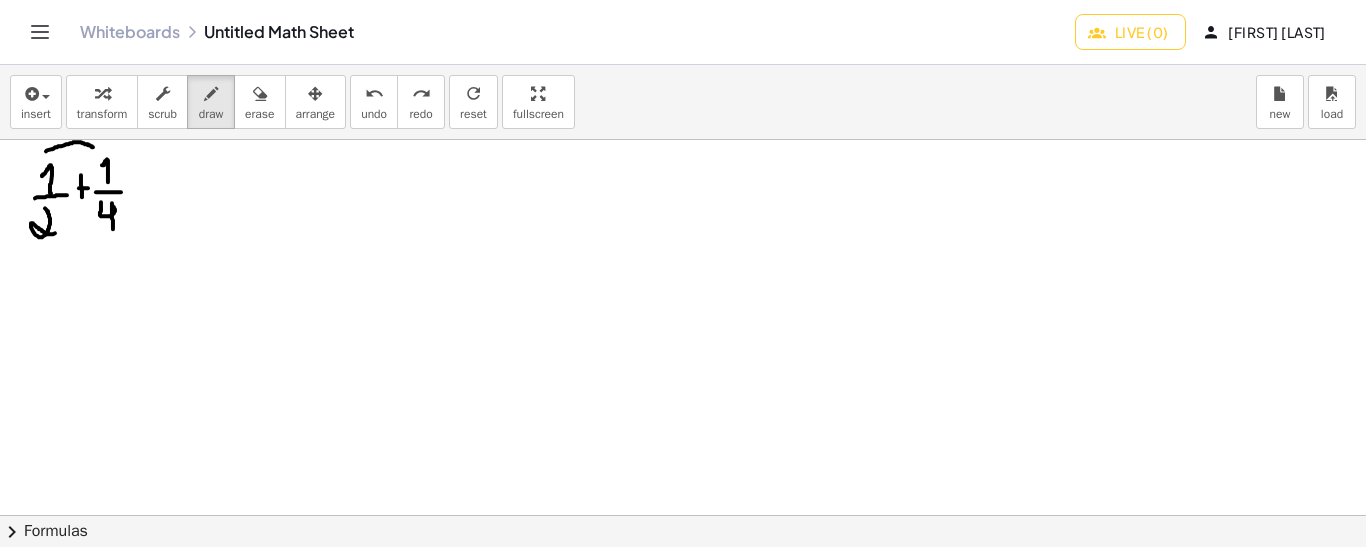 drag, startPoint x: 46, startPoint y: 150, endPoint x: 93, endPoint y: 146, distance: 47.169907 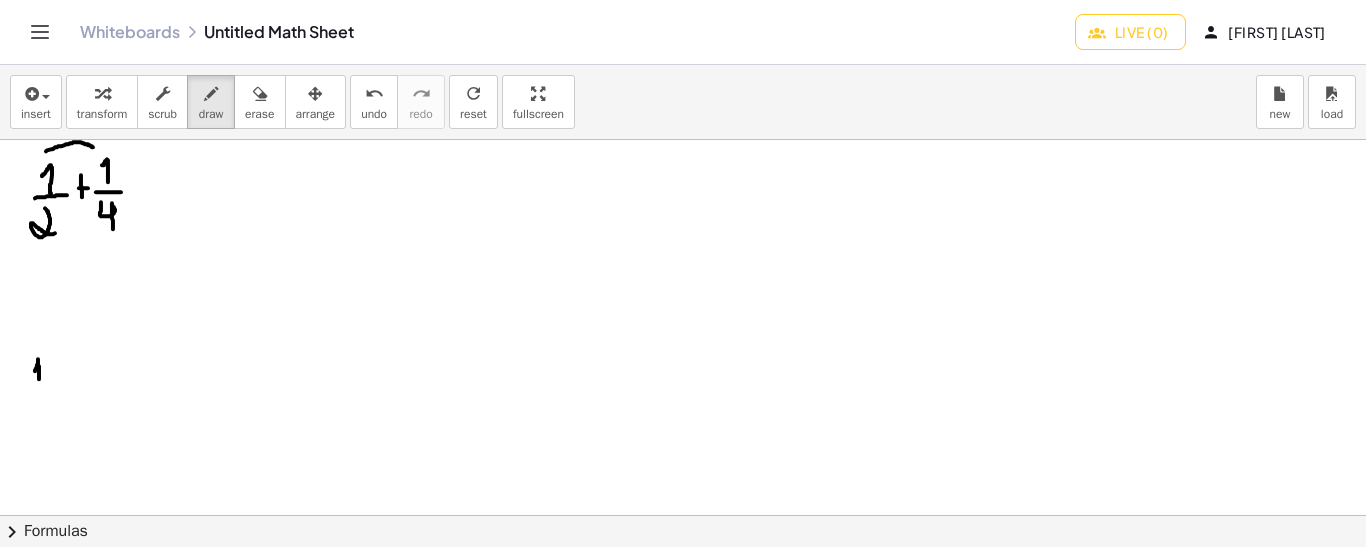 click at bounding box center [683, 516] 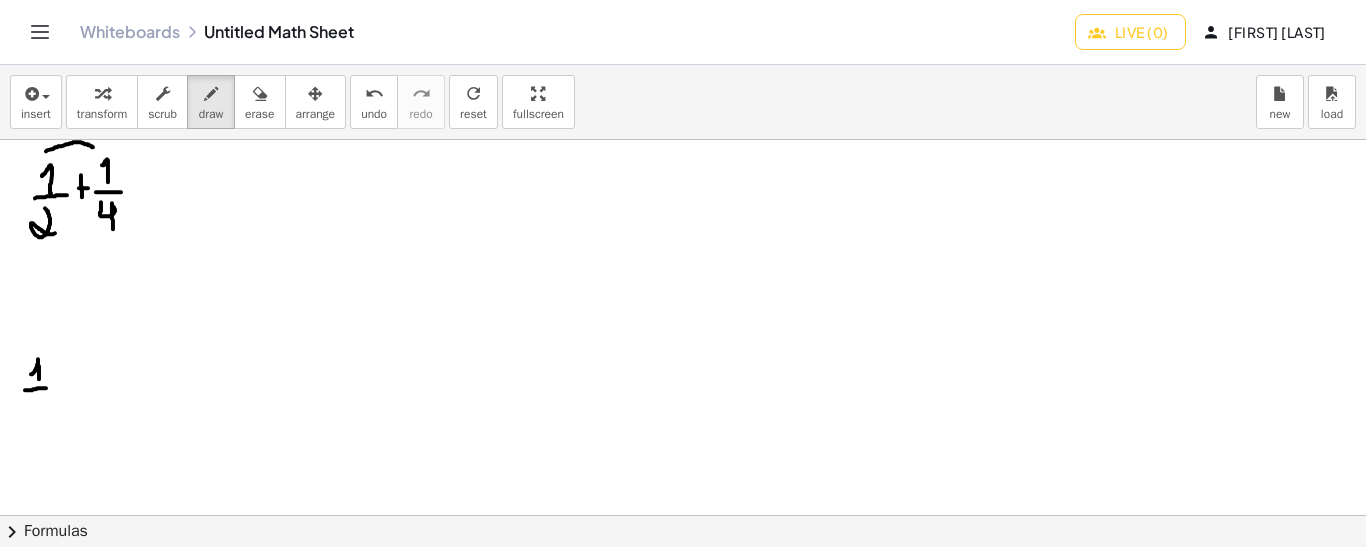 drag, startPoint x: 25, startPoint y: 389, endPoint x: 46, endPoint y: 387, distance: 21.095022 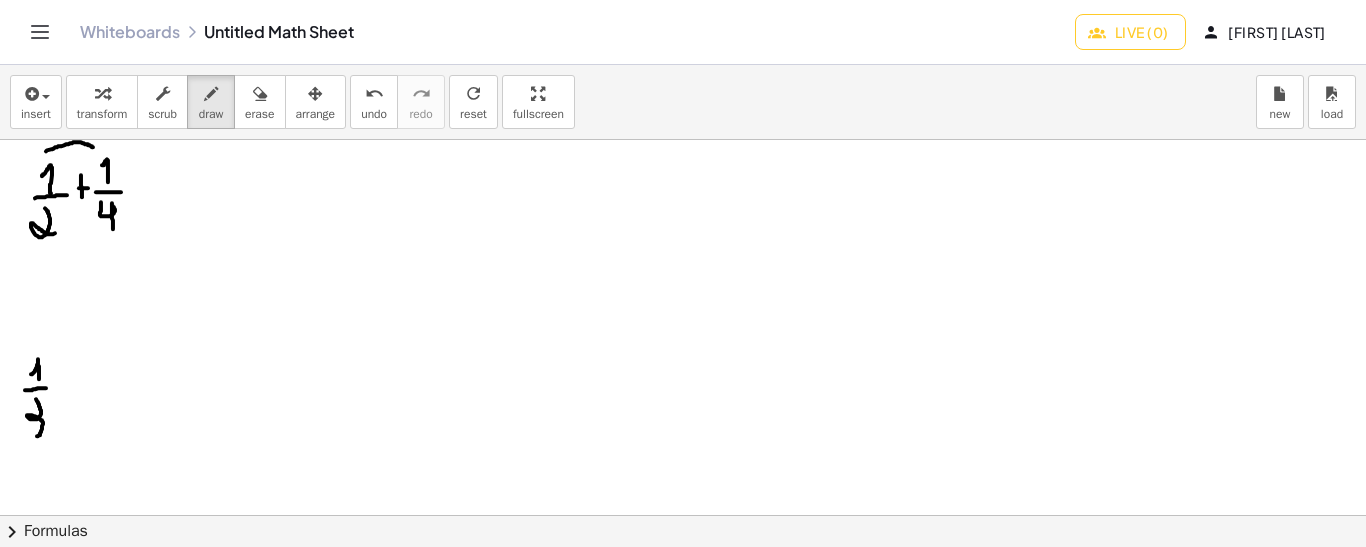 drag, startPoint x: 36, startPoint y: 398, endPoint x: 29, endPoint y: 430, distance: 32.75668 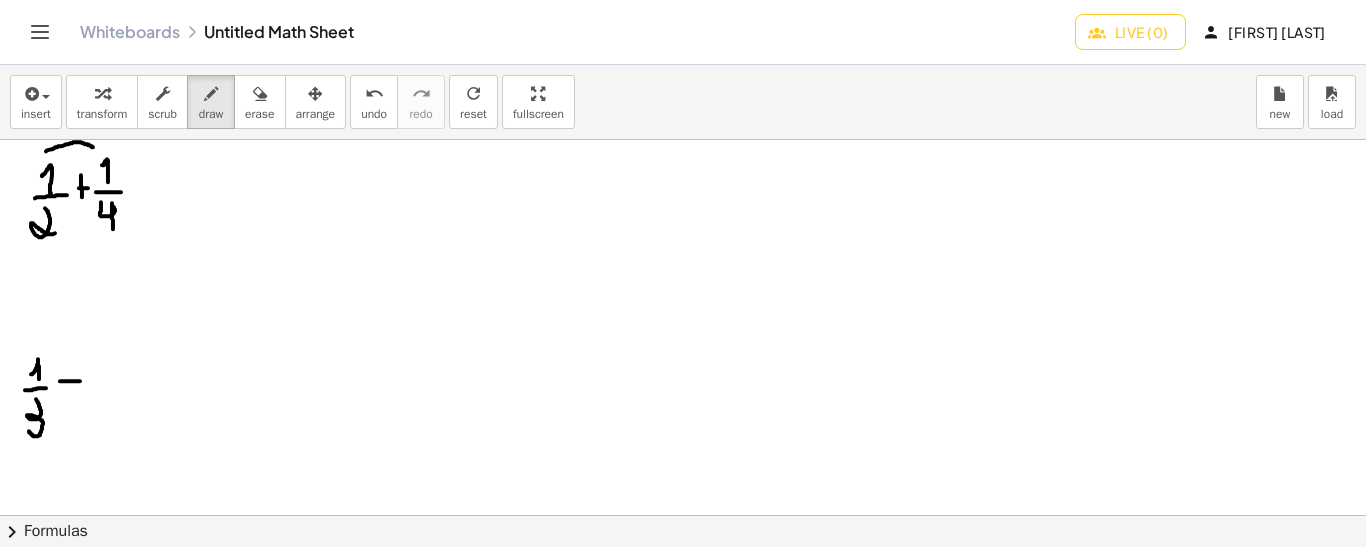 drag, startPoint x: 60, startPoint y: 380, endPoint x: 81, endPoint y: 380, distance: 21 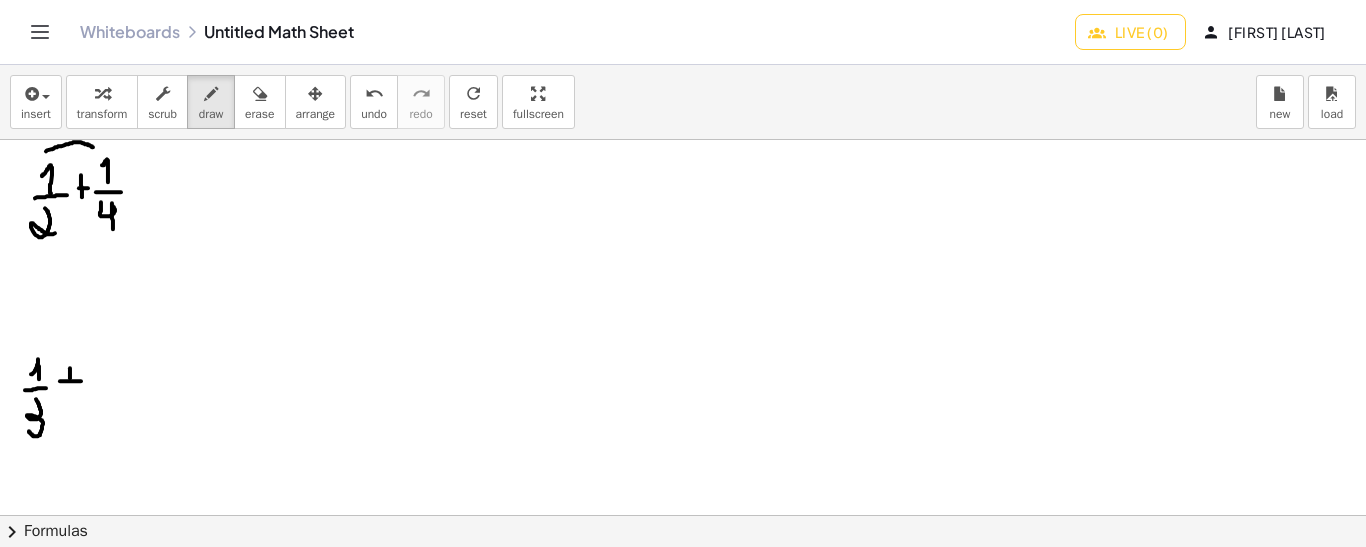drag, startPoint x: 70, startPoint y: 367, endPoint x: 70, endPoint y: 387, distance: 20 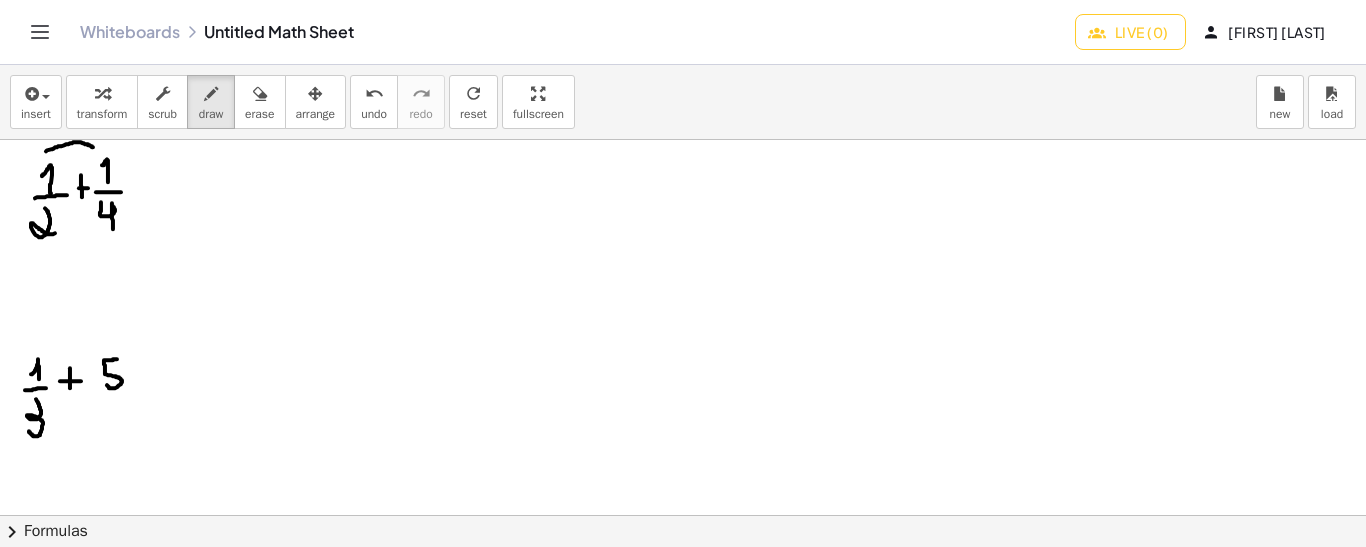 drag, startPoint x: 117, startPoint y: 358, endPoint x: 105, endPoint y: 382, distance: 26.832815 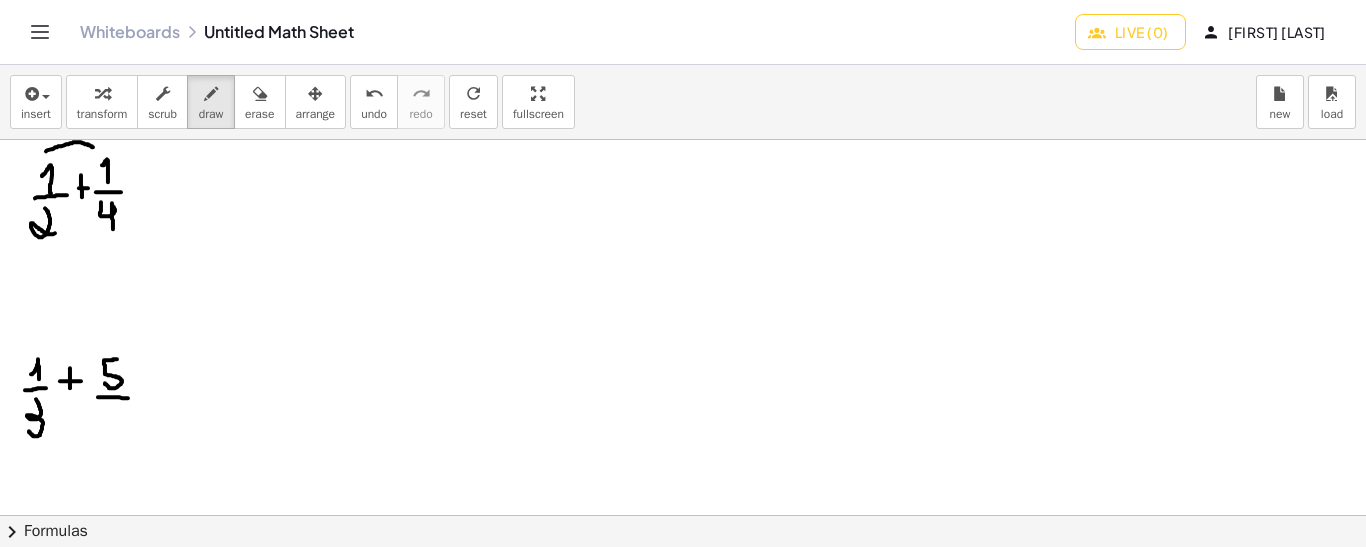 drag, startPoint x: 98, startPoint y: 396, endPoint x: 128, endPoint y: 397, distance: 30.016663 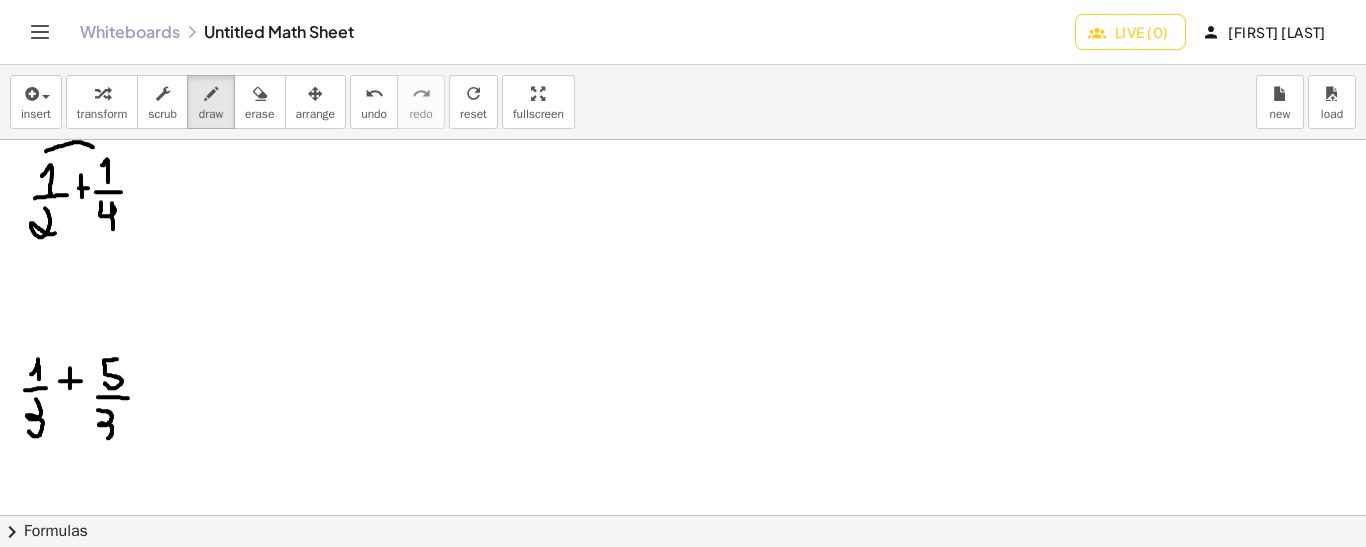drag, startPoint x: 98, startPoint y: 409, endPoint x: 105, endPoint y: 438, distance: 29.832869 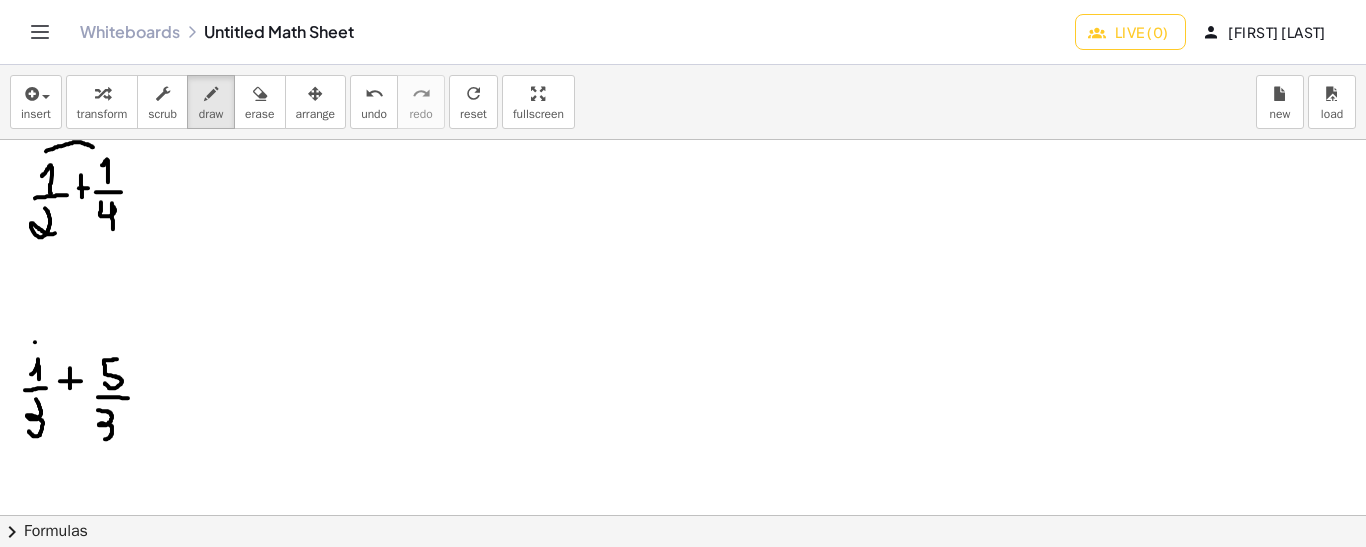 drag, startPoint x: 35, startPoint y: 341, endPoint x: 105, endPoint y: 344, distance: 70.064255 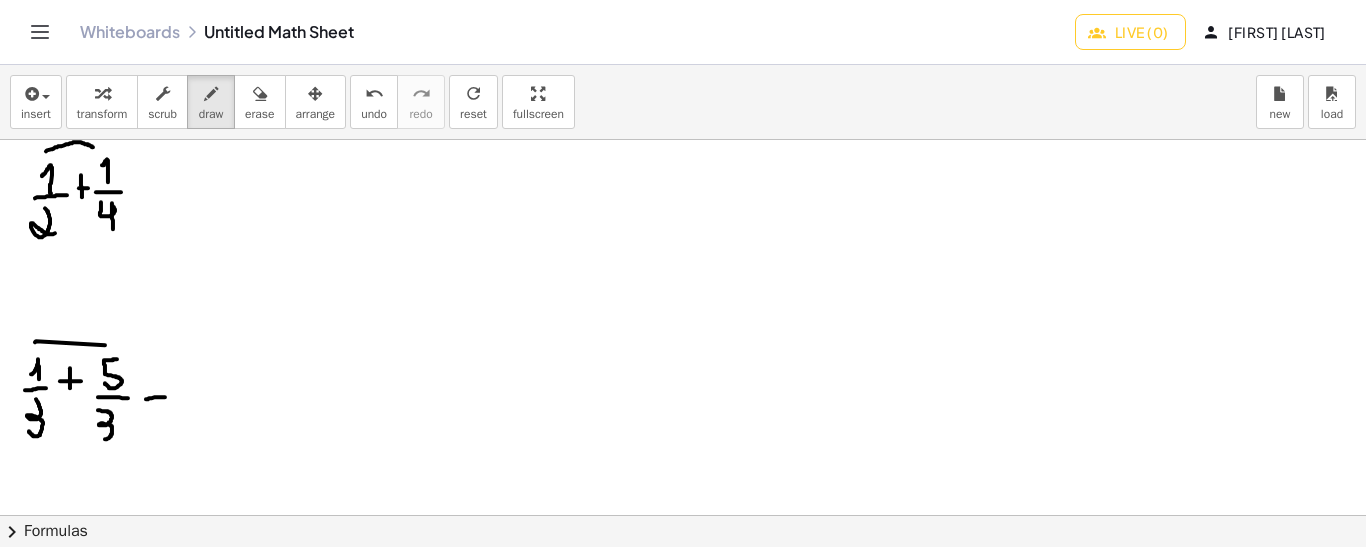drag, startPoint x: 146, startPoint y: 398, endPoint x: 165, endPoint y: 396, distance: 19.104973 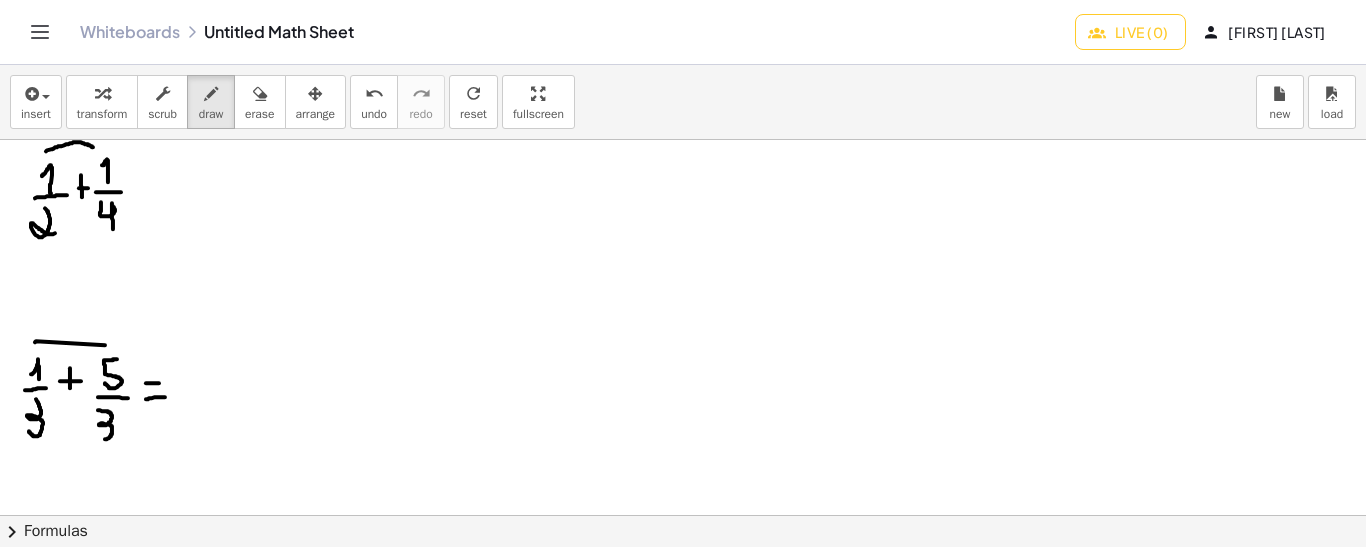 drag, startPoint x: 146, startPoint y: 382, endPoint x: 162, endPoint y: 382, distance: 16 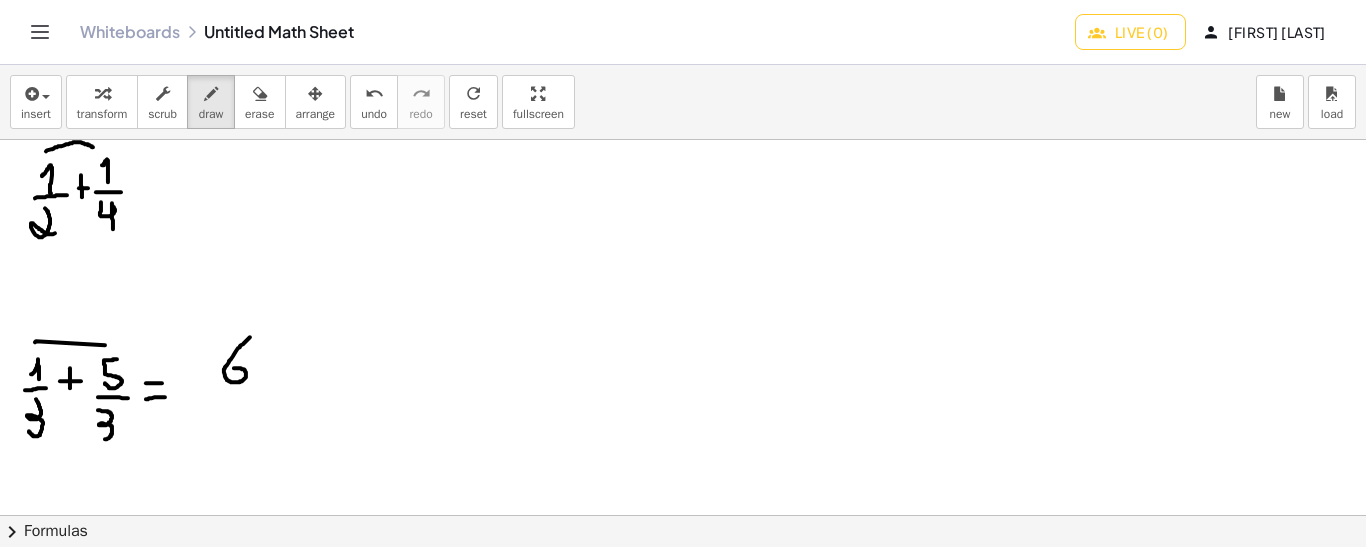 drag, startPoint x: 250, startPoint y: 336, endPoint x: 229, endPoint y: 369, distance: 39.115215 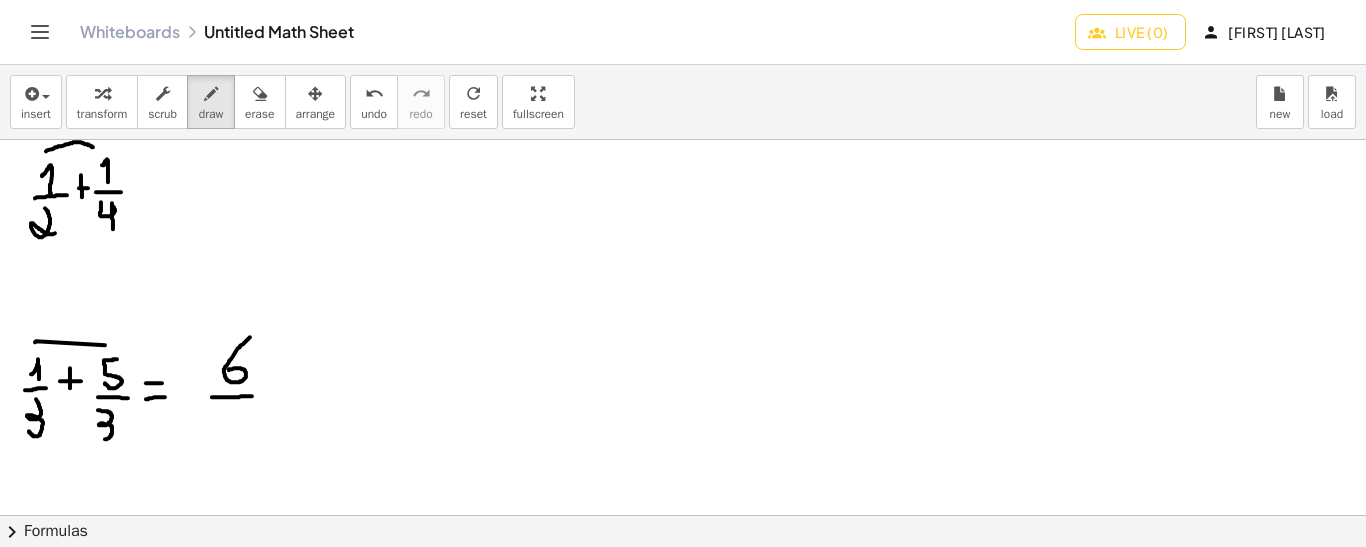 drag, startPoint x: 212, startPoint y: 396, endPoint x: 254, endPoint y: 395, distance: 42.0119 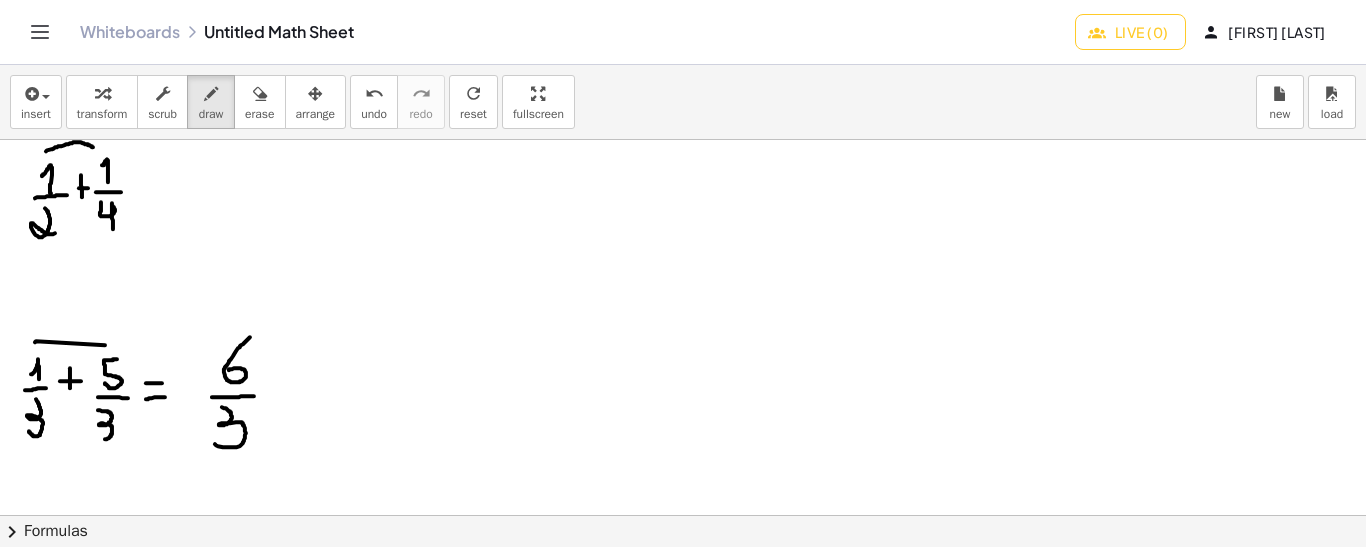 drag, startPoint x: 222, startPoint y: 406, endPoint x: 213, endPoint y: 442, distance: 37.107952 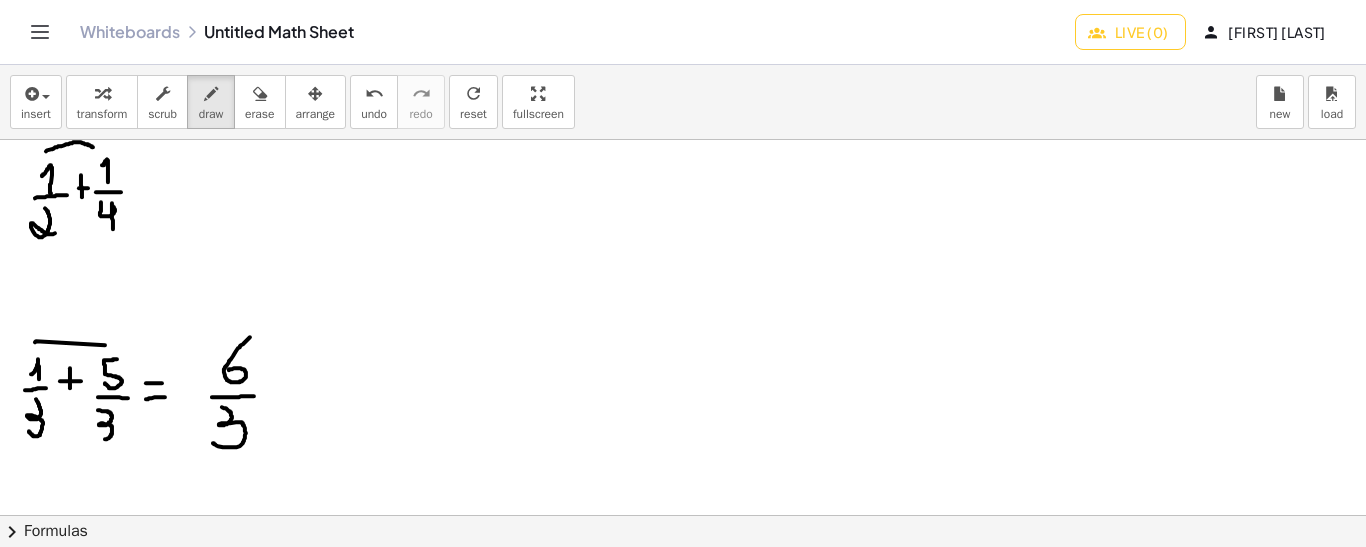 click at bounding box center (683, 516) 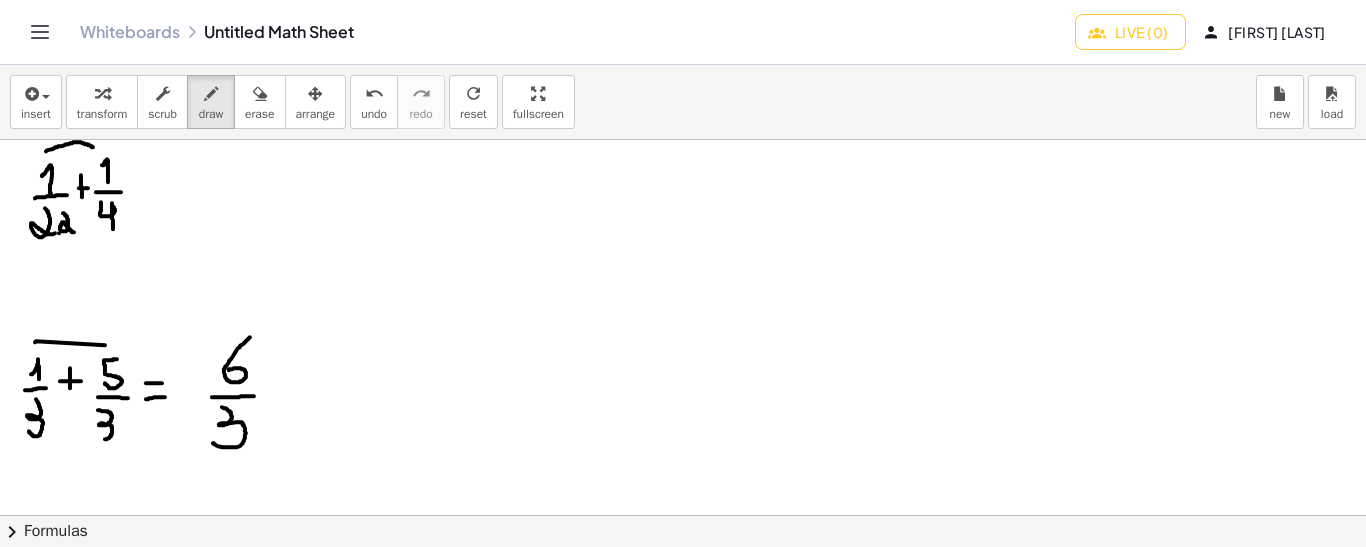 drag, startPoint x: 63, startPoint y: 212, endPoint x: 74, endPoint y: 231, distance: 21.954498 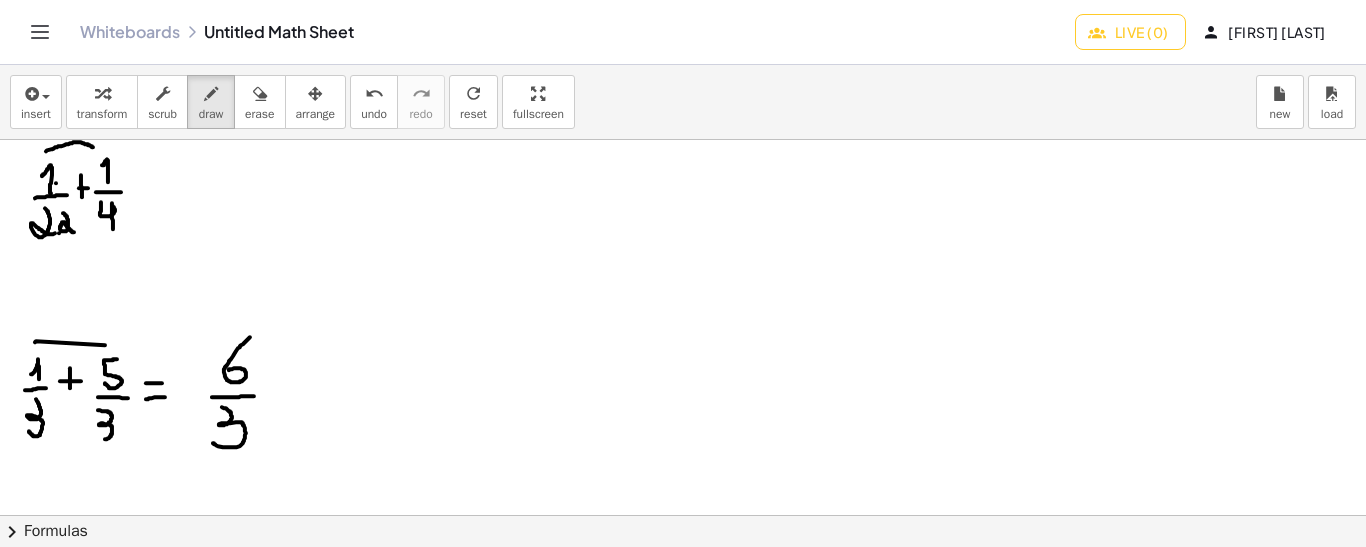 click at bounding box center [683, 516] 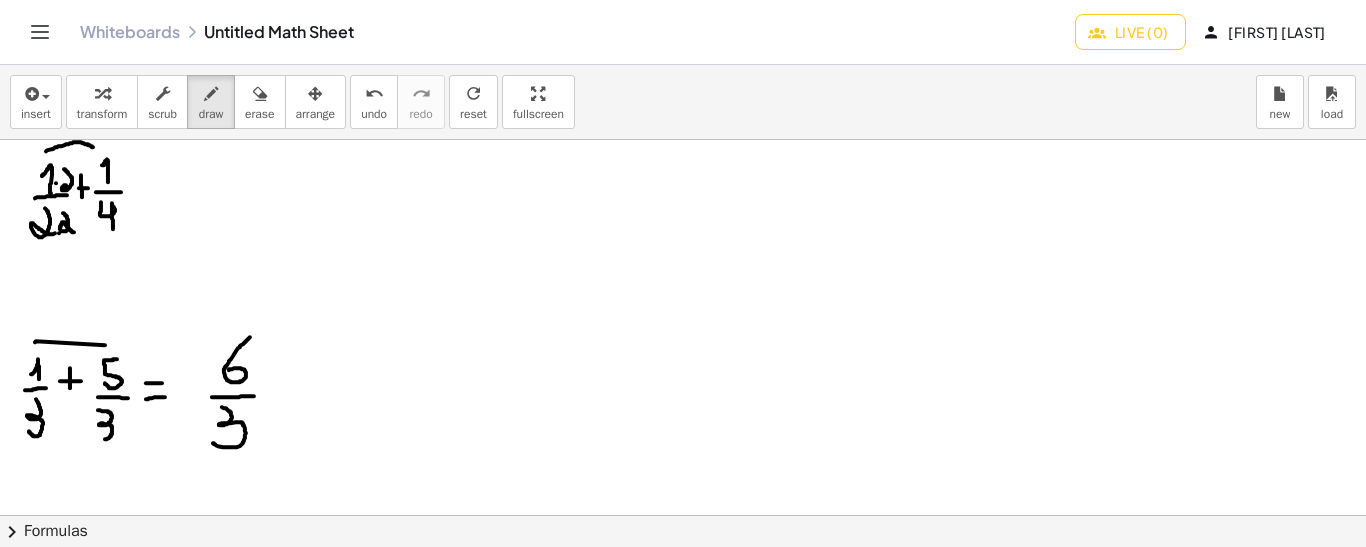 drag, startPoint x: 64, startPoint y: 168, endPoint x: 70, endPoint y: 189, distance: 21.84033 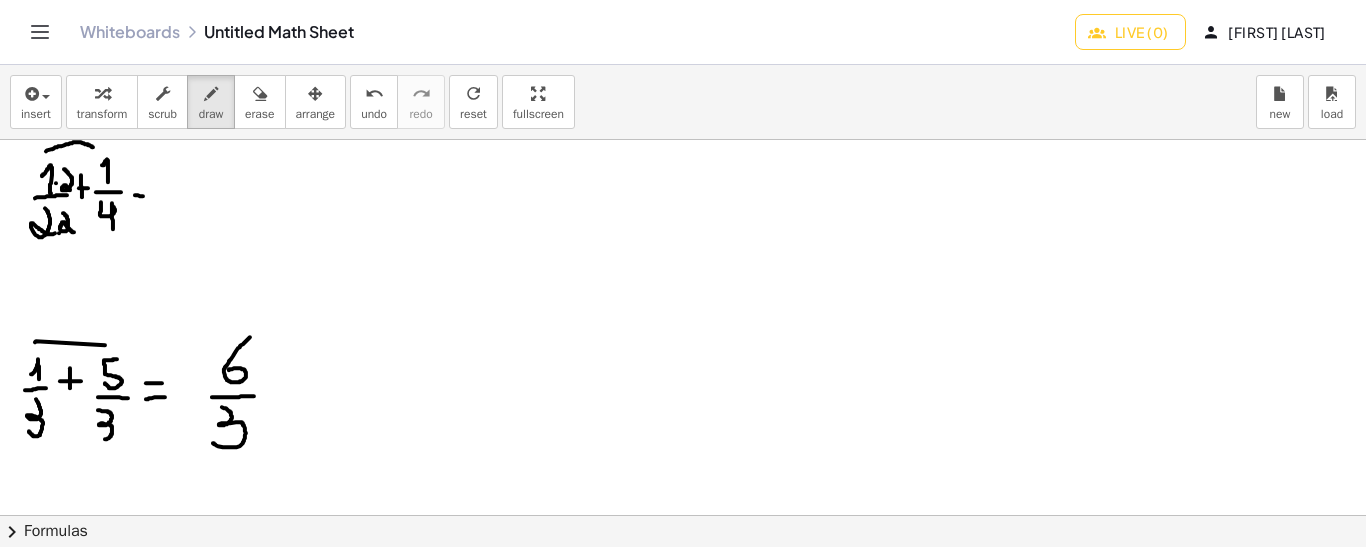 drag, startPoint x: 135, startPoint y: 194, endPoint x: 149, endPoint y: 195, distance: 14.035668 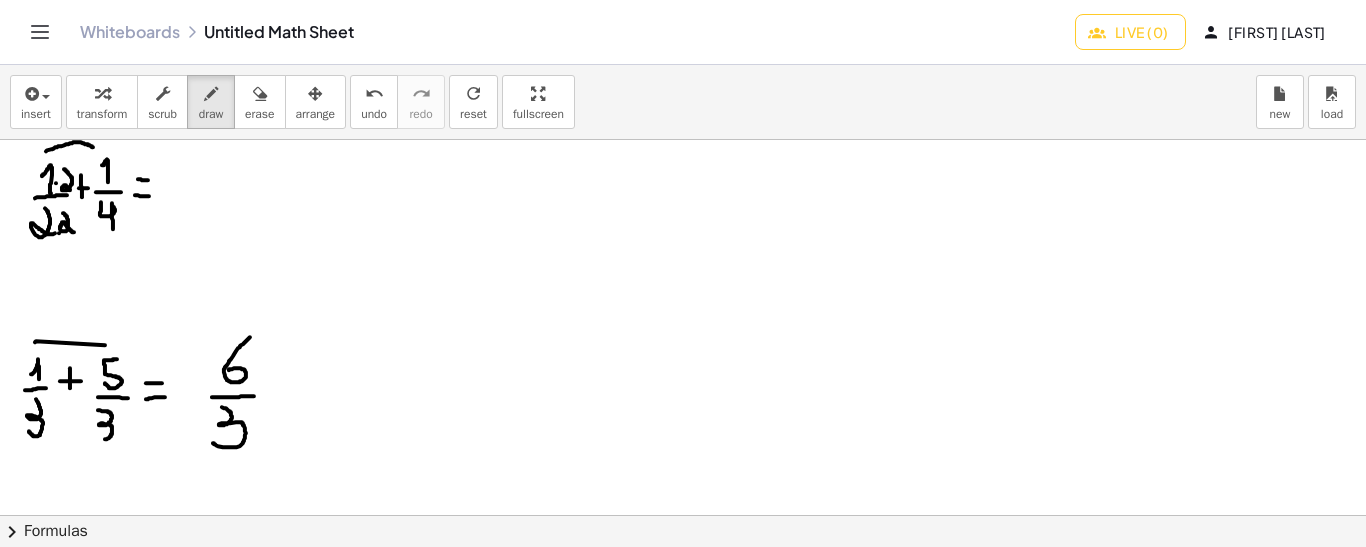 drag, startPoint x: 138, startPoint y: 178, endPoint x: 150, endPoint y: 179, distance: 12.0415945 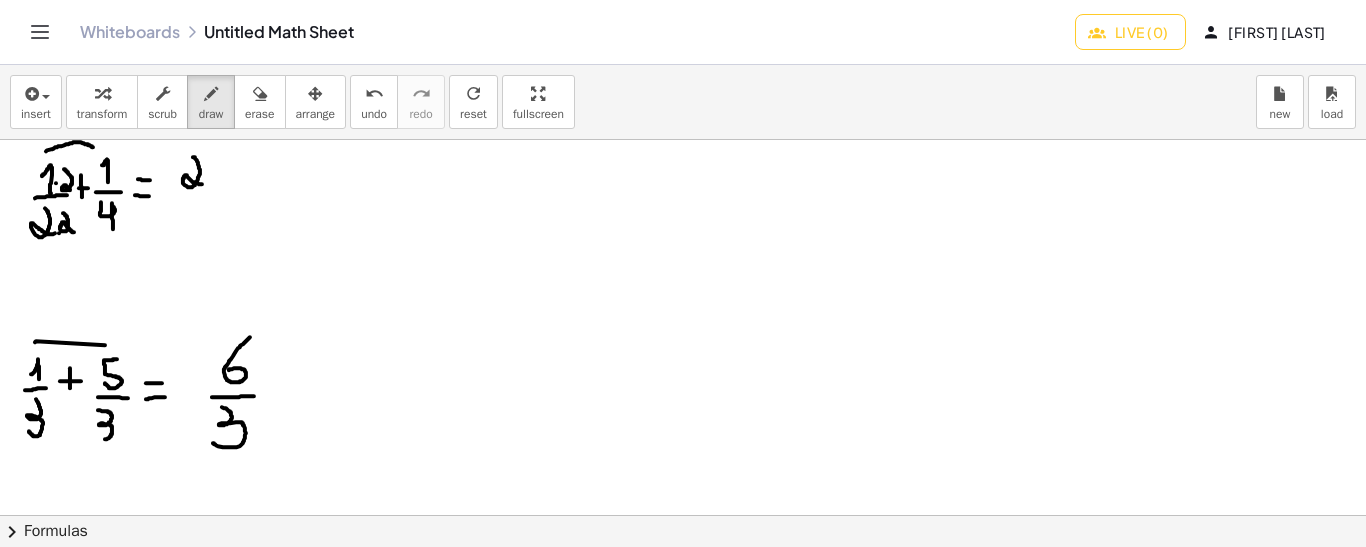 drag, startPoint x: 193, startPoint y: 156, endPoint x: 203, endPoint y: 183, distance: 28.79236 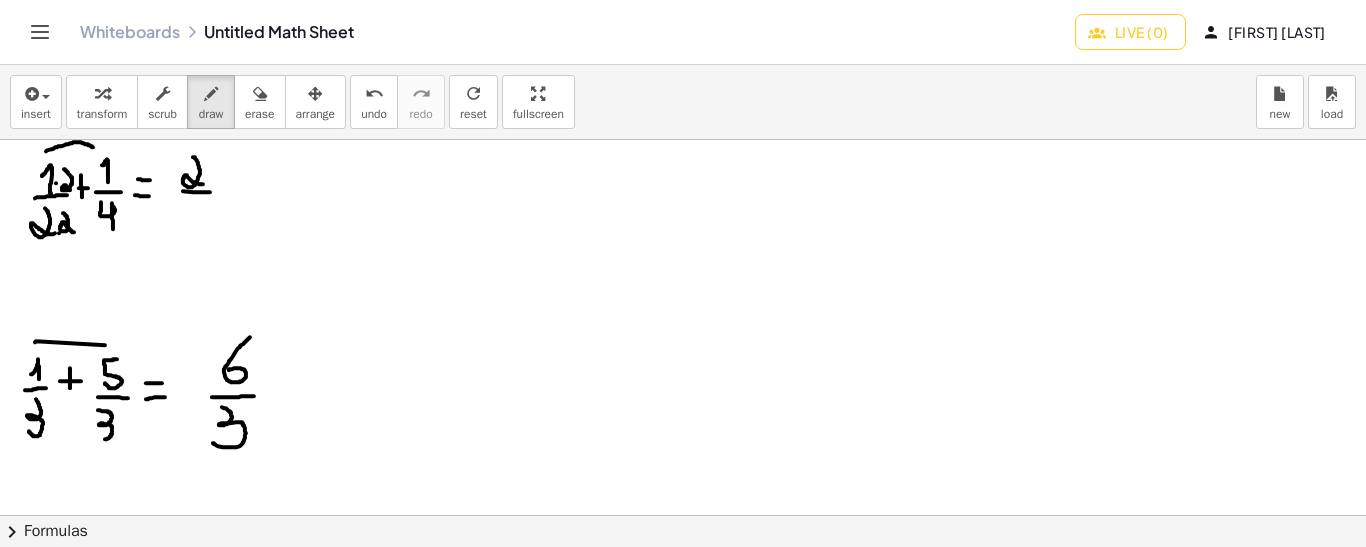 drag, startPoint x: 183, startPoint y: 190, endPoint x: 214, endPoint y: 191, distance: 31.016125 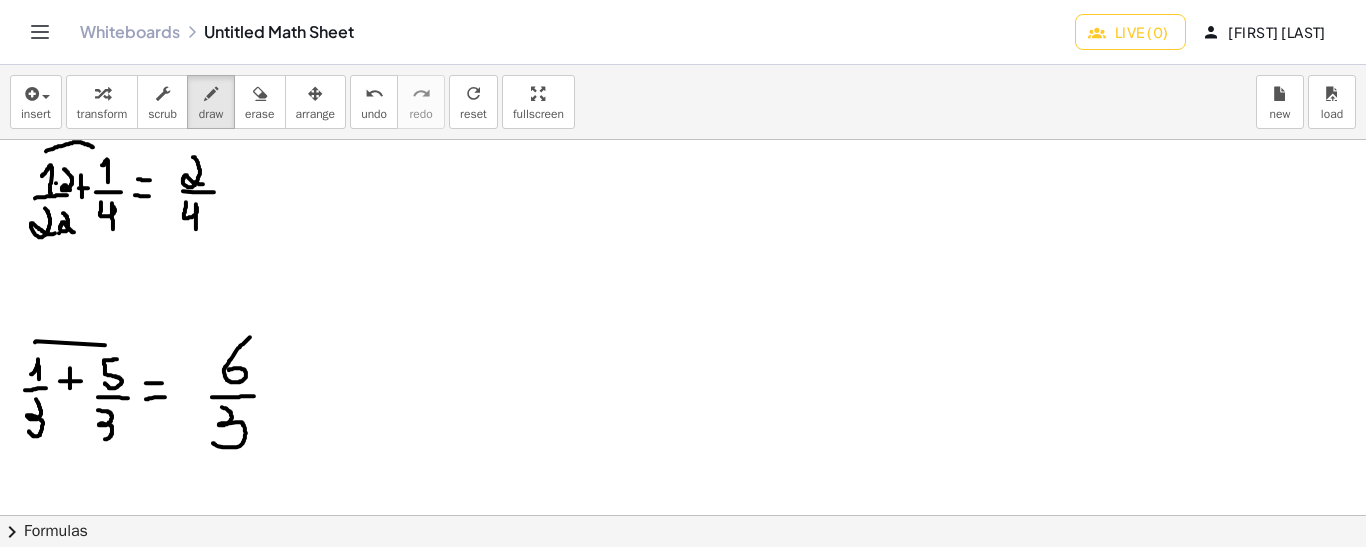 drag, startPoint x: 186, startPoint y: 201, endPoint x: 195, endPoint y: 236, distance: 36.138622 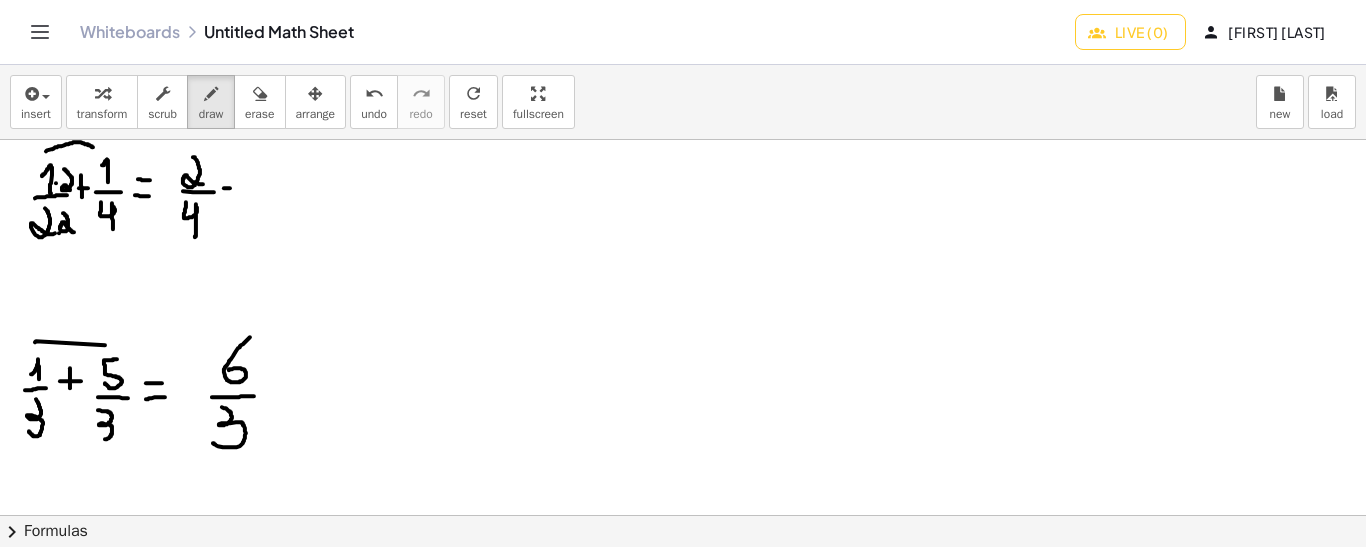 drag, startPoint x: 224, startPoint y: 187, endPoint x: 241, endPoint y: 188, distance: 17.029387 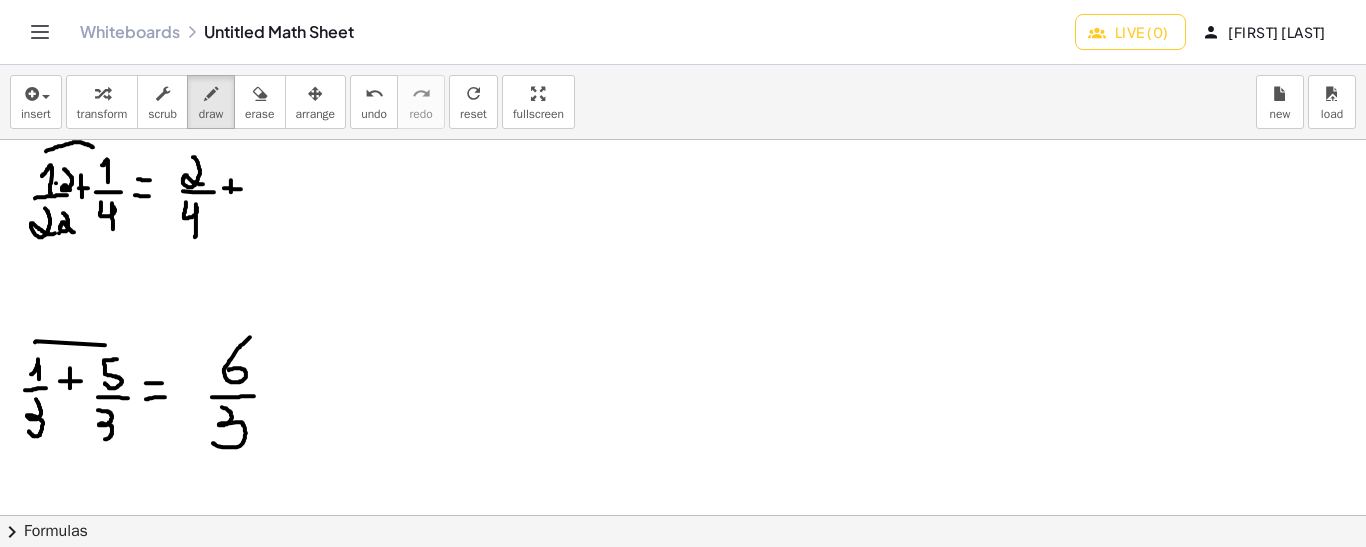 drag, startPoint x: 231, startPoint y: 179, endPoint x: 231, endPoint y: 196, distance: 17 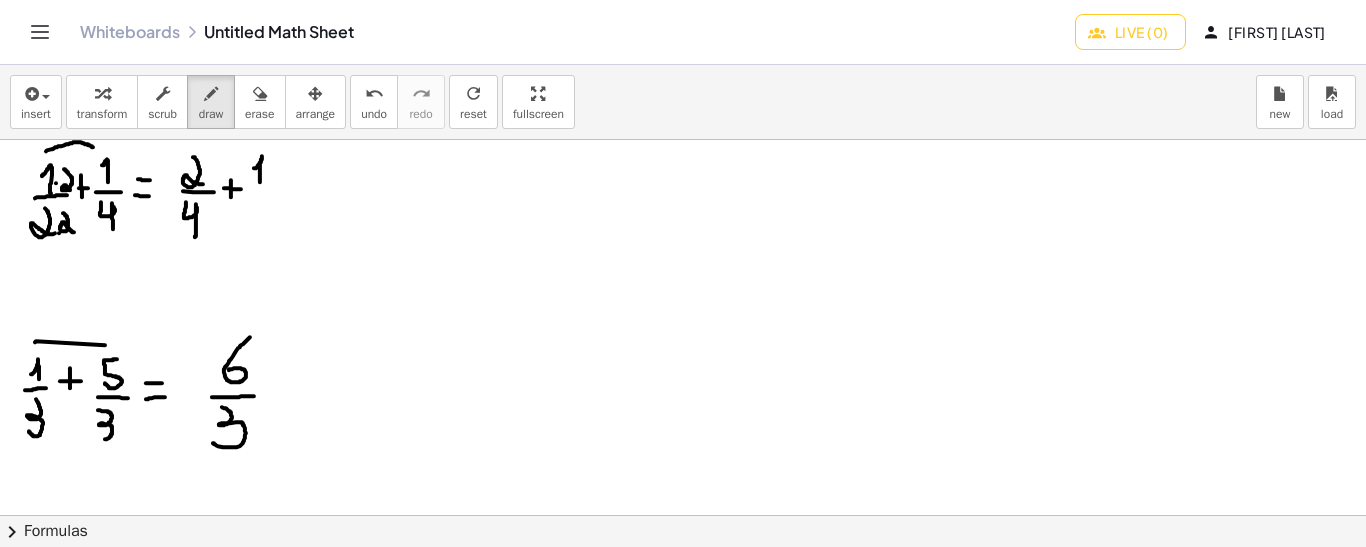 drag, startPoint x: 260, startPoint y: 181, endPoint x: 254, endPoint y: 167, distance: 15.231546 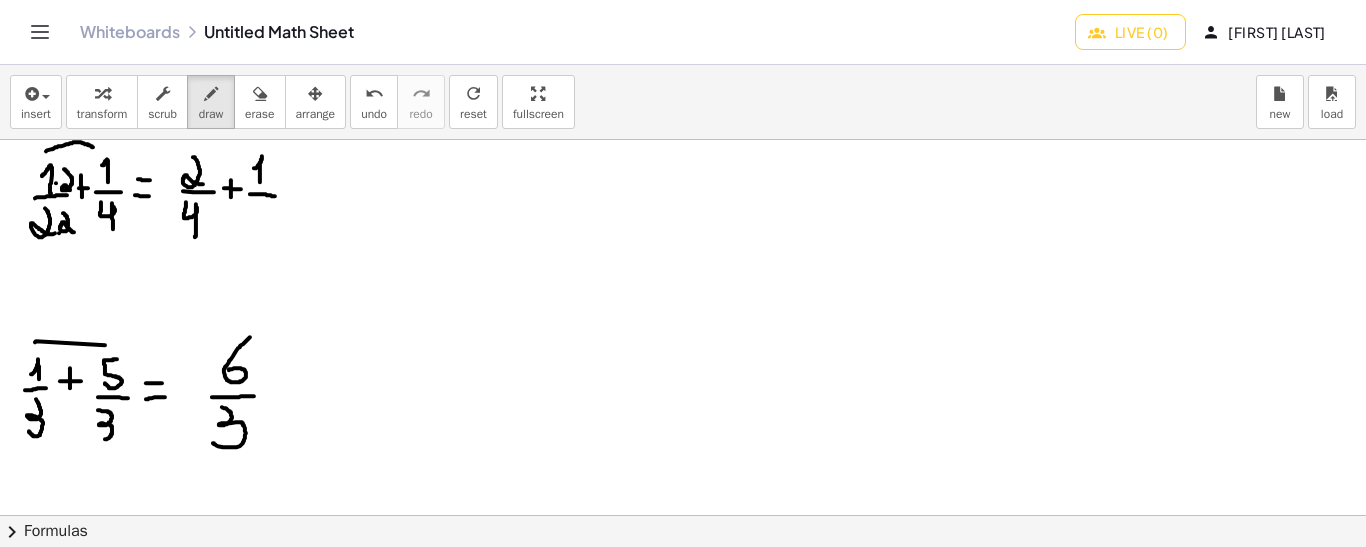 drag, startPoint x: 250, startPoint y: 193, endPoint x: 276, endPoint y: 195, distance: 26.076809 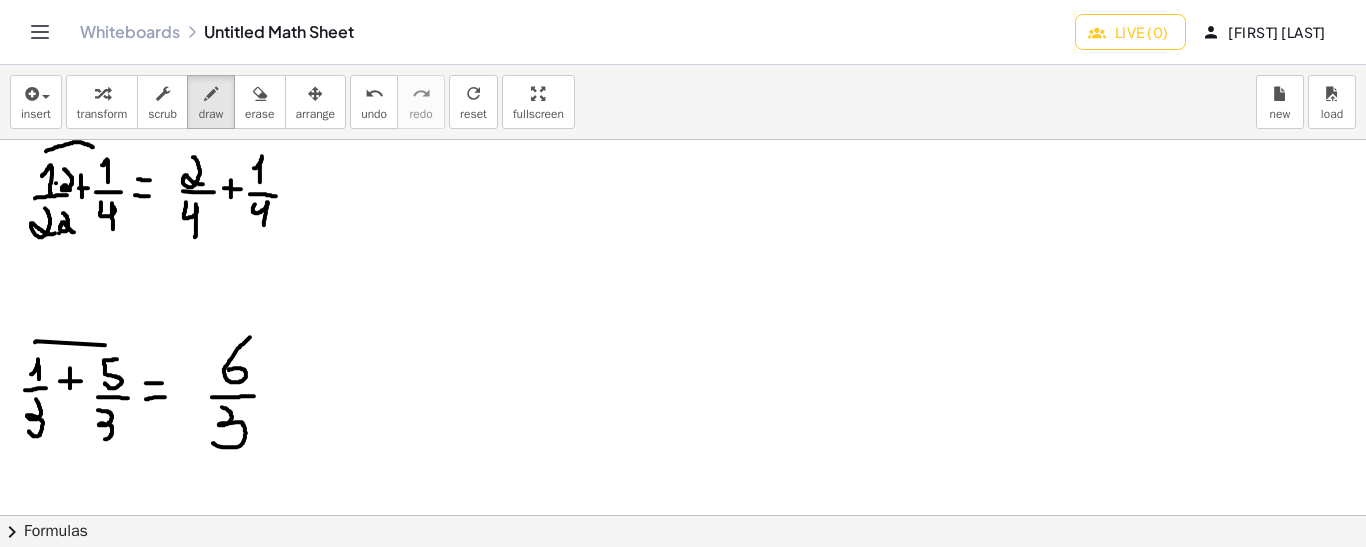 drag, startPoint x: 255, startPoint y: 203, endPoint x: 263, endPoint y: 227, distance: 25.298222 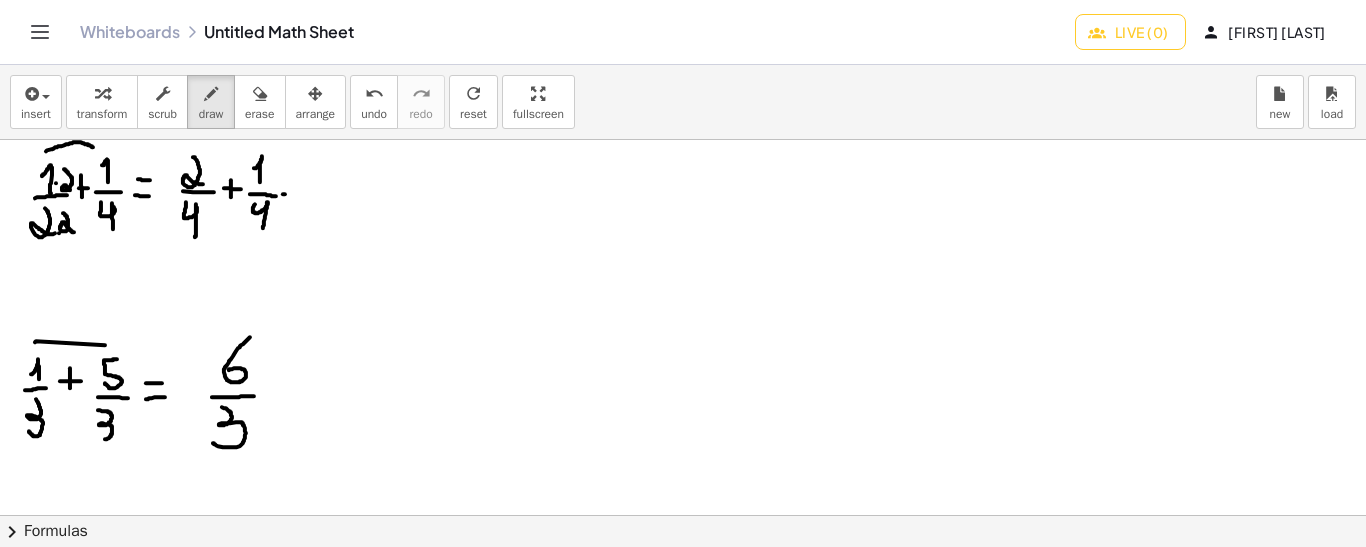 click at bounding box center (683, 516) 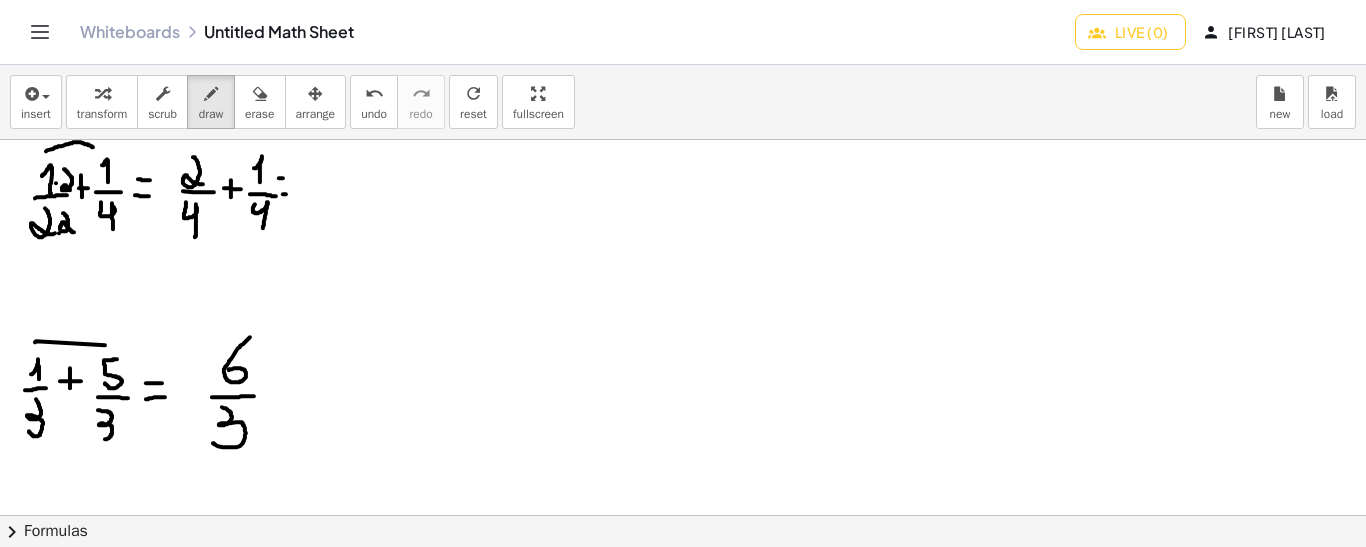click at bounding box center (683, 516) 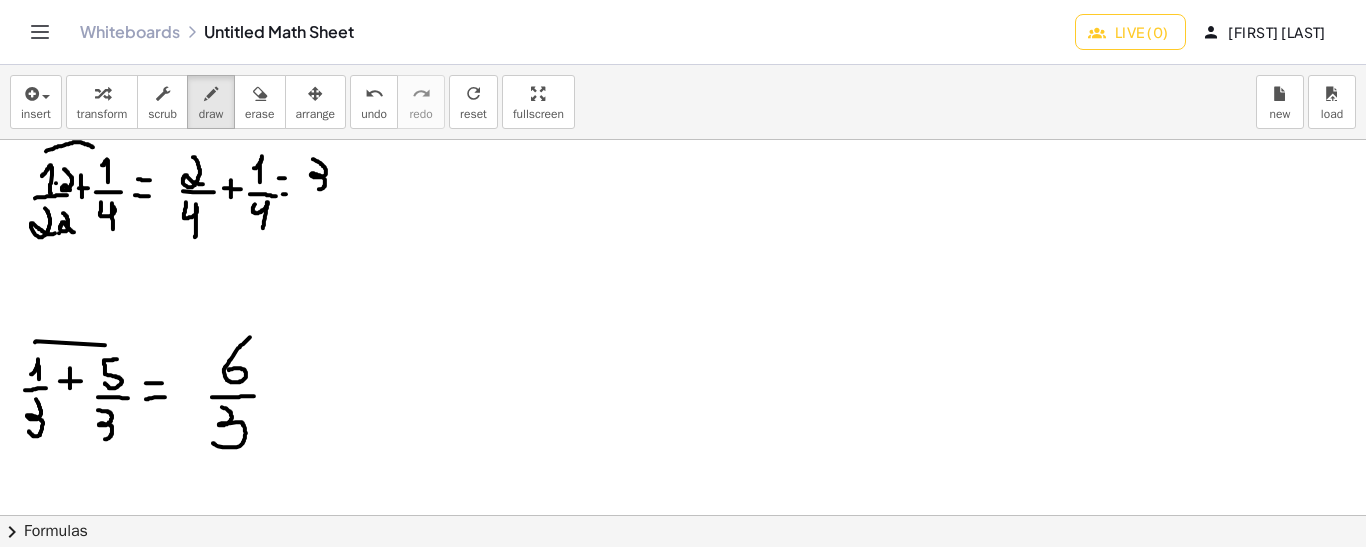 drag, startPoint x: 313, startPoint y: 158, endPoint x: 312, endPoint y: 185, distance: 27.018513 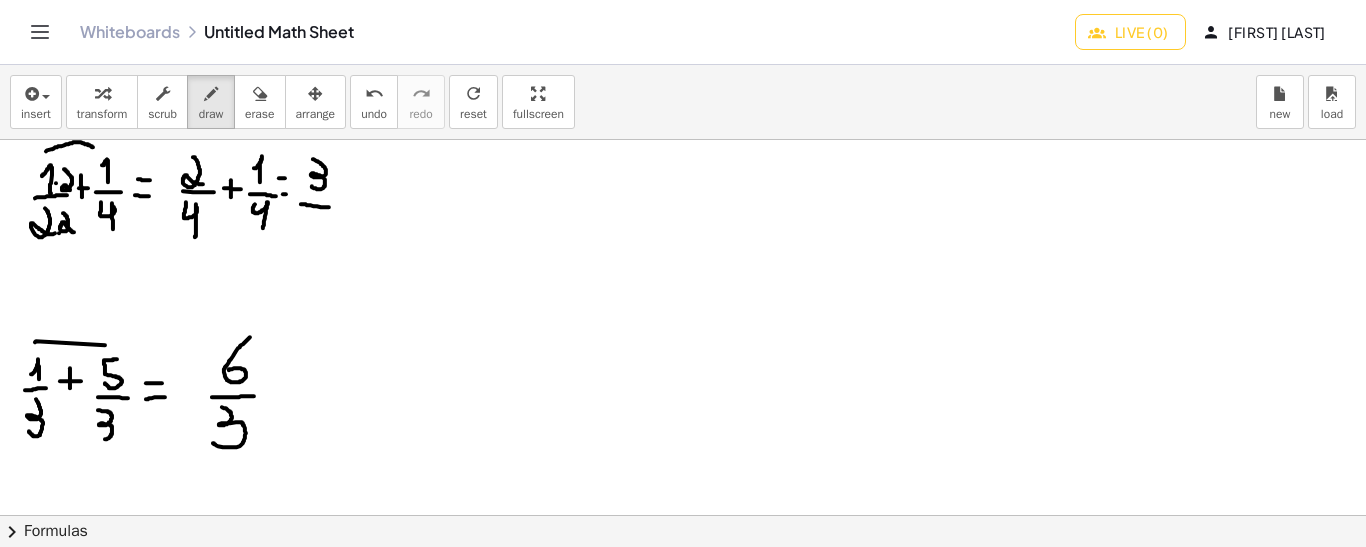 drag, startPoint x: 301, startPoint y: 203, endPoint x: 330, endPoint y: 206, distance: 29.15476 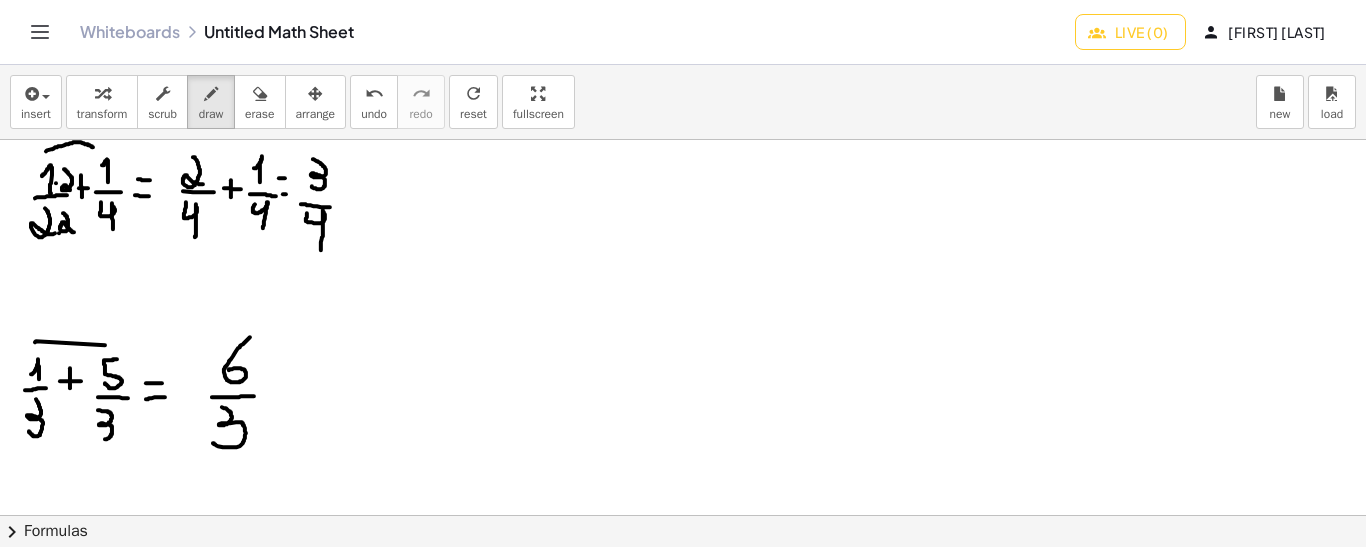 drag, startPoint x: 307, startPoint y: 212, endPoint x: 321, endPoint y: 249, distance: 39.56008 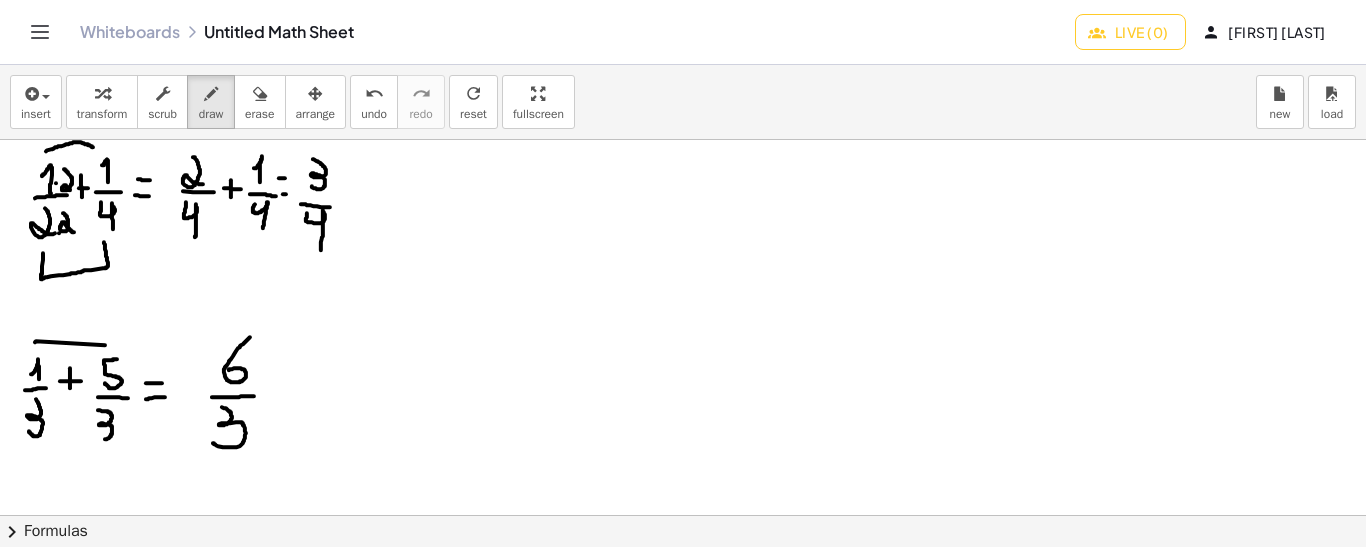 drag, startPoint x: 43, startPoint y: 252, endPoint x: 104, endPoint y: 240, distance: 62.169125 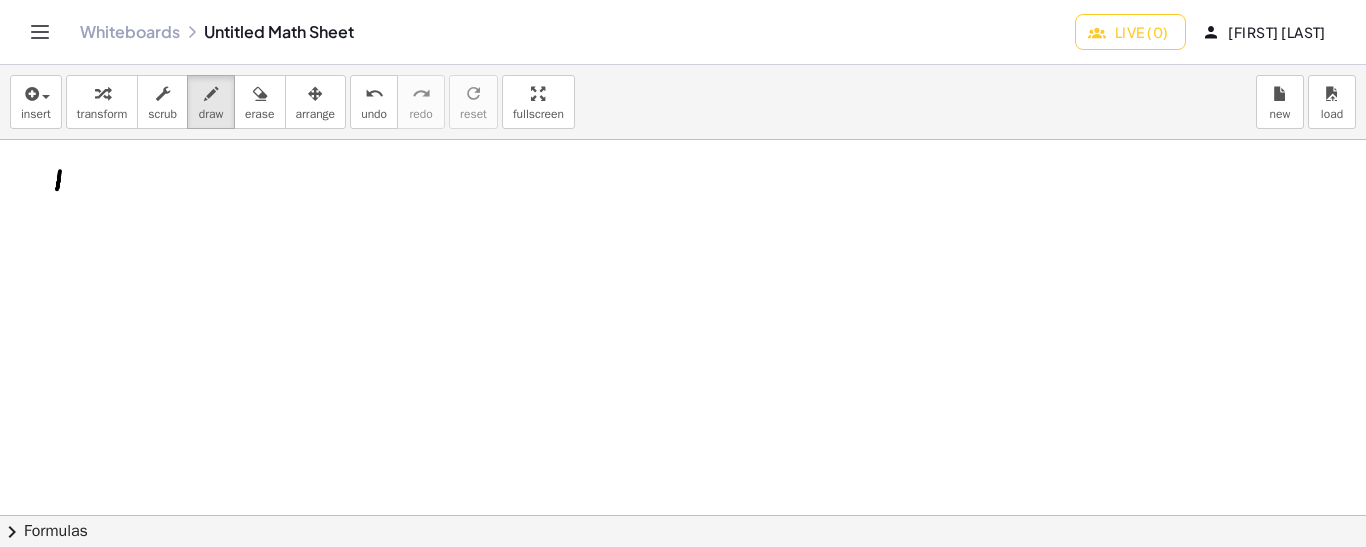 drag, startPoint x: 60, startPoint y: 170, endPoint x: 57, endPoint y: 190, distance: 20.22375 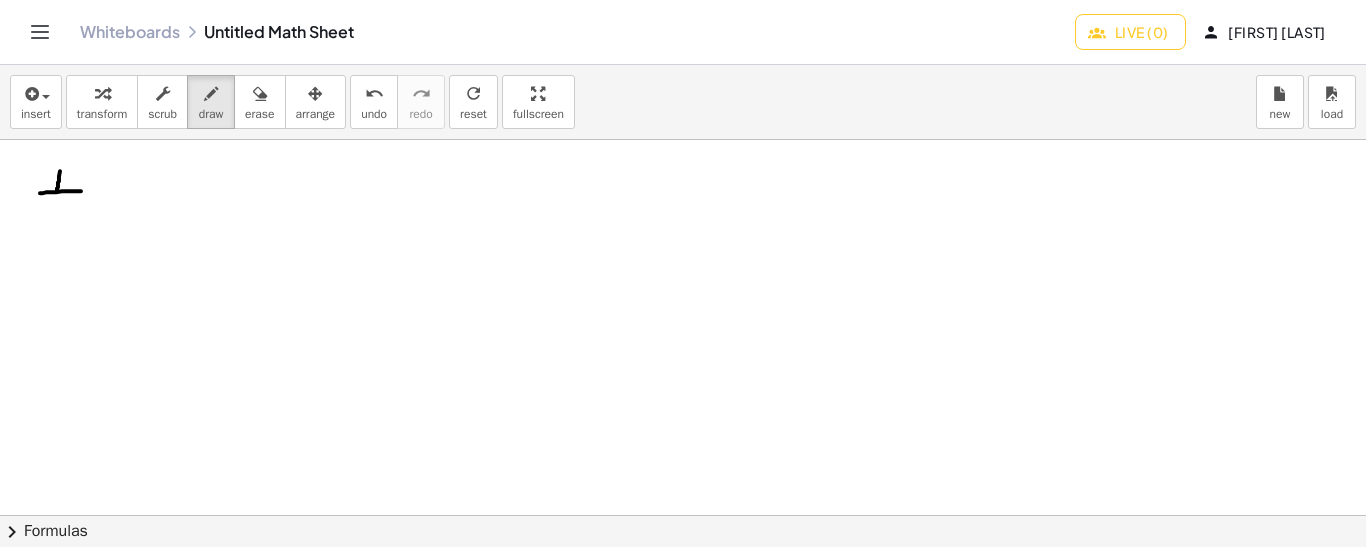 drag, startPoint x: 40, startPoint y: 192, endPoint x: 81, endPoint y: 190, distance: 41.04875 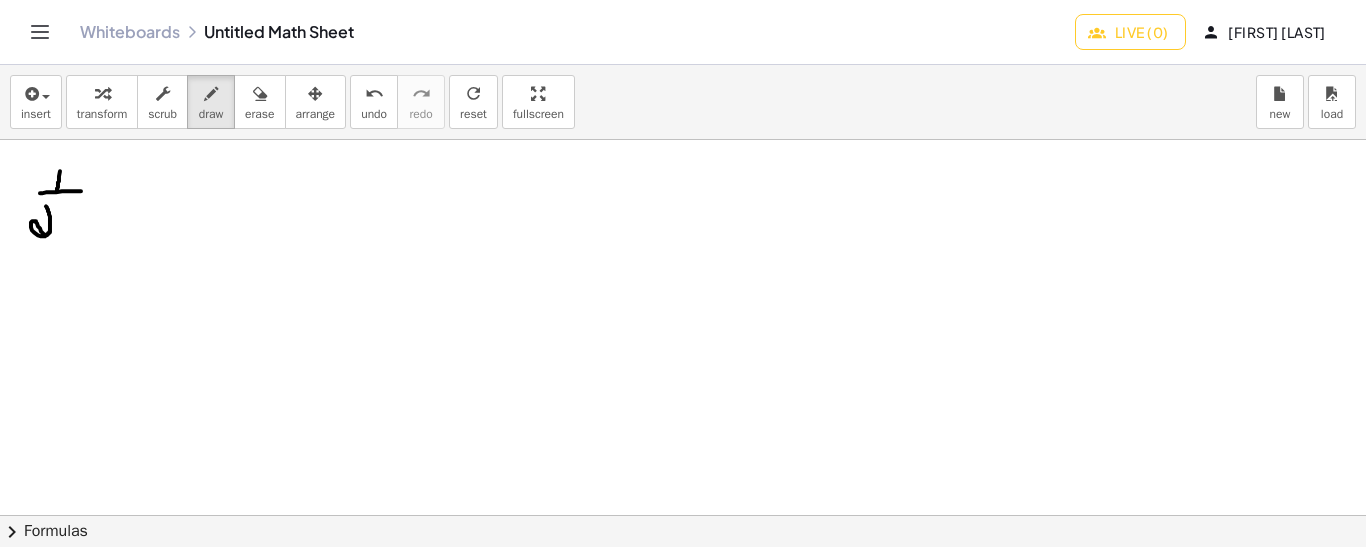 drag, startPoint x: 46, startPoint y: 205, endPoint x: 55, endPoint y: 236, distance: 32.280025 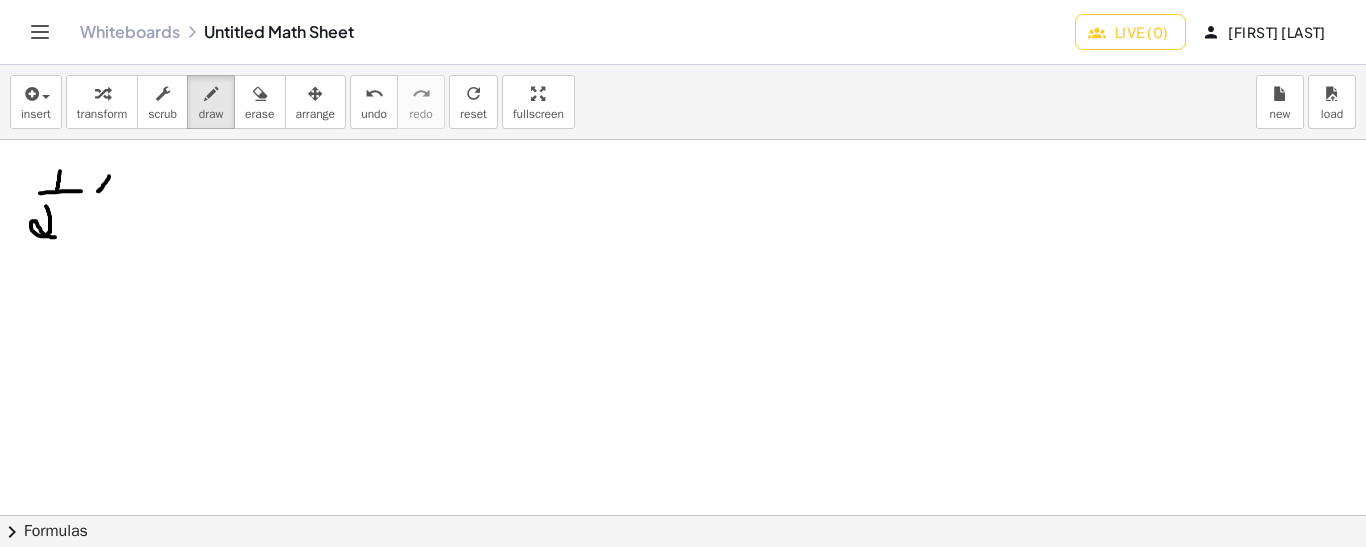 drag, startPoint x: 109, startPoint y: 175, endPoint x: 98, endPoint y: 190, distance: 18.601076 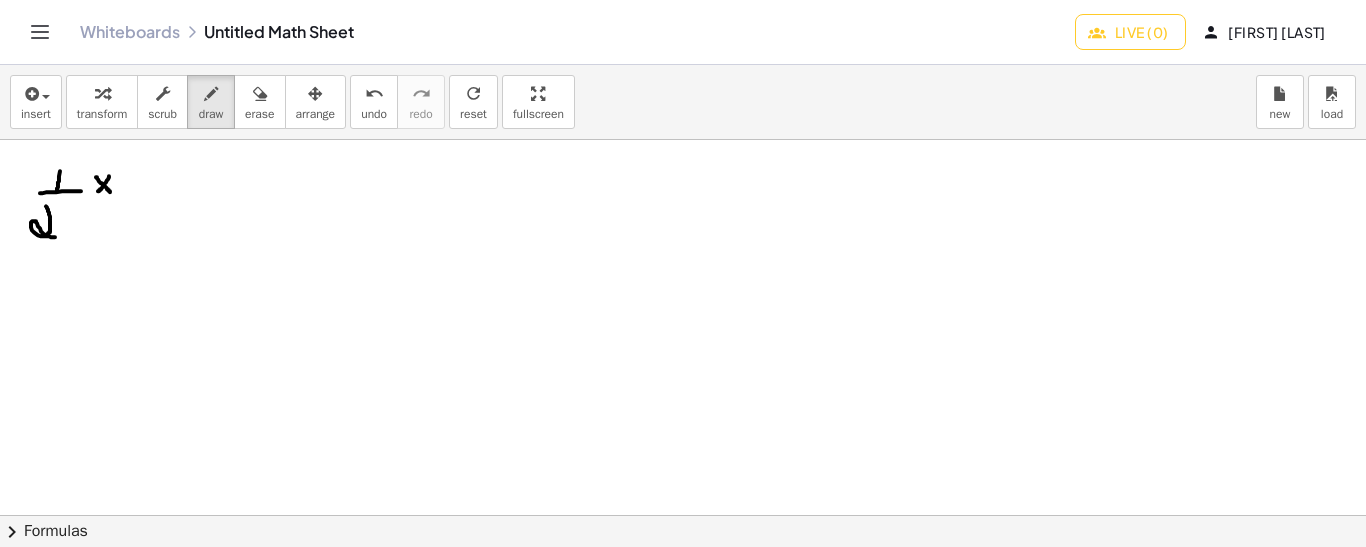drag, startPoint x: 96, startPoint y: 176, endPoint x: 111, endPoint y: 192, distance: 21.931713 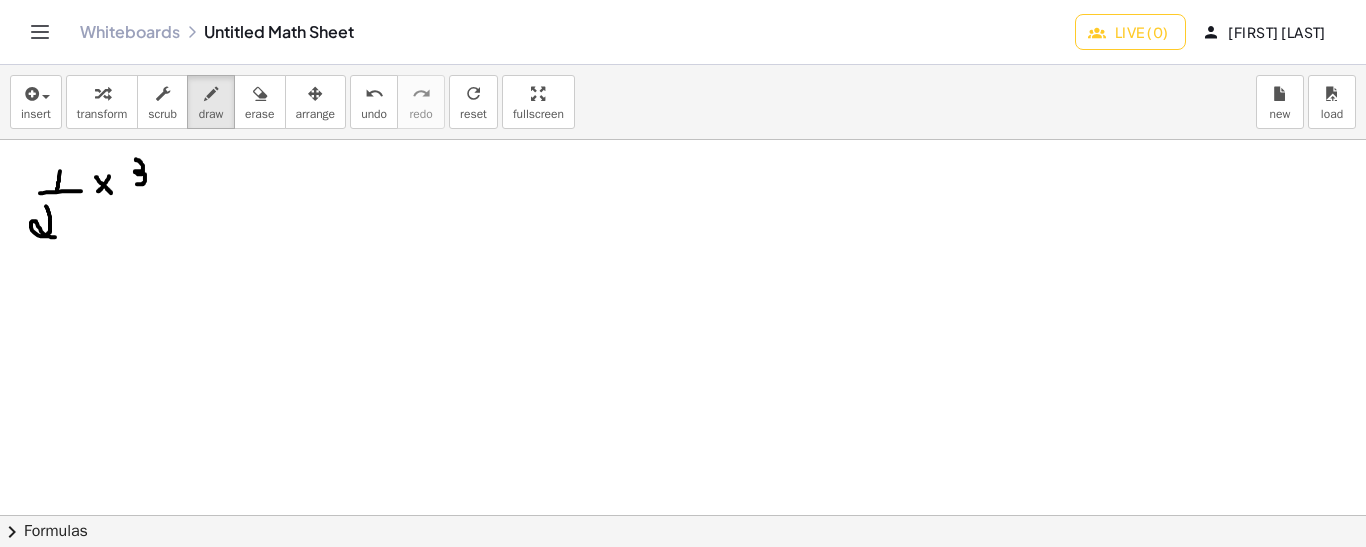 drag, startPoint x: 136, startPoint y: 158, endPoint x: 135, endPoint y: 181, distance: 23.021729 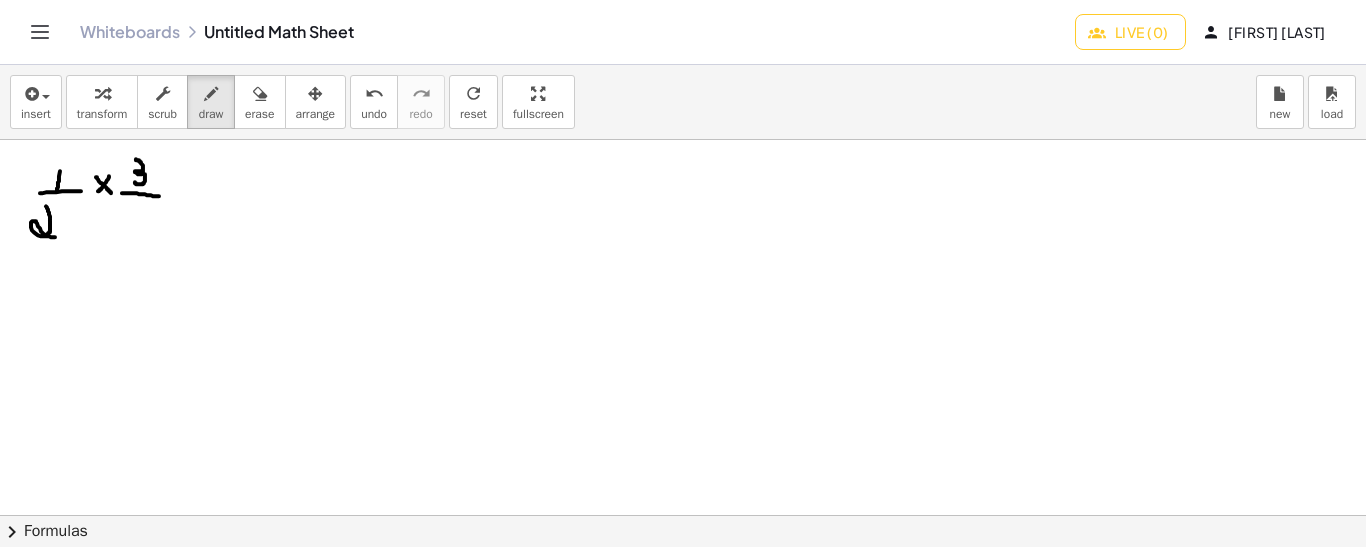 drag, startPoint x: 122, startPoint y: 192, endPoint x: 165, endPoint y: 195, distance: 43.104523 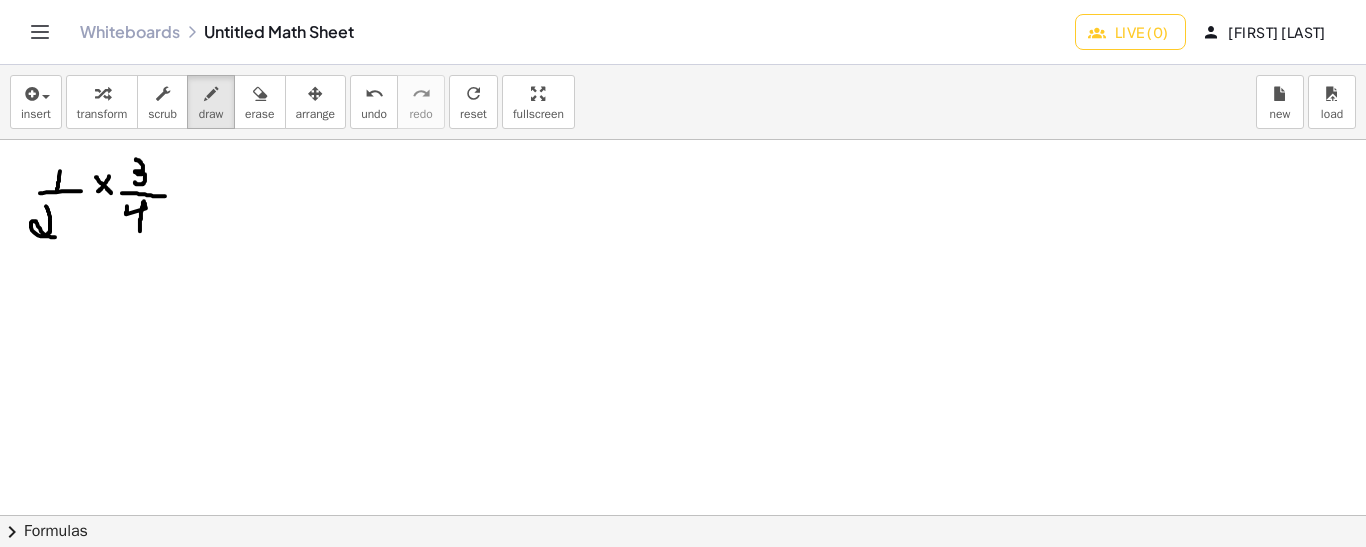 drag, startPoint x: 127, startPoint y: 205, endPoint x: 140, endPoint y: 234, distance: 31.780497 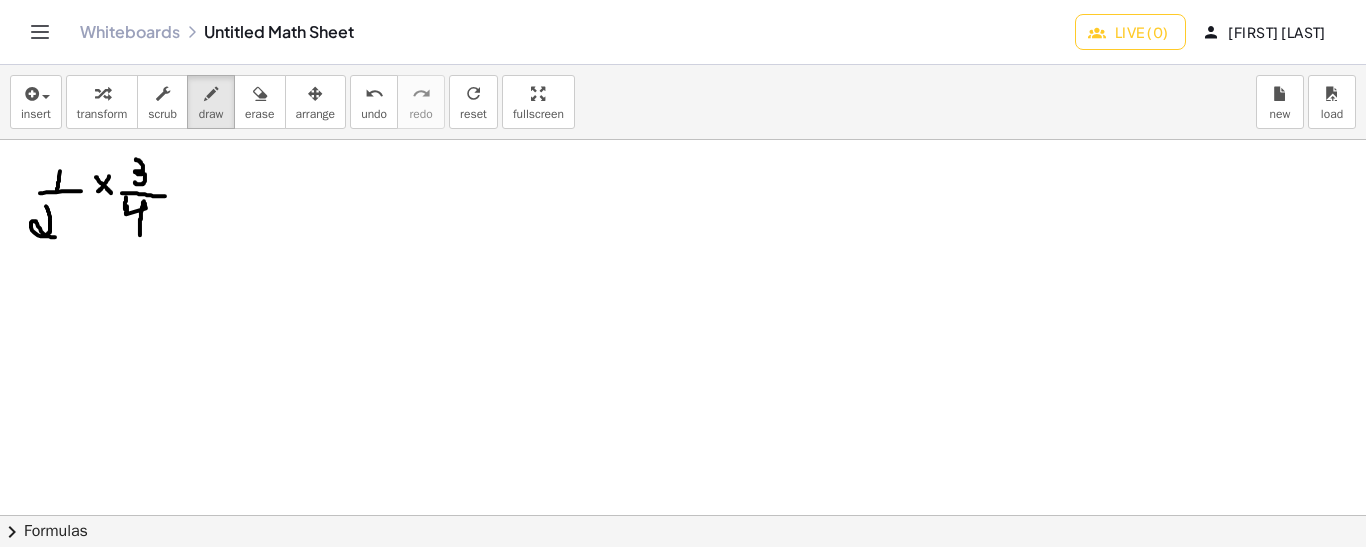 drag, startPoint x: 126, startPoint y: 196, endPoint x: 125, endPoint y: 209, distance: 13.038404 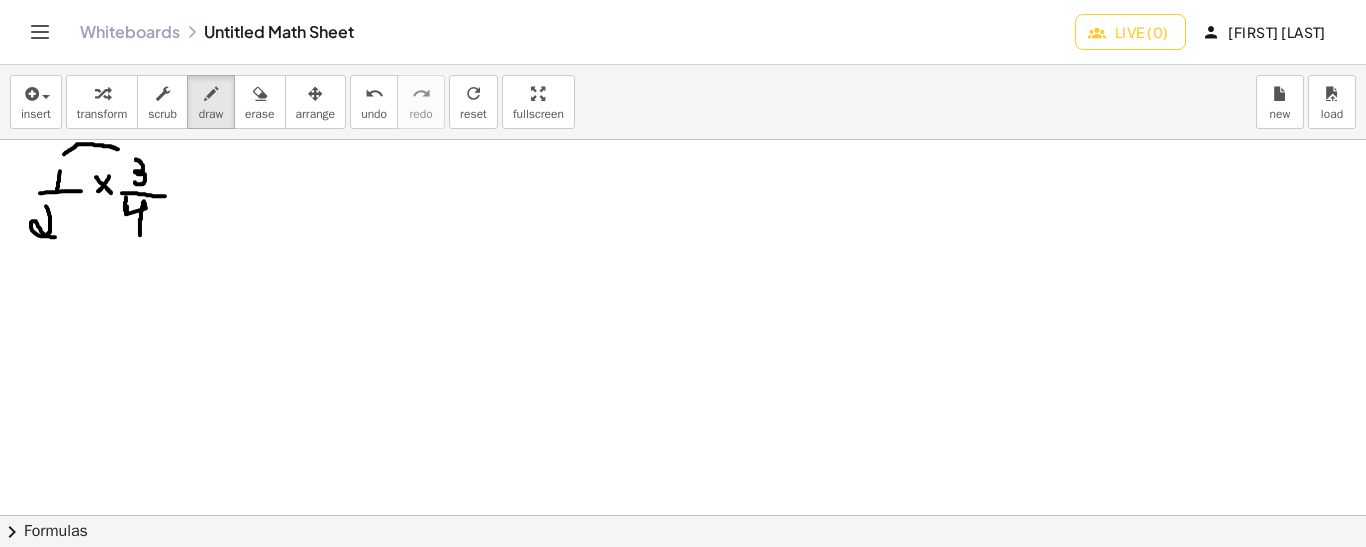 drag, startPoint x: 64, startPoint y: 153, endPoint x: 122, endPoint y: 149, distance: 58.137768 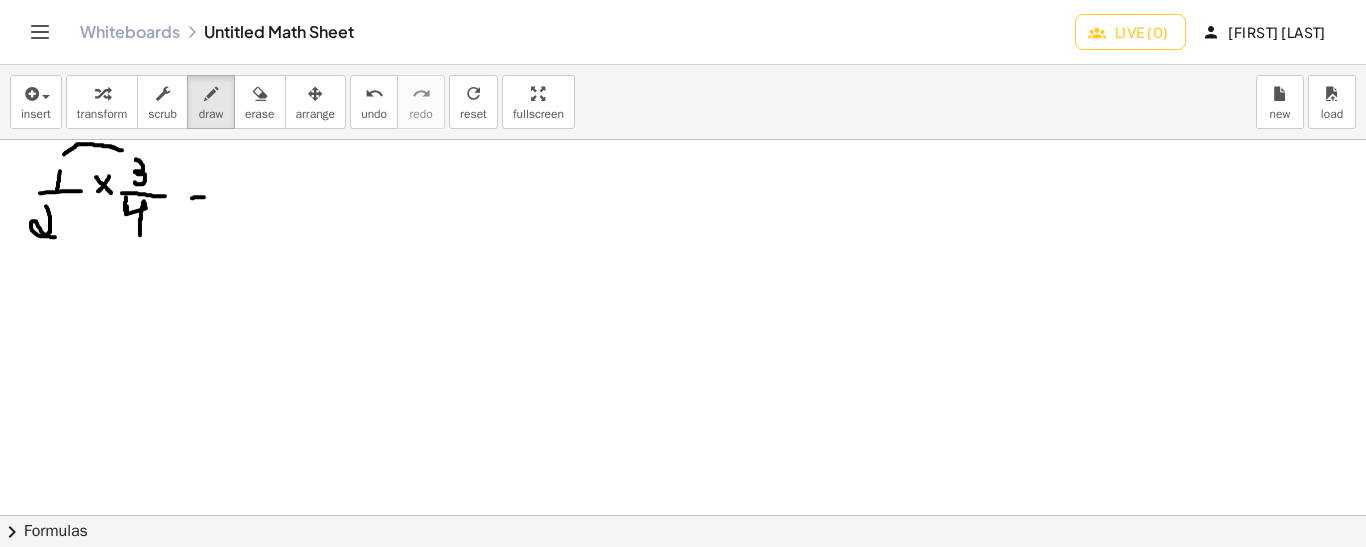 drag, startPoint x: 192, startPoint y: 197, endPoint x: 205, endPoint y: 196, distance: 13.038404 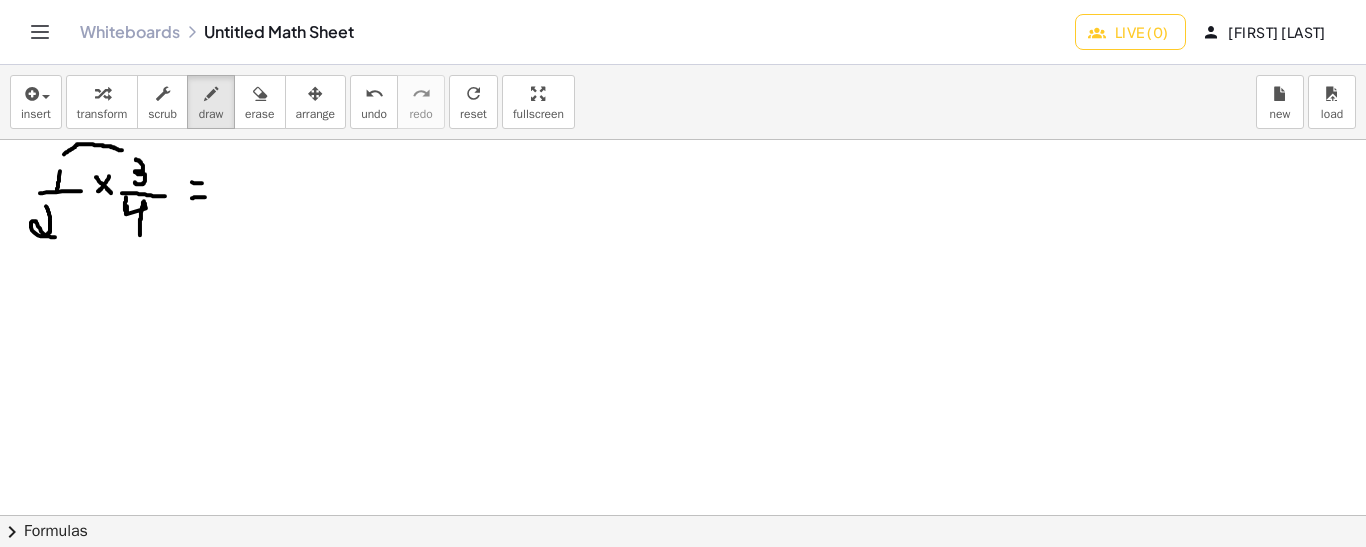drag, startPoint x: 192, startPoint y: 181, endPoint x: 205, endPoint y: 182, distance: 13.038404 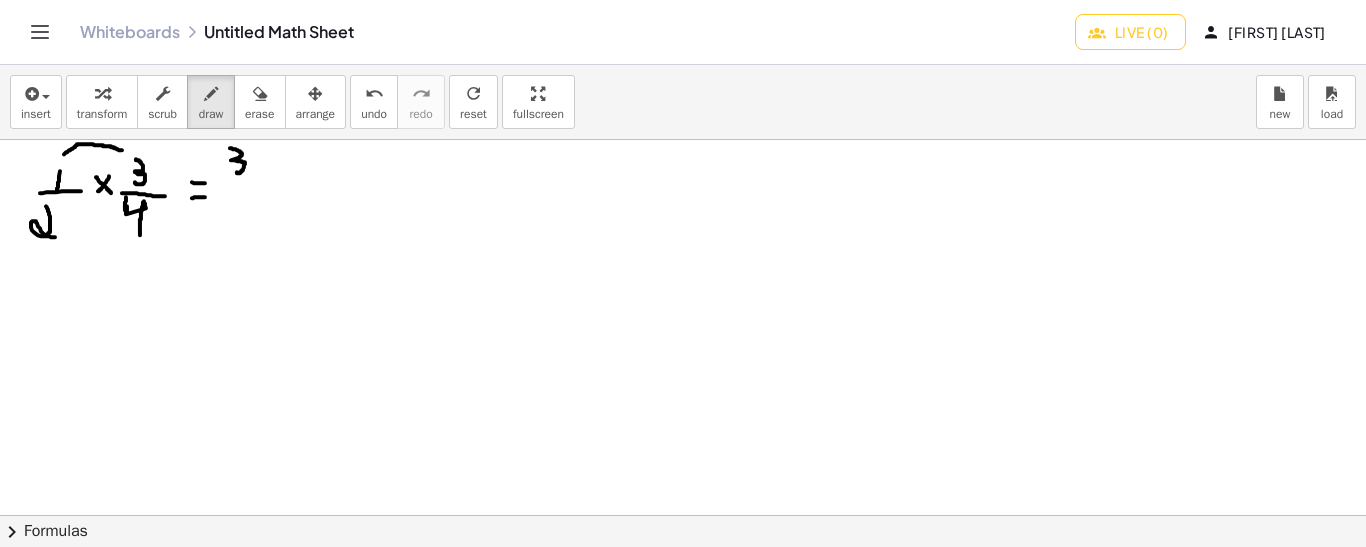 drag, startPoint x: 230, startPoint y: 147, endPoint x: 235, endPoint y: 170, distance: 23.537205 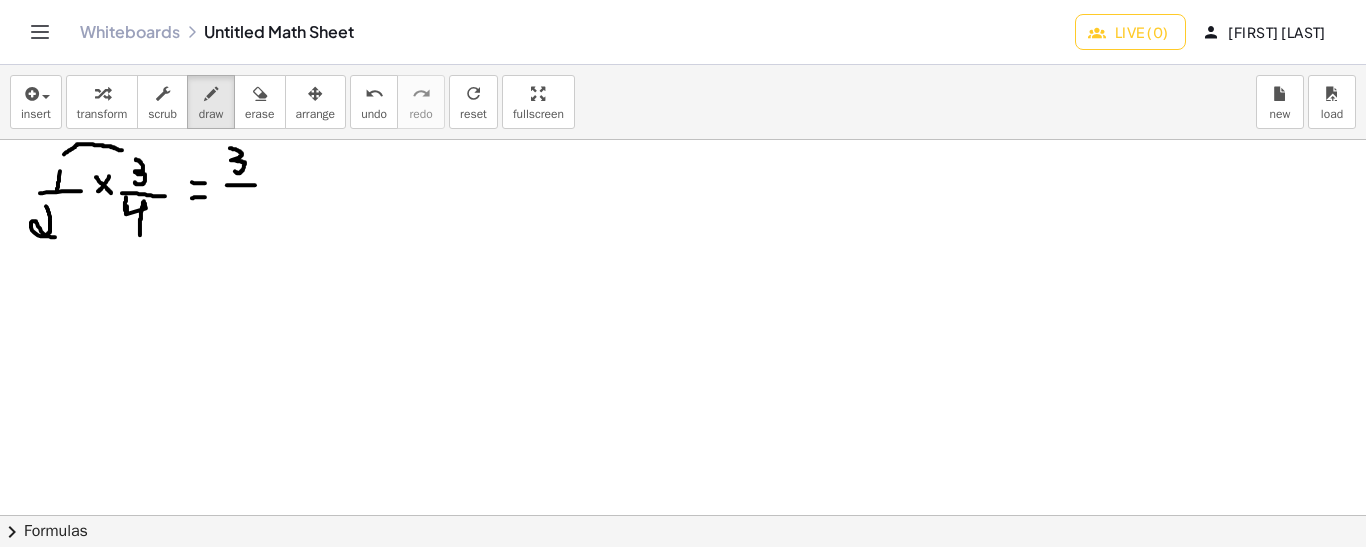 drag, startPoint x: 227, startPoint y: 184, endPoint x: 256, endPoint y: 183, distance: 29.017237 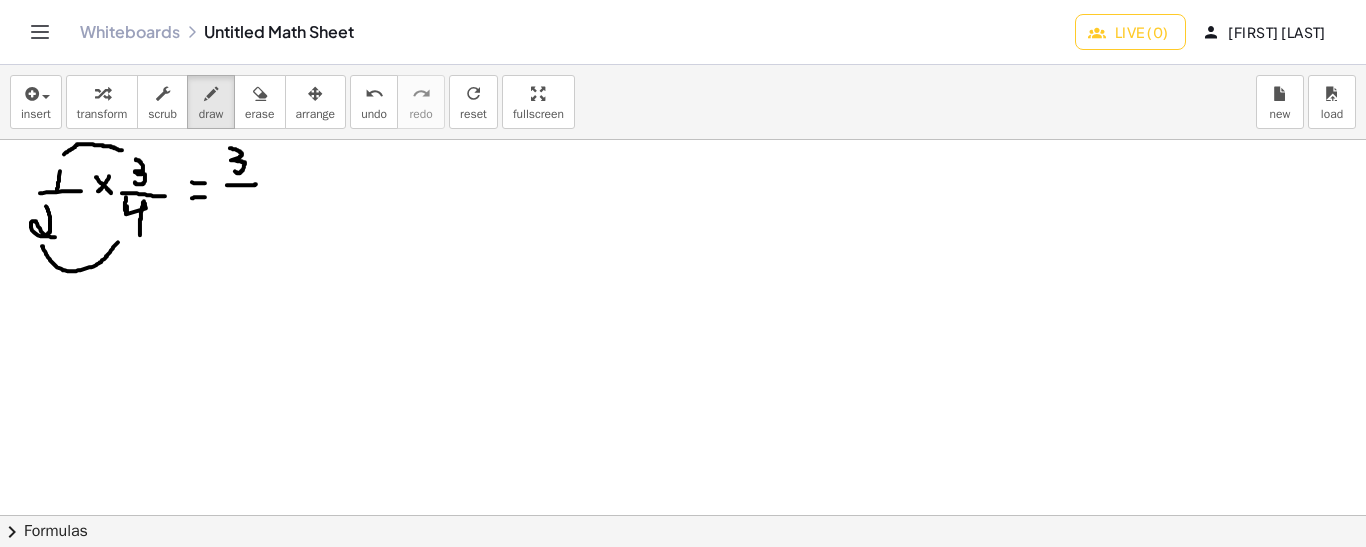 drag, startPoint x: 42, startPoint y: 245, endPoint x: 119, endPoint y: 240, distance: 77.16217 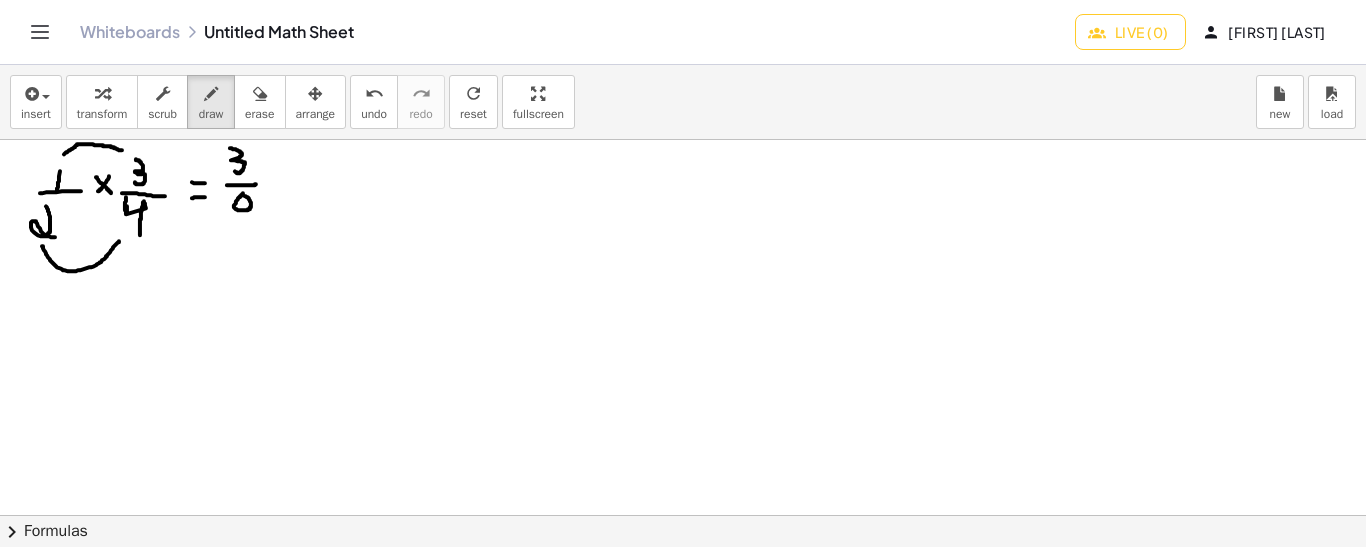 click at bounding box center [683, 516] 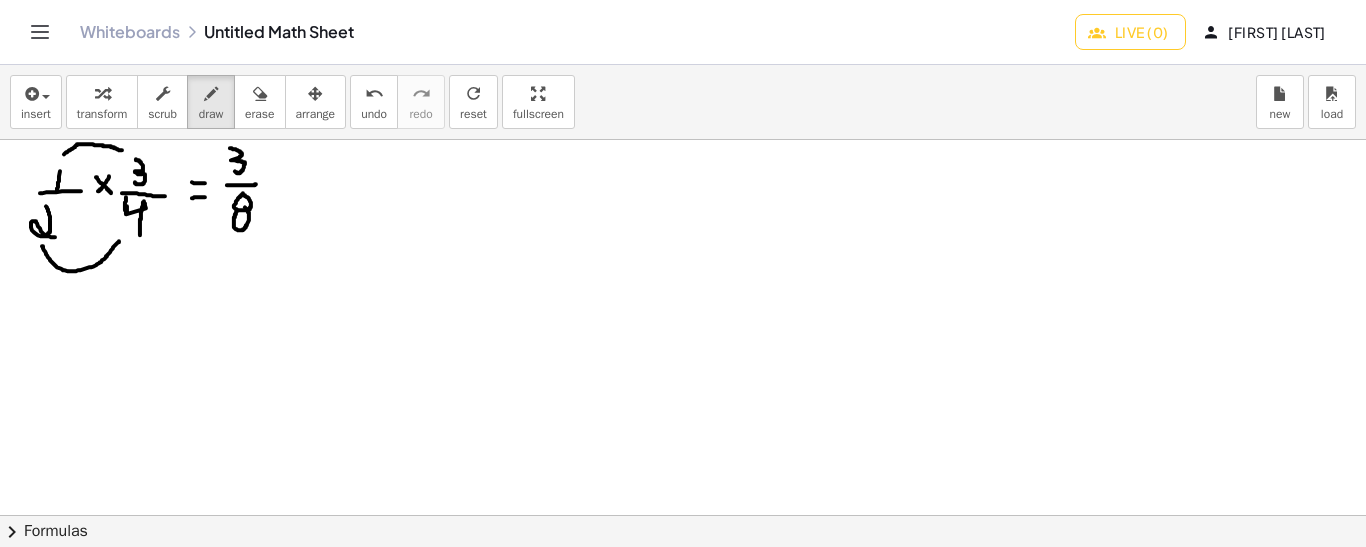 click at bounding box center [683, 516] 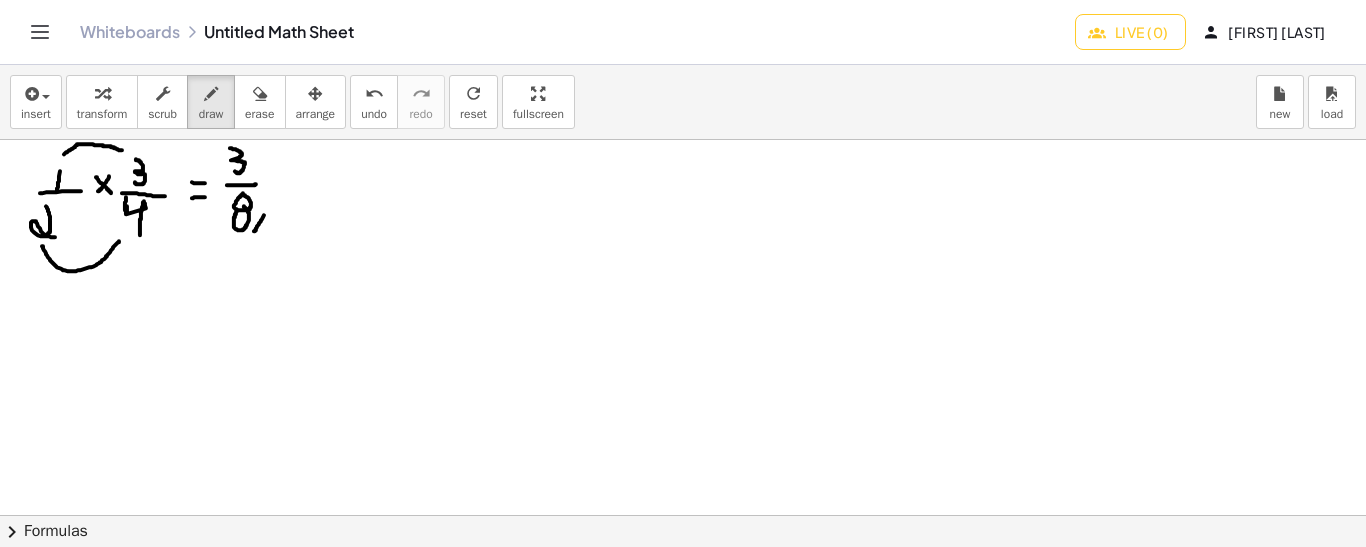 drag, startPoint x: 264, startPoint y: 214, endPoint x: 254, endPoint y: 230, distance: 18.867962 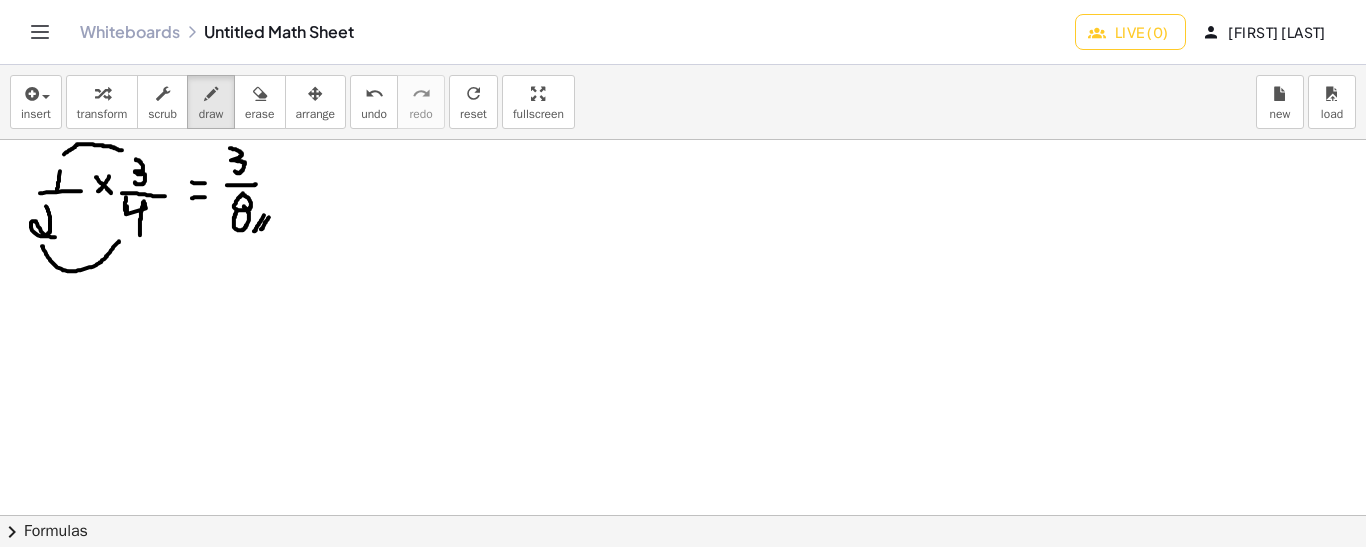 drag, startPoint x: 269, startPoint y: 216, endPoint x: 261, endPoint y: 228, distance: 14.422205 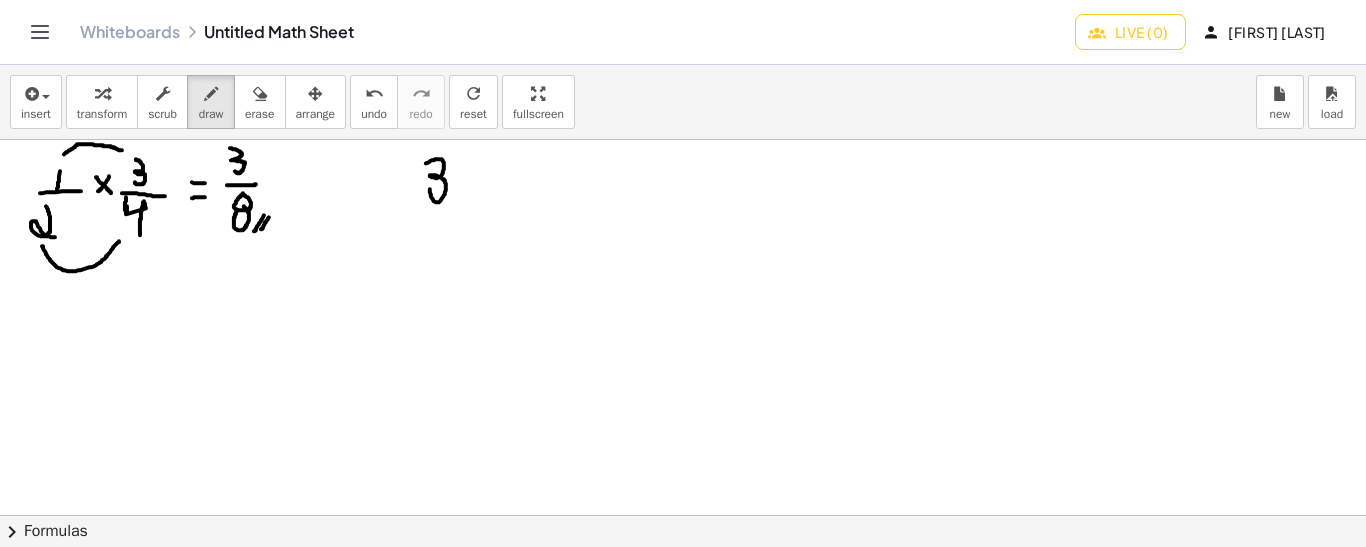 drag, startPoint x: 426, startPoint y: 162, endPoint x: 430, endPoint y: 188, distance: 26.305893 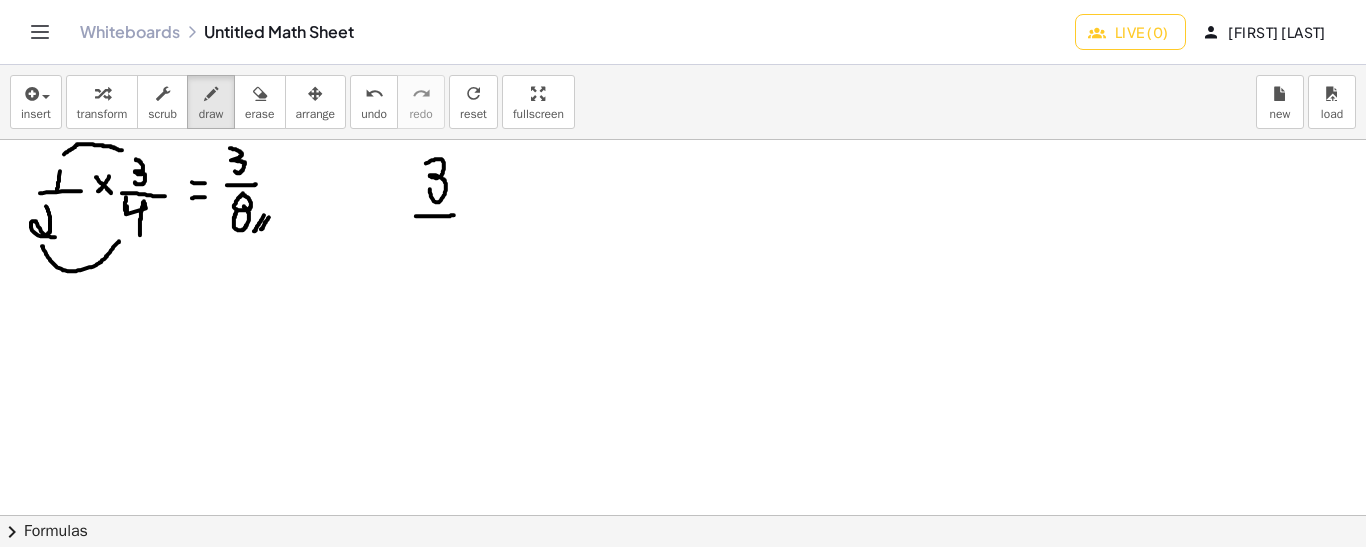 drag, startPoint x: 416, startPoint y: 215, endPoint x: 455, endPoint y: 214, distance: 39.012817 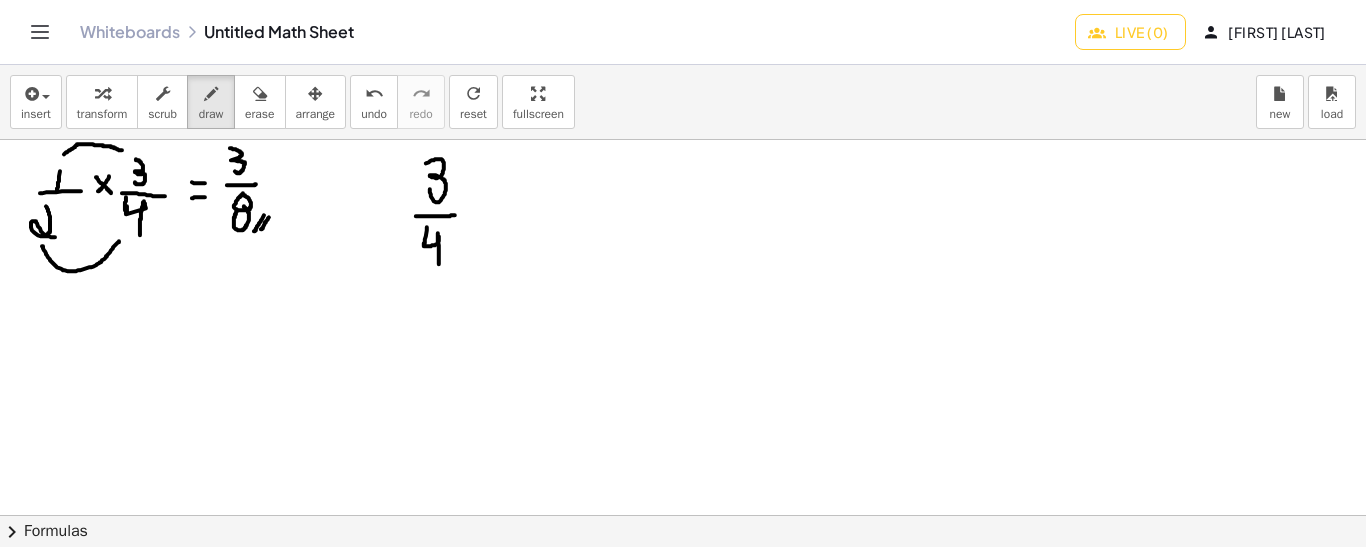 drag, startPoint x: 427, startPoint y: 226, endPoint x: 439, endPoint y: 263, distance: 38.8973 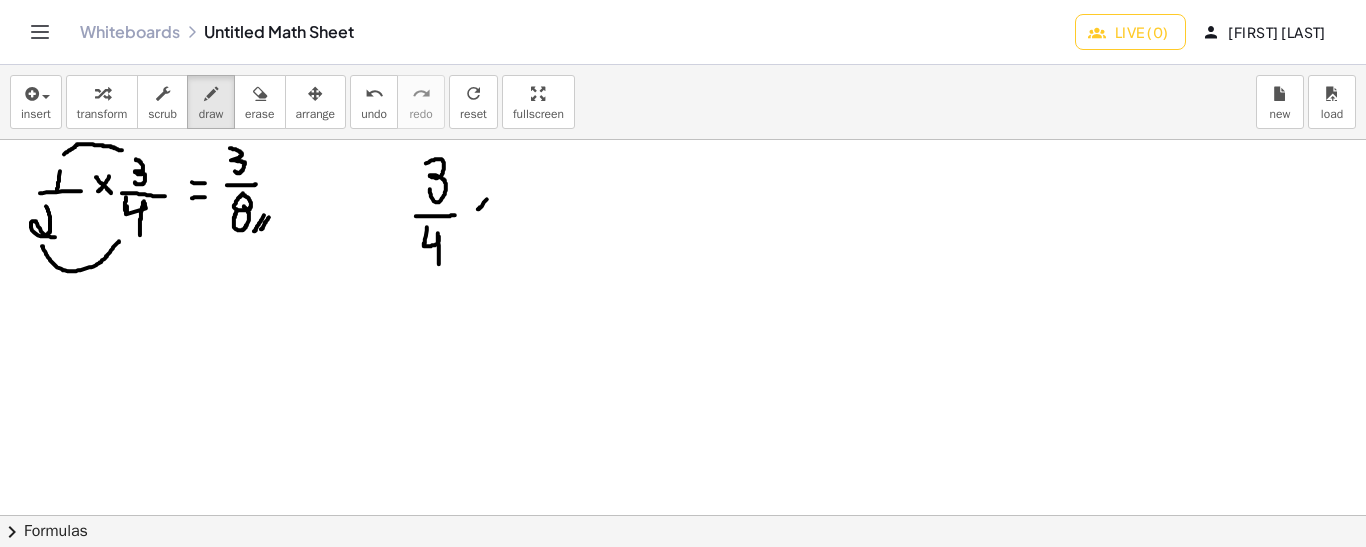 drag, startPoint x: 487, startPoint y: 198, endPoint x: 478, endPoint y: 207, distance: 12.727922 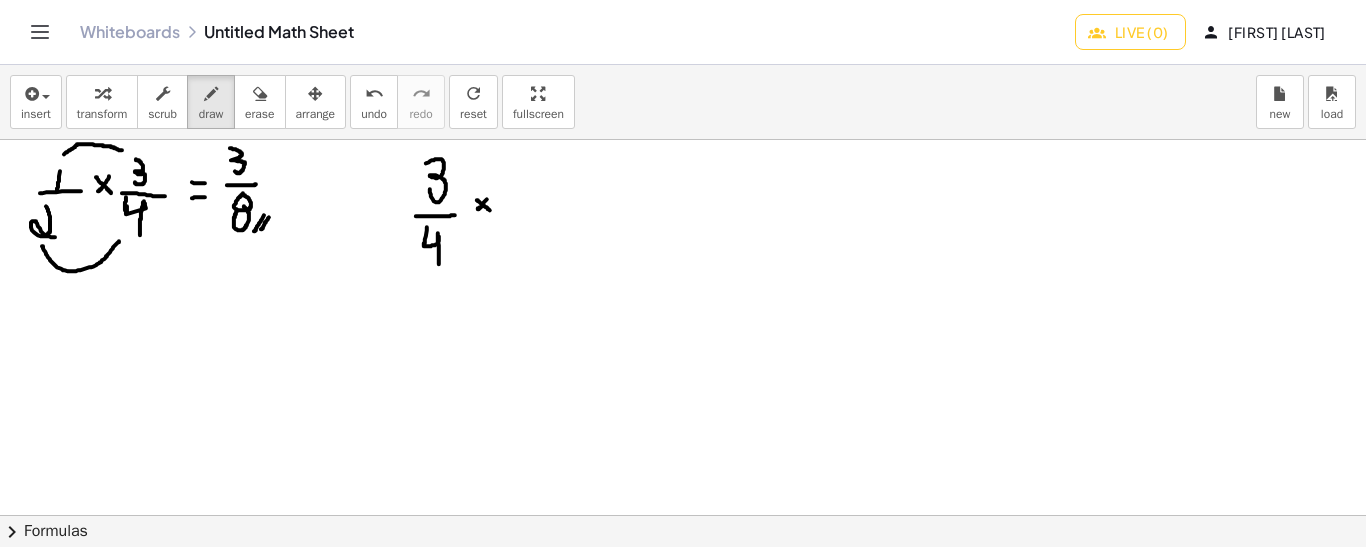 drag, startPoint x: 477, startPoint y: 199, endPoint x: 491, endPoint y: 210, distance: 17.804493 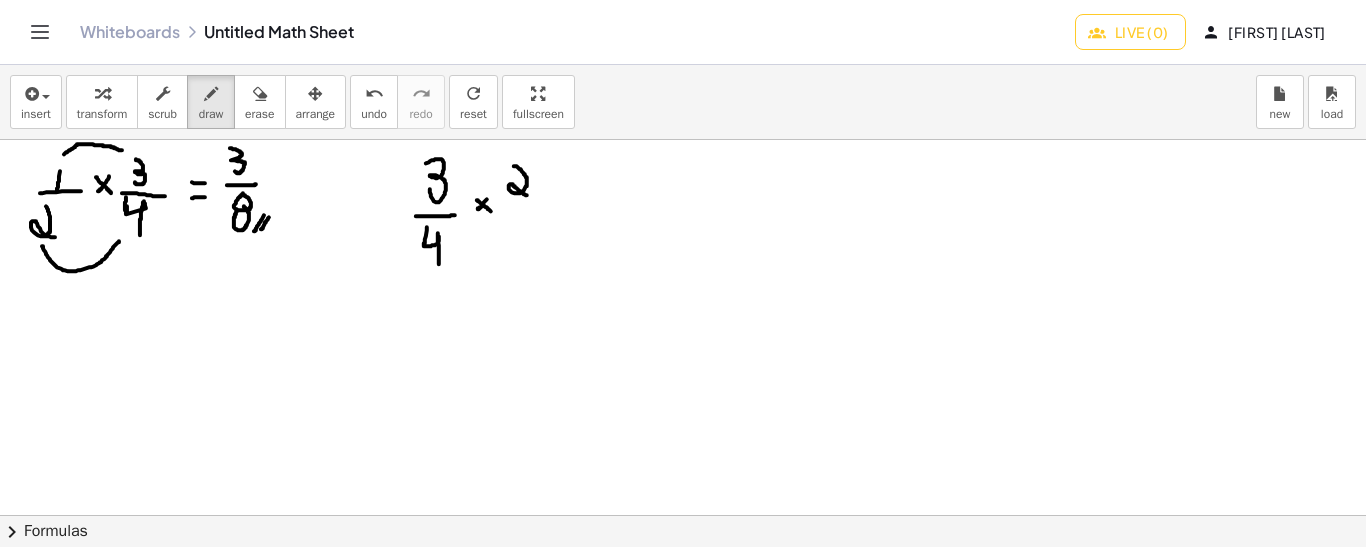 drag, startPoint x: 514, startPoint y: 165, endPoint x: 528, endPoint y: 194, distance: 32.202484 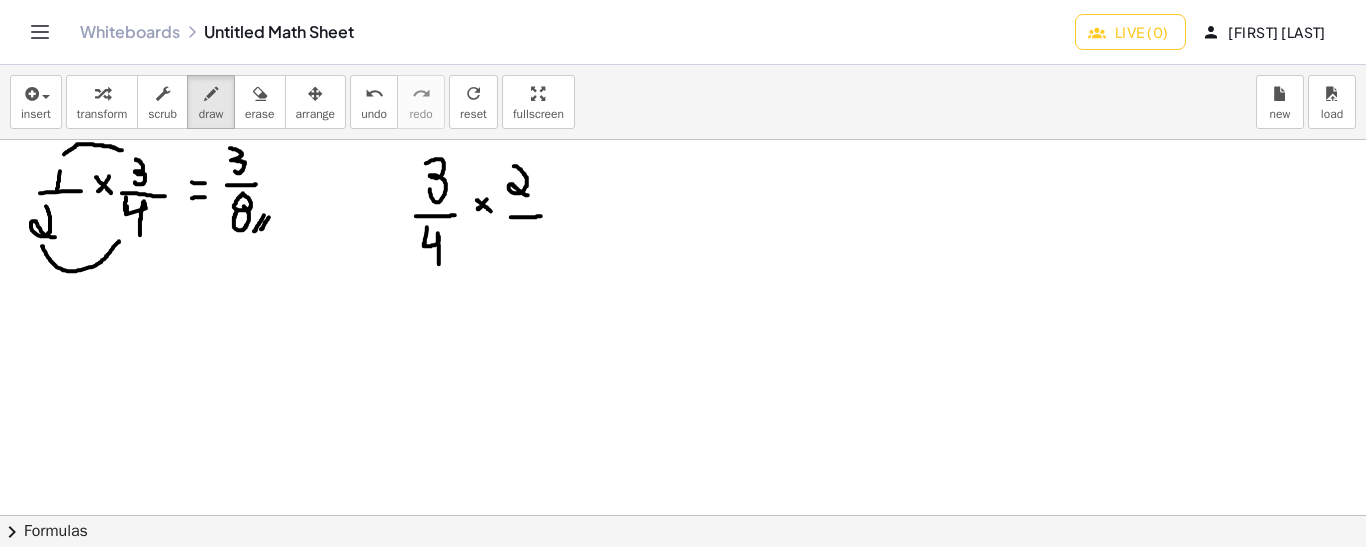 drag, startPoint x: 511, startPoint y: 216, endPoint x: 544, endPoint y: 215, distance: 33.01515 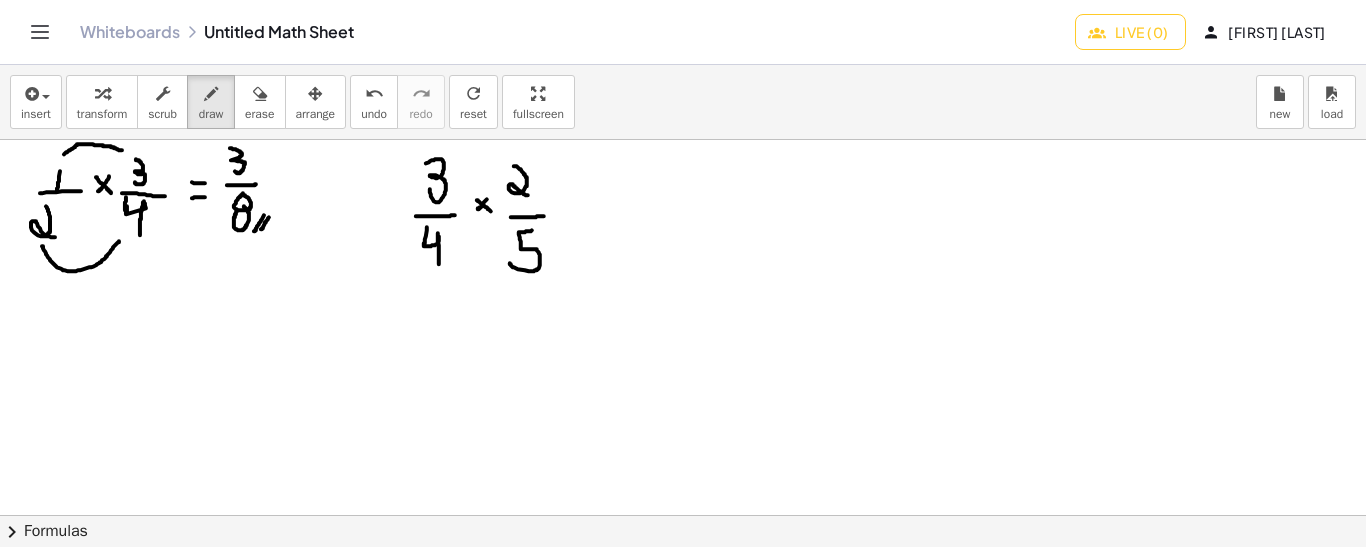 drag, startPoint x: 532, startPoint y: 229, endPoint x: 510, endPoint y: 262, distance: 39.661064 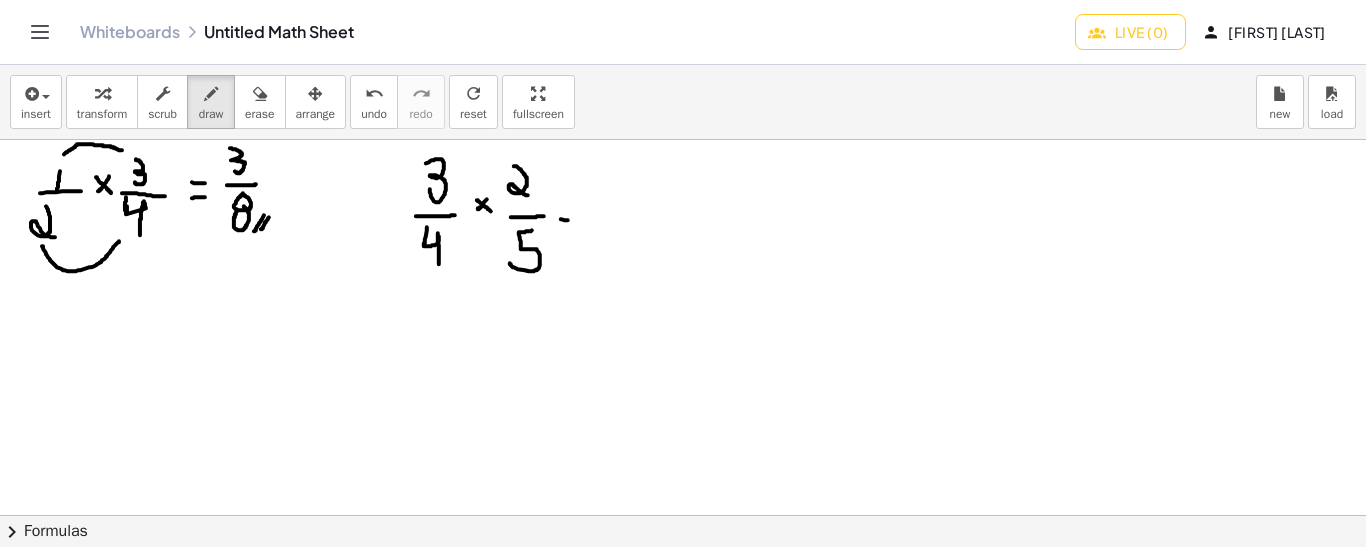 drag, startPoint x: 561, startPoint y: 218, endPoint x: 577, endPoint y: 218, distance: 16 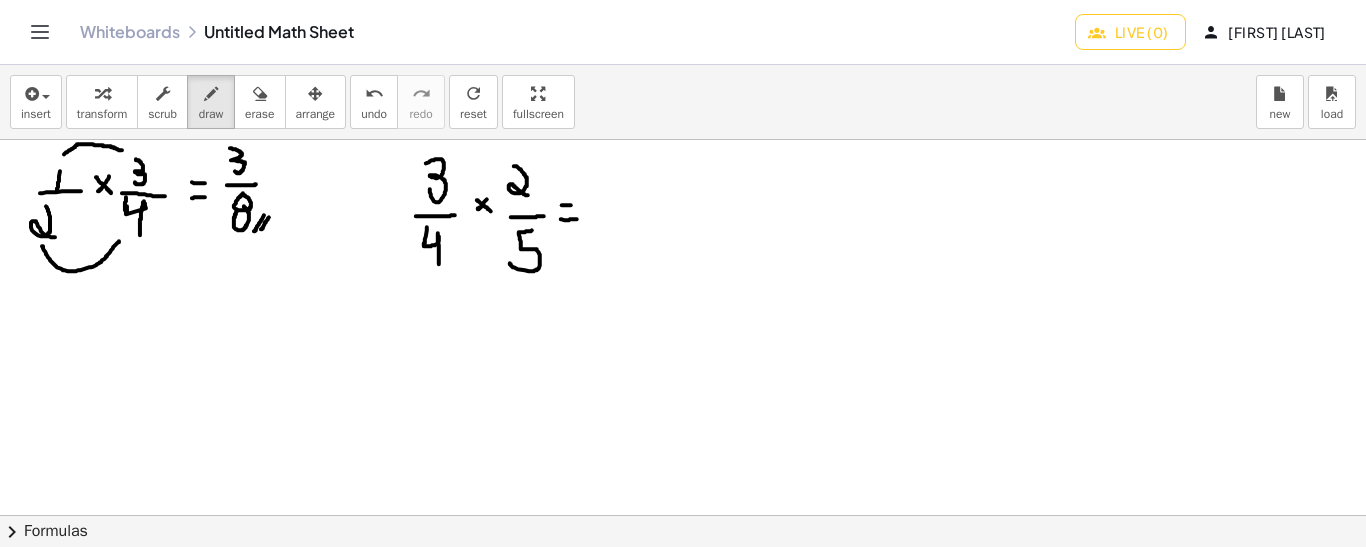 drag, startPoint x: 562, startPoint y: 204, endPoint x: 576, endPoint y: 204, distance: 14 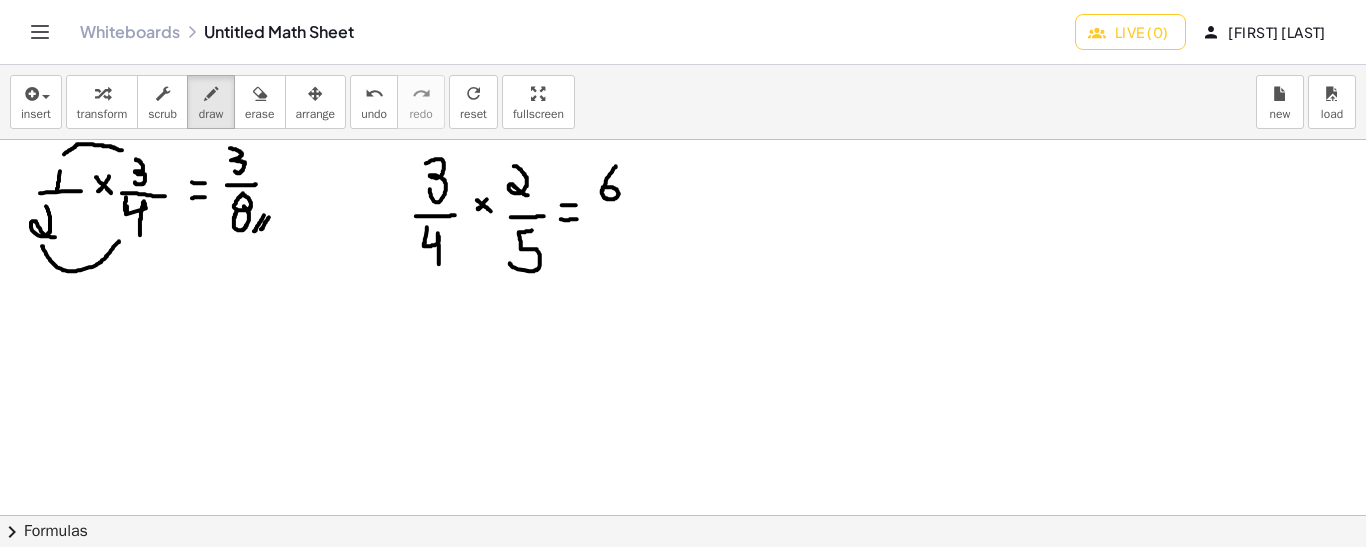 drag, startPoint x: 616, startPoint y: 165, endPoint x: 603, endPoint y: 186, distance: 24.698177 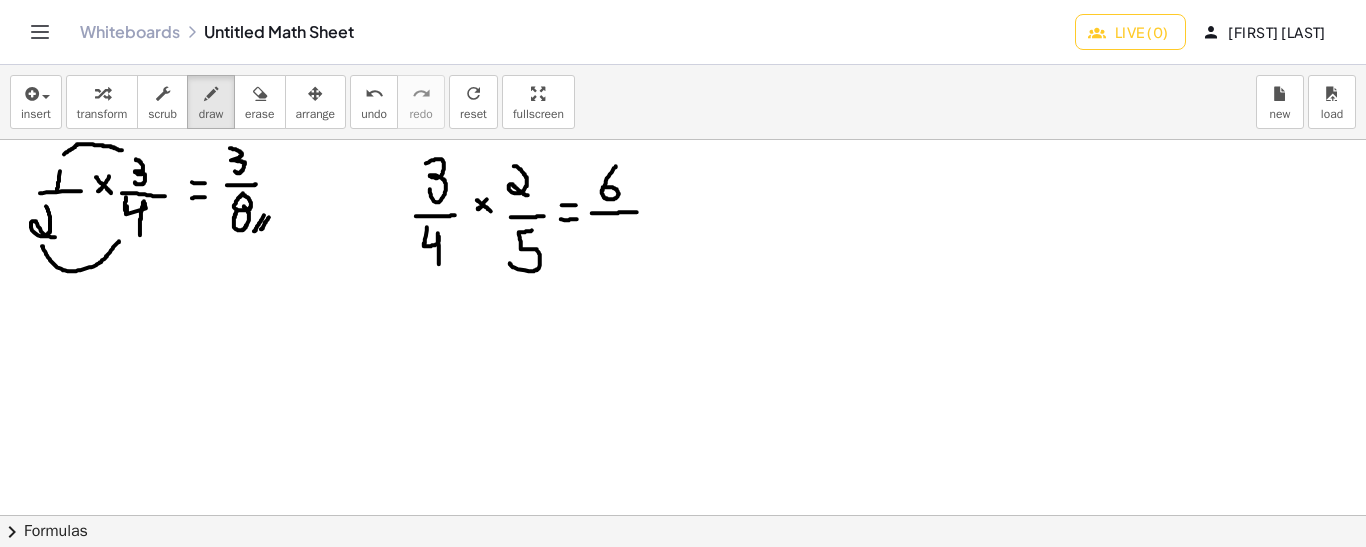 drag, startPoint x: 592, startPoint y: 212, endPoint x: 638, endPoint y: 211, distance: 46.010868 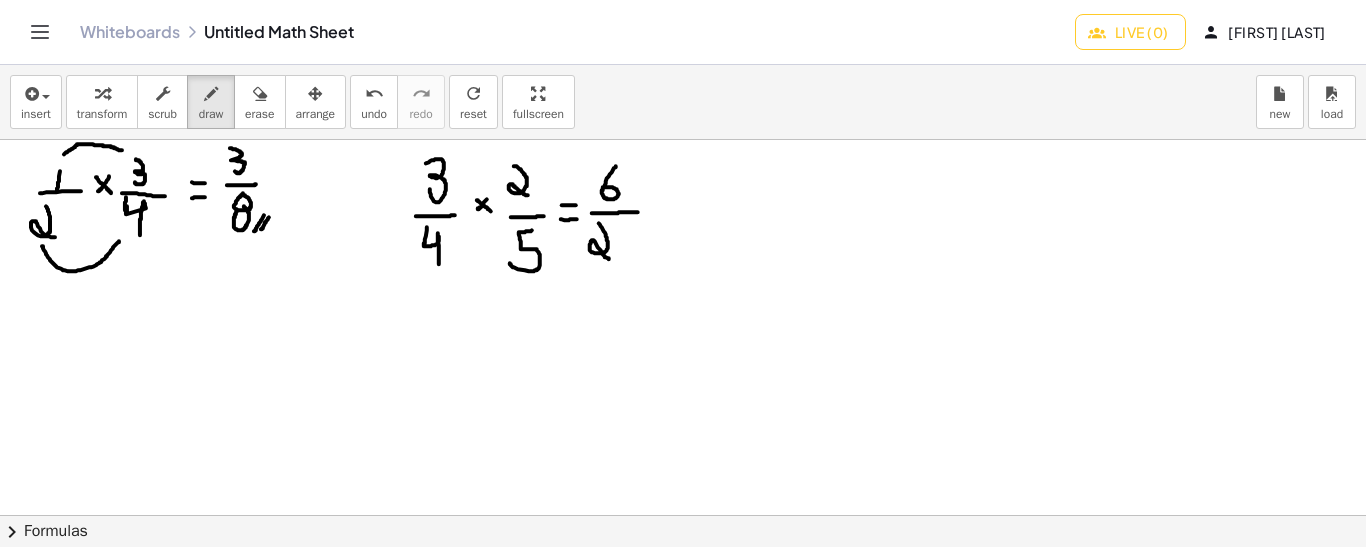 drag, startPoint x: 599, startPoint y: 222, endPoint x: 617, endPoint y: 256, distance: 38.470768 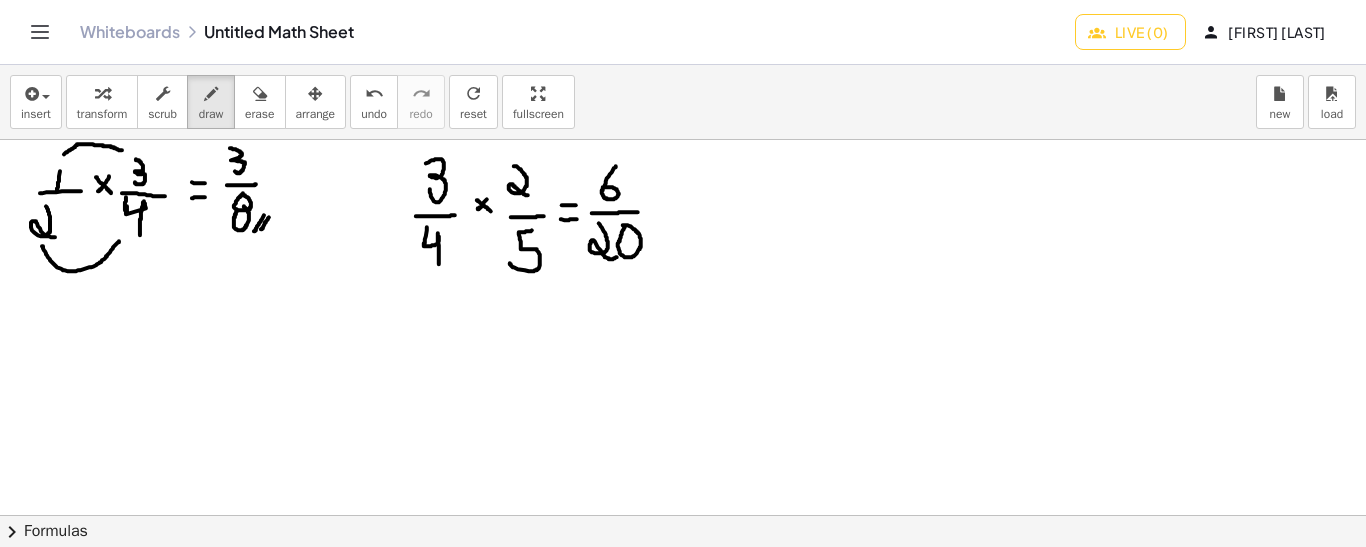 click at bounding box center [683, 516] 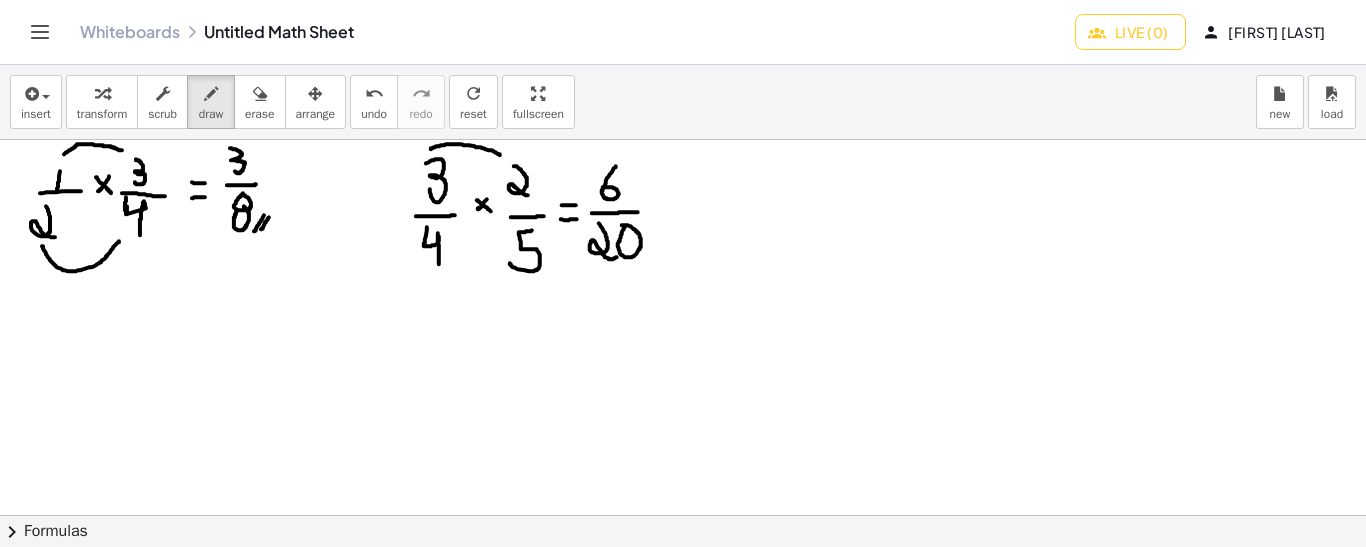 drag, startPoint x: 431, startPoint y: 148, endPoint x: 500, endPoint y: 154, distance: 69.260376 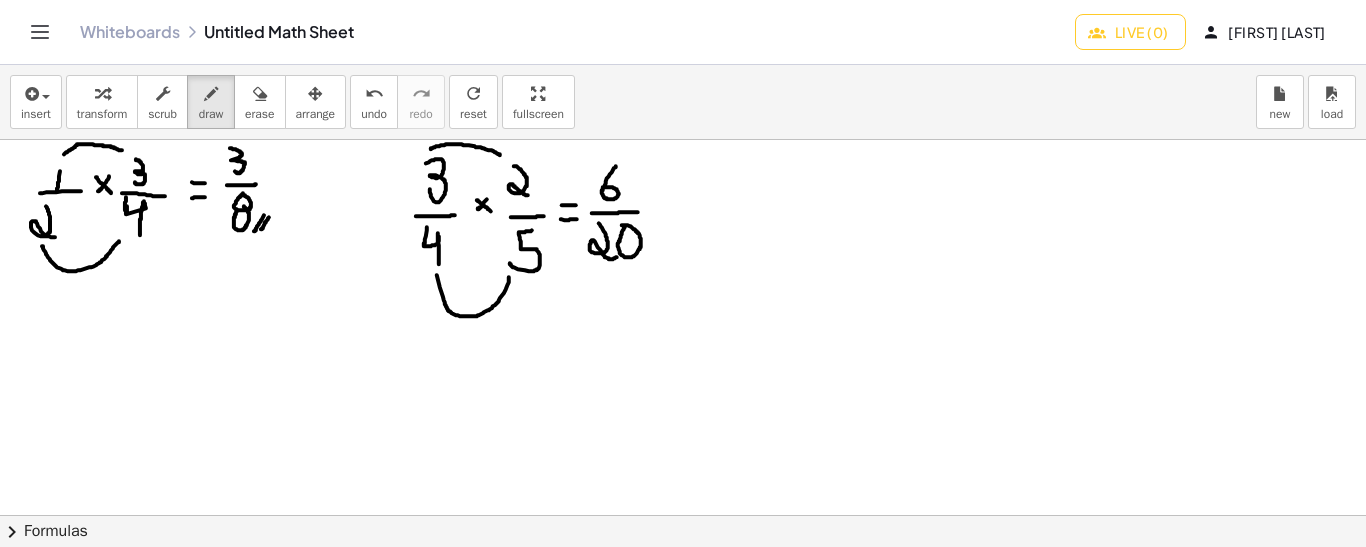 drag, startPoint x: 437, startPoint y: 274, endPoint x: 509, endPoint y: 275, distance: 72.00694 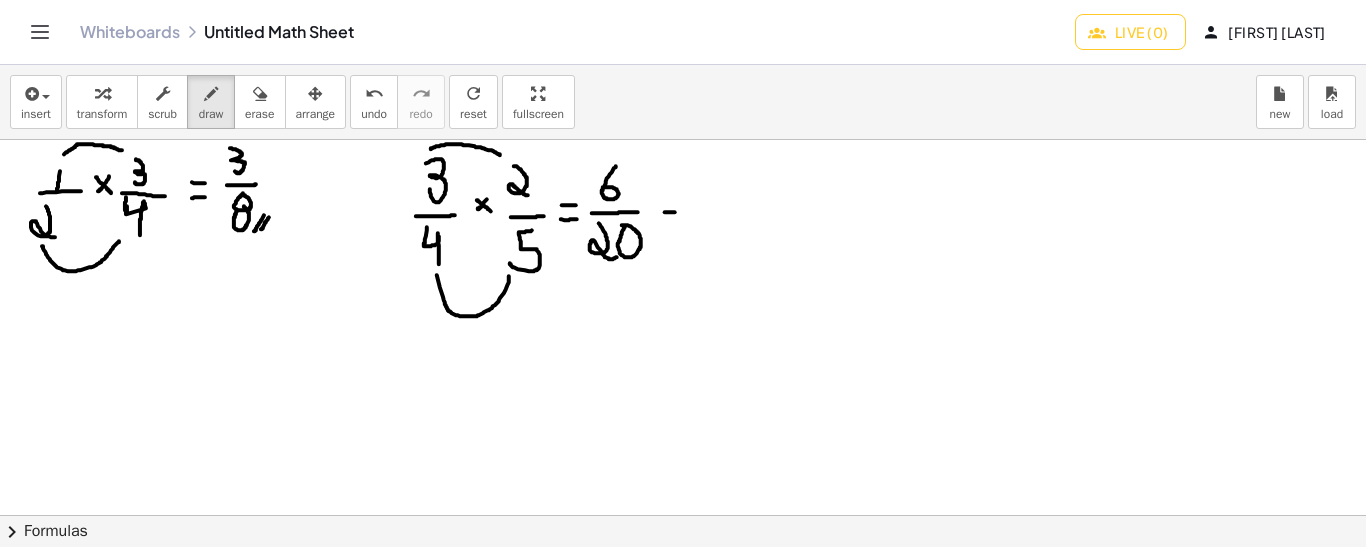 drag, startPoint x: 665, startPoint y: 211, endPoint x: 676, endPoint y: 212, distance: 11.045361 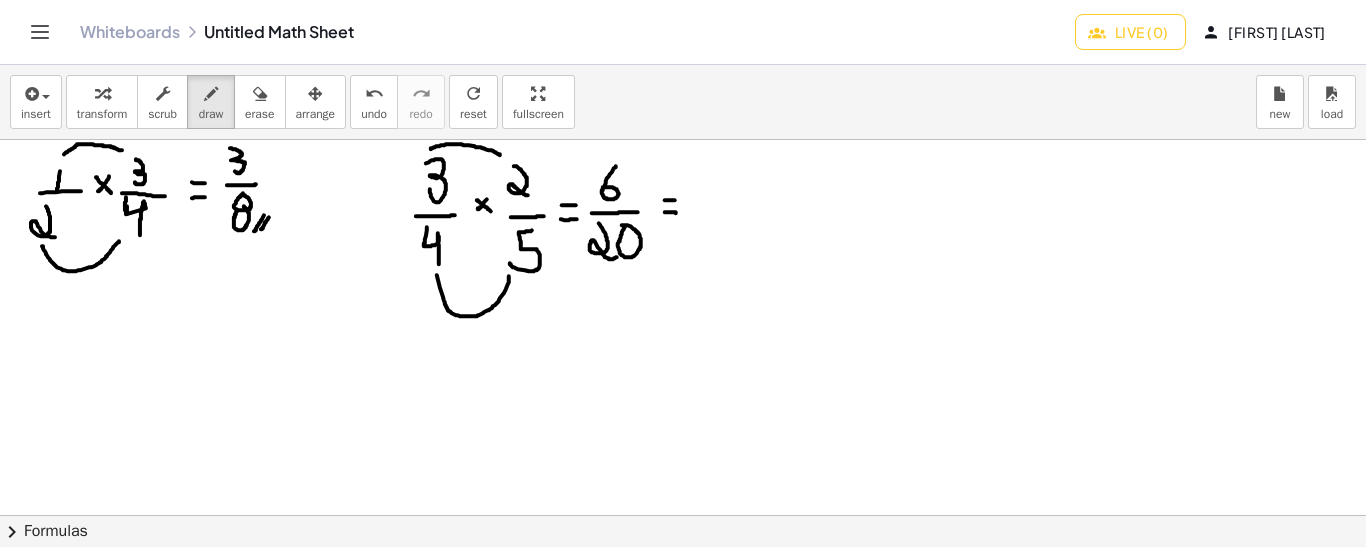 drag, startPoint x: 665, startPoint y: 199, endPoint x: 677, endPoint y: 199, distance: 12 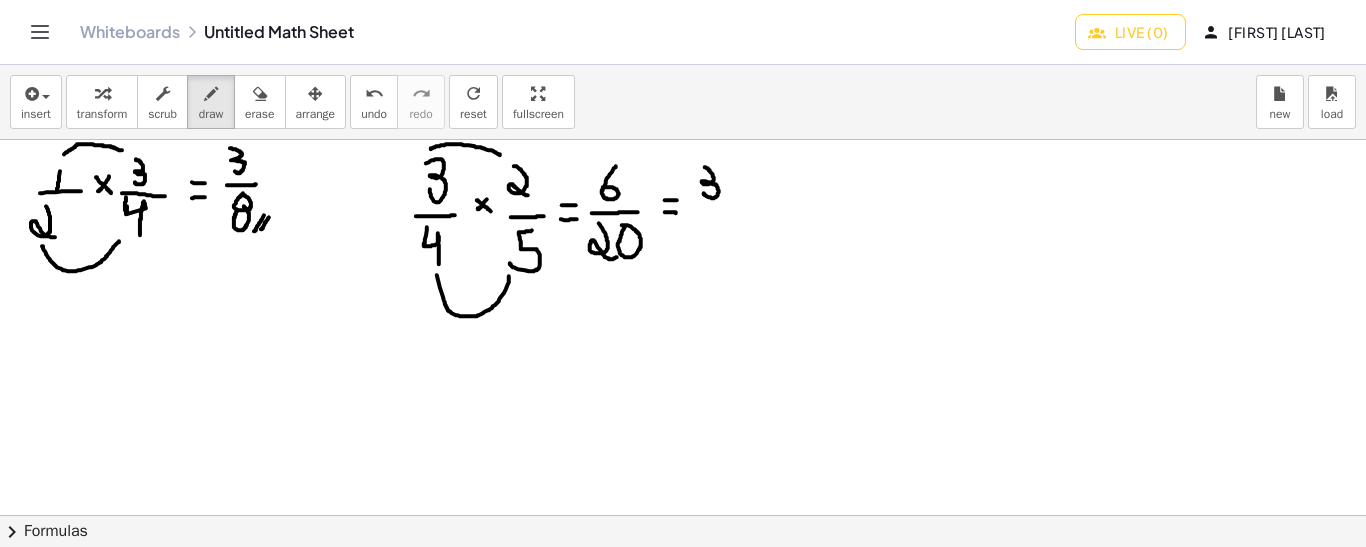 drag, startPoint x: 705, startPoint y: 166, endPoint x: 704, endPoint y: 192, distance: 26.019224 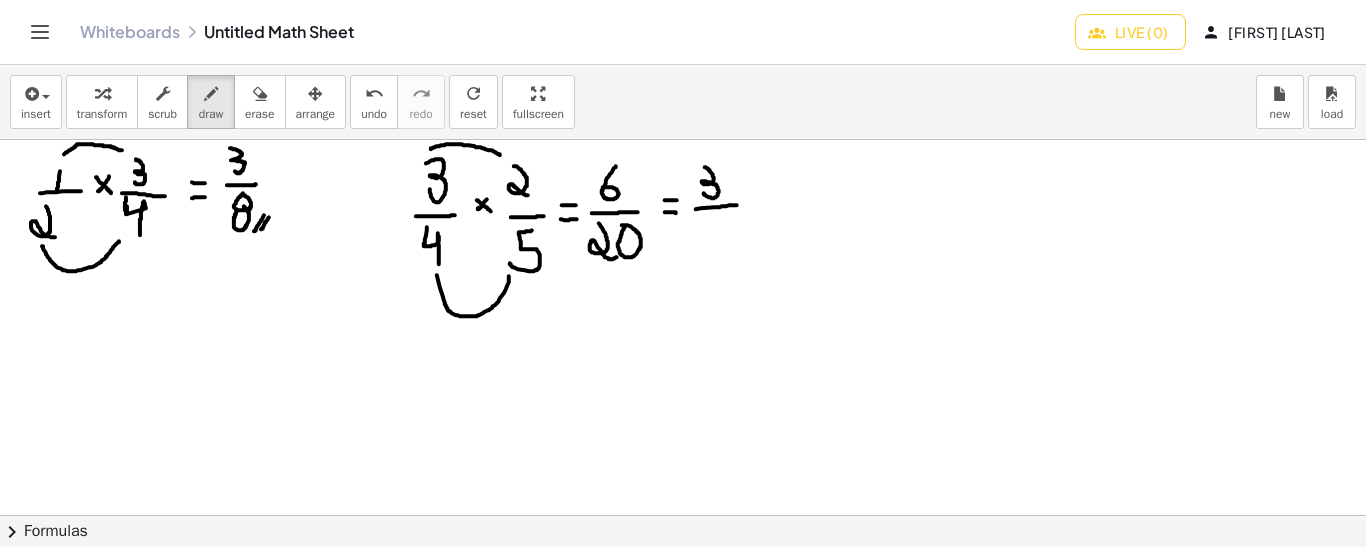 drag, startPoint x: 696, startPoint y: 208, endPoint x: 738, endPoint y: 204, distance: 42.190044 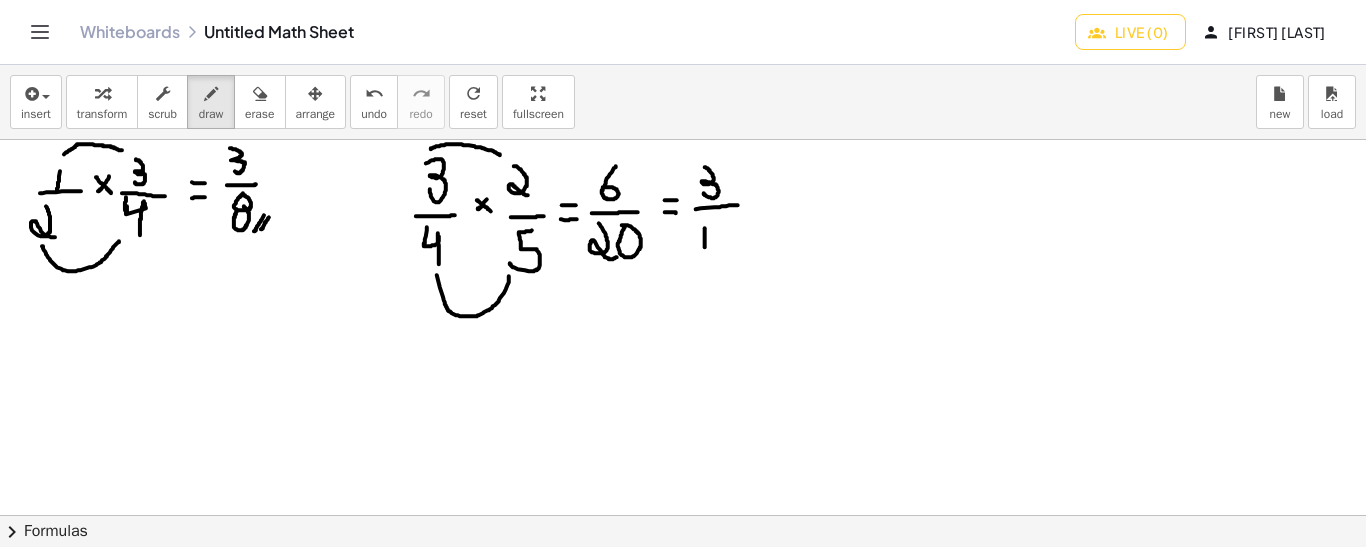 drag, startPoint x: 705, startPoint y: 227, endPoint x: 705, endPoint y: 246, distance: 19 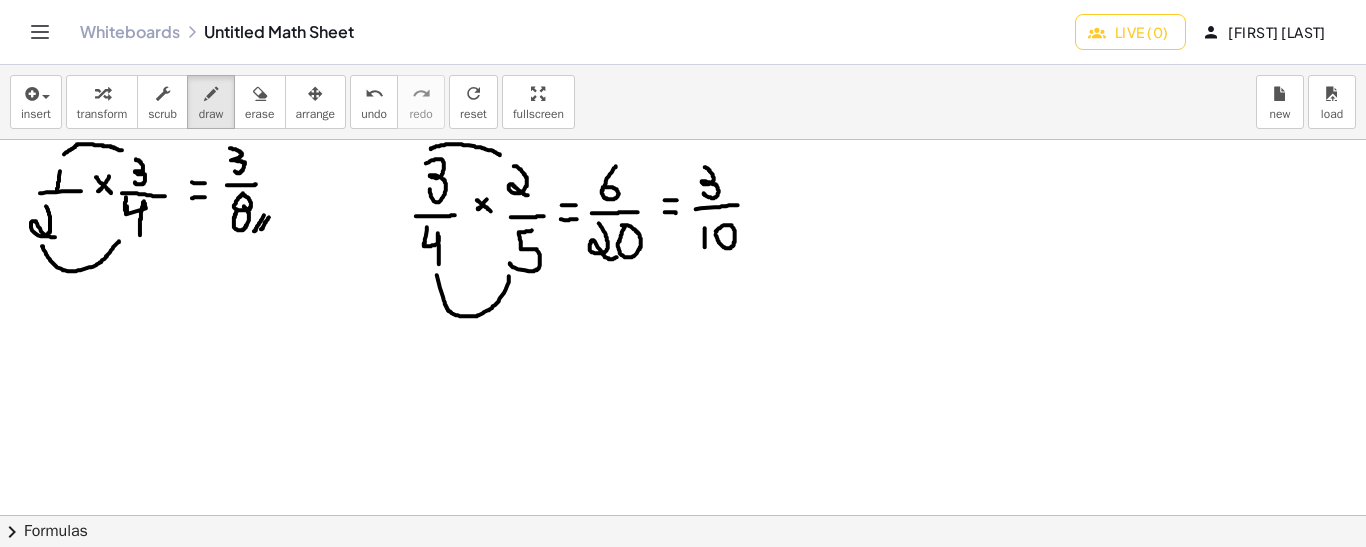 click at bounding box center [683, 516] 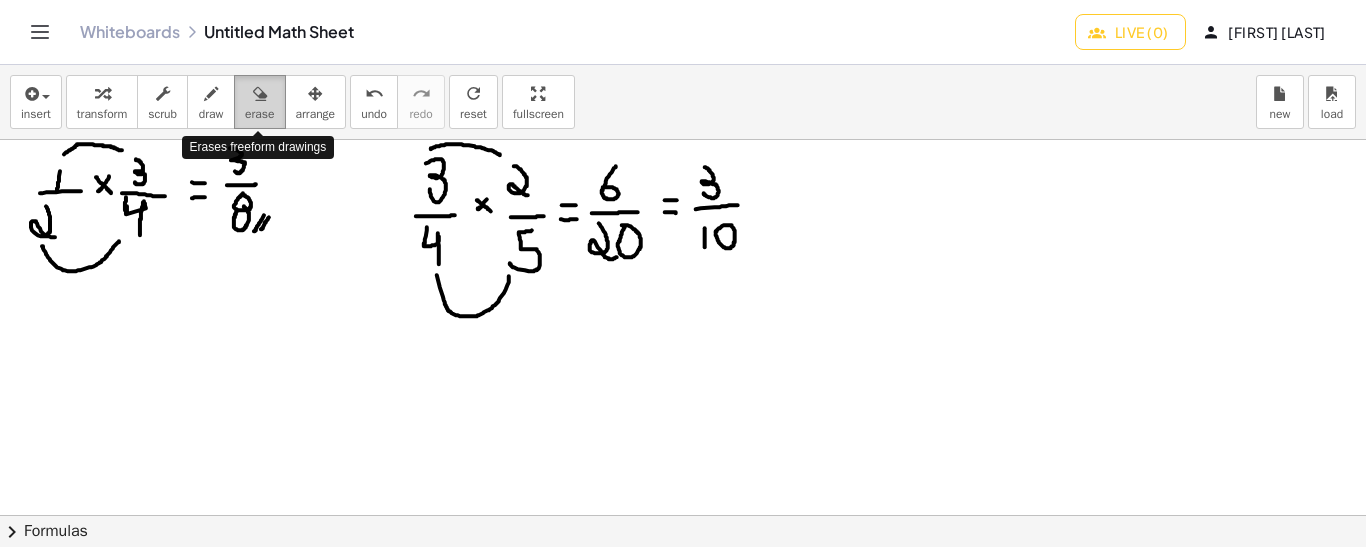 click at bounding box center (260, 94) 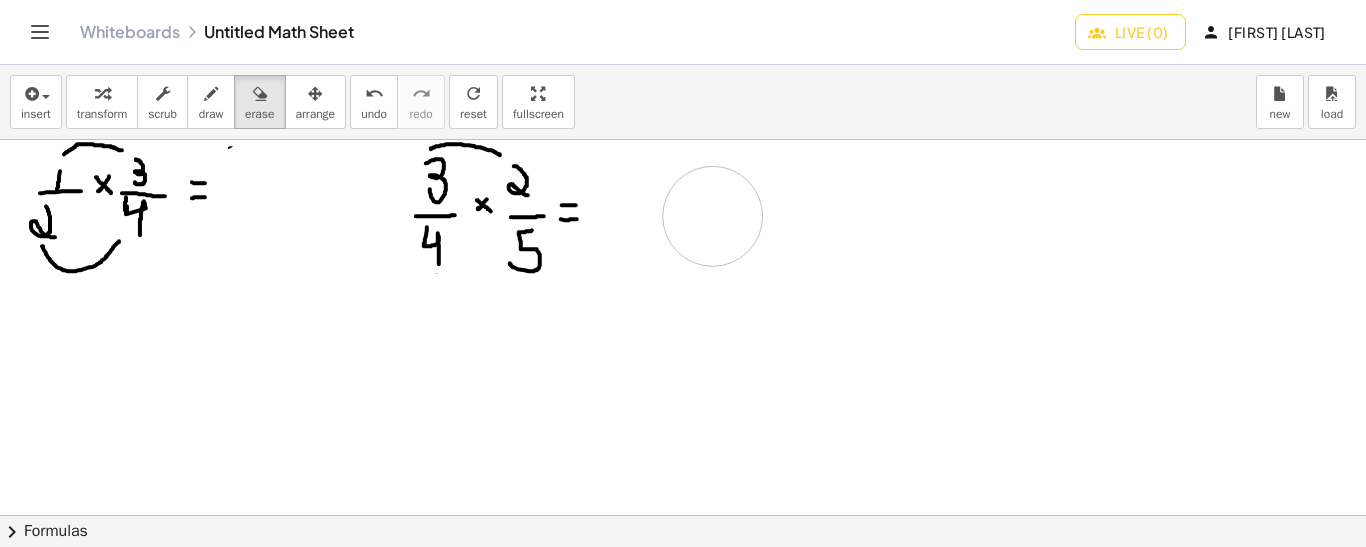 drag, startPoint x: 255, startPoint y: 241, endPoint x: 713, endPoint y: 215, distance: 458.7374 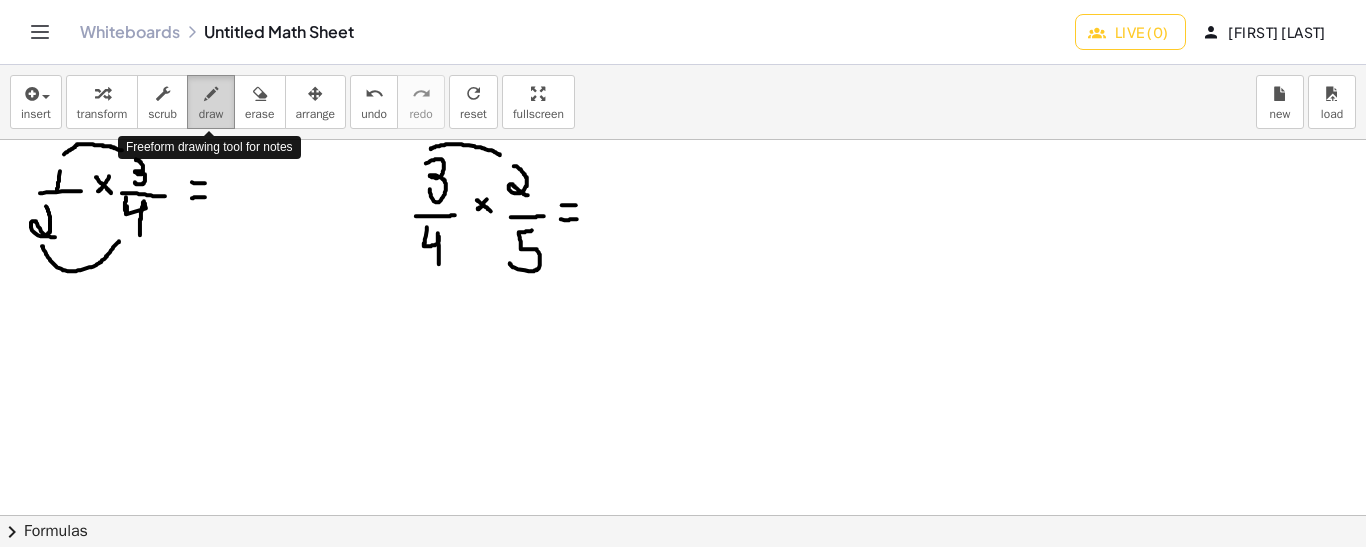 click at bounding box center [211, 94] 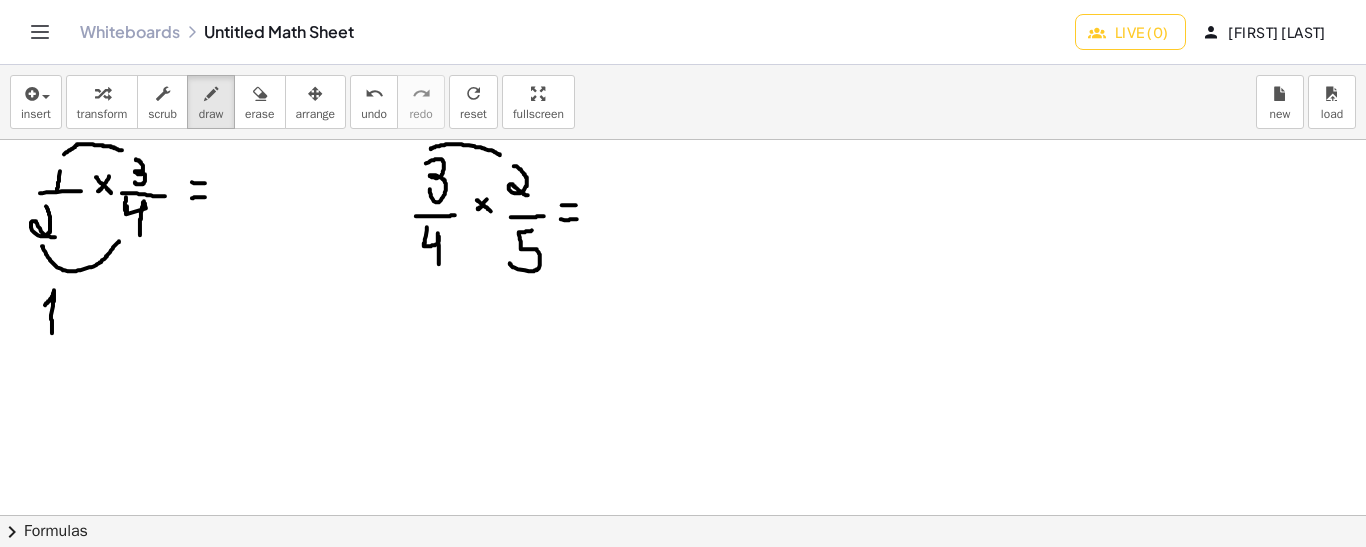 drag, startPoint x: 52, startPoint y: 332, endPoint x: 42, endPoint y: 306, distance: 27.856777 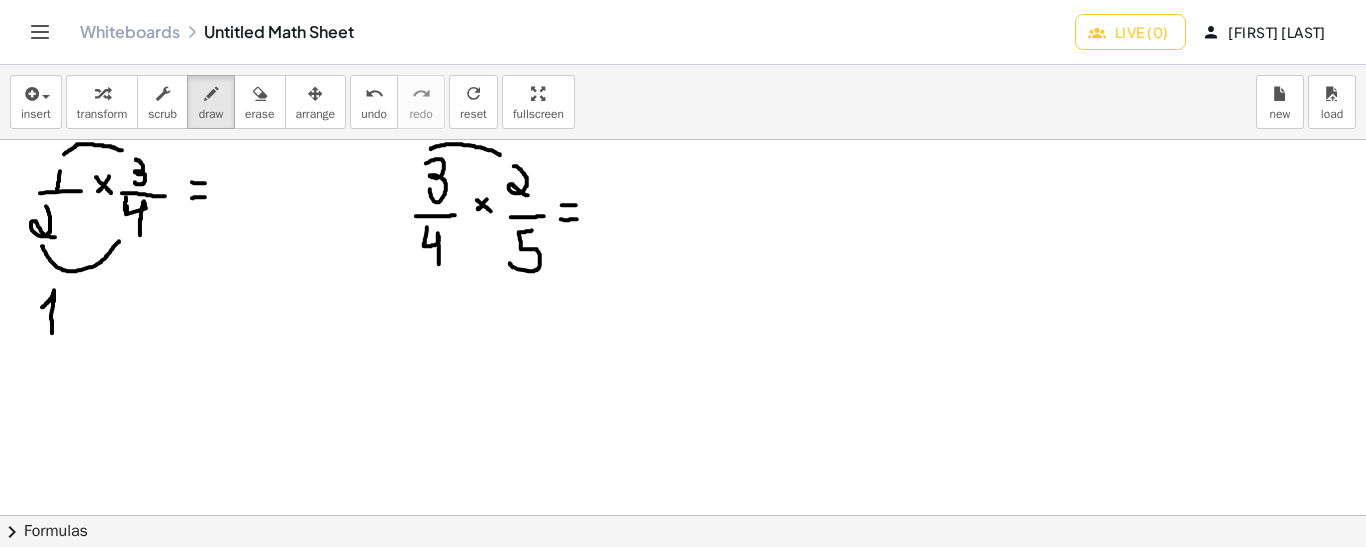 drag, startPoint x: 39, startPoint y: 336, endPoint x: 68, endPoint y: 336, distance: 29 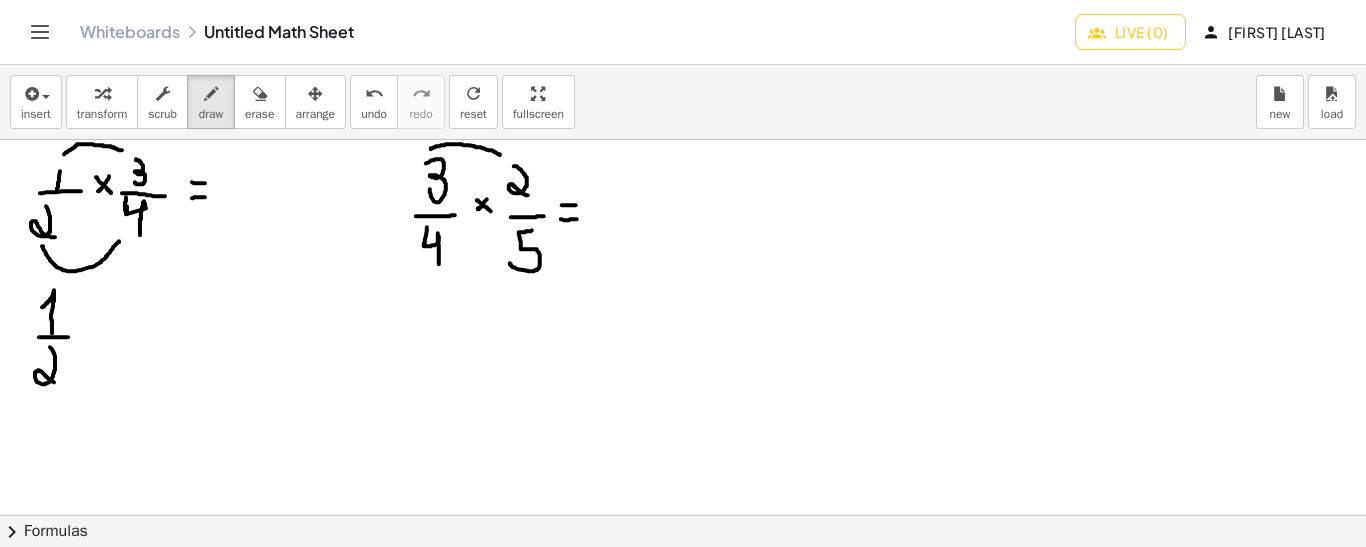 drag, startPoint x: 50, startPoint y: 346, endPoint x: 63, endPoint y: 383, distance: 39.217342 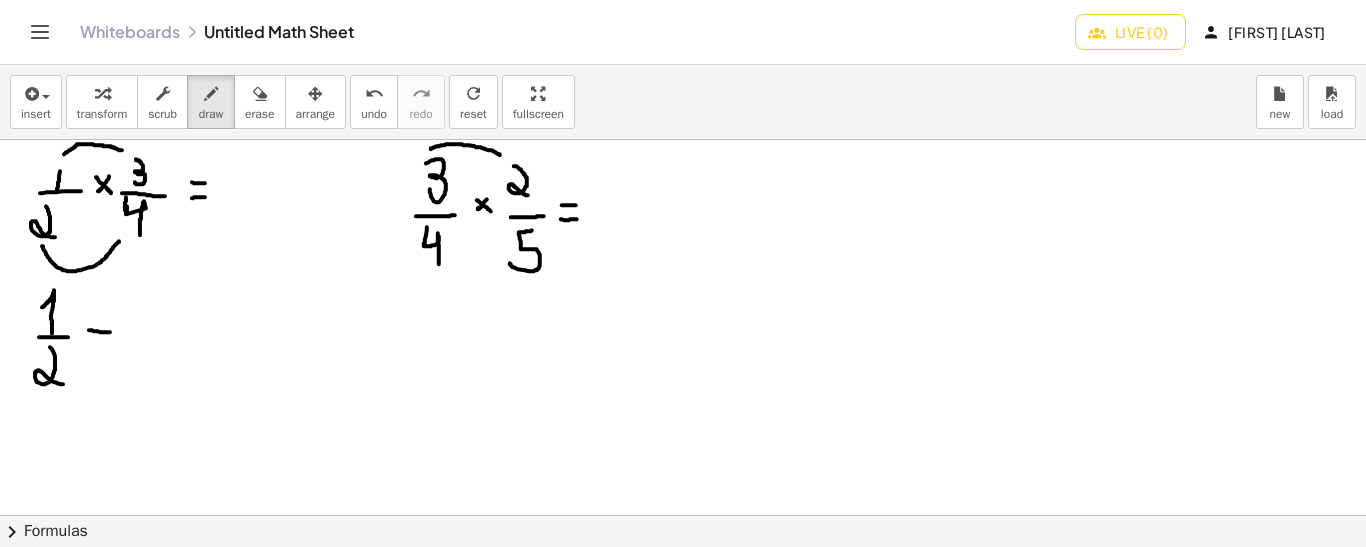 drag, startPoint x: 89, startPoint y: 329, endPoint x: 114, endPoint y: 331, distance: 25.079872 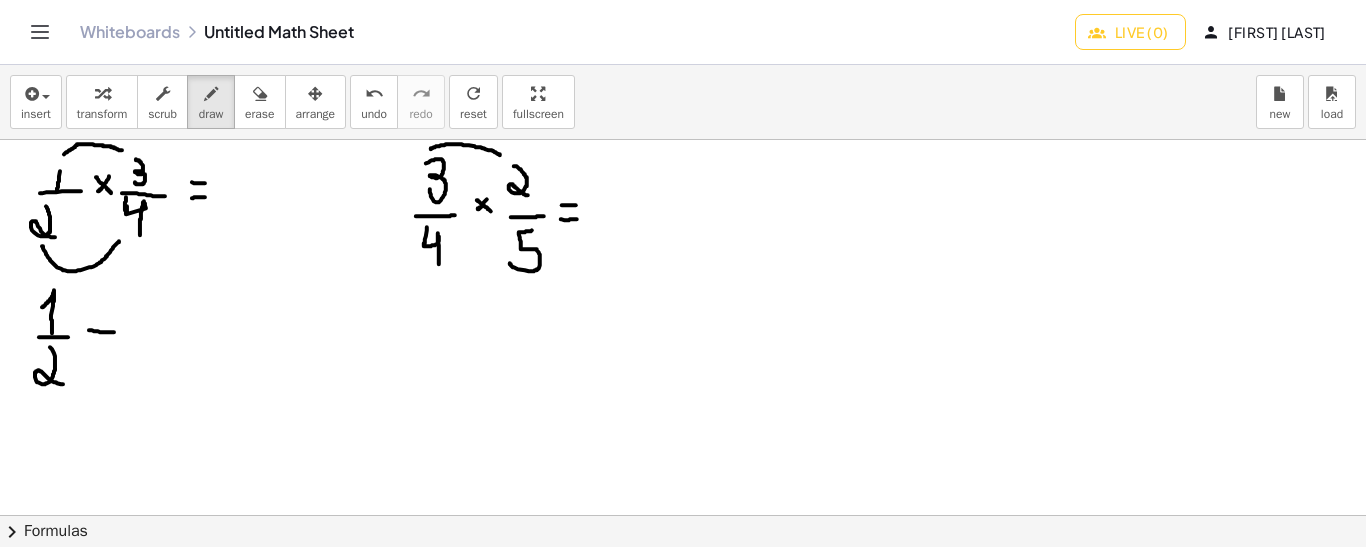 click at bounding box center (683, 516) 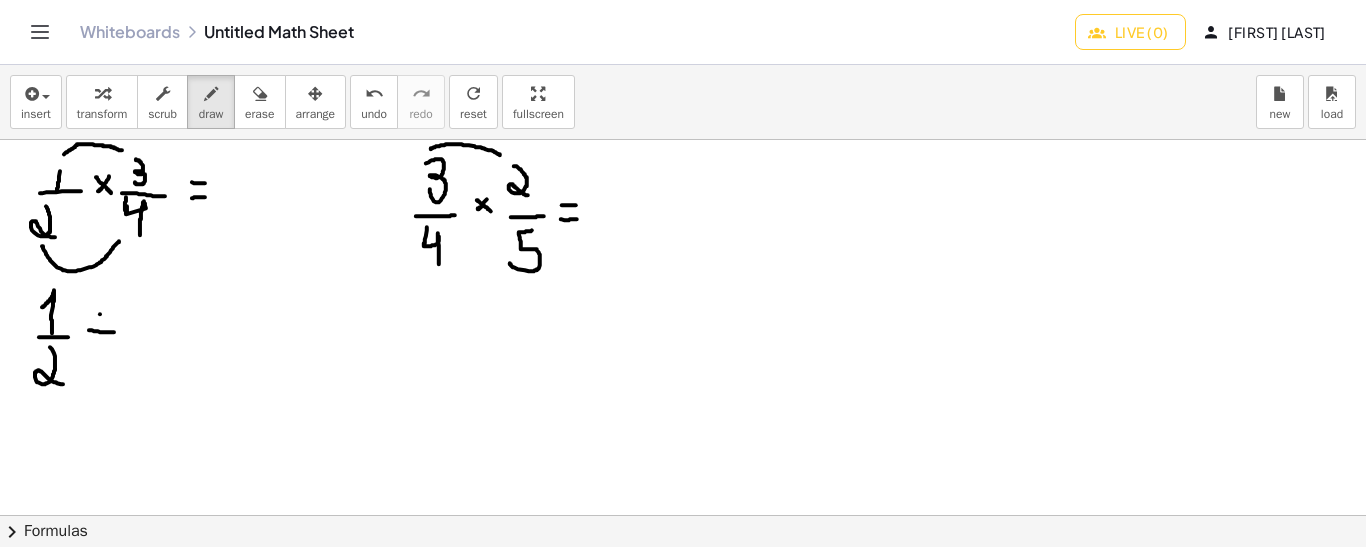 click at bounding box center [683, 516] 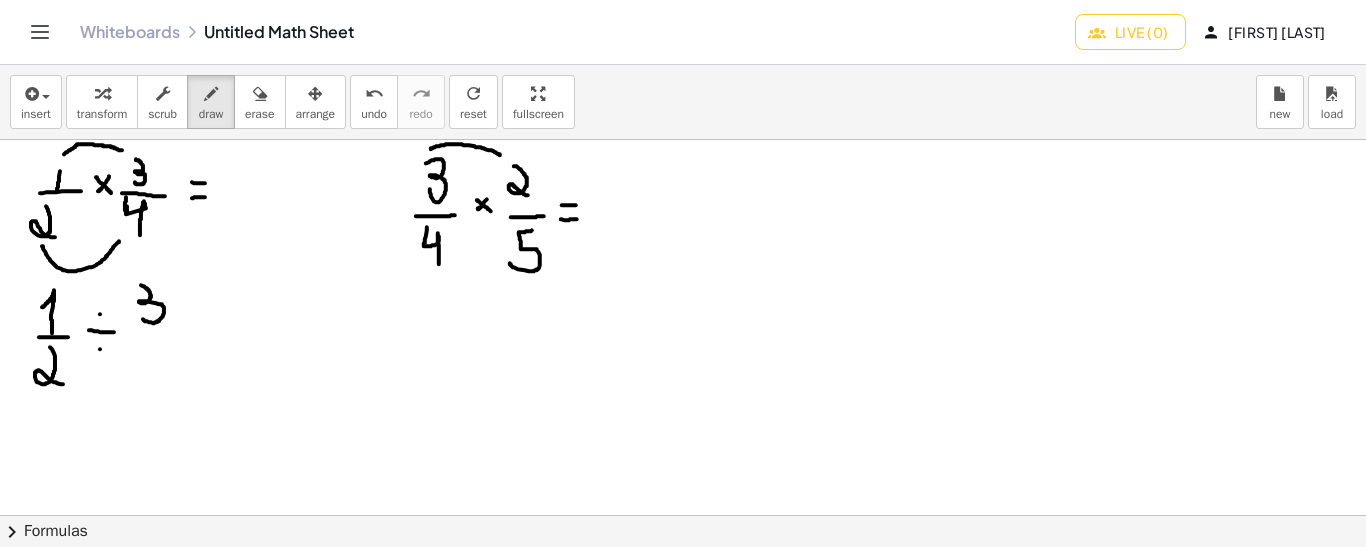 drag, startPoint x: 141, startPoint y: 284, endPoint x: 140, endPoint y: 314, distance: 30.016663 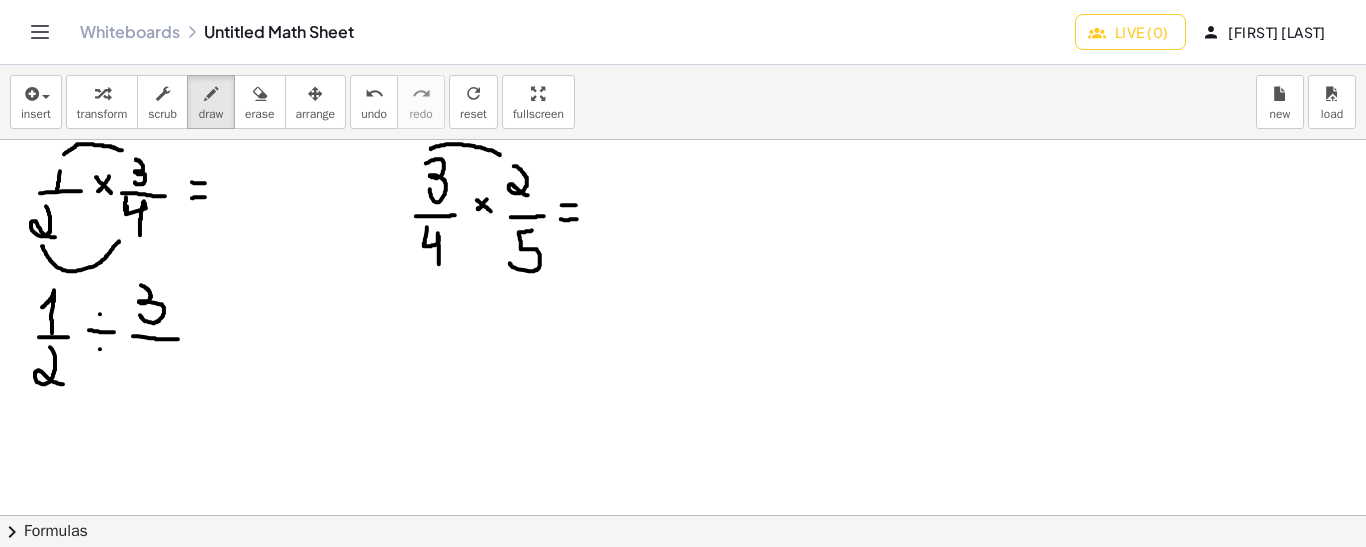 drag, startPoint x: 133, startPoint y: 335, endPoint x: 178, endPoint y: 338, distance: 45.099888 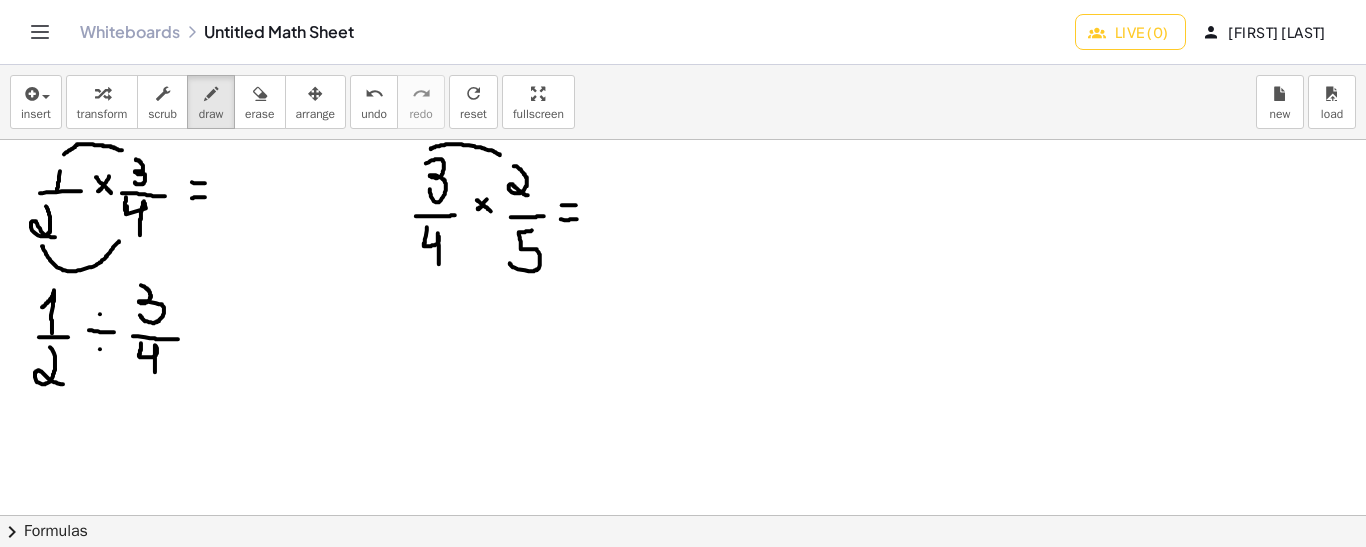 drag, startPoint x: 141, startPoint y: 342, endPoint x: 155, endPoint y: 374, distance: 34.928497 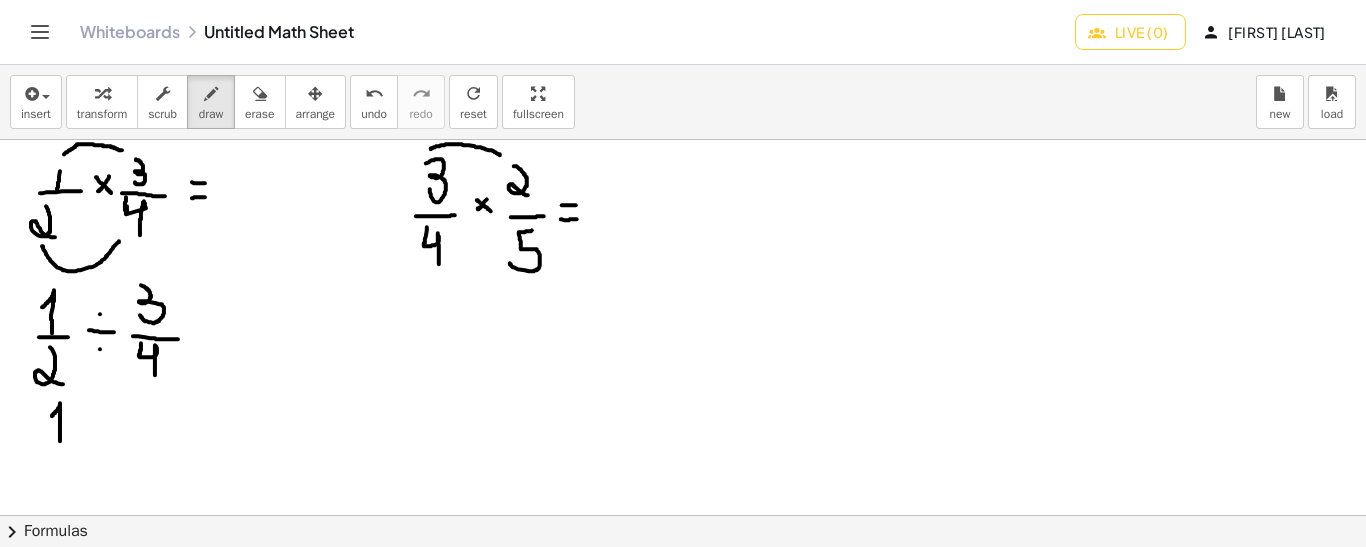 drag, startPoint x: 60, startPoint y: 440, endPoint x: 48, endPoint y: 416, distance: 26.832815 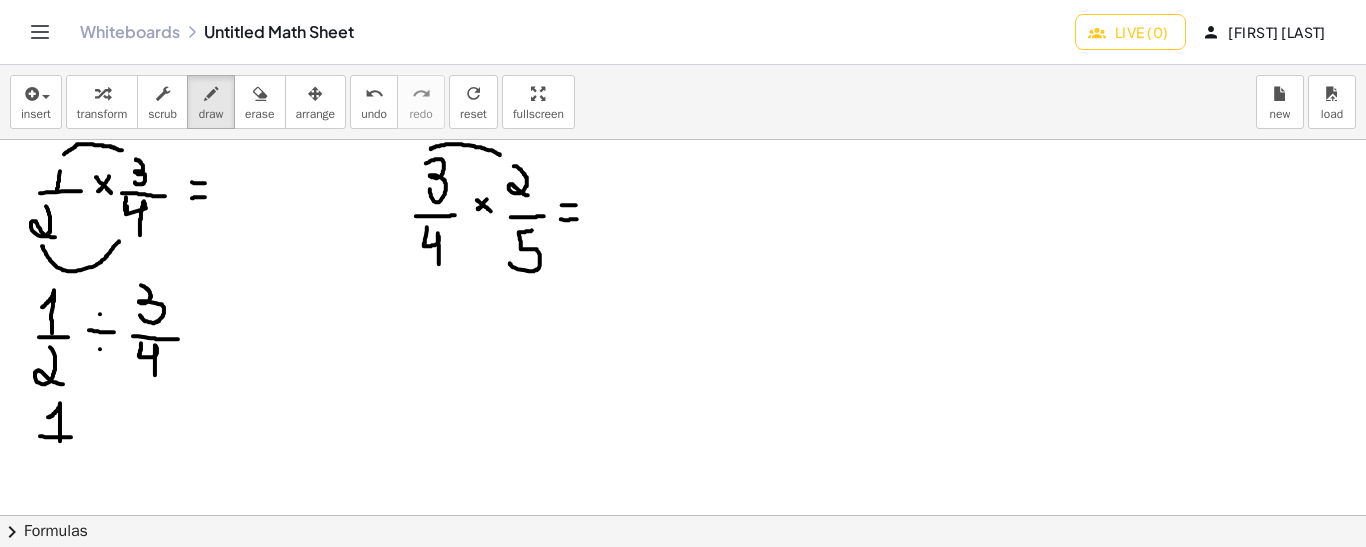 drag, startPoint x: 40, startPoint y: 435, endPoint x: 72, endPoint y: 436, distance: 32.01562 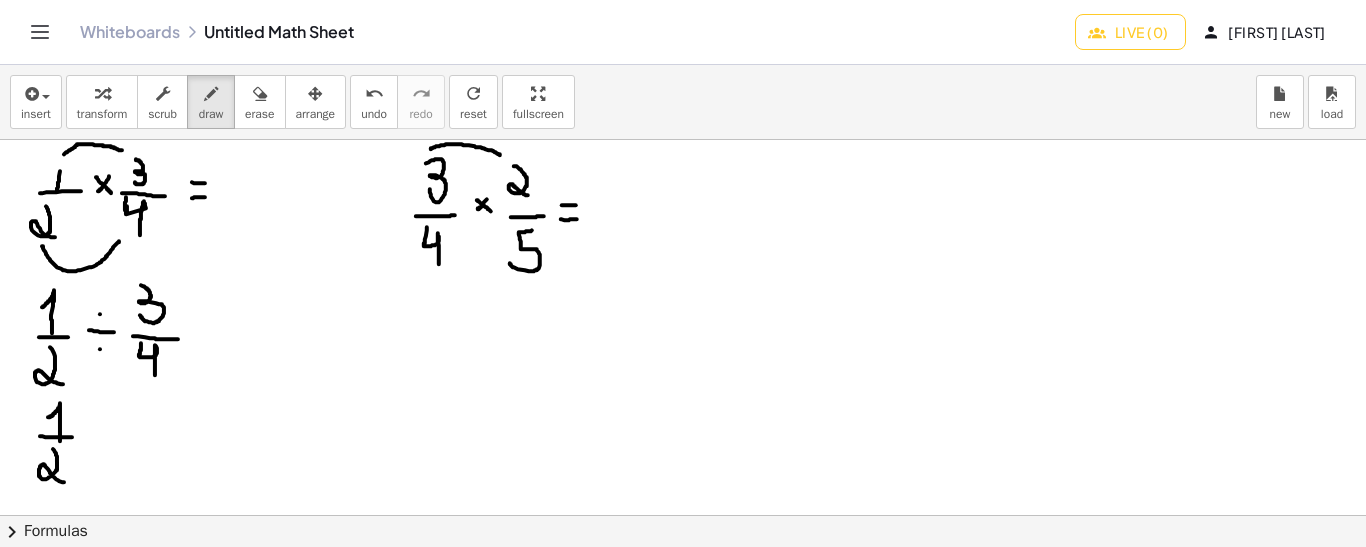 drag, startPoint x: 53, startPoint y: 448, endPoint x: 65, endPoint y: 481, distance: 35.1141 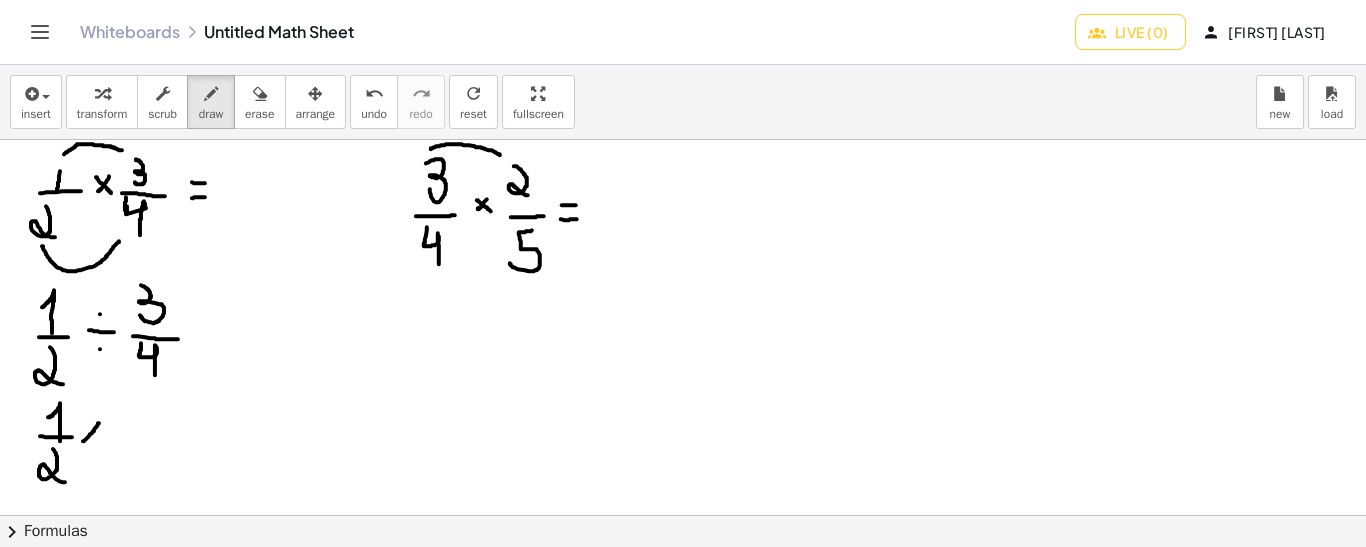 drag, startPoint x: 99, startPoint y: 422, endPoint x: 83, endPoint y: 439, distance: 23.345236 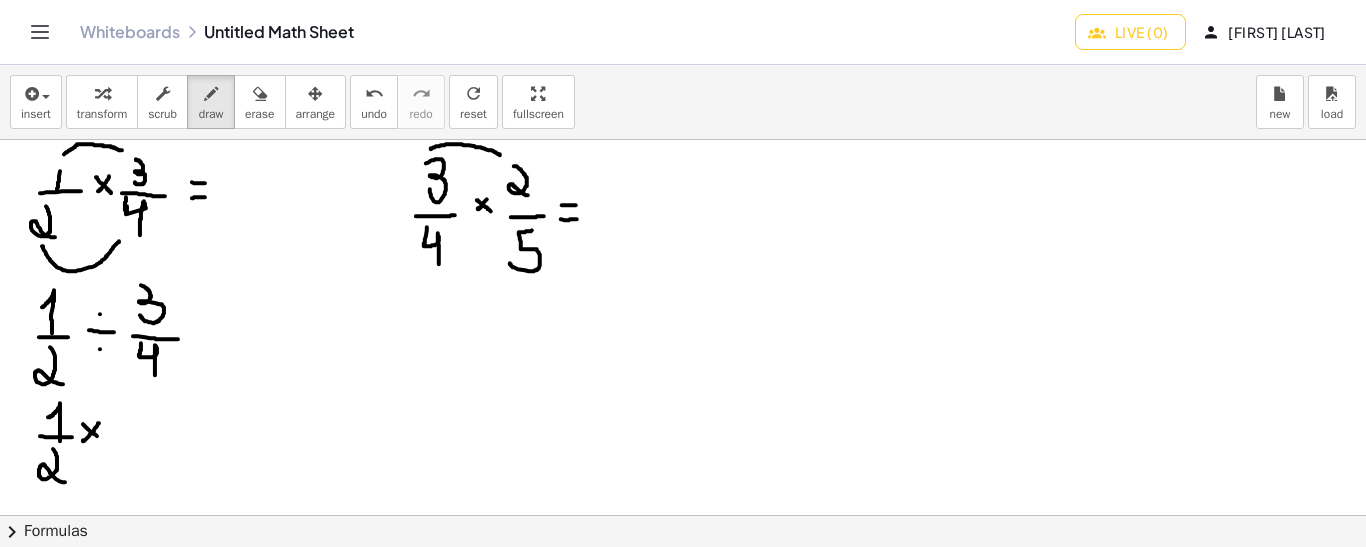 drag, startPoint x: 83, startPoint y: 423, endPoint x: 101, endPoint y: 437, distance: 22.803509 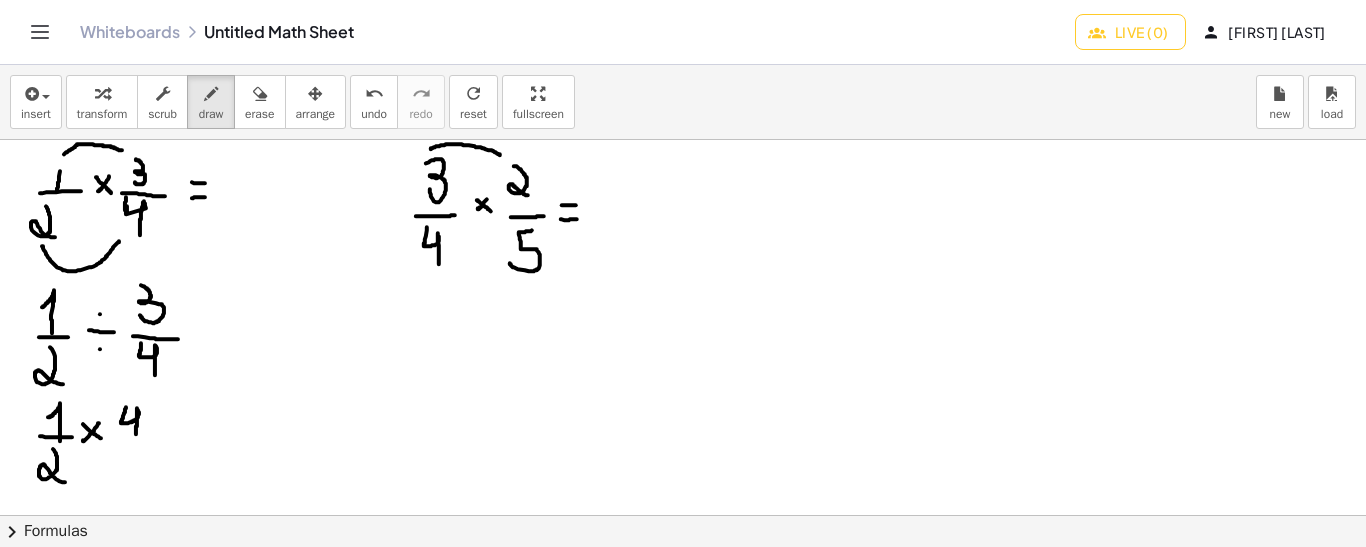 drag, startPoint x: 126, startPoint y: 406, endPoint x: 136, endPoint y: 433, distance: 28.79236 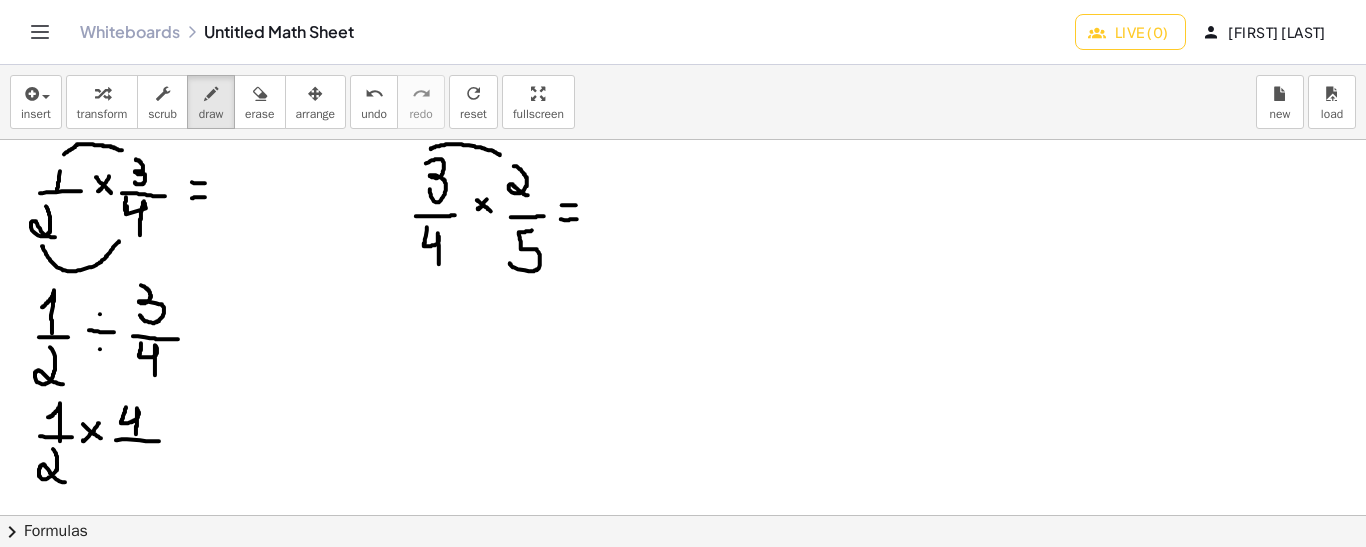 drag, startPoint x: 116, startPoint y: 439, endPoint x: 161, endPoint y: 440, distance: 45.01111 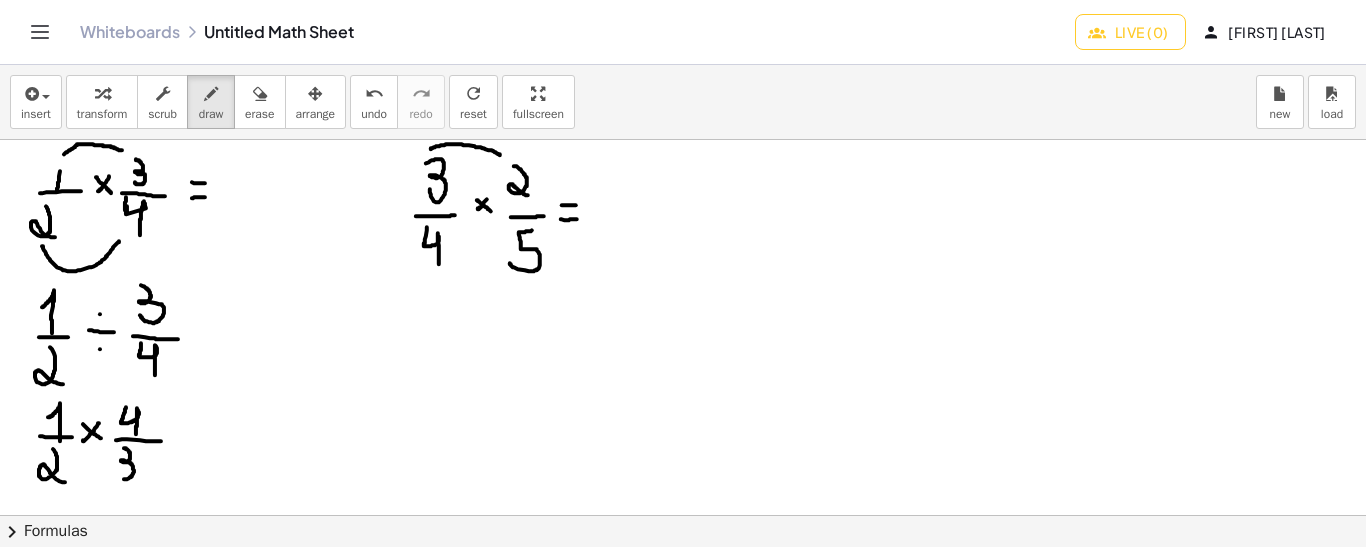 drag, startPoint x: 124, startPoint y: 447, endPoint x: 118, endPoint y: 473, distance: 26.683329 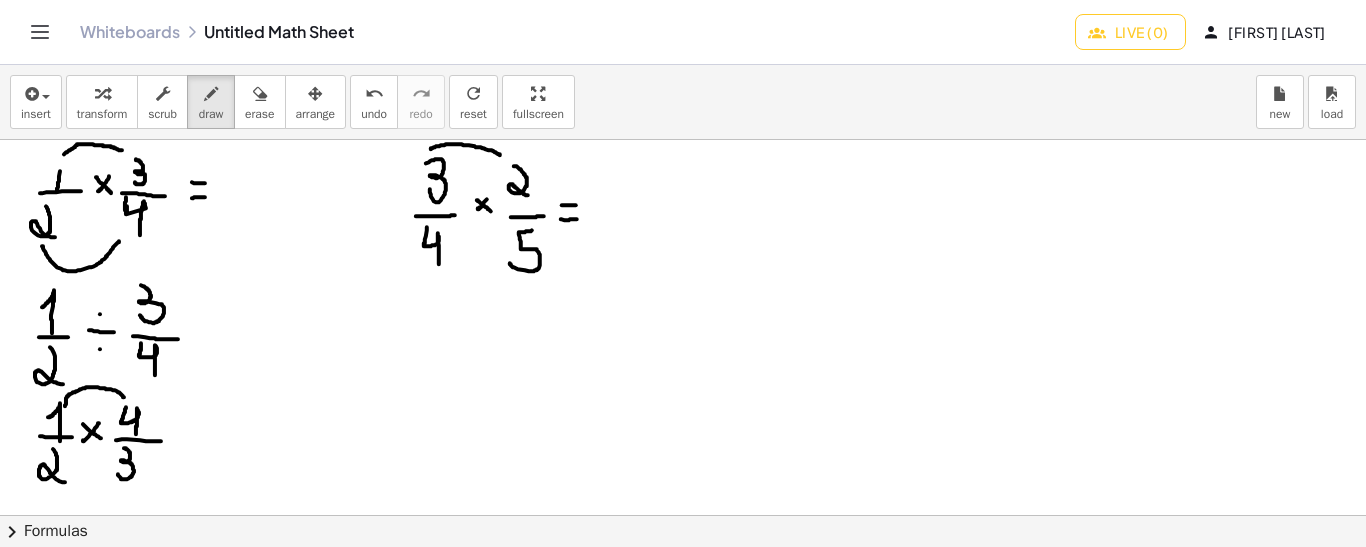 drag, startPoint x: 65, startPoint y: 405, endPoint x: 124, endPoint y: 397, distance: 59.5399 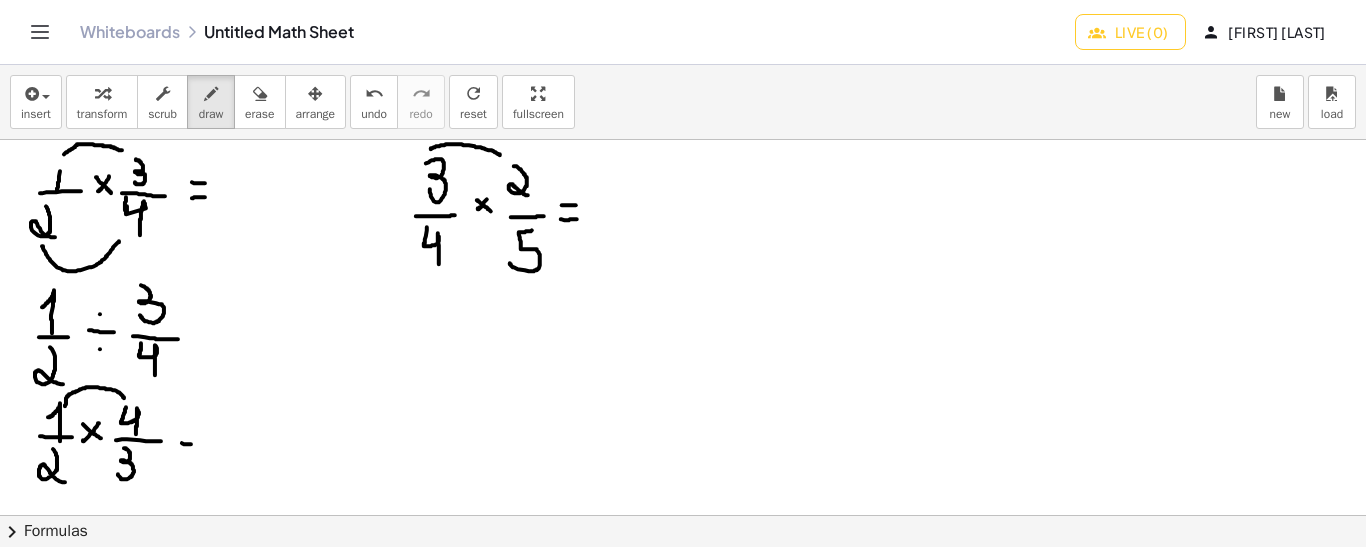 drag, startPoint x: 182, startPoint y: 442, endPoint x: 194, endPoint y: 442, distance: 12 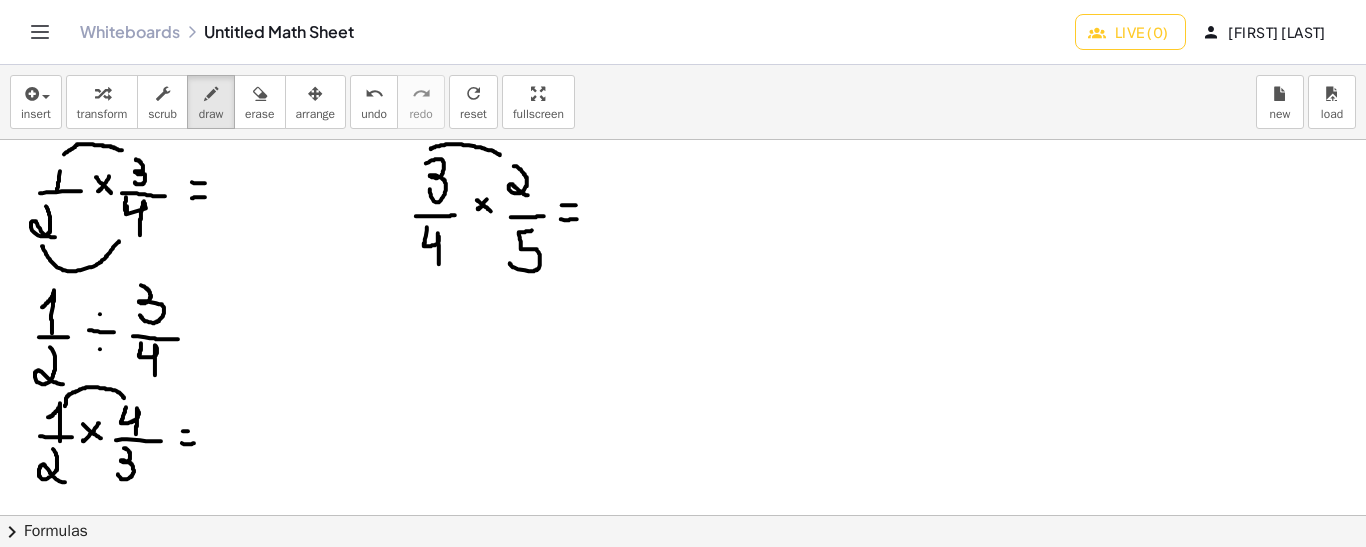 click at bounding box center [683, 516] 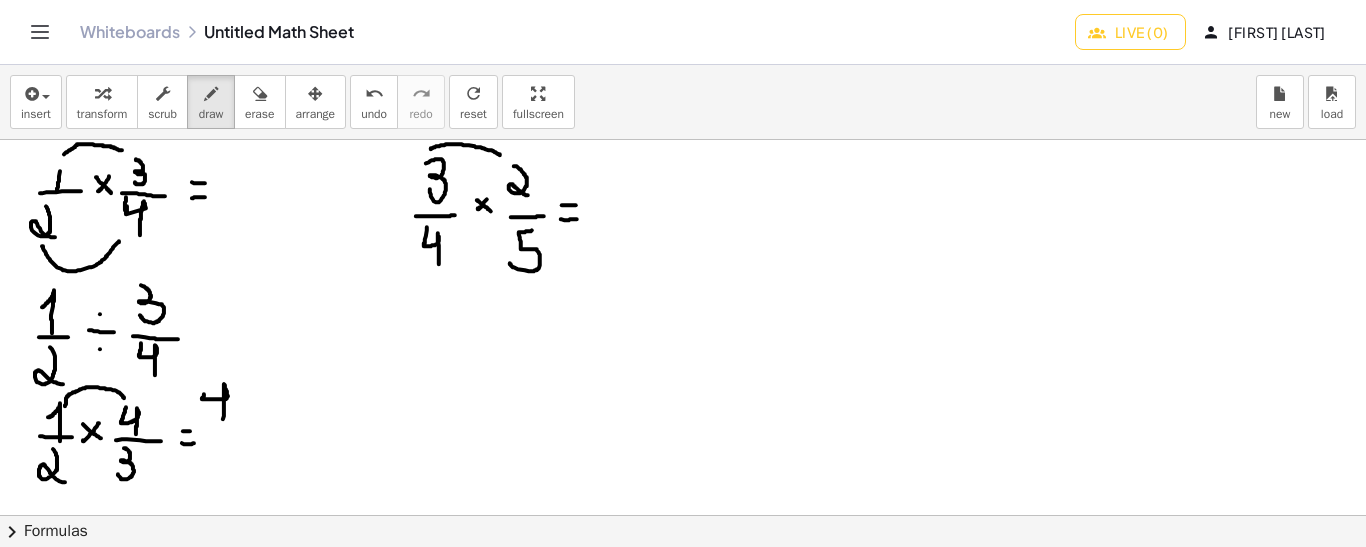 drag, startPoint x: 204, startPoint y: 393, endPoint x: 223, endPoint y: 422, distance: 34.669872 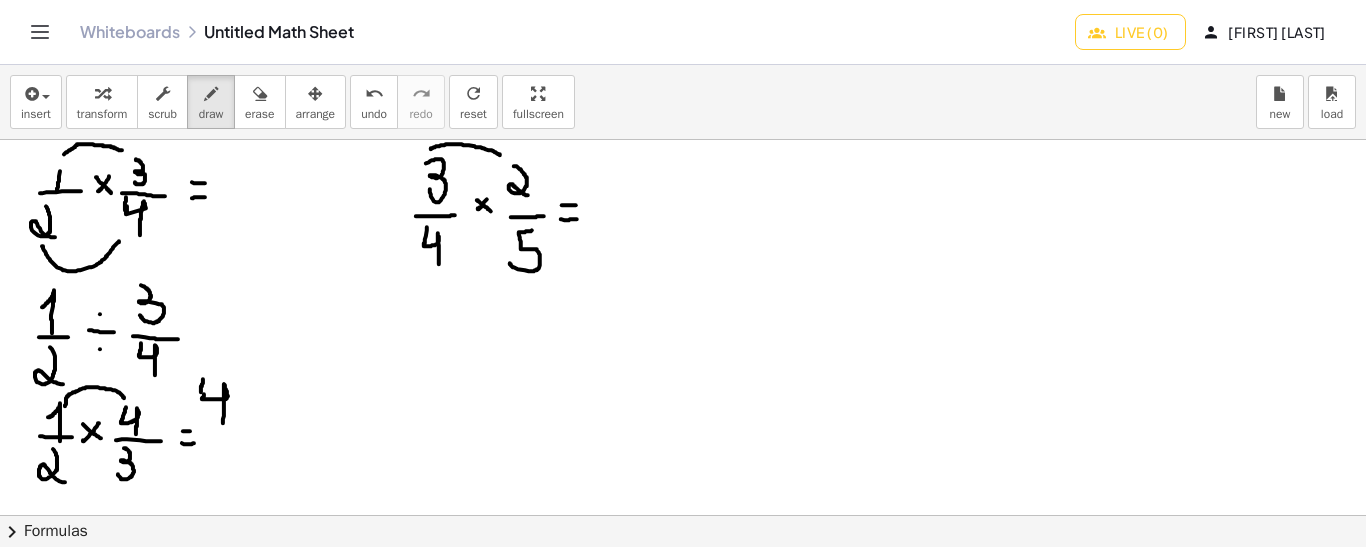 drag, startPoint x: 203, startPoint y: 378, endPoint x: 201, endPoint y: 392, distance: 14.142136 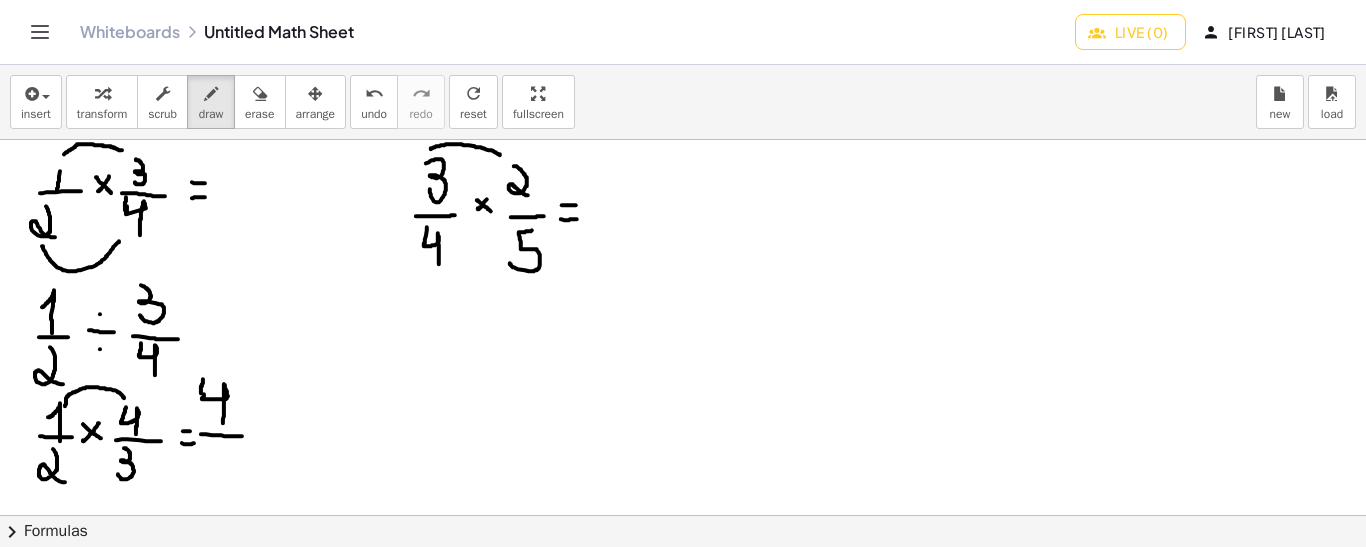 drag, startPoint x: 201, startPoint y: 433, endPoint x: 244, endPoint y: 435, distance: 43.046486 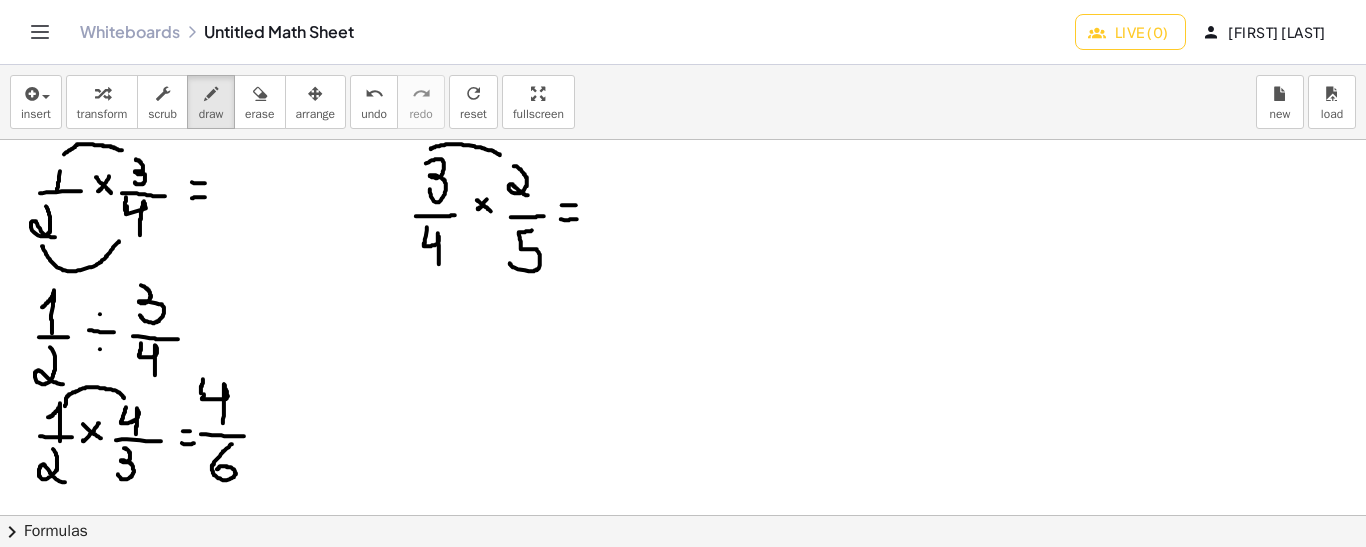 drag, startPoint x: 232, startPoint y: 443, endPoint x: 216, endPoint y: 469, distance: 30.528675 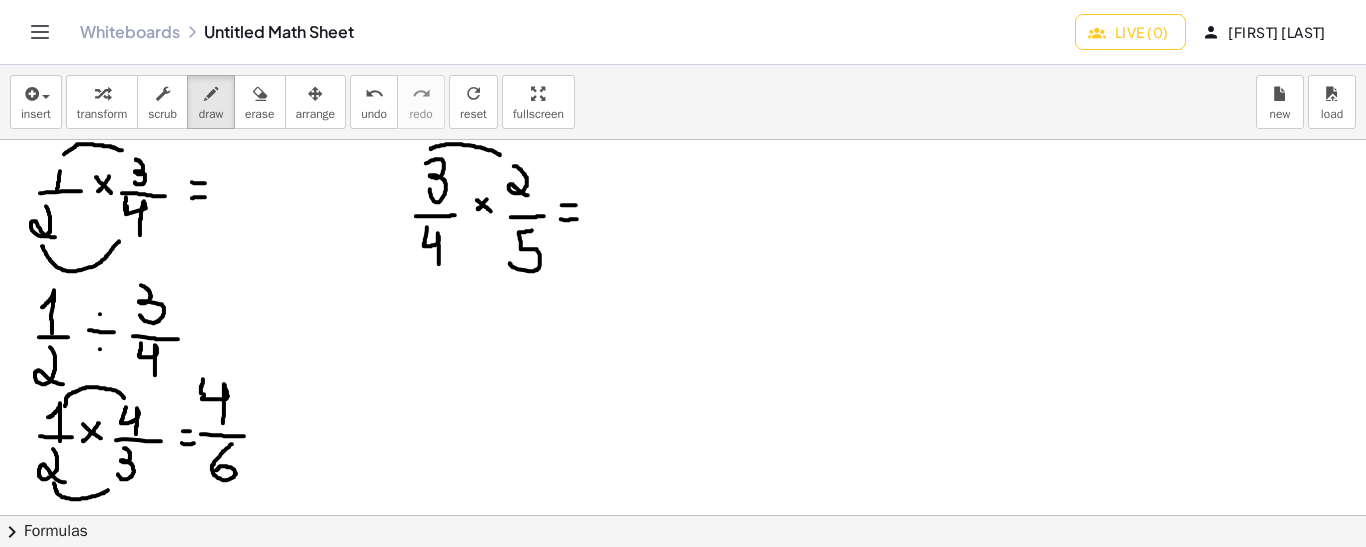 drag, startPoint x: 54, startPoint y: 482, endPoint x: 111, endPoint y: 486, distance: 57.14018 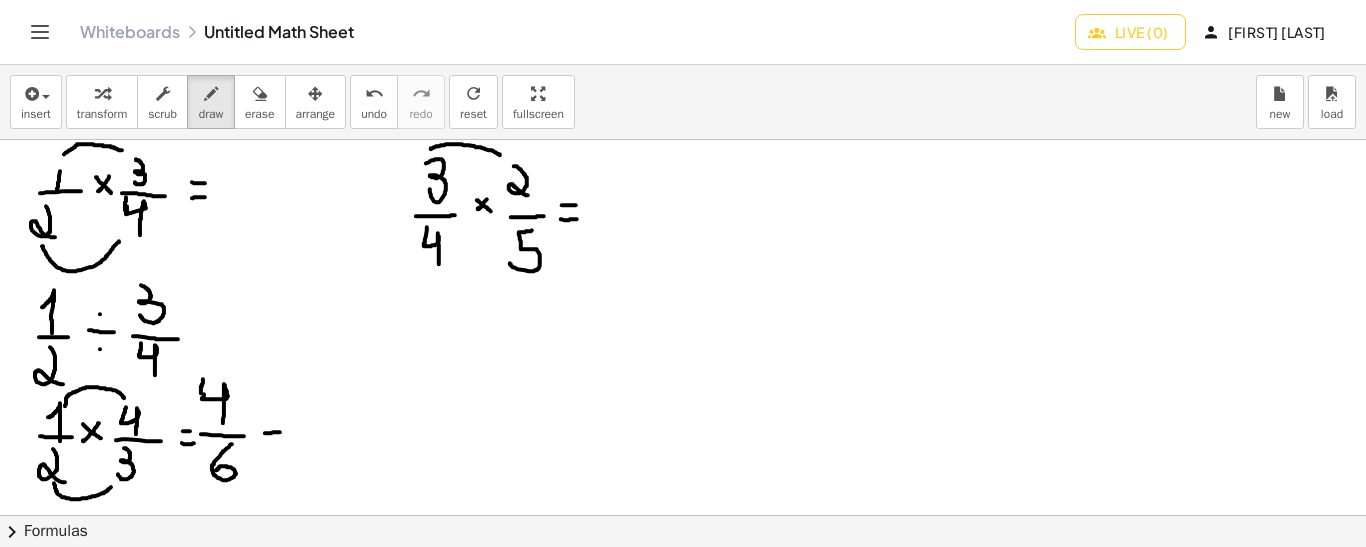 drag, startPoint x: 265, startPoint y: 432, endPoint x: 280, endPoint y: 431, distance: 15.033297 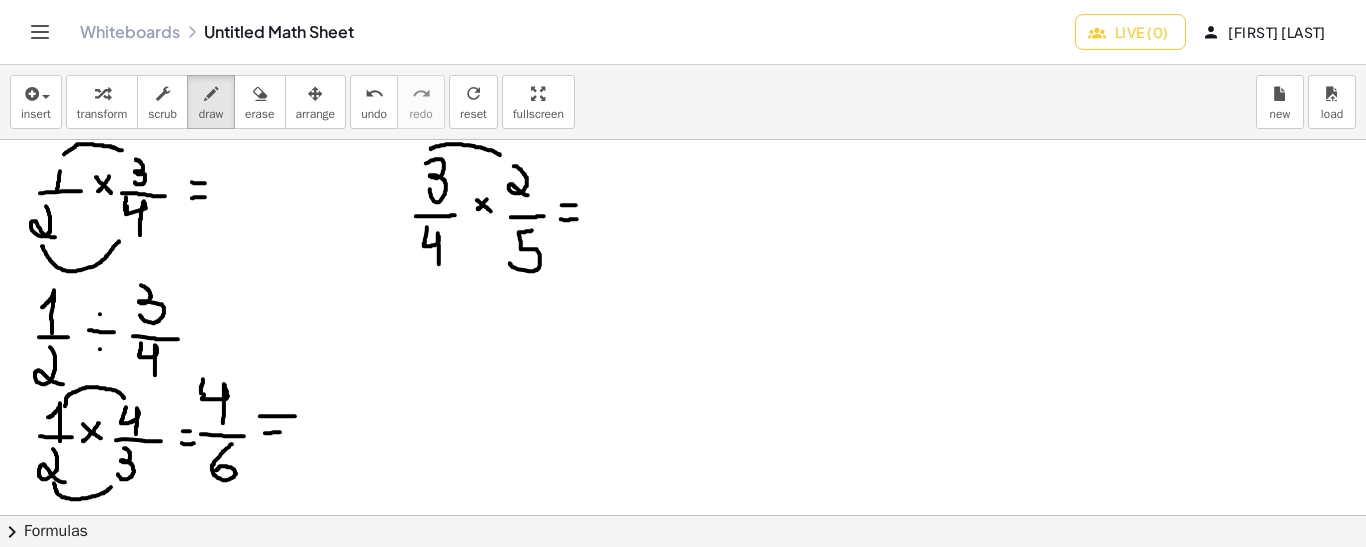 drag, startPoint x: 260, startPoint y: 415, endPoint x: 298, endPoint y: 415, distance: 38 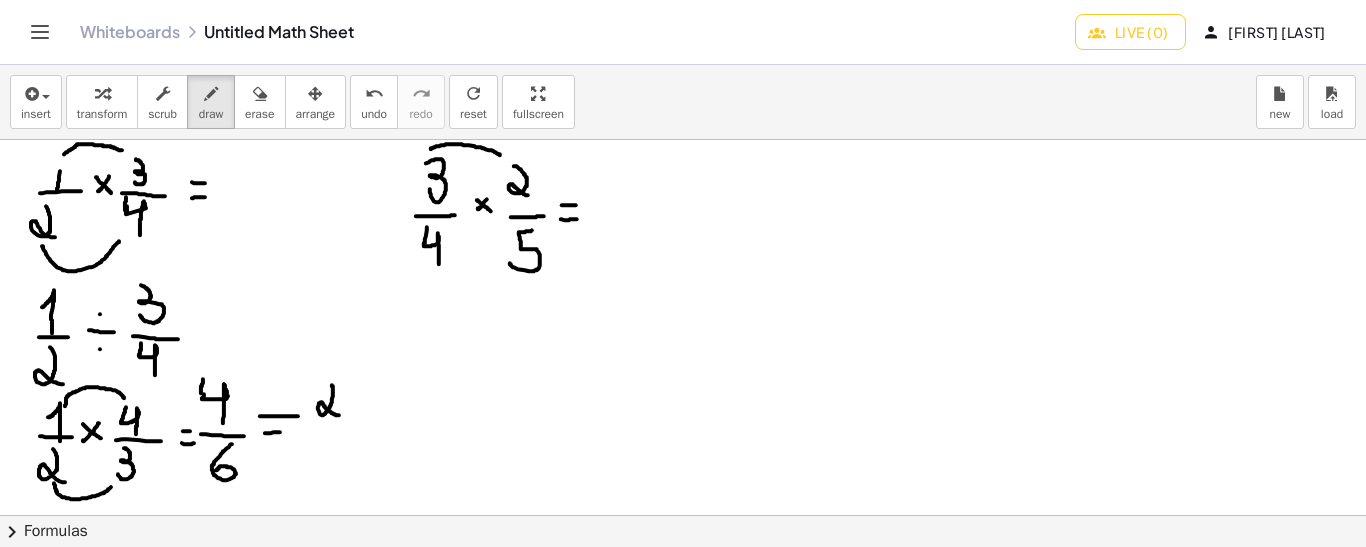 drag, startPoint x: 332, startPoint y: 384, endPoint x: 341, endPoint y: 414, distance: 31.320919 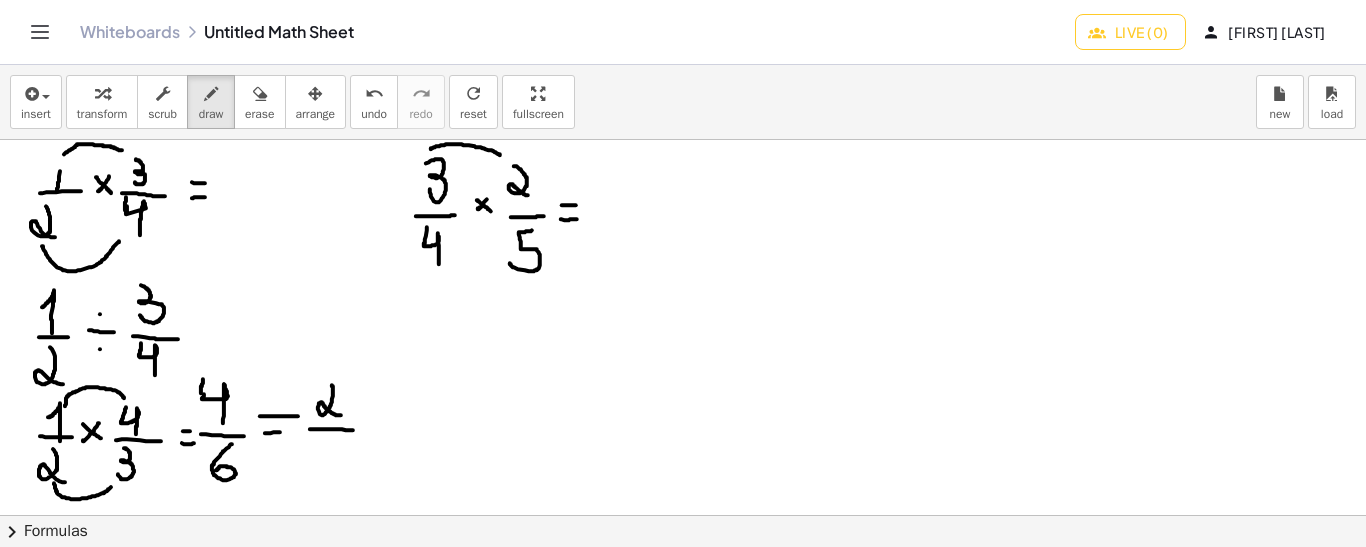 drag, startPoint x: 310, startPoint y: 428, endPoint x: 353, endPoint y: 429, distance: 43.011627 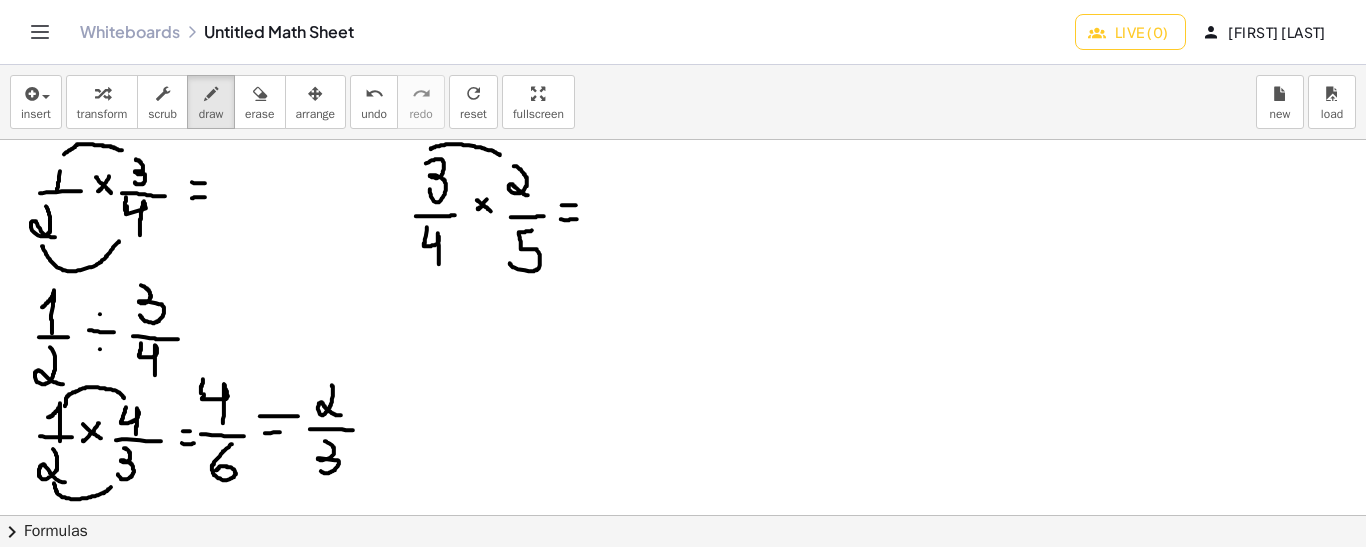 drag, startPoint x: 325, startPoint y: 440, endPoint x: 320, endPoint y: 468, distance: 28.442924 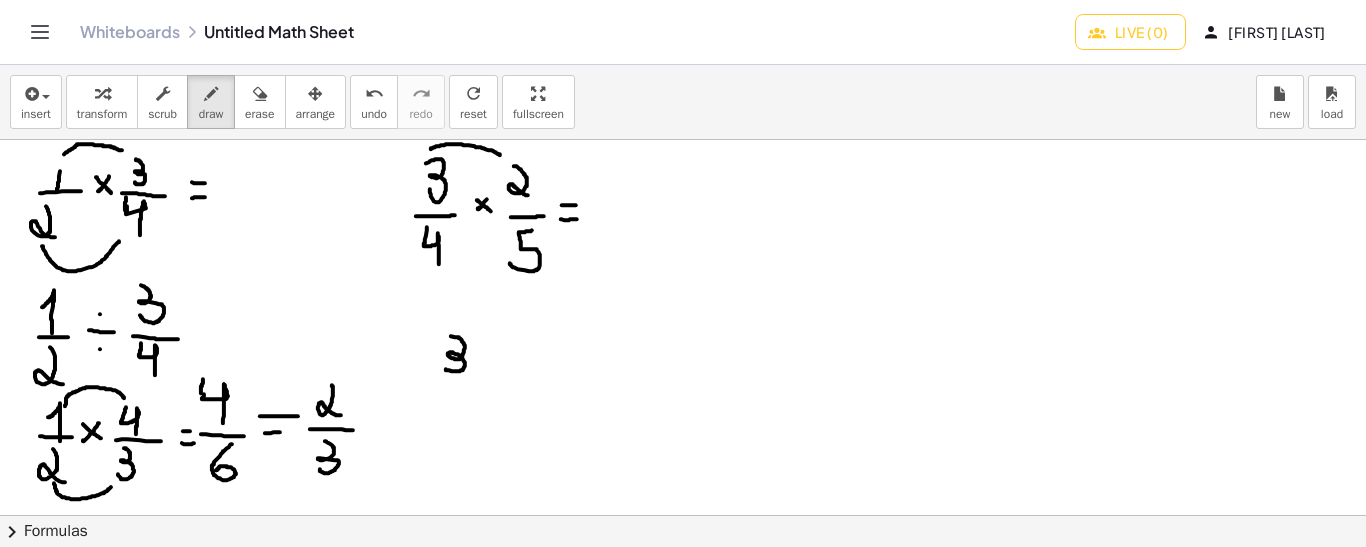 drag, startPoint x: 451, startPoint y: 335, endPoint x: 446, endPoint y: 368, distance: 33.37664 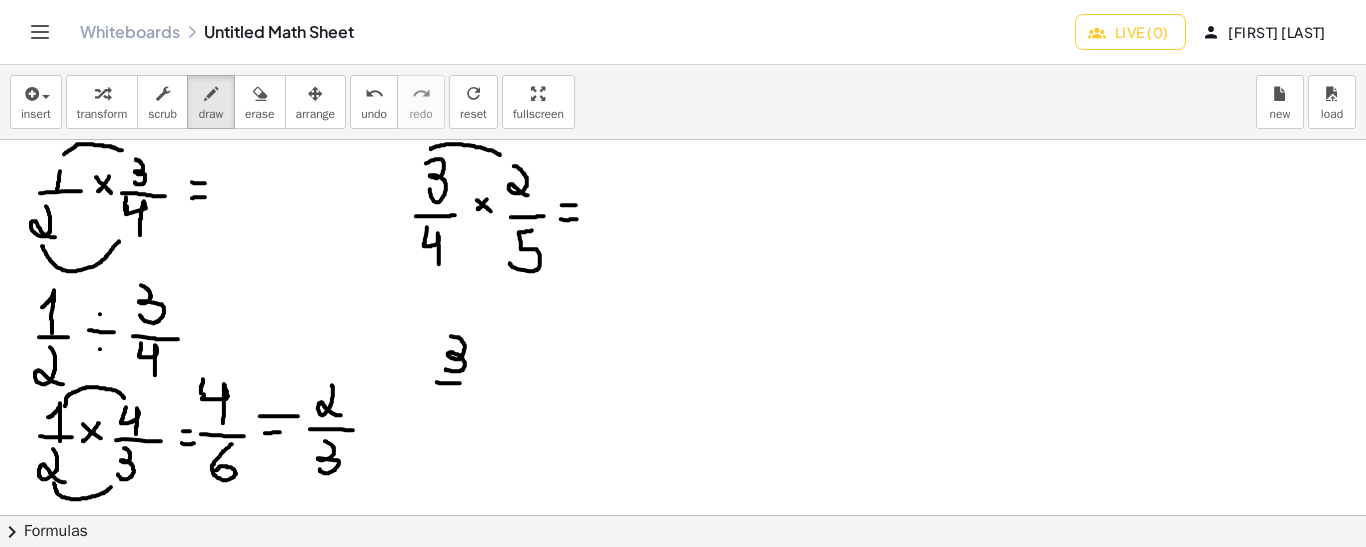 drag, startPoint x: 437, startPoint y: 381, endPoint x: 476, endPoint y: 381, distance: 39 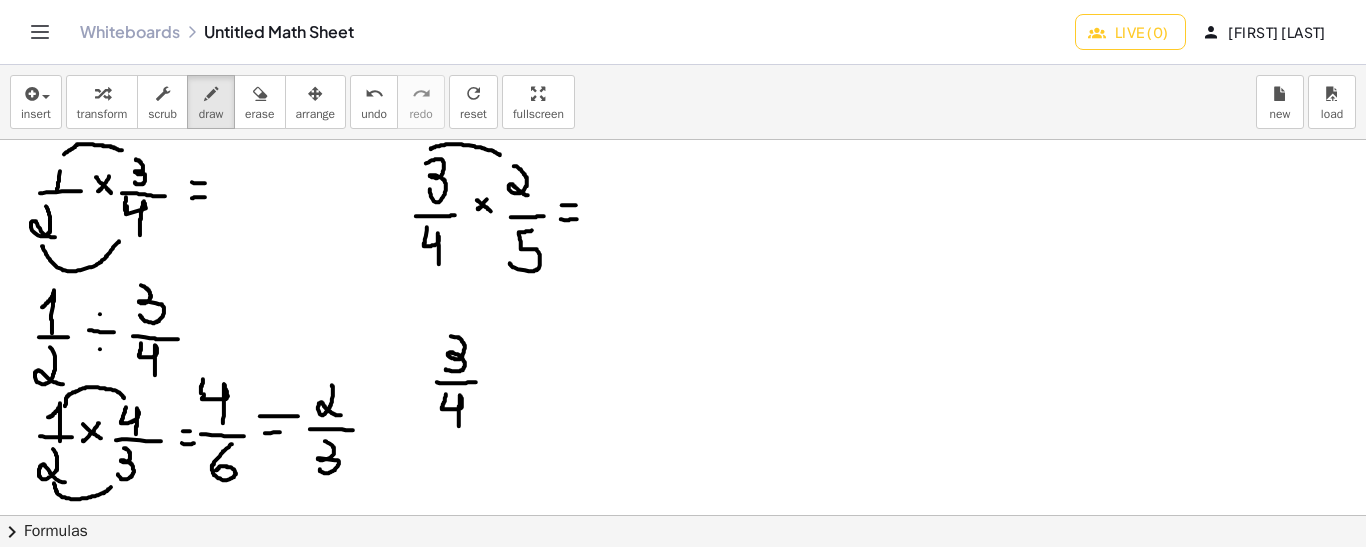 drag, startPoint x: 446, startPoint y: 393, endPoint x: 458, endPoint y: 426, distance: 35.1141 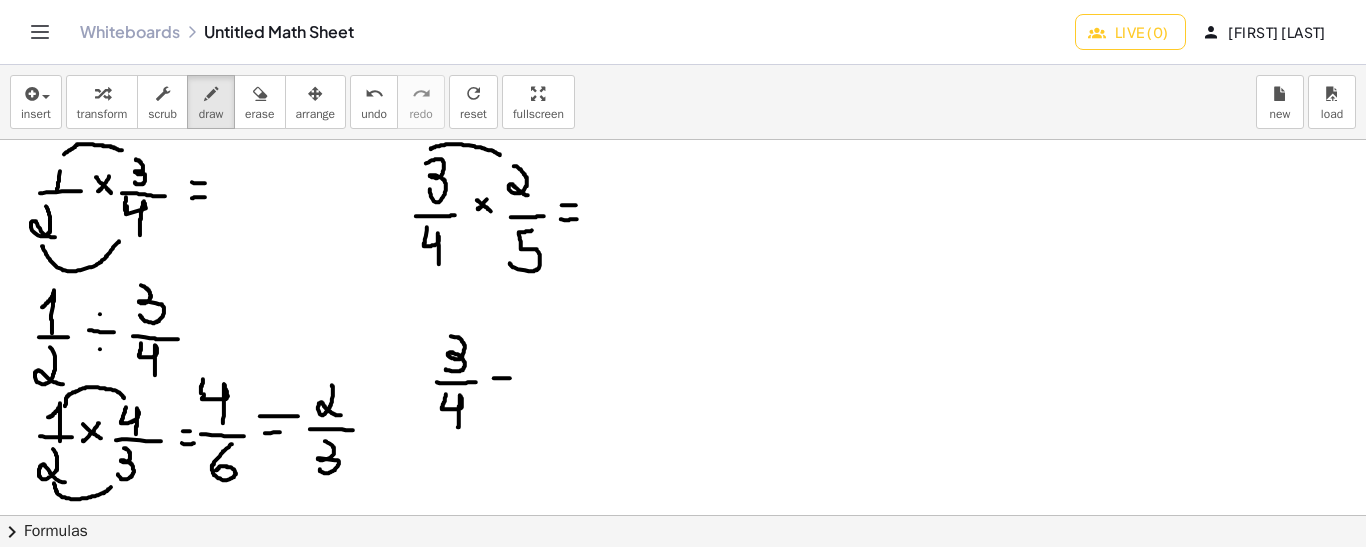 drag, startPoint x: 494, startPoint y: 377, endPoint x: 511, endPoint y: 377, distance: 17 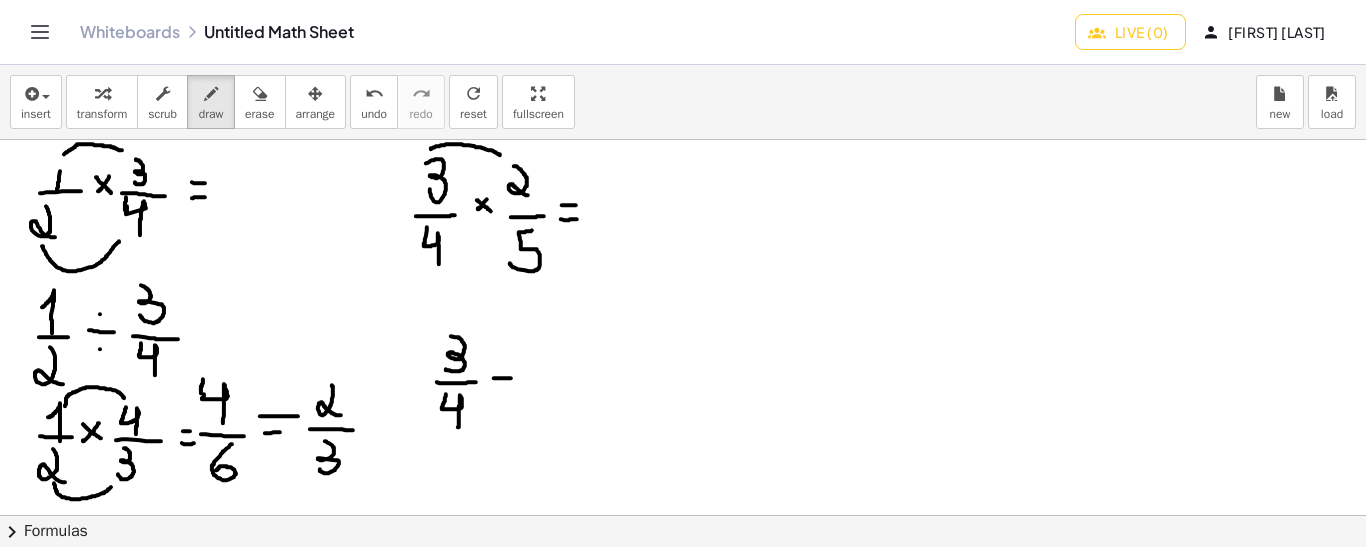 click at bounding box center [683, 516] 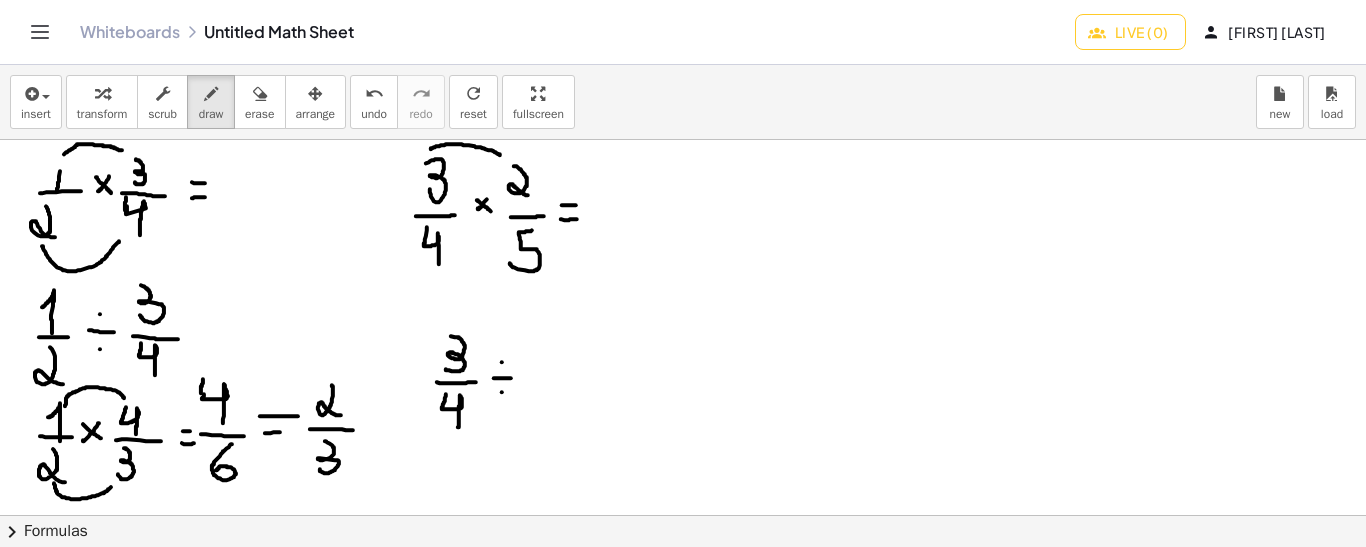 click at bounding box center (683, 516) 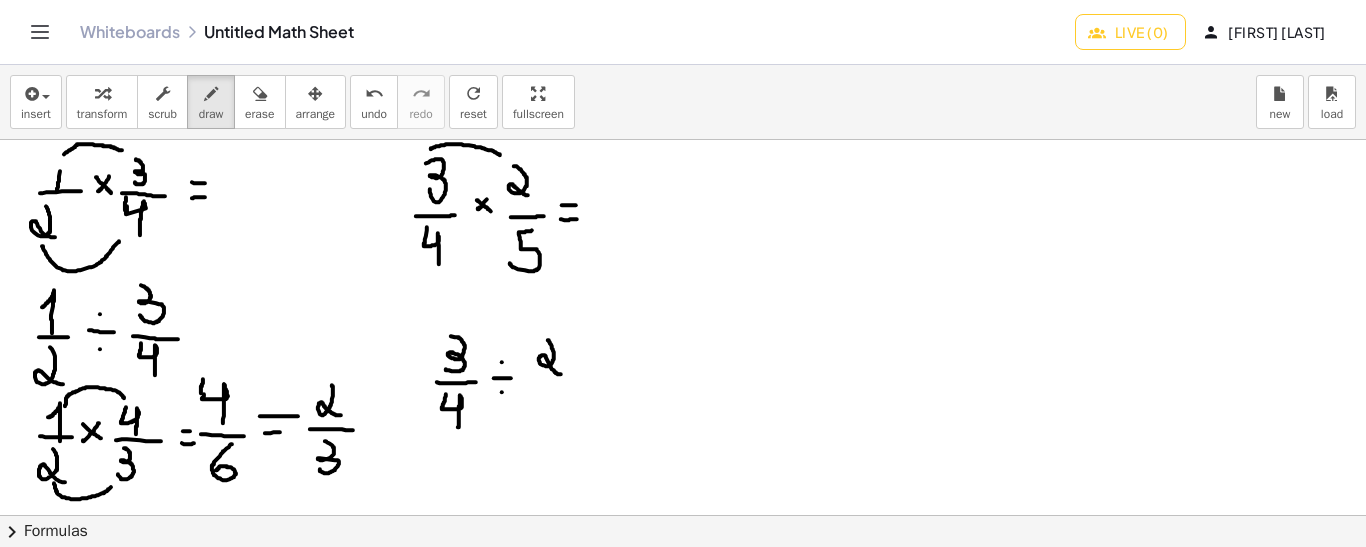 drag, startPoint x: 548, startPoint y: 339, endPoint x: 564, endPoint y: 370, distance: 34.88553 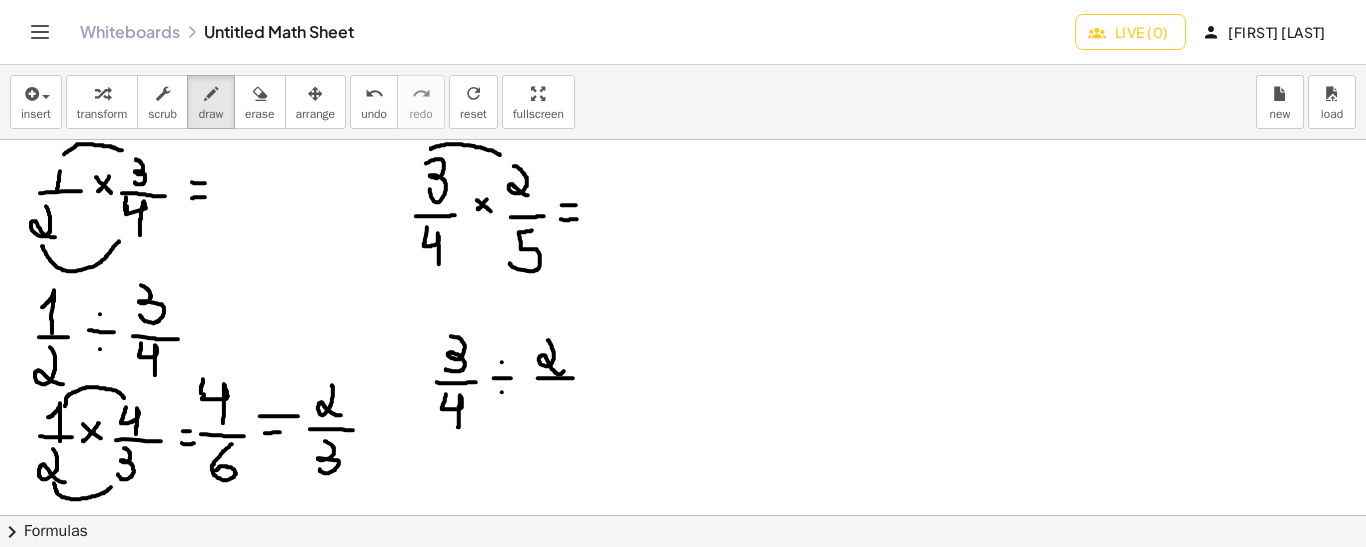 drag, startPoint x: 538, startPoint y: 377, endPoint x: 574, endPoint y: 377, distance: 36 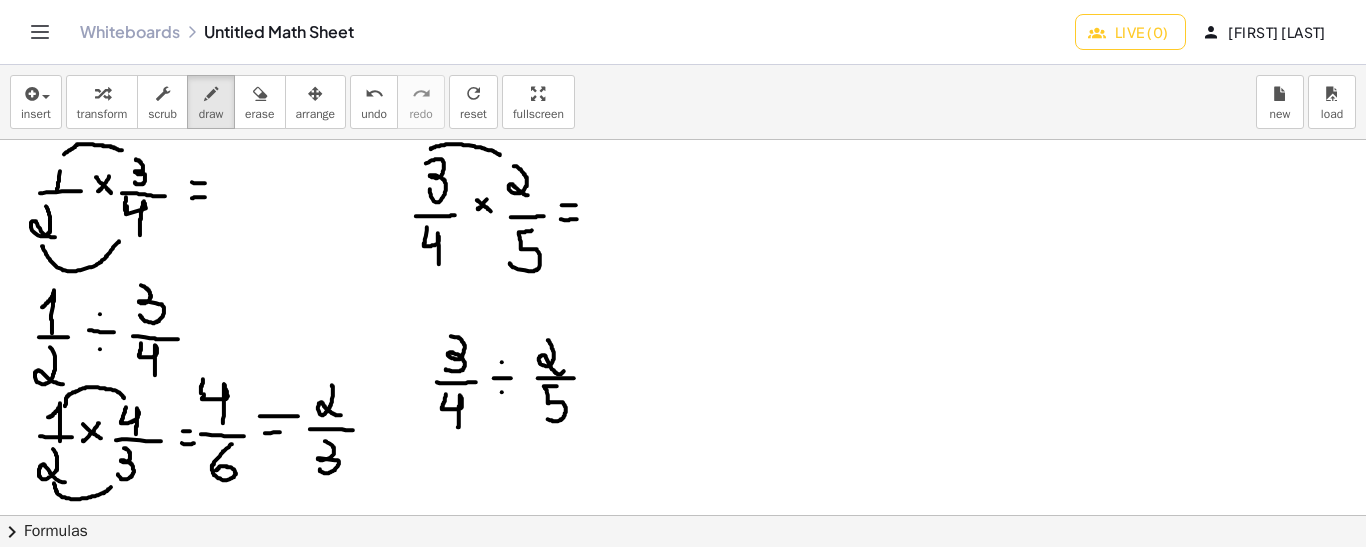 drag, startPoint x: 557, startPoint y: 385, endPoint x: 545, endPoint y: 415, distance: 32.31099 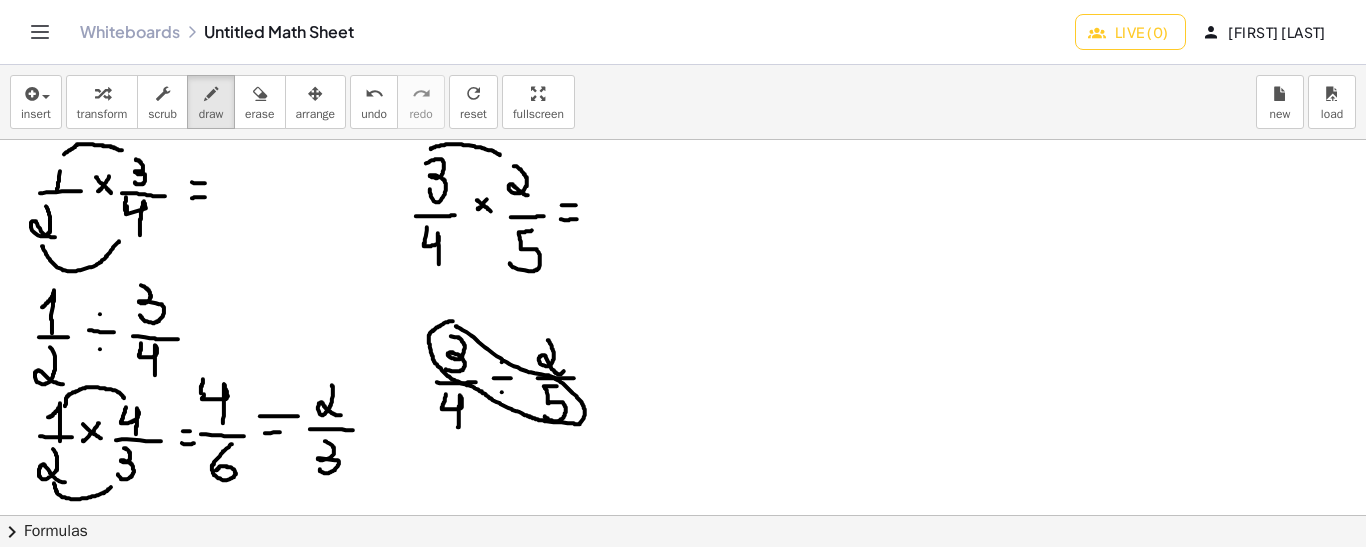 click at bounding box center (683, 516) 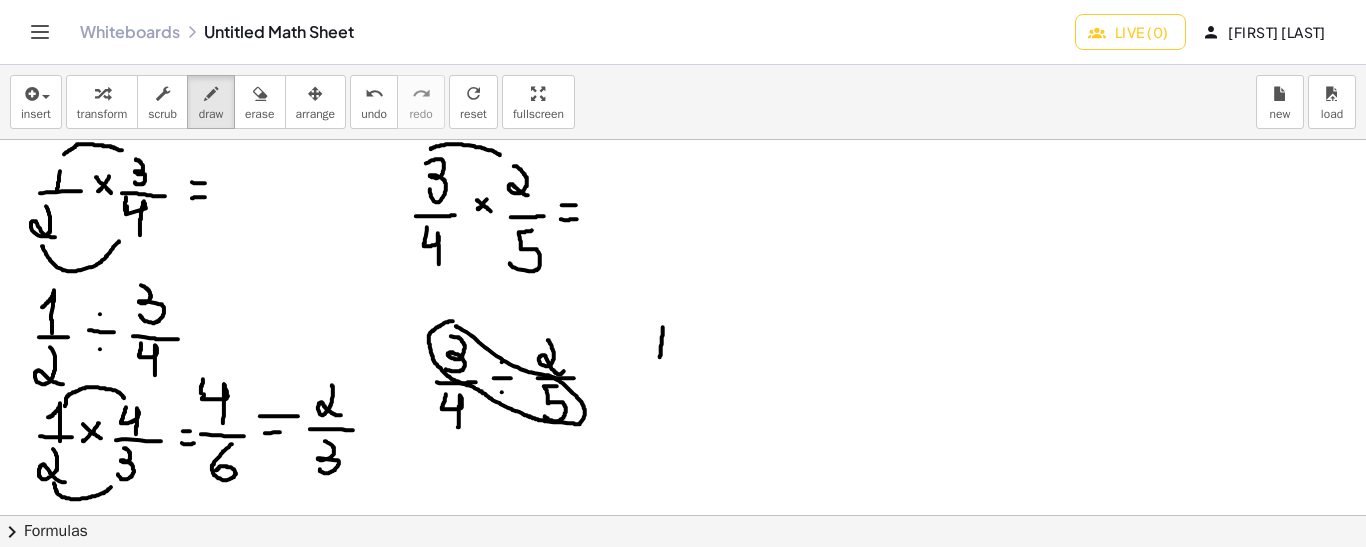 drag, startPoint x: 663, startPoint y: 326, endPoint x: 660, endPoint y: 358, distance: 32.140316 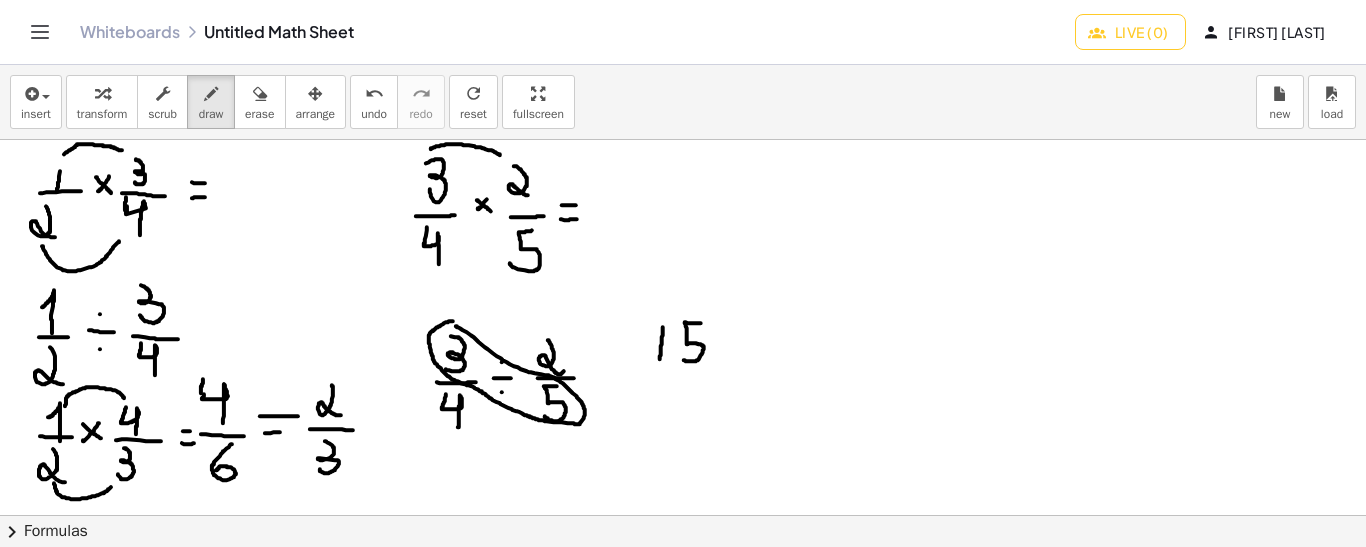 drag, startPoint x: 701, startPoint y: 322, endPoint x: 684, endPoint y: 359, distance: 40.718548 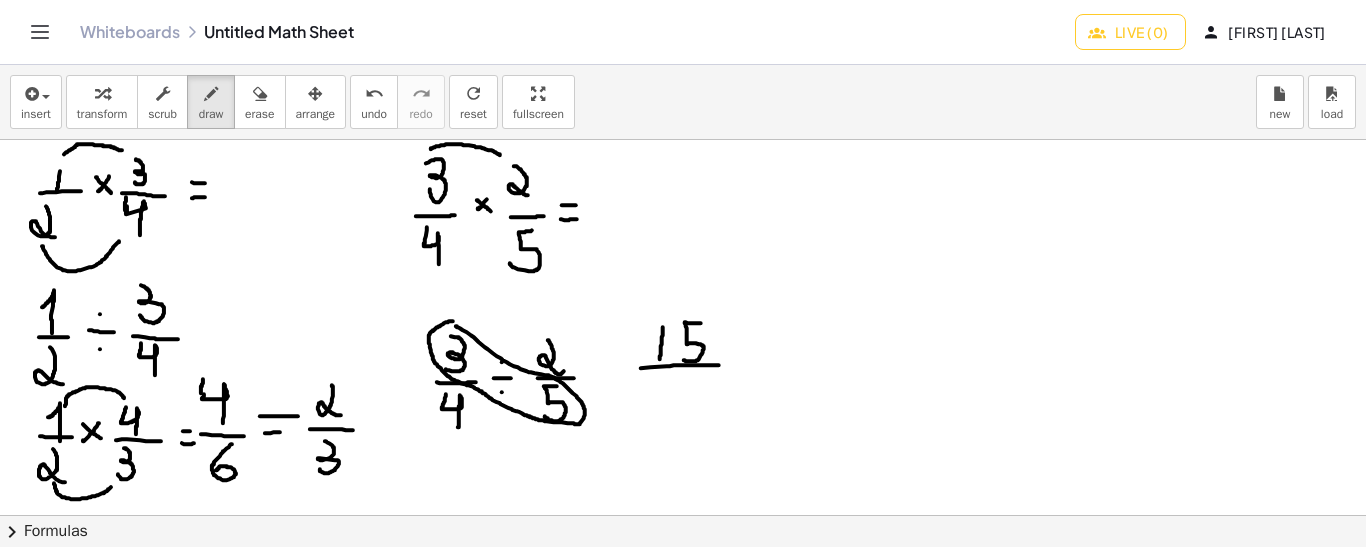 drag, startPoint x: 641, startPoint y: 367, endPoint x: 728, endPoint y: 365, distance: 87.02299 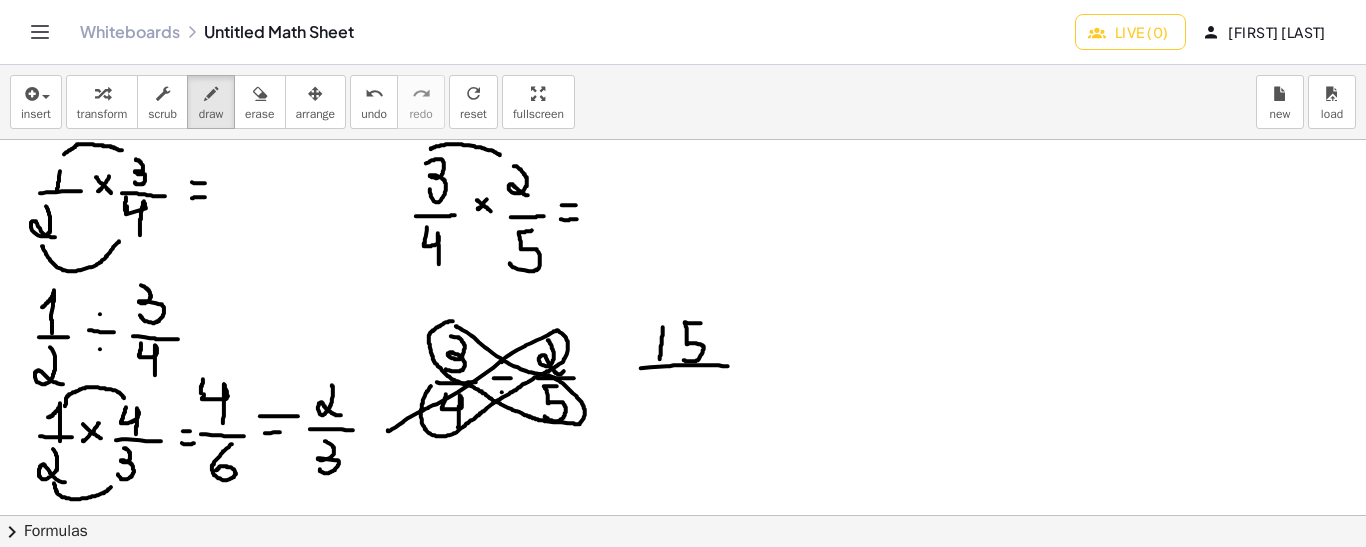 drag, startPoint x: 431, startPoint y: 385, endPoint x: 388, endPoint y: 429, distance: 61.522354 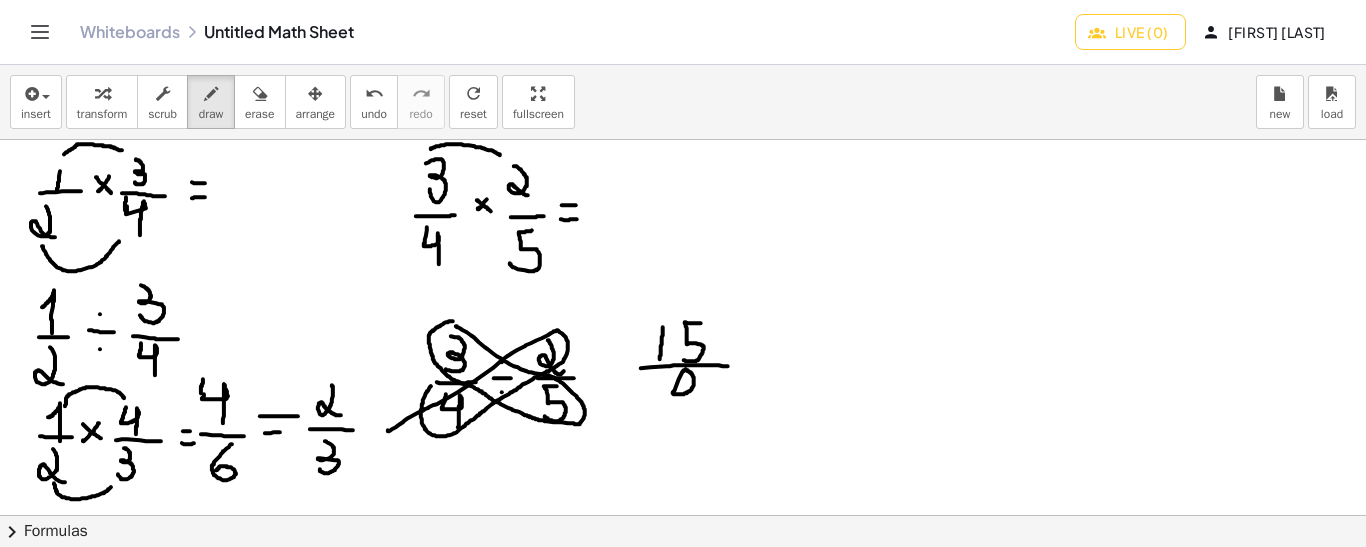 click at bounding box center (683, 516) 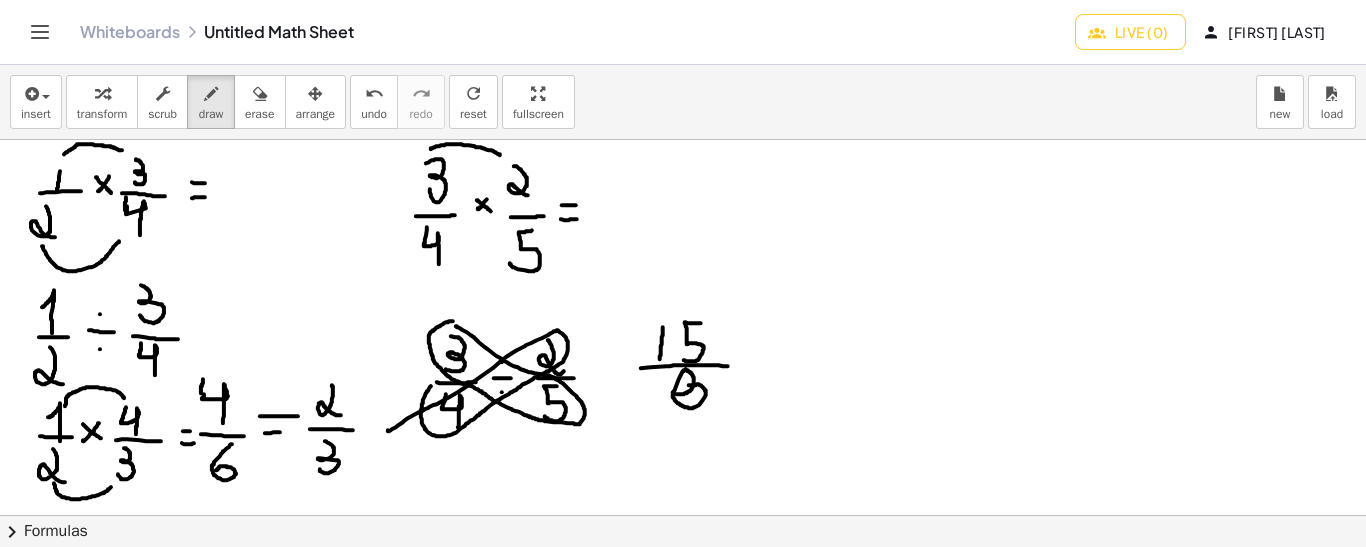 drag, startPoint x: 673, startPoint y: 394, endPoint x: 688, endPoint y: 384, distance: 18.027756 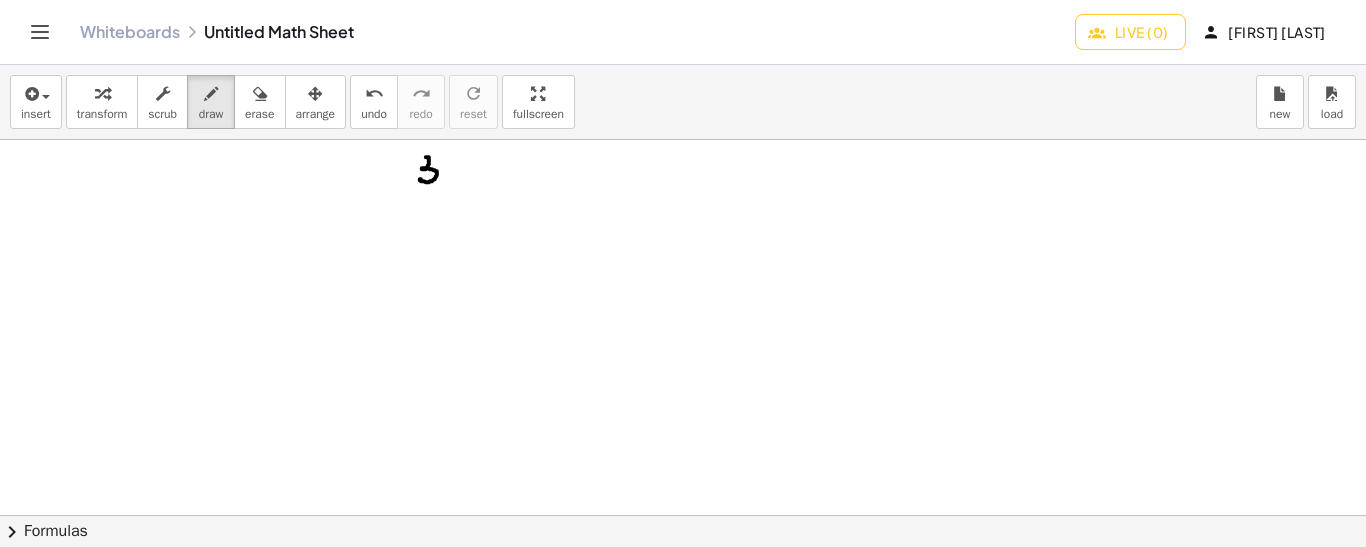 drag, startPoint x: 426, startPoint y: 156, endPoint x: 421, endPoint y: 178, distance: 22.561028 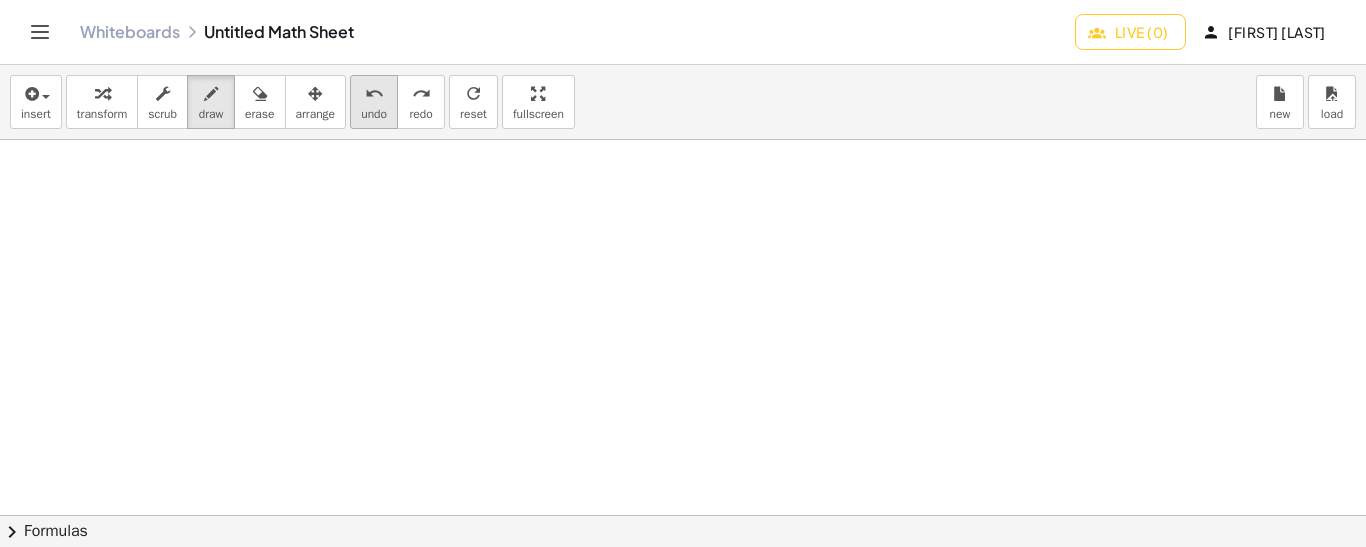 click on "undo" at bounding box center (374, 114) 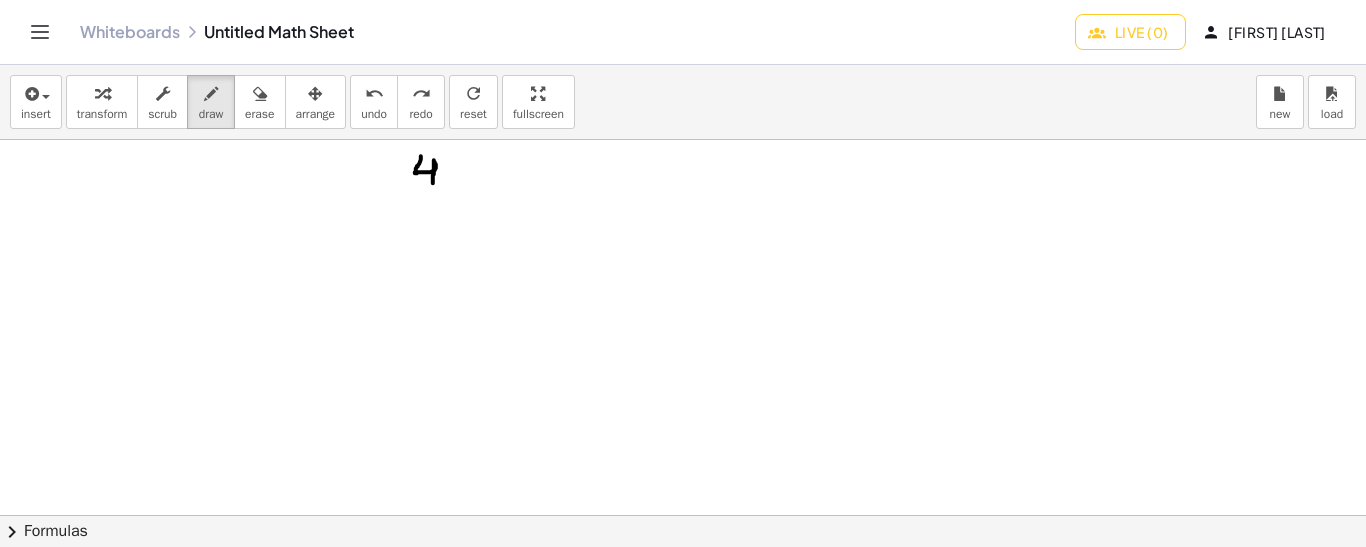 drag, startPoint x: 421, startPoint y: 155, endPoint x: 433, endPoint y: 182, distance: 29.546574 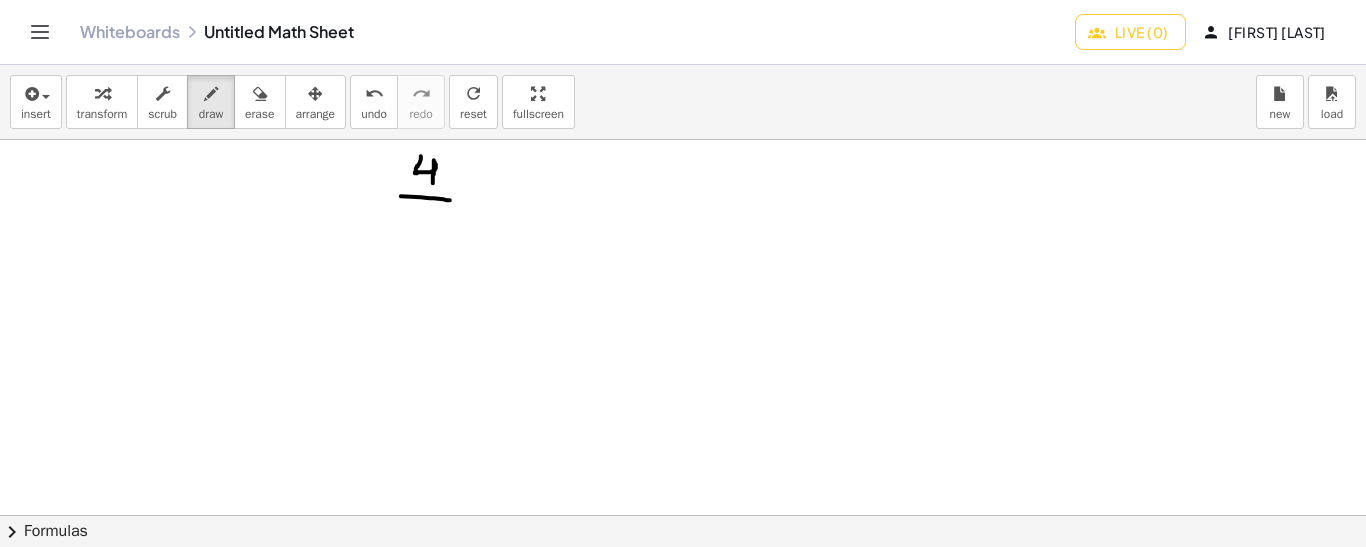 drag, startPoint x: 401, startPoint y: 195, endPoint x: 453, endPoint y: 199, distance: 52.153618 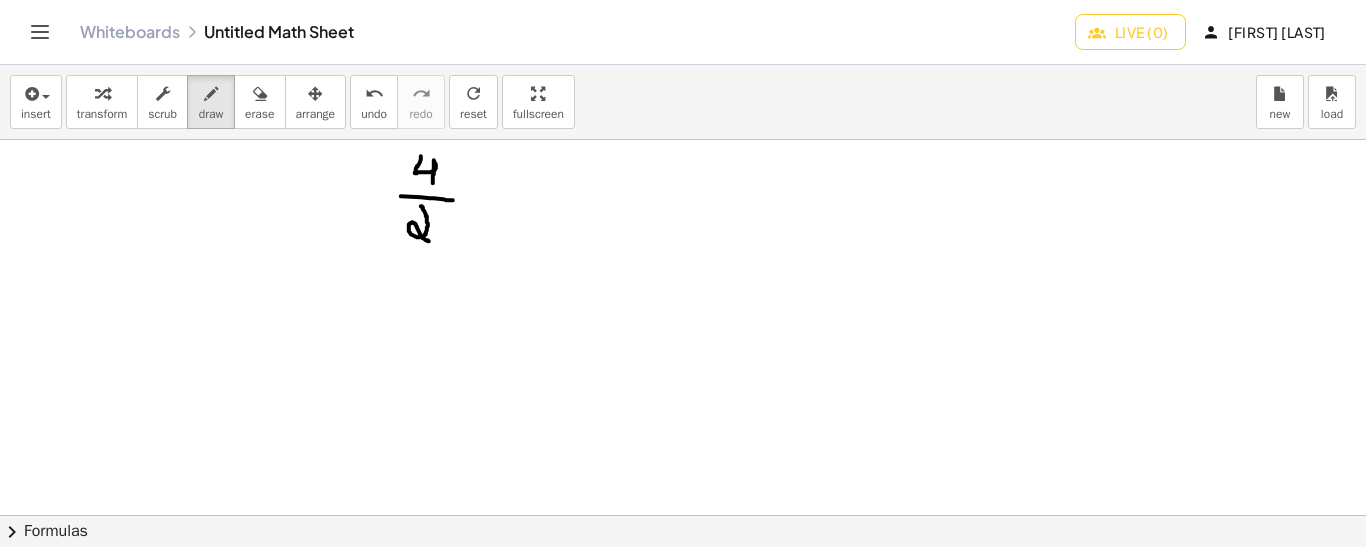 drag, startPoint x: 421, startPoint y: 205, endPoint x: 430, endPoint y: 240, distance: 36.138622 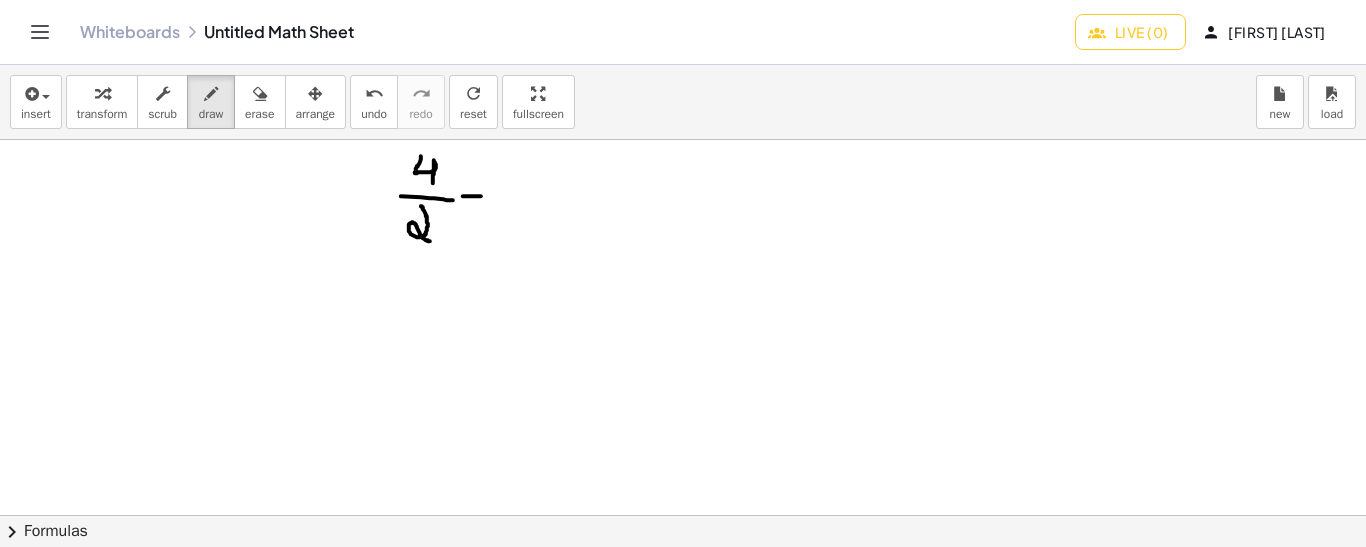 drag, startPoint x: 463, startPoint y: 195, endPoint x: 484, endPoint y: 195, distance: 21 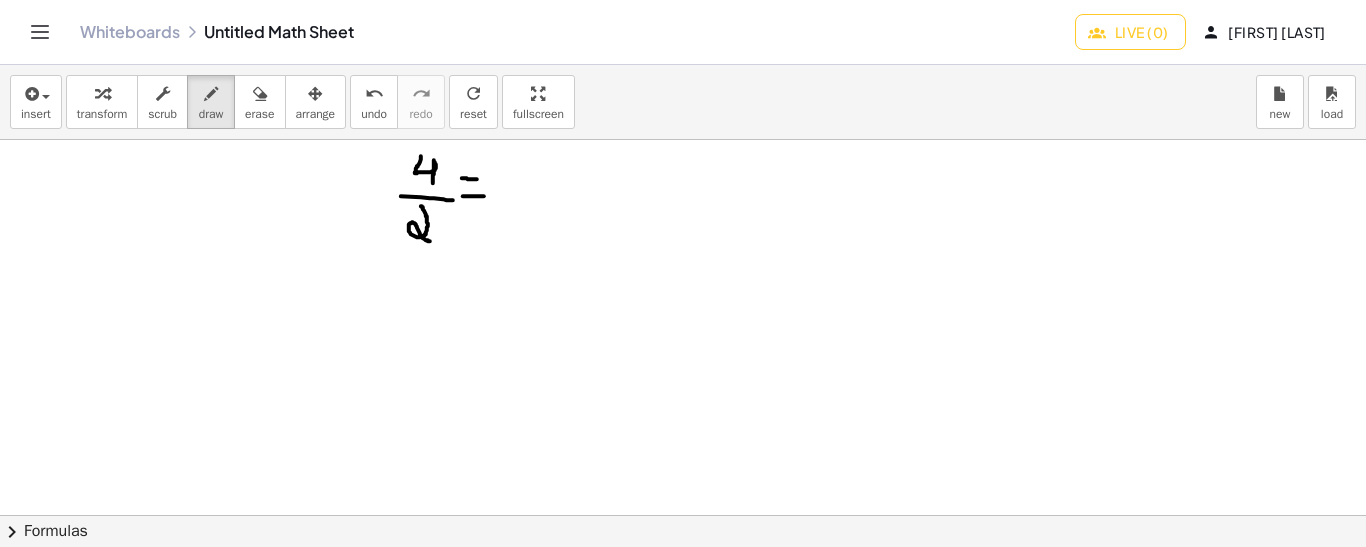 drag, startPoint x: 462, startPoint y: 177, endPoint x: 479, endPoint y: 178, distance: 17.029387 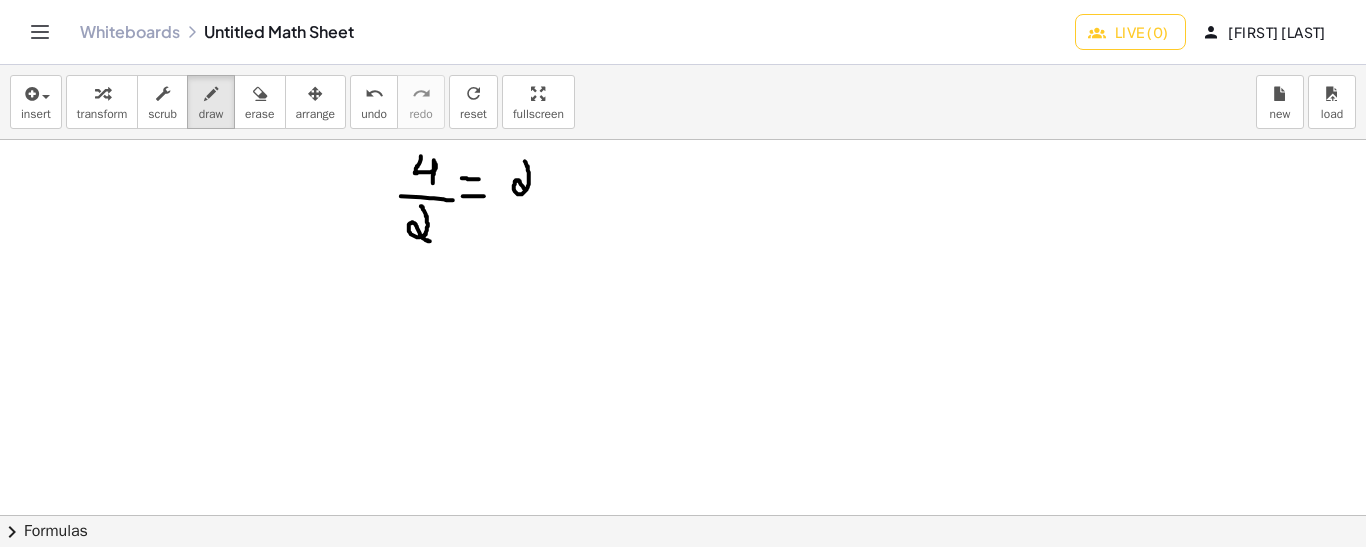 drag, startPoint x: 525, startPoint y: 160, endPoint x: 540, endPoint y: 195, distance: 38.078865 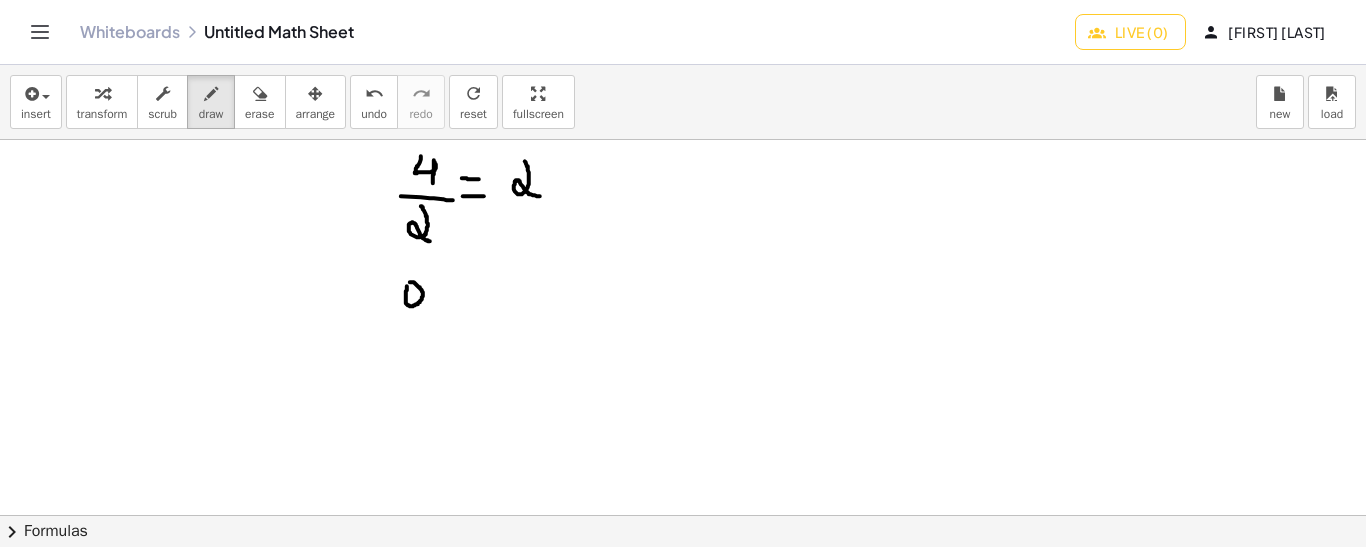 click at bounding box center (683, 516) 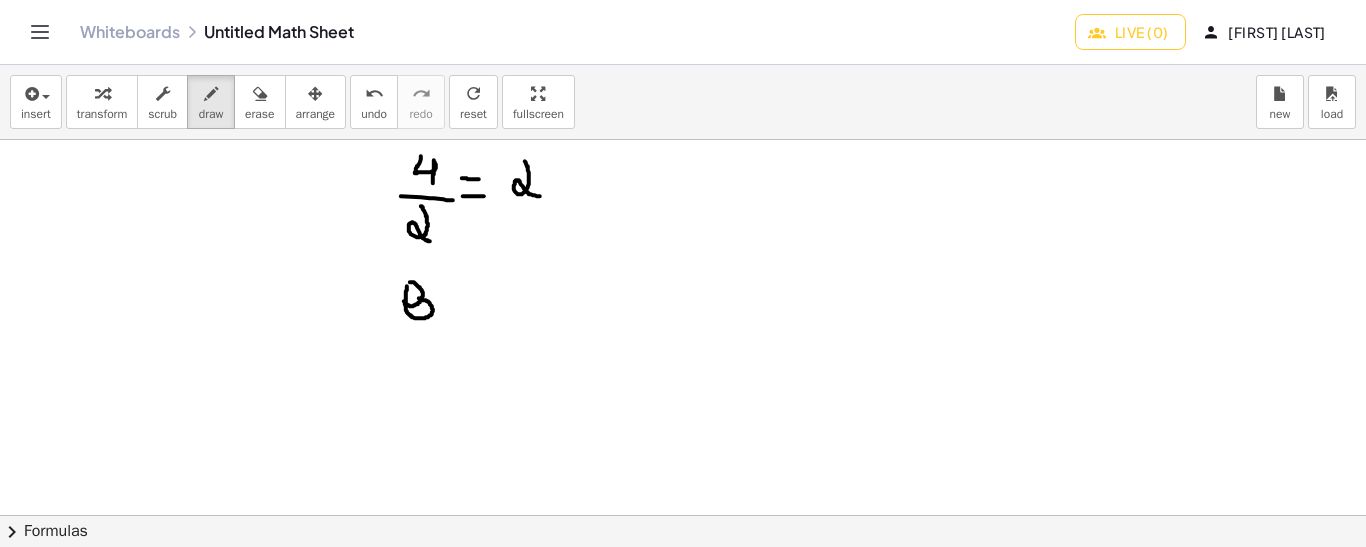 drag, startPoint x: 404, startPoint y: 300, endPoint x: 416, endPoint y: 298, distance: 12.165525 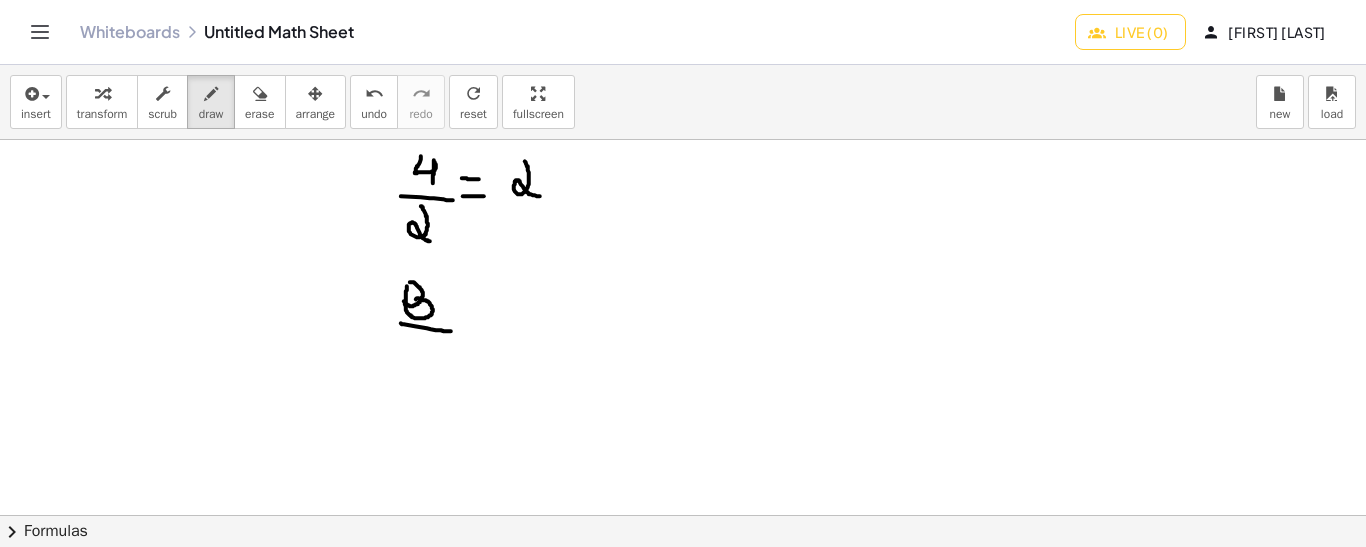 drag, startPoint x: 401, startPoint y: 322, endPoint x: 451, endPoint y: 330, distance: 50.635956 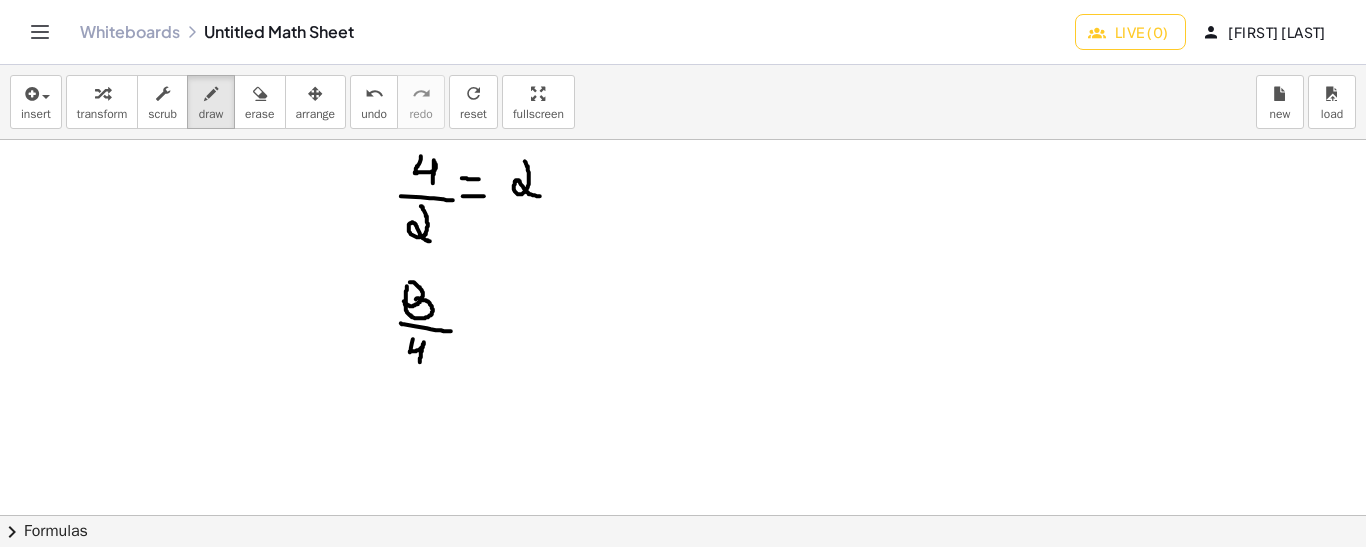 drag, startPoint x: 413, startPoint y: 338, endPoint x: 420, endPoint y: 364, distance: 26.925823 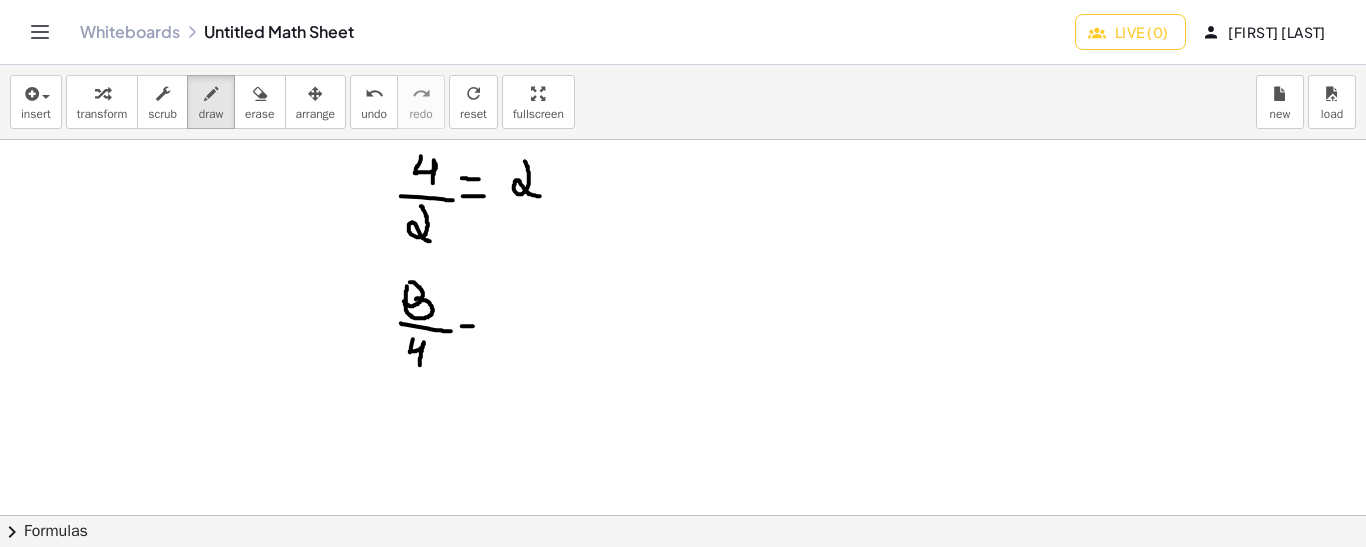 drag, startPoint x: 462, startPoint y: 325, endPoint x: 473, endPoint y: 325, distance: 11 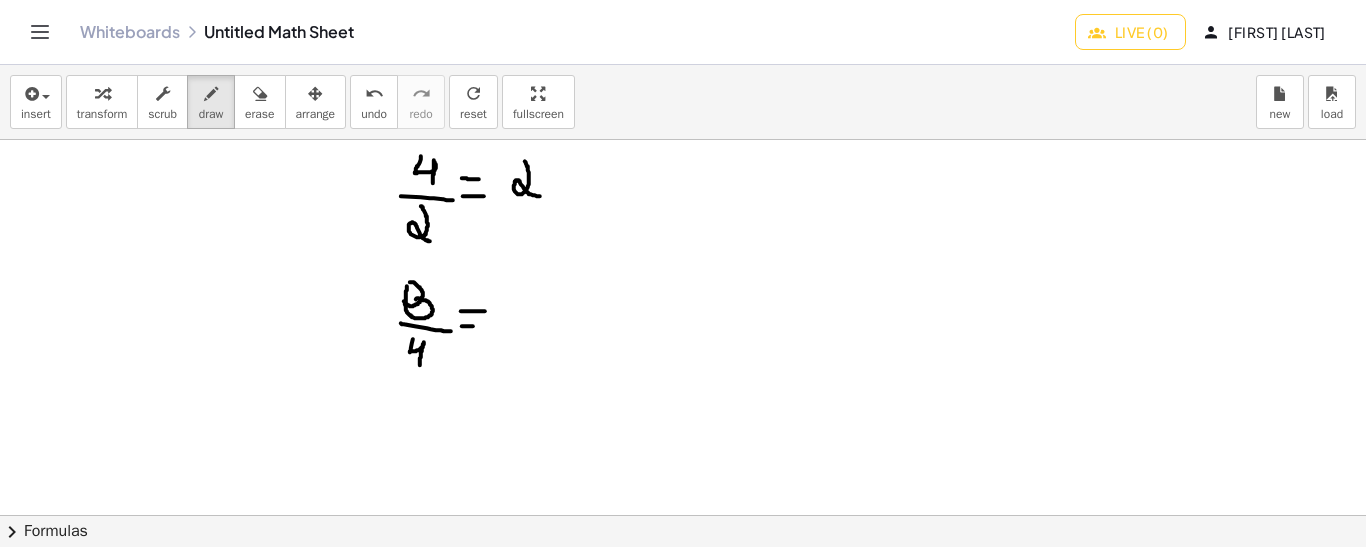 drag, startPoint x: 461, startPoint y: 310, endPoint x: 489, endPoint y: 310, distance: 28 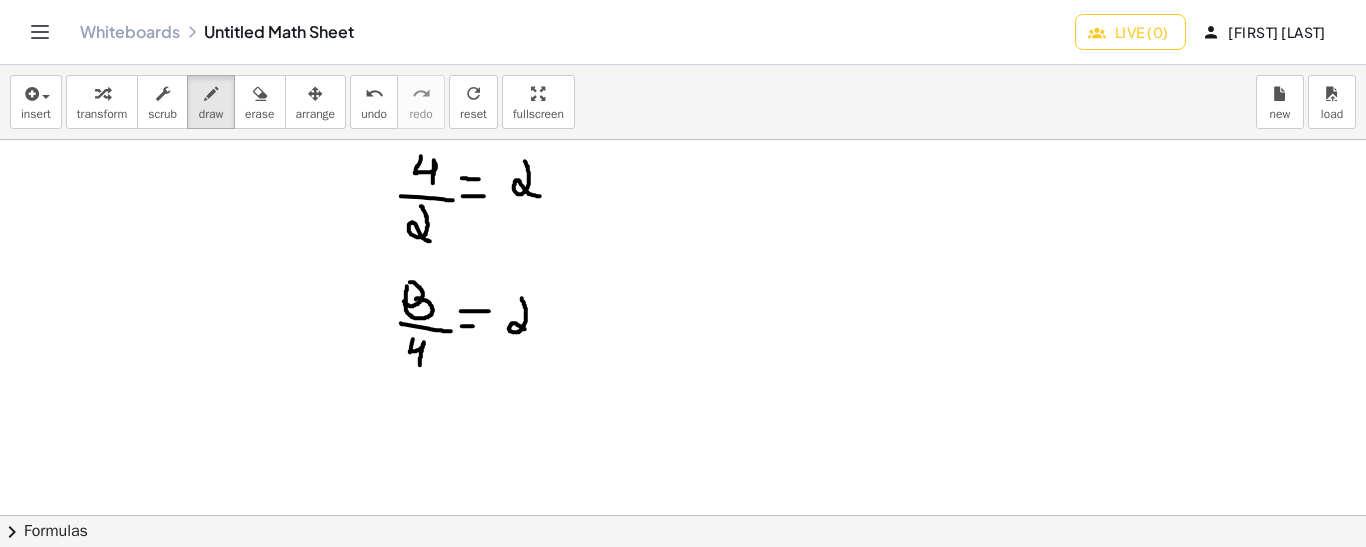 drag, startPoint x: 522, startPoint y: 297, endPoint x: 535, endPoint y: 333, distance: 38.27532 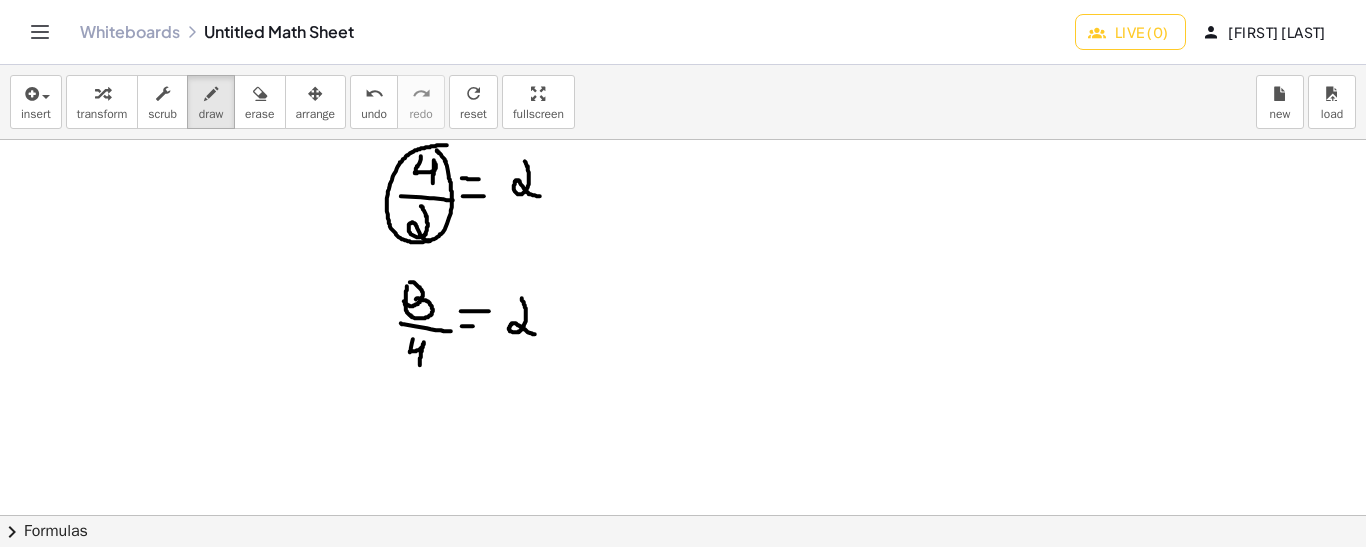 drag, startPoint x: 447, startPoint y: 144, endPoint x: 437, endPoint y: 149, distance: 11.18034 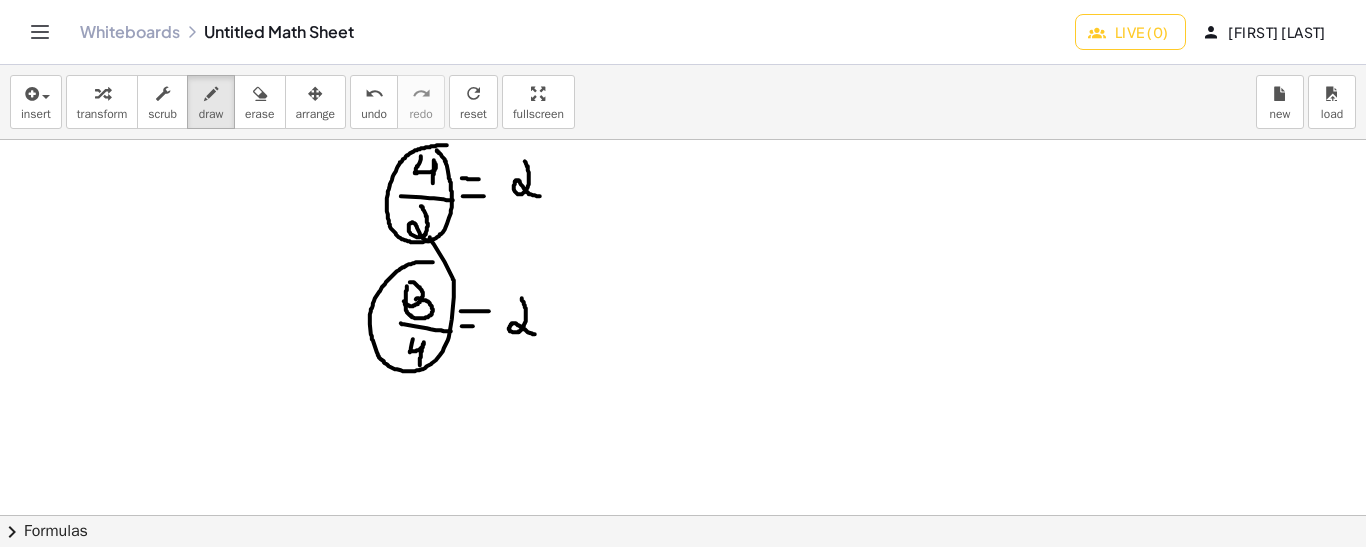 drag, startPoint x: 433, startPoint y: 261, endPoint x: 427, endPoint y: 237, distance: 24.738634 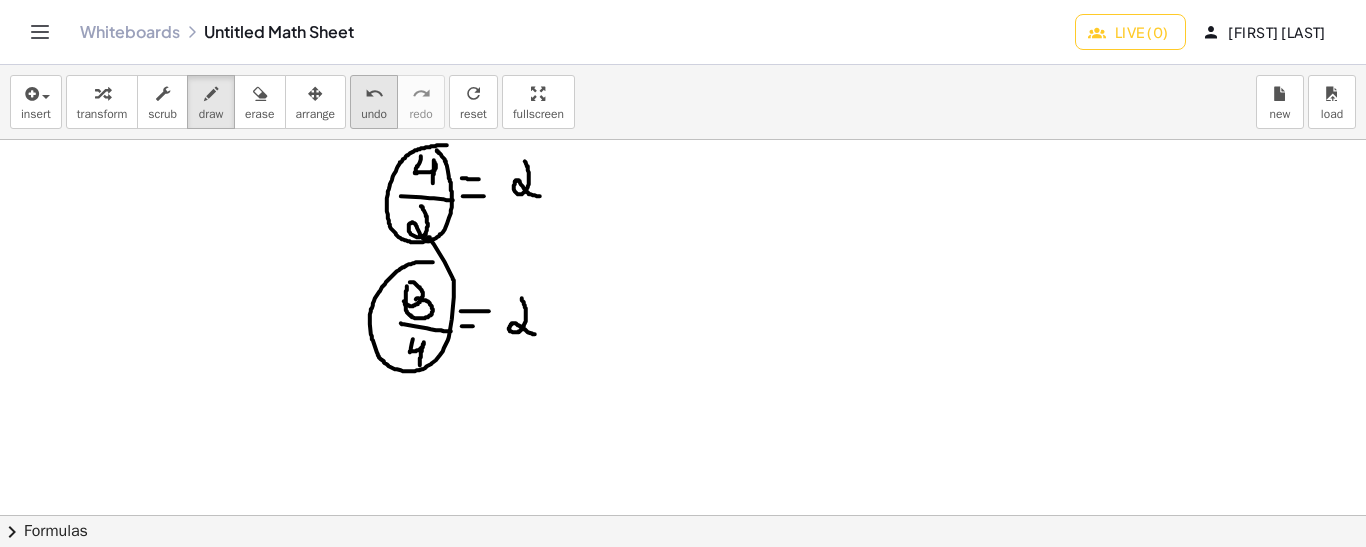 click on "undo" at bounding box center (374, 114) 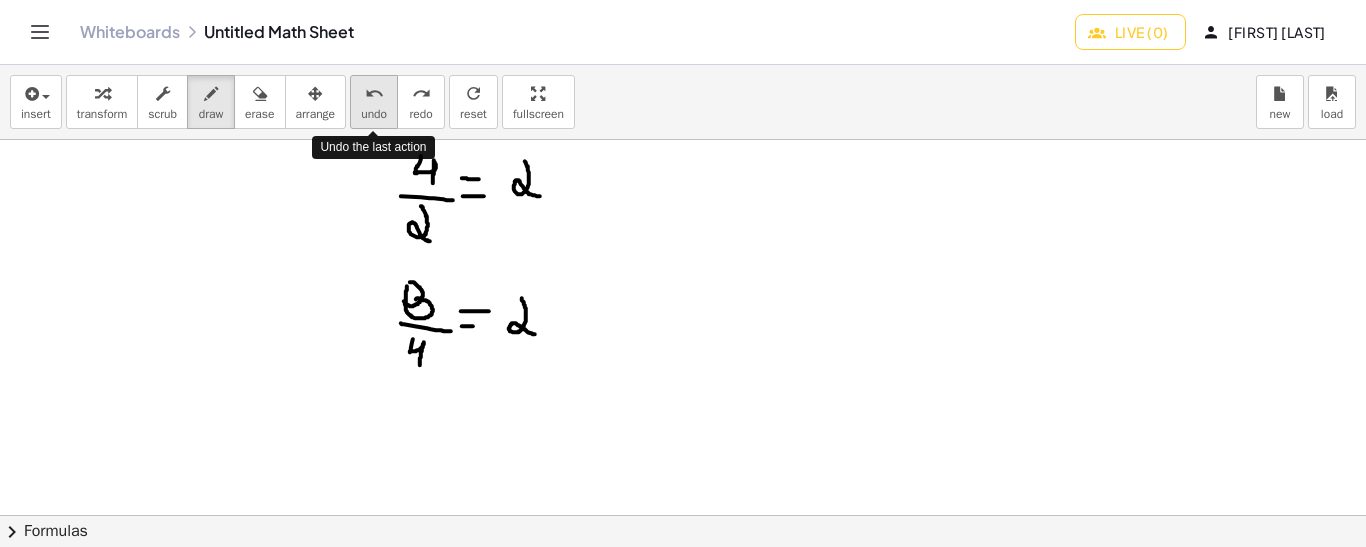 click on "undo" at bounding box center (374, 114) 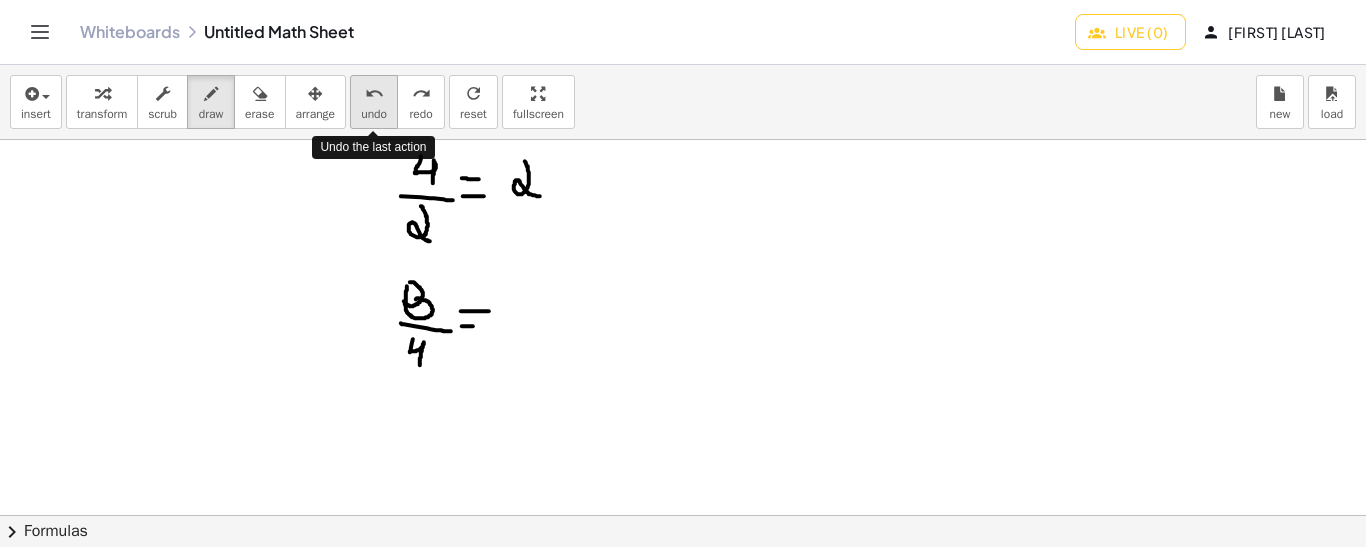 click on "undo" at bounding box center [374, 114] 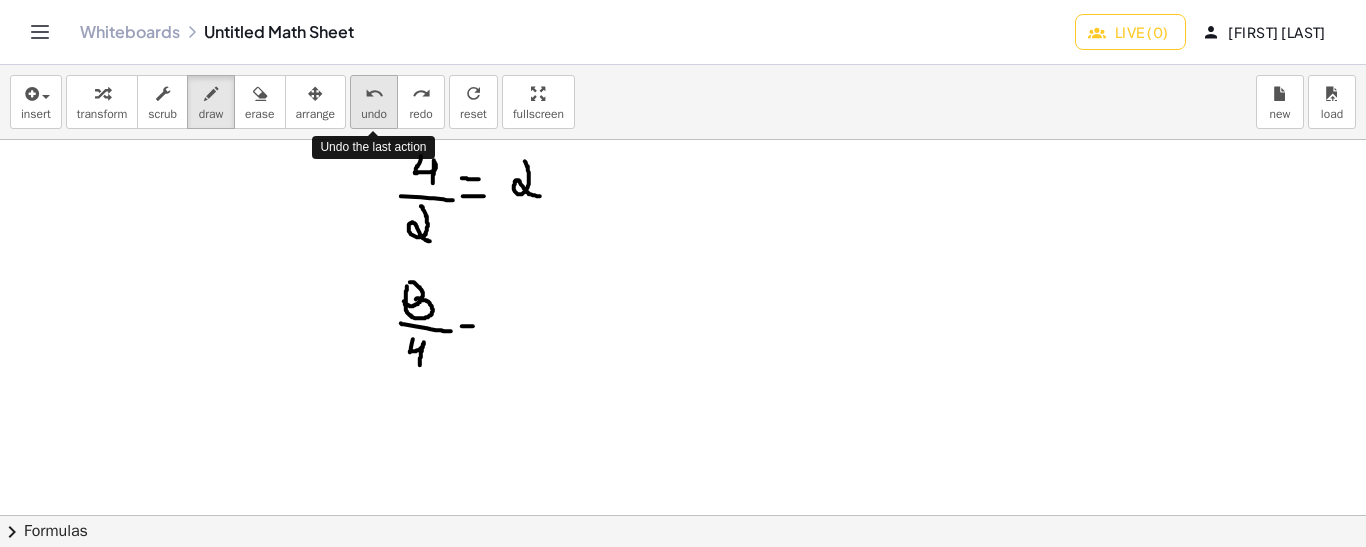 click on "undo" at bounding box center [374, 114] 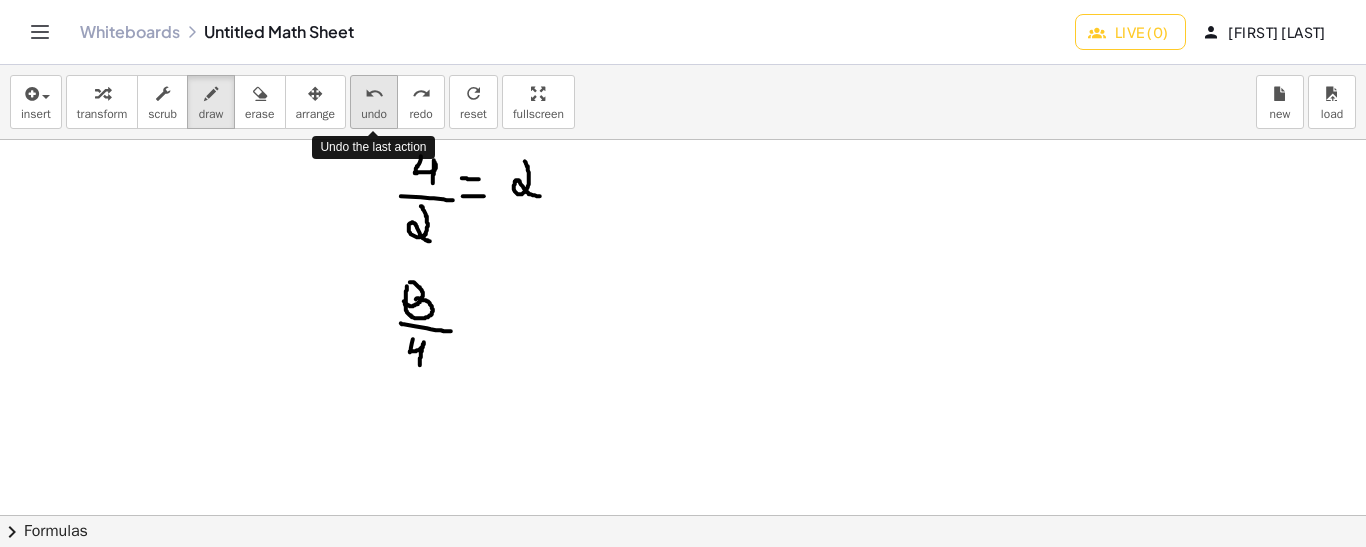 click on "undo" at bounding box center [374, 114] 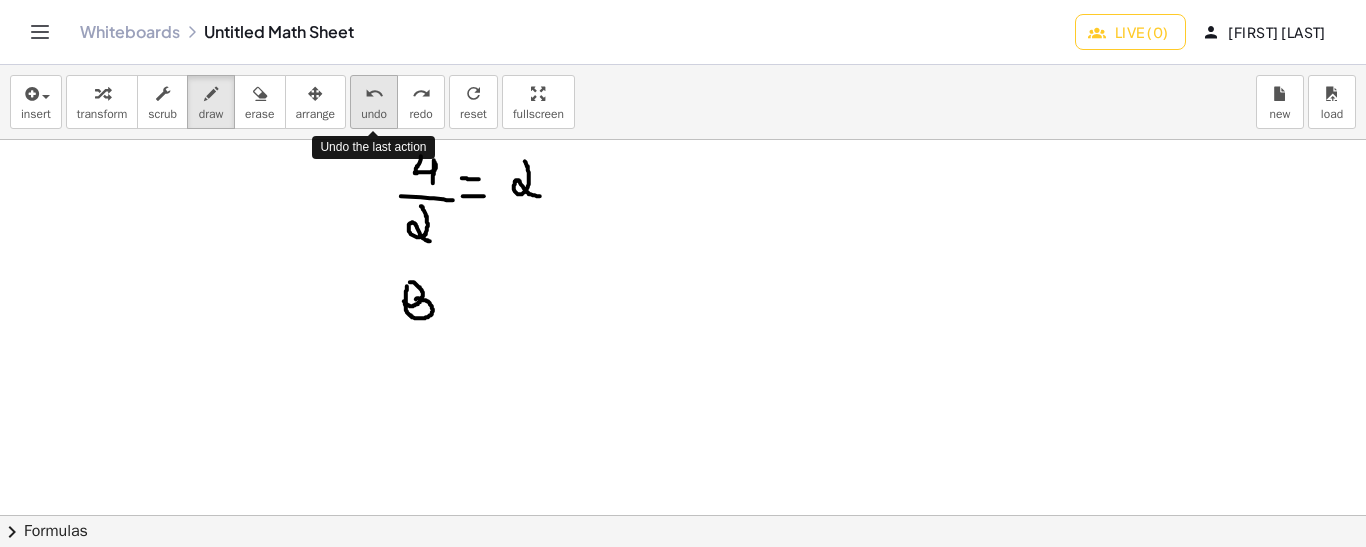 click on "undo" at bounding box center (374, 114) 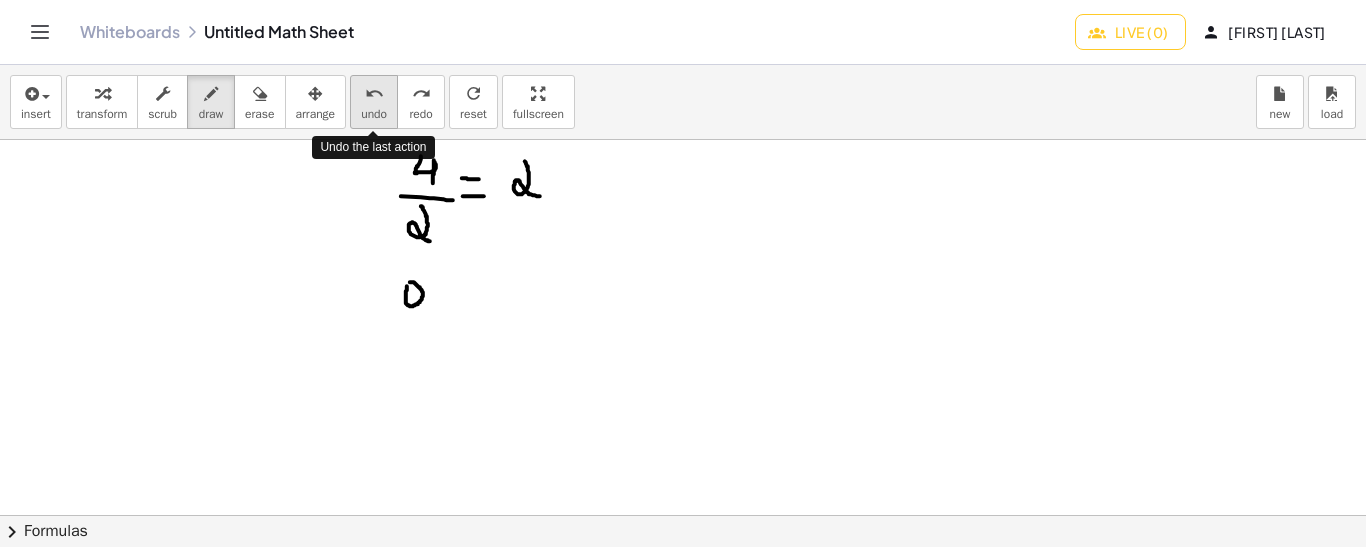 click on "undo" at bounding box center [374, 114] 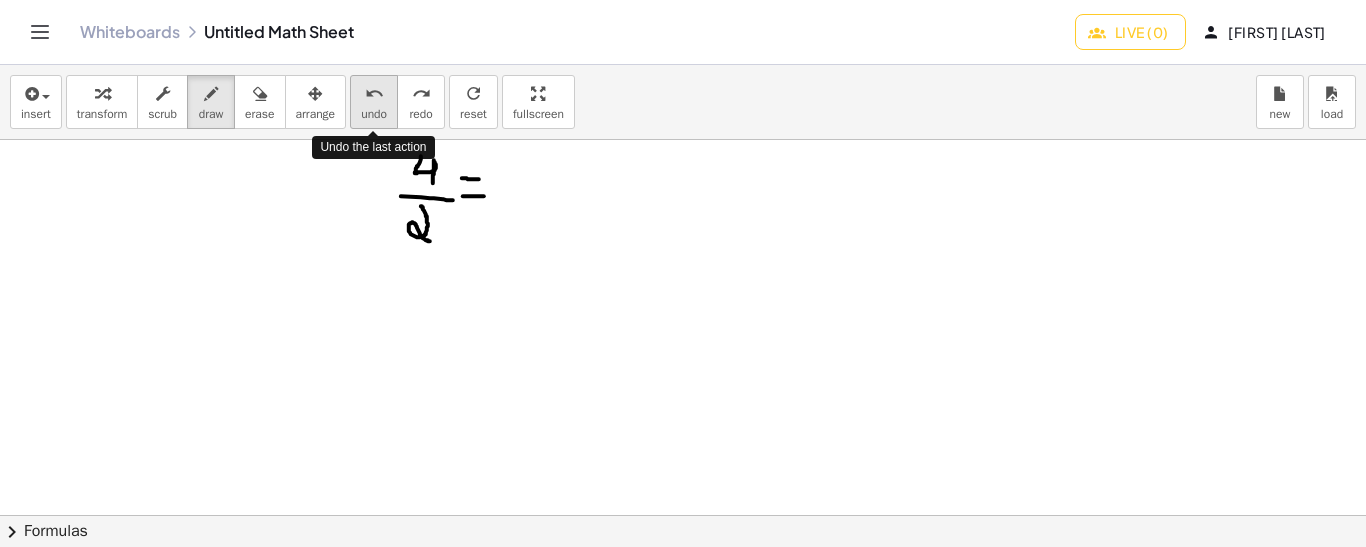 click on "undo" at bounding box center [374, 114] 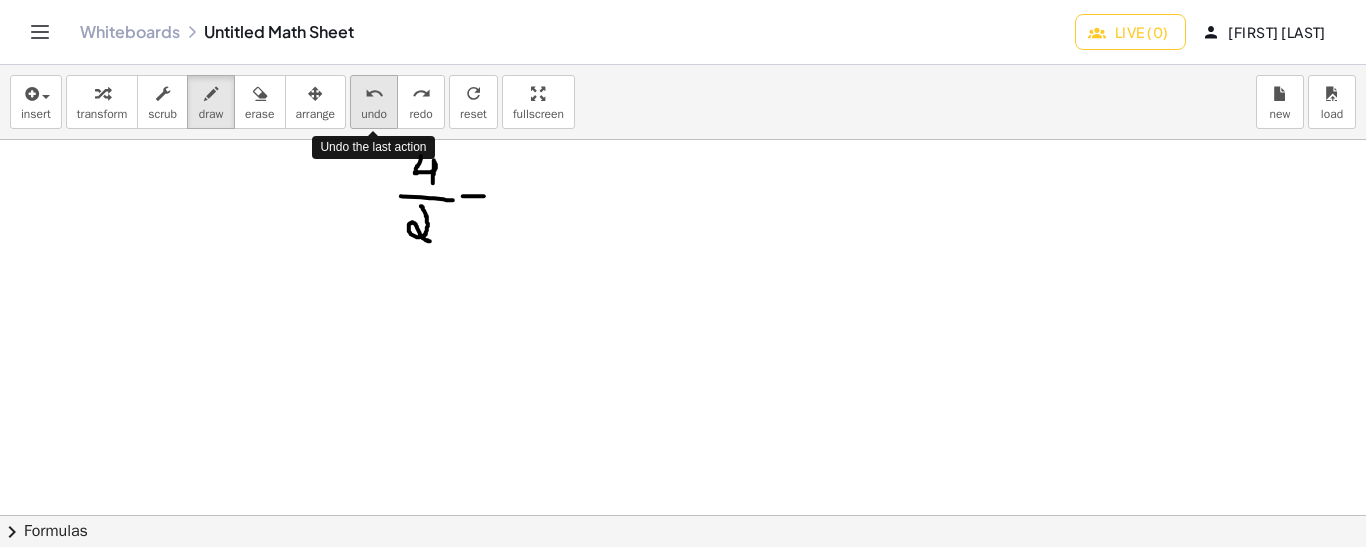click on "undo" at bounding box center (374, 114) 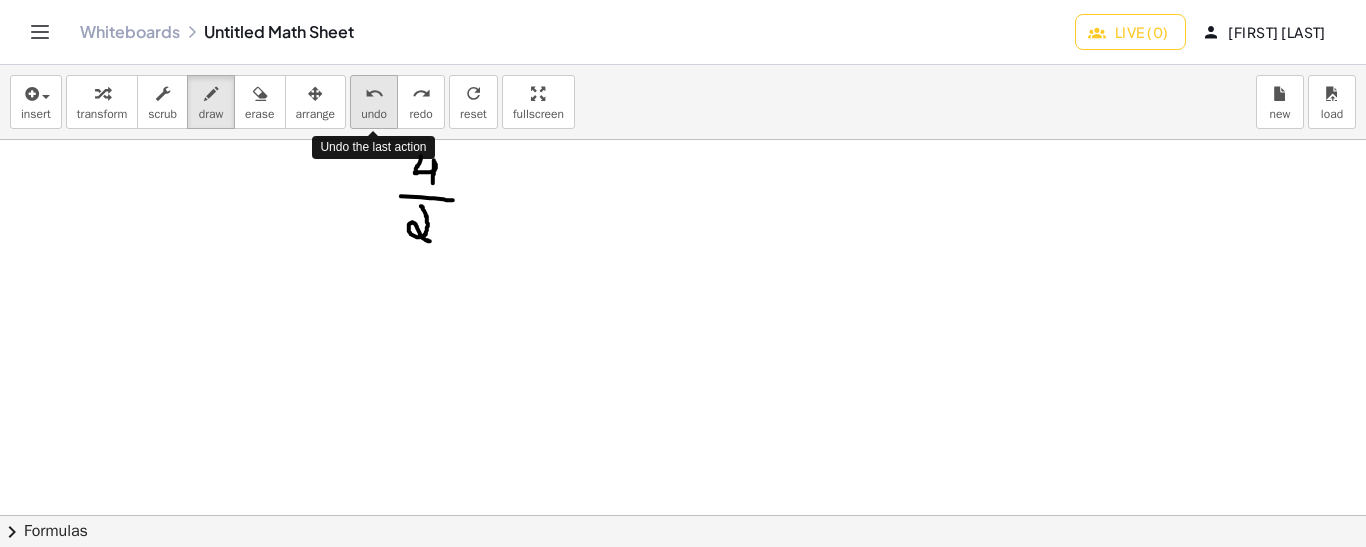 click on "undo" at bounding box center [374, 114] 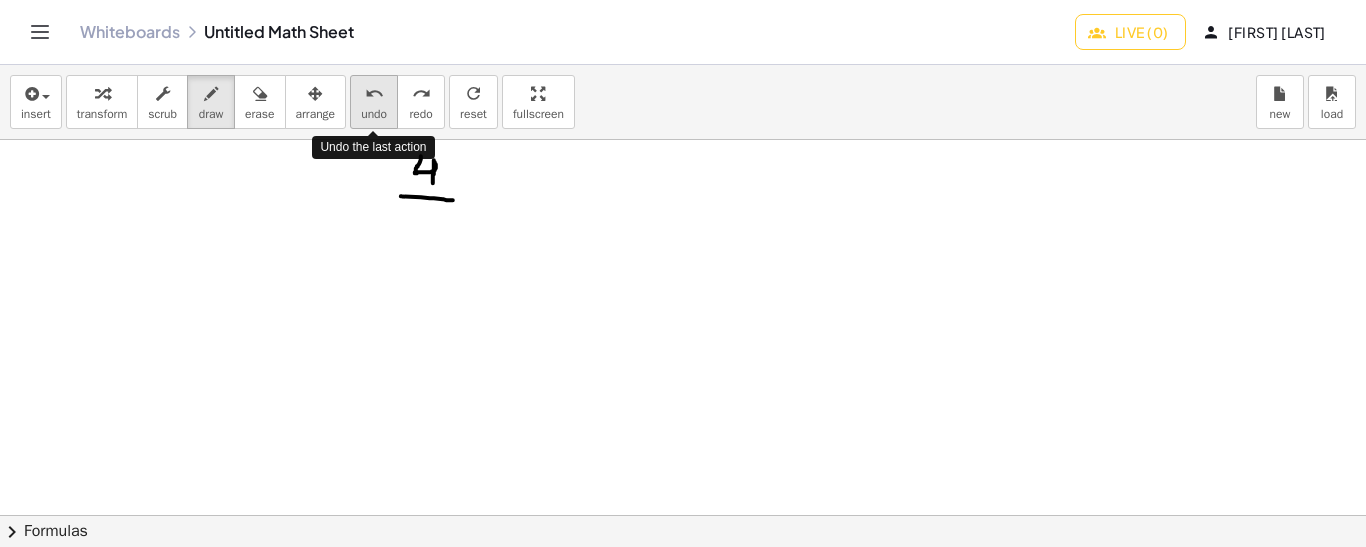 click on "undo" at bounding box center (374, 114) 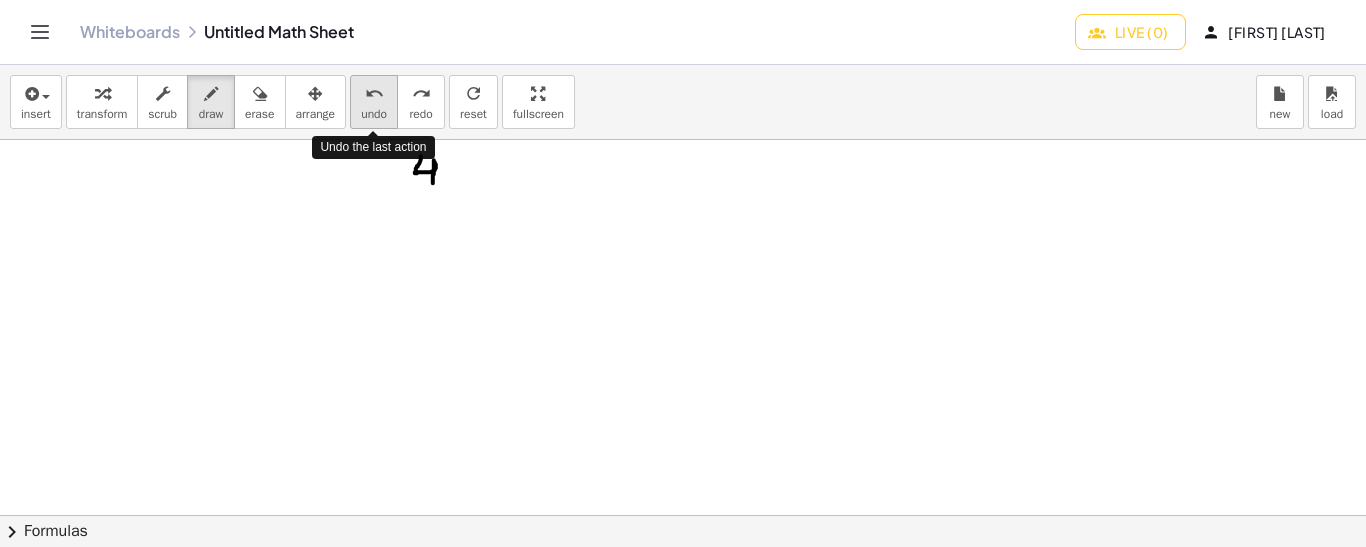 click on "undo" at bounding box center (374, 114) 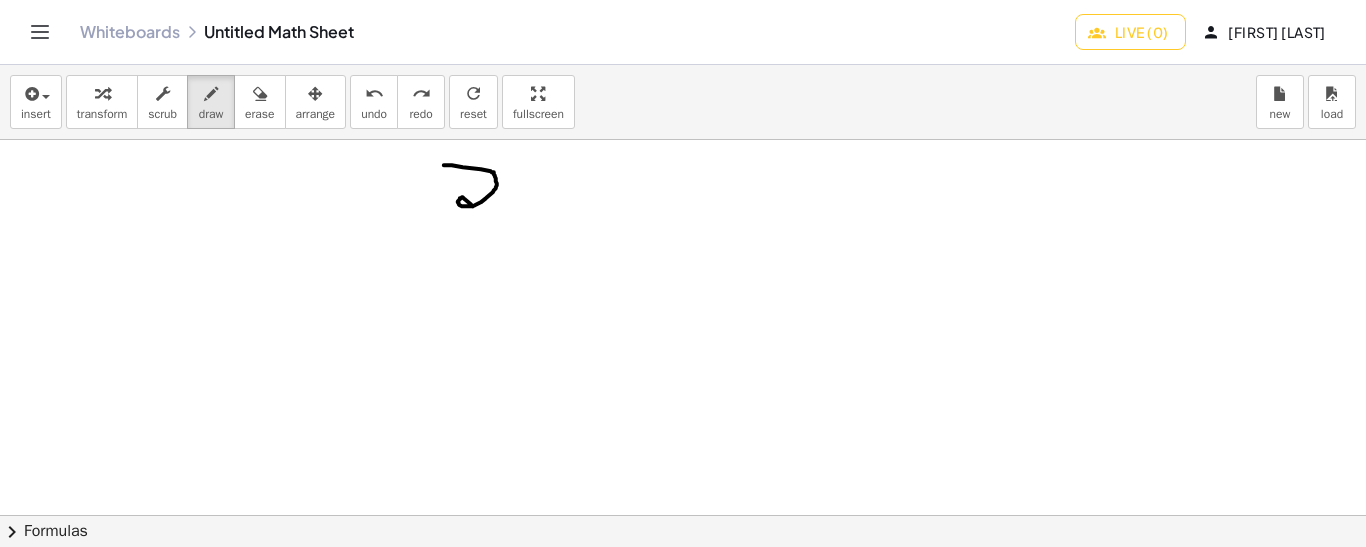 drag, startPoint x: 444, startPoint y: 164, endPoint x: 490, endPoint y: 214, distance: 67.941154 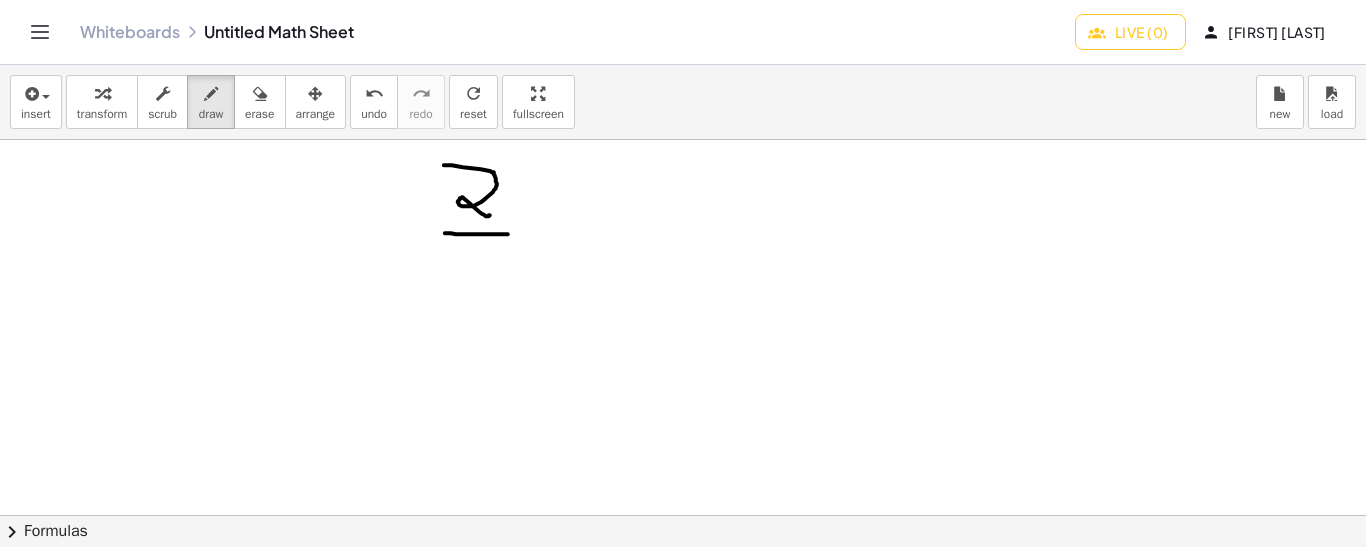 drag, startPoint x: 445, startPoint y: 232, endPoint x: 524, endPoint y: 235, distance: 79.05694 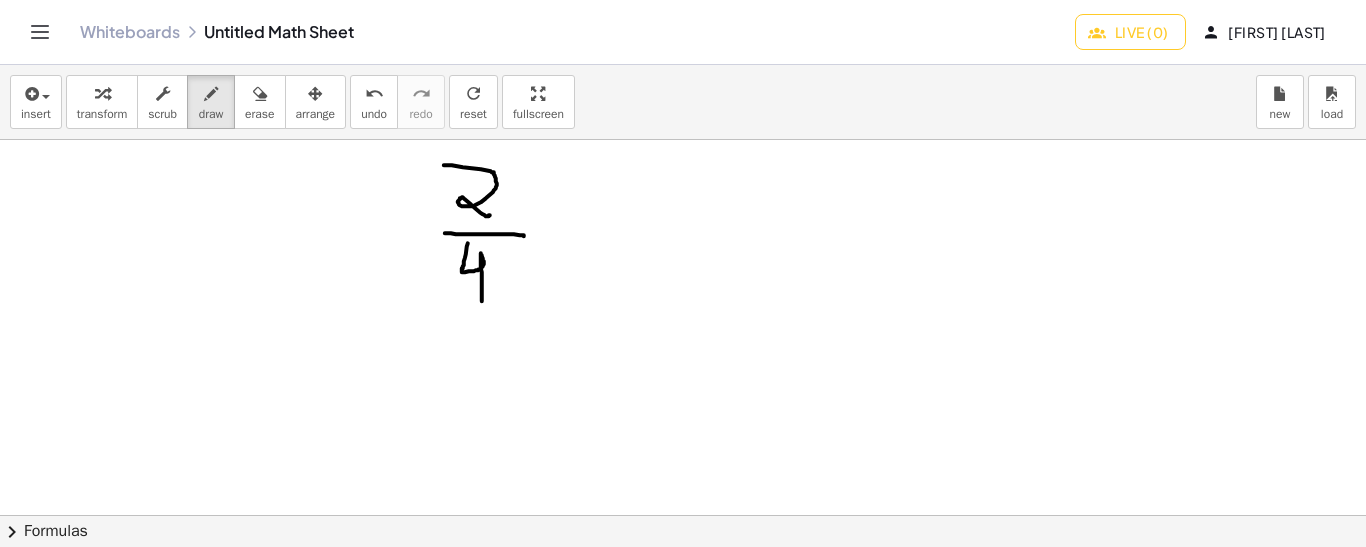 drag, startPoint x: 468, startPoint y: 242, endPoint x: 482, endPoint y: 301, distance: 60.63827 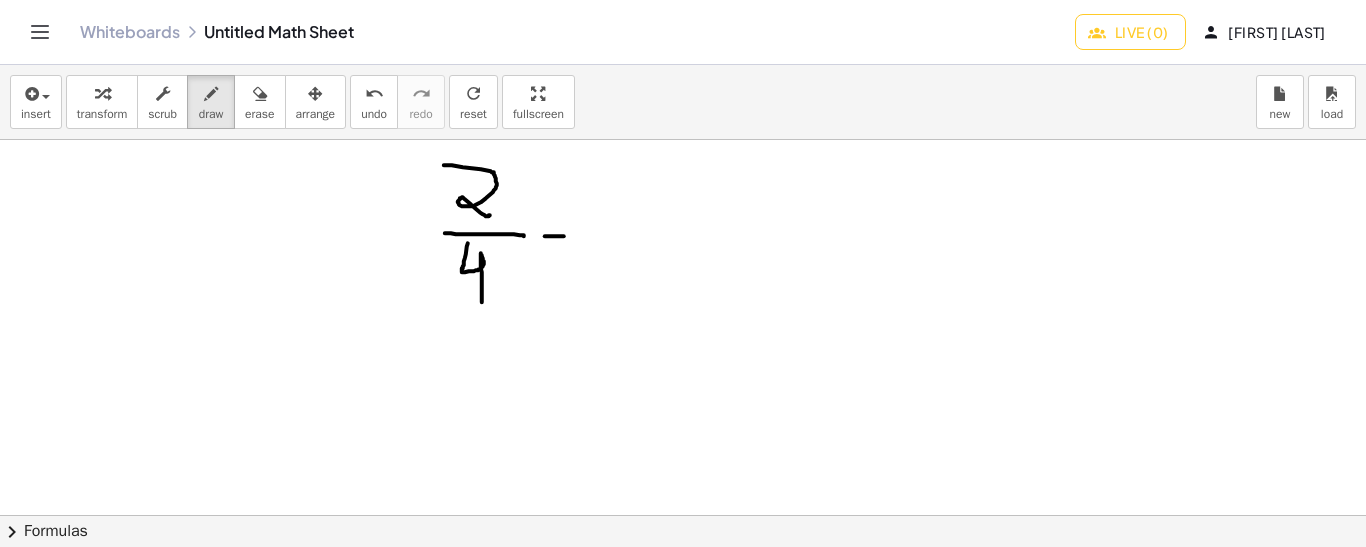 drag, startPoint x: 545, startPoint y: 235, endPoint x: 564, endPoint y: 235, distance: 19 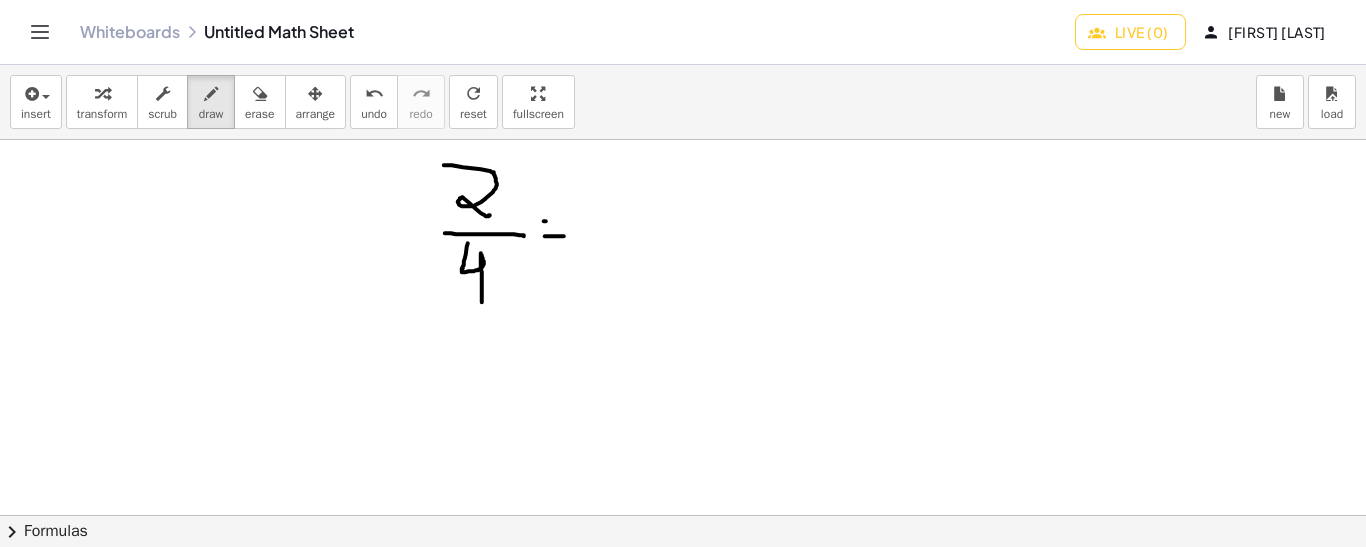 drag, startPoint x: 544, startPoint y: 220, endPoint x: 558, endPoint y: 221, distance: 14.035668 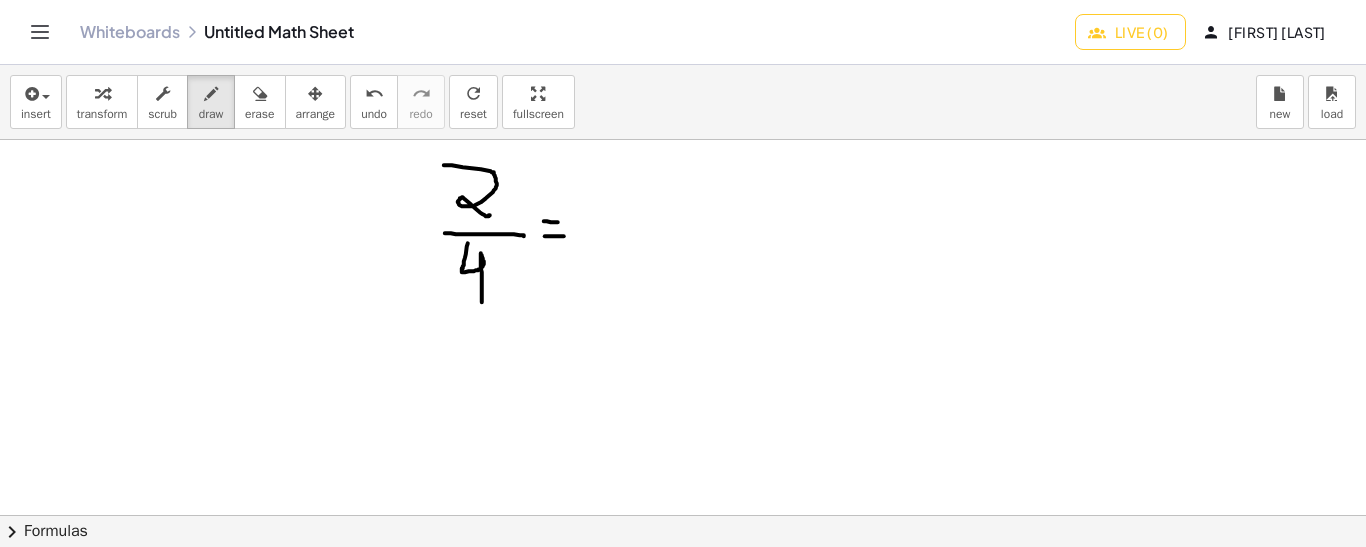 click at bounding box center [683, 516] 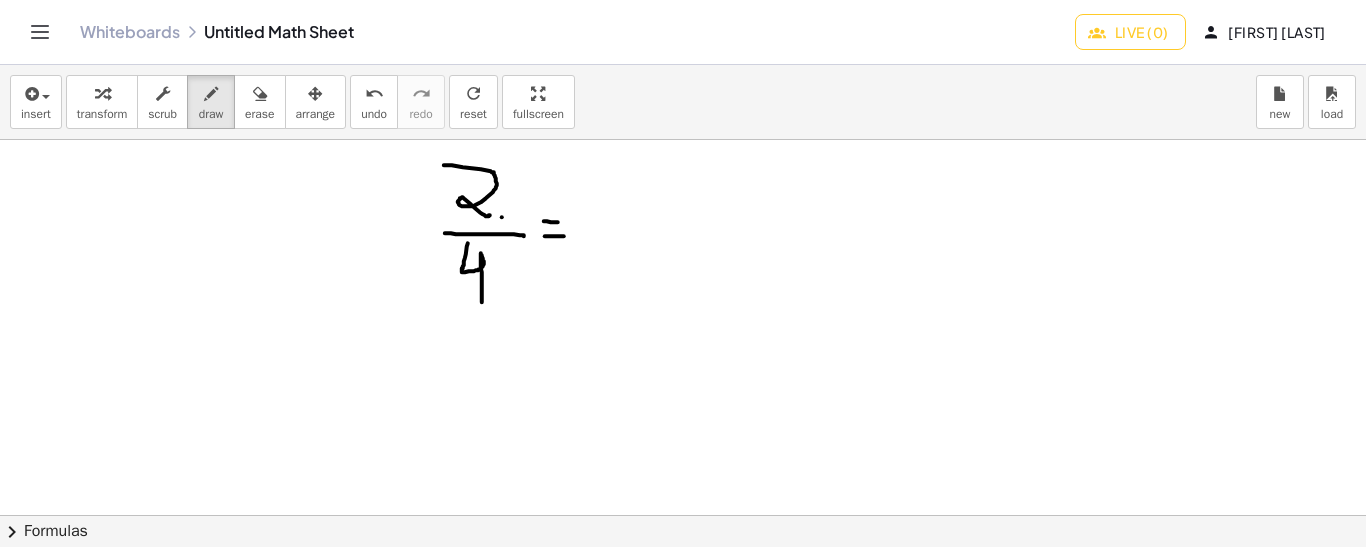 click at bounding box center [683, 516] 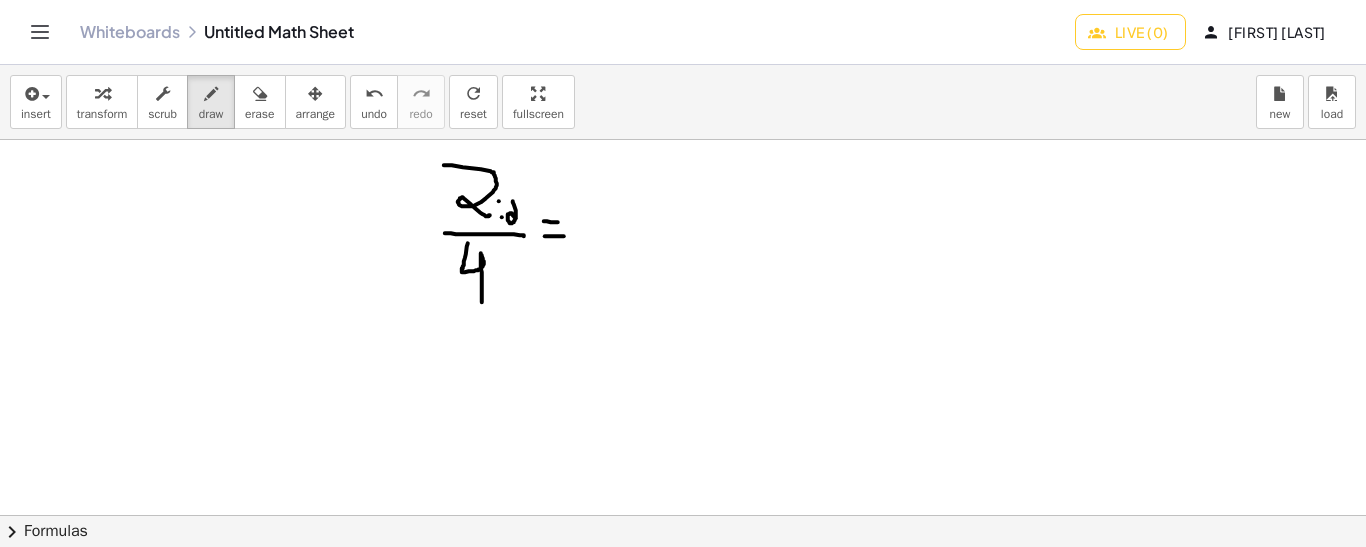 drag, startPoint x: 513, startPoint y: 200, endPoint x: 516, endPoint y: 217, distance: 17.262676 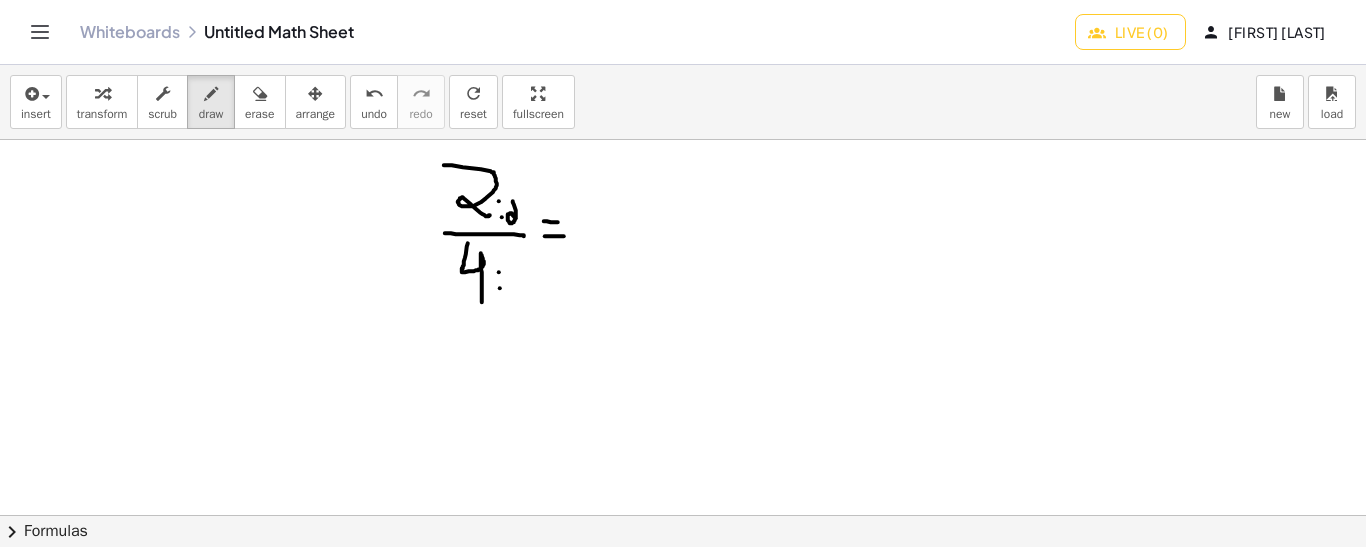 click at bounding box center (683, 516) 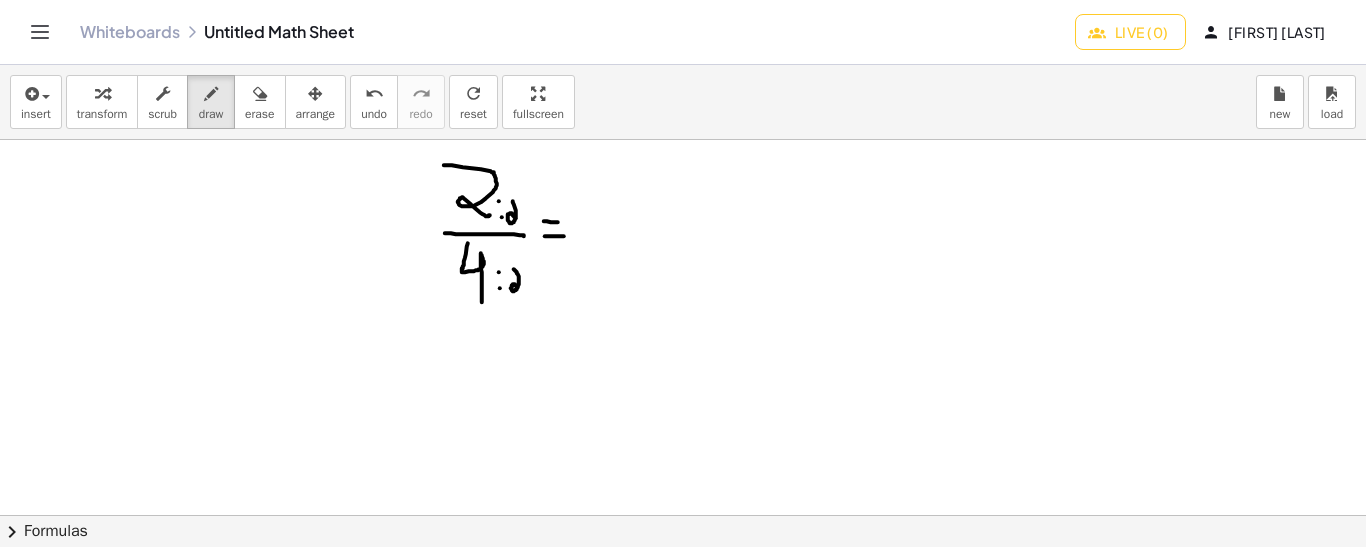 drag, startPoint x: 514, startPoint y: 268, endPoint x: 521, endPoint y: 286, distance: 19.313208 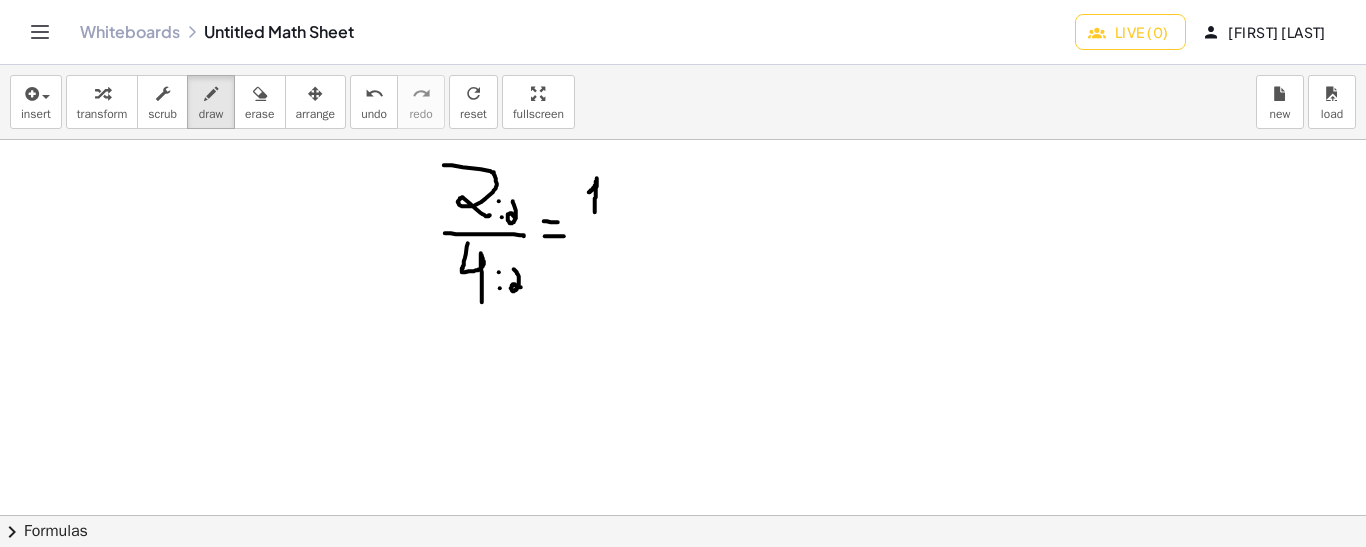 drag, startPoint x: 595, startPoint y: 211, endPoint x: 588, endPoint y: 191, distance: 21.189621 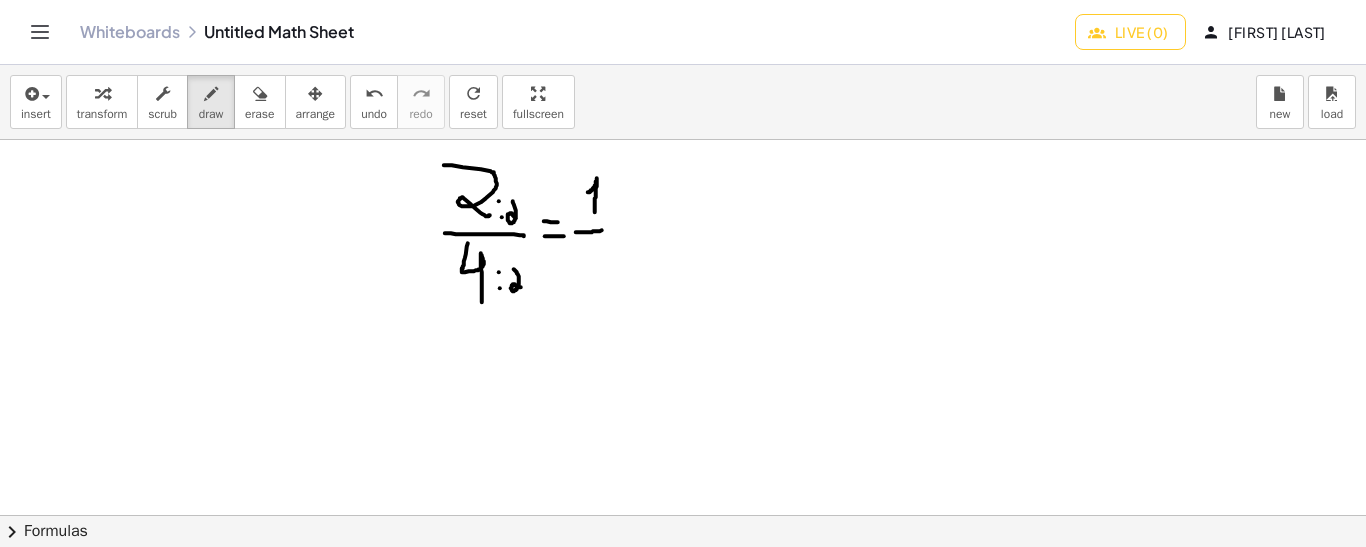 drag, startPoint x: 576, startPoint y: 231, endPoint x: 607, endPoint y: 229, distance: 31.06445 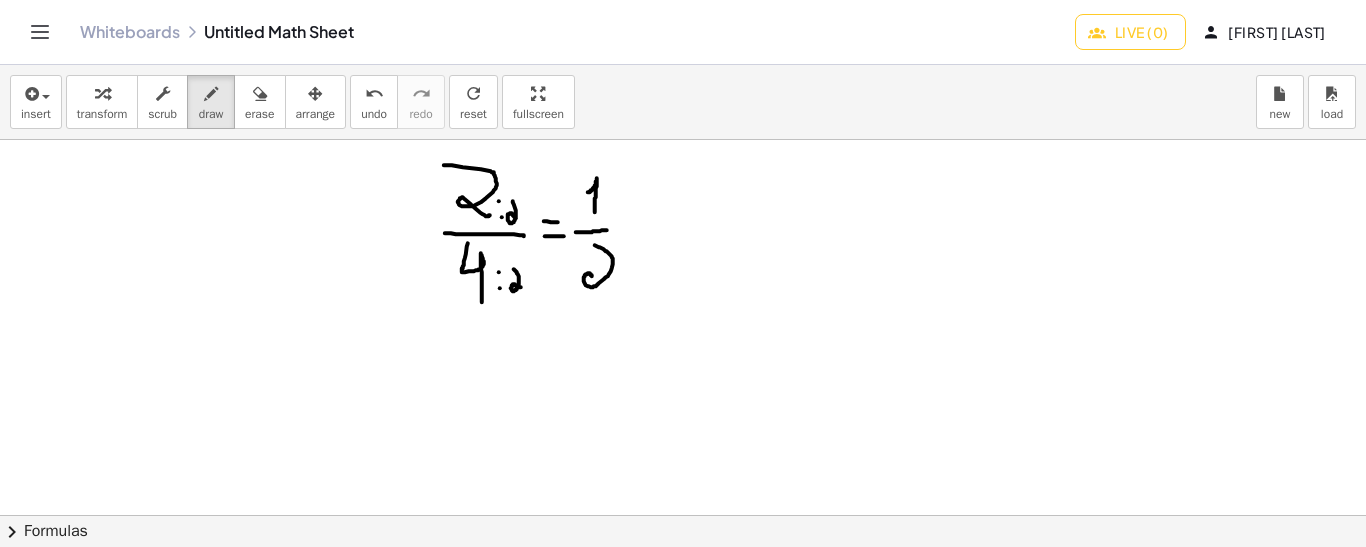 drag, startPoint x: 595, startPoint y: 244, endPoint x: 605, endPoint y: 285, distance: 42.201897 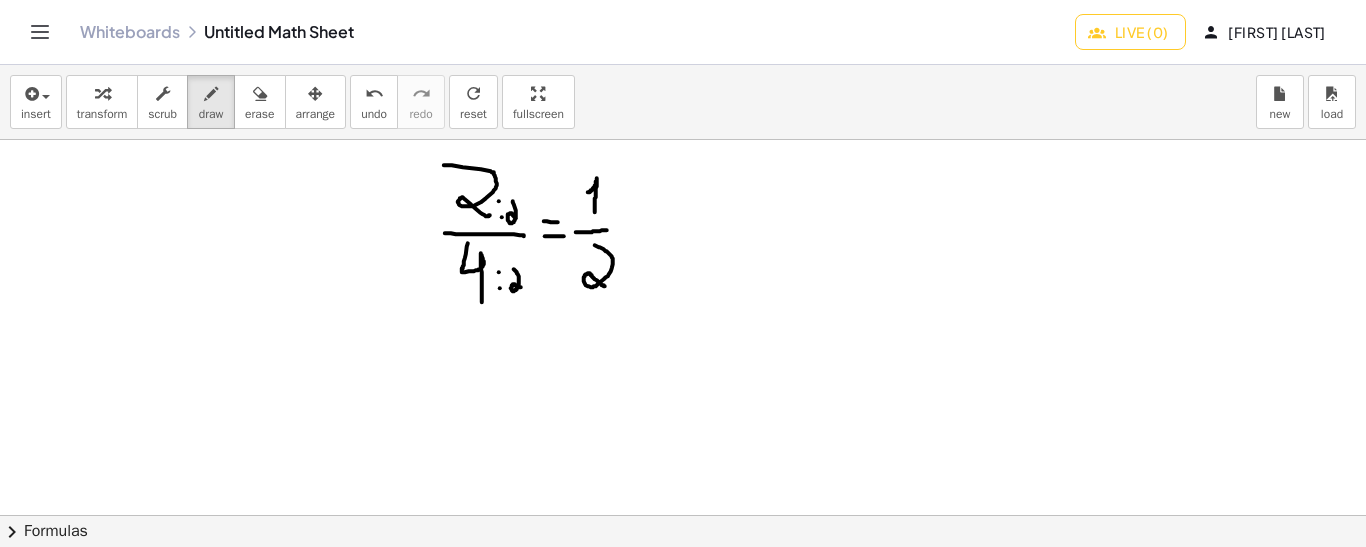 drag, startPoint x: 794, startPoint y: 169, endPoint x: 765, endPoint y: 198, distance: 41.01219 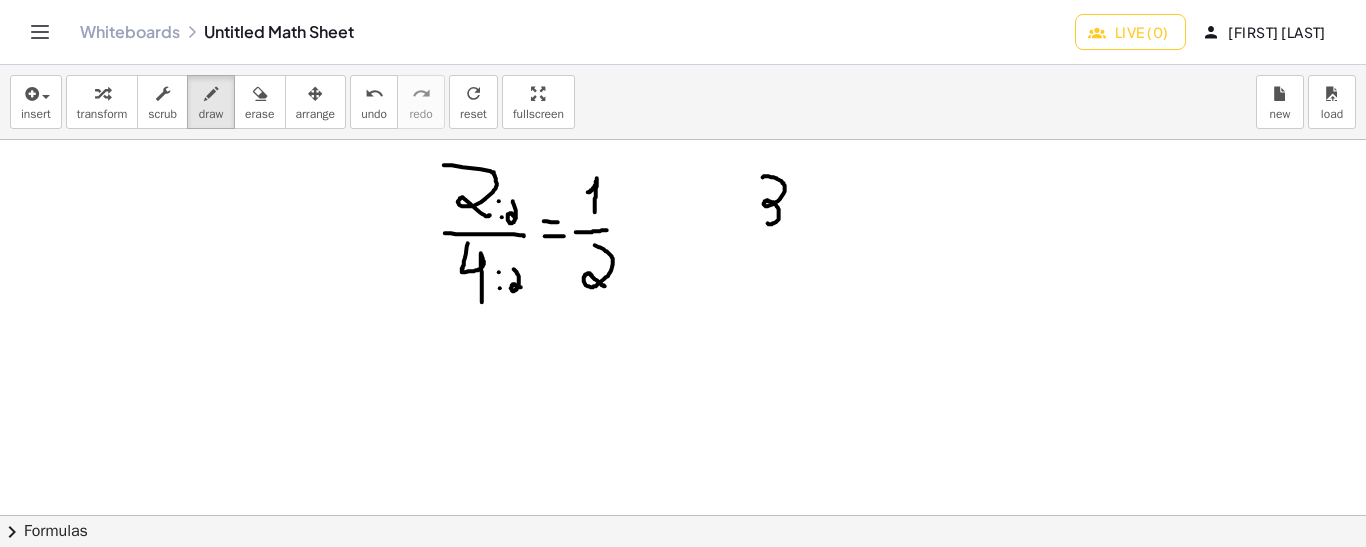 drag, startPoint x: 763, startPoint y: 176, endPoint x: 765, endPoint y: 222, distance: 46.043457 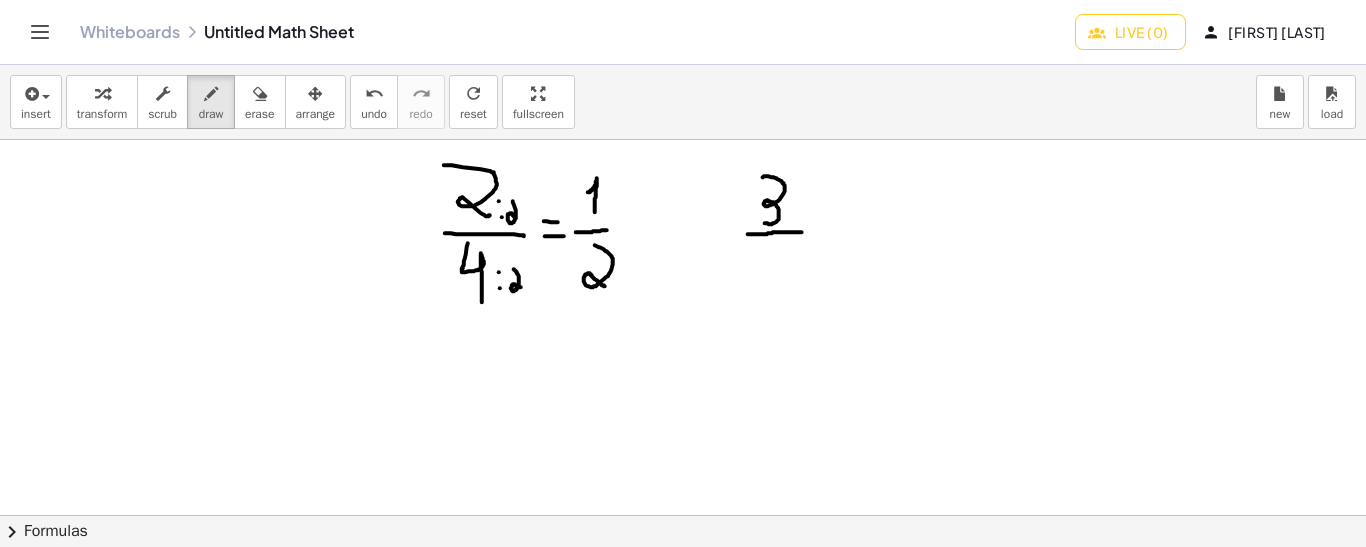 drag, startPoint x: 748, startPoint y: 233, endPoint x: 805, endPoint y: 232, distance: 57.00877 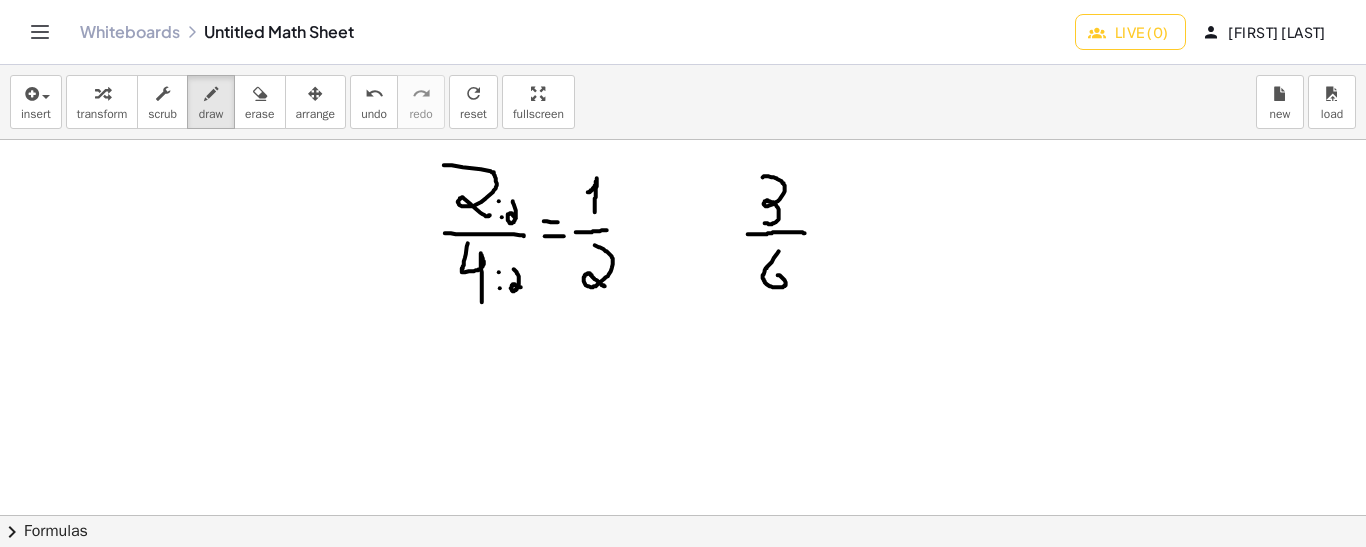 drag, startPoint x: 779, startPoint y: 250, endPoint x: 768, endPoint y: 276, distance: 28.231188 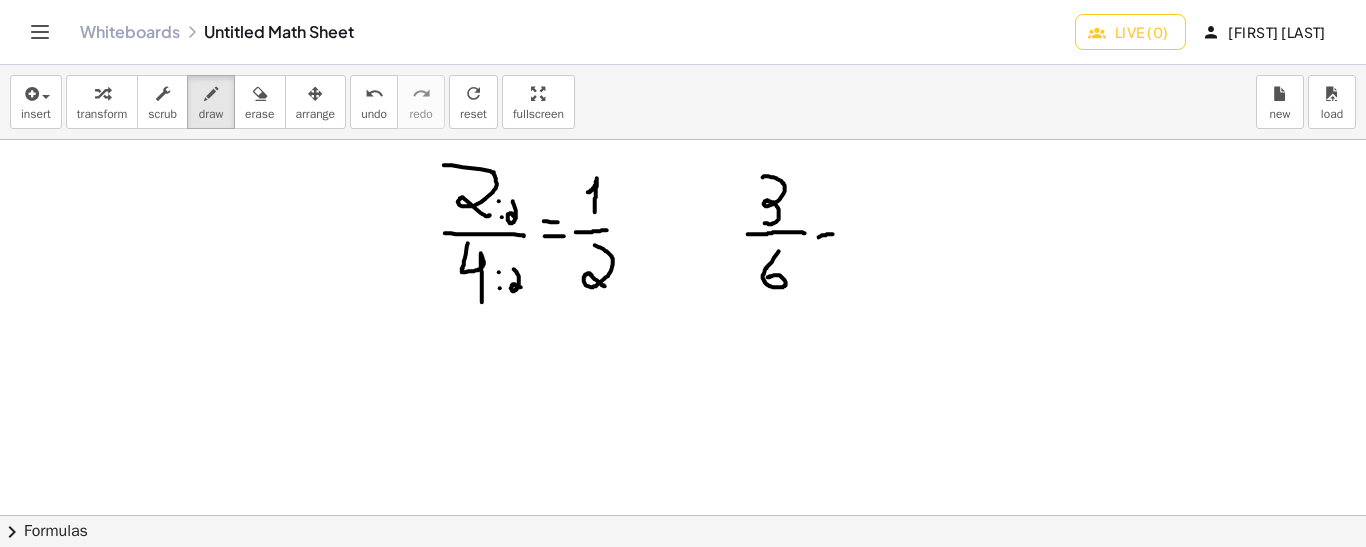 drag, startPoint x: 819, startPoint y: 236, endPoint x: 835, endPoint y: 233, distance: 16.27882 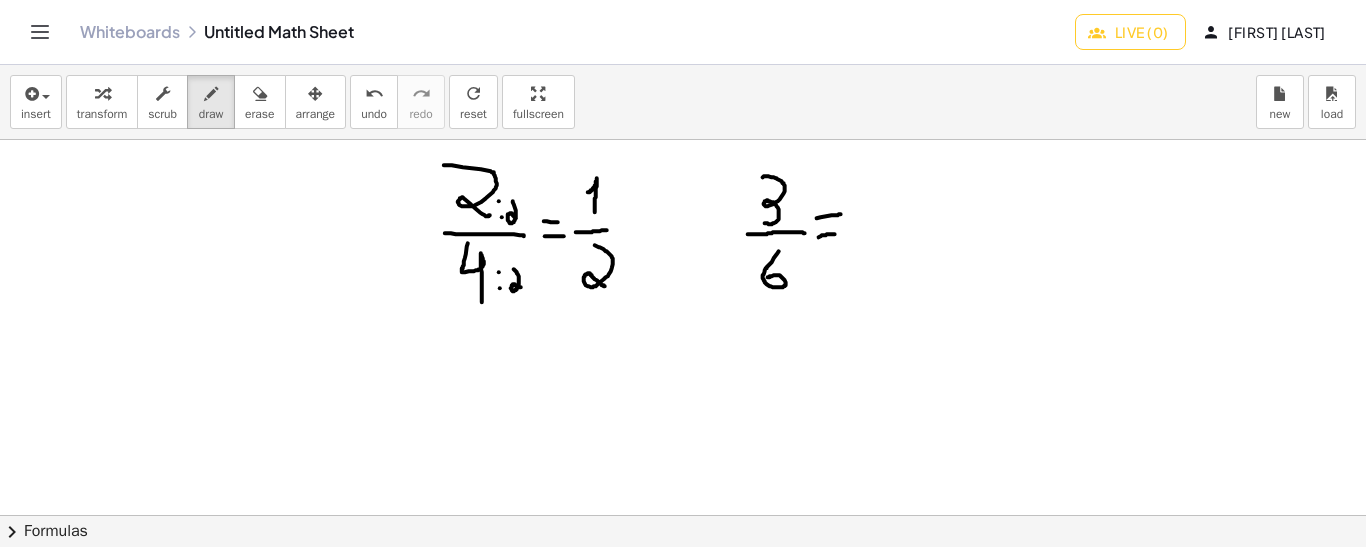 drag, startPoint x: 817, startPoint y: 217, endPoint x: 844, endPoint y: 213, distance: 27.294687 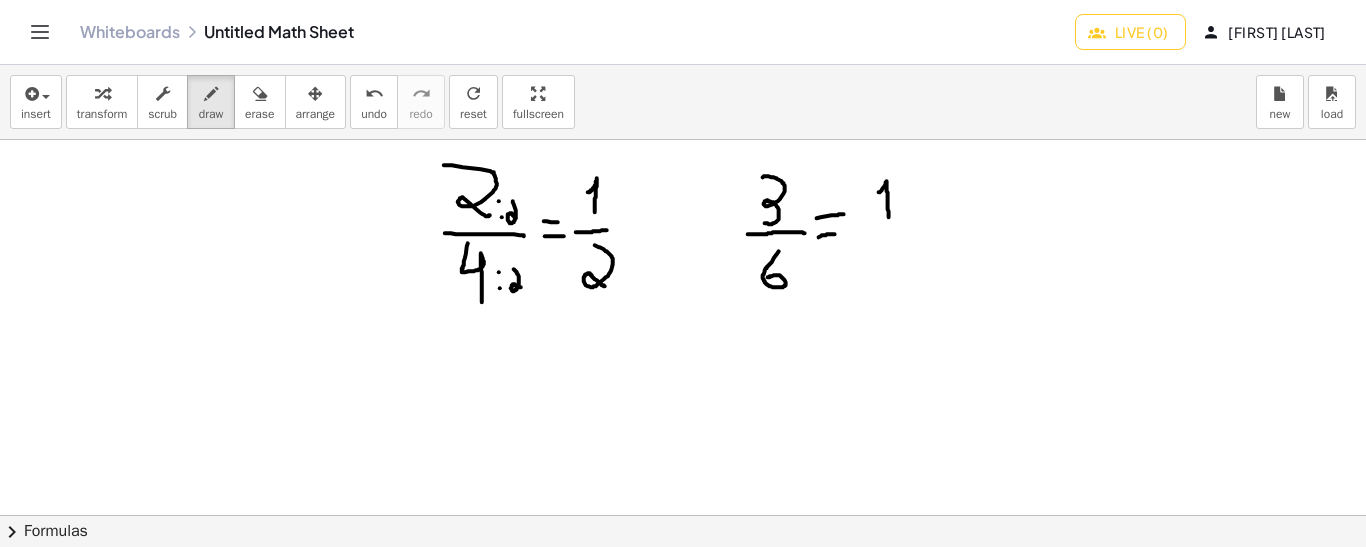 drag, startPoint x: 889, startPoint y: 216, endPoint x: 874, endPoint y: 194, distance: 26.627054 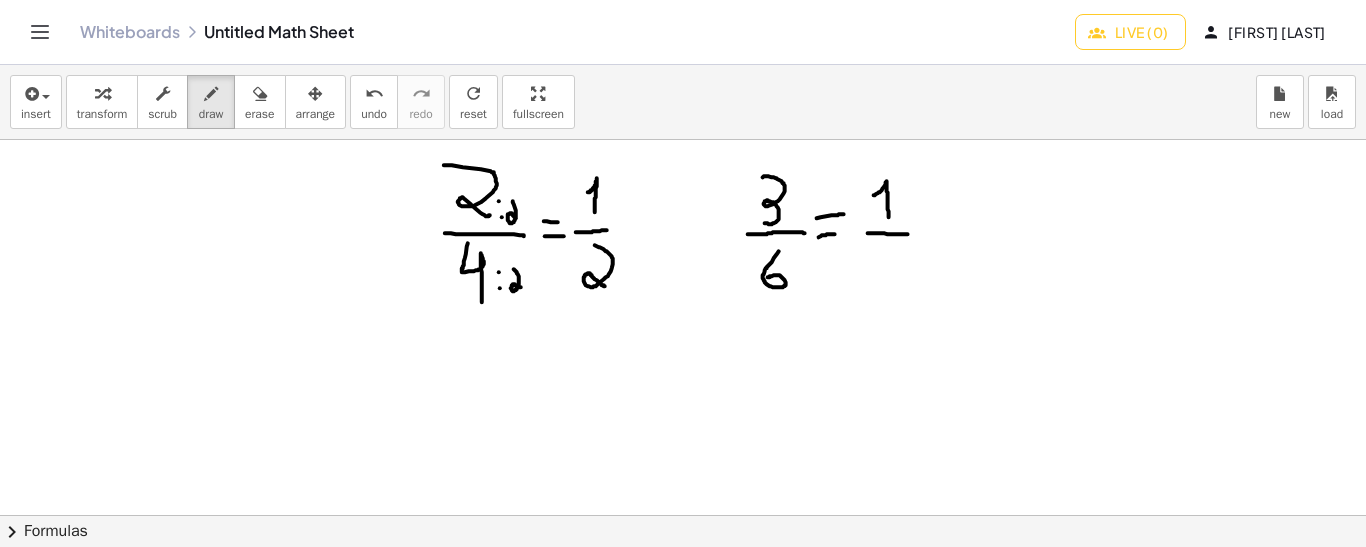 drag, startPoint x: 868, startPoint y: 232, endPoint x: 909, endPoint y: 233, distance: 41.01219 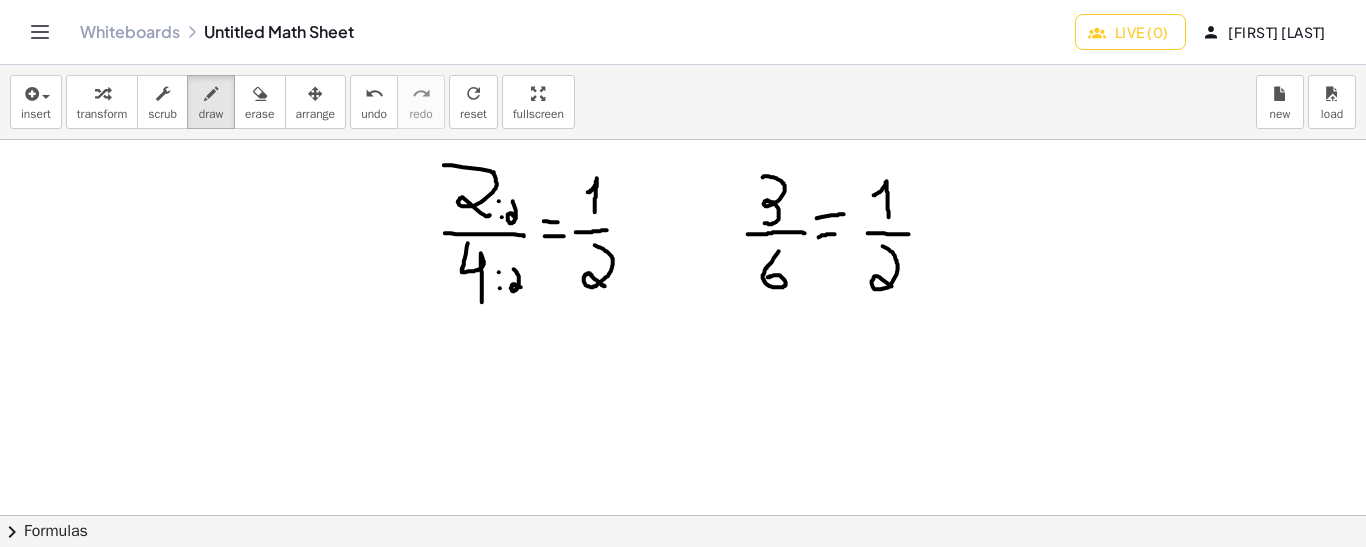 drag, startPoint x: 883, startPoint y: 245, endPoint x: 898, endPoint y: 287, distance: 44.598206 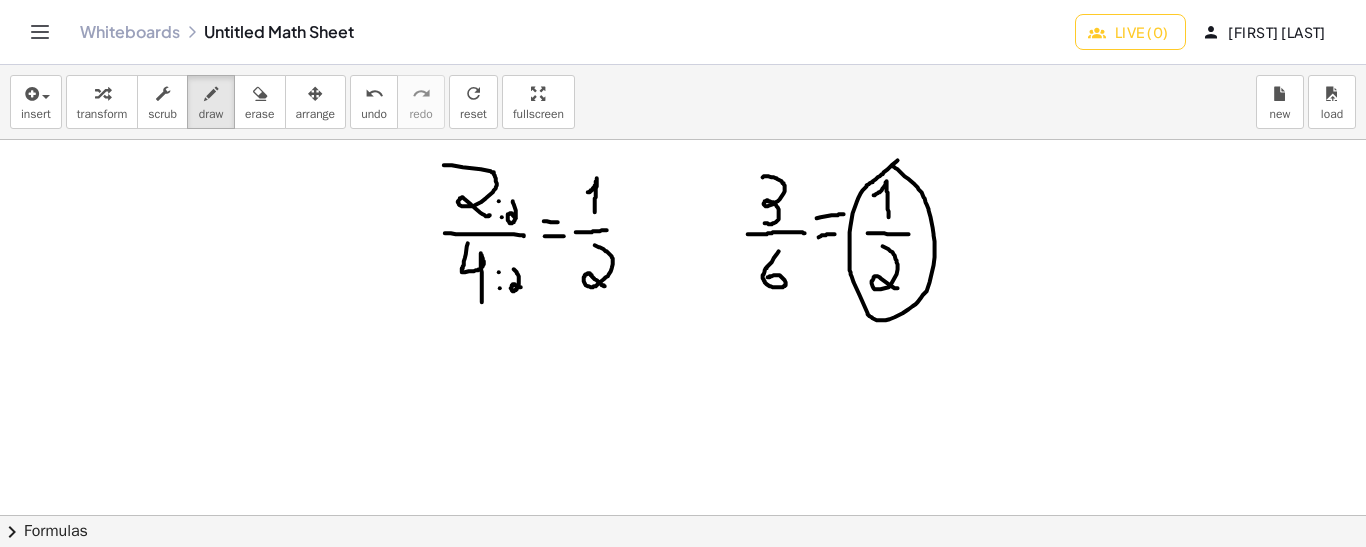 click at bounding box center [683, 516] 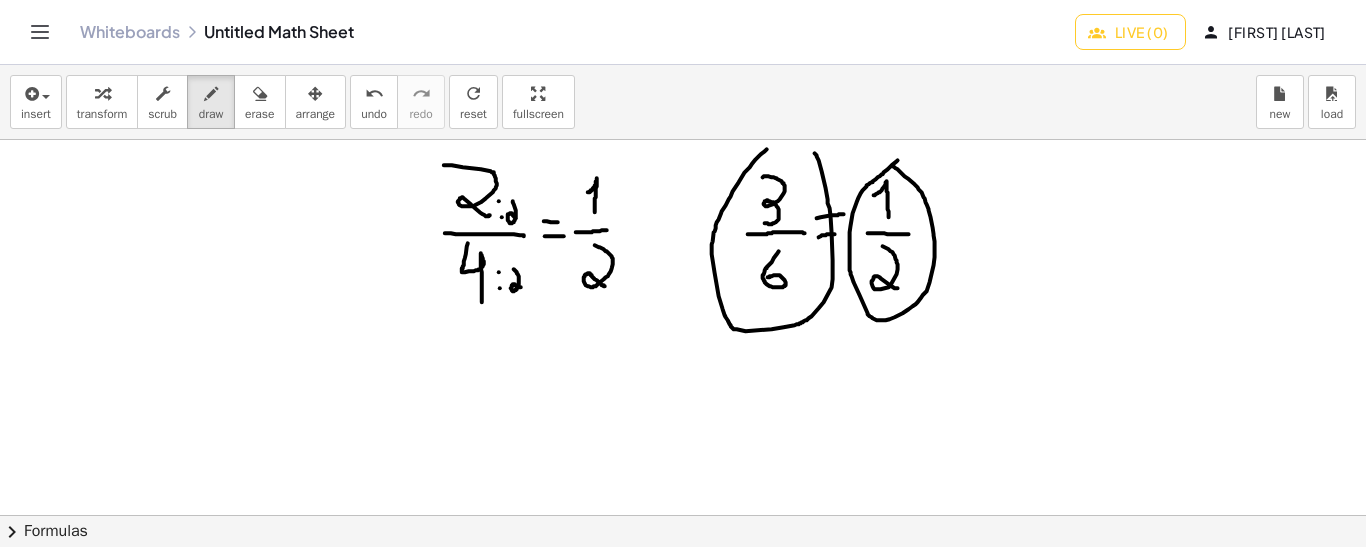 drag, startPoint x: 767, startPoint y: 148, endPoint x: 798, endPoint y: 149, distance: 31.016125 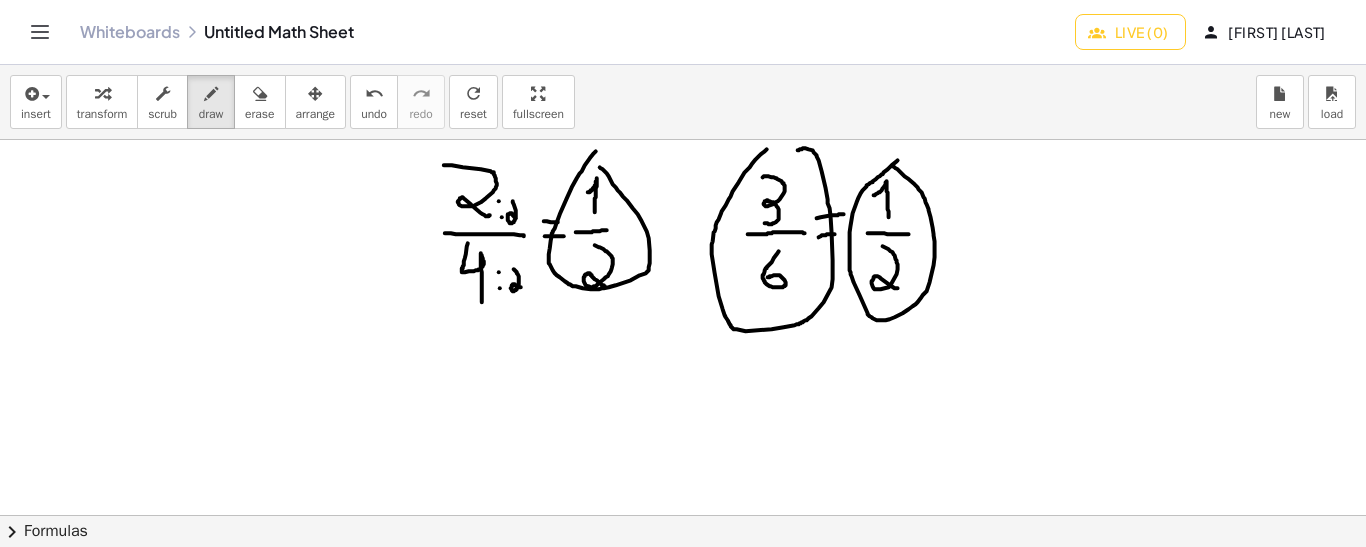 drag, startPoint x: 596, startPoint y: 150, endPoint x: 599, endPoint y: 166, distance: 16.27882 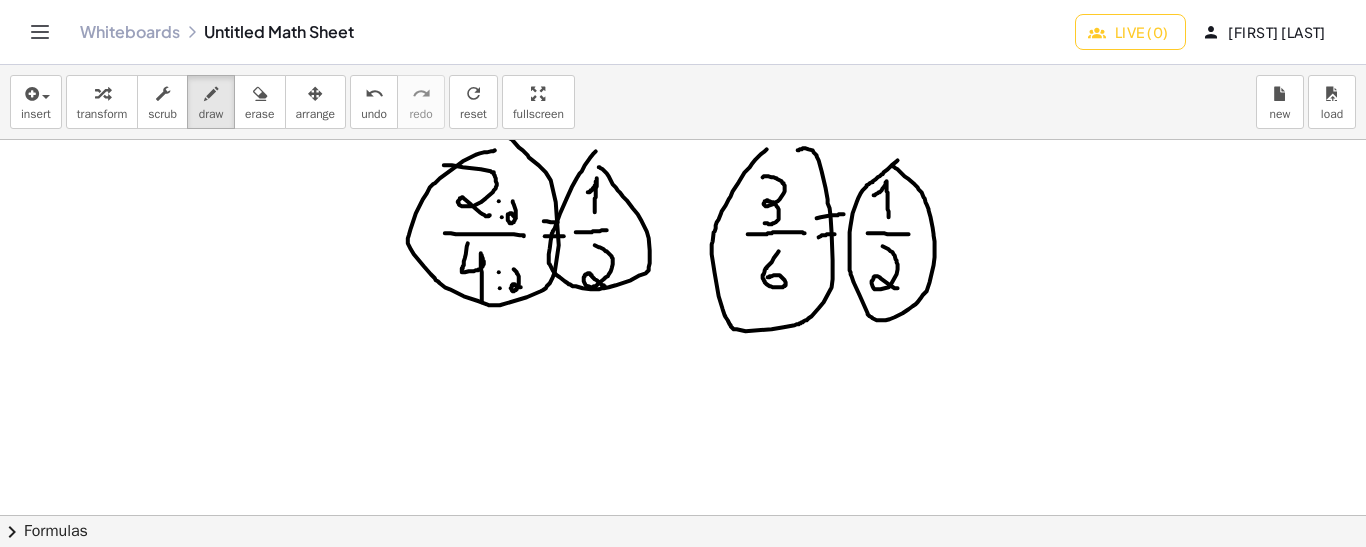 drag, startPoint x: 495, startPoint y: 149, endPoint x: 507, endPoint y: 137, distance: 16.970562 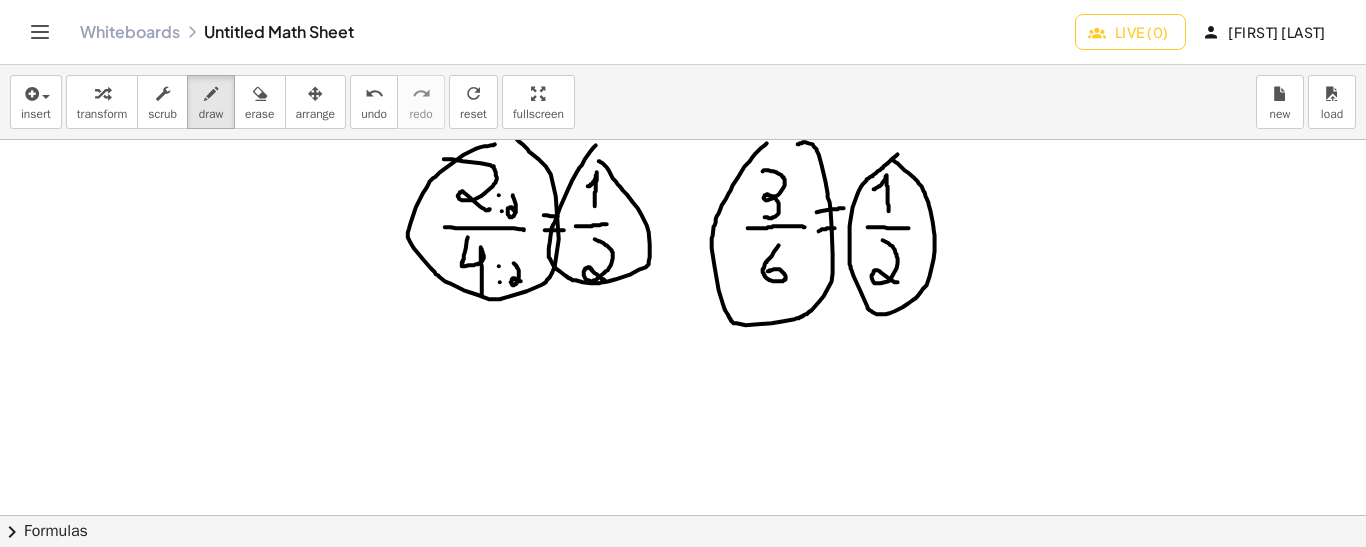scroll, scrollTop: 8, scrollLeft: 0, axis: vertical 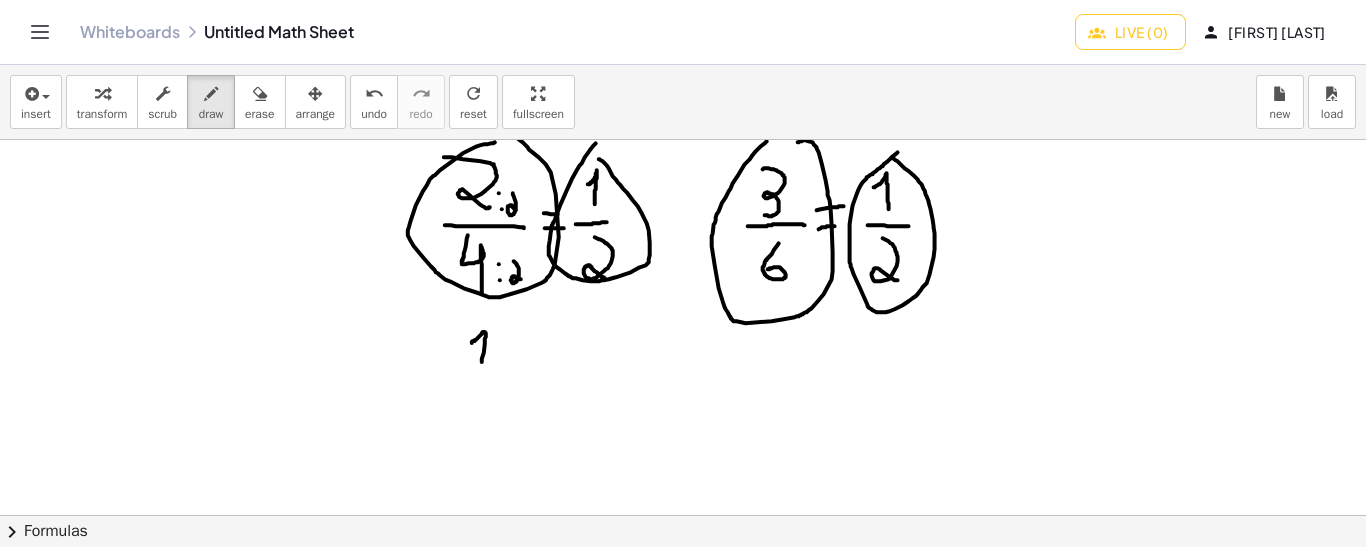 drag, startPoint x: 482, startPoint y: 360, endPoint x: 471, endPoint y: 341, distance: 21.954498 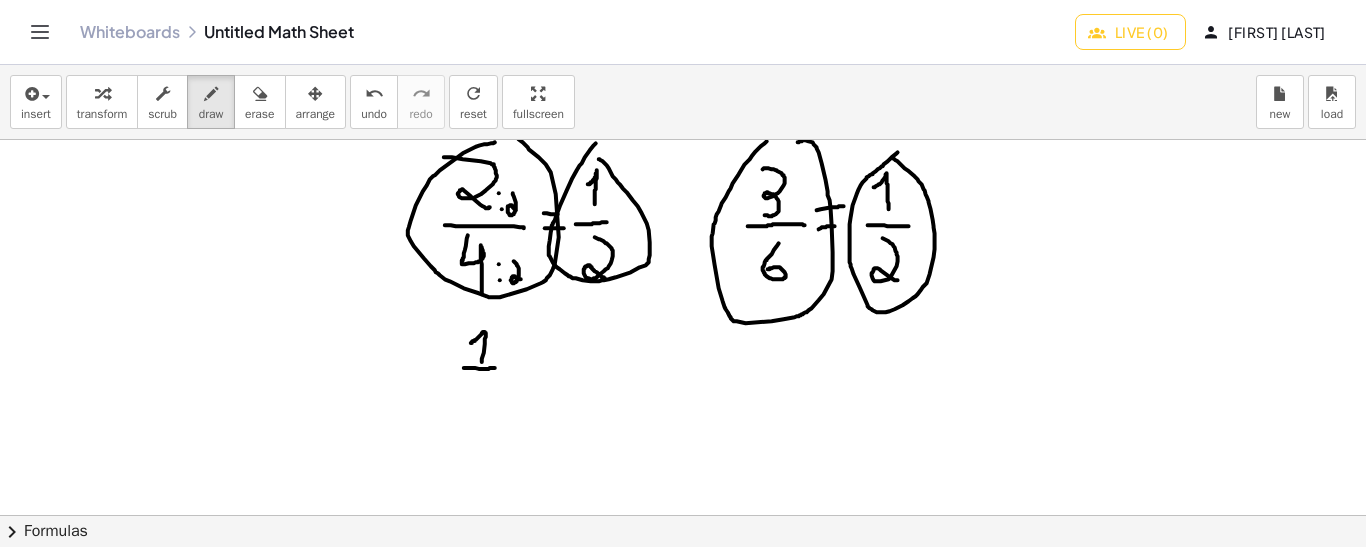drag, startPoint x: 464, startPoint y: 366, endPoint x: 496, endPoint y: 366, distance: 32 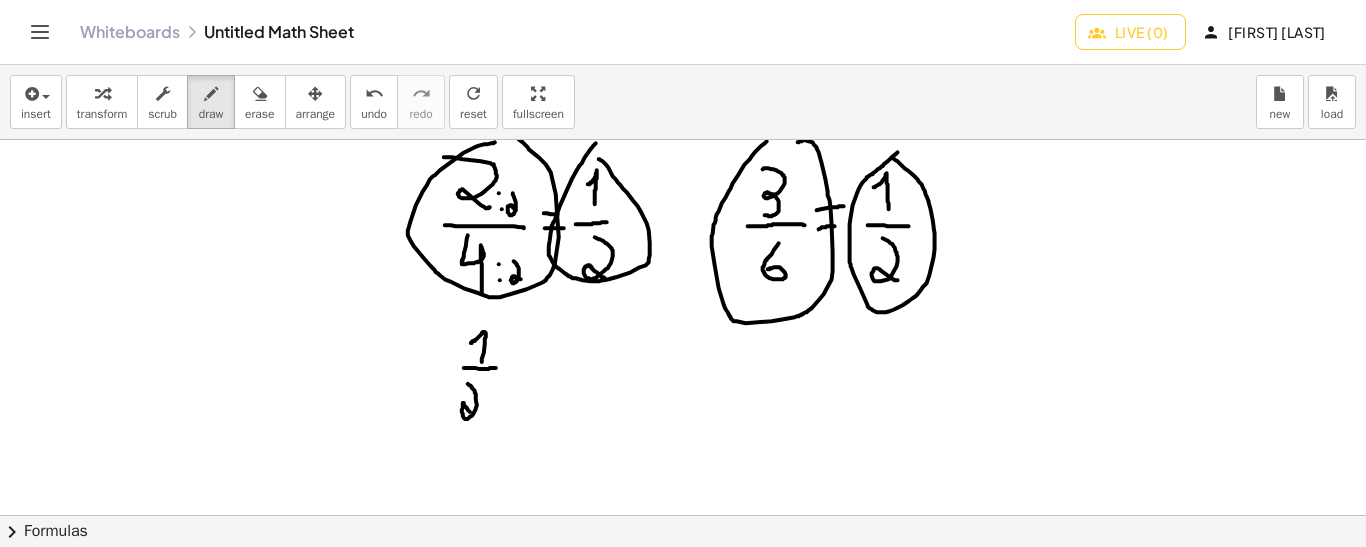 drag, startPoint x: 468, startPoint y: 382, endPoint x: 481, endPoint y: 413, distance: 33.61547 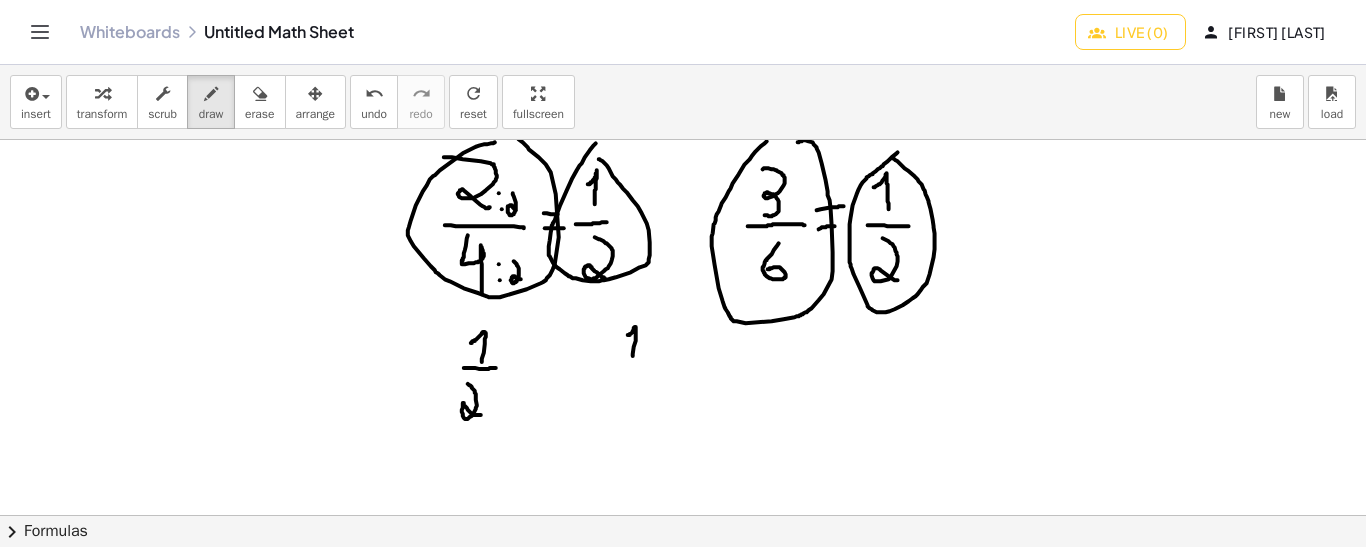 drag, startPoint x: 633, startPoint y: 354, endPoint x: 627, endPoint y: 333, distance: 21.84033 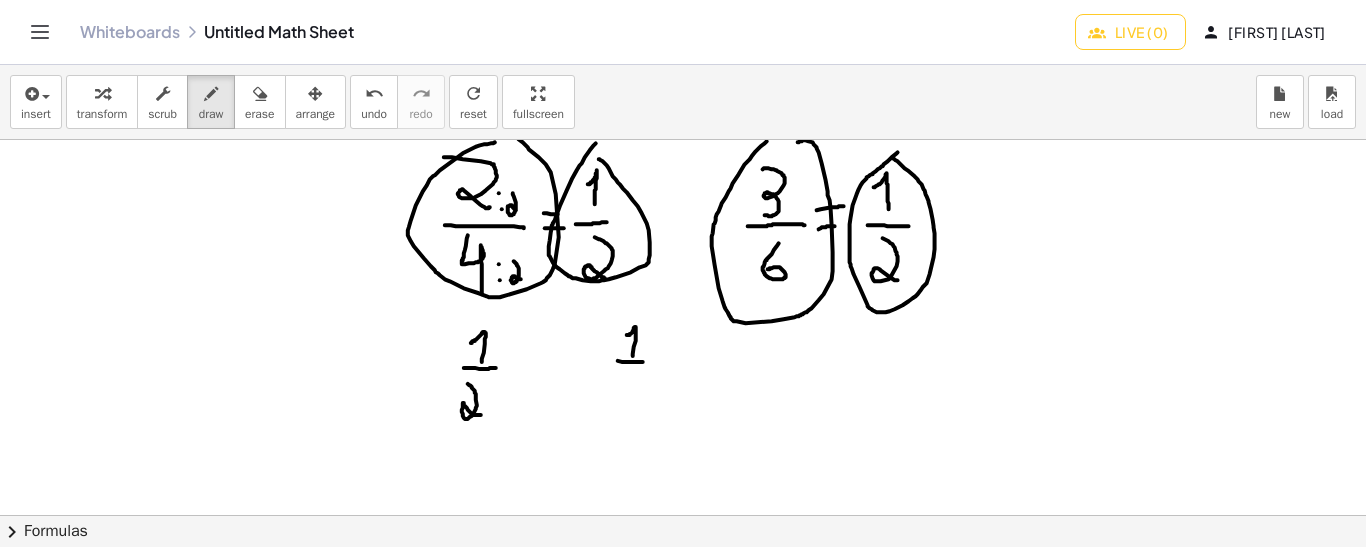 drag, startPoint x: 618, startPoint y: 359, endPoint x: 647, endPoint y: 360, distance: 29.017237 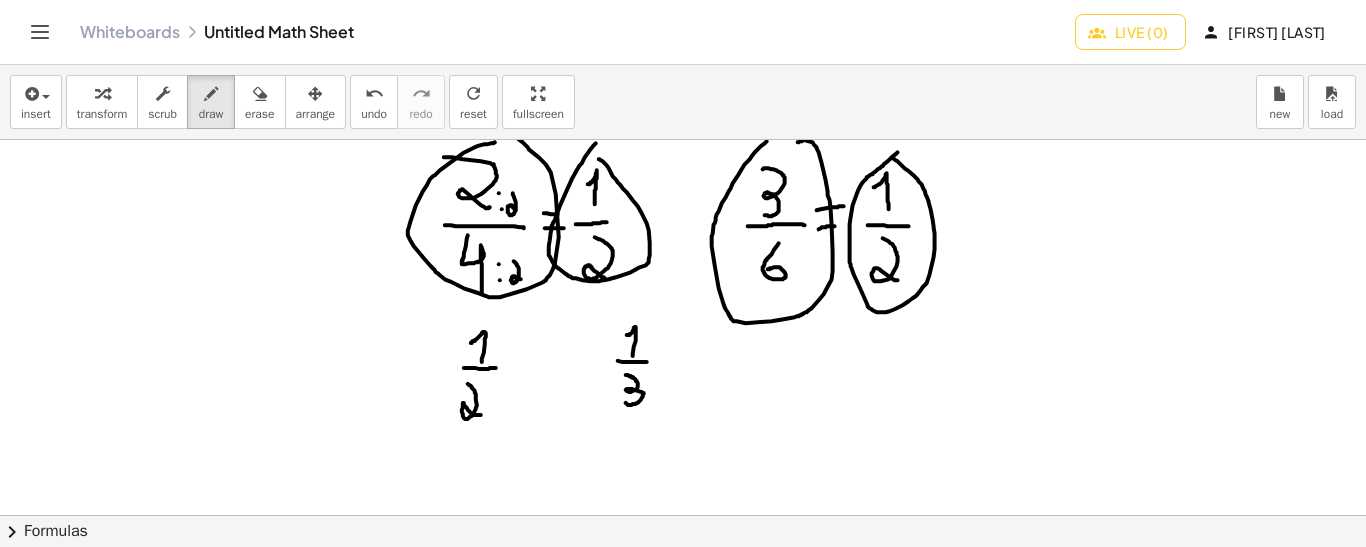 drag, startPoint x: 626, startPoint y: 373, endPoint x: 624, endPoint y: 398, distance: 25.079872 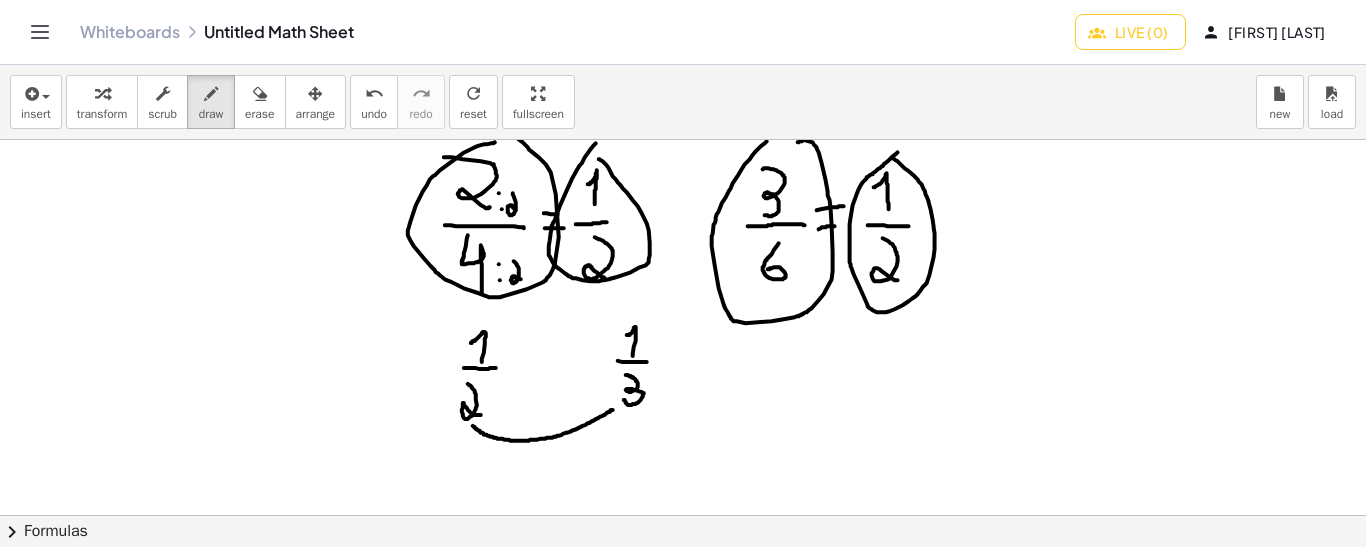 drag, startPoint x: 473, startPoint y: 424, endPoint x: 613, endPoint y: 408, distance: 140.91132 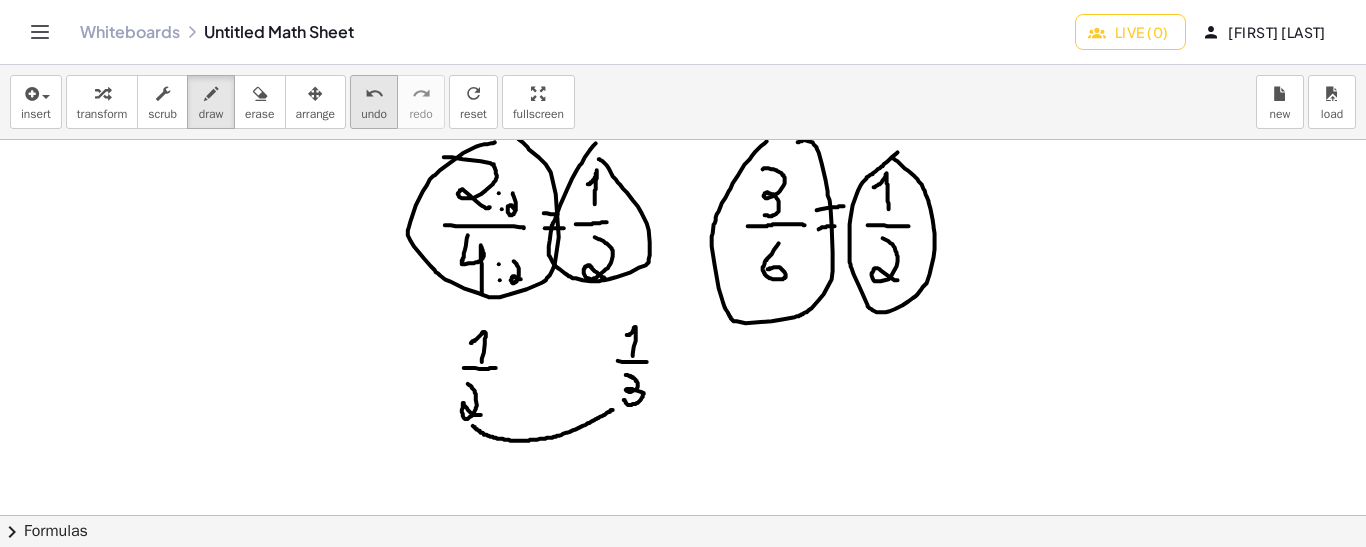 click on "undo" at bounding box center [374, 94] 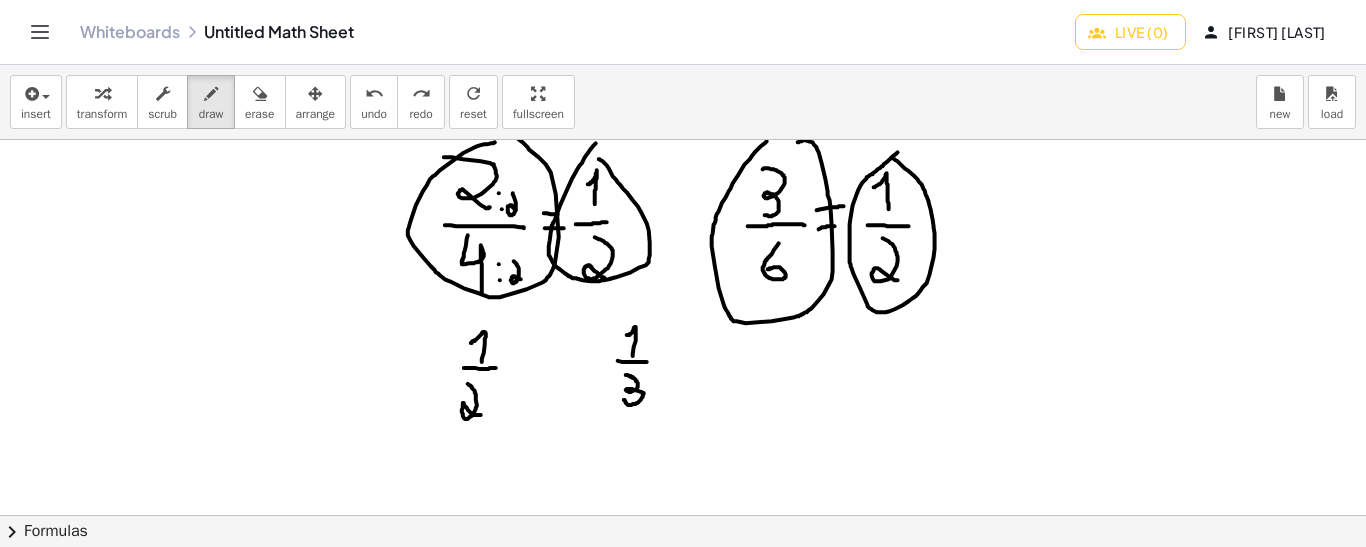 click at bounding box center (683, 508) 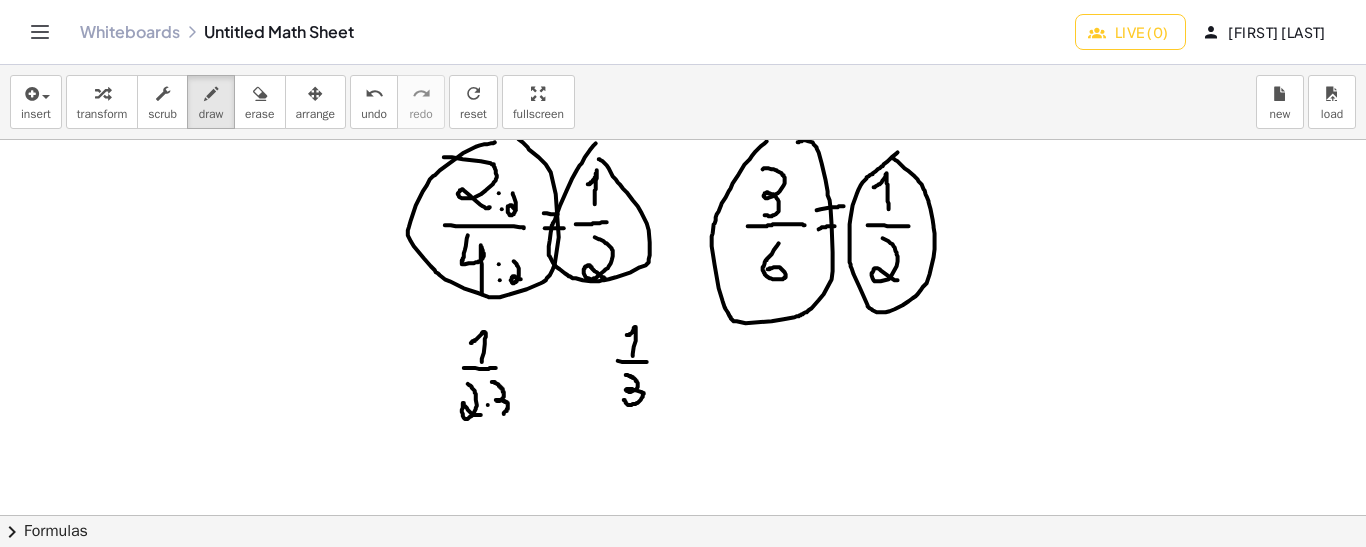 drag, startPoint x: 492, startPoint y: 380, endPoint x: 498, endPoint y: 413, distance: 33.54102 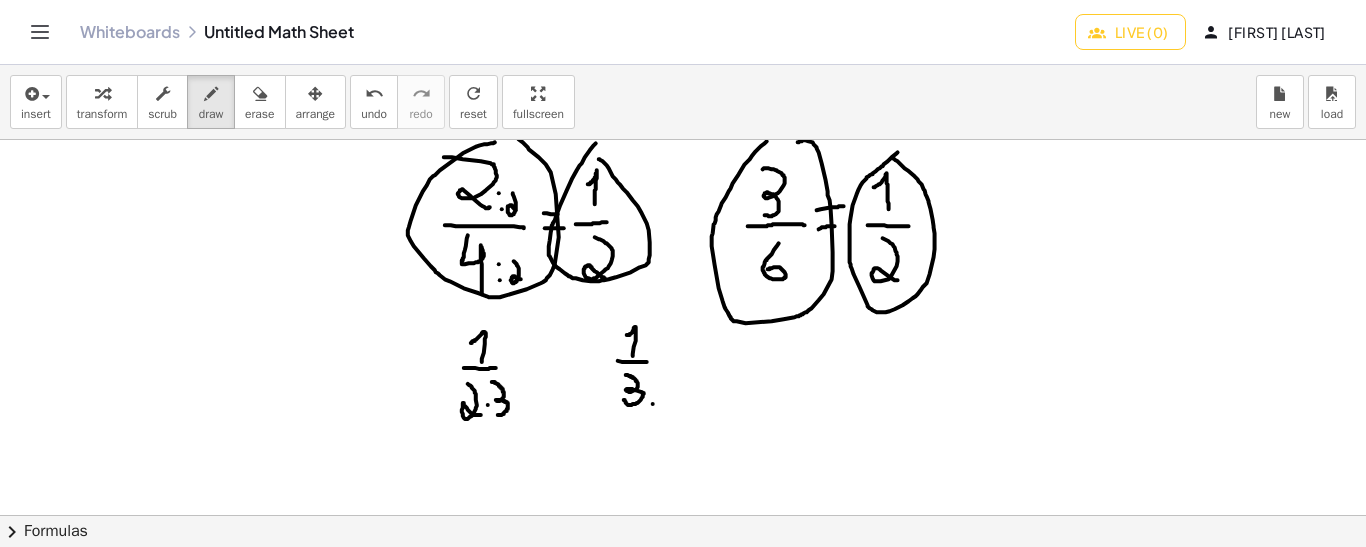 click at bounding box center [683, 508] 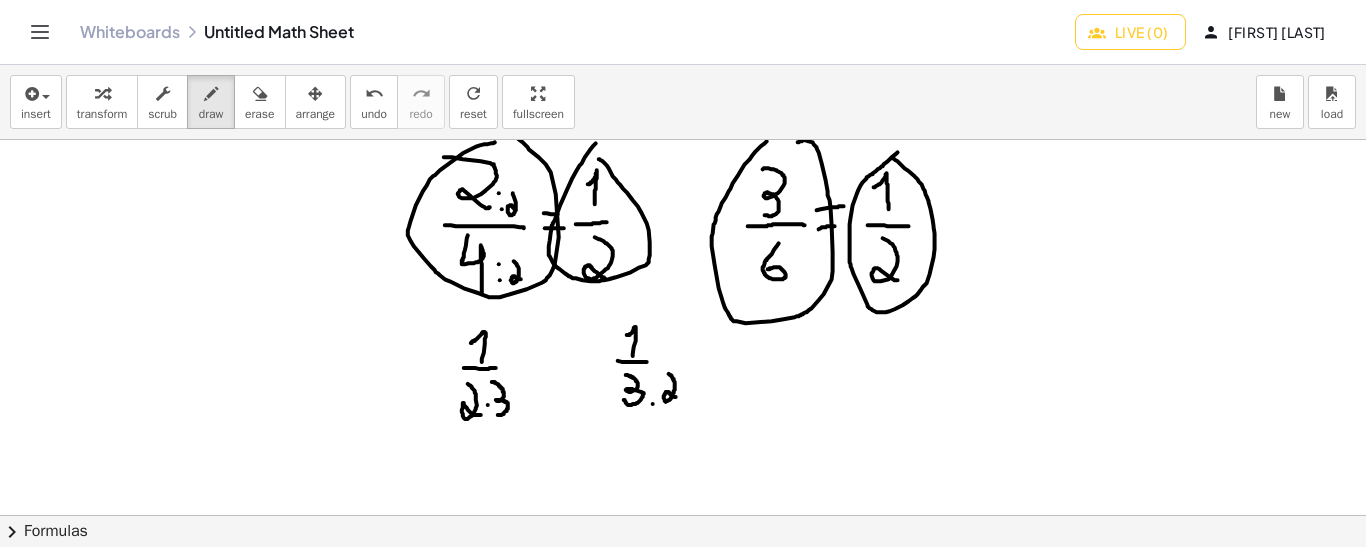 drag, startPoint x: 669, startPoint y: 372, endPoint x: 680, endPoint y: 396, distance: 26.400757 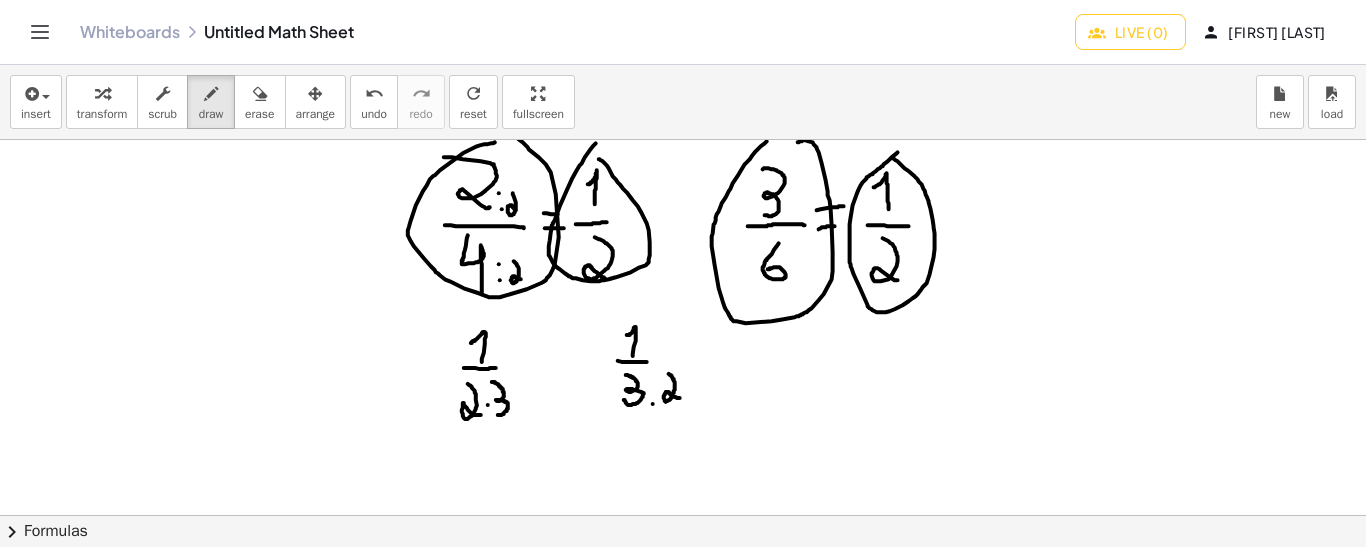 click at bounding box center (683, 508) 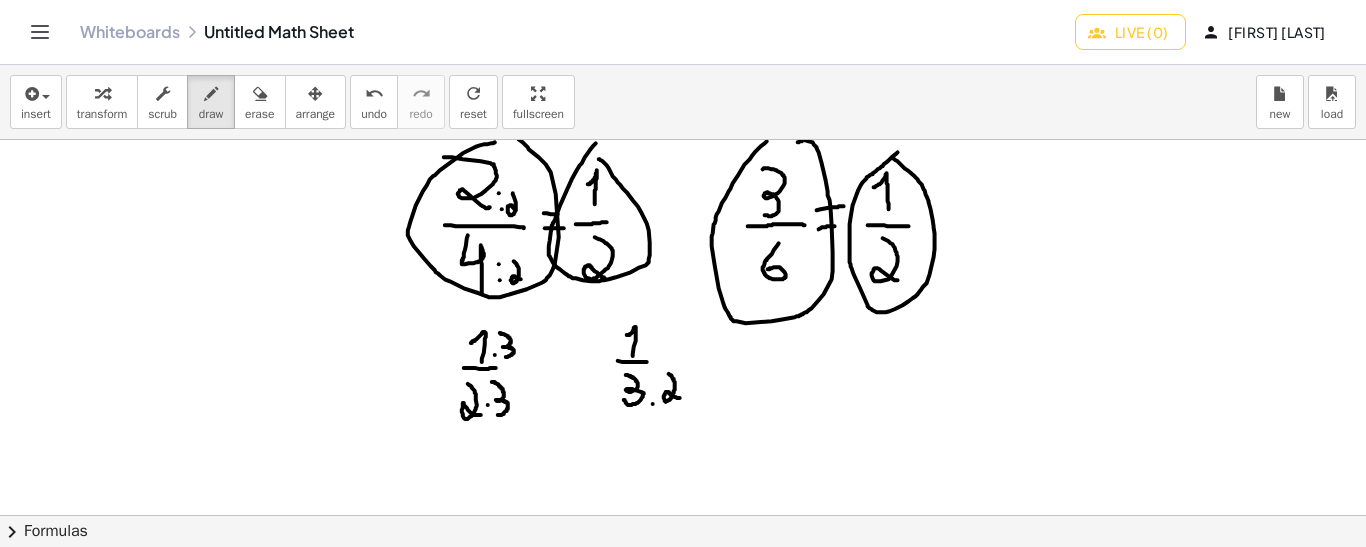 drag, startPoint x: 500, startPoint y: 331, endPoint x: 506, endPoint y: 354, distance: 23.769728 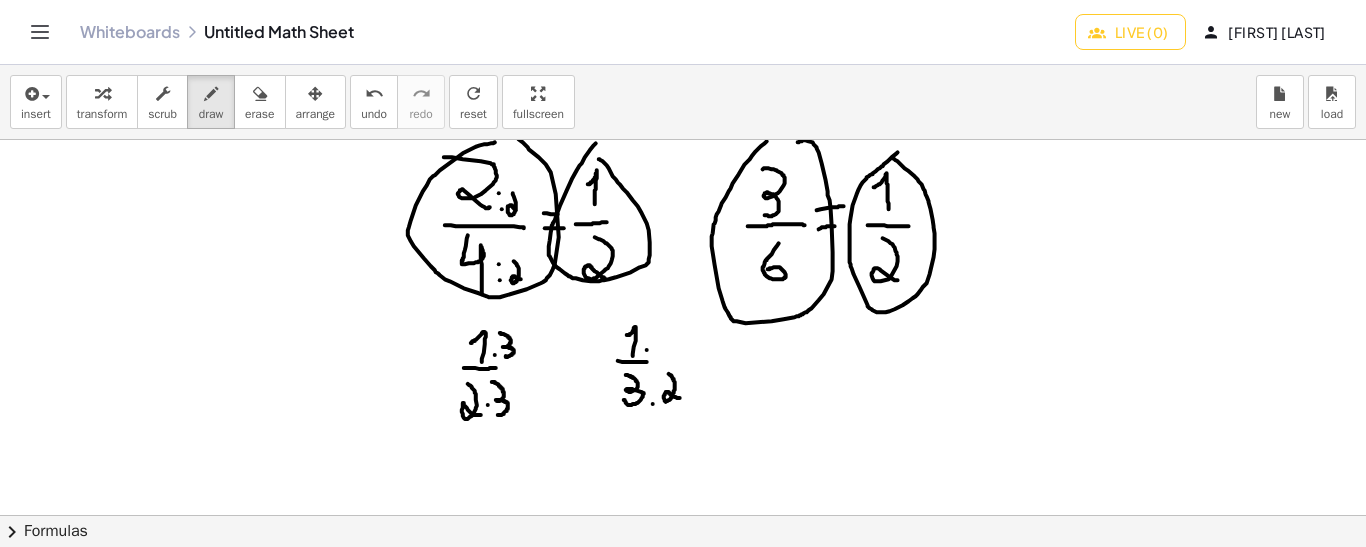 click at bounding box center (683, 508) 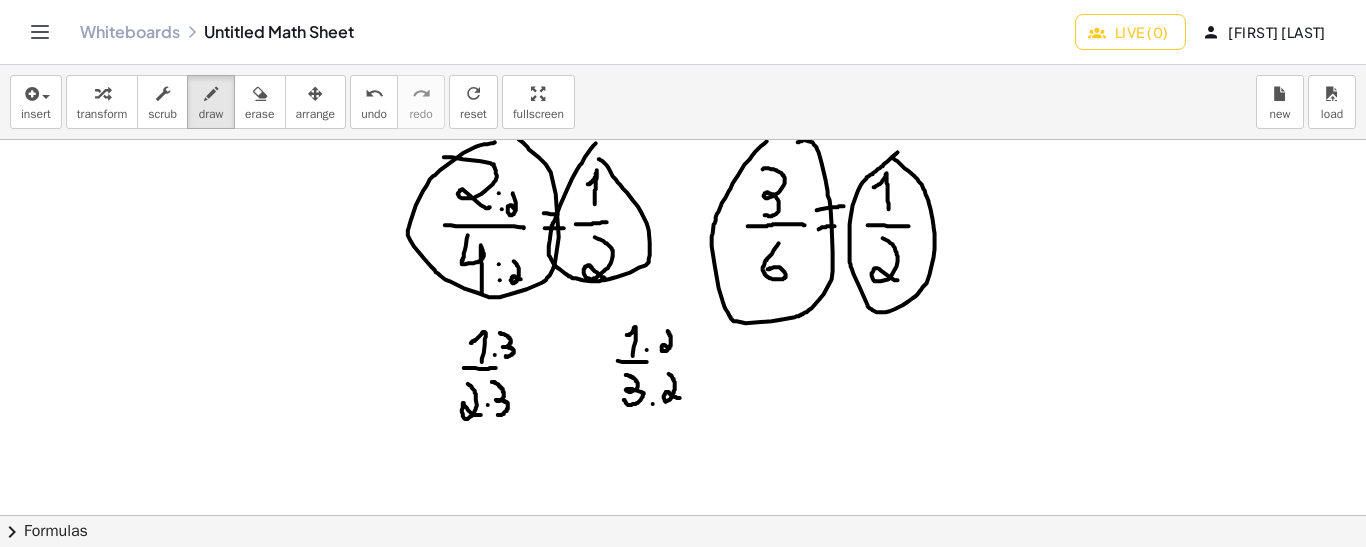 drag, startPoint x: 668, startPoint y: 329, endPoint x: 676, endPoint y: 349, distance: 21.540659 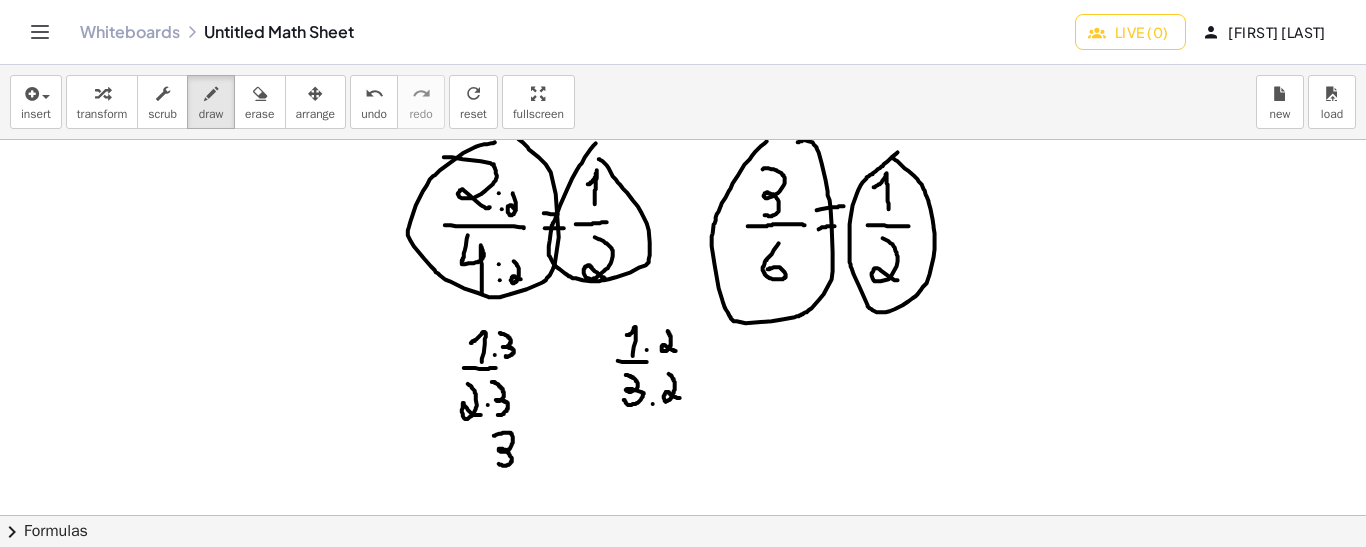 drag, startPoint x: 494, startPoint y: 434, endPoint x: 499, endPoint y: 462, distance: 28.442924 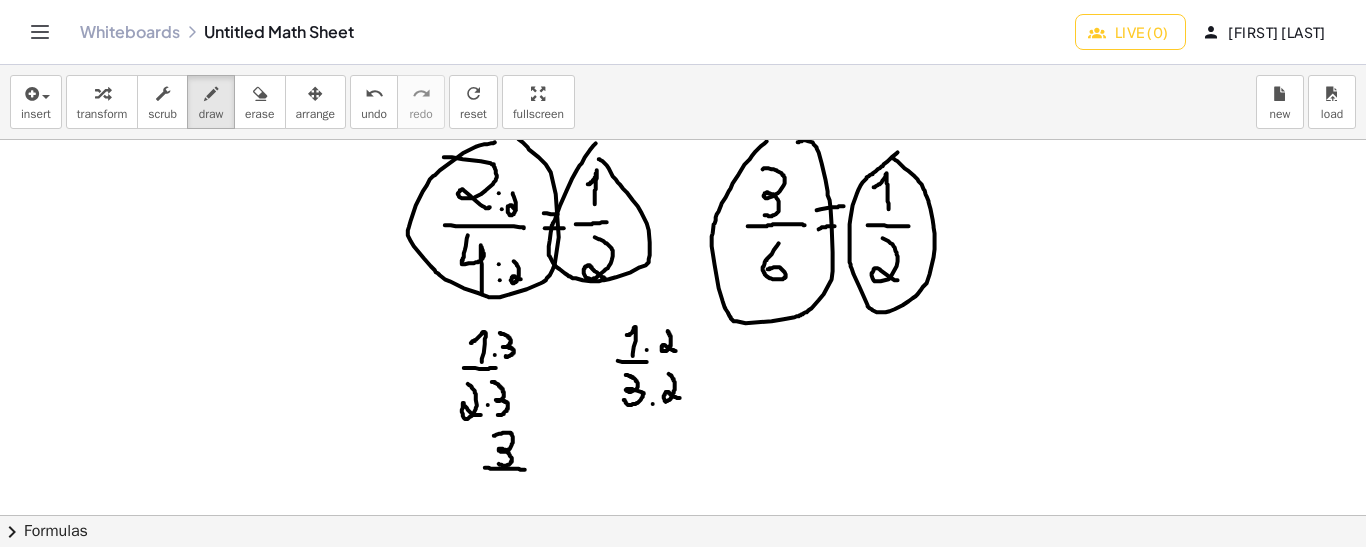 drag, startPoint x: 485, startPoint y: 466, endPoint x: 529, endPoint y: 468, distance: 44.04543 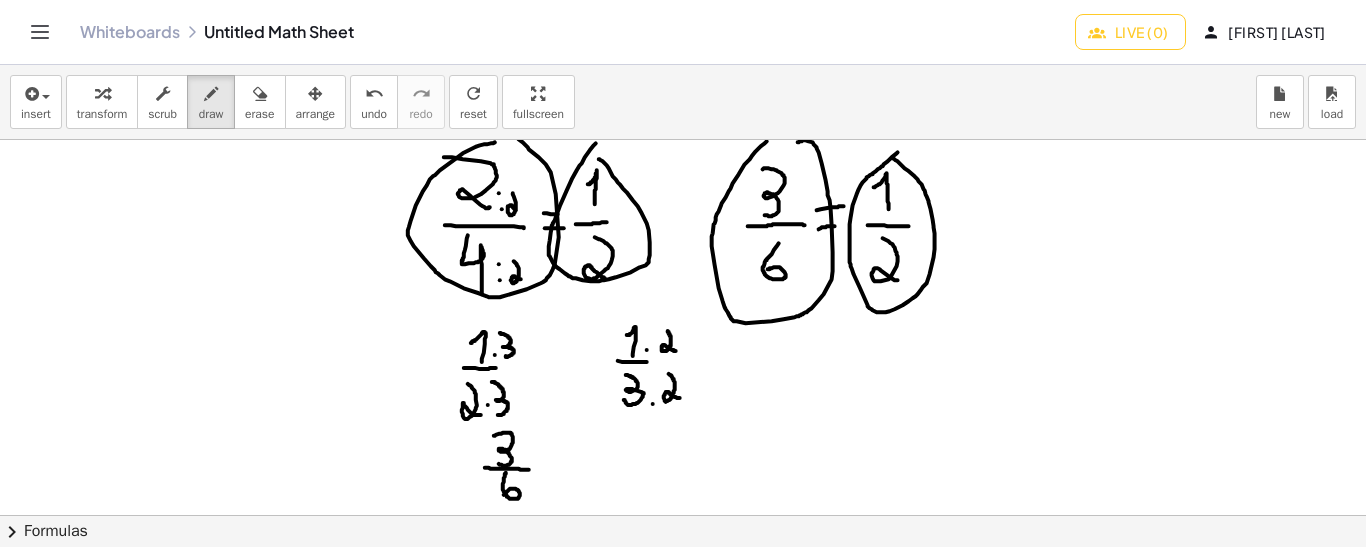drag, startPoint x: 506, startPoint y: 471, endPoint x: 502, endPoint y: 495, distance: 24.33105 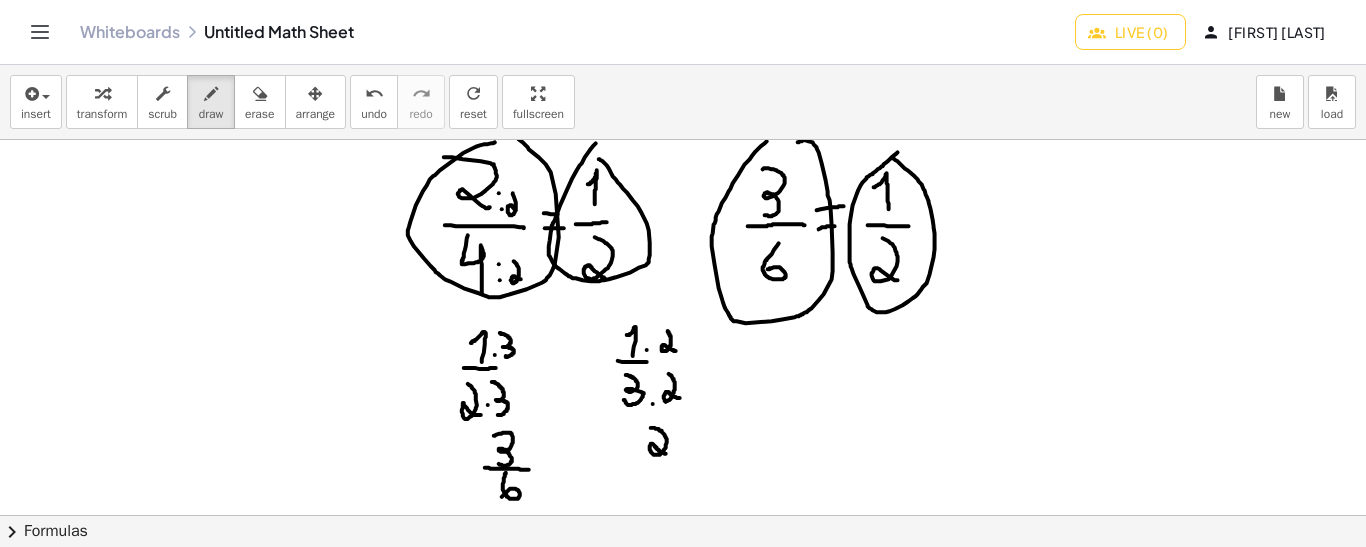 drag, startPoint x: 651, startPoint y: 426, endPoint x: 666, endPoint y: 452, distance: 30.016663 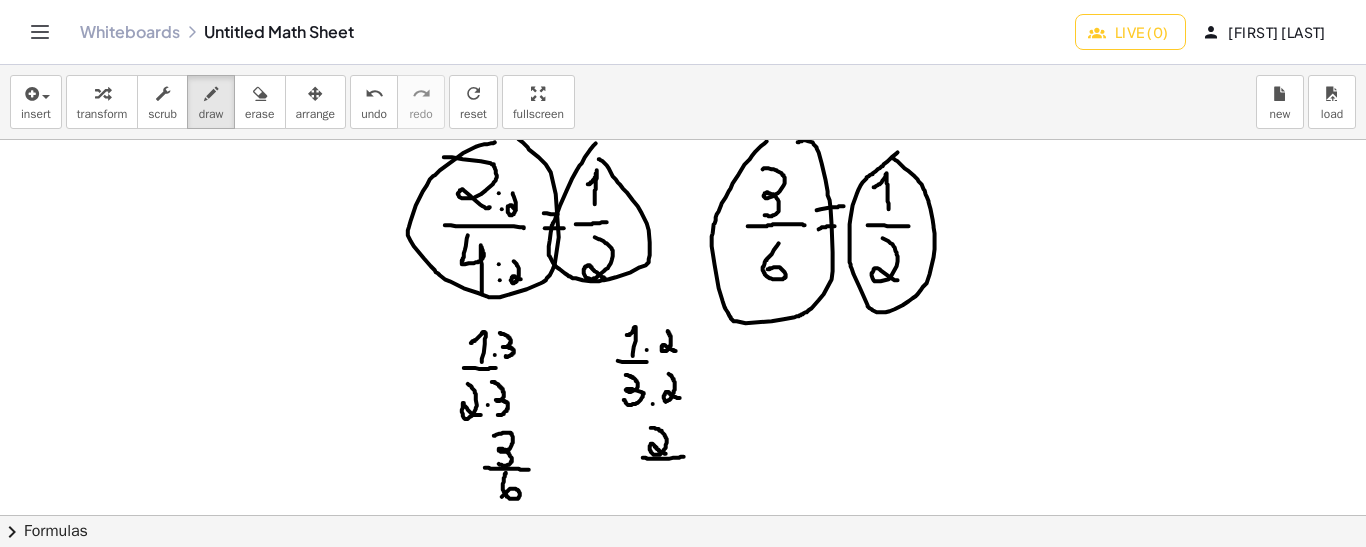 drag, startPoint x: 643, startPoint y: 456, endPoint x: 684, endPoint y: 455, distance: 41.01219 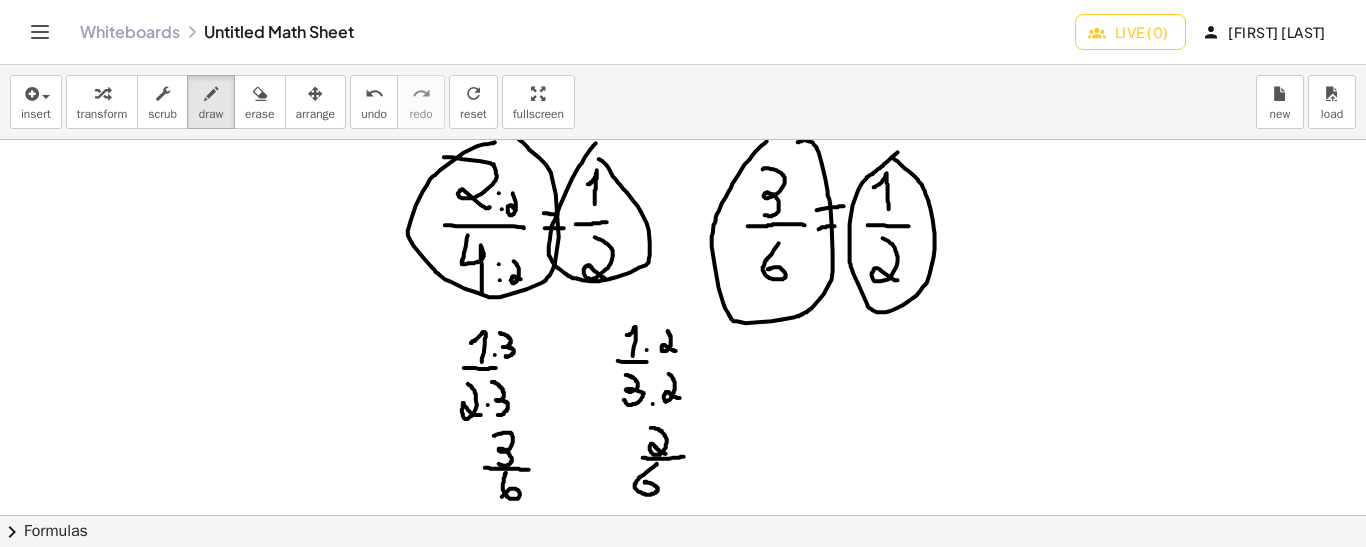 drag, startPoint x: 657, startPoint y: 462, endPoint x: 641, endPoint y: 482, distance: 25.612497 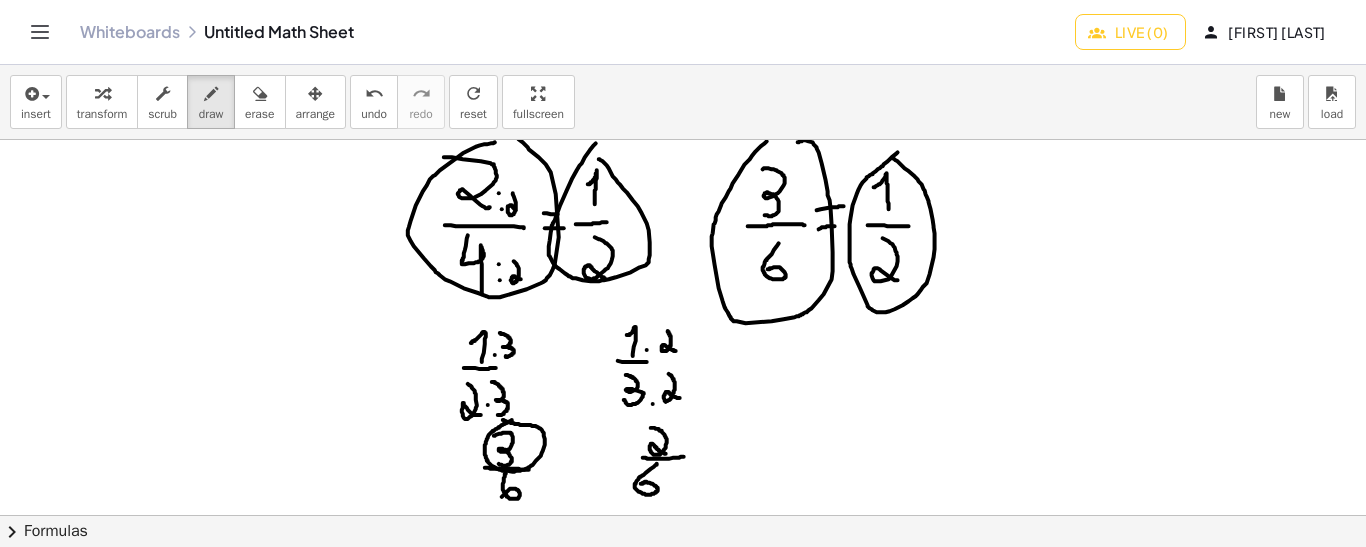 click at bounding box center [683, 508] 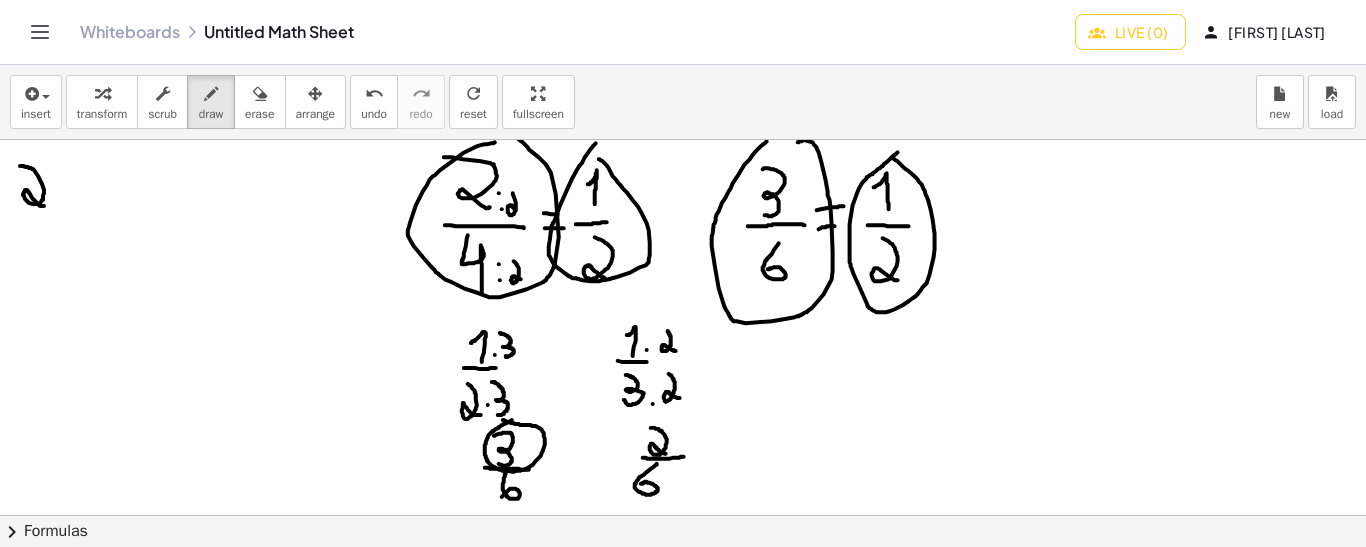 drag, startPoint x: 20, startPoint y: 164, endPoint x: 49, endPoint y: 204, distance: 49.40648 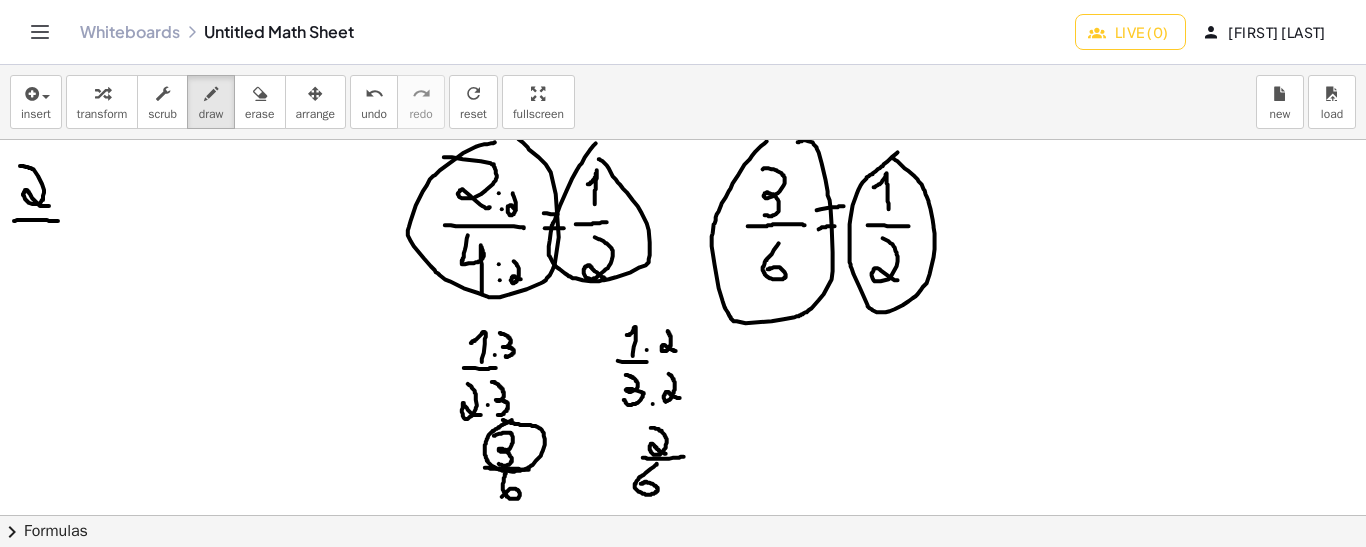 drag, startPoint x: 14, startPoint y: 219, endPoint x: 63, endPoint y: 219, distance: 49 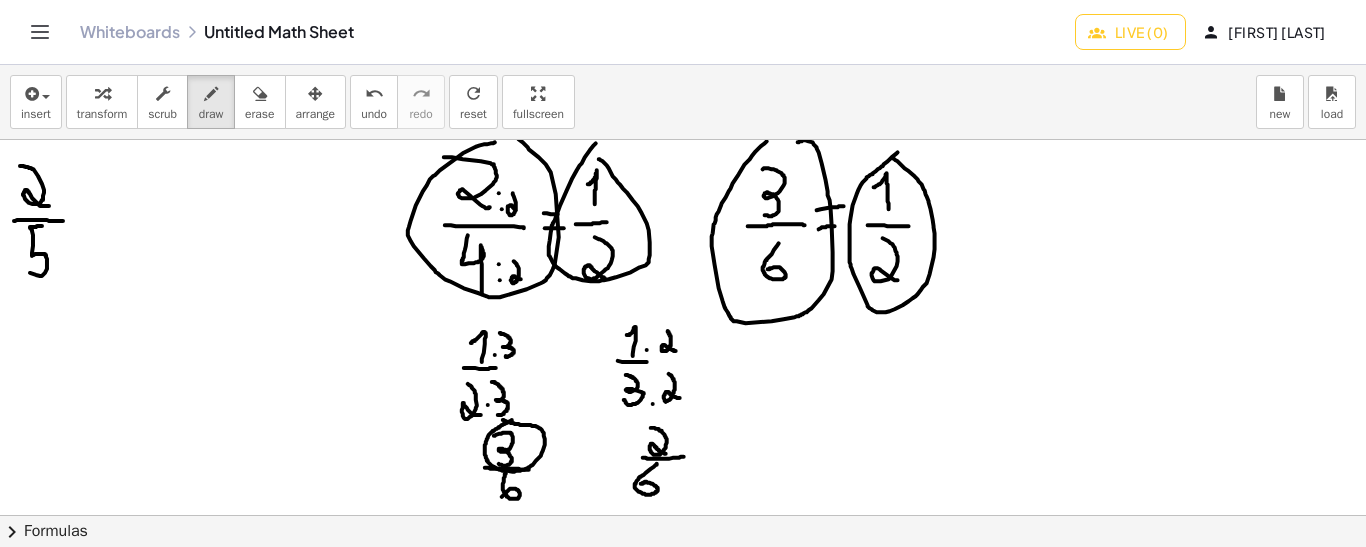 drag, startPoint x: 42, startPoint y: 224, endPoint x: 22, endPoint y: 267, distance: 47.423622 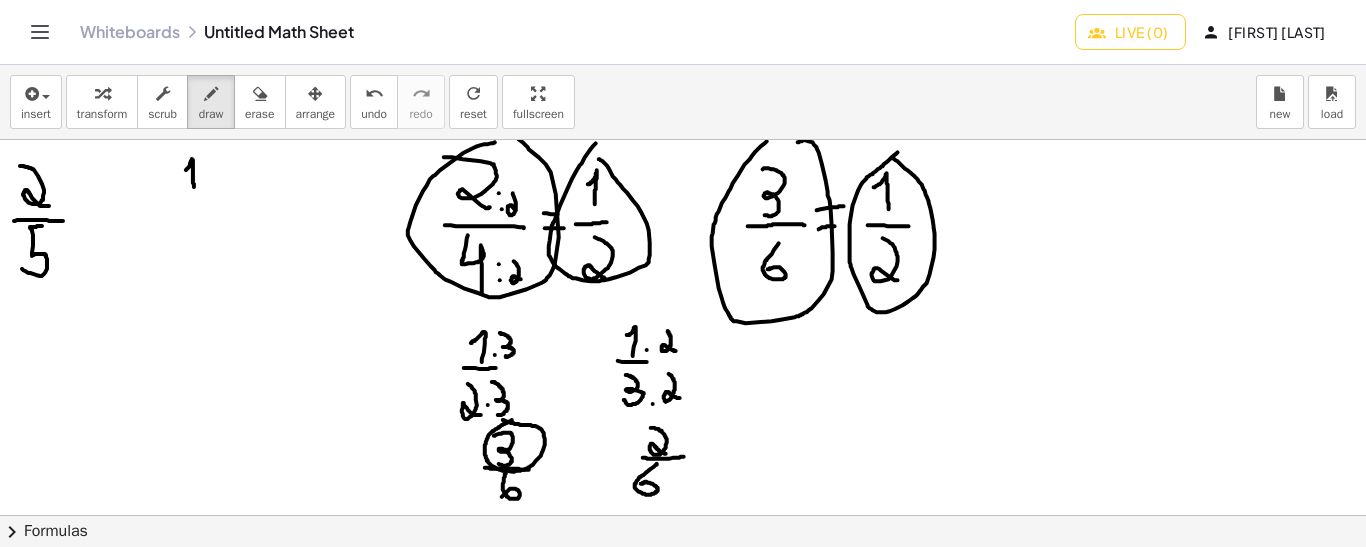 drag, startPoint x: 194, startPoint y: 185, endPoint x: 185, endPoint y: 168, distance: 19.235384 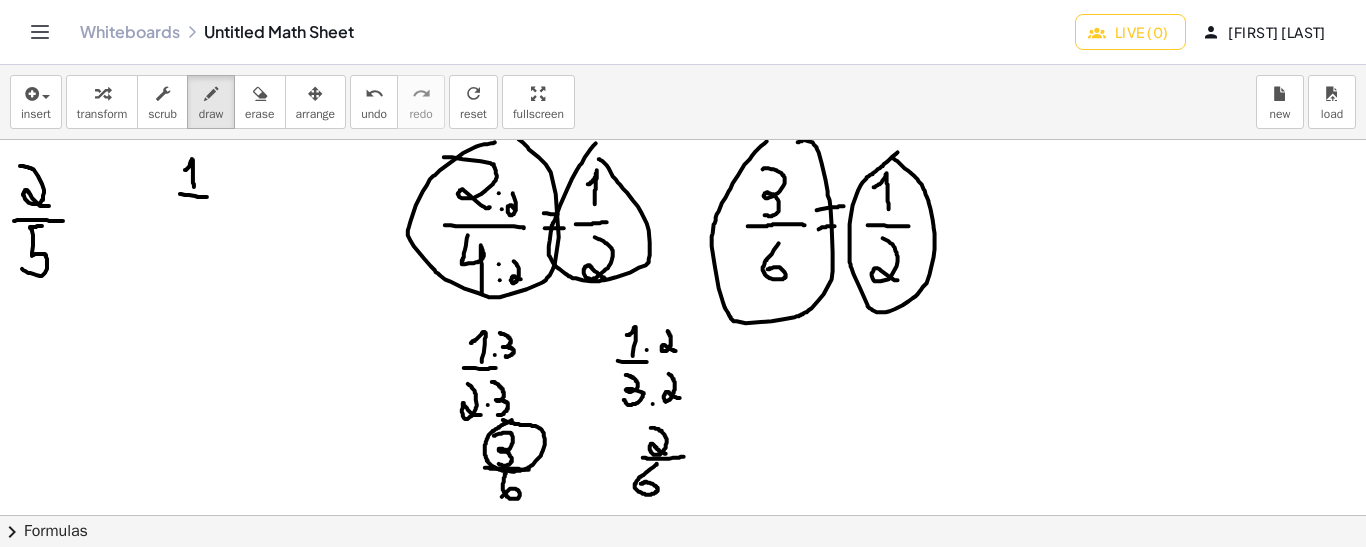 drag, startPoint x: 180, startPoint y: 192, endPoint x: 213, endPoint y: 195, distance: 33.13608 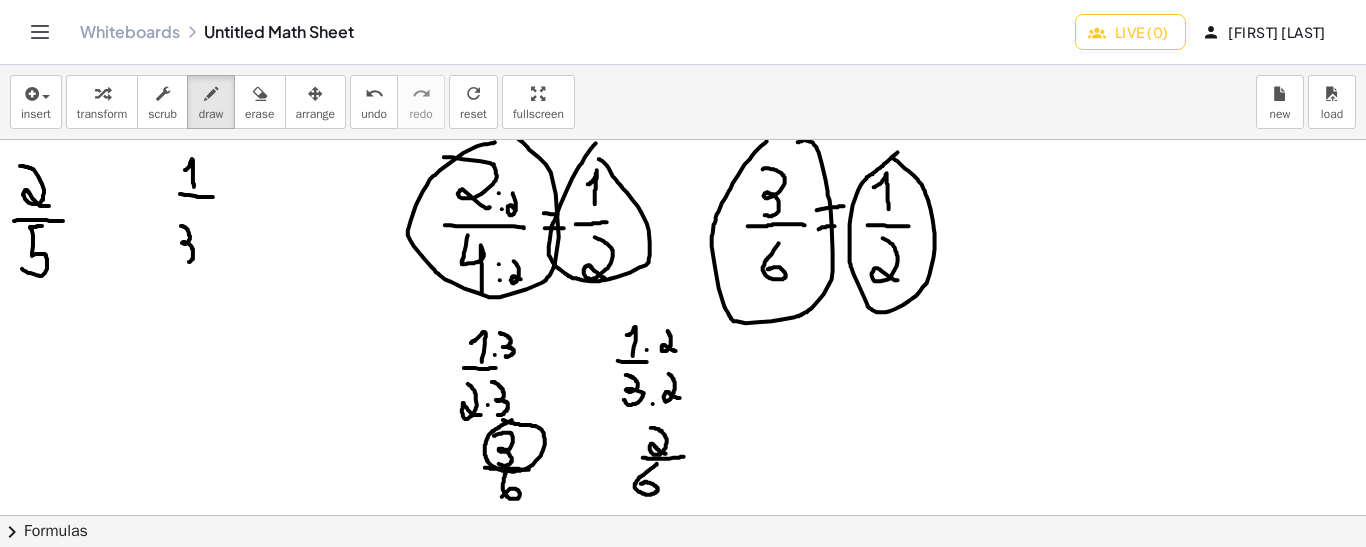 drag, startPoint x: 183, startPoint y: 224, endPoint x: 176, endPoint y: 254, distance: 30.805843 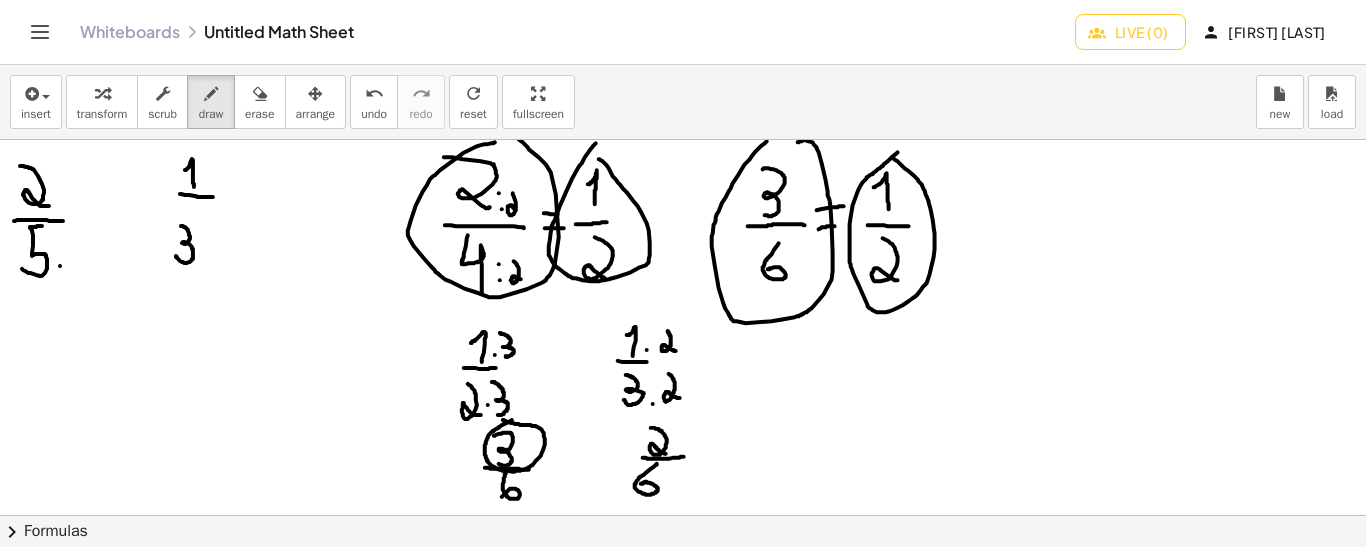 click at bounding box center (683, 508) 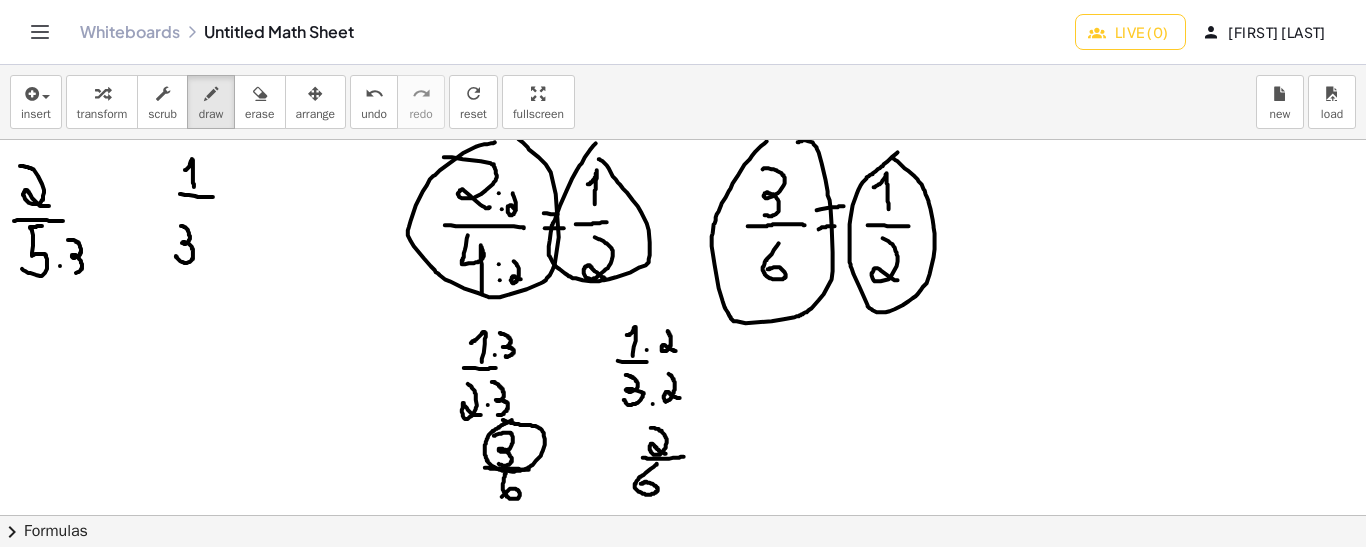 drag, startPoint x: 68, startPoint y: 238, endPoint x: 70, endPoint y: 271, distance: 33.06055 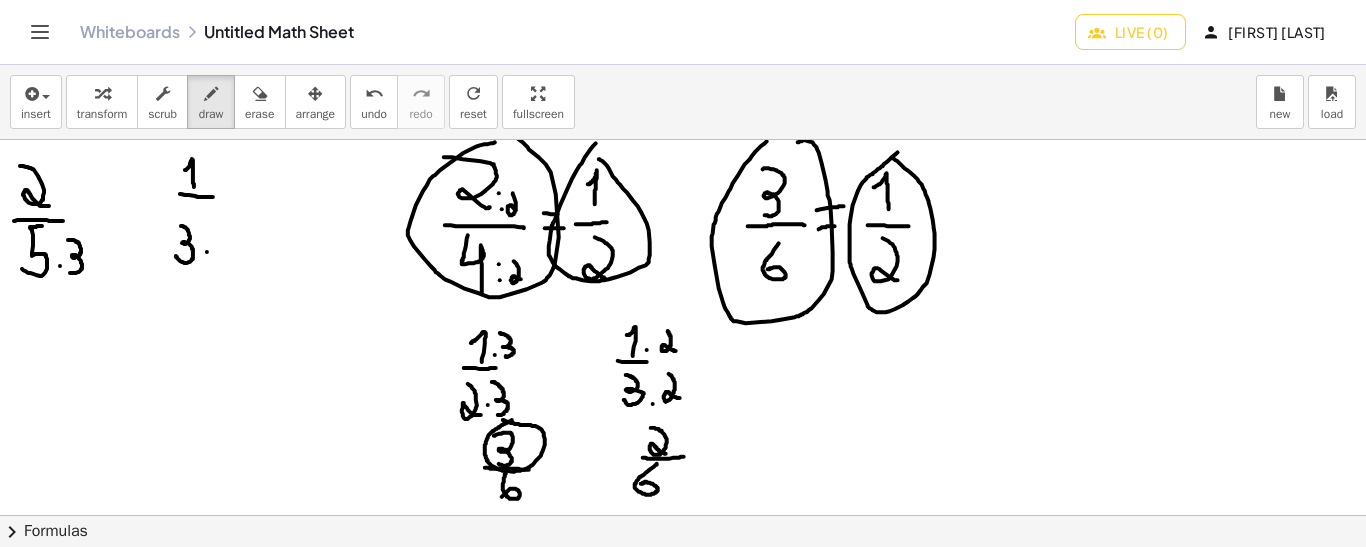 click at bounding box center (683, 508) 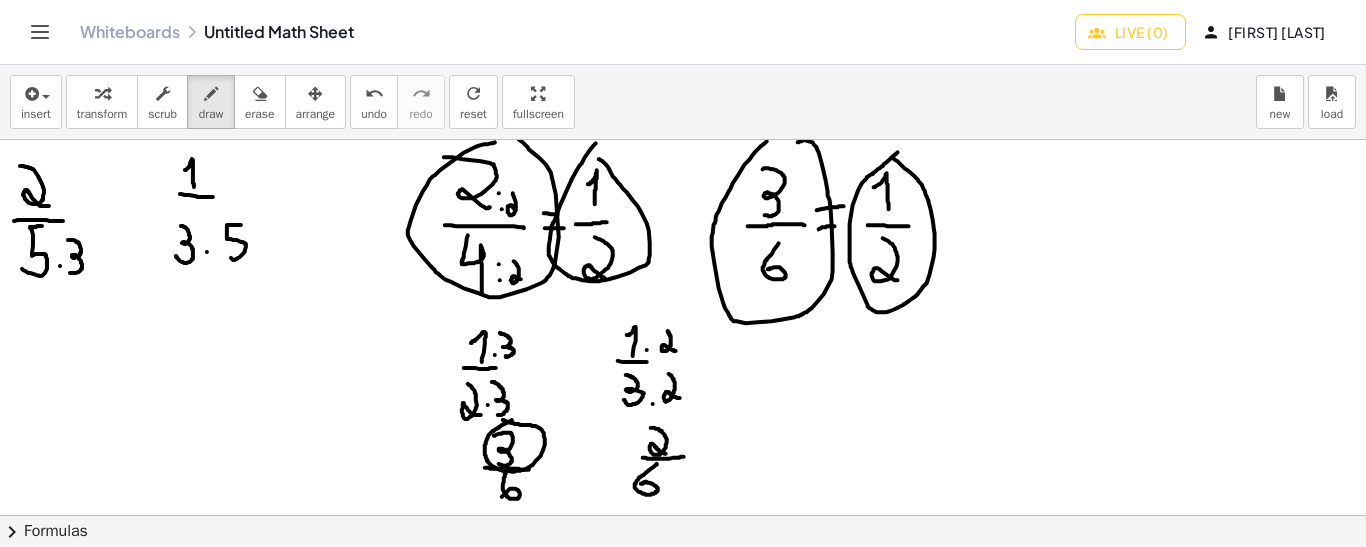 drag, startPoint x: 241, startPoint y: 223, endPoint x: 230, endPoint y: 252, distance: 31.016125 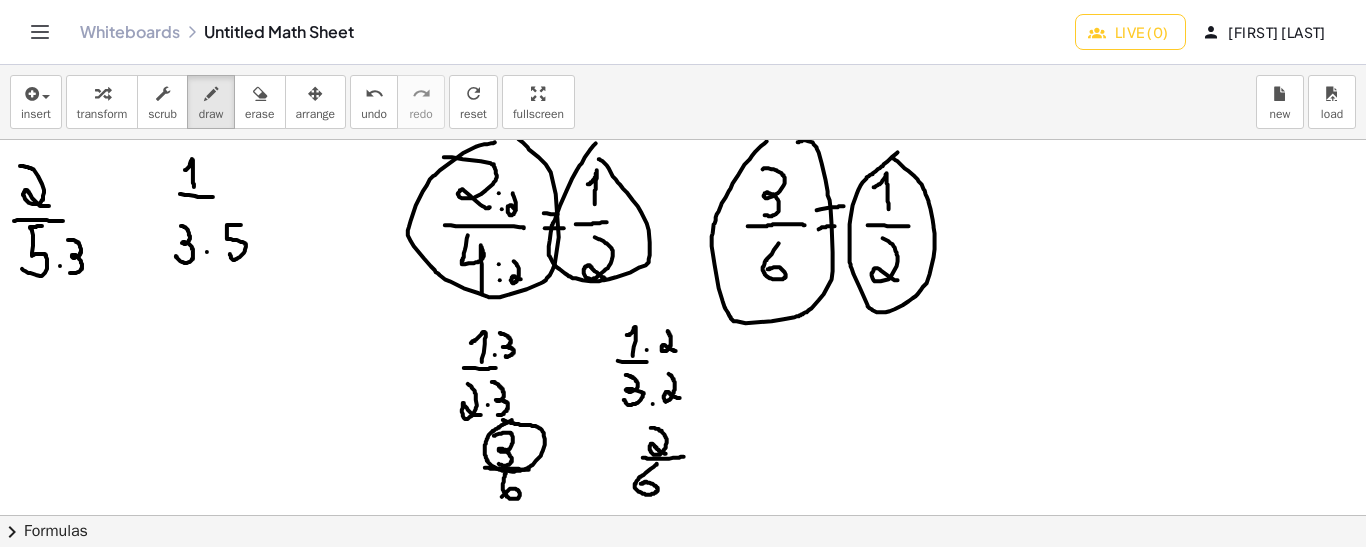 click at bounding box center (683, 508) 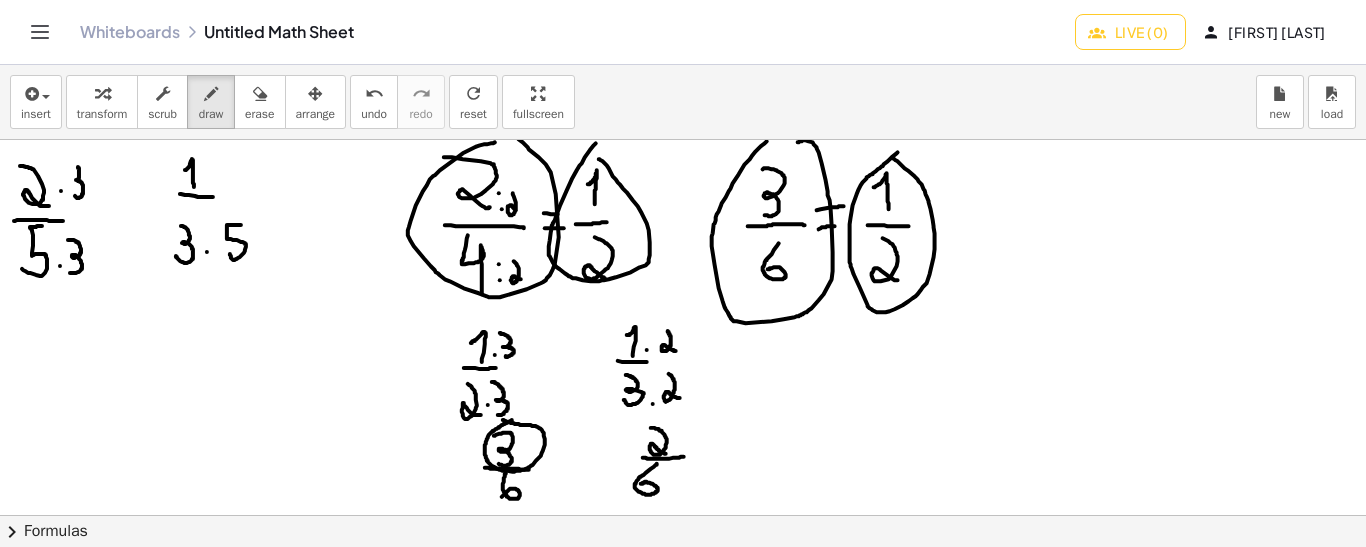 drag, startPoint x: 78, startPoint y: 165, endPoint x: 74, endPoint y: 192, distance: 27.294687 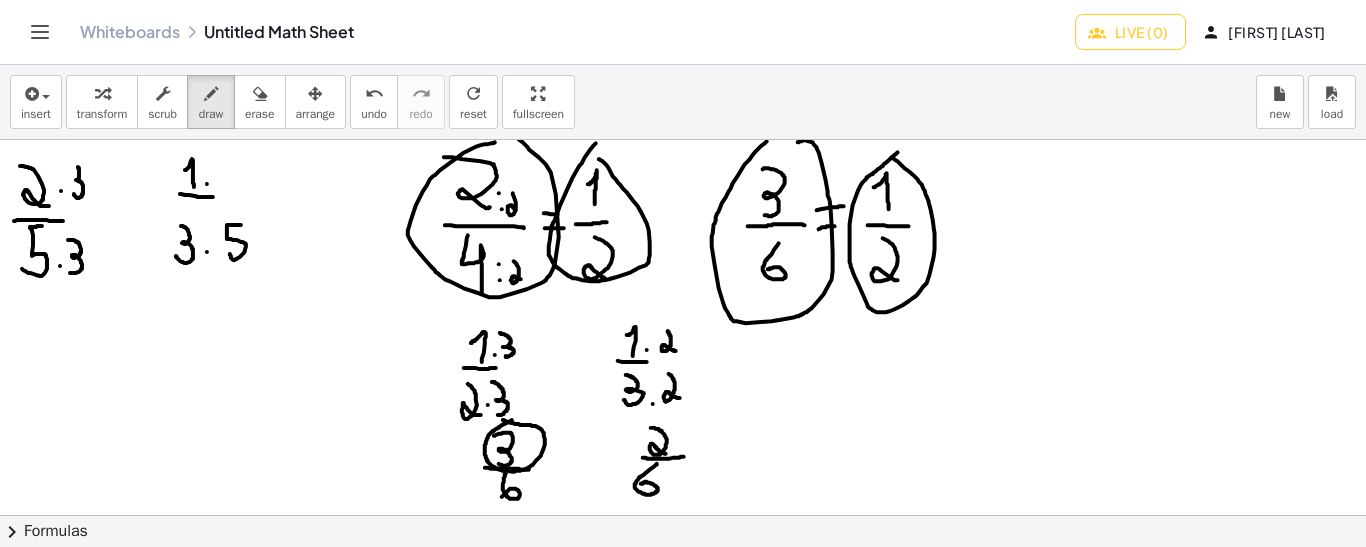 click at bounding box center (683, 508) 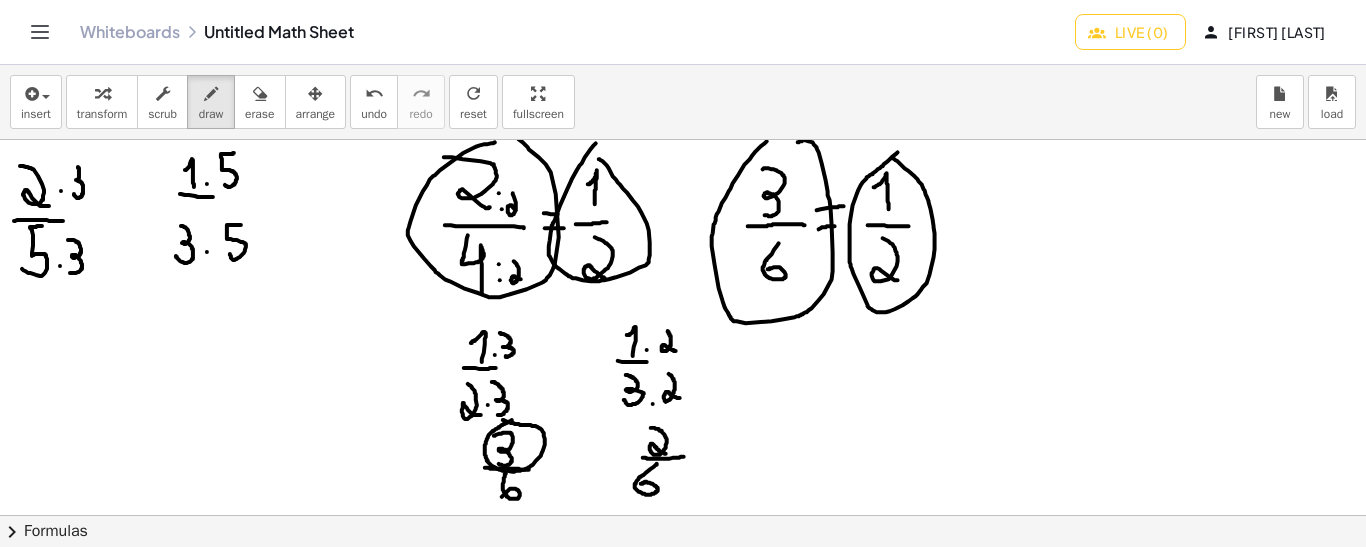 drag, startPoint x: 234, startPoint y: 151, endPoint x: 224, endPoint y: 182, distance: 32.572994 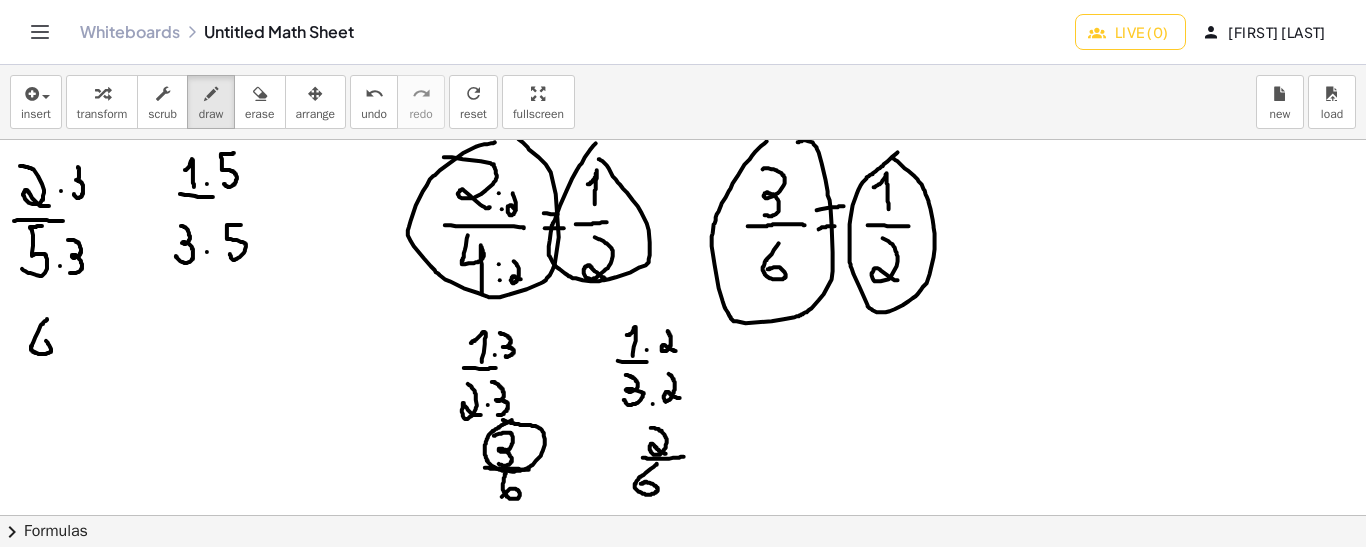 drag, startPoint x: 47, startPoint y: 317, endPoint x: 35, endPoint y: 344, distance: 29.546574 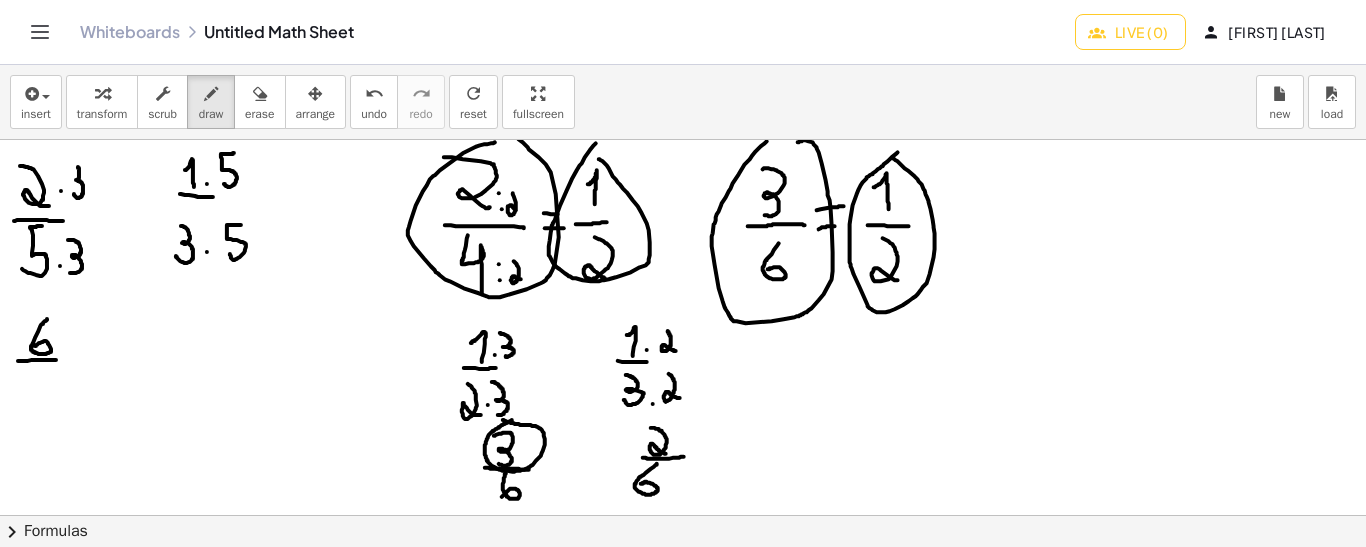 drag, startPoint x: 18, startPoint y: 359, endPoint x: 68, endPoint y: 359, distance: 50 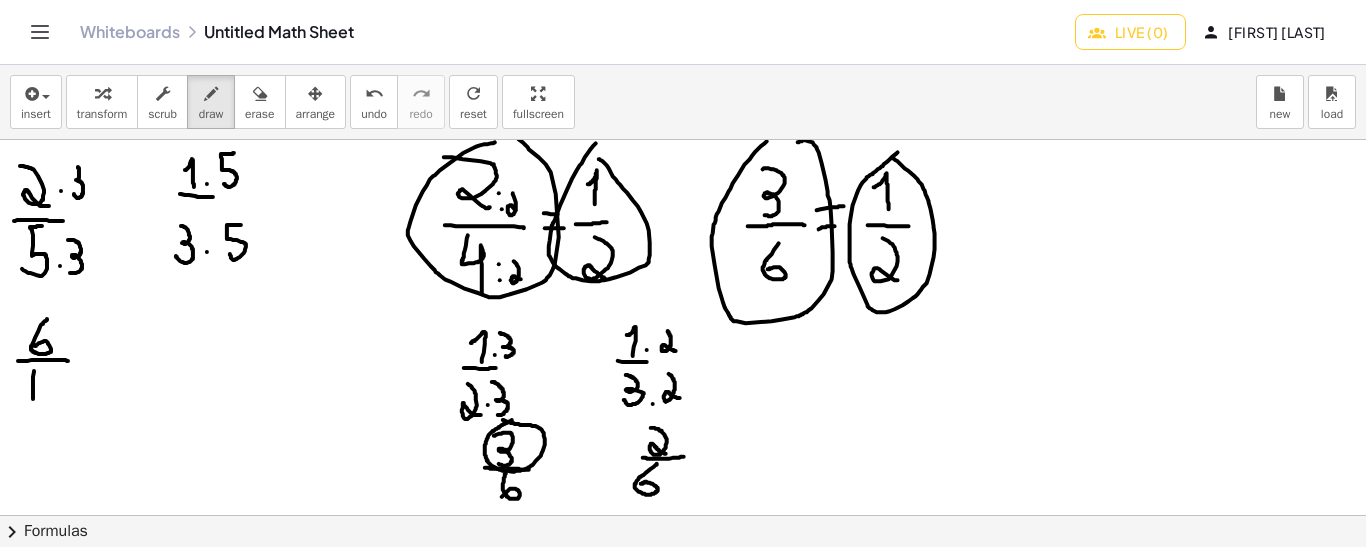 drag, startPoint x: 34, startPoint y: 369, endPoint x: 33, endPoint y: 398, distance: 29.017237 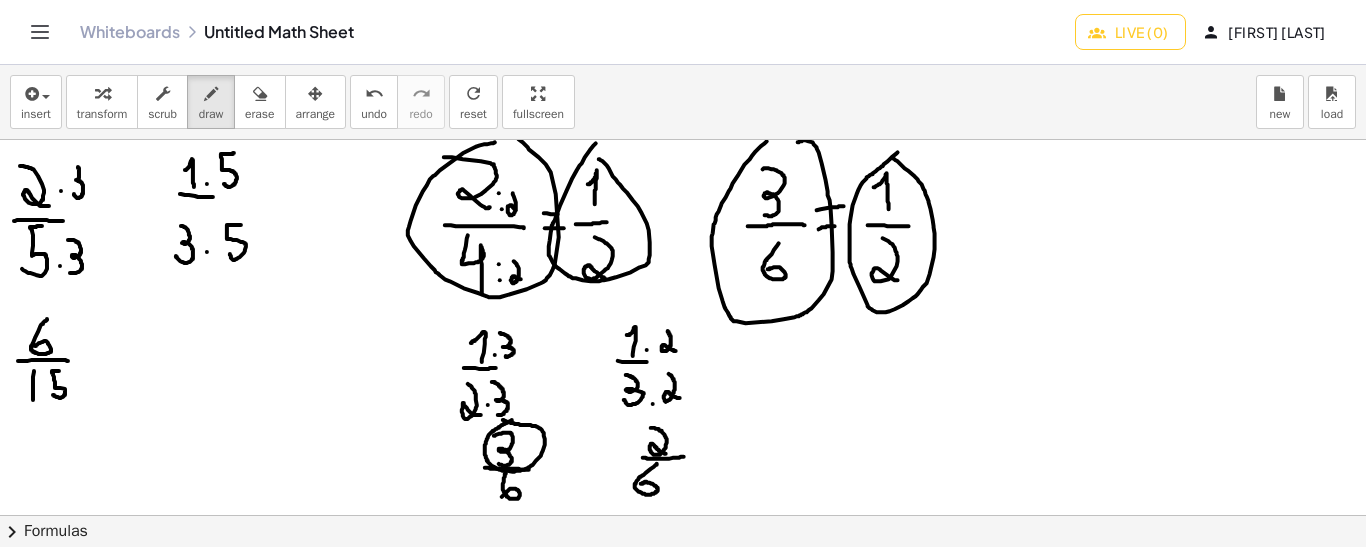 drag, startPoint x: 59, startPoint y: 369, endPoint x: 52, endPoint y: 392, distance: 24.04163 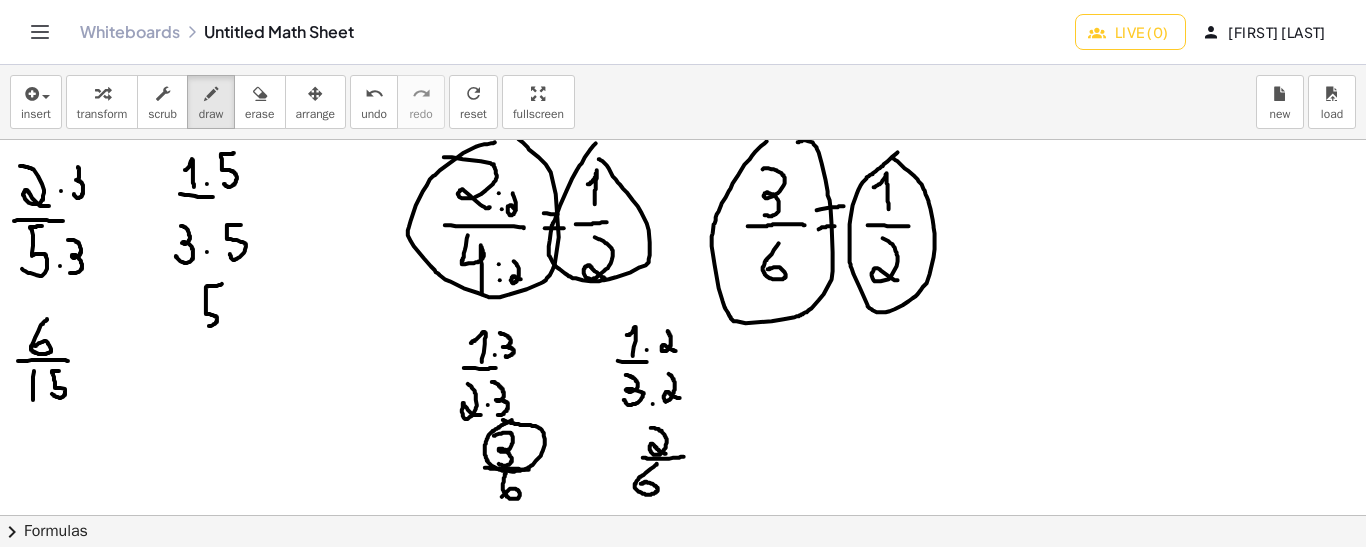 drag, startPoint x: 222, startPoint y: 282, endPoint x: 205, endPoint y: 323, distance: 44.38468 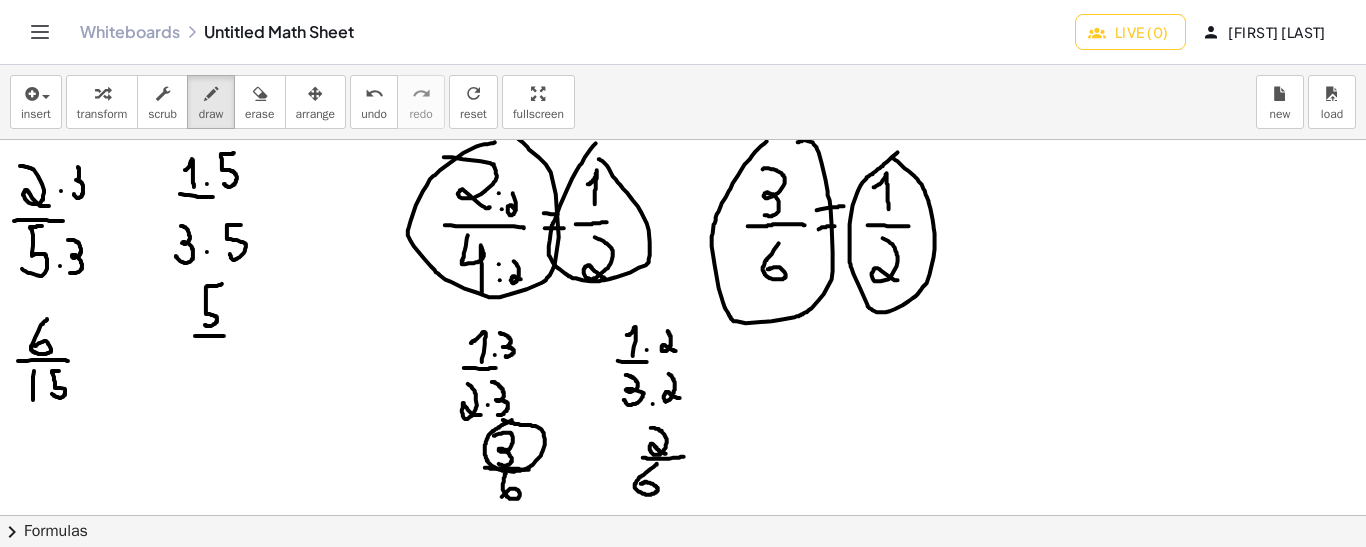 drag, startPoint x: 195, startPoint y: 334, endPoint x: 235, endPoint y: 334, distance: 40 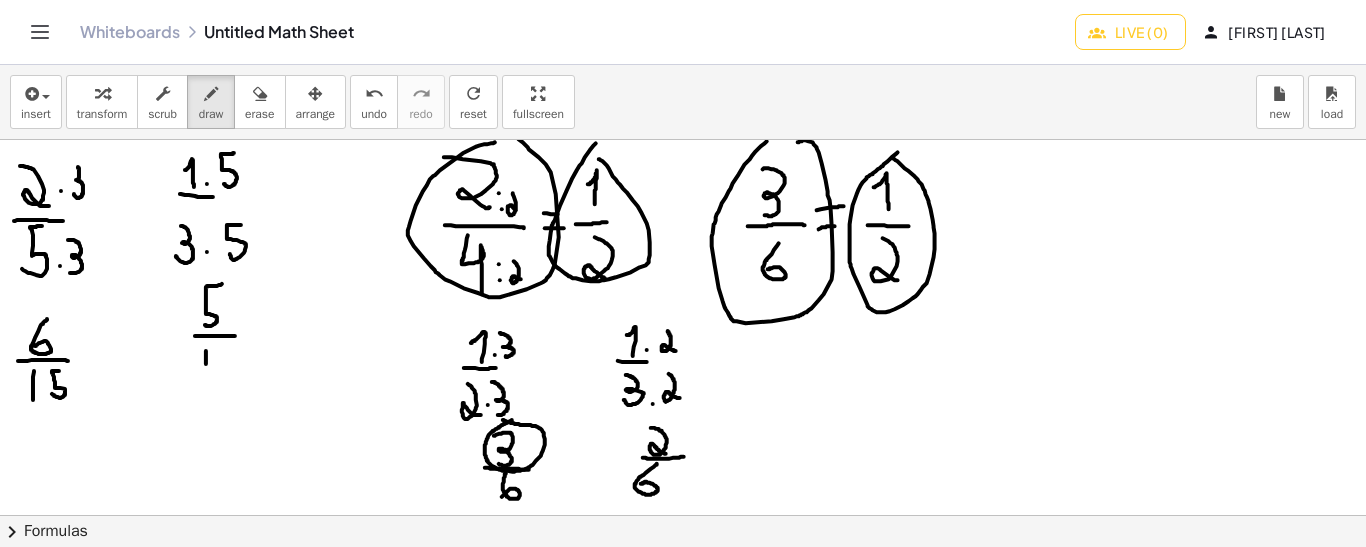 drag, startPoint x: 206, startPoint y: 349, endPoint x: 206, endPoint y: 371, distance: 22 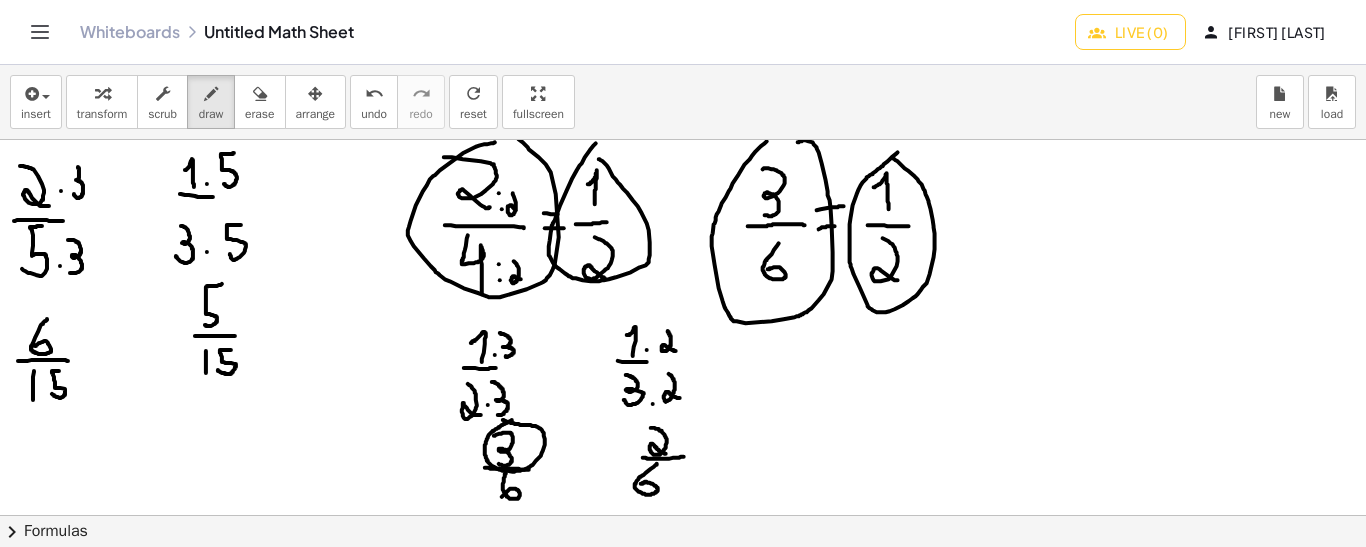 drag, startPoint x: 231, startPoint y: 348, endPoint x: 217, endPoint y: 368, distance: 24.41311 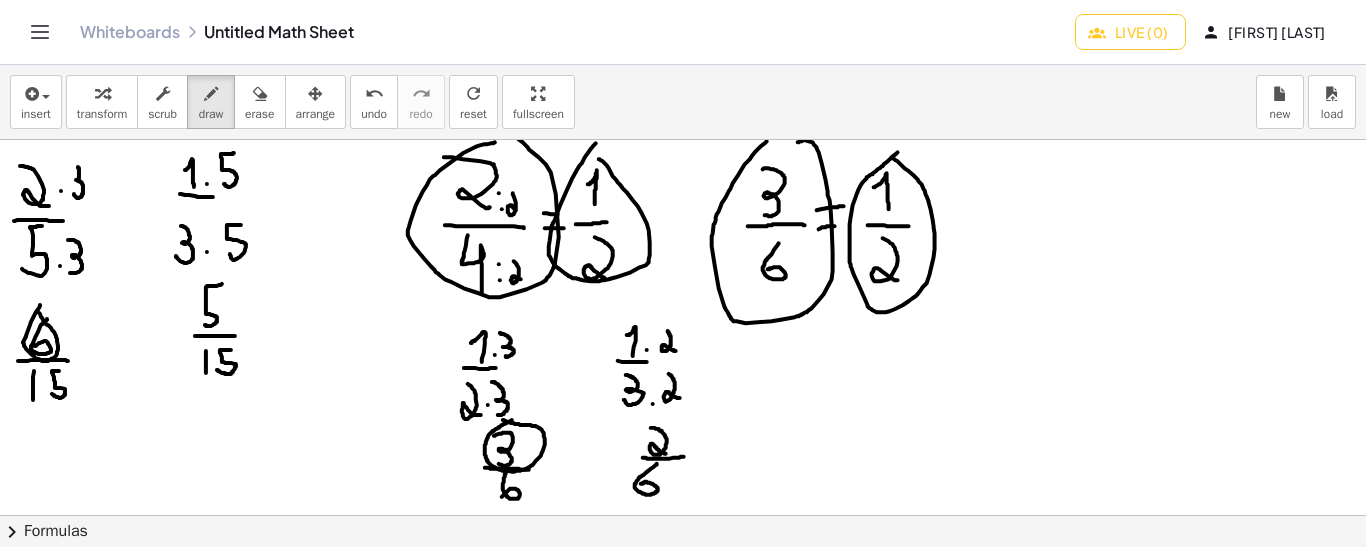 click at bounding box center [683, 508] 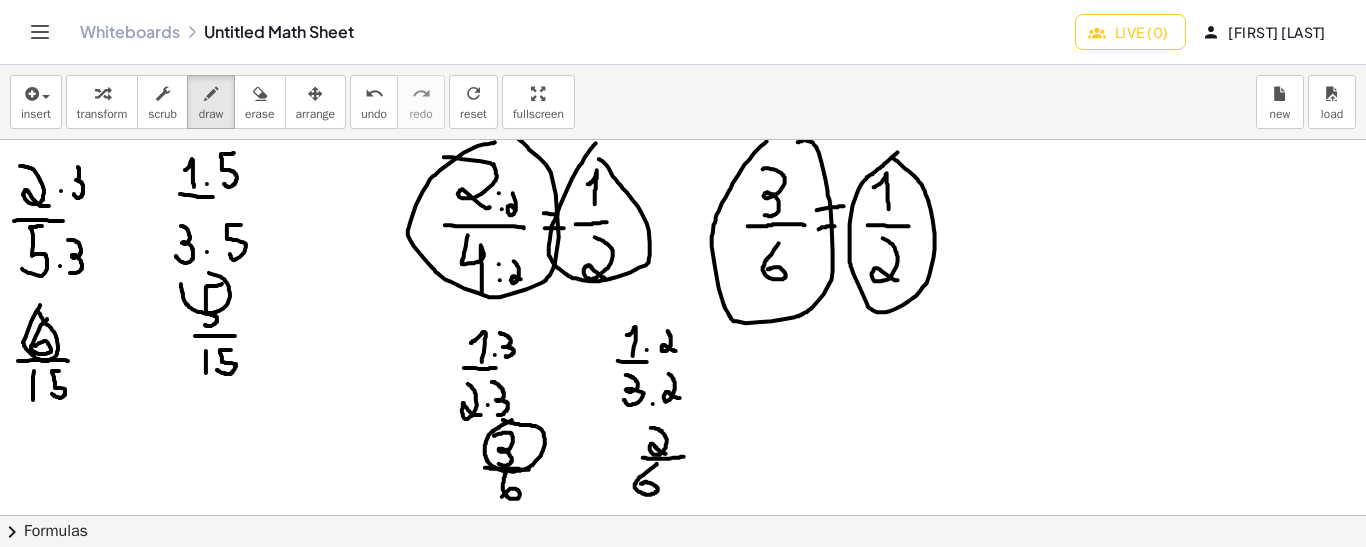 drag, startPoint x: 181, startPoint y: 282, endPoint x: 192, endPoint y: 276, distance: 12.529964 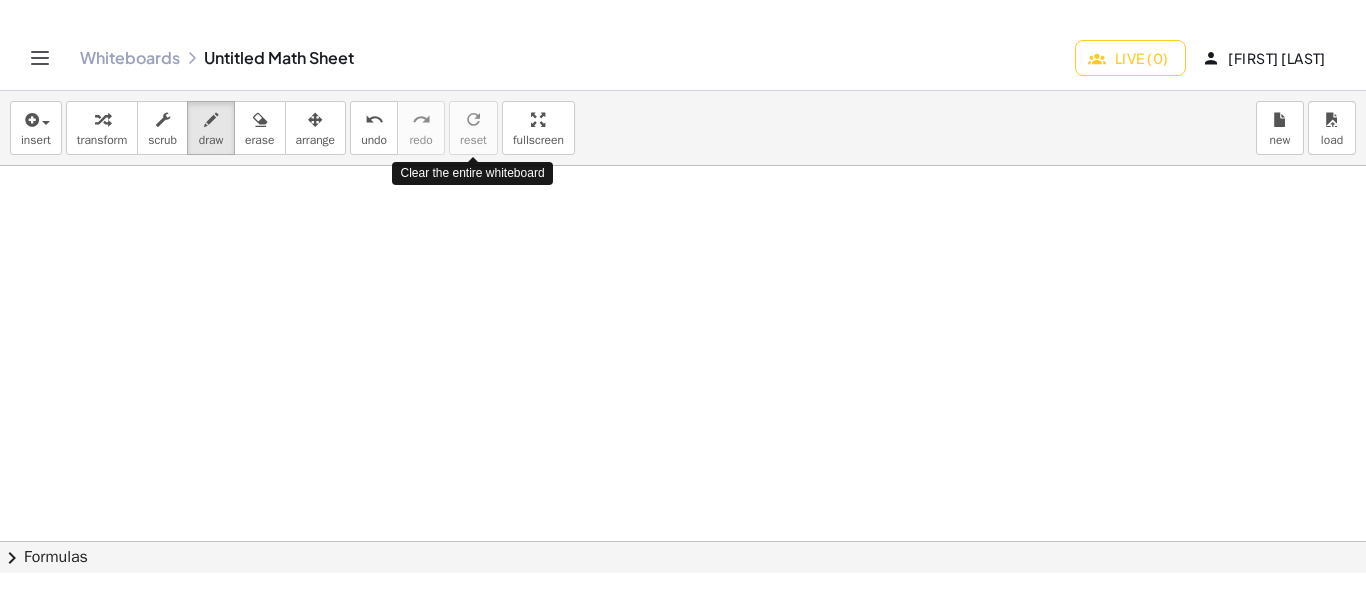 scroll, scrollTop: 0, scrollLeft: 0, axis: both 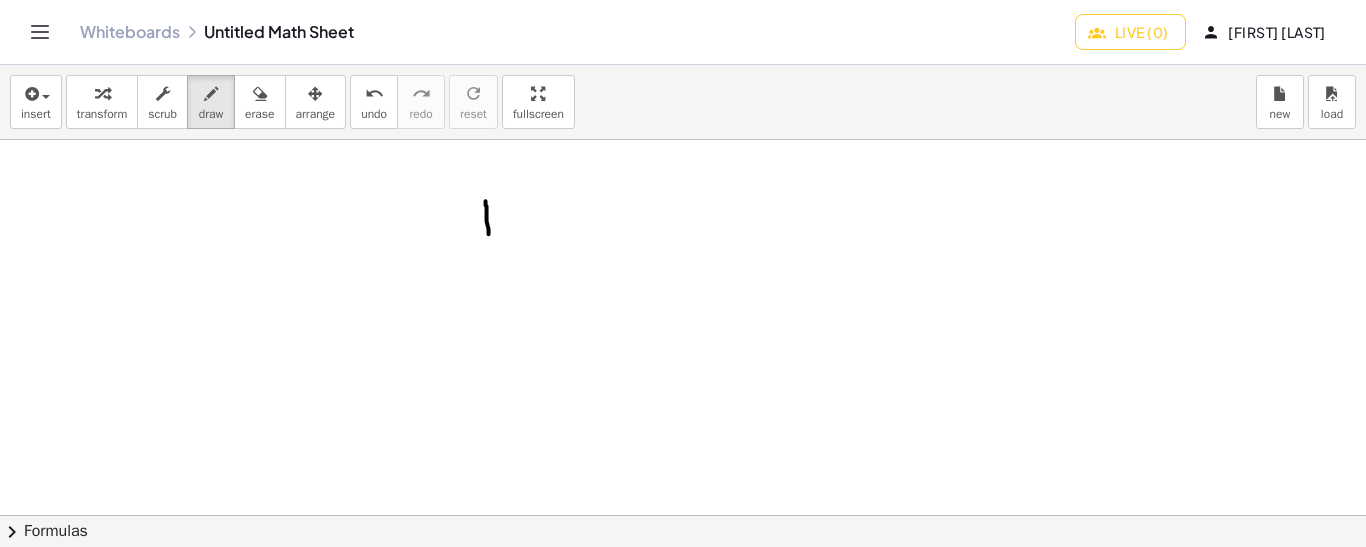 drag, startPoint x: 486, startPoint y: 200, endPoint x: 489, endPoint y: 233, distance: 33.13608 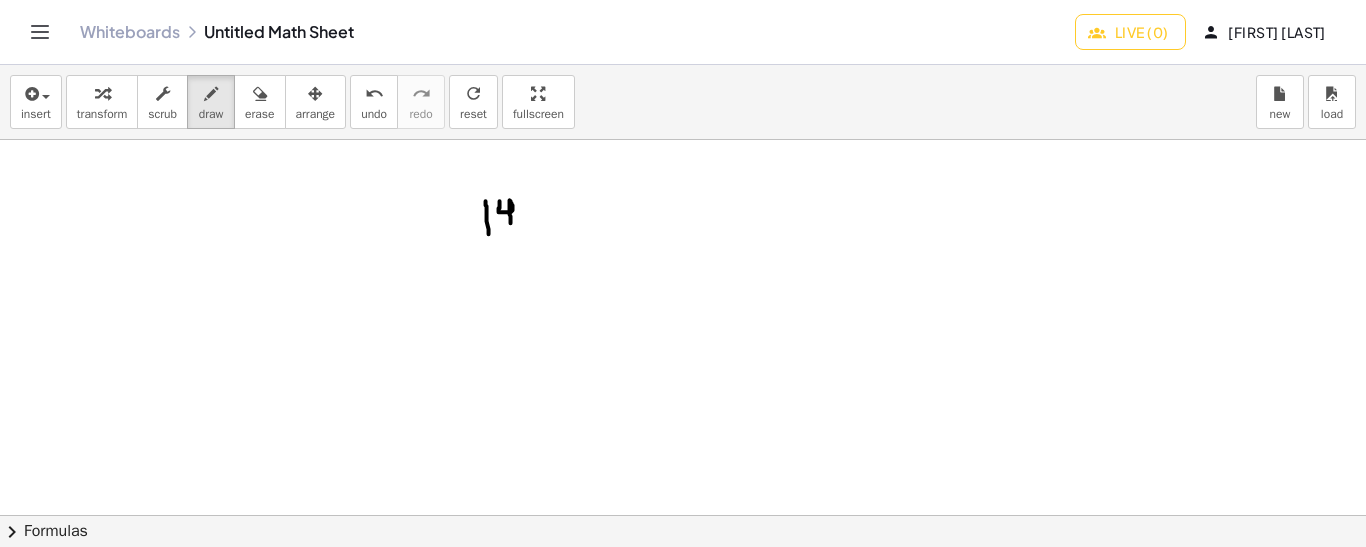 drag, startPoint x: 500, startPoint y: 200, endPoint x: 511, endPoint y: 224, distance: 26.400757 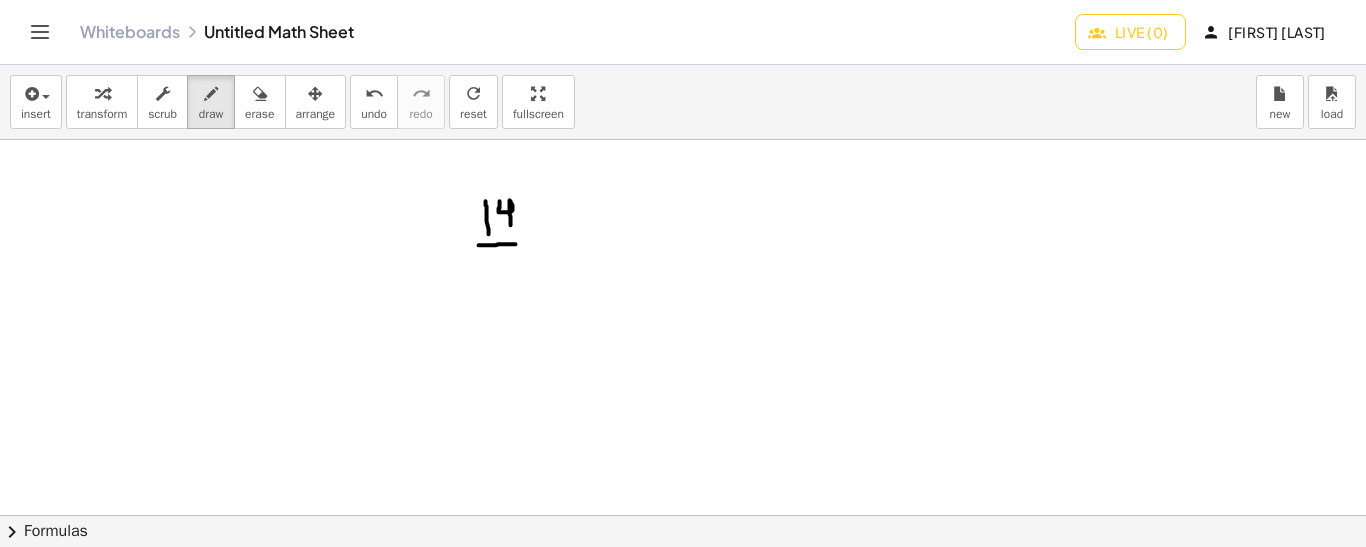 drag, startPoint x: 479, startPoint y: 244, endPoint x: 516, endPoint y: 243, distance: 37.01351 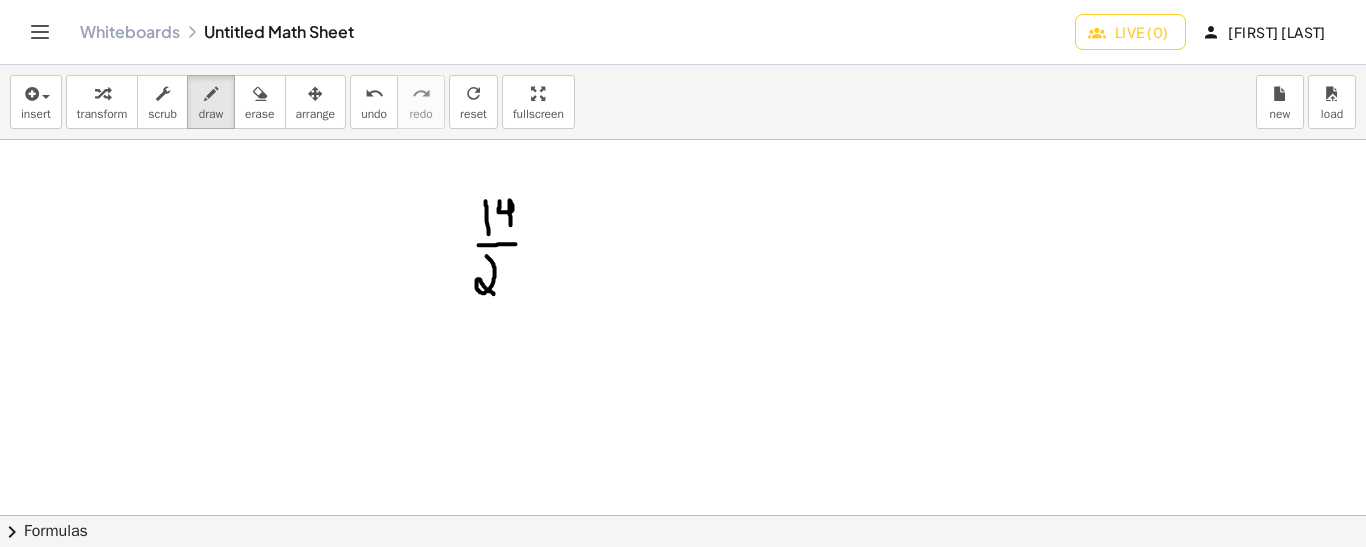 drag, startPoint x: 487, startPoint y: 255, endPoint x: 495, endPoint y: 293, distance: 38.832977 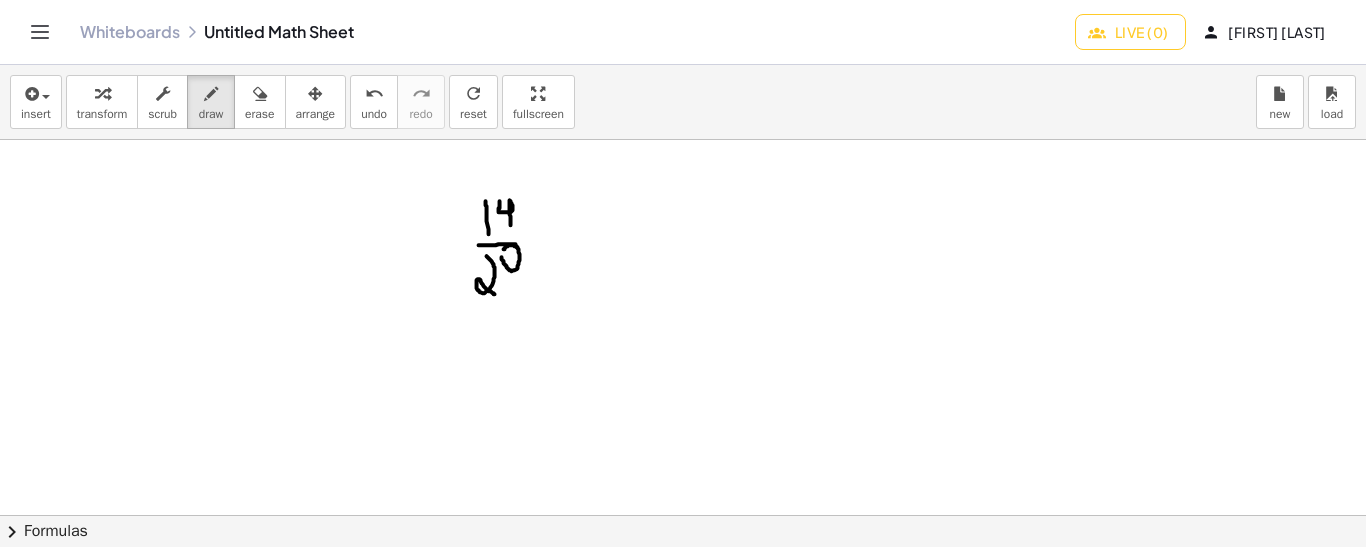click at bounding box center [683, 515] 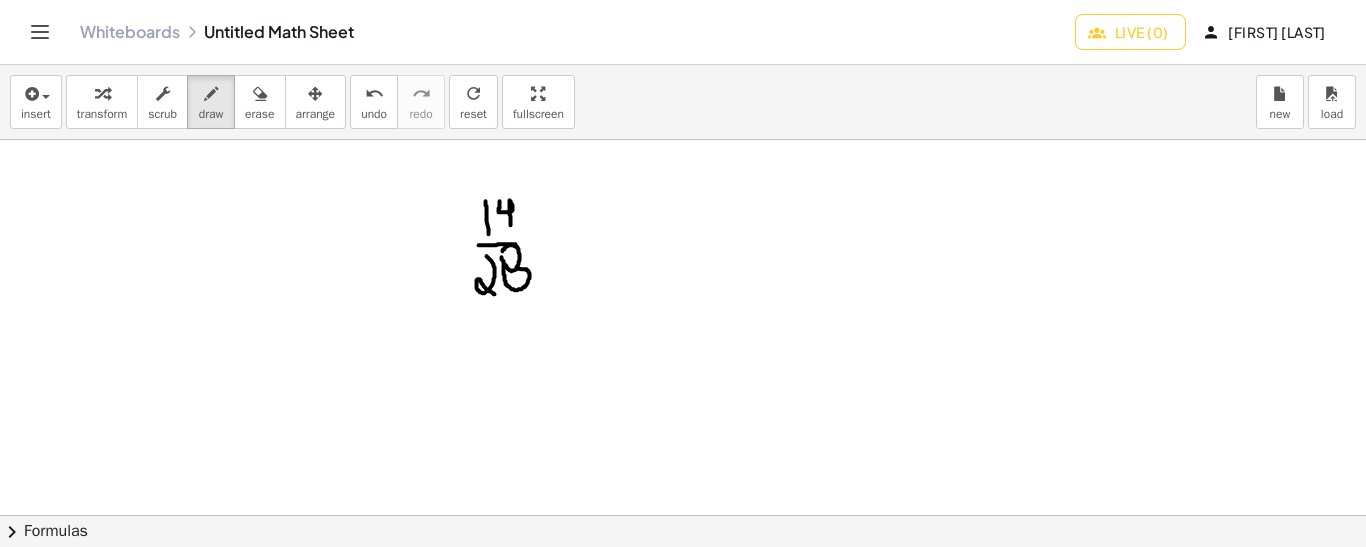 drag, startPoint x: 504, startPoint y: 264, endPoint x: 515, endPoint y: 266, distance: 11.18034 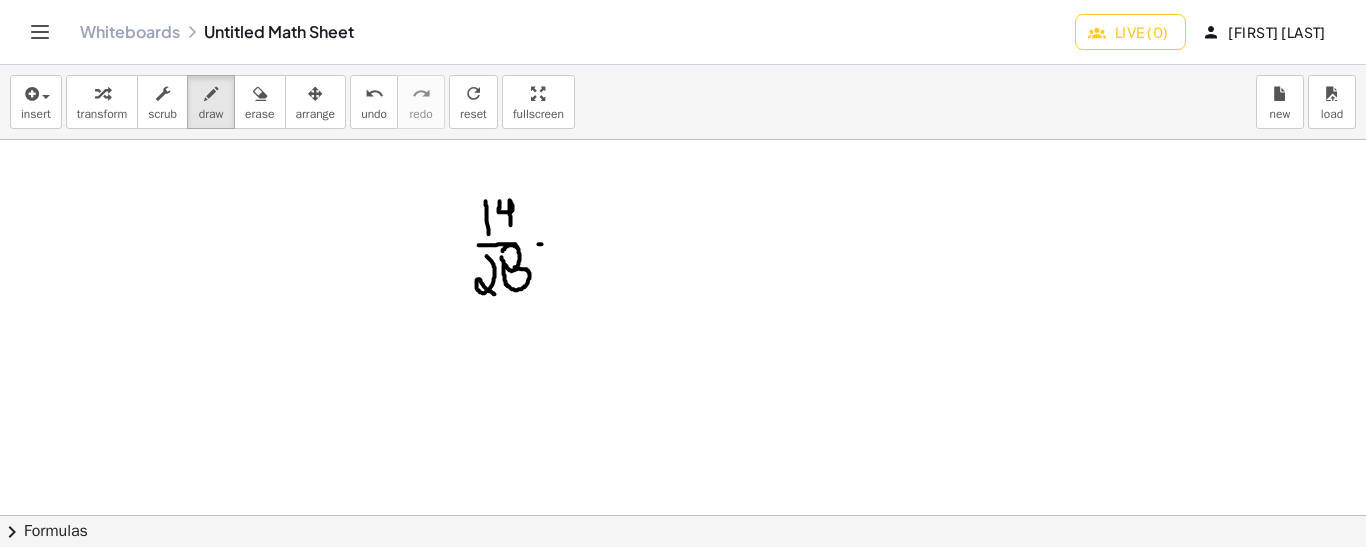 click at bounding box center (683, 515) 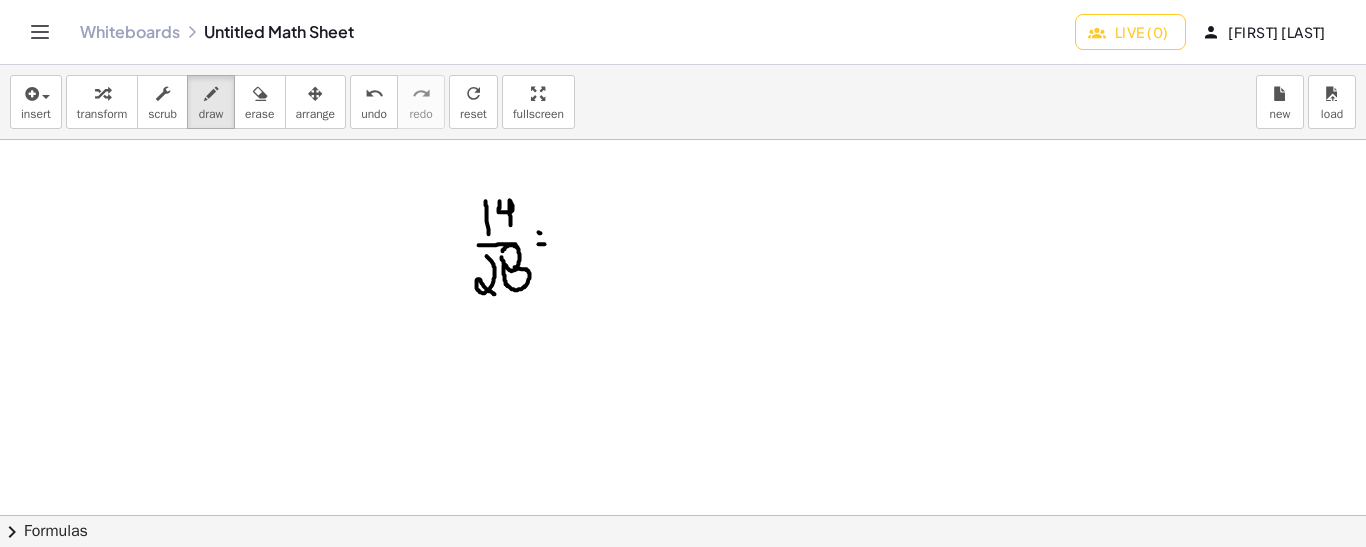click at bounding box center (683, 515) 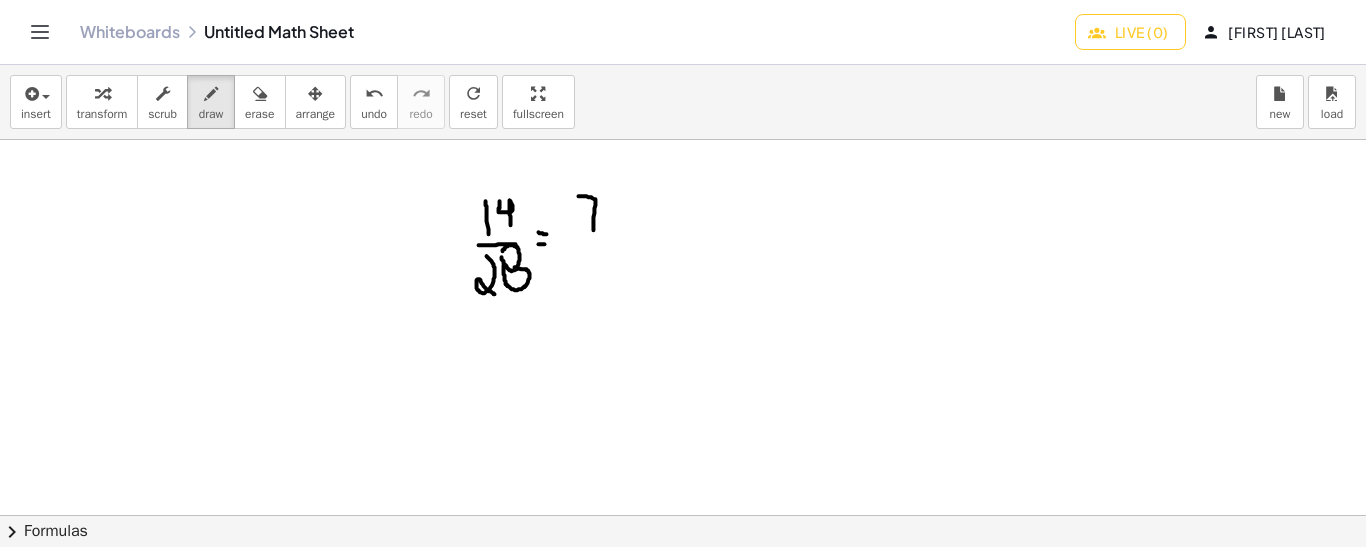 drag, startPoint x: 594, startPoint y: 229, endPoint x: 578, endPoint y: 195, distance: 37.576588 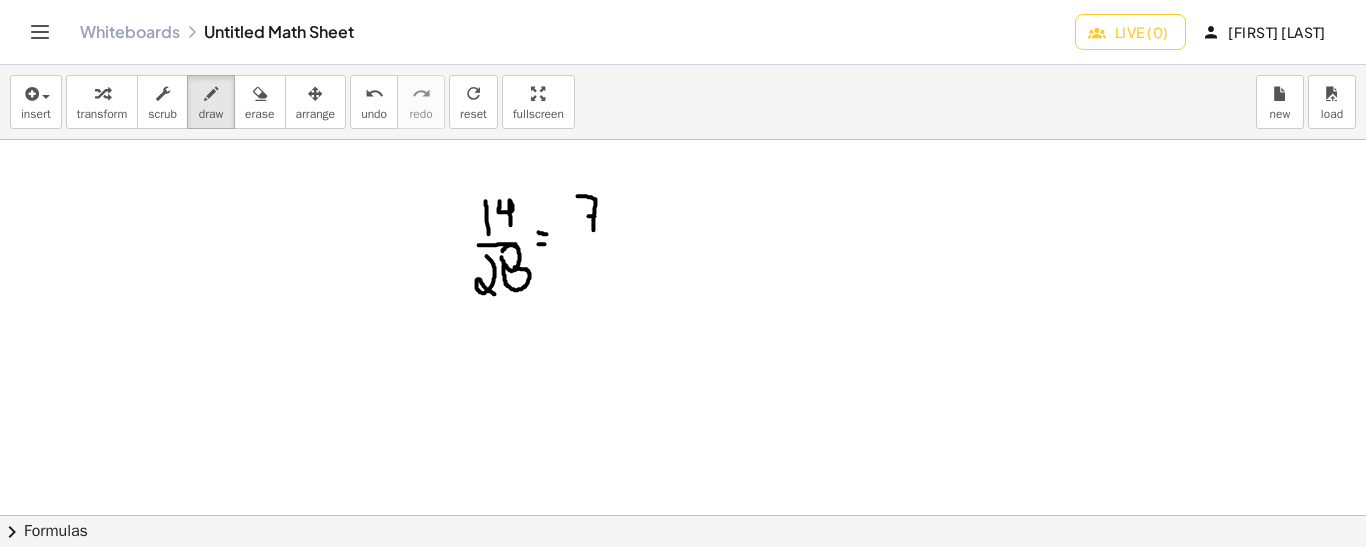 drag, startPoint x: 589, startPoint y: 215, endPoint x: 601, endPoint y: 215, distance: 12 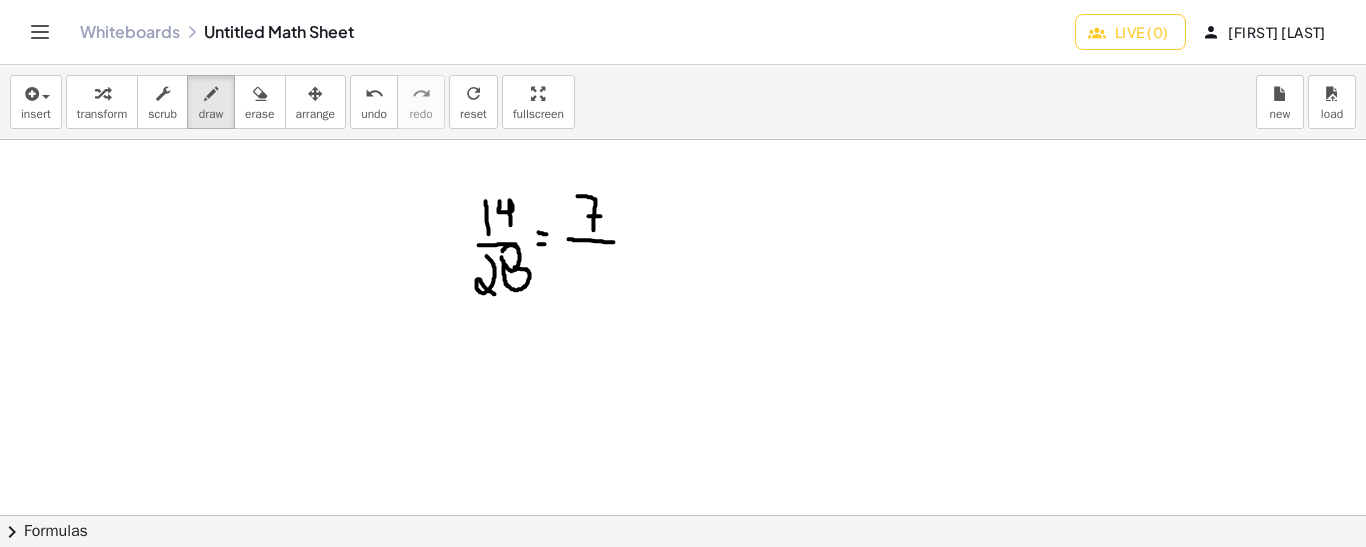 drag, startPoint x: 569, startPoint y: 238, endPoint x: 614, endPoint y: 241, distance: 45.099888 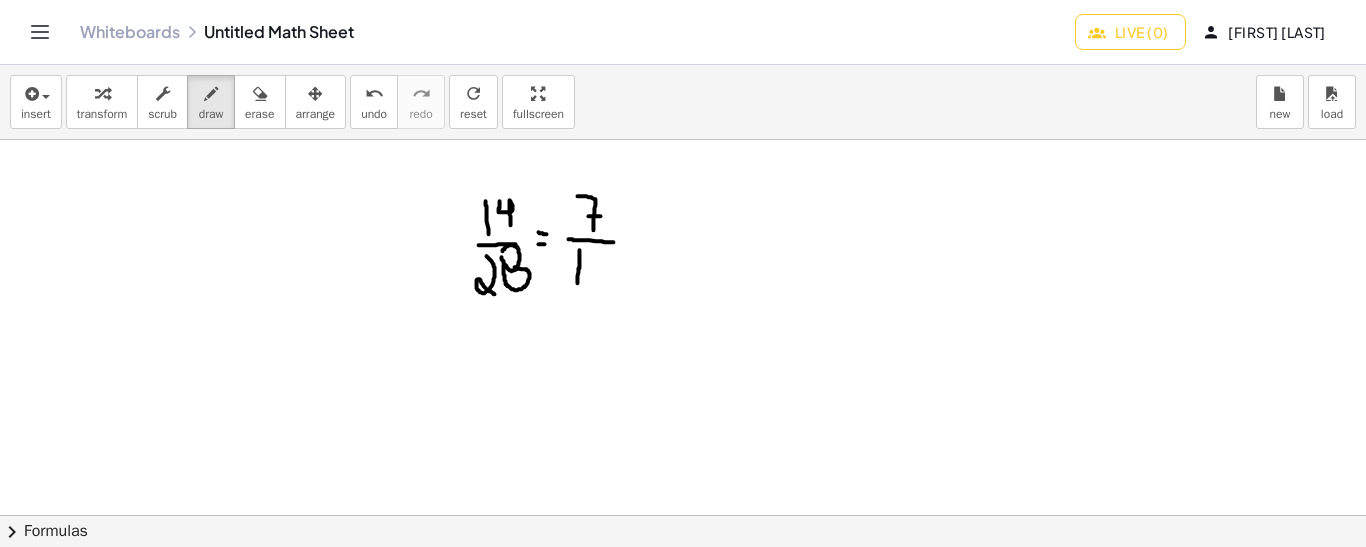 drag, startPoint x: 580, startPoint y: 249, endPoint x: 578, endPoint y: 282, distance: 33.06055 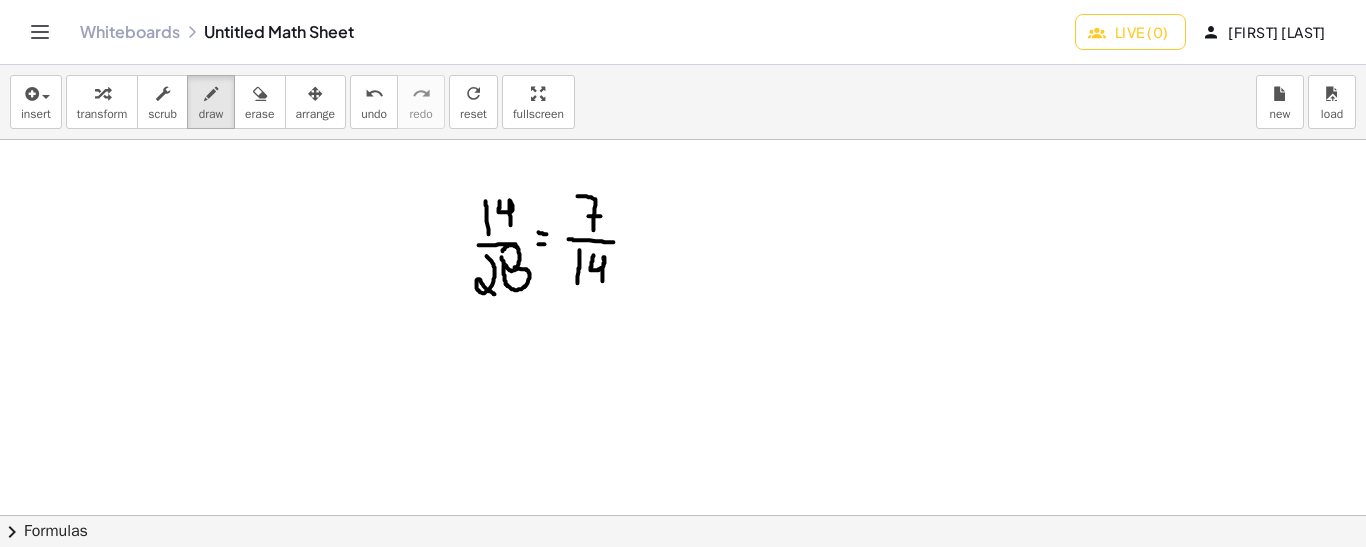 drag, startPoint x: 594, startPoint y: 254, endPoint x: 603, endPoint y: 280, distance: 27.513634 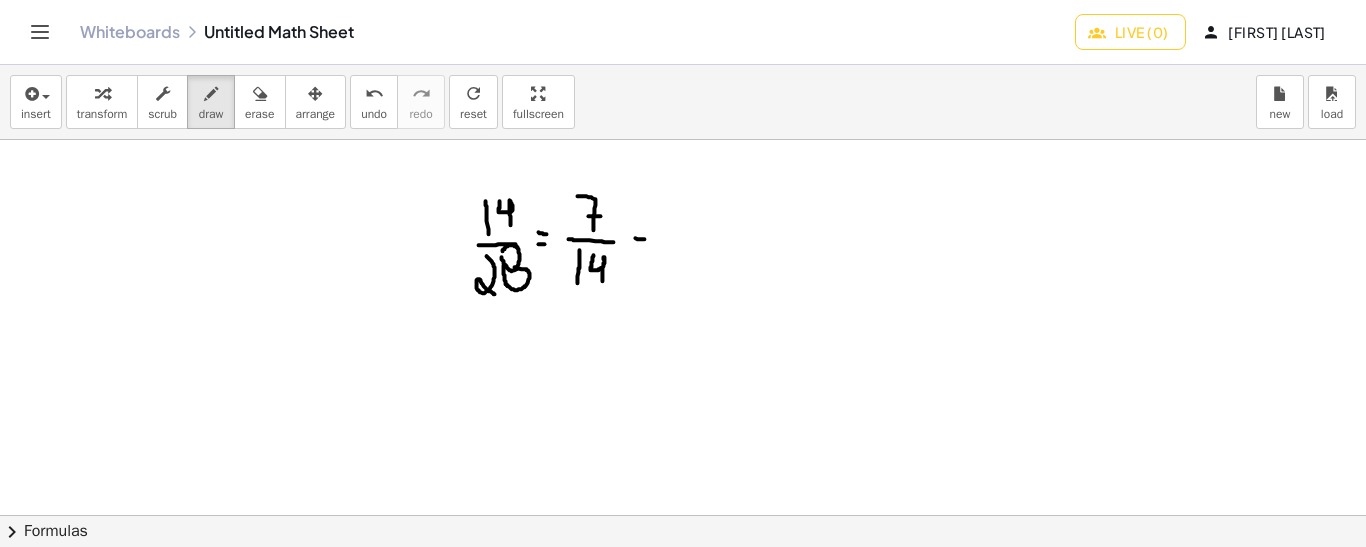 click at bounding box center [683, 515] 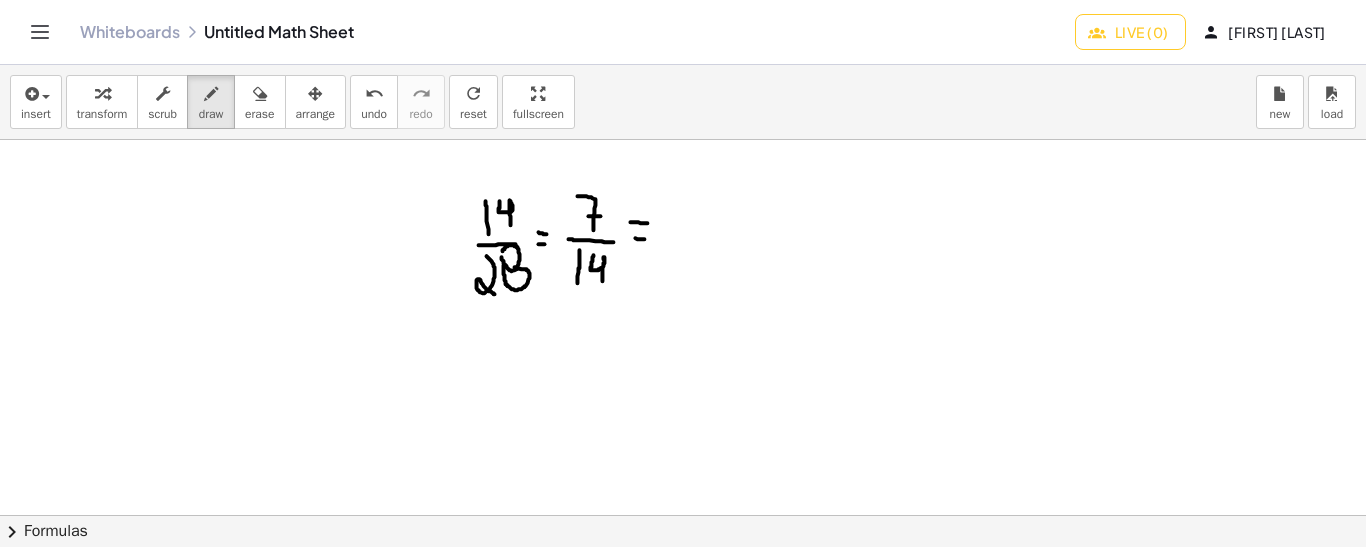 drag, startPoint x: 631, startPoint y: 221, endPoint x: 648, endPoint y: 222, distance: 17.029387 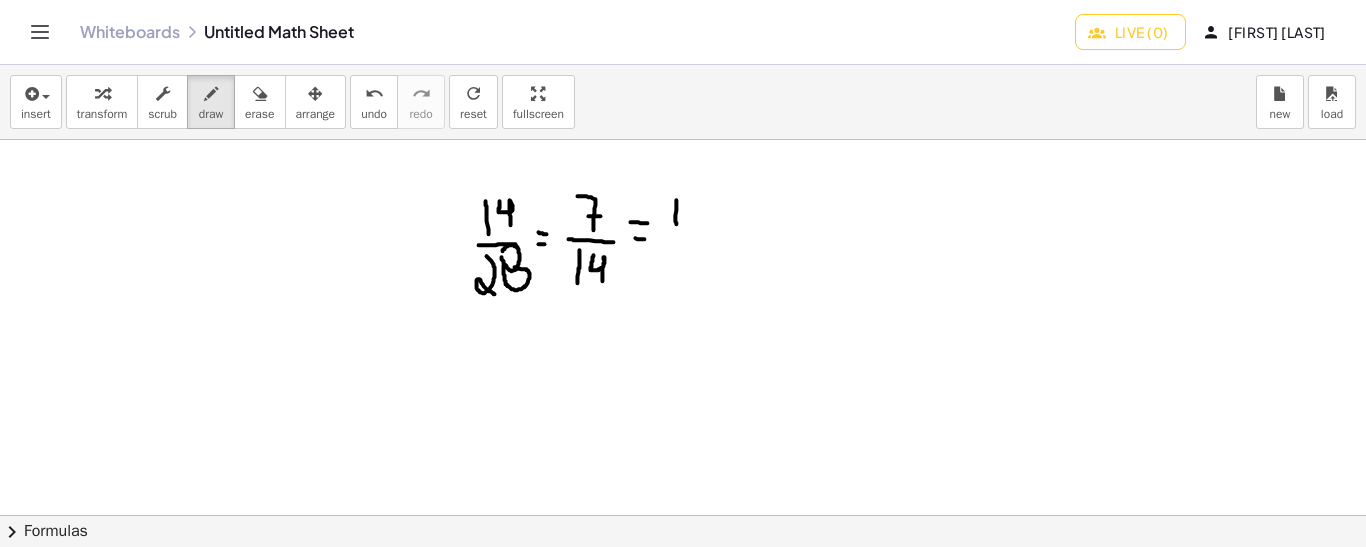 drag, startPoint x: 677, startPoint y: 223, endPoint x: 677, endPoint y: 188, distance: 35 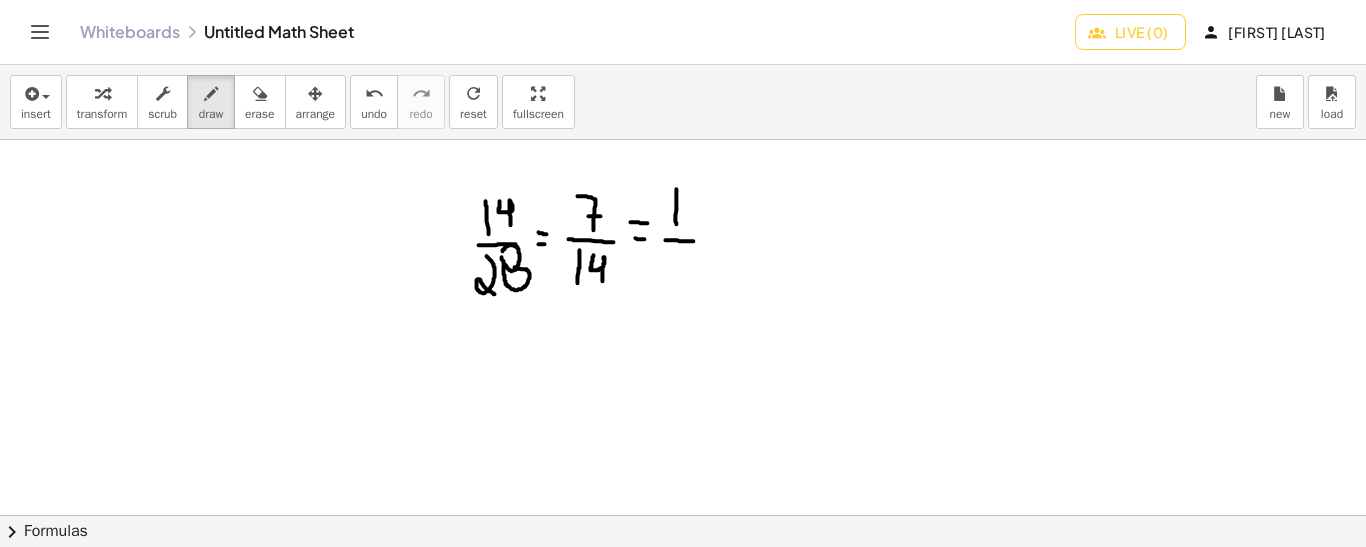 drag, startPoint x: 666, startPoint y: 239, endPoint x: 696, endPoint y: 240, distance: 30.016663 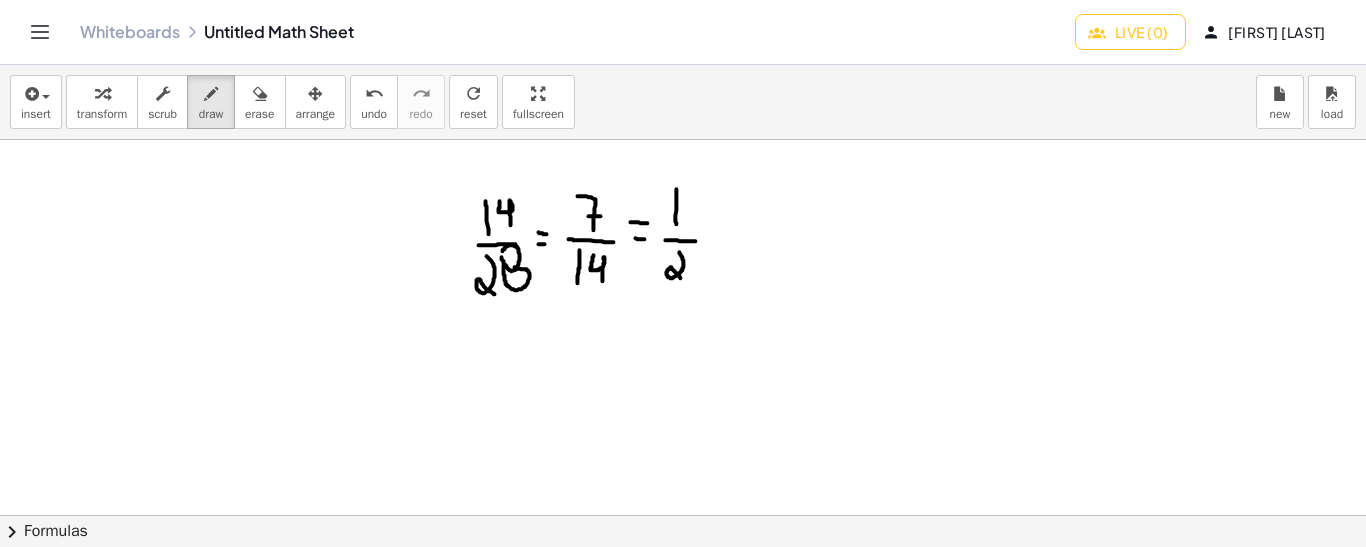 drag, startPoint x: 680, startPoint y: 251, endPoint x: 681, endPoint y: 278, distance: 27.018513 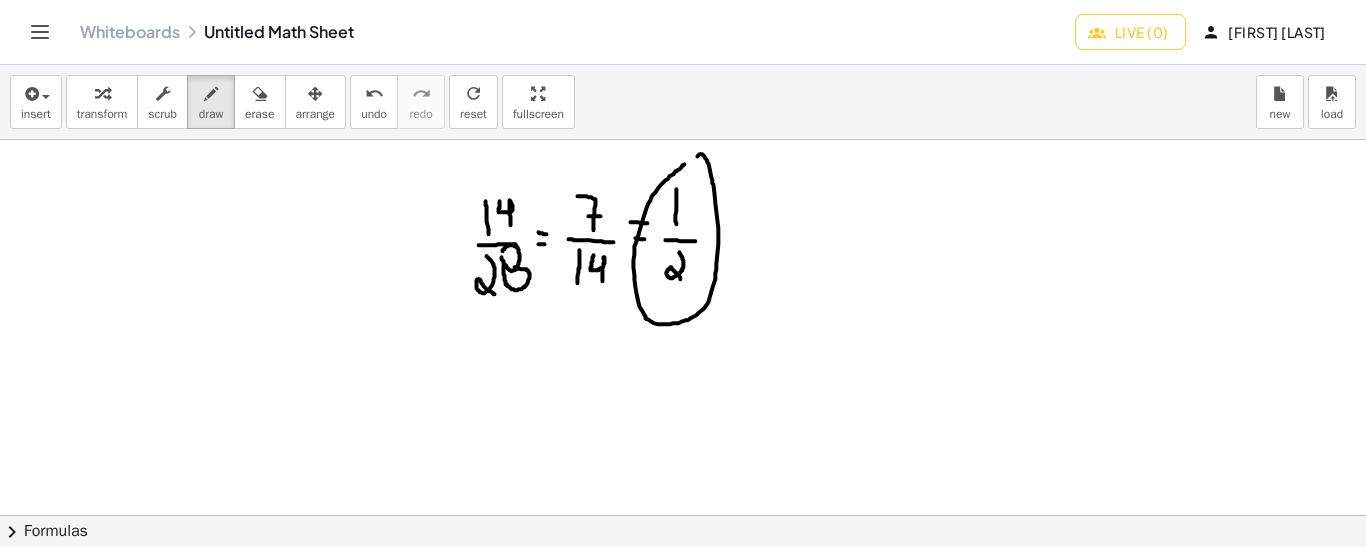click at bounding box center (683, 515) 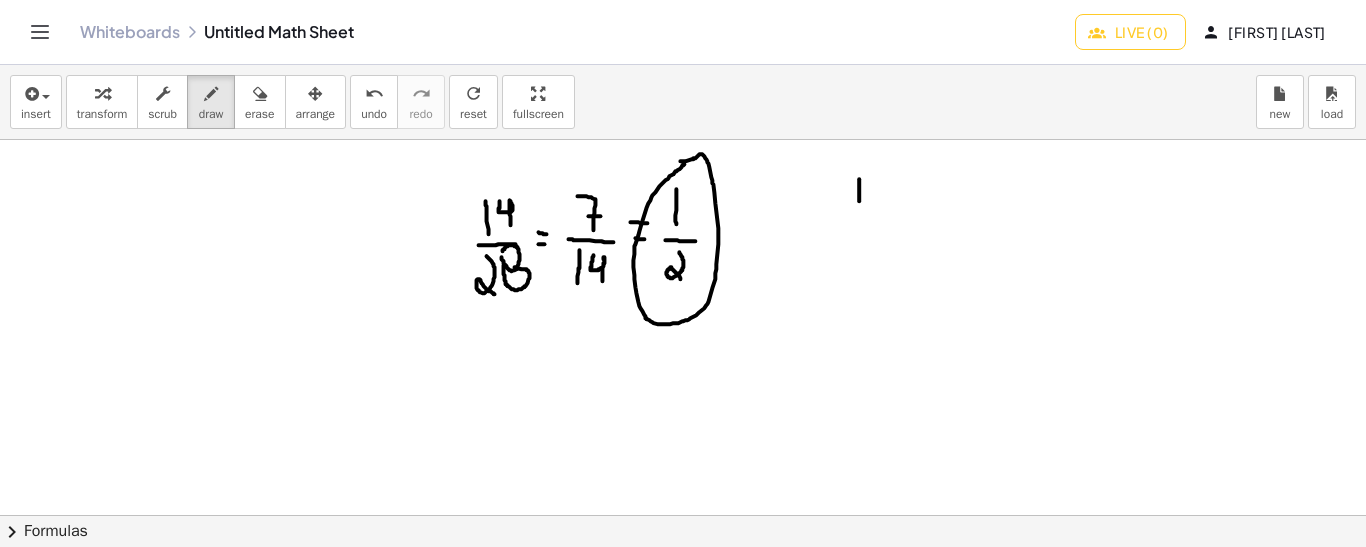 drag, startPoint x: 860, startPoint y: 178, endPoint x: 858, endPoint y: 215, distance: 37.054016 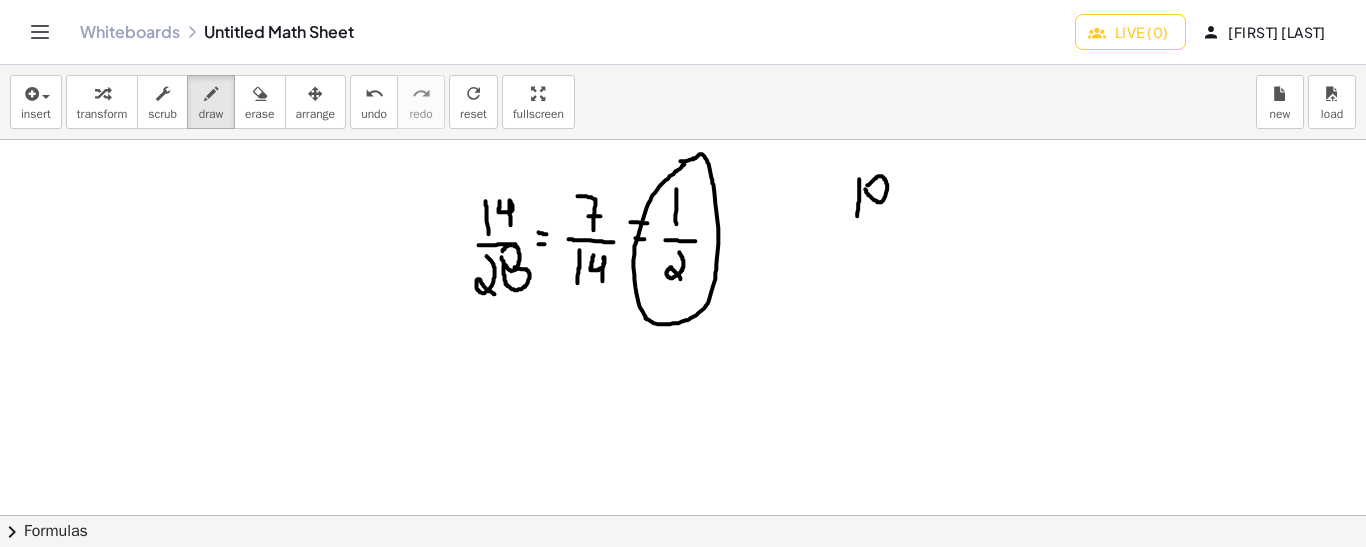 click at bounding box center [683, 515] 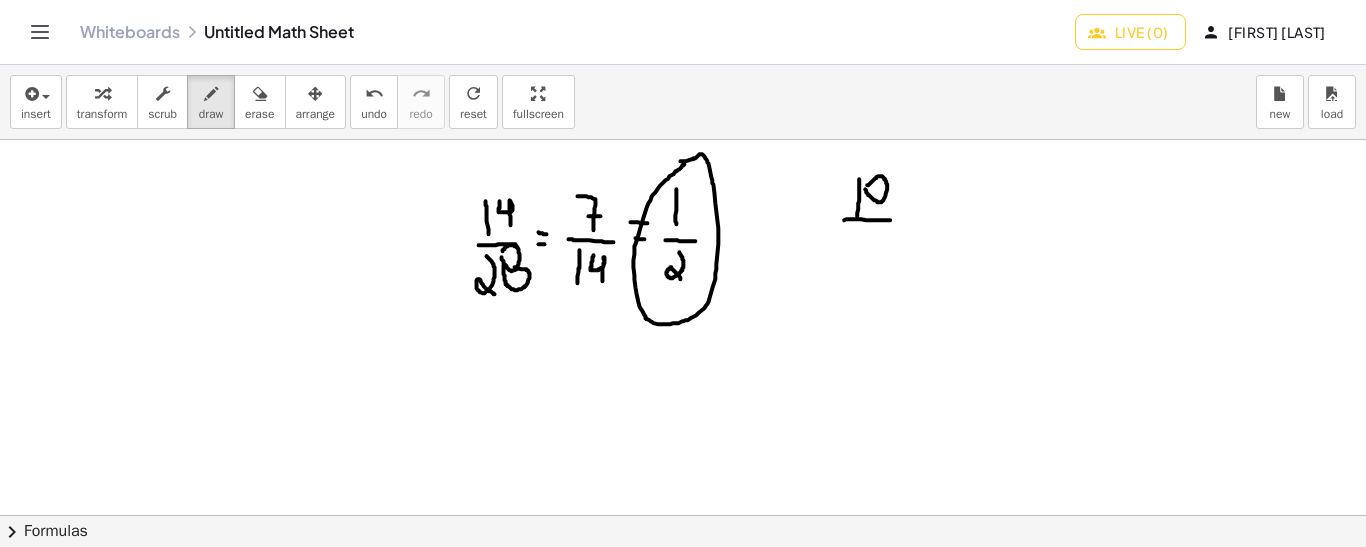drag, startPoint x: 845, startPoint y: 219, endPoint x: 910, endPoint y: 220, distance: 65.00769 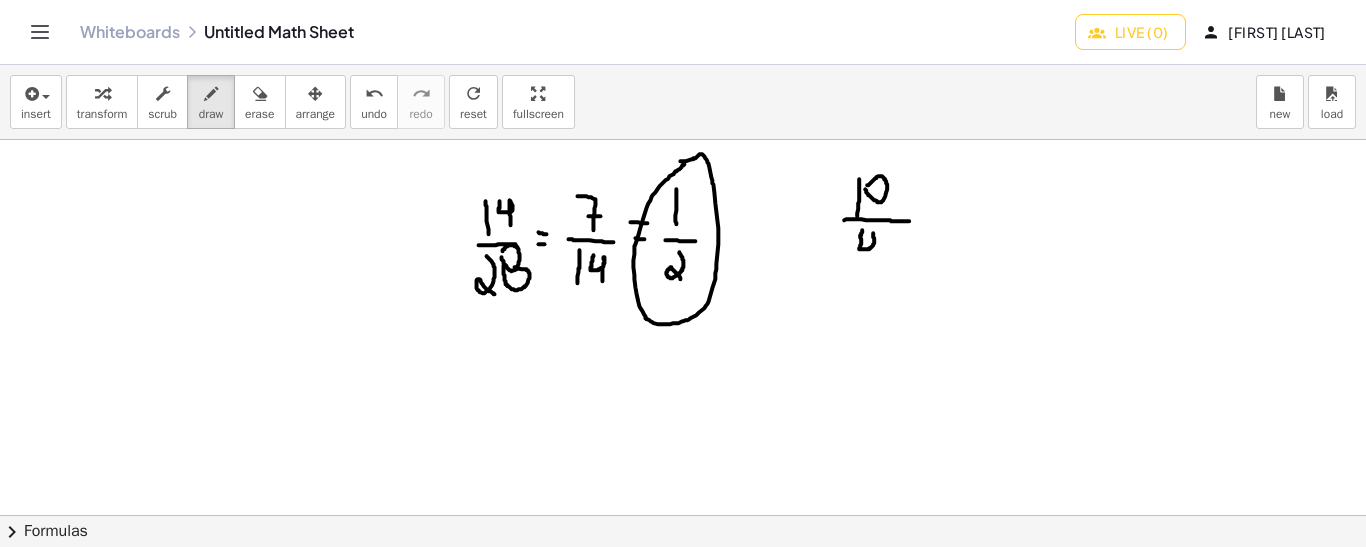 drag, startPoint x: 863, startPoint y: 229, endPoint x: 884, endPoint y: 238, distance: 22.847319 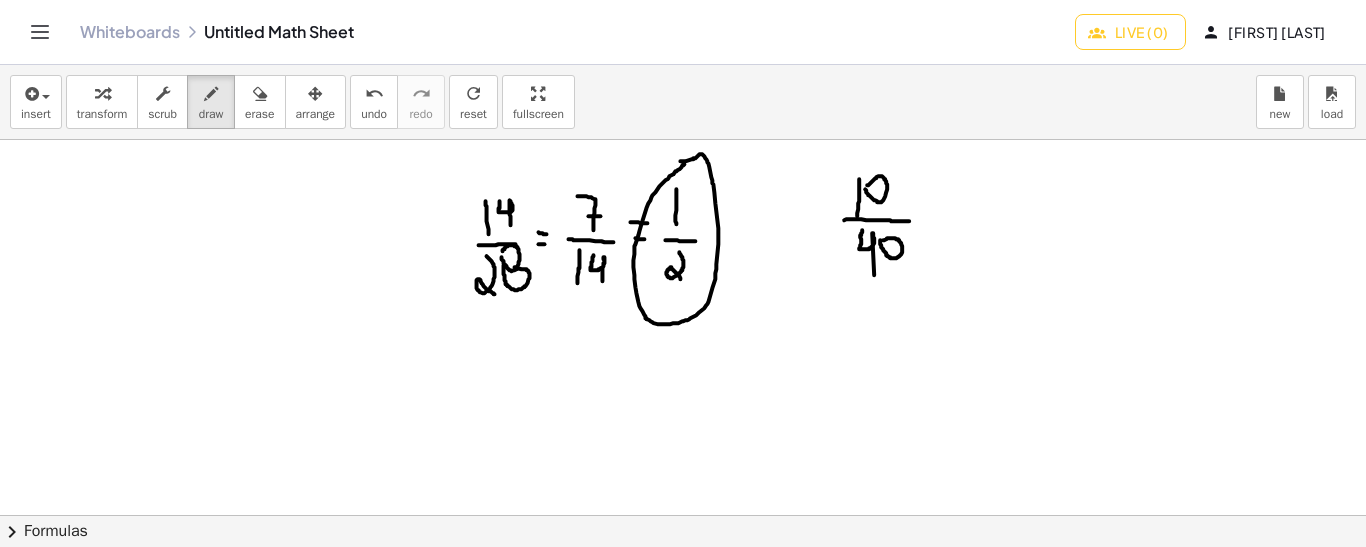 click at bounding box center [683, 515] 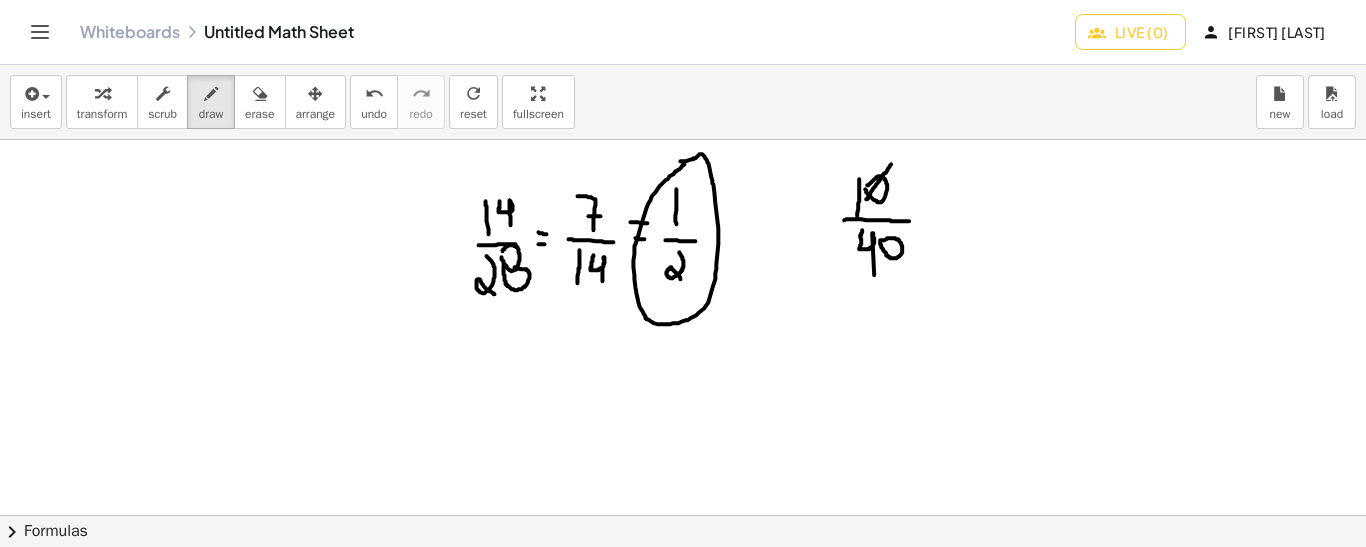 drag, startPoint x: 892, startPoint y: 163, endPoint x: 867, endPoint y: 198, distance: 43.011627 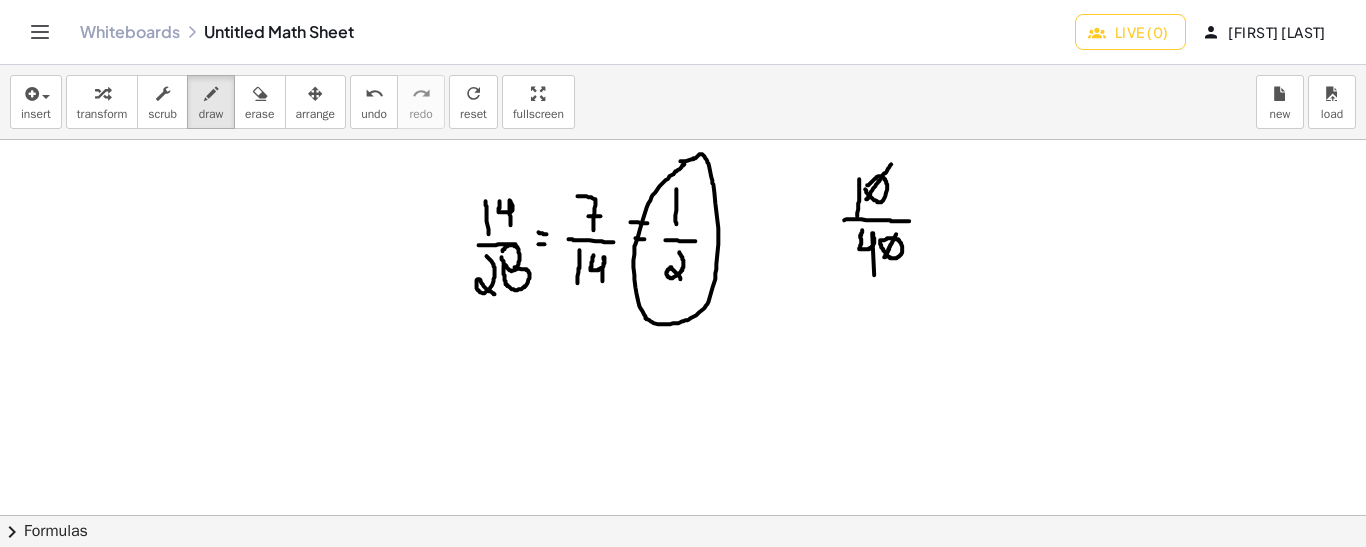 drag, startPoint x: 897, startPoint y: 233, endPoint x: 885, endPoint y: 257, distance: 26.832815 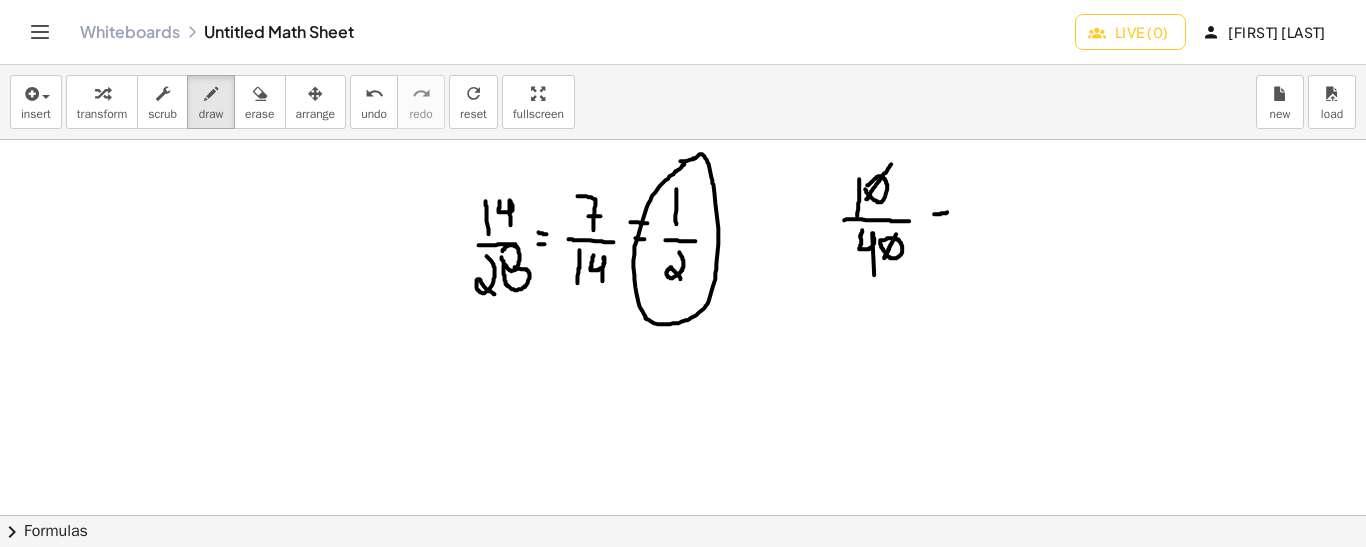 drag, startPoint x: 935, startPoint y: 213, endPoint x: 951, endPoint y: 211, distance: 16.124516 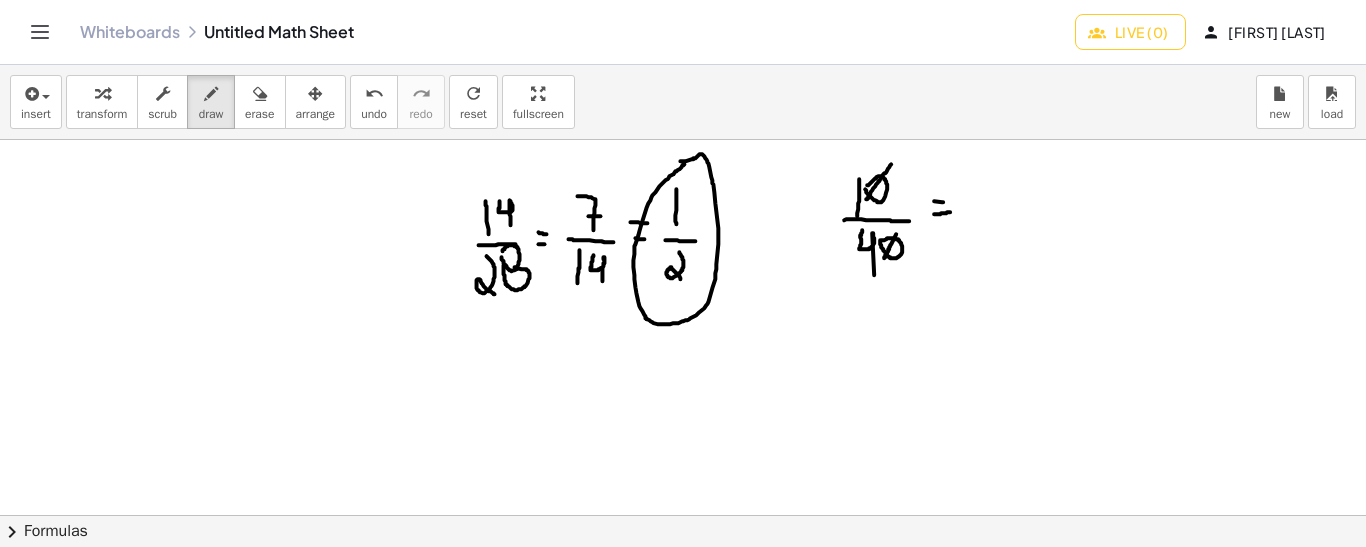 drag, startPoint x: 935, startPoint y: 200, endPoint x: 951, endPoint y: 201, distance: 16.03122 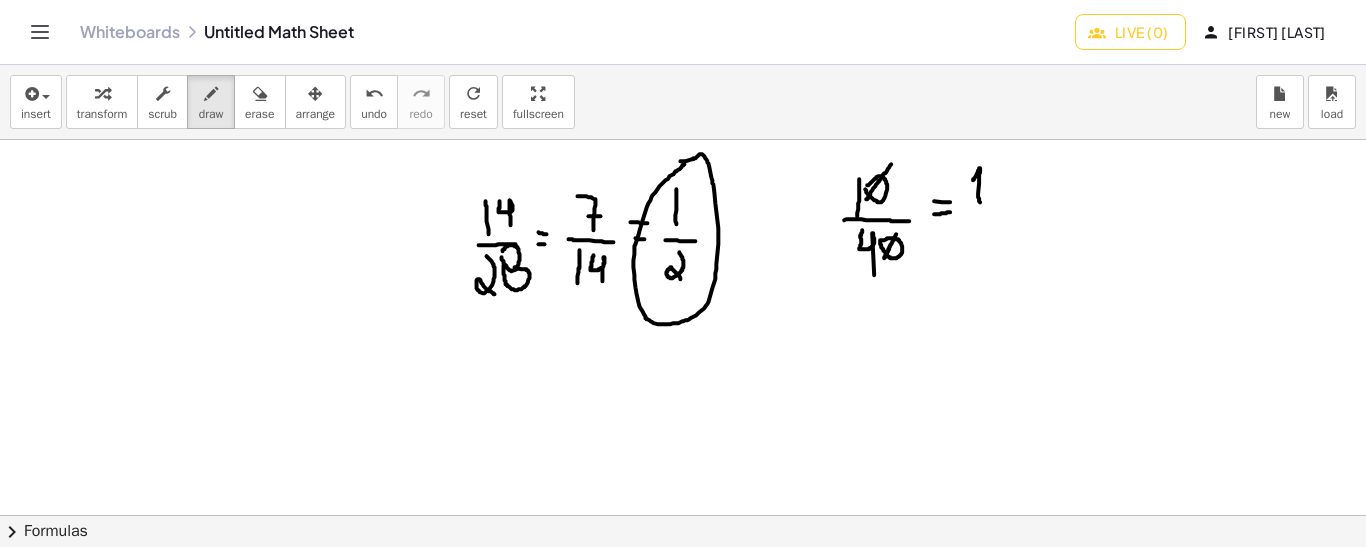 drag, startPoint x: 981, startPoint y: 201, endPoint x: 974, endPoint y: 179, distance: 23.086792 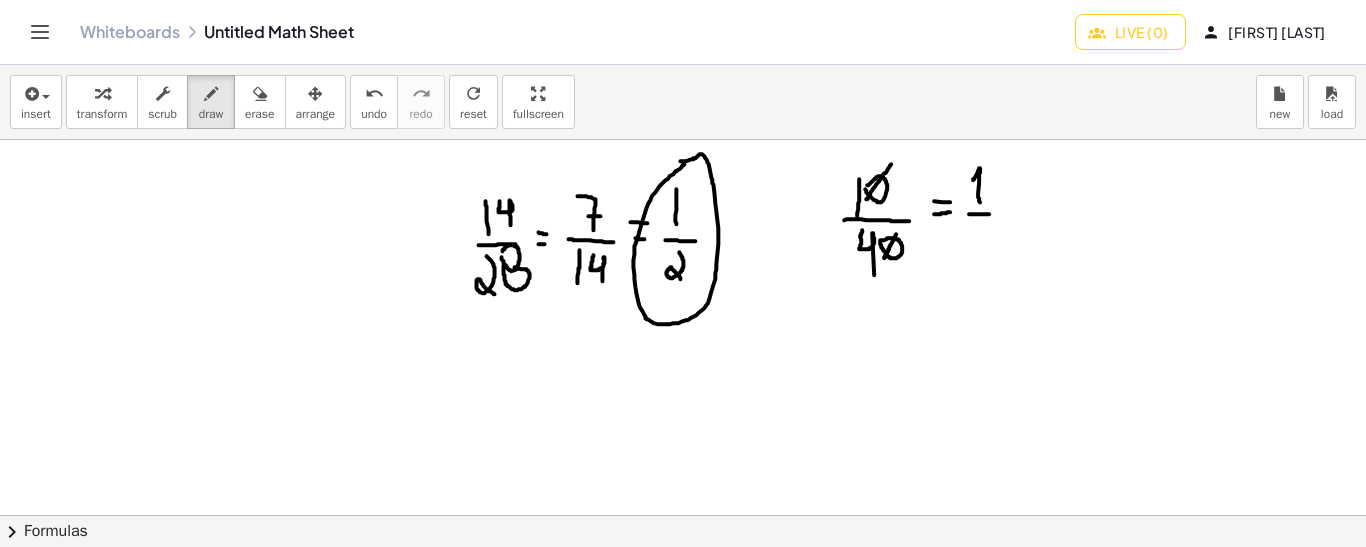 drag, startPoint x: 970, startPoint y: 213, endPoint x: 1003, endPoint y: 212, distance: 33.01515 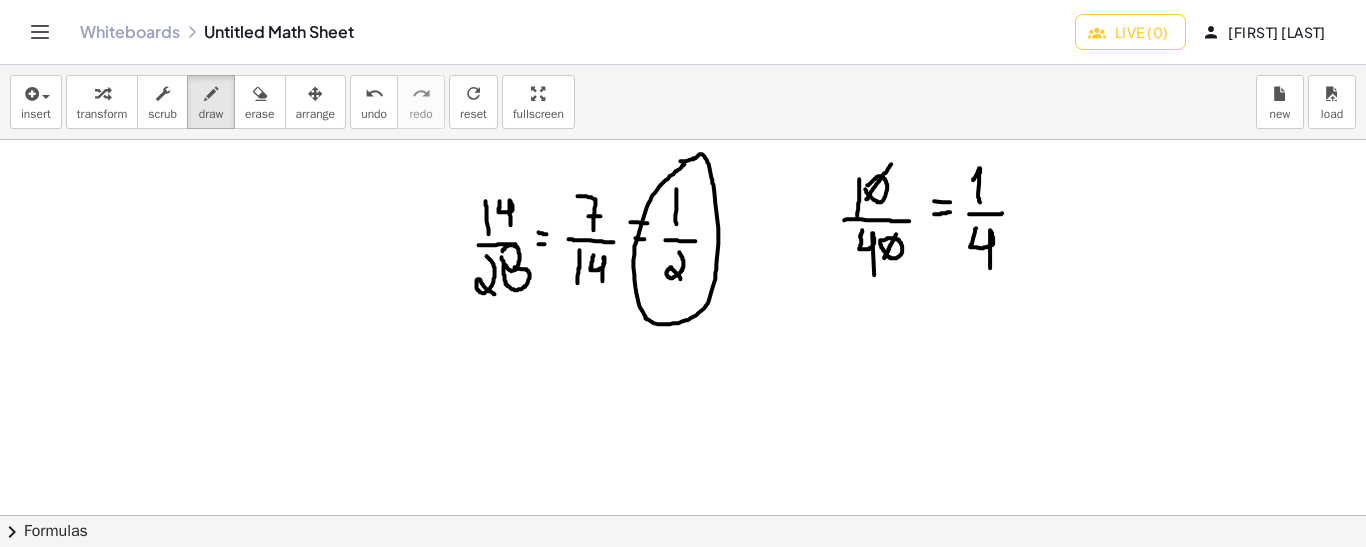 drag, startPoint x: 977, startPoint y: 227, endPoint x: 991, endPoint y: 269, distance: 44.27189 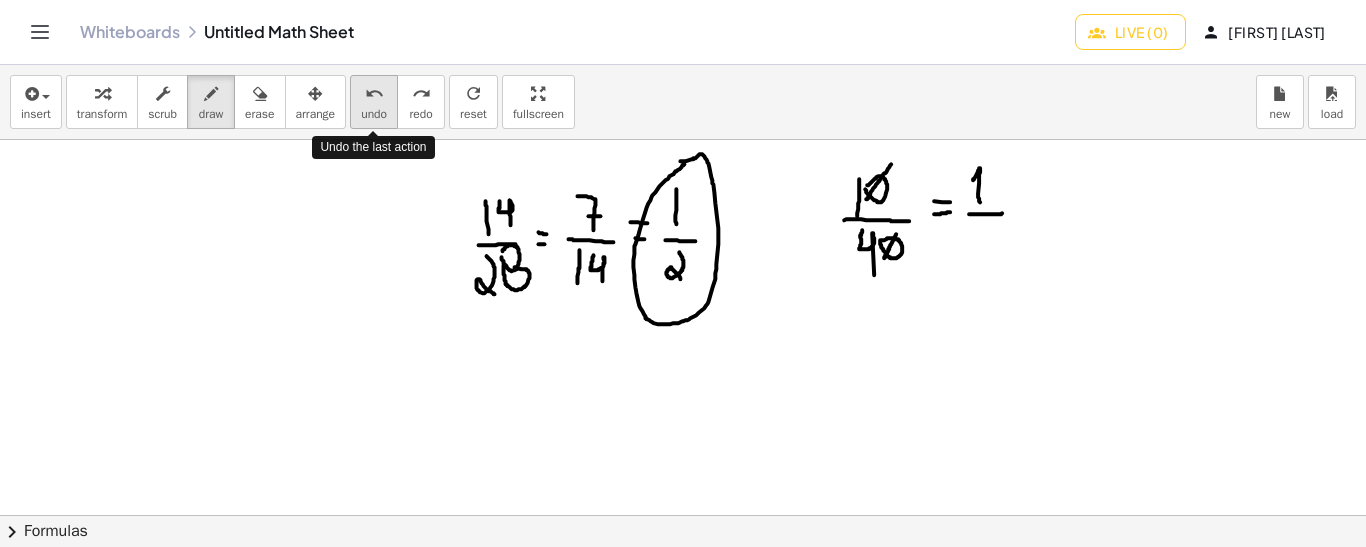 click on "undo undo" at bounding box center (374, 102) 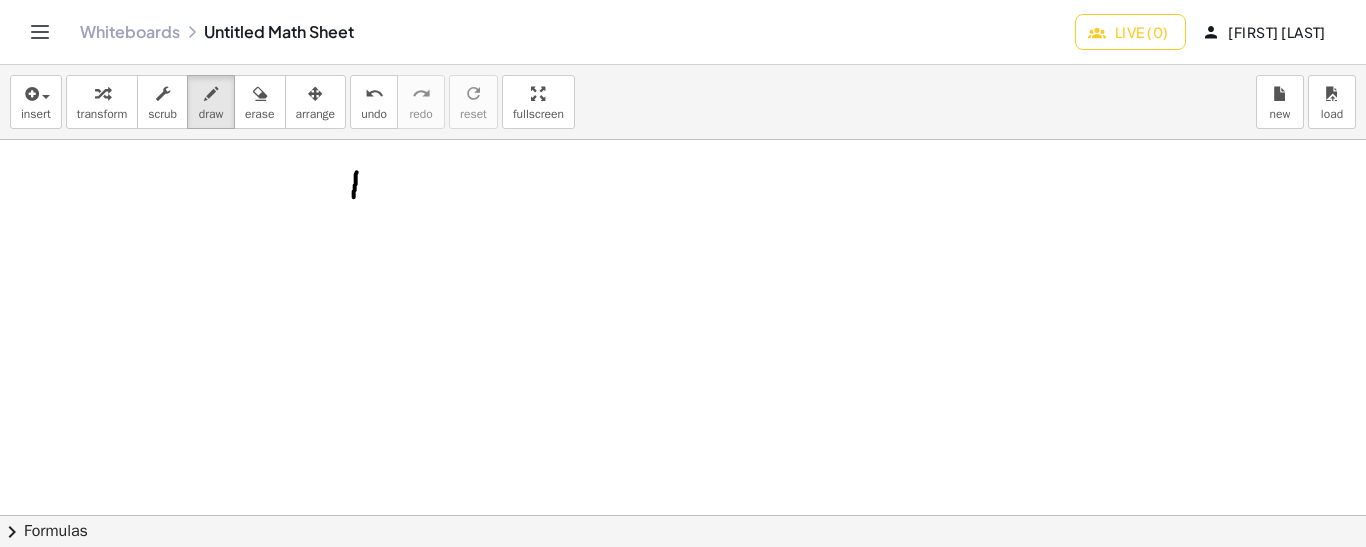 drag, startPoint x: 357, startPoint y: 171, endPoint x: 354, endPoint y: 197, distance: 26.172504 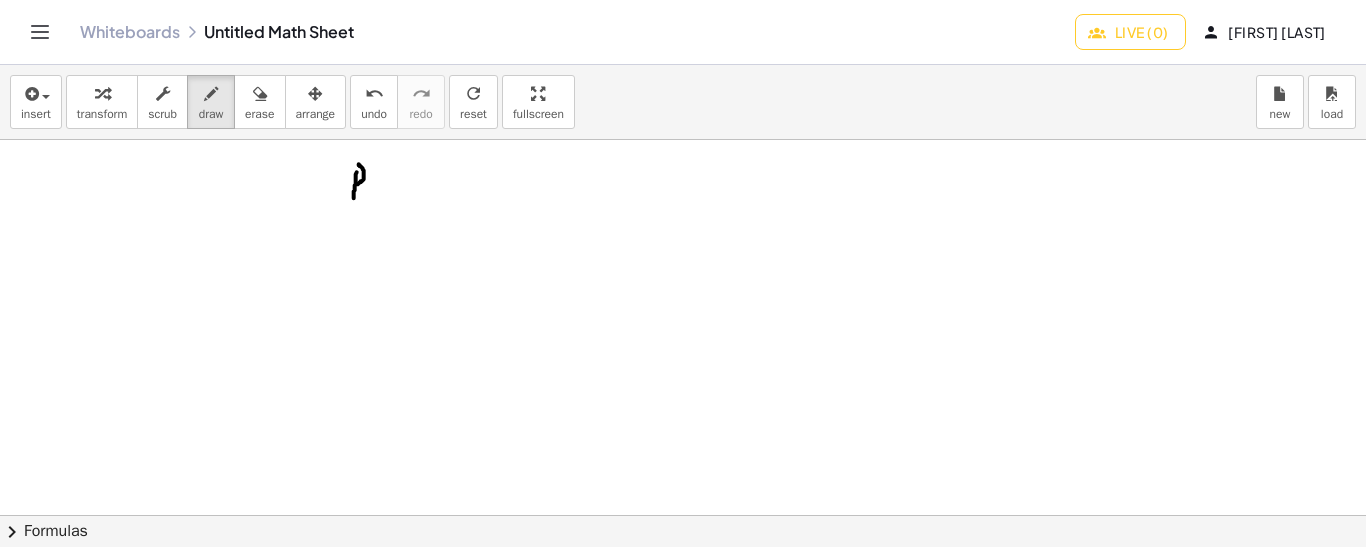 drag, startPoint x: 359, startPoint y: 163, endPoint x: 356, endPoint y: 183, distance: 20.22375 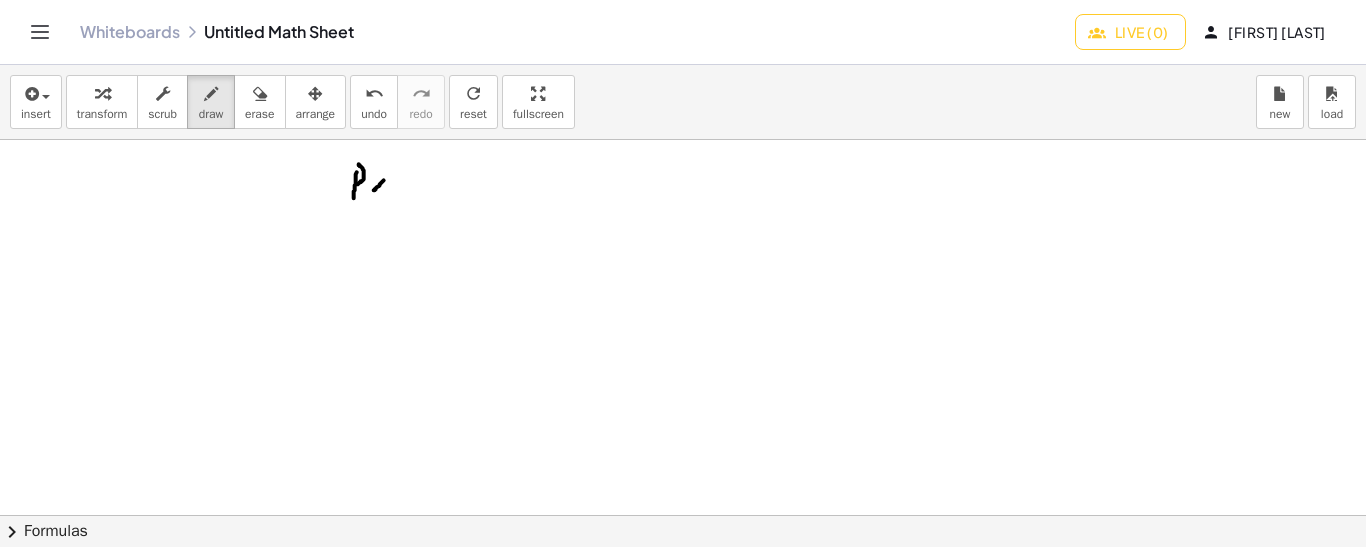 drag, startPoint x: 384, startPoint y: 179, endPoint x: 373, endPoint y: 189, distance: 14.866069 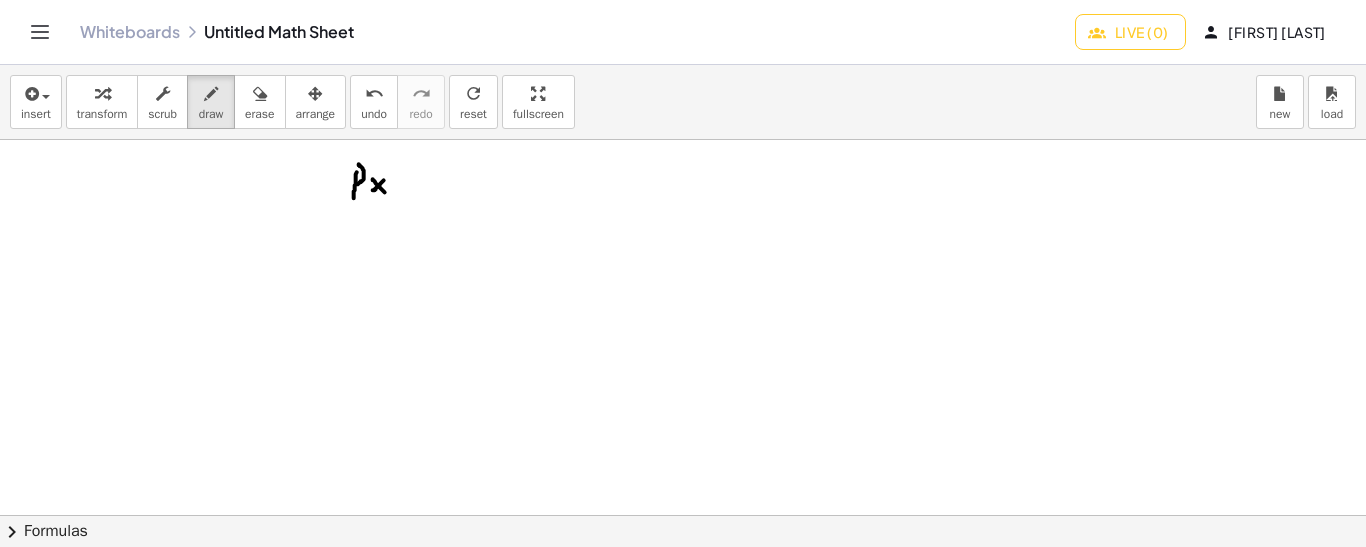 drag, startPoint x: 373, startPoint y: 178, endPoint x: 385, endPoint y: 191, distance: 17.691807 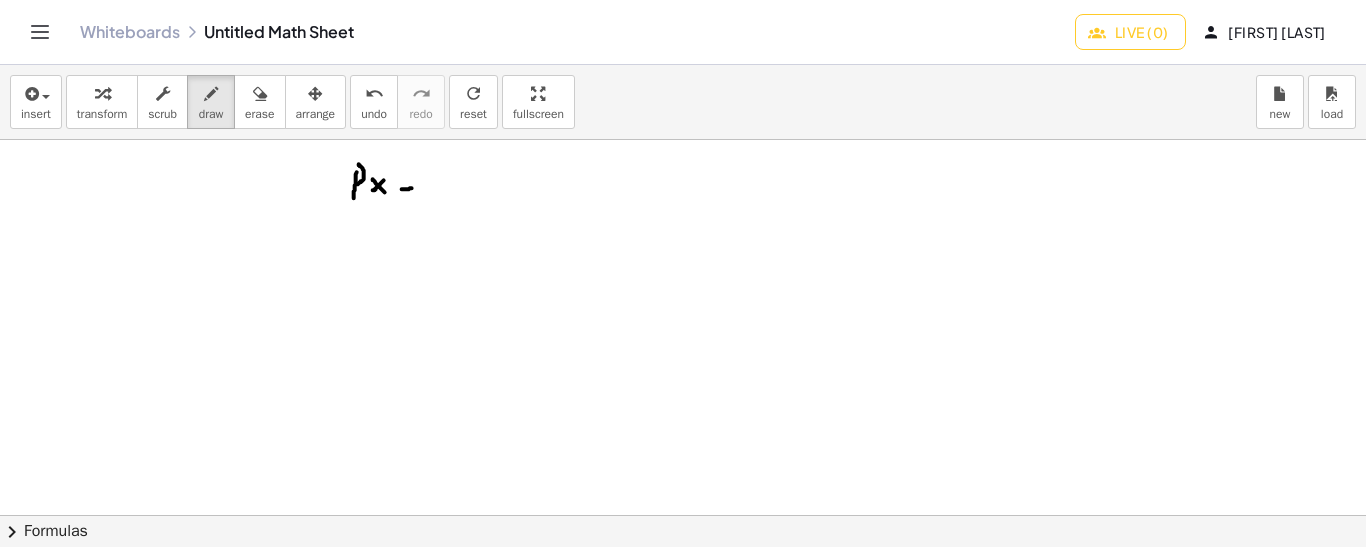 drag, startPoint x: 402, startPoint y: 188, endPoint x: 415, endPoint y: 187, distance: 13.038404 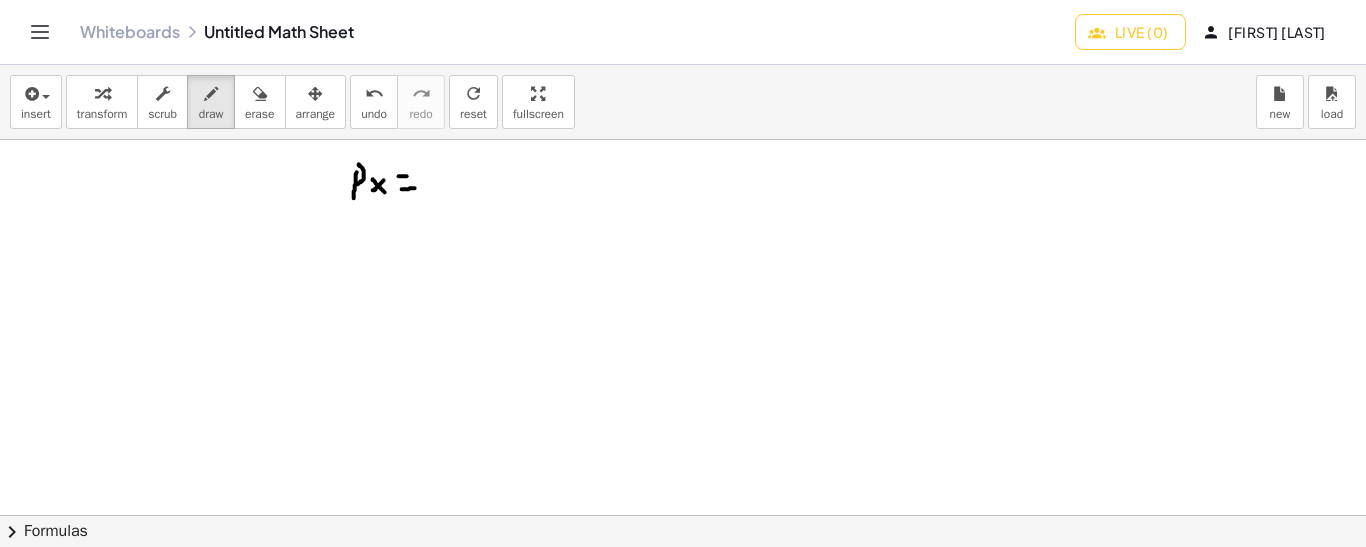 drag, startPoint x: 399, startPoint y: 175, endPoint x: 410, endPoint y: 175, distance: 11 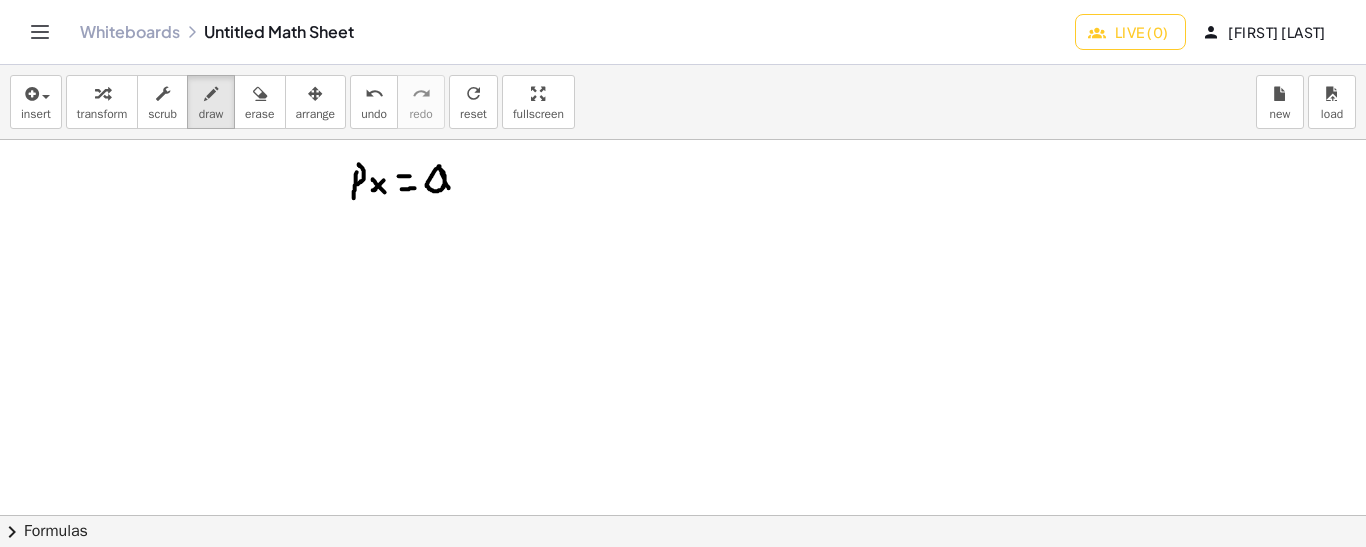 drag, startPoint x: 440, startPoint y: 165, endPoint x: 458, endPoint y: 189, distance: 30 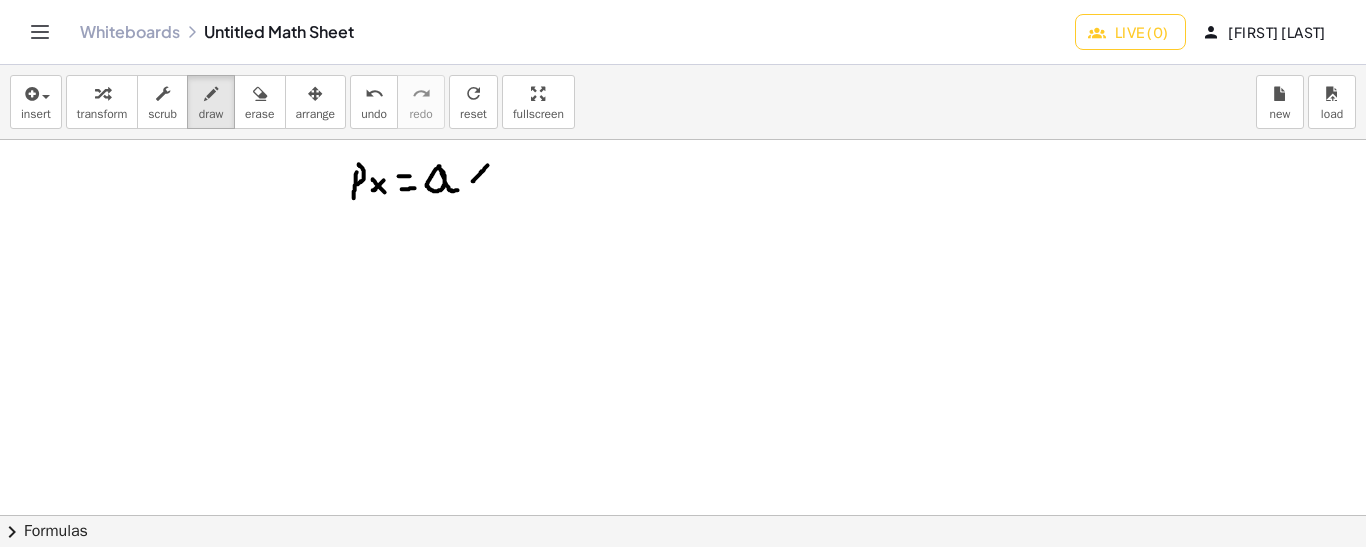 drag, startPoint x: 488, startPoint y: 164, endPoint x: 471, endPoint y: 180, distance: 23.345236 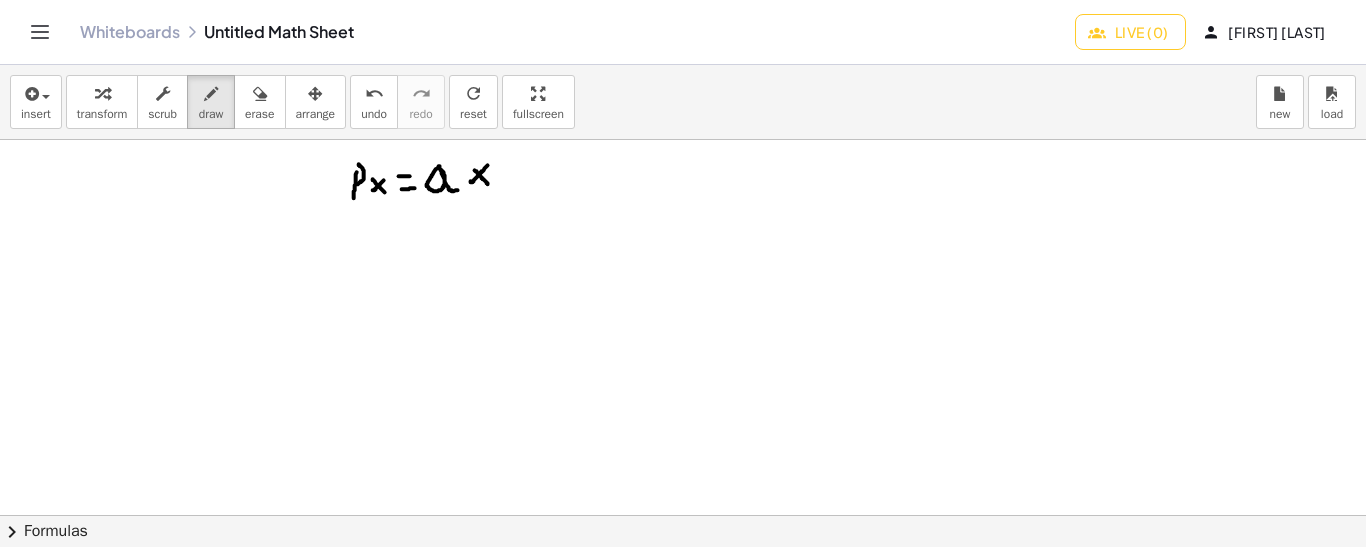 drag, startPoint x: 475, startPoint y: 169, endPoint x: 489, endPoint y: 184, distance: 20.518284 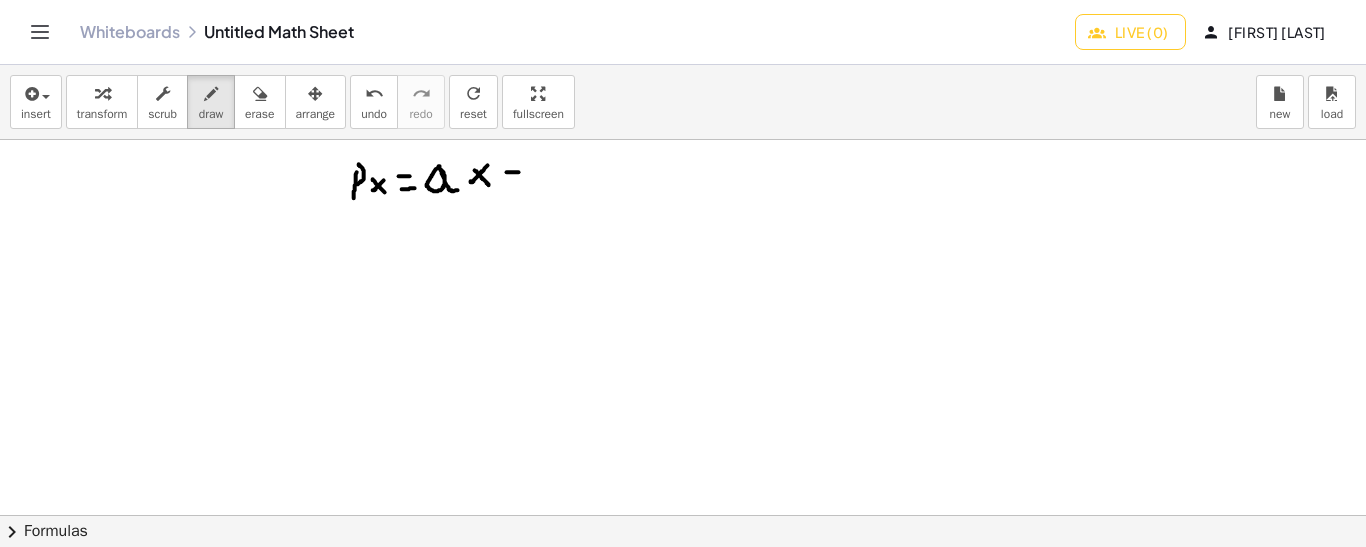 drag, startPoint x: 507, startPoint y: 171, endPoint x: 524, endPoint y: 171, distance: 17 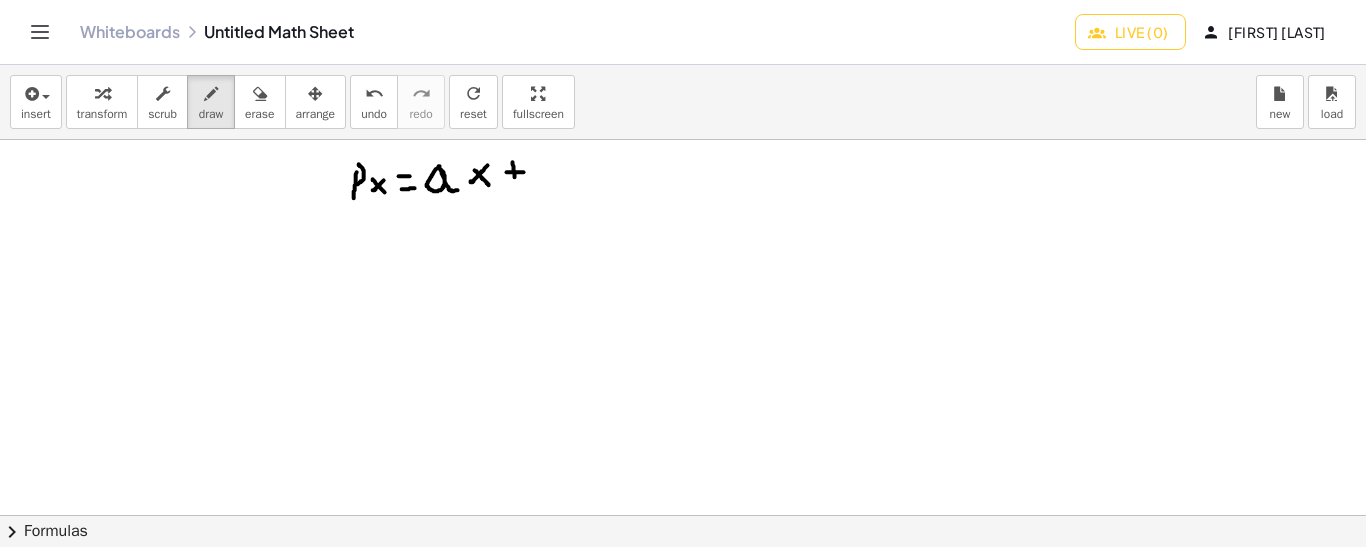 drag, startPoint x: 513, startPoint y: 161, endPoint x: 516, endPoint y: 184, distance: 23.194826 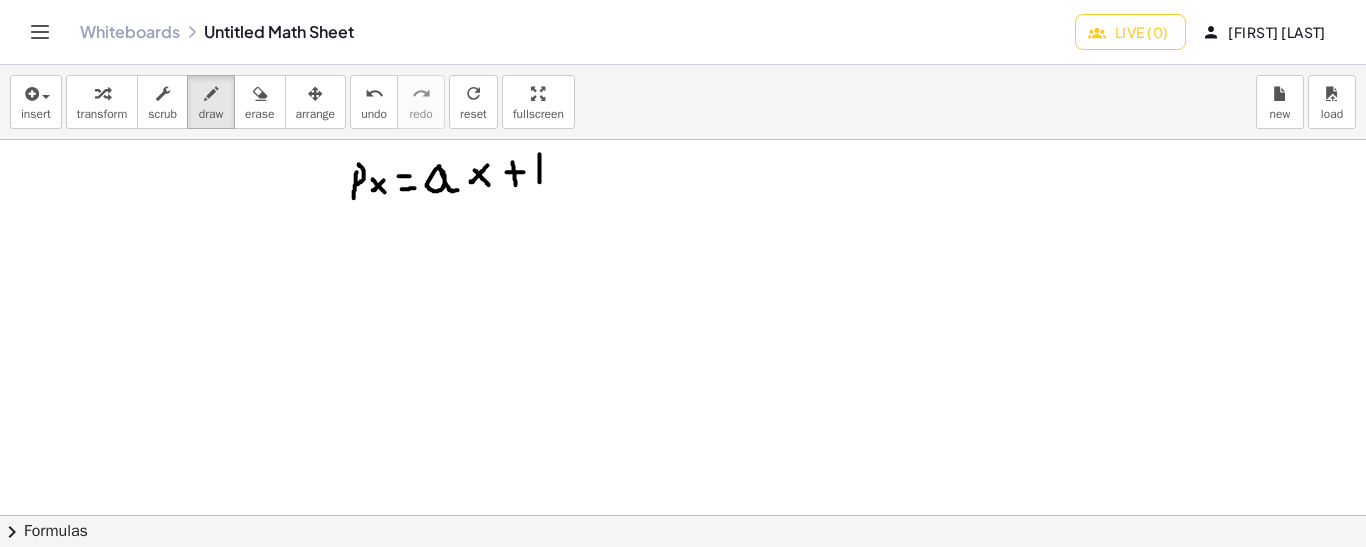 drag, startPoint x: 540, startPoint y: 153, endPoint x: 540, endPoint y: 181, distance: 28 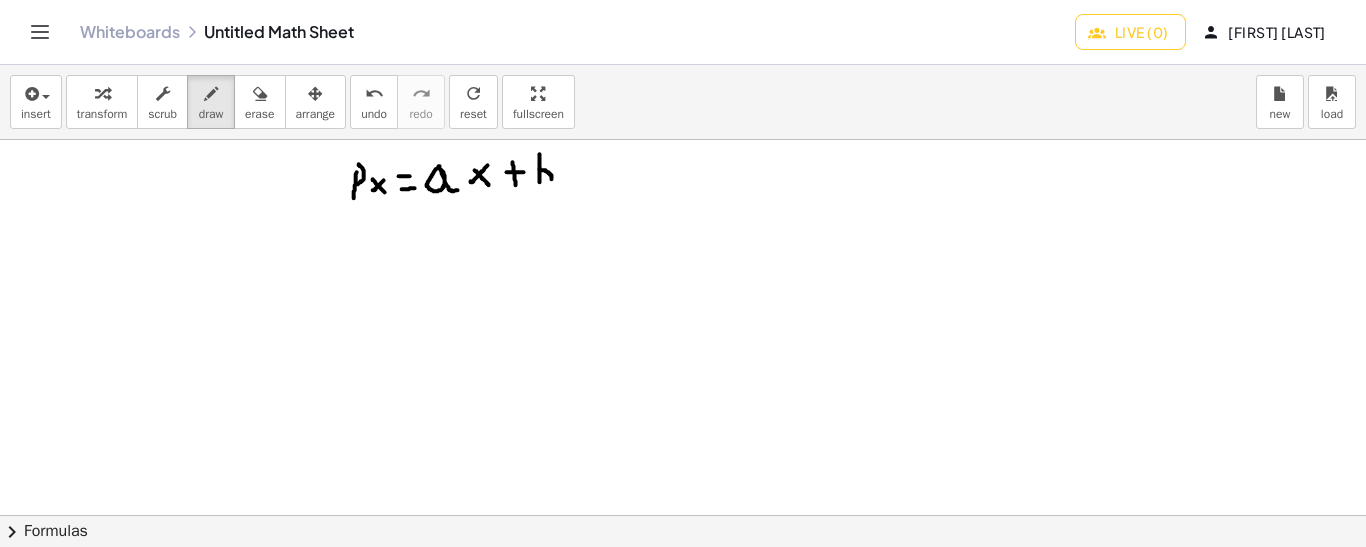 drag, startPoint x: 540, startPoint y: 168, endPoint x: 346, endPoint y: 152, distance: 194.65868 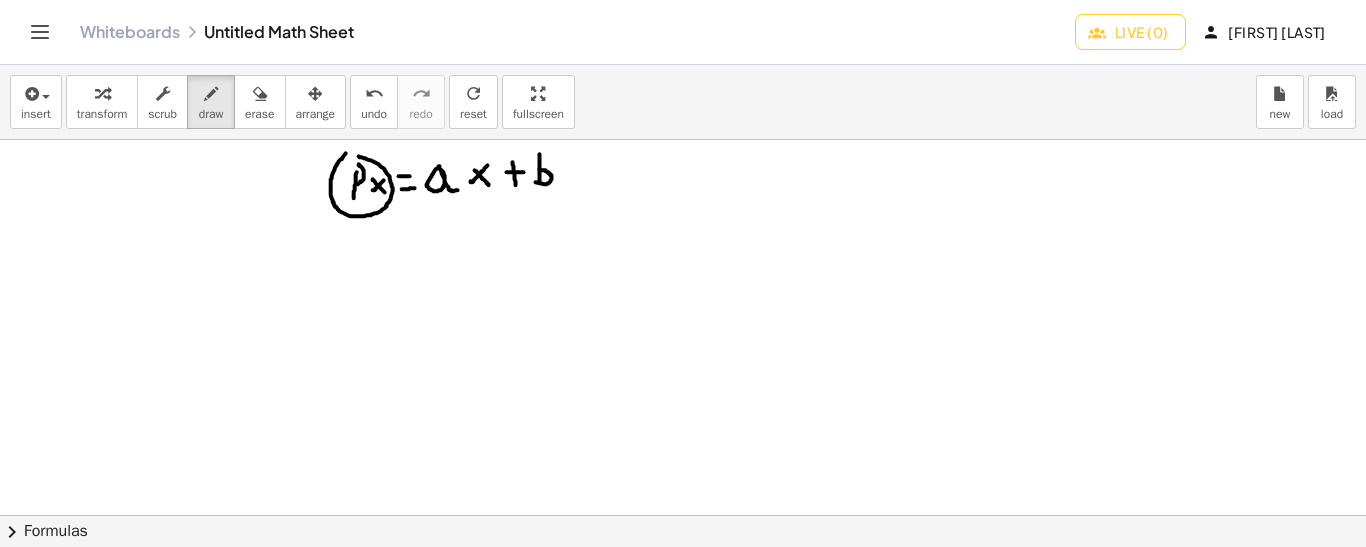 click at bounding box center [683, 515] 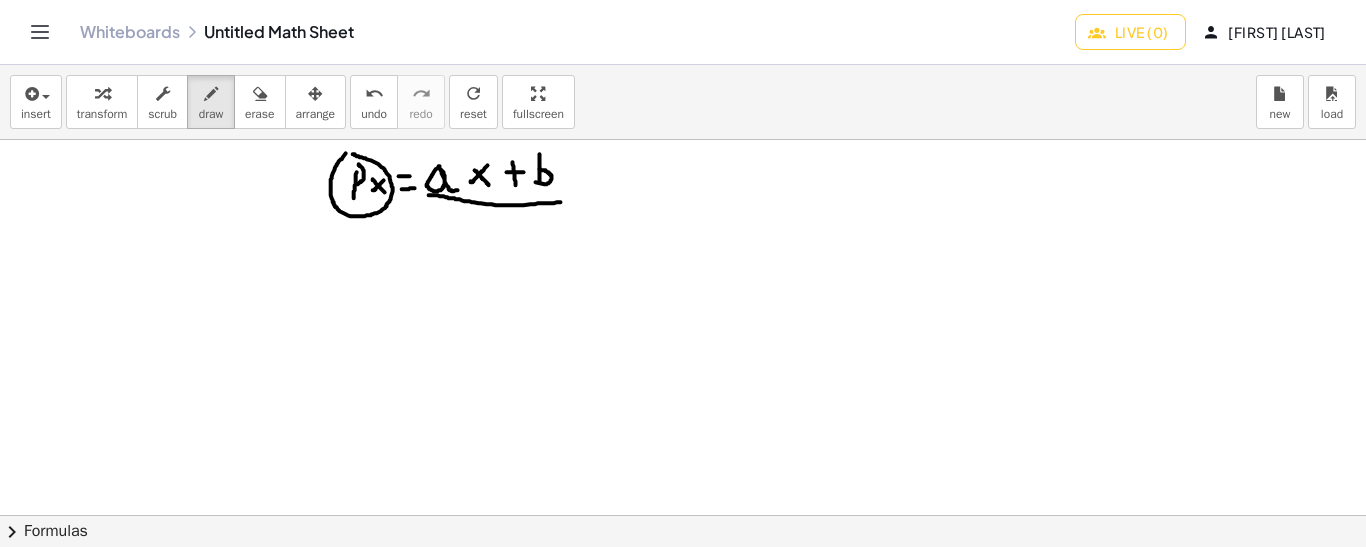 drag, startPoint x: 429, startPoint y: 194, endPoint x: 562, endPoint y: 201, distance: 133.18408 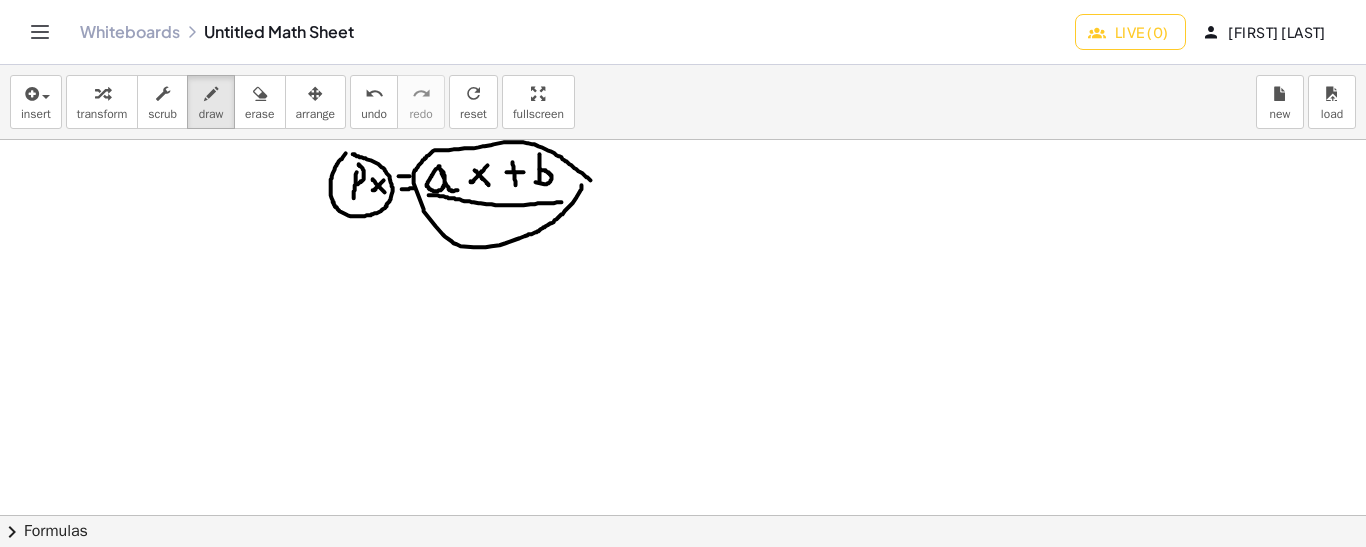 click at bounding box center (683, 515) 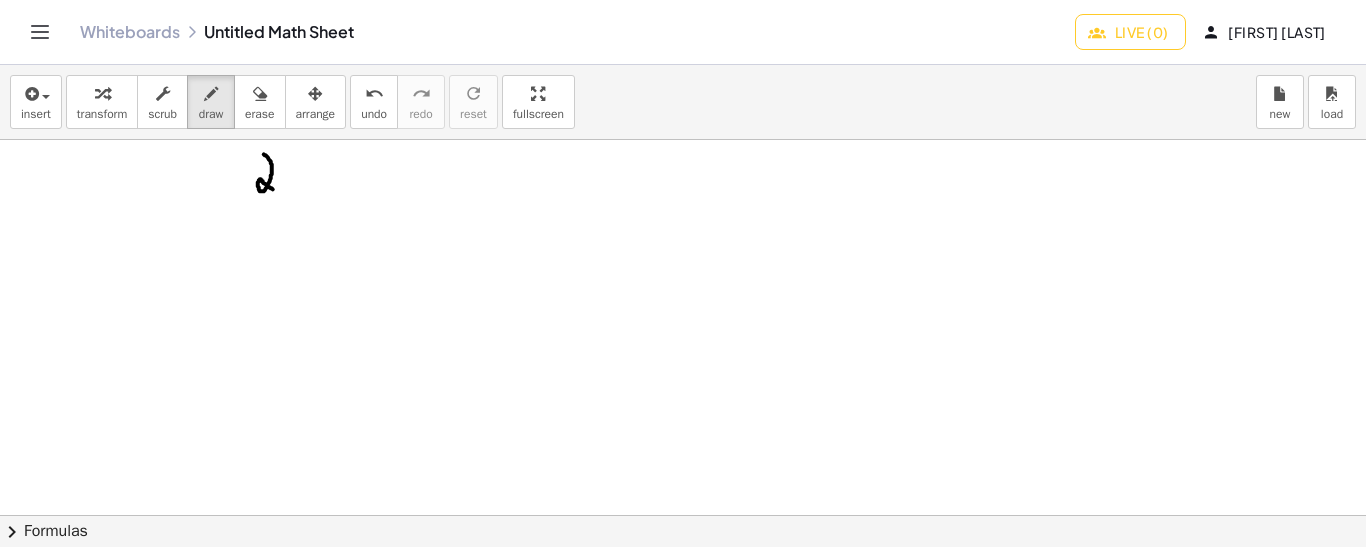 drag, startPoint x: 264, startPoint y: 153, endPoint x: 274, endPoint y: 188, distance: 36.40055 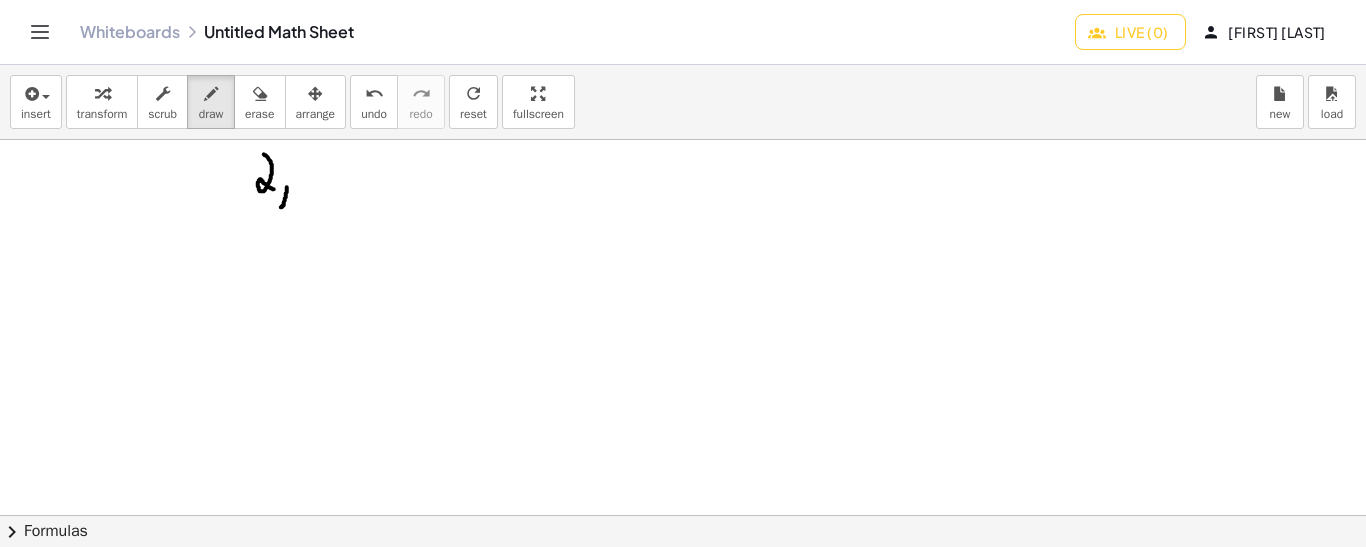 drag, startPoint x: 287, startPoint y: 186, endPoint x: 281, endPoint y: 206, distance: 20.880613 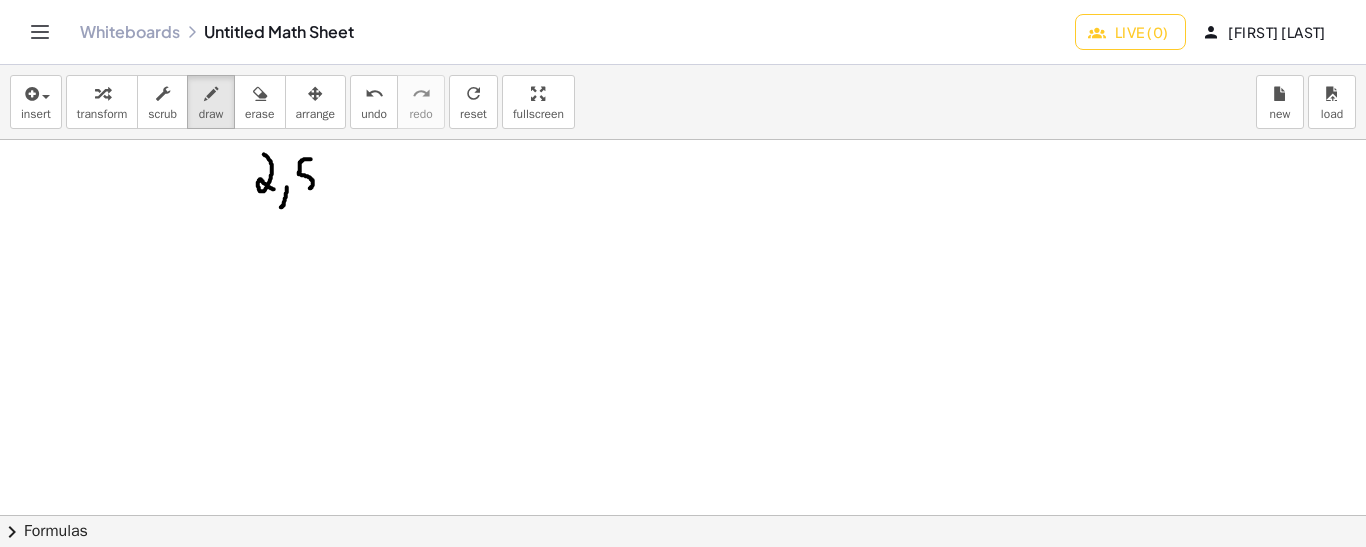 drag, startPoint x: 311, startPoint y: 158, endPoint x: 303, endPoint y: 192, distance: 34.928497 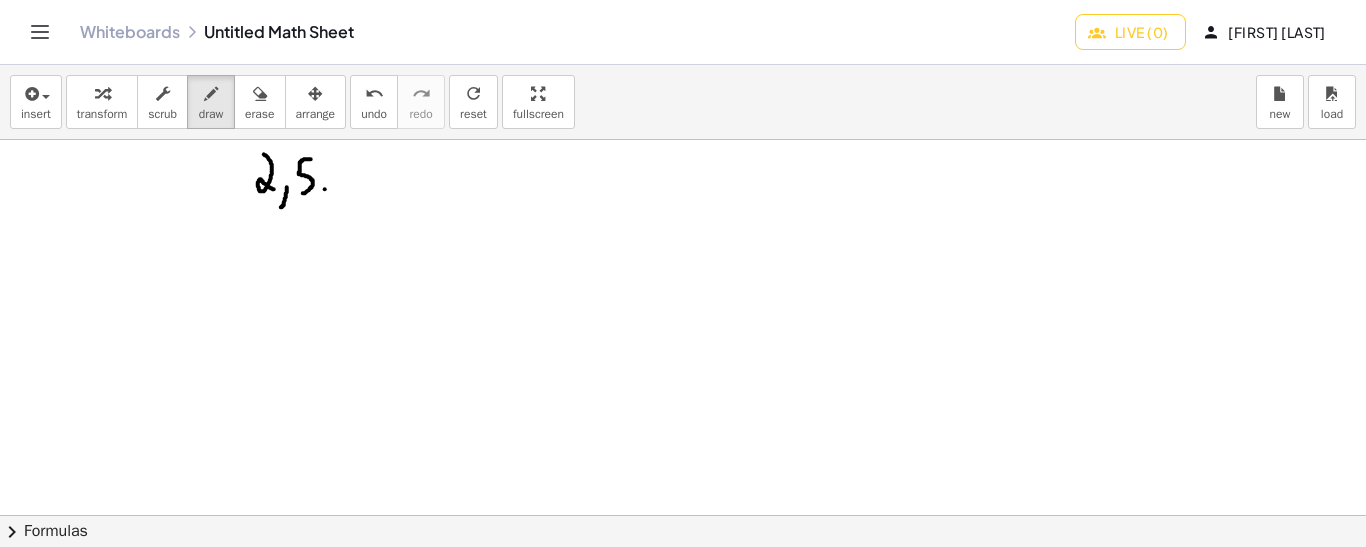 click at bounding box center [683, 515] 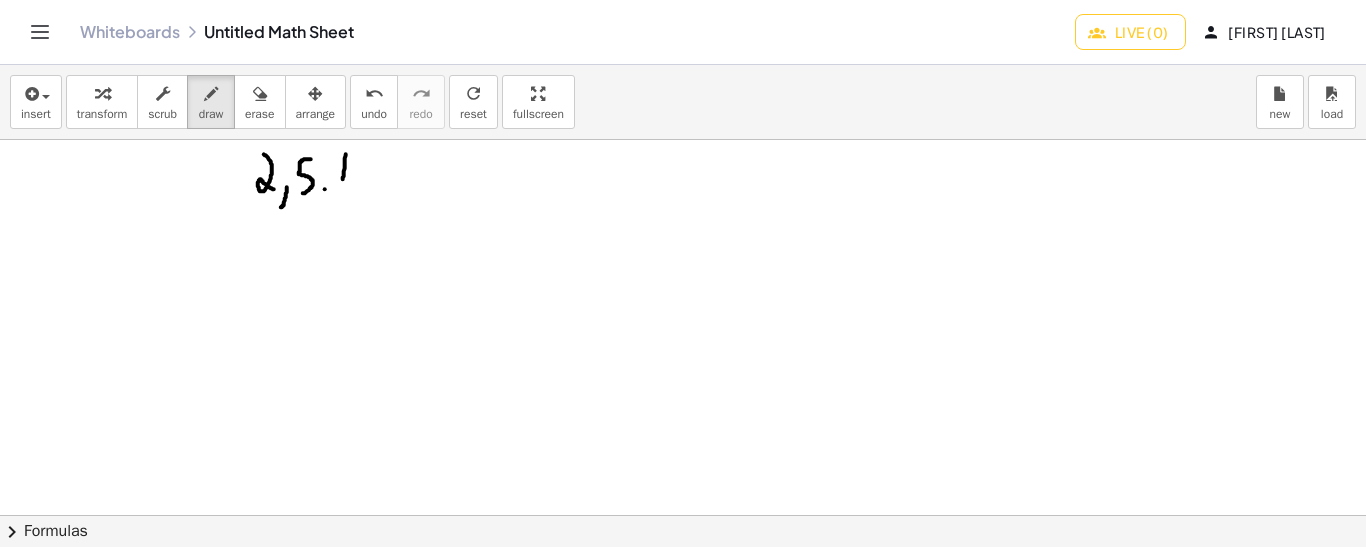 drag, startPoint x: 346, startPoint y: 153, endPoint x: 343, endPoint y: 182, distance: 29.15476 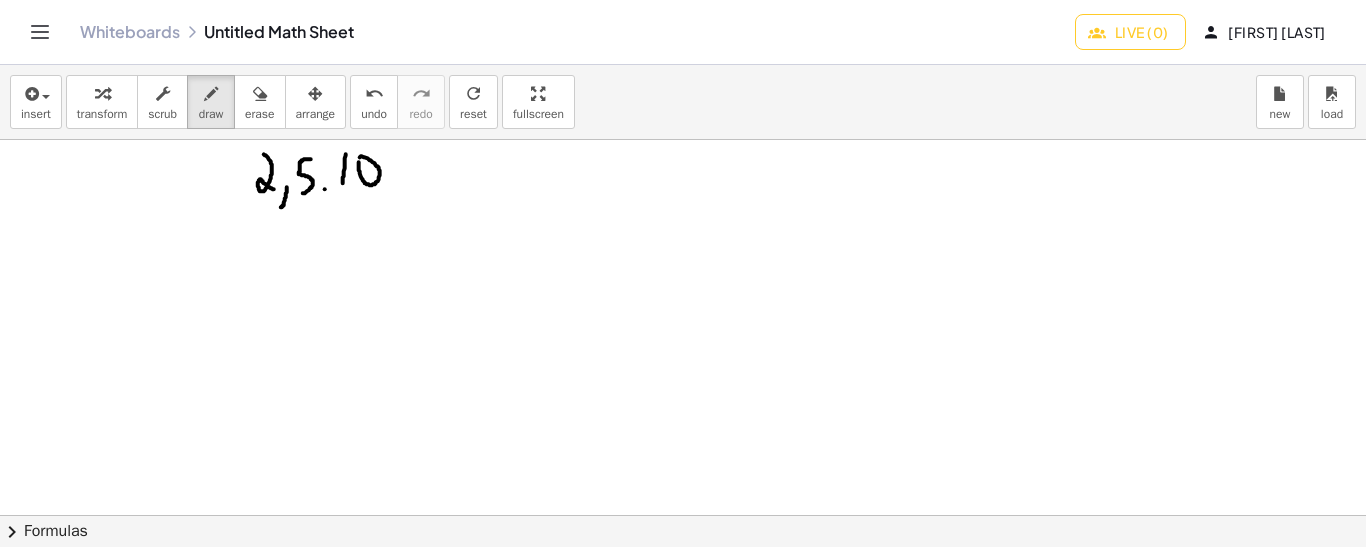 click at bounding box center [683, 515] 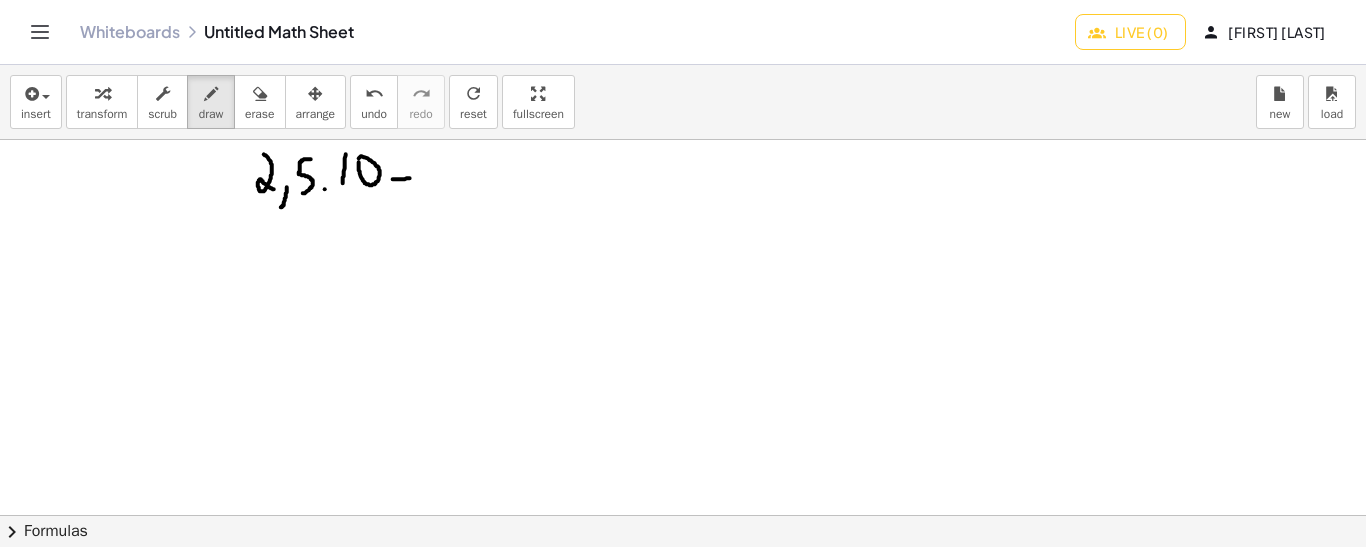 drag, startPoint x: 393, startPoint y: 178, endPoint x: 411, endPoint y: 177, distance: 18.027756 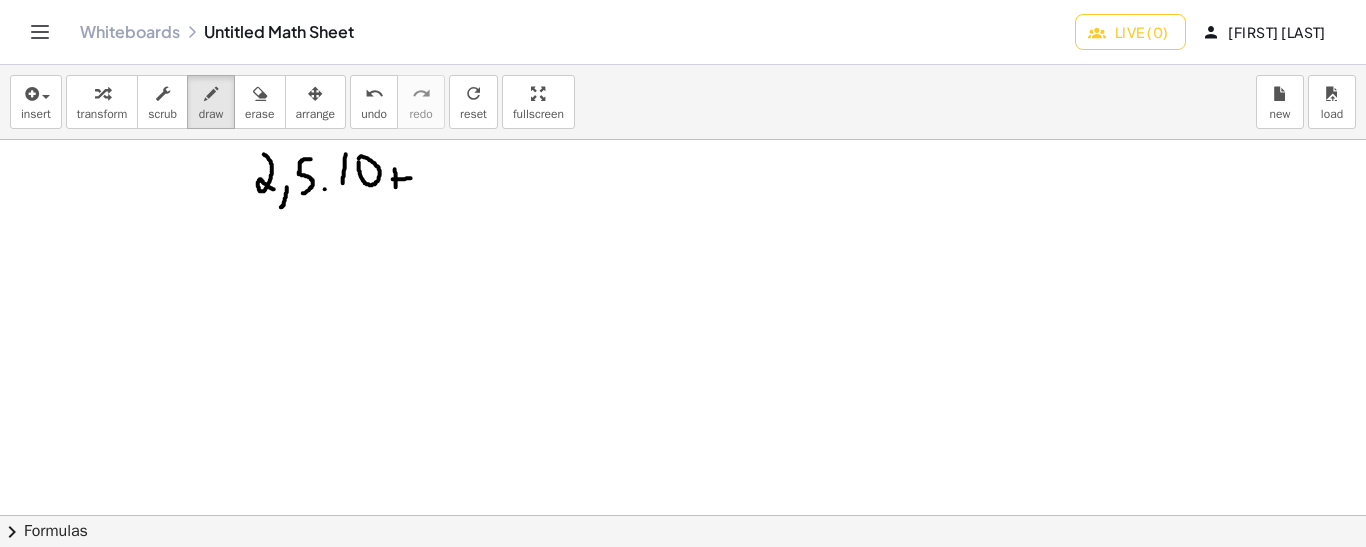 drag, startPoint x: 395, startPoint y: 168, endPoint x: 396, endPoint y: 187, distance: 19.026299 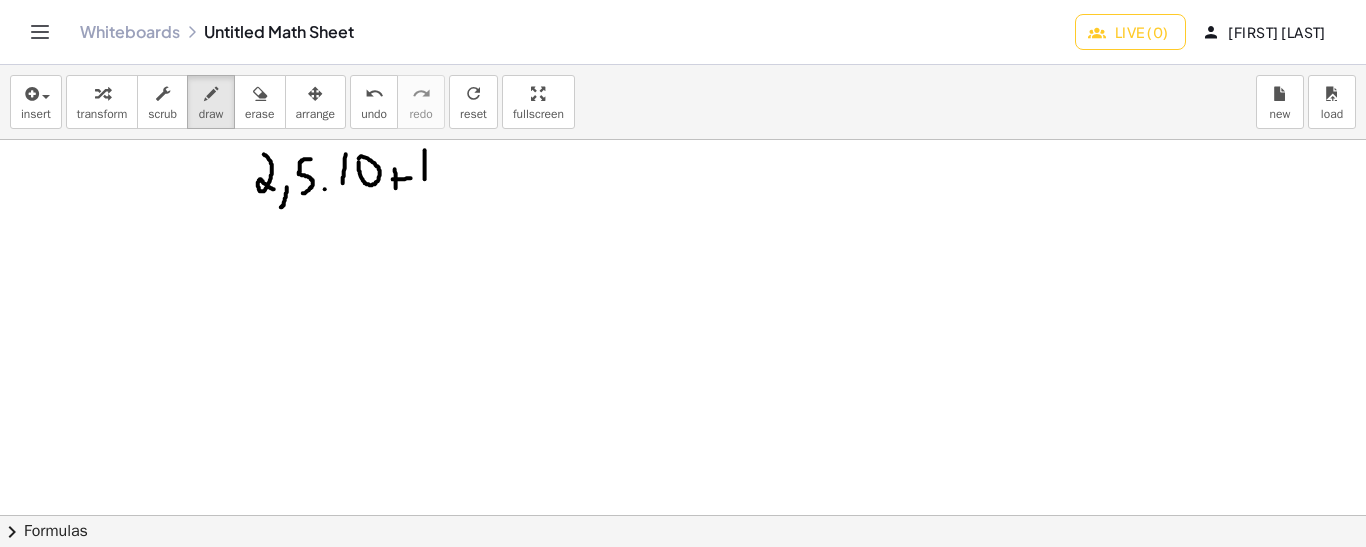 drag, startPoint x: 425, startPoint y: 149, endPoint x: 425, endPoint y: 178, distance: 29 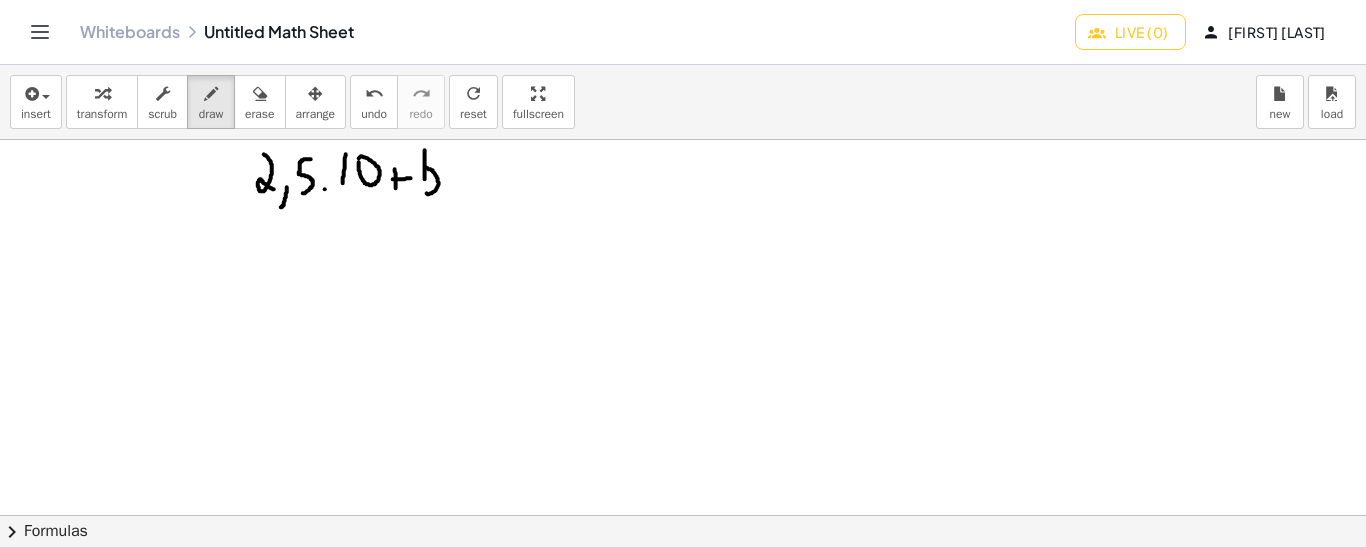 drag, startPoint x: 426, startPoint y: 166, endPoint x: 423, endPoint y: 186, distance: 20.22375 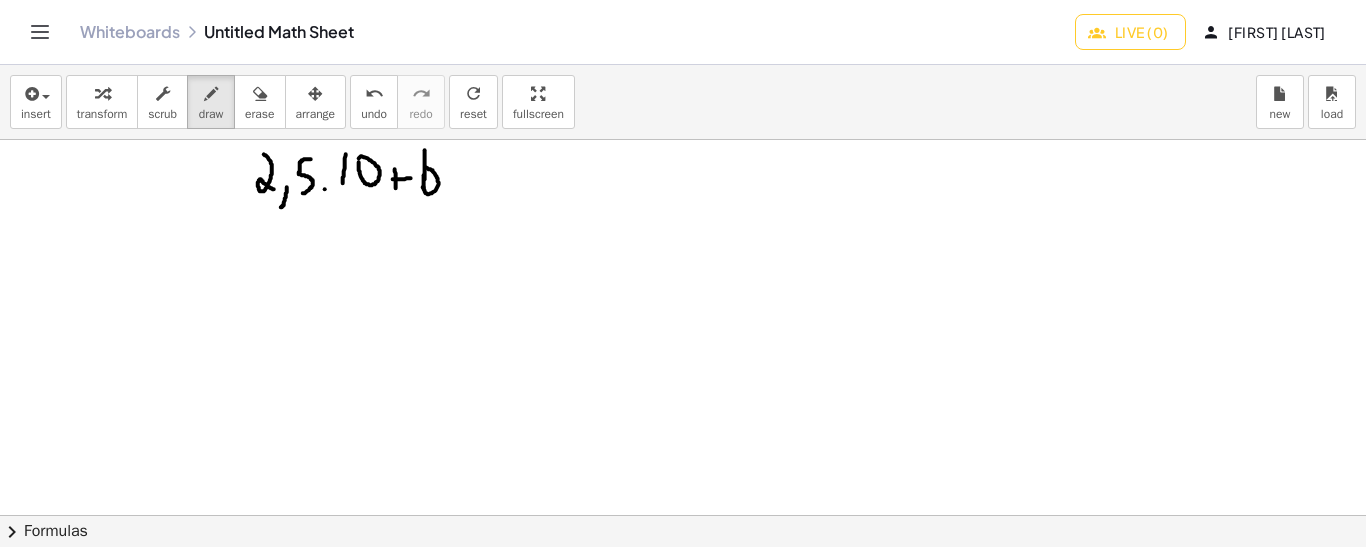 drag, startPoint x: 424, startPoint y: 174, endPoint x: 424, endPoint y: 187, distance: 13 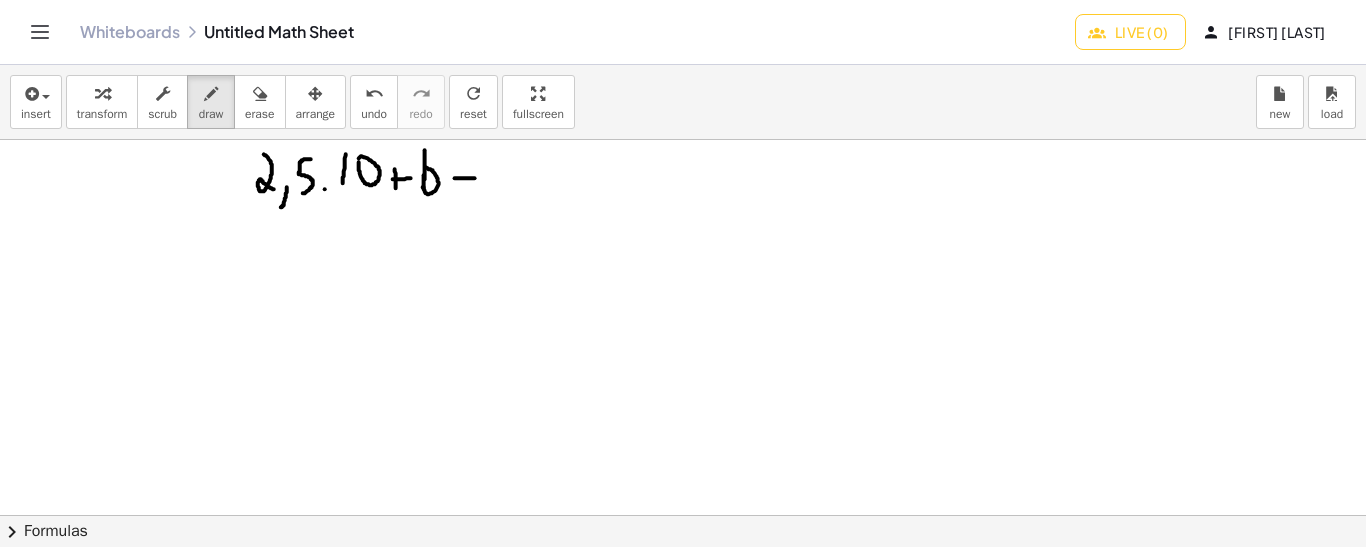 drag, startPoint x: 455, startPoint y: 177, endPoint x: 478, endPoint y: 177, distance: 23 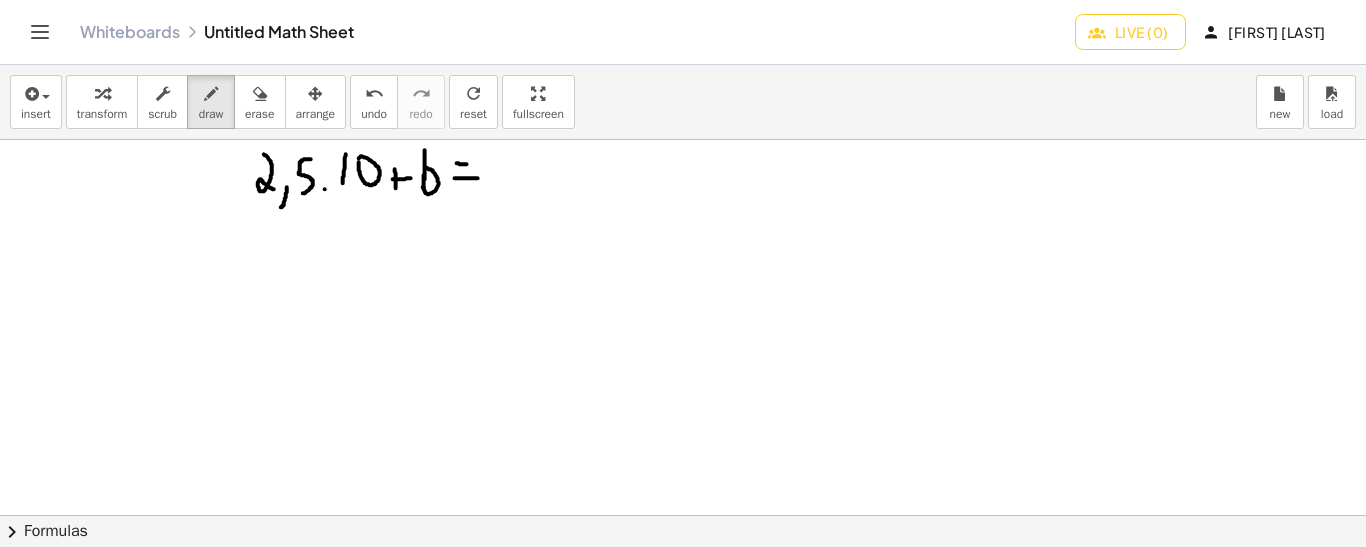 drag, startPoint x: 457, startPoint y: 162, endPoint x: 471, endPoint y: 163, distance: 14.035668 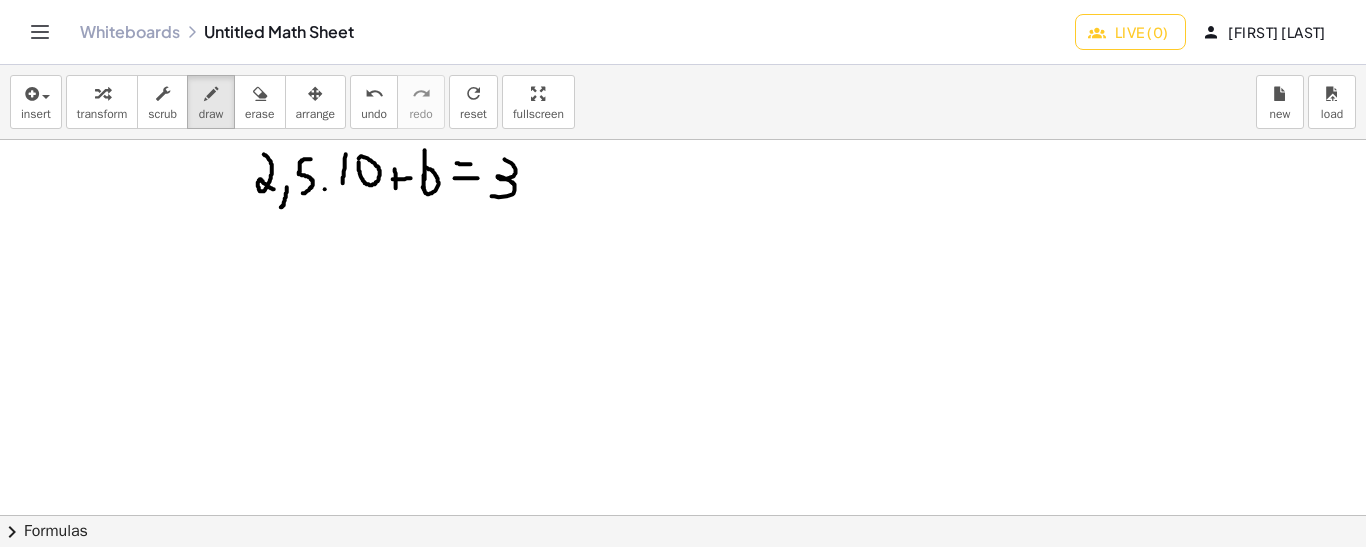 drag, startPoint x: 505, startPoint y: 158, endPoint x: 492, endPoint y: 195, distance: 39.217342 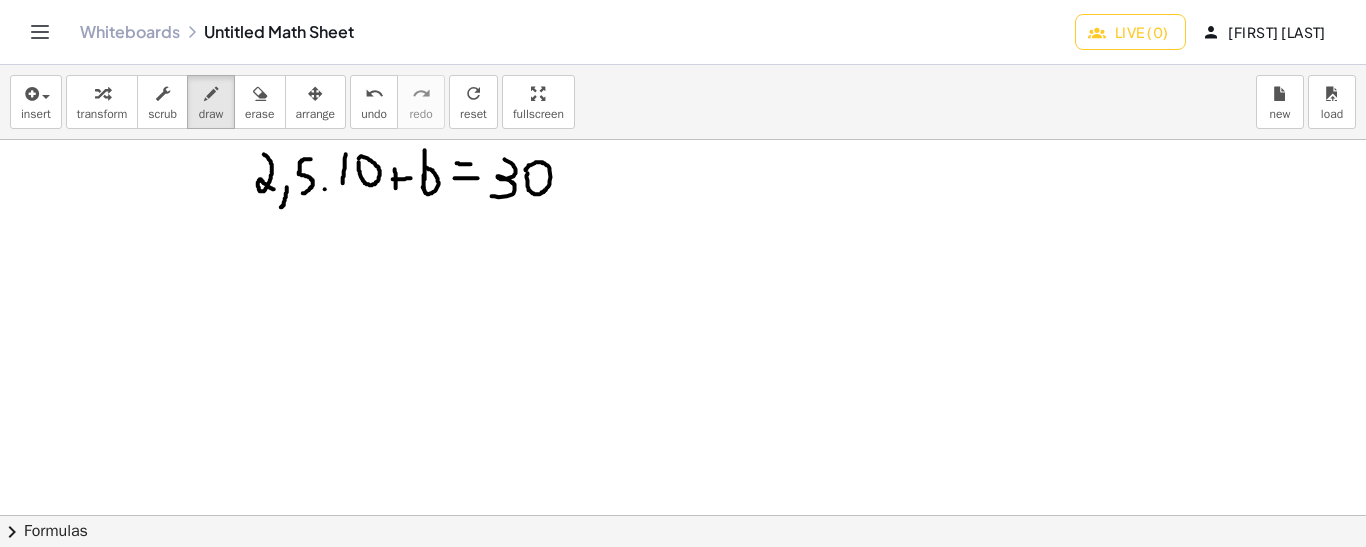 click at bounding box center [683, 515] 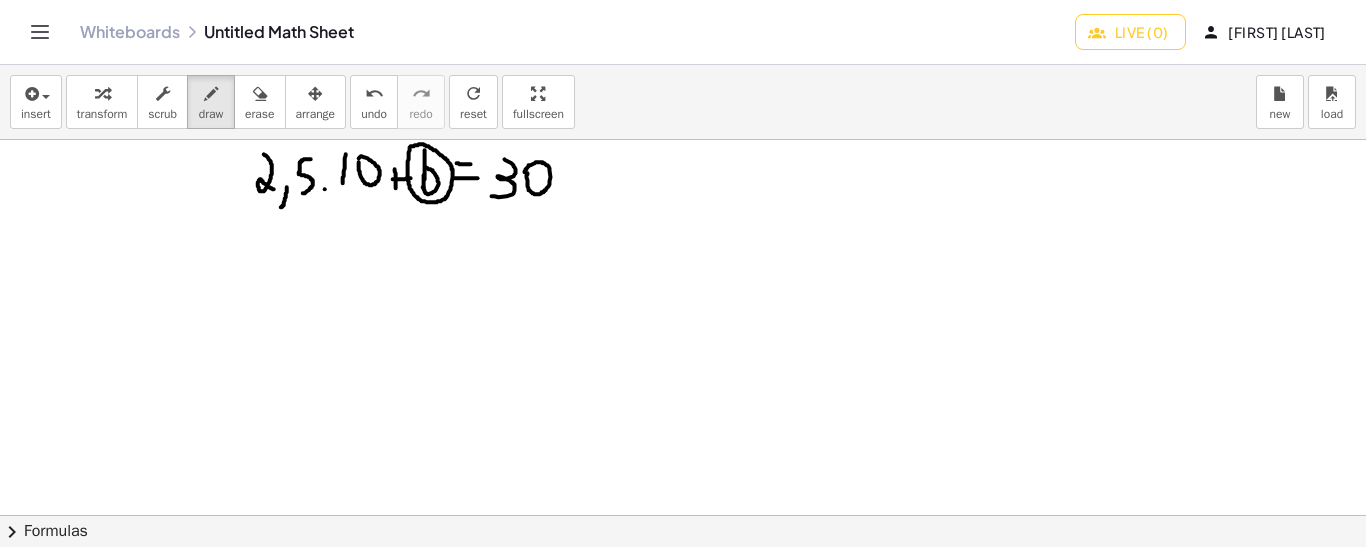 click at bounding box center [683, 515] 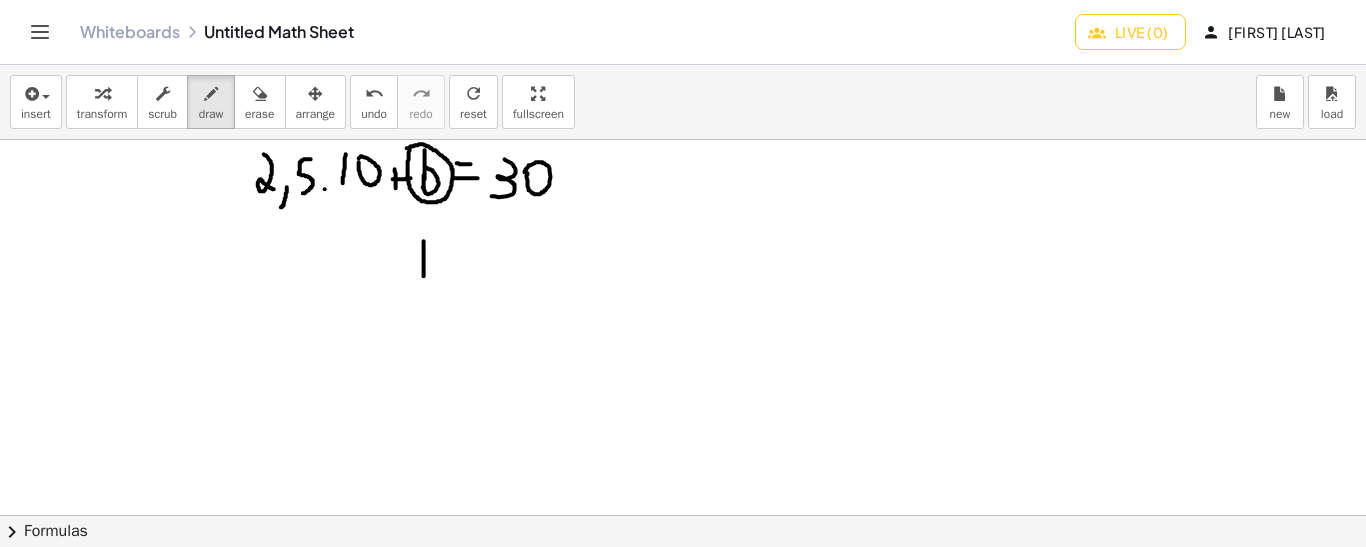 drag, startPoint x: 424, startPoint y: 240, endPoint x: 424, endPoint y: 277, distance: 37 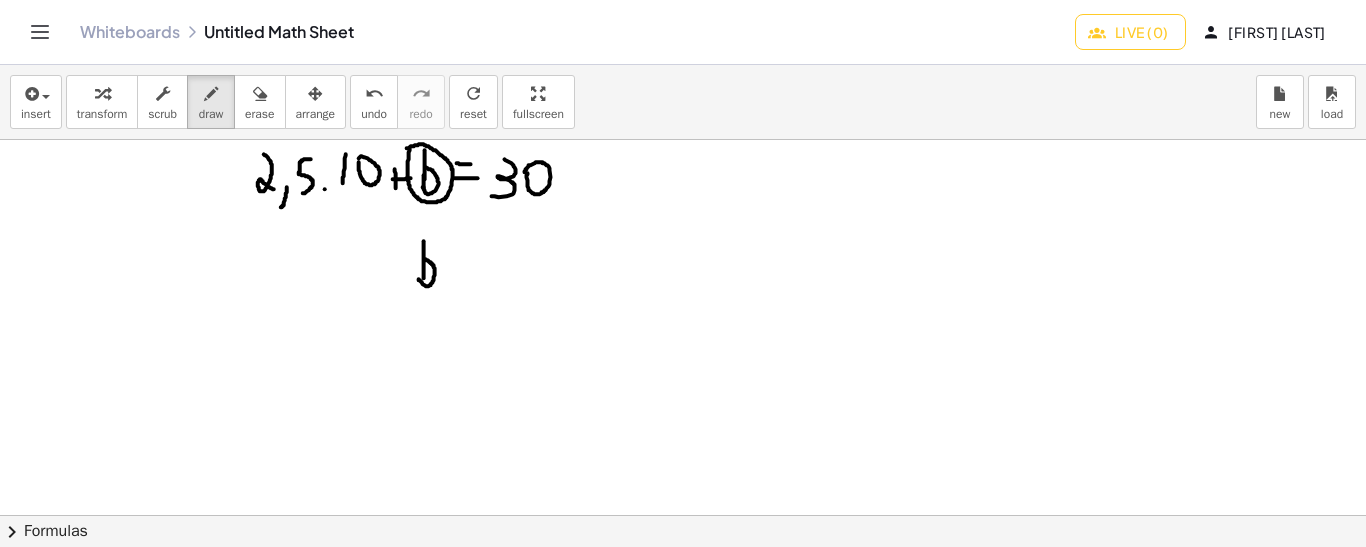 drag, startPoint x: 425, startPoint y: 258, endPoint x: 419, endPoint y: 276, distance: 18.973665 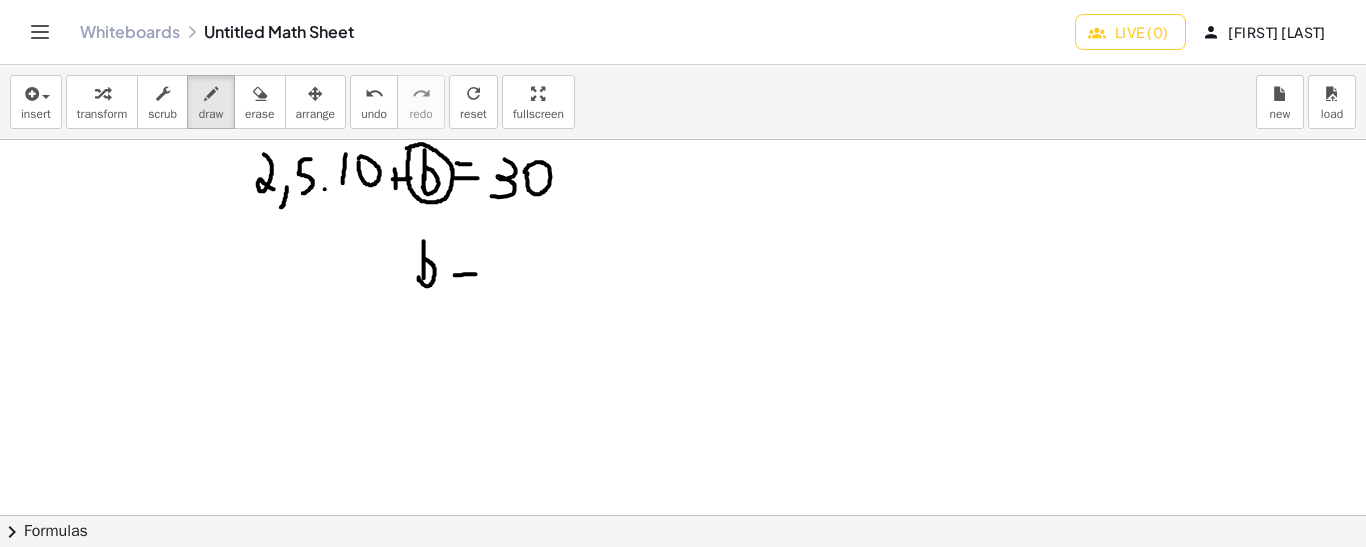 drag, startPoint x: 455, startPoint y: 274, endPoint x: 480, endPoint y: 273, distance: 25.019993 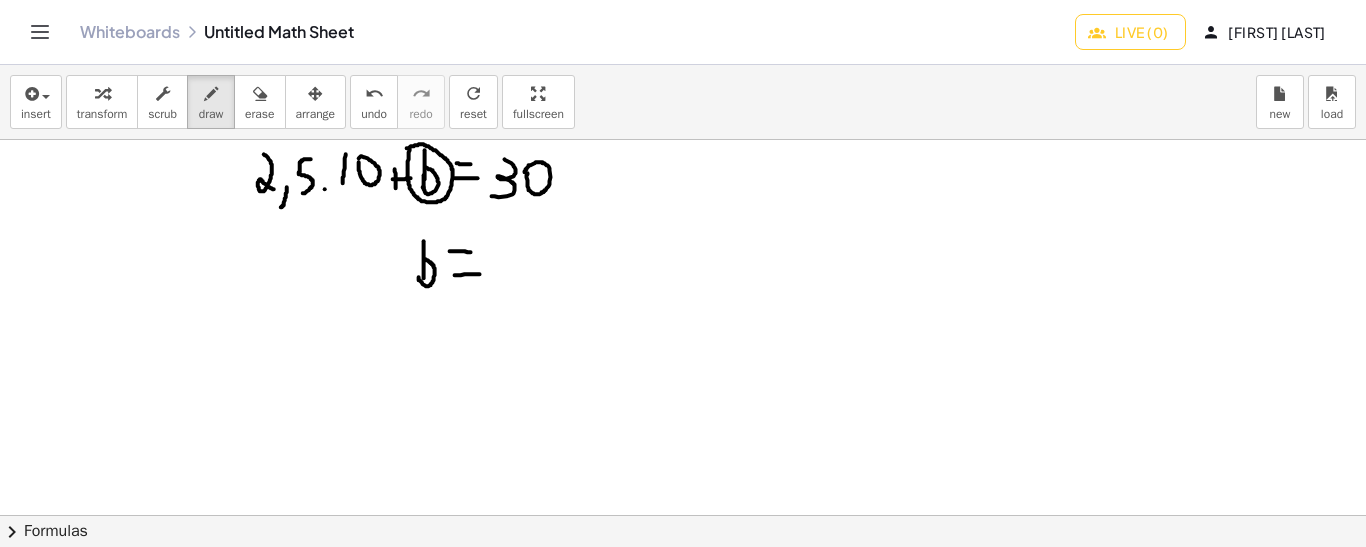 drag, startPoint x: 450, startPoint y: 250, endPoint x: 472, endPoint y: 251, distance: 22.022715 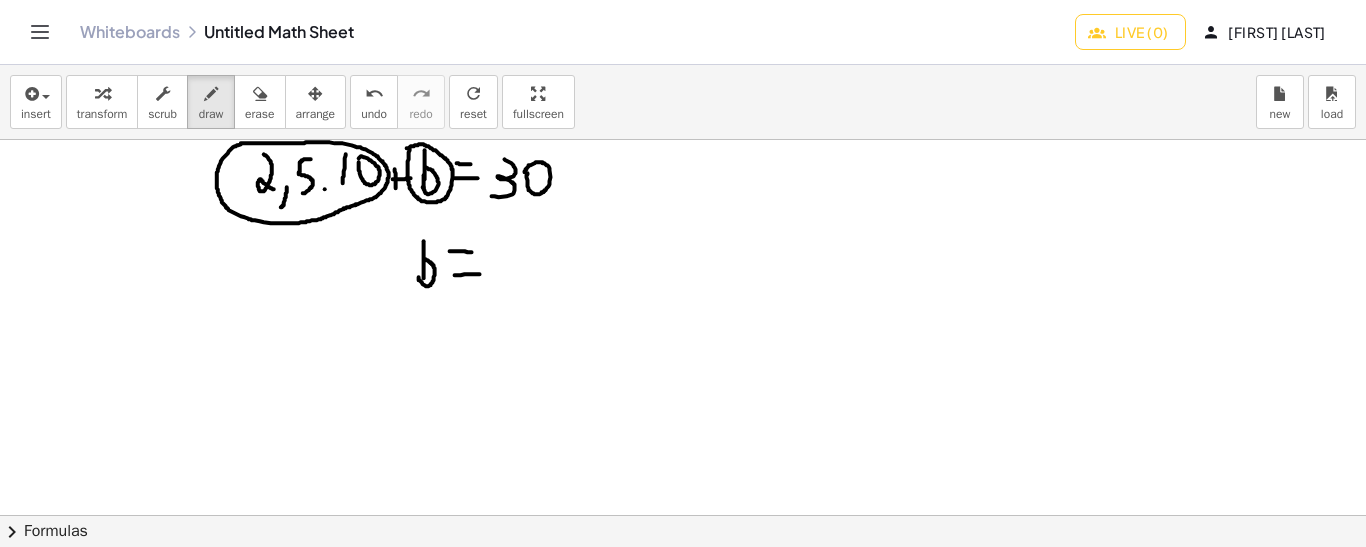 click at bounding box center [683, 515] 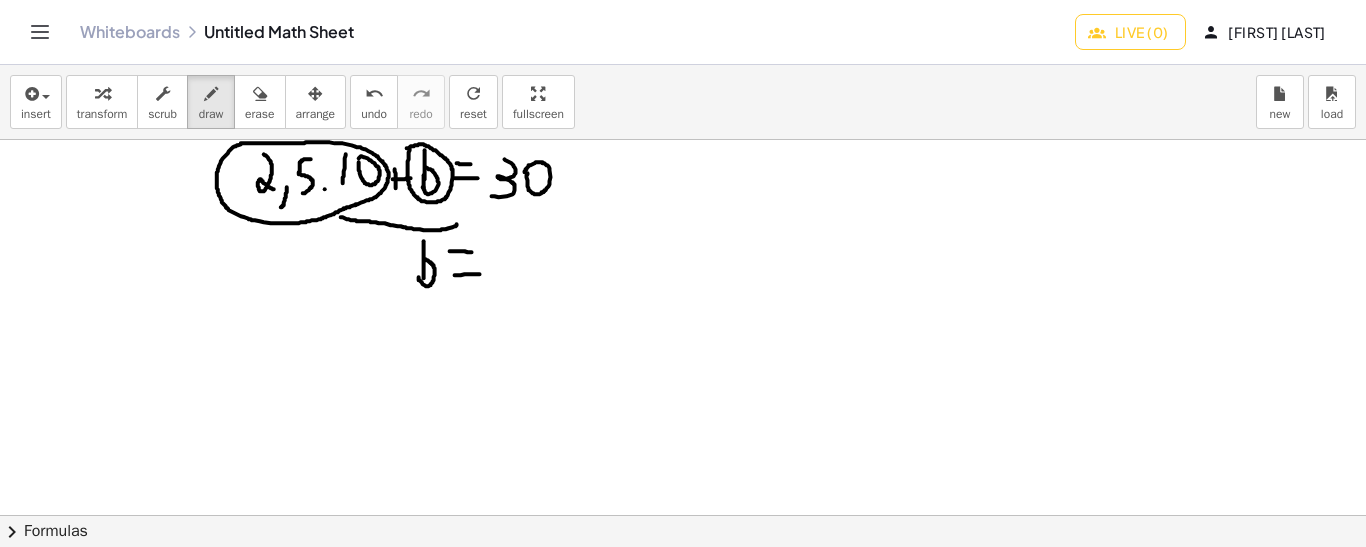 drag, startPoint x: 341, startPoint y: 216, endPoint x: 457, endPoint y: 223, distance: 116.21101 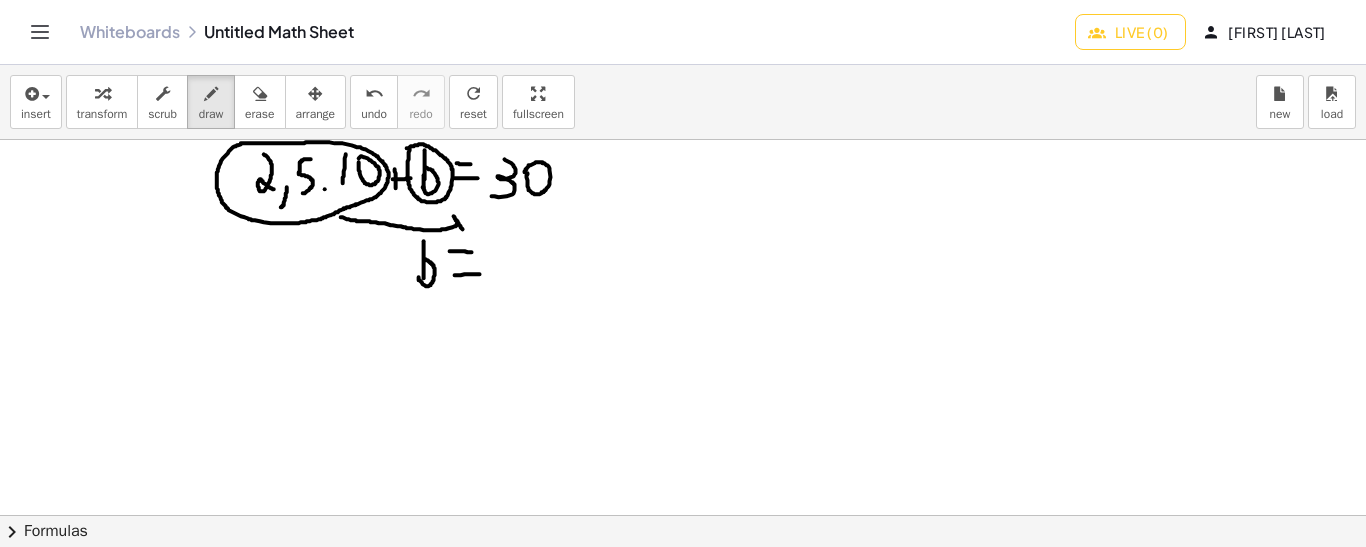 drag, startPoint x: 454, startPoint y: 215, endPoint x: 463, endPoint y: 228, distance: 15.811388 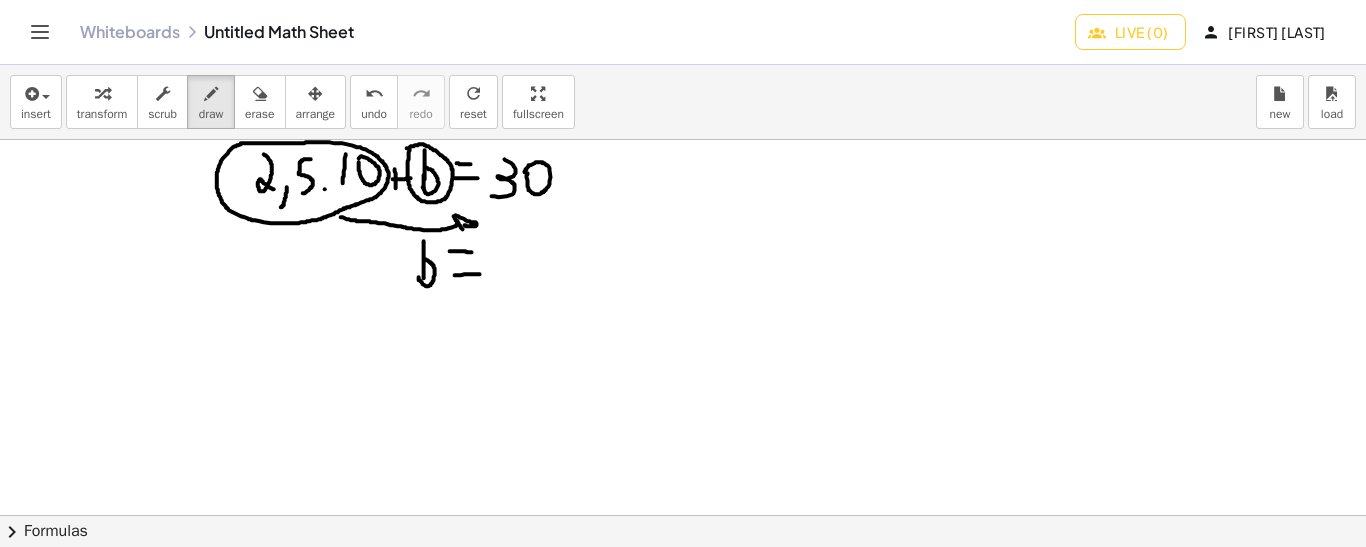 click at bounding box center [683, 515] 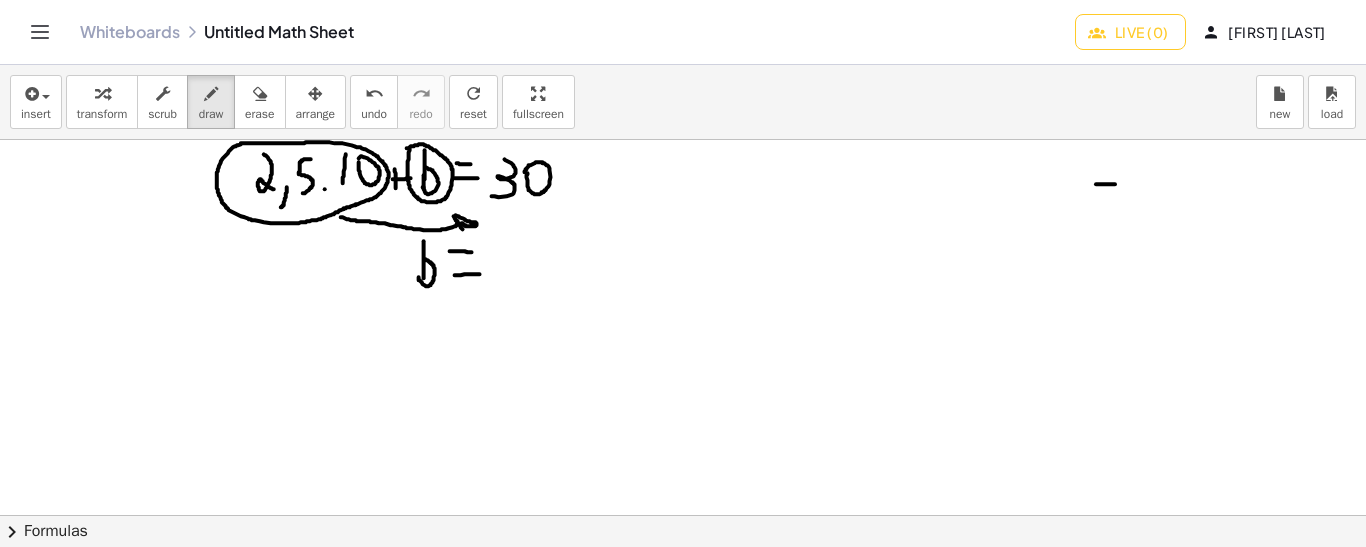 drag, startPoint x: 1097, startPoint y: 183, endPoint x: 1116, endPoint y: 183, distance: 19 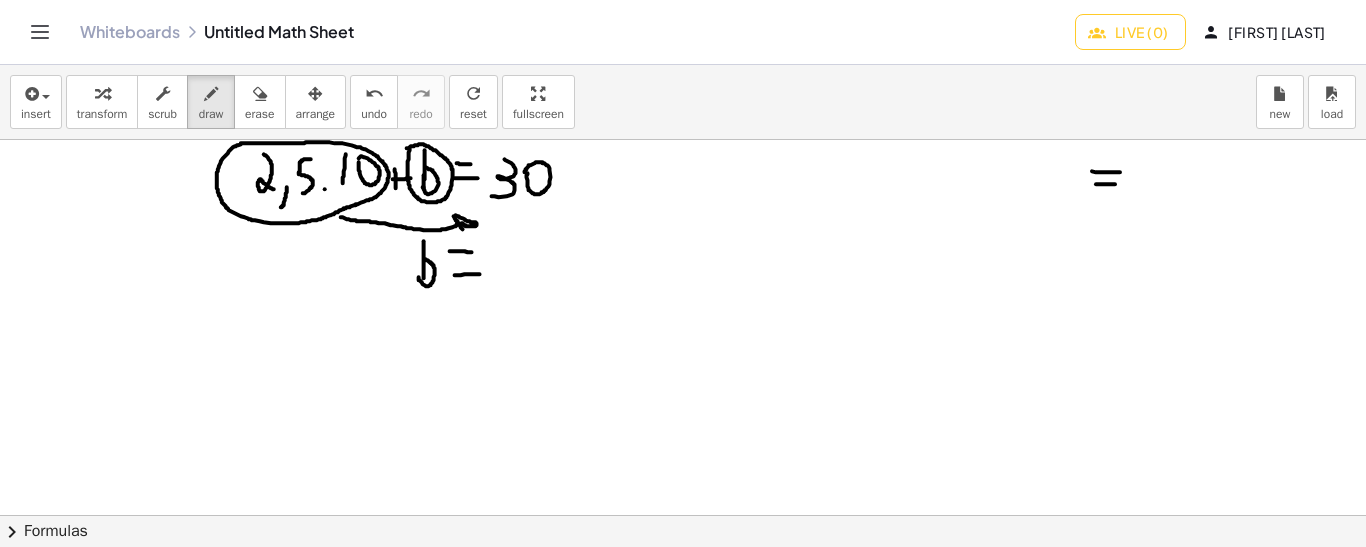 drag, startPoint x: 1093, startPoint y: 170, endPoint x: 1122, endPoint y: 171, distance: 29.017237 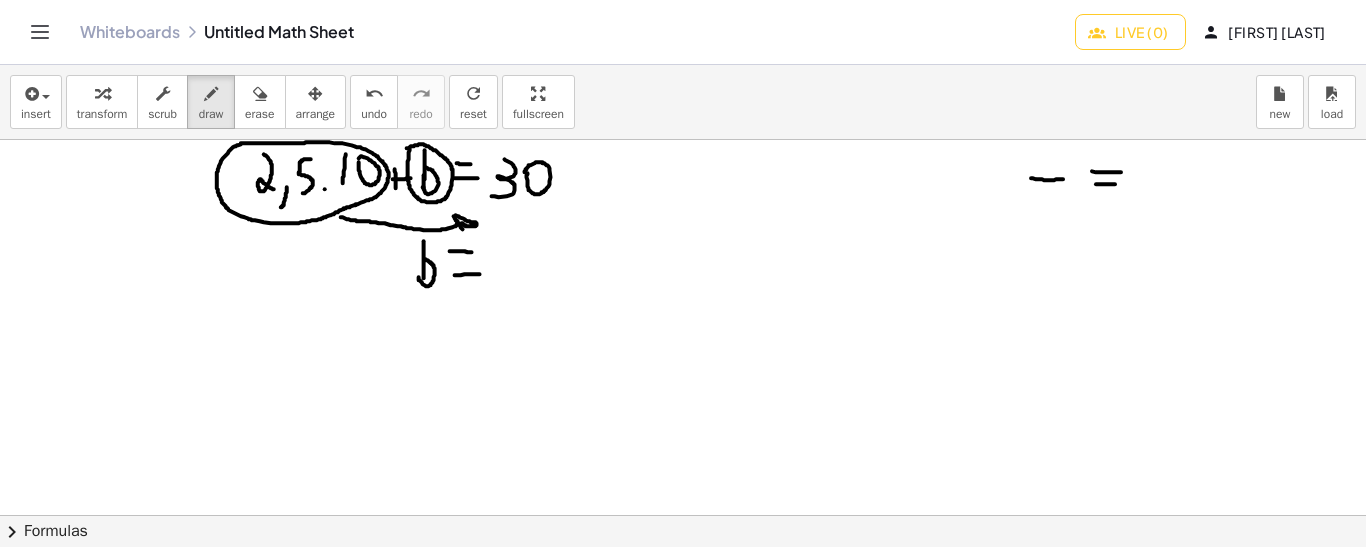 drag, startPoint x: 1032, startPoint y: 177, endPoint x: 1065, endPoint y: 178, distance: 33.01515 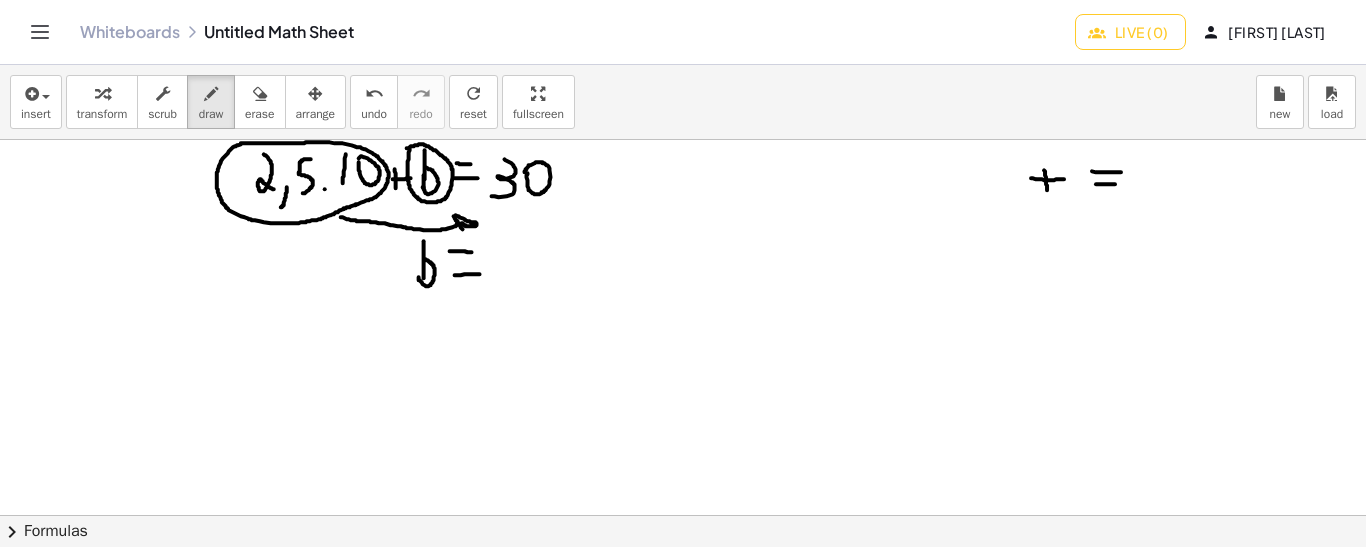 drag, startPoint x: 1045, startPoint y: 169, endPoint x: 1048, endPoint y: 193, distance: 24.186773 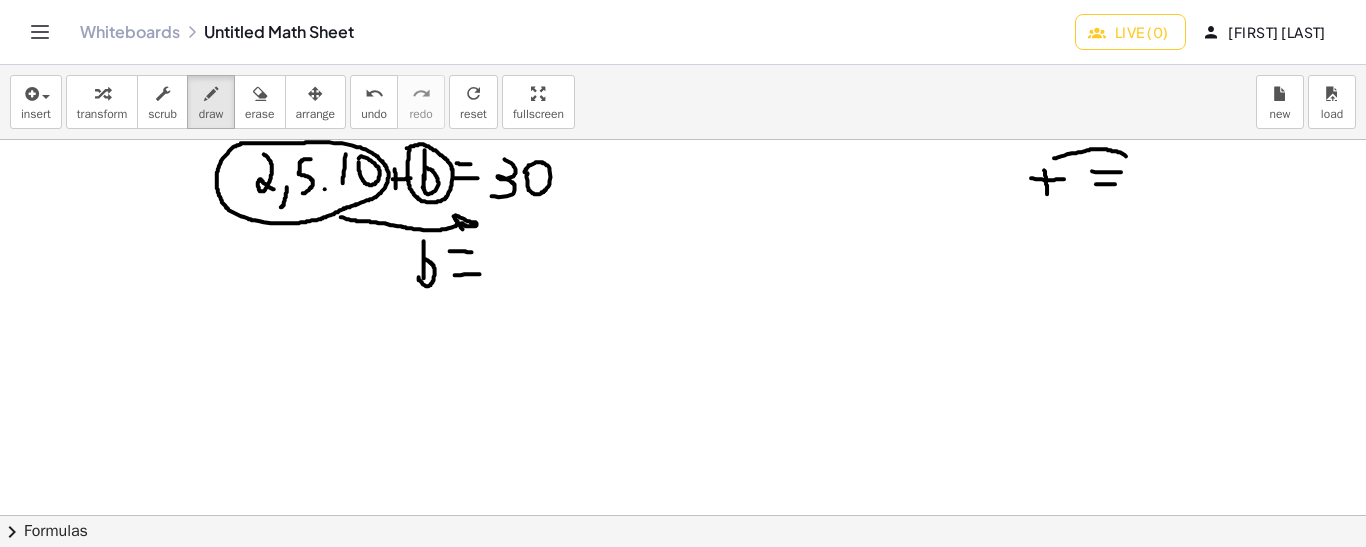 drag, startPoint x: 1055, startPoint y: 157, endPoint x: 1132, endPoint y: 156, distance: 77.00649 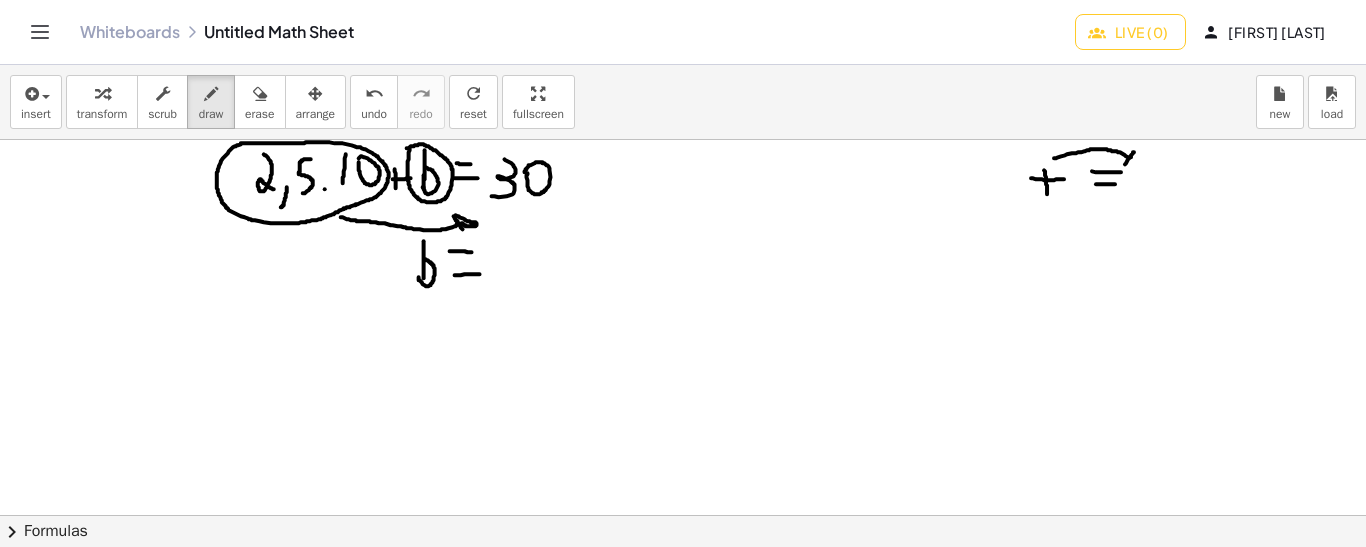 drag, startPoint x: 1135, startPoint y: 151, endPoint x: 1125, endPoint y: 165, distance: 17.20465 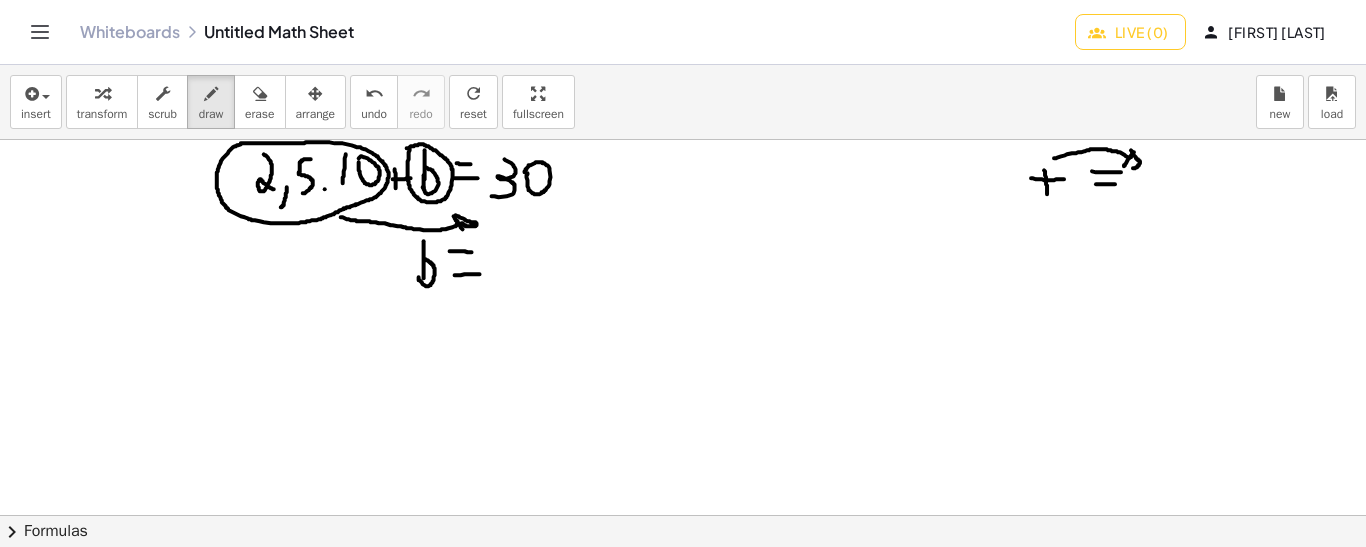 drag, startPoint x: 1132, startPoint y: 149, endPoint x: 1128, endPoint y: 163, distance: 14.56022 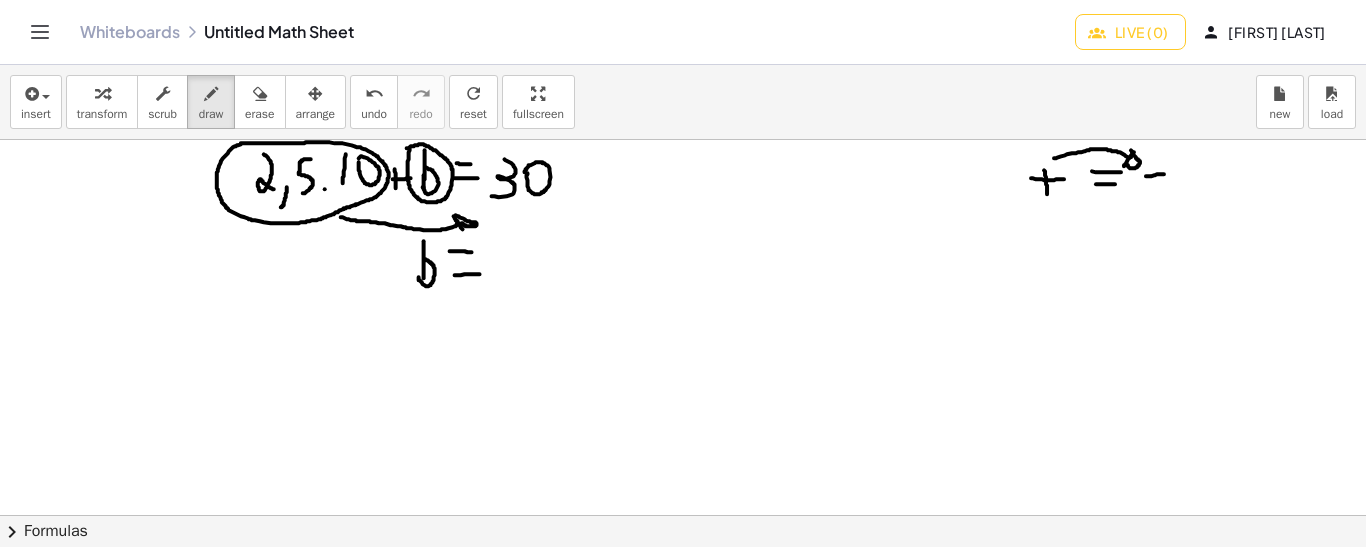 drag, startPoint x: 1147, startPoint y: 175, endPoint x: 1166, endPoint y: 173, distance: 19.104973 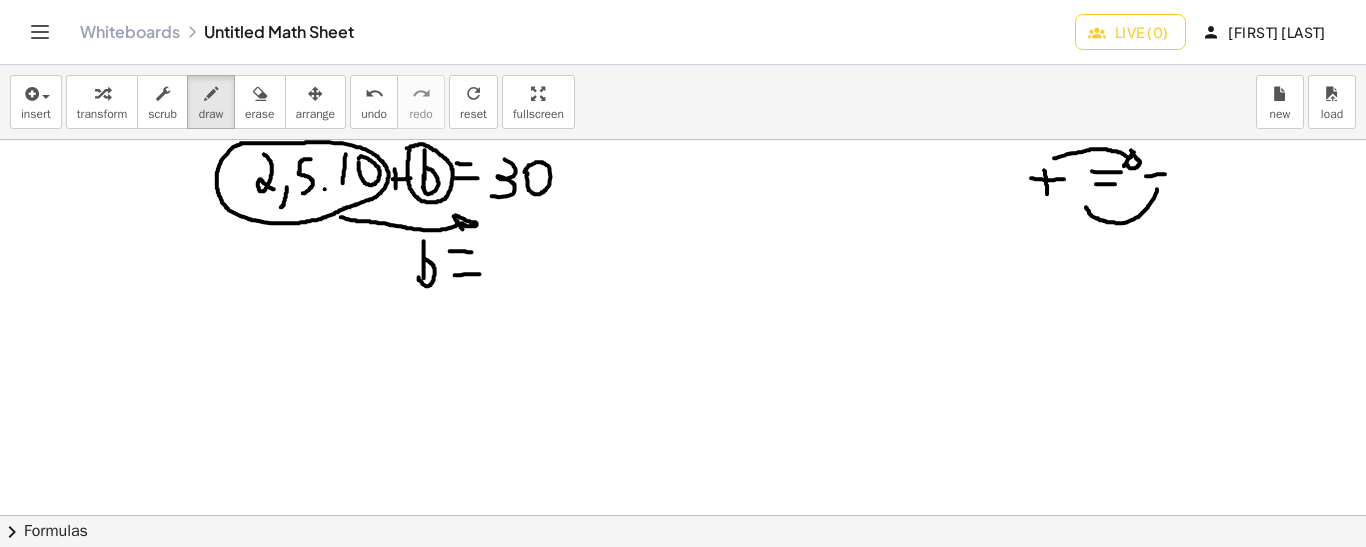 drag, startPoint x: 1158, startPoint y: 188, endPoint x: 1084, endPoint y: 203, distance: 75.50497 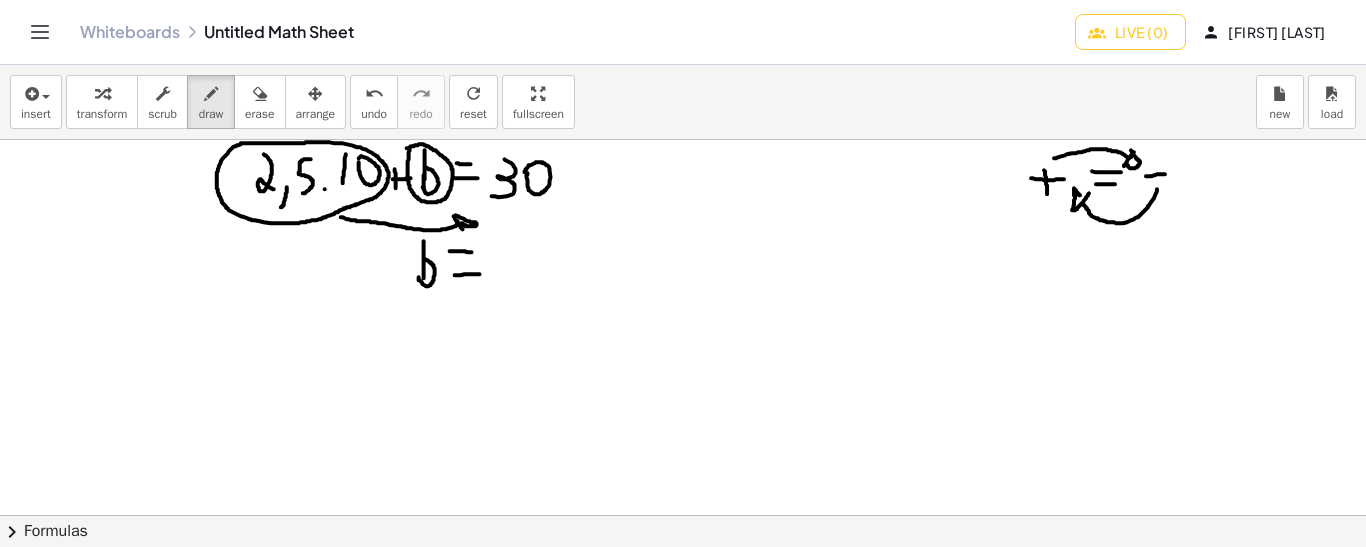 click at bounding box center [683, 515] 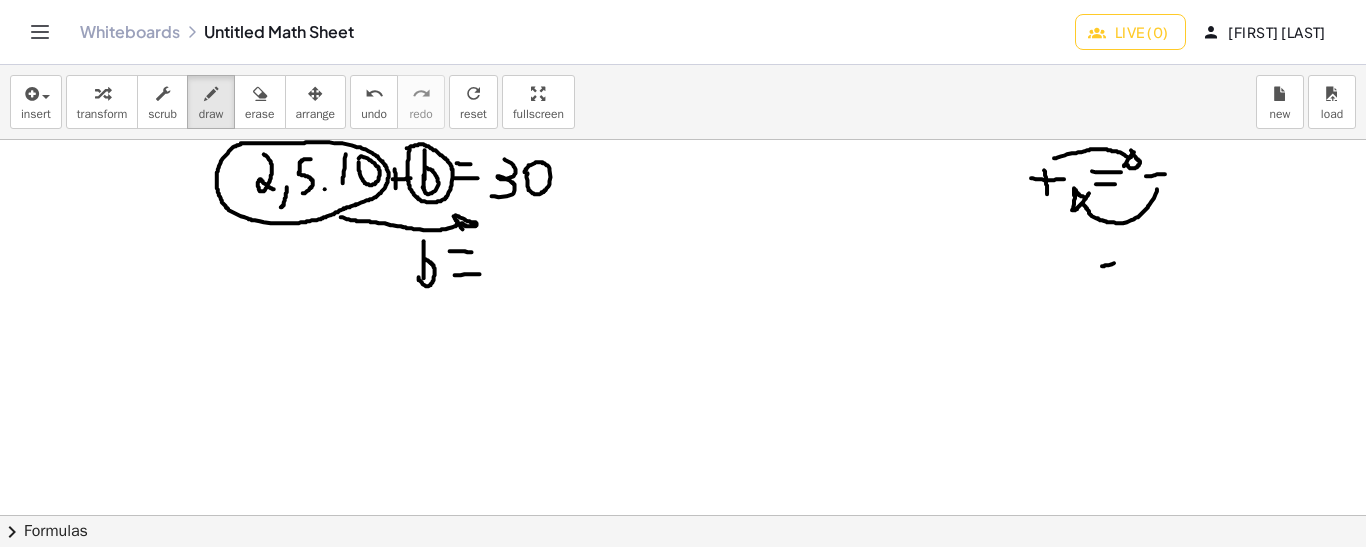 drag, startPoint x: 1103, startPoint y: 265, endPoint x: 1125, endPoint y: 260, distance: 22.561028 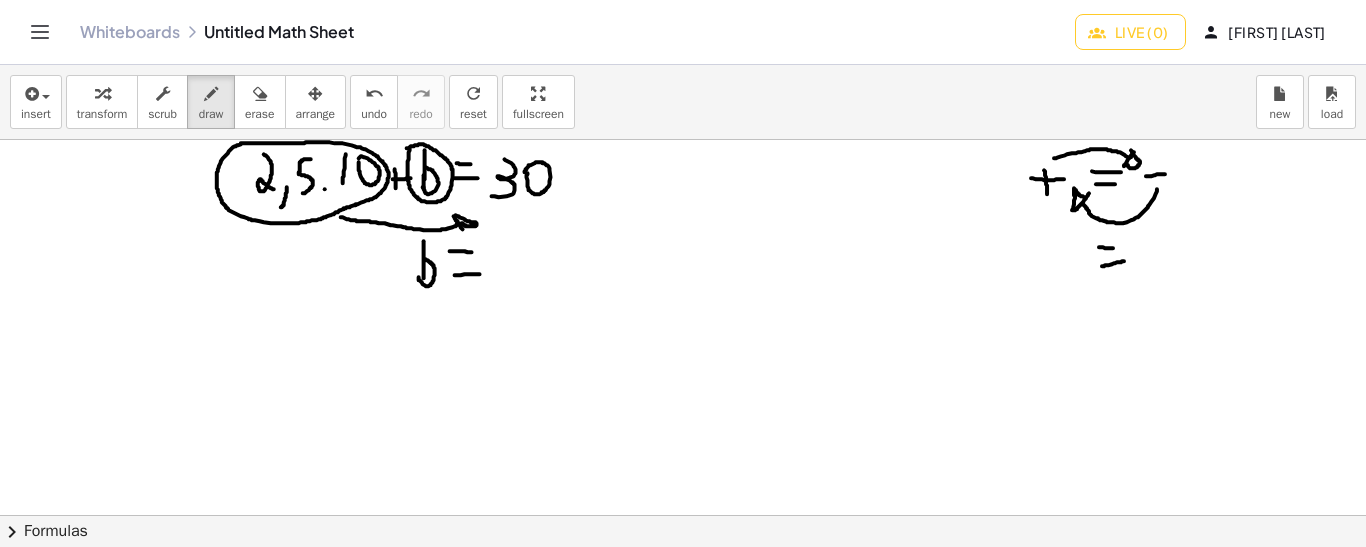drag, startPoint x: 1100, startPoint y: 246, endPoint x: 1118, endPoint y: 247, distance: 18.027756 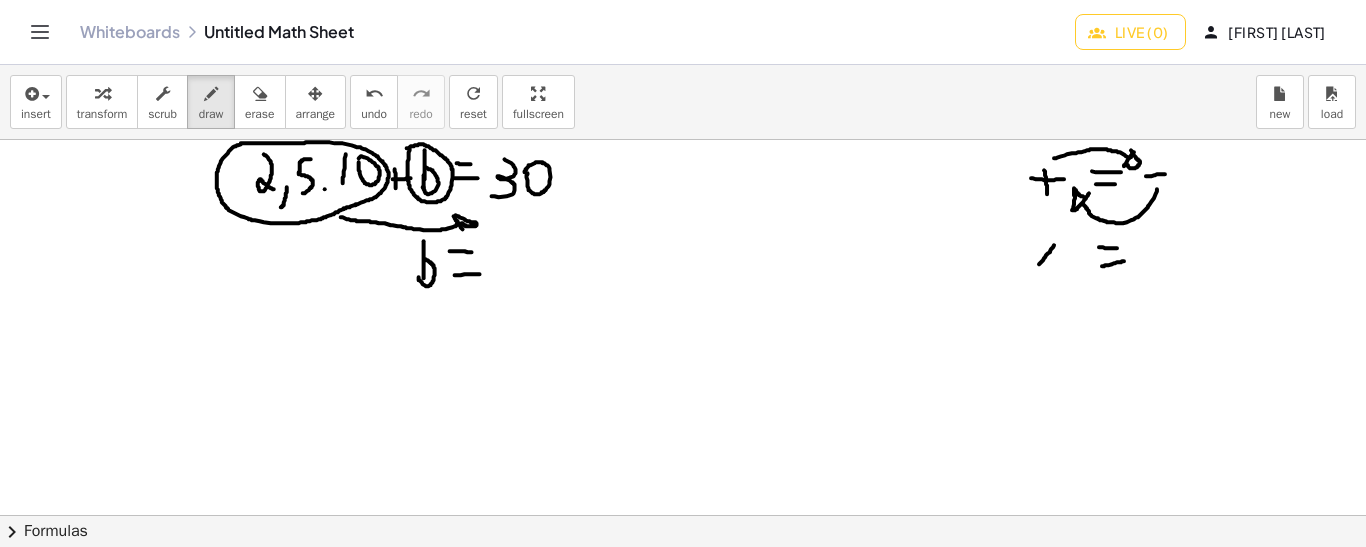 drag, startPoint x: 1055, startPoint y: 244, endPoint x: 1038, endPoint y: 264, distance: 26.24881 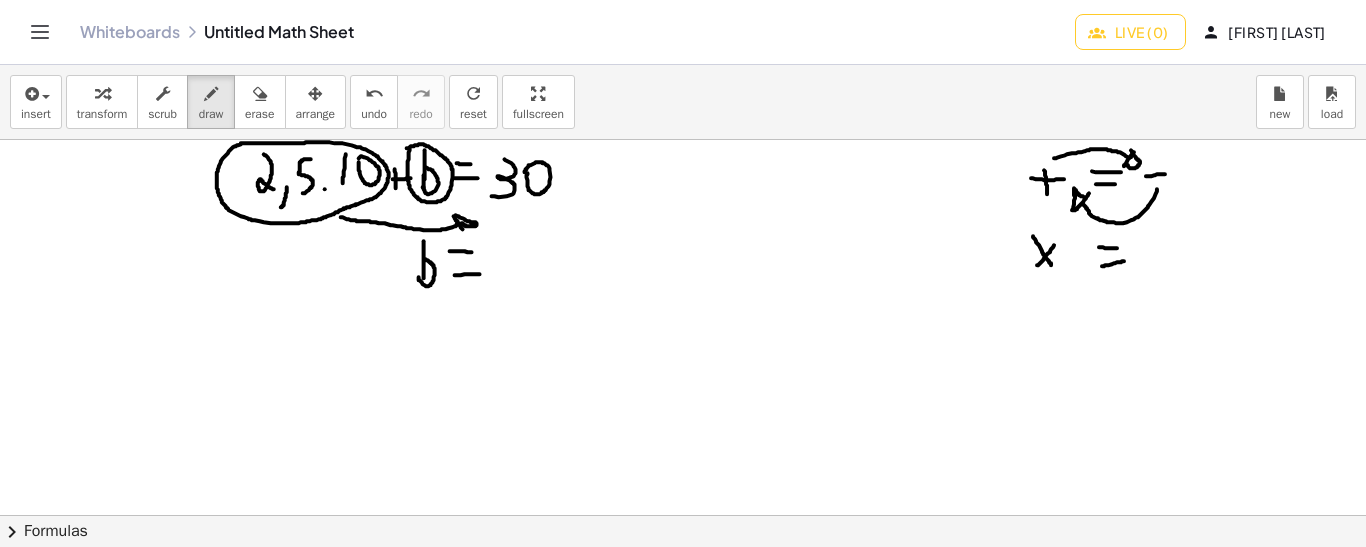 drag, startPoint x: 1034, startPoint y: 235, endPoint x: 1052, endPoint y: 264, distance: 34.132095 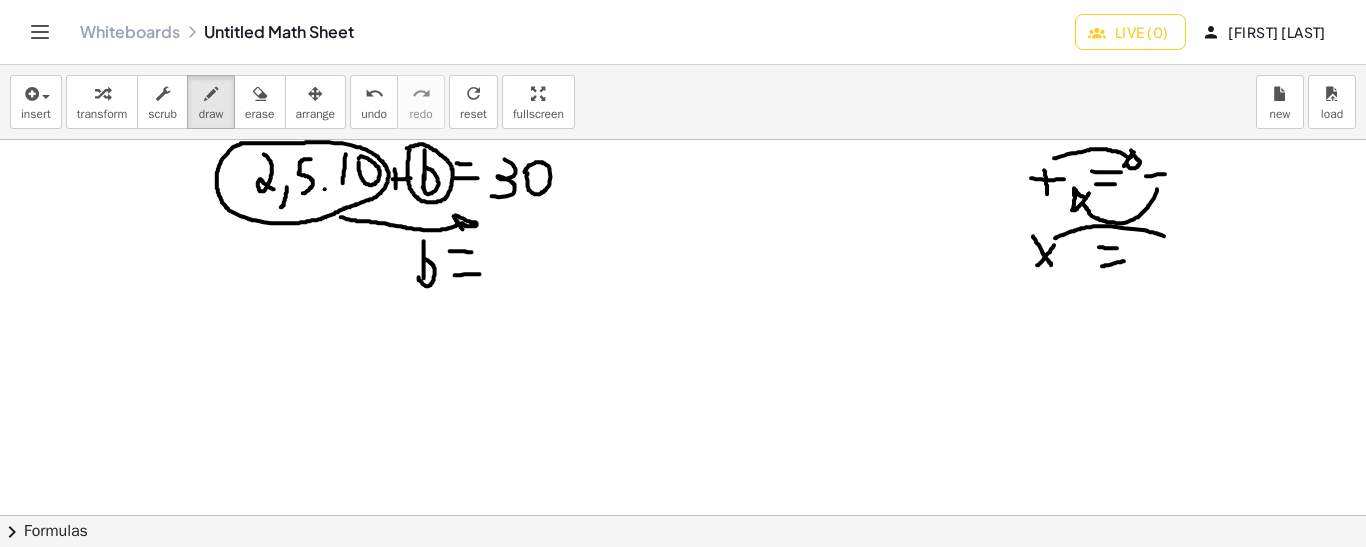 drag, startPoint x: 1056, startPoint y: 237, endPoint x: 1169, endPoint y: 237, distance: 113 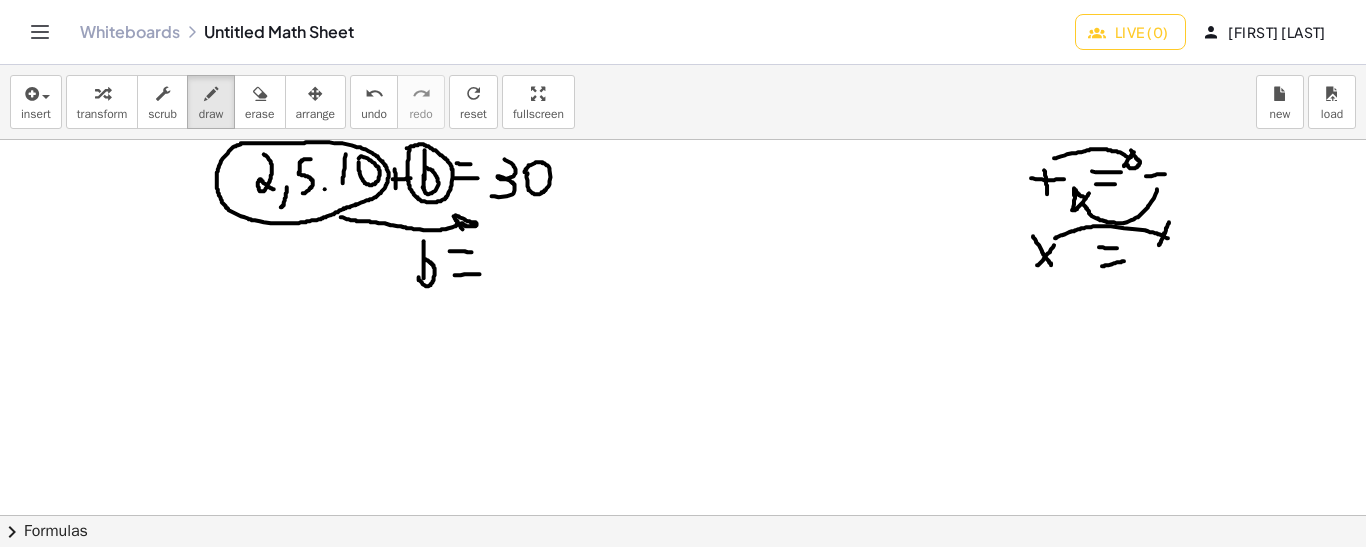 drag, startPoint x: 1170, startPoint y: 221, endPoint x: 1160, endPoint y: 244, distance: 25.079872 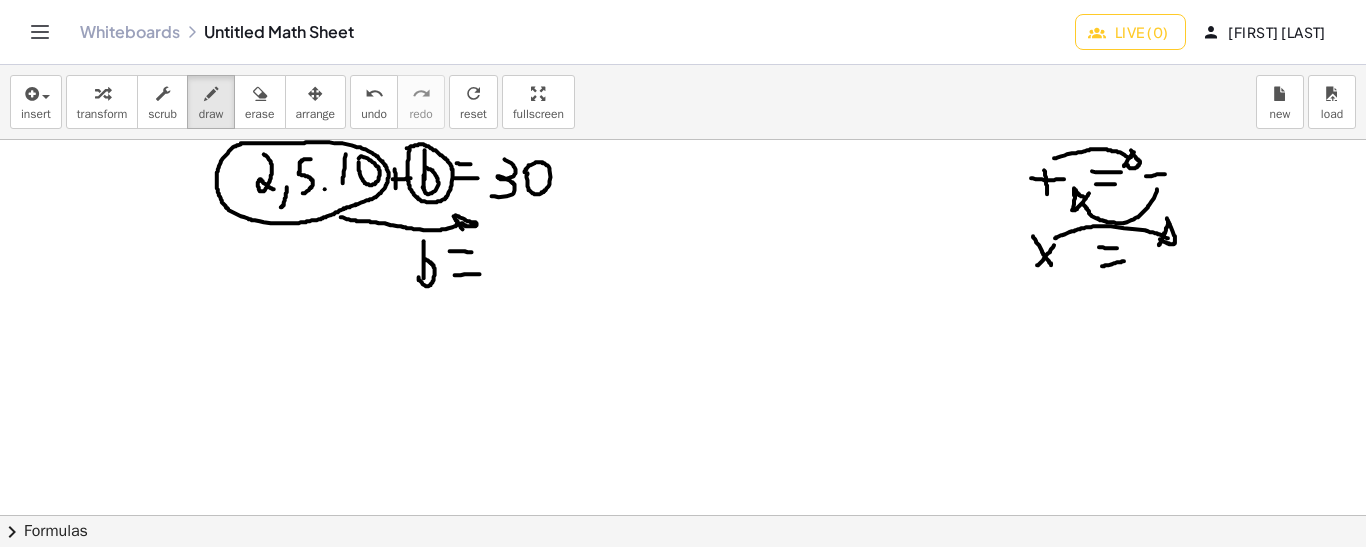 drag, startPoint x: 1168, startPoint y: 217, endPoint x: 1161, endPoint y: 238, distance: 22.135944 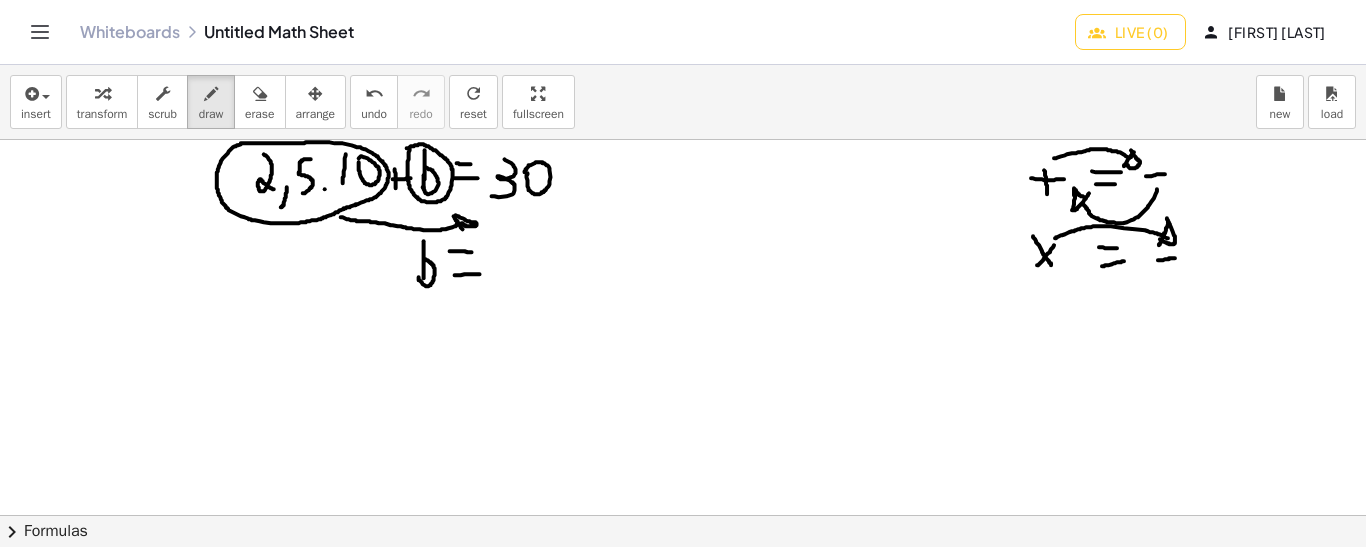 drag, startPoint x: 1159, startPoint y: 259, endPoint x: 1180, endPoint y: 256, distance: 21.213203 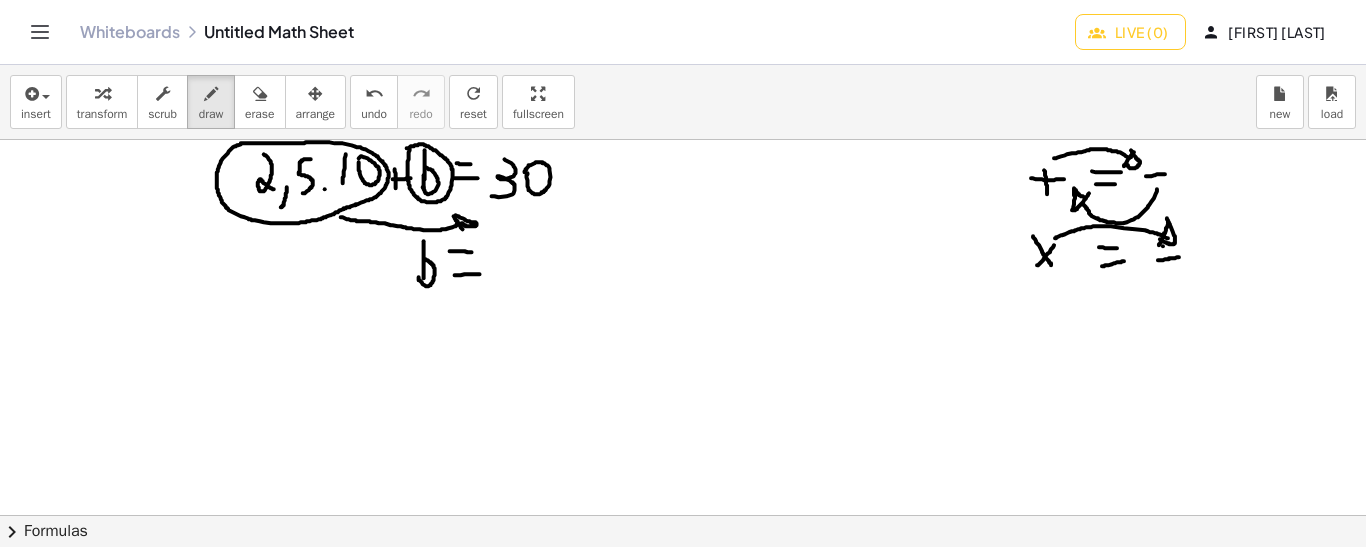 click at bounding box center [683, 515] 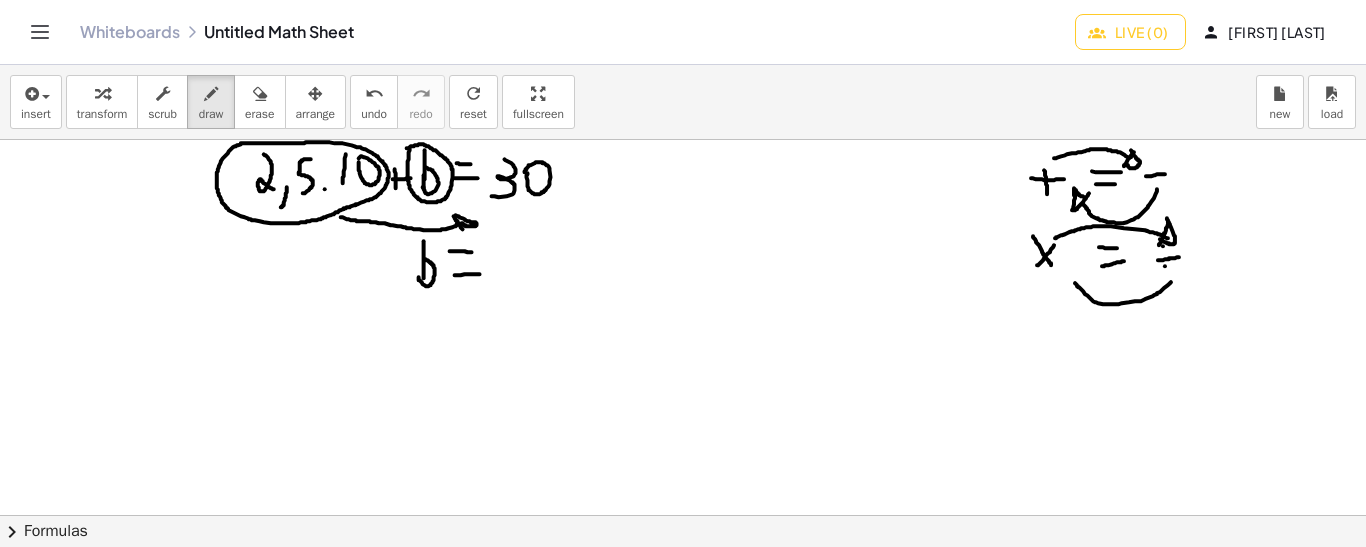 drag, startPoint x: 1172, startPoint y: 281, endPoint x: 1076, endPoint y: 282, distance: 96.00521 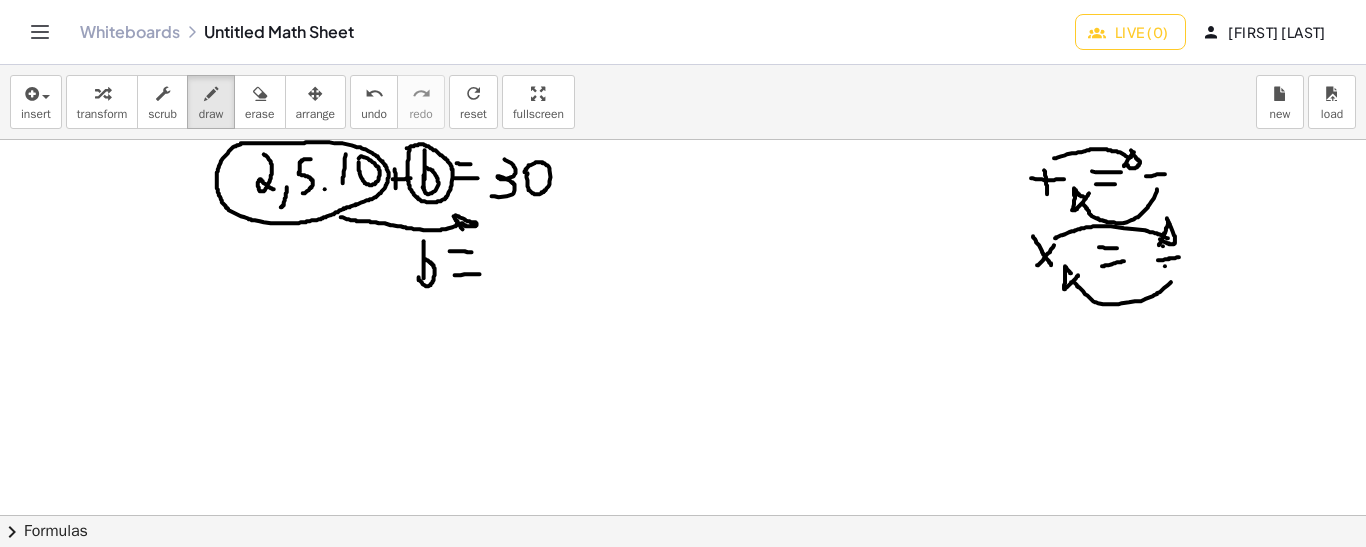 click at bounding box center (683, 515) 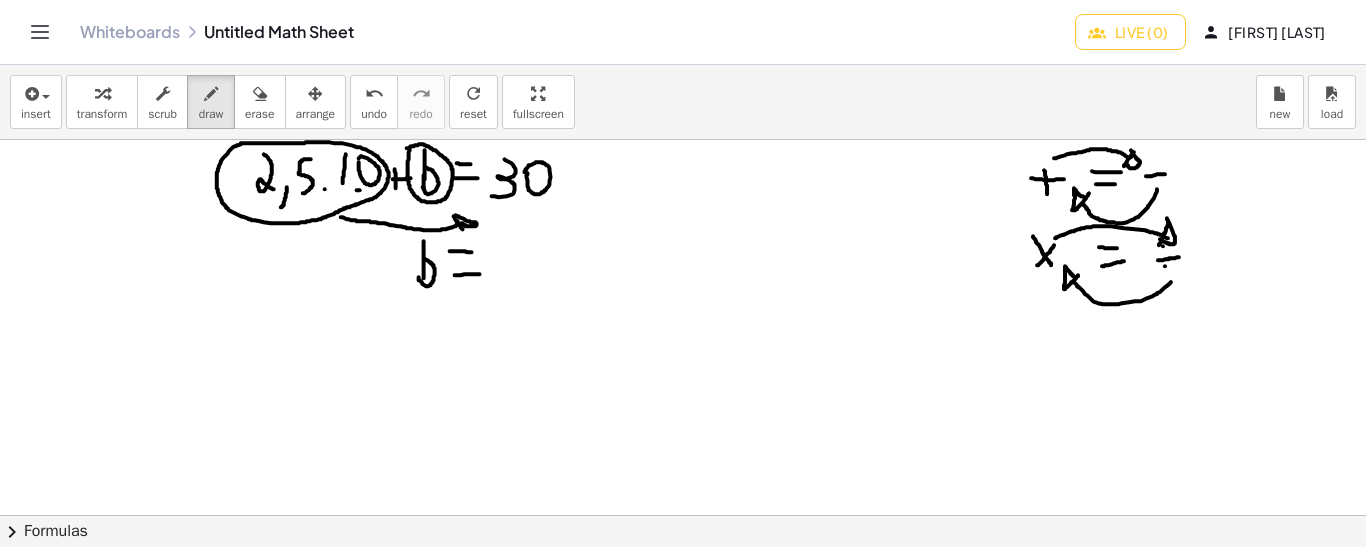 click at bounding box center (683, 515) 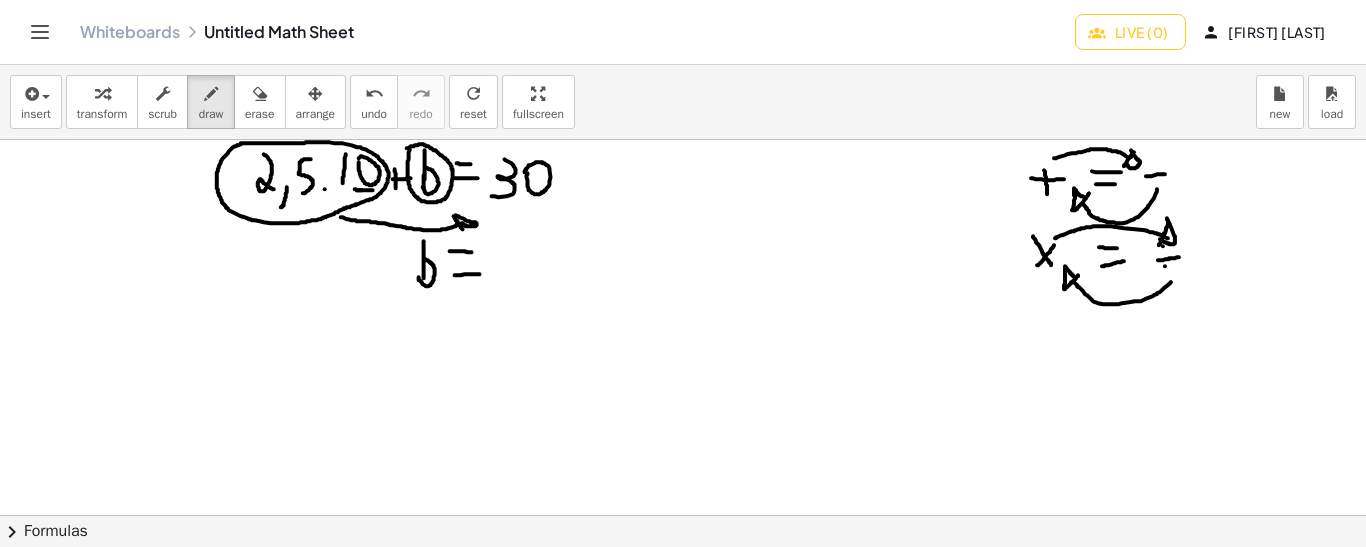 drag, startPoint x: 355, startPoint y: 188, endPoint x: 376, endPoint y: 189, distance: 21.023796 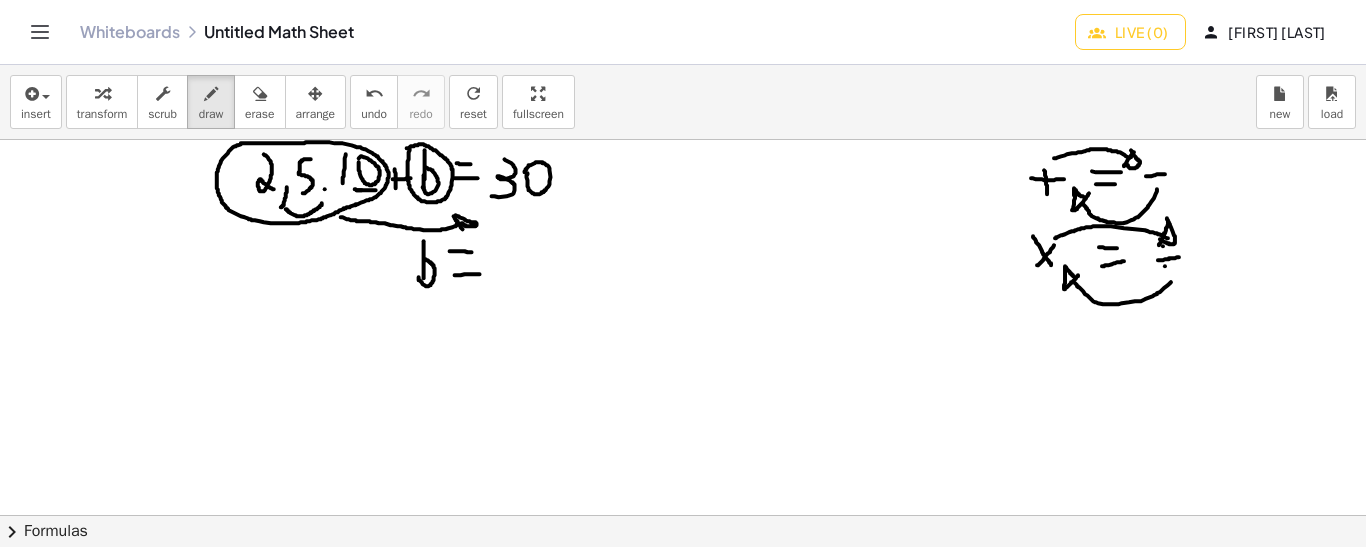 drag, startPoint x: 286, startPoint y: 208, endPoint x: 322, endPoint y: 202, distance: 36.496574 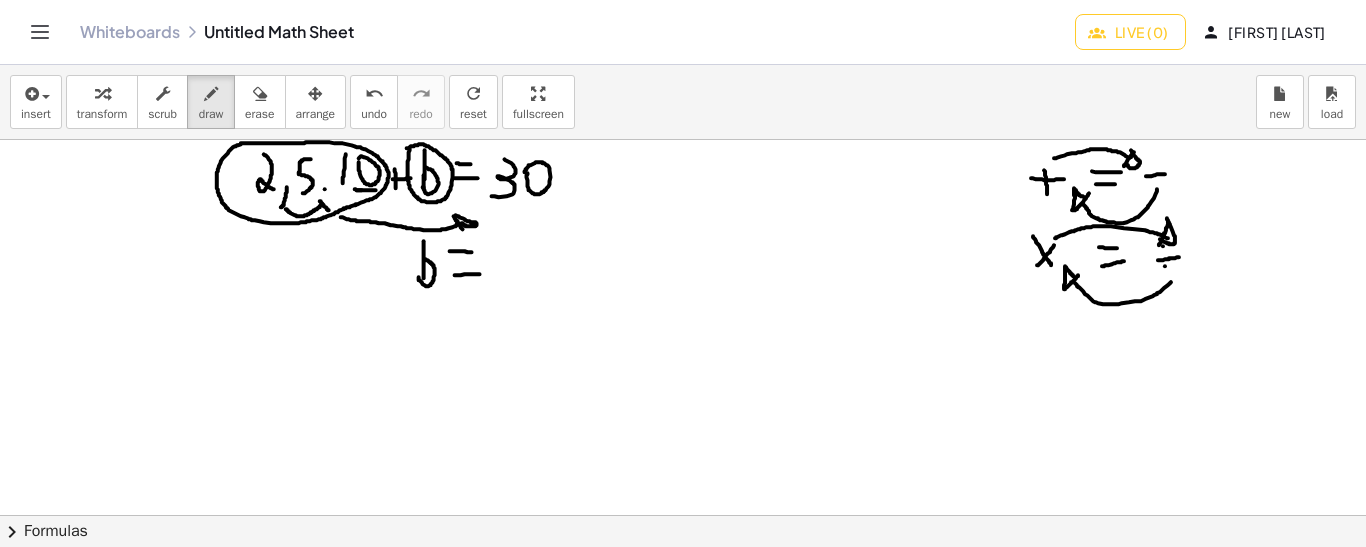 drag, startPoint x: 320, startPoint y: 200, endPoint x: 329, endPoint y: 210, distance: 13.453624 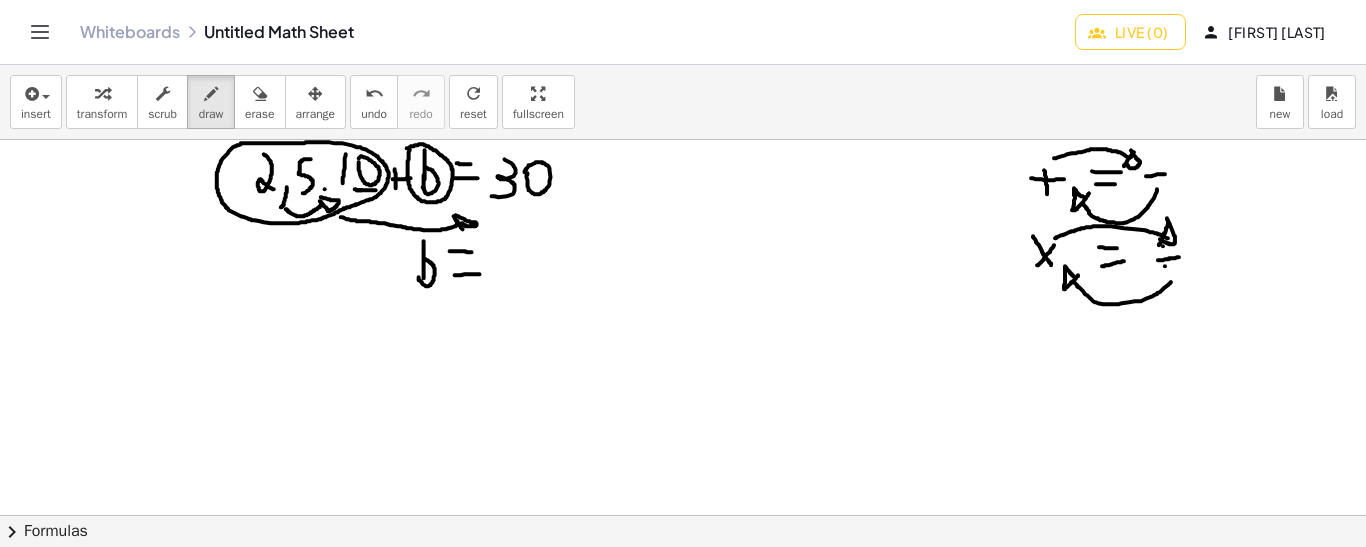 drag, startPoint x: 321, startPoint y: 196, endPoint x: 328, endPoint y: 209, distance: 14.764823 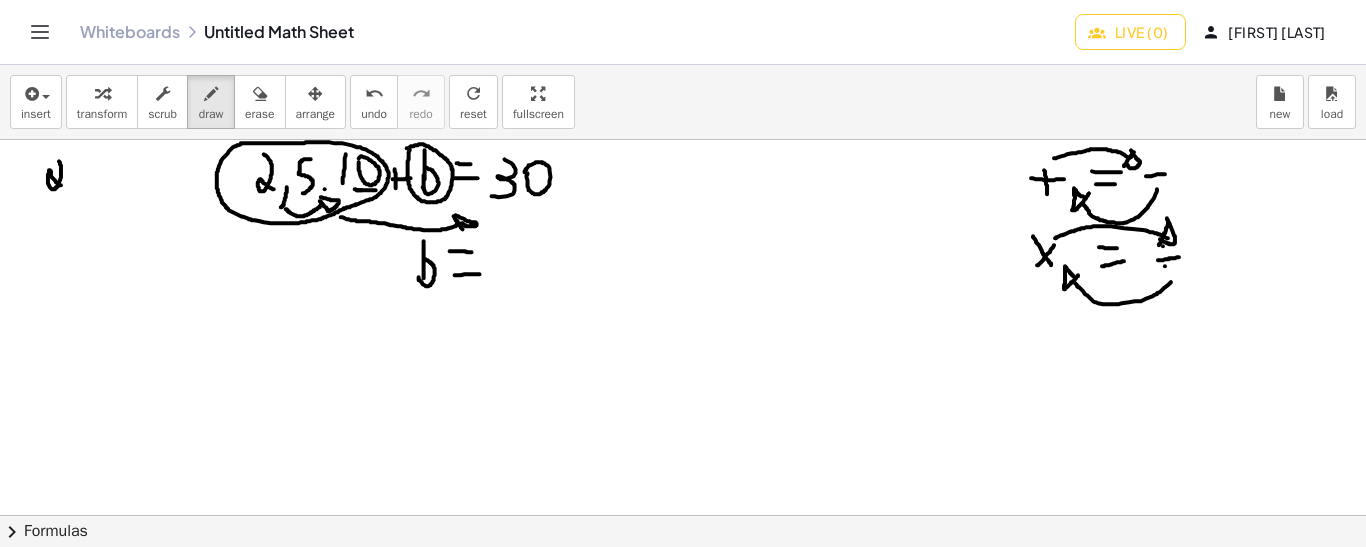 drag, startPoint x: 59, startPoint y: 160, endPoint x: 67, endPoint y: 186, distance: 27.202942 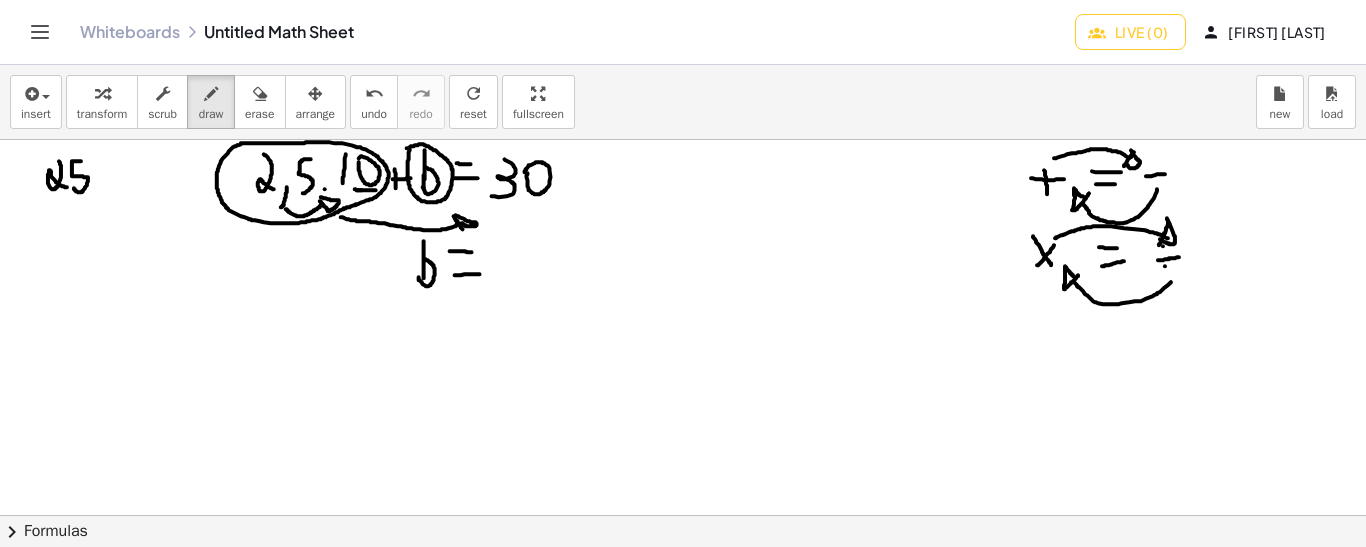 drag, startPoint x: 81, startPoint y: 160, endPoint x: 74, endPoint y: 187, distance: 27.89265 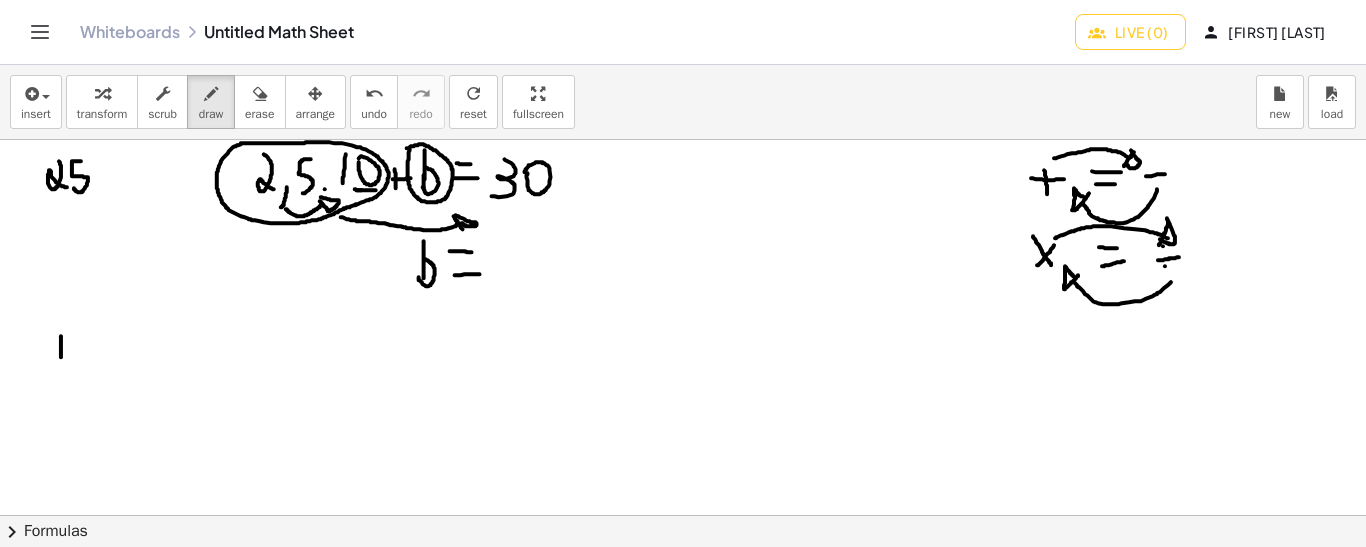 drag, startPoint x: 61, startPoint y: 335, endPoint x: 61, endPoint y: 356, distance: 21 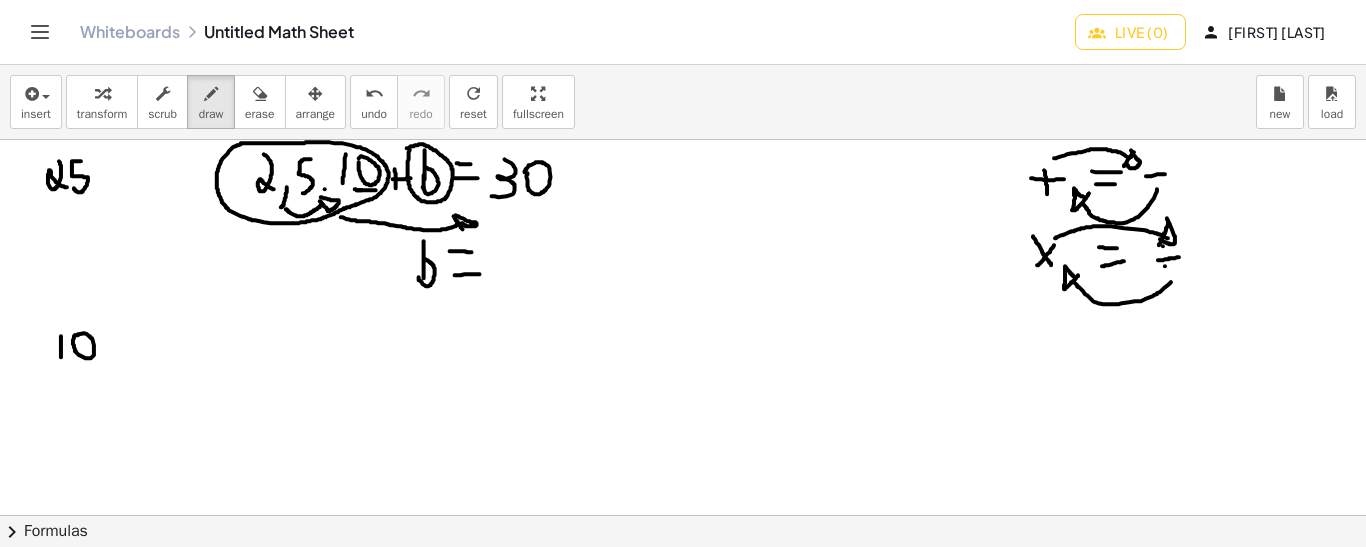click at bounding box center [683, 515] 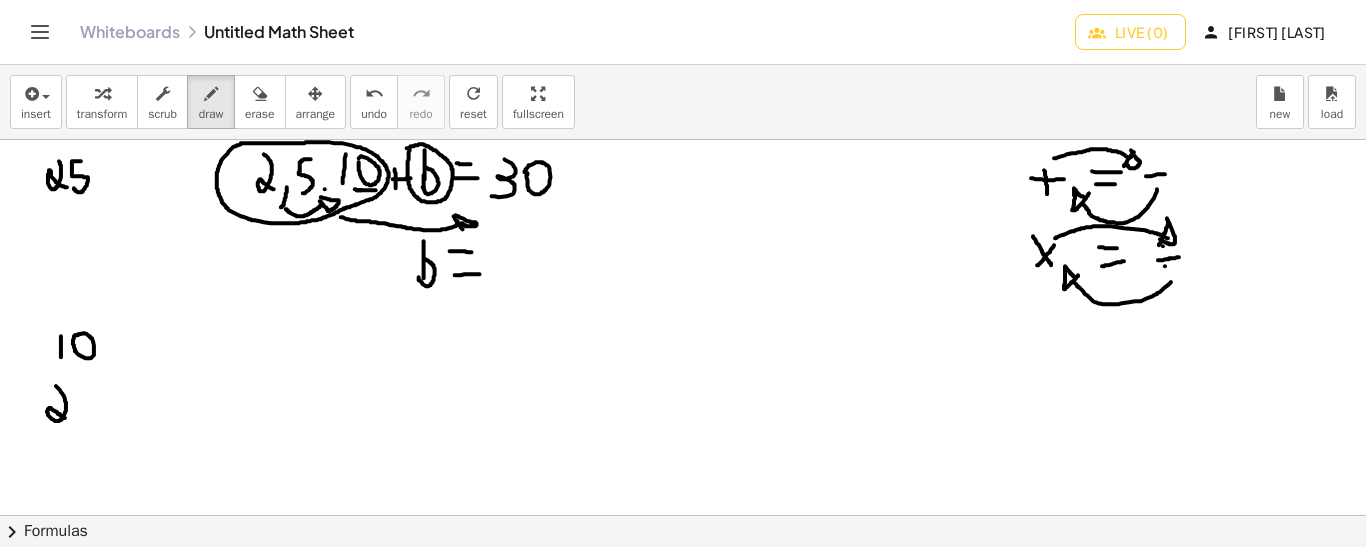 drag, startPoint x: 56, startPoint y: 385, endPoint x: 66, endPoint y: 417, distance: 33.526108 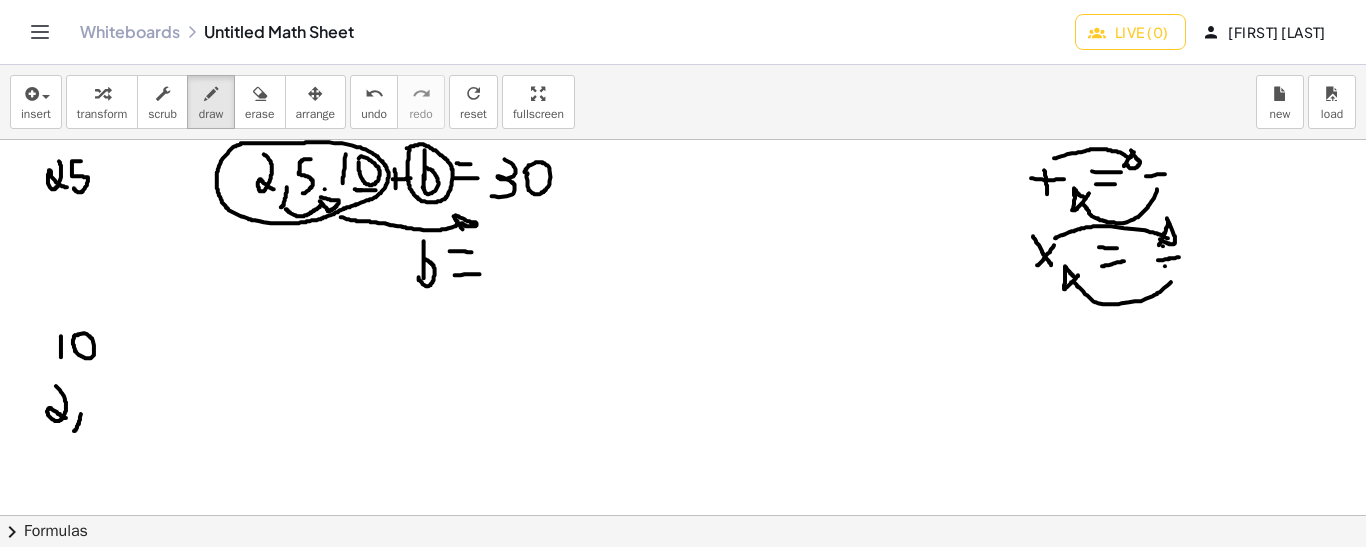 drag, startPoint x: 81, startPoint y: 413, endPoint x: 74, endPoint y: 430, distance: 18.384777 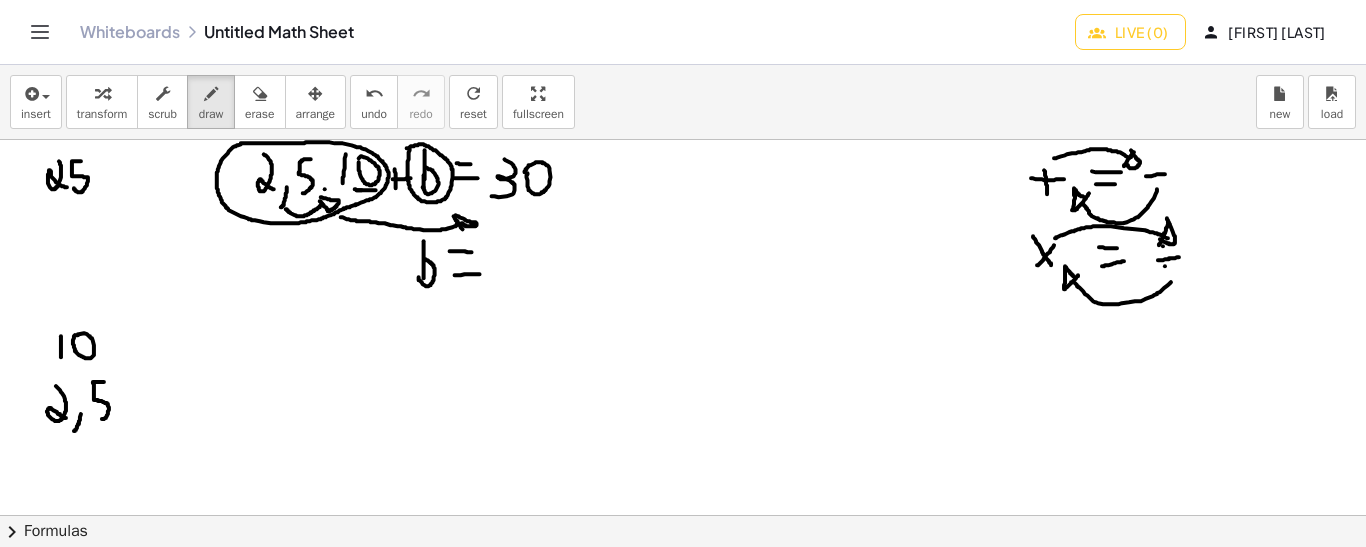 drag, startPoint x: 104, startPoint y: 381, endPoint x: 97, endPoint y: 414, distance: 33.734257 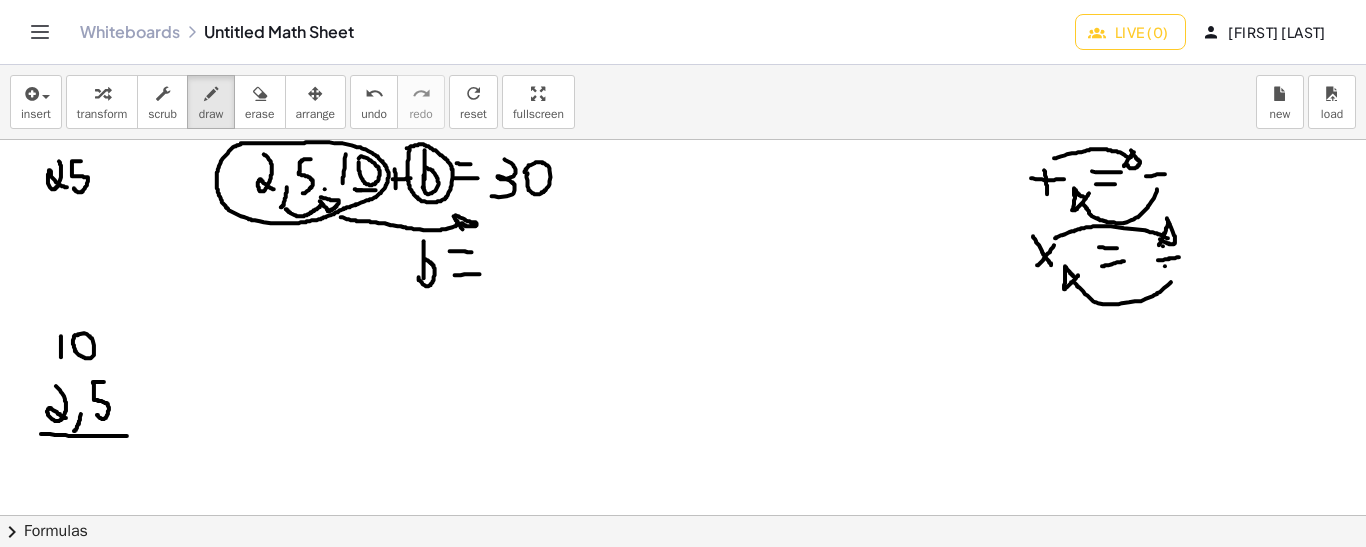 drag, startPoint x: 41, startPoint y: 433, endPoint x: 127, endPoint y: 435, distance: 86.023254 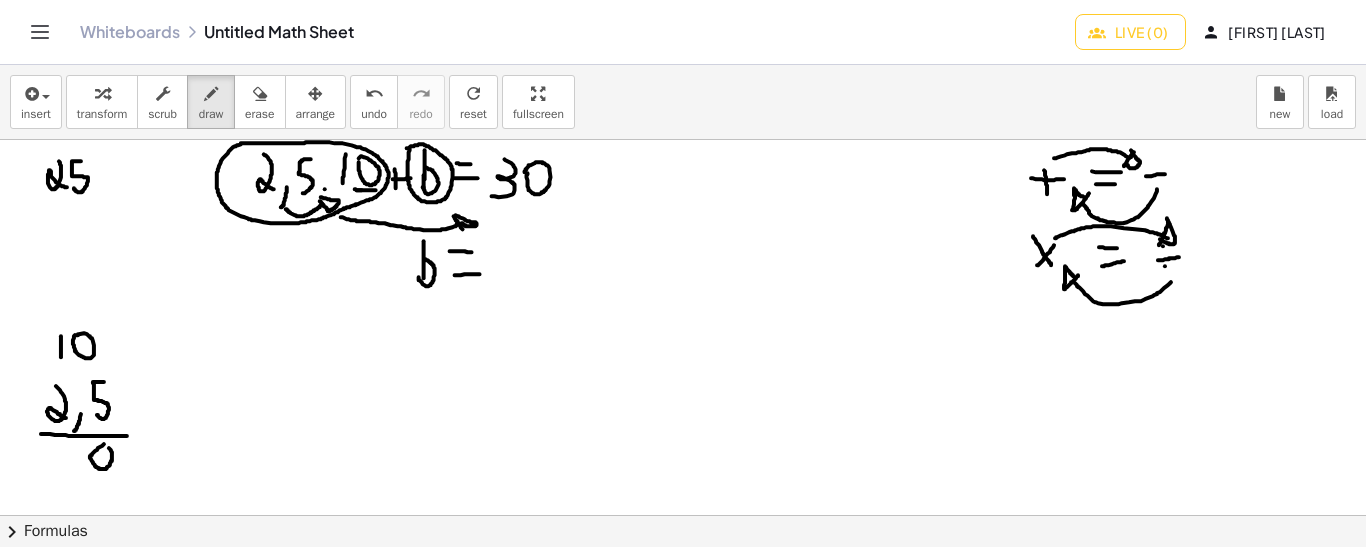 click at bounding box center [683, 515] 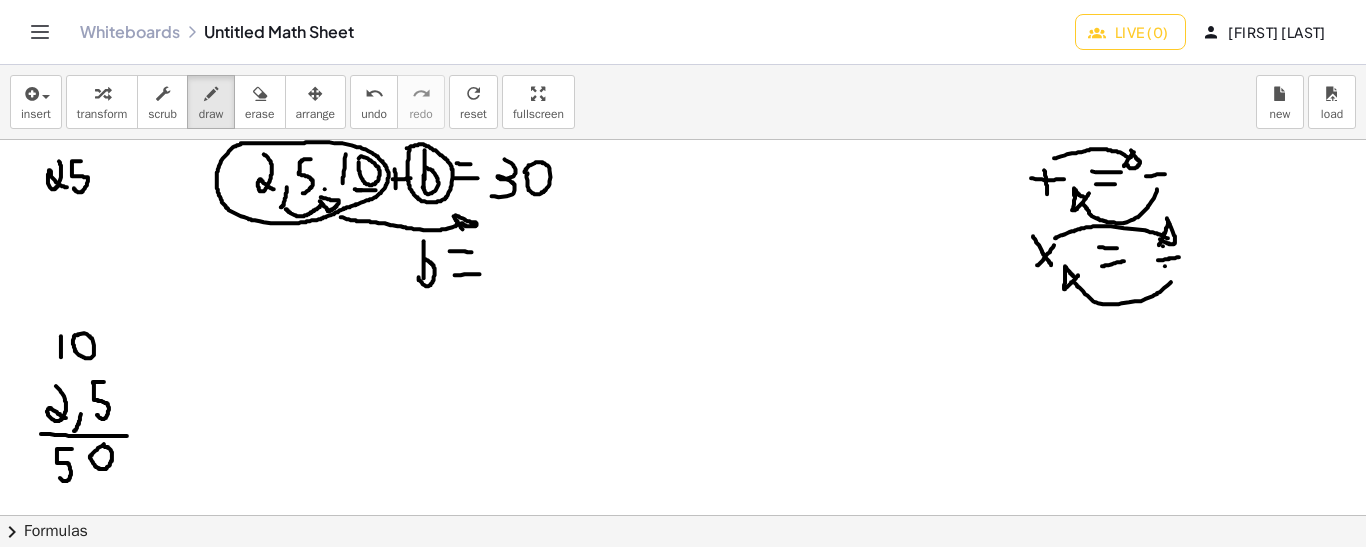 drag, startPoint x: 72, startPoint y: 448, endPoint x: 59, endPoint y: 476, distance: 30.870699 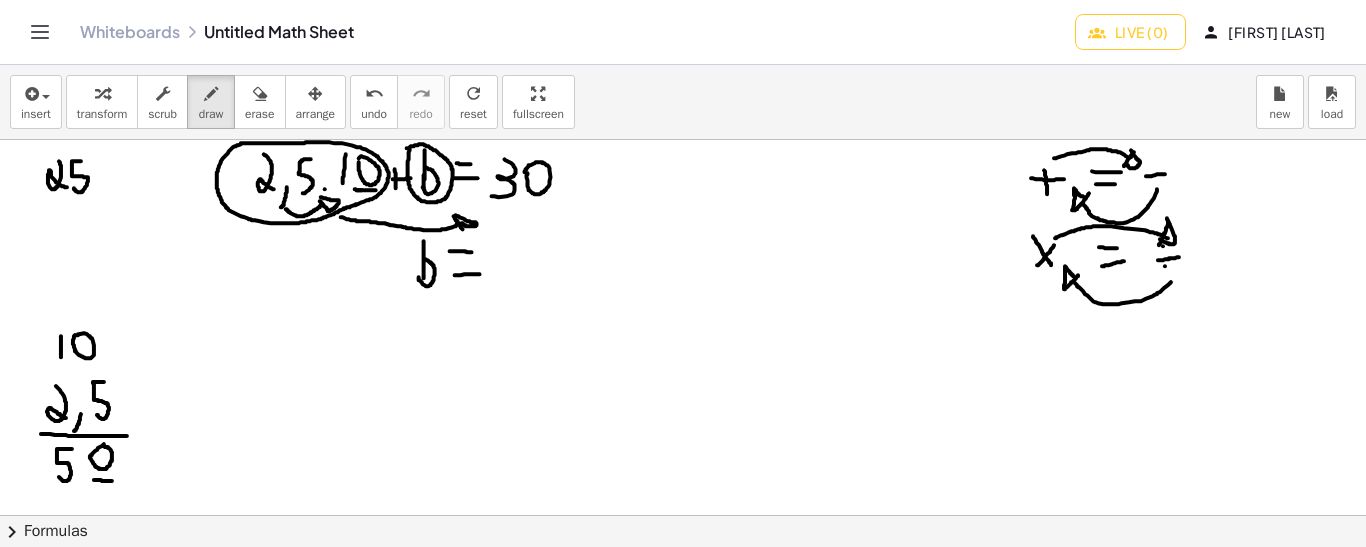 drag, startPoint x: 94, startPoint y: 479, endPoint x: 112, endPoint y: 480, distance: 18.027756 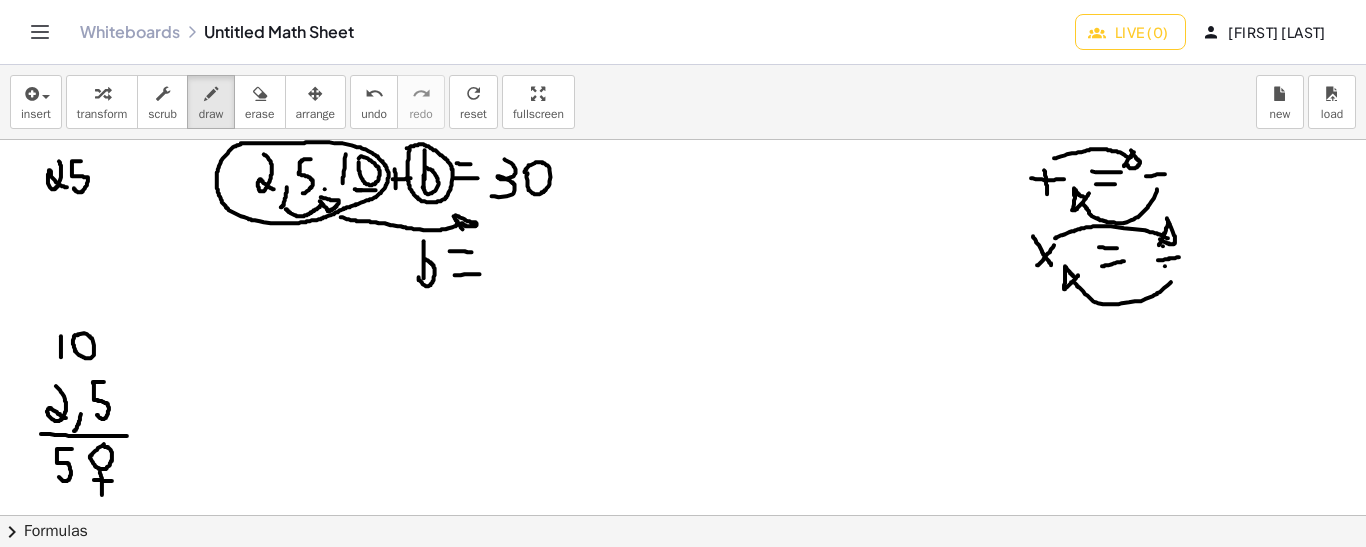 drag, startPoint x: 100, startPoint y: 471, endPoint x: 102, endPoint y: 495, distance: 24.083189 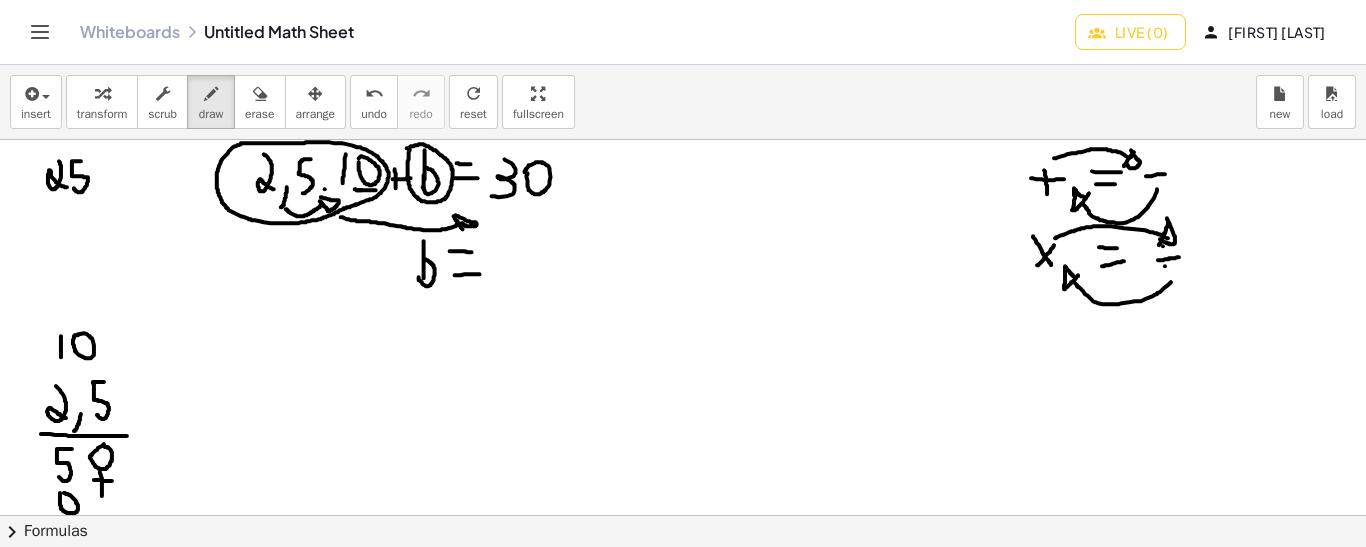click at bounding box center [683, 515] 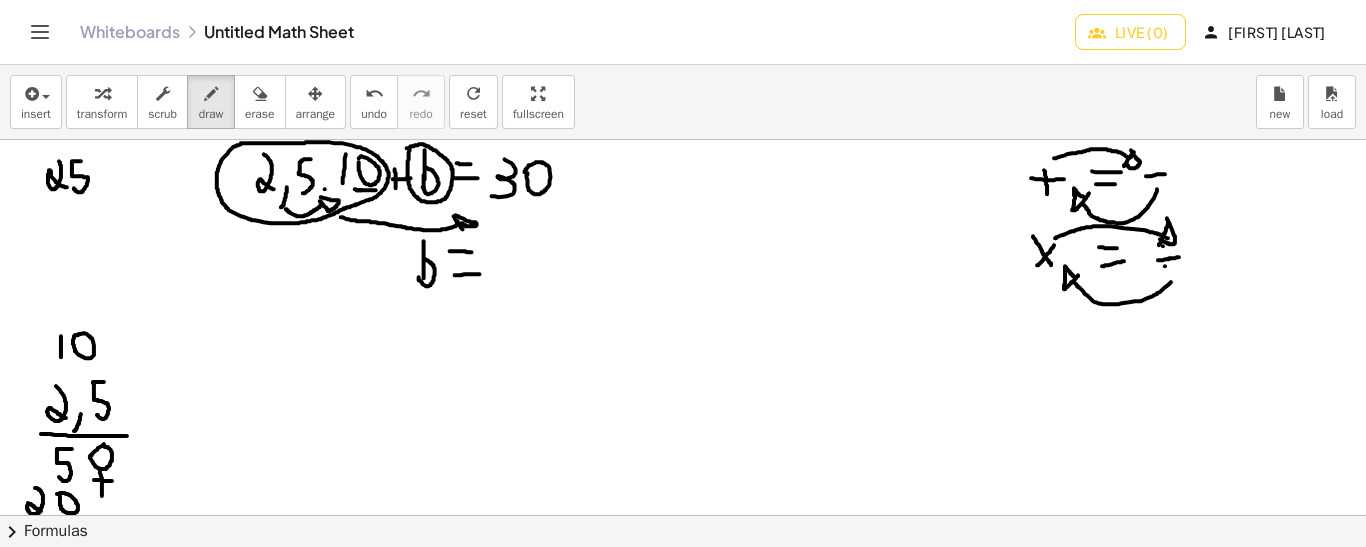 drag, startPoint x: 35, startPoint y: 487, endPoint x: 40, endPoint y: 510, distance: 23.537205 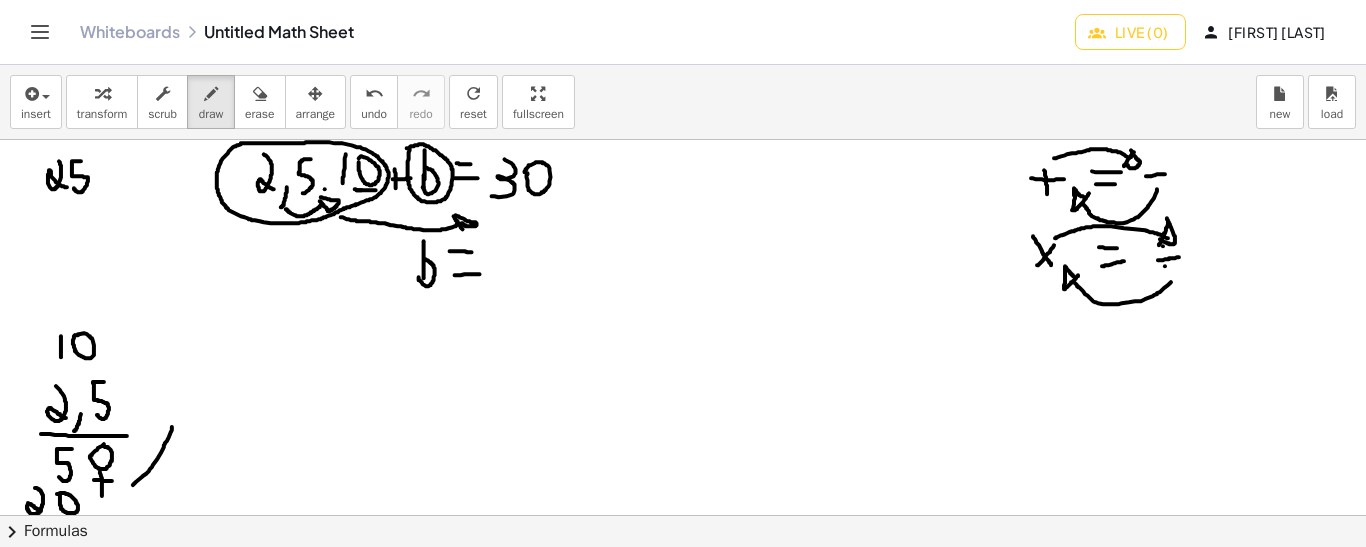 drag, startPoint x: 133, startPoint y: 484, endPoint x: 172, endPoint y: 424, distance: 71.561165 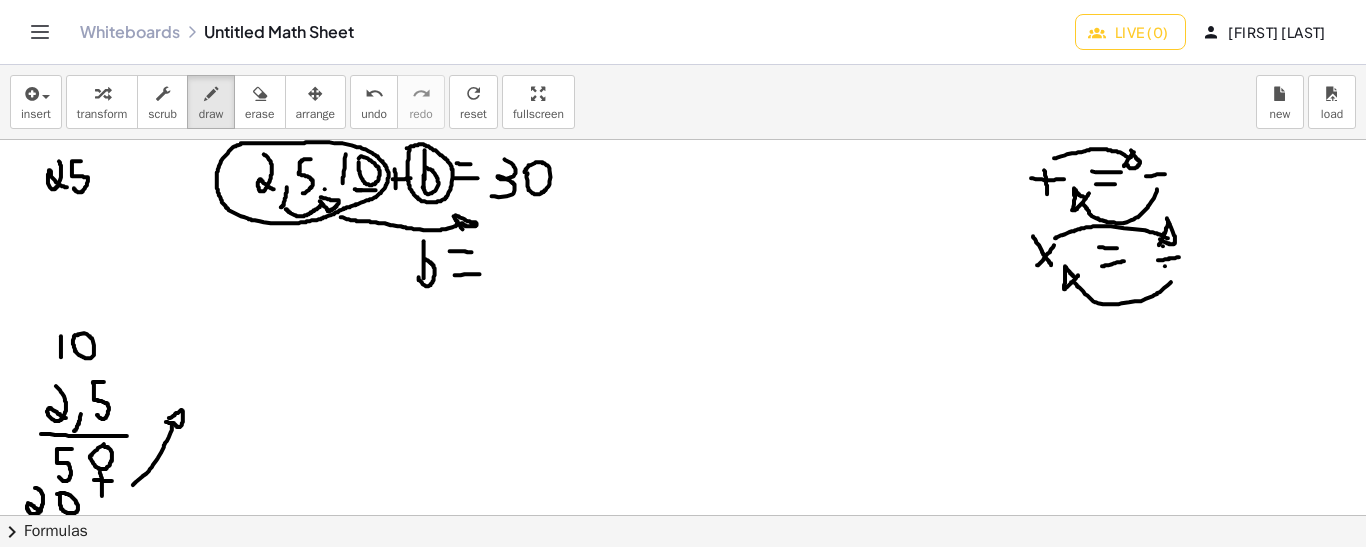 click at bounding box center (683, 515) 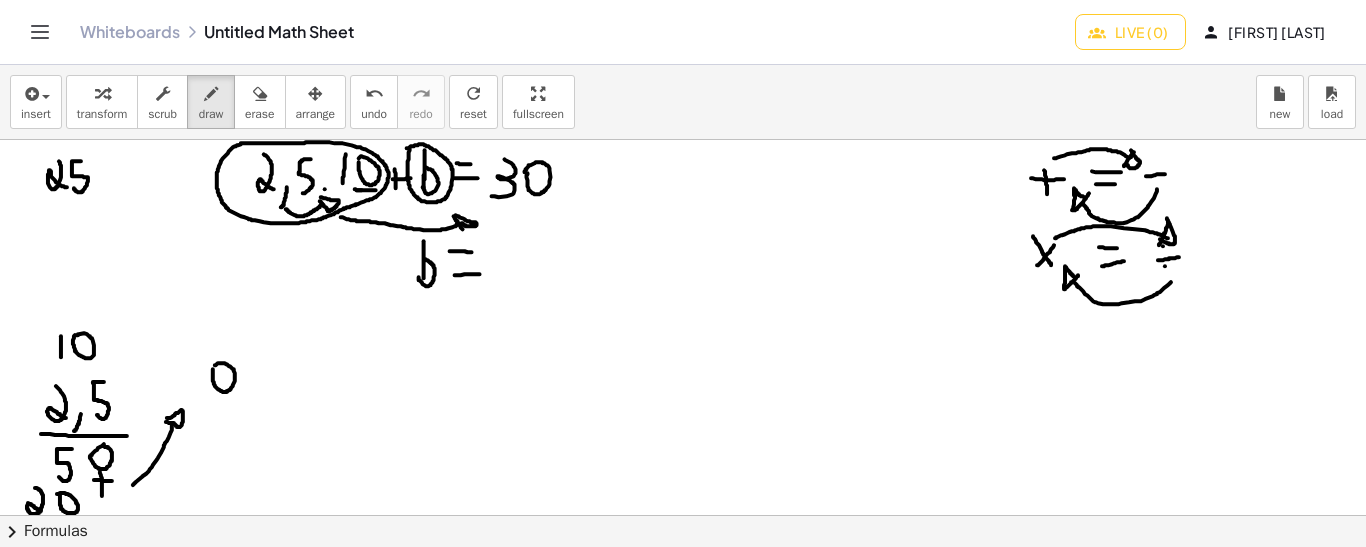 click at bounding box center [683, 515] 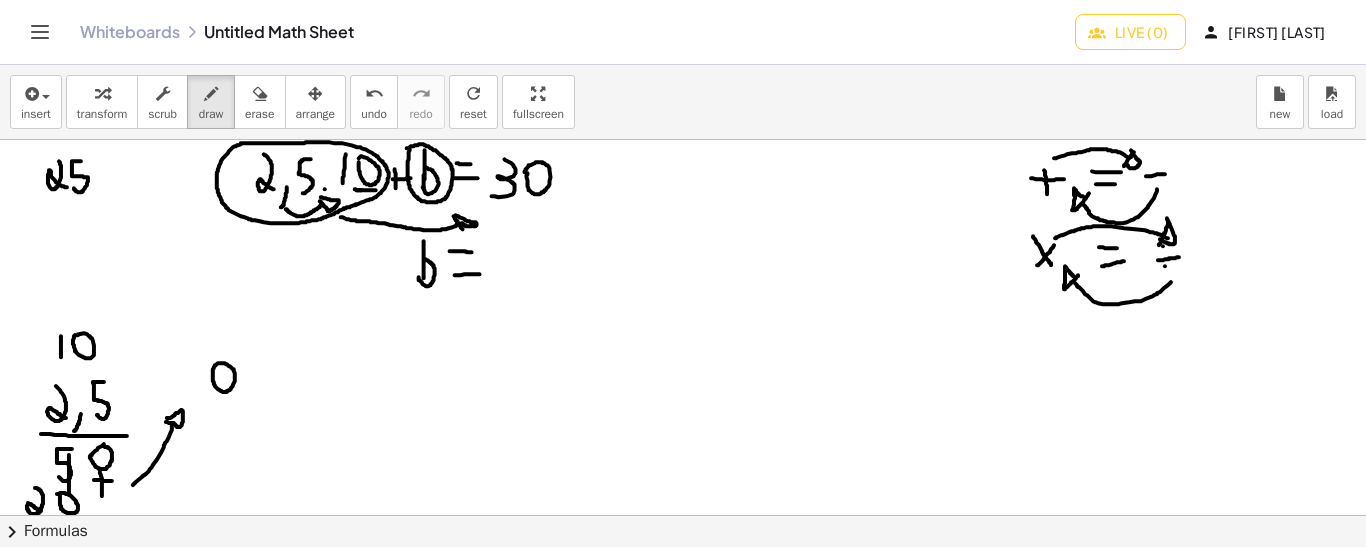 drag, startPoint x: 69, startPoint y: 454, endPoint x: 69, endPoint y: 502, distance: 48 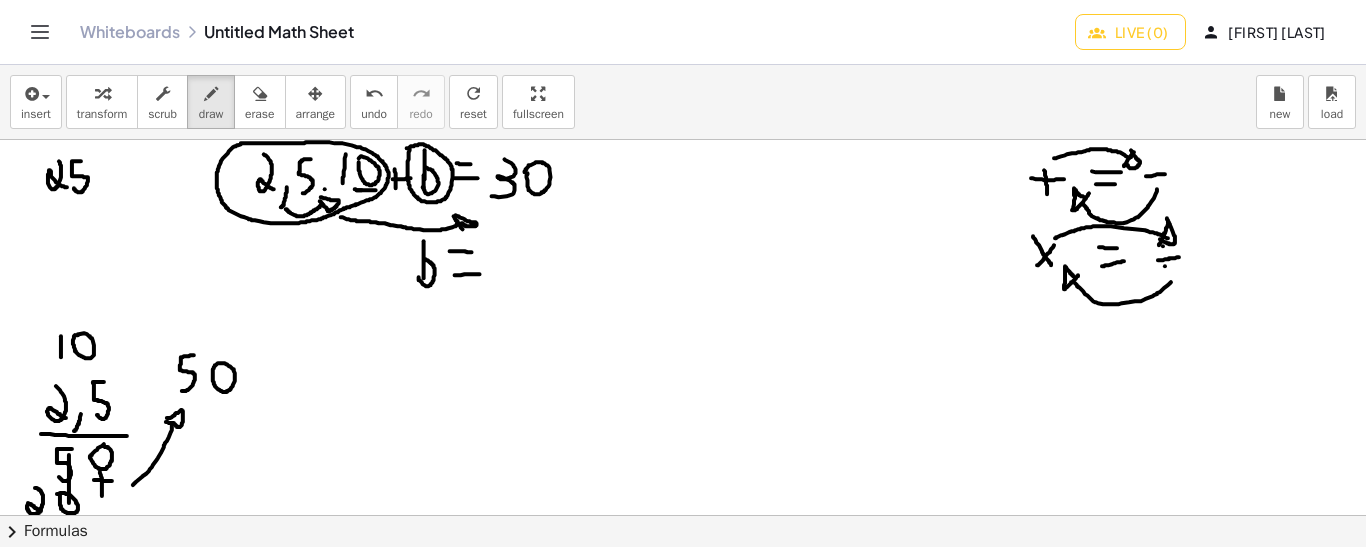 drag, startPoint x: 194, startPoint y: 354, endPoint x: 179, endPoint y: 389, distance: 38.078865 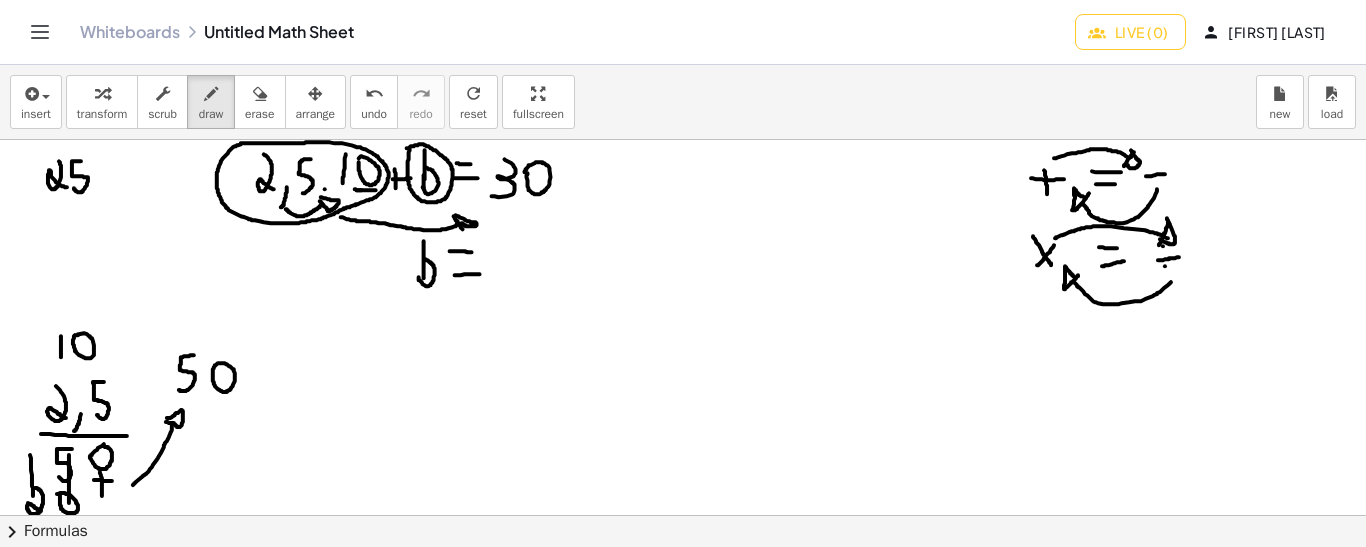 drag, startPoint x: 30, startPoint y: 454, endPoint x: 33, endPoint y: 495, distance: 41.109608 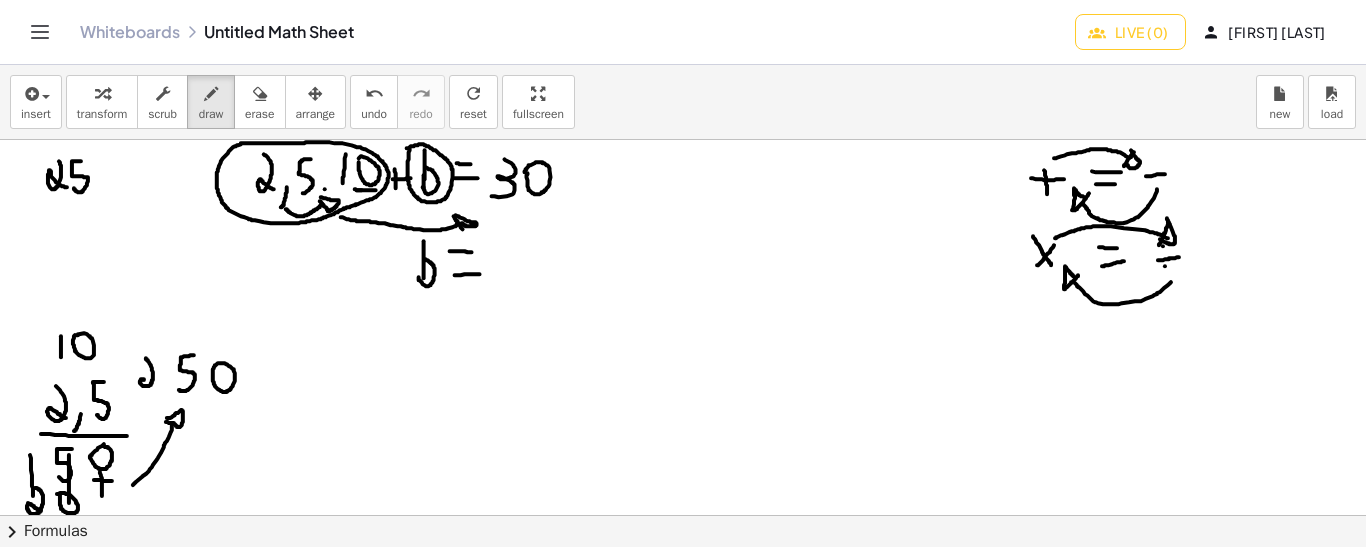 drag, startPoint x: 146, startPoint y: 357, endPoint x: 149, endPoint y: 386, distance: 29.15476 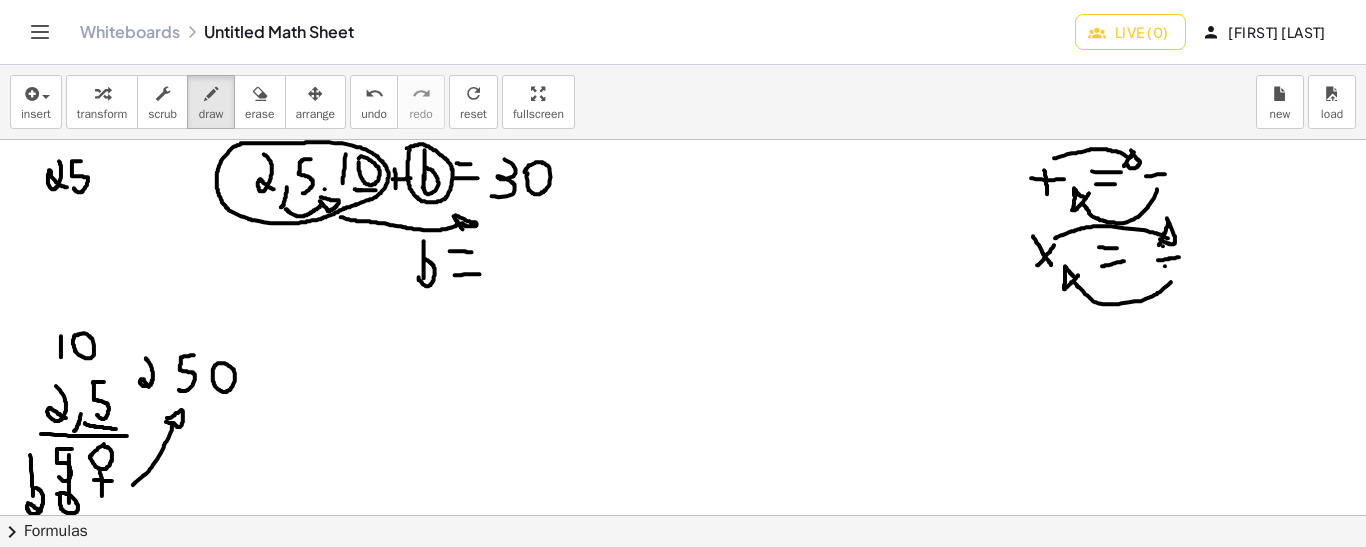 drag, startPoint x: 85, startPoint y: 422, endPoint x: 118, endPoint y: 429, distance: 33.734257 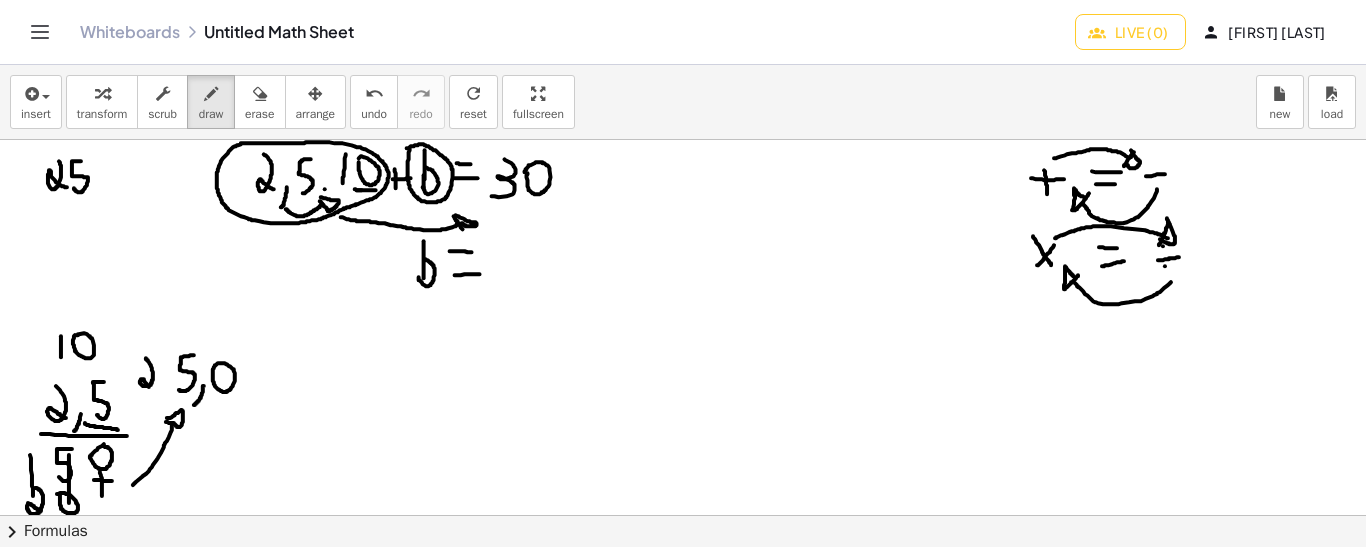 drag, startPoint x: 204, startPoint y: 385, endPoint x: 194, endPoint y: 404, distance: 21.470911 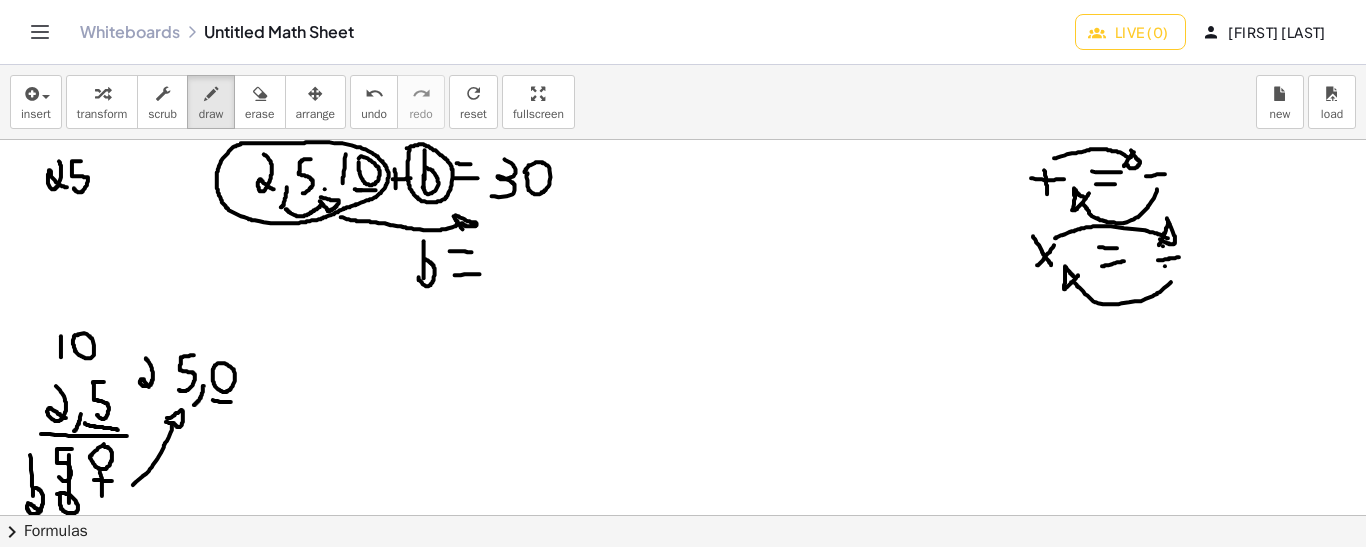 drag, startPoint x: 213, startPoint y: 399, endPoint x: 231, endPoint y: 401, distance: 18.110771 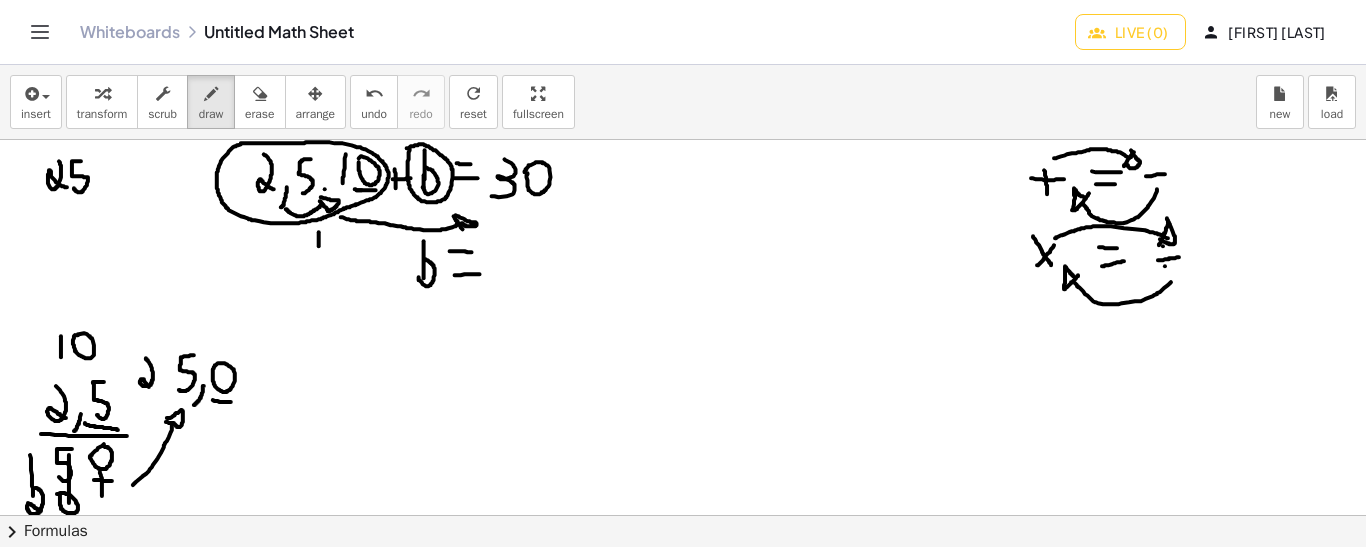 drag, startPoint x: 319, startPoint y: 231, endPoint x: 319, endPoint y: 246, distance: 15 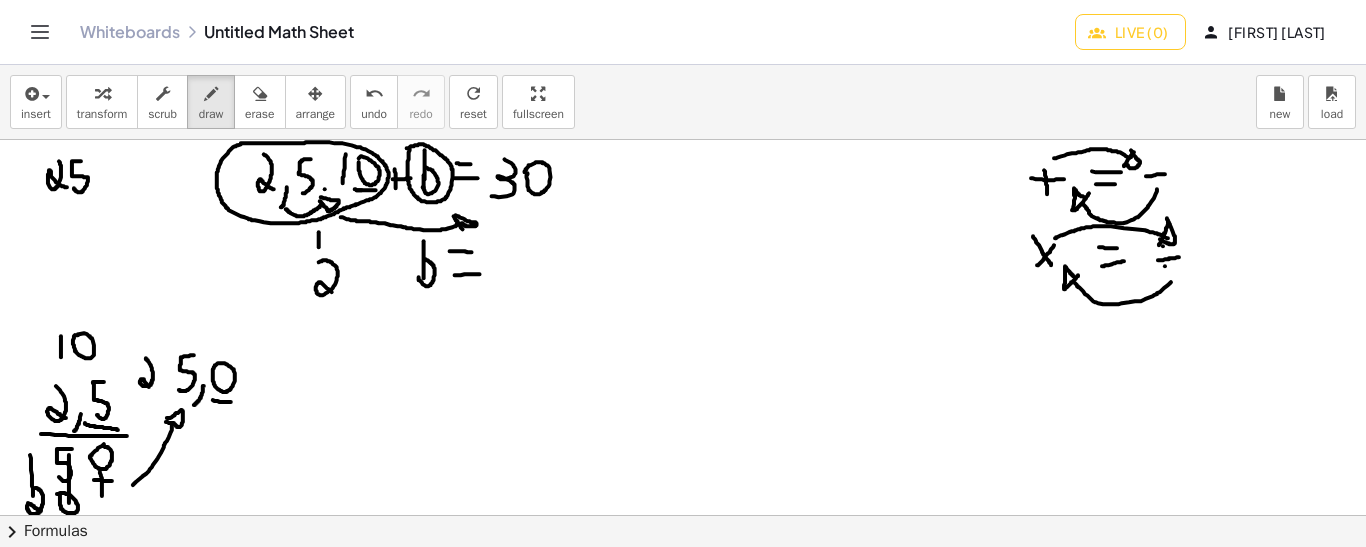 drag, startPoint x: 319, startPoint y: 261, endPoint x: 339, endPoint y: 293, distance: 37.735924 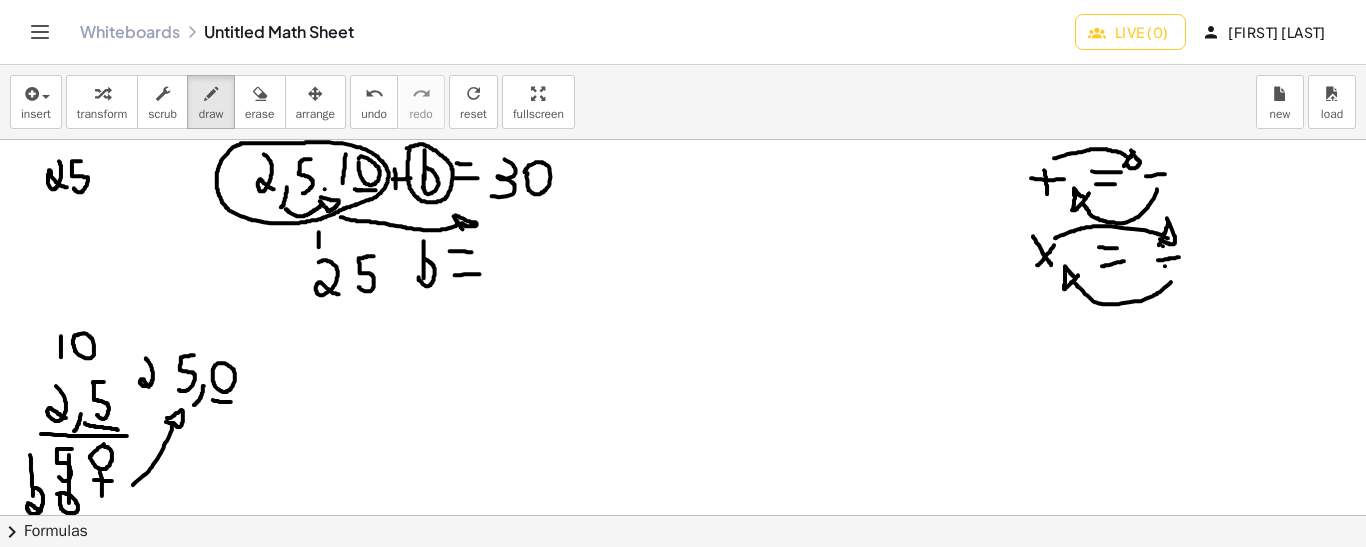 drag, startPoint x: 374, startPoint y: 255, endPoint x: 359, endPoint y: 286, distance: 34.43835 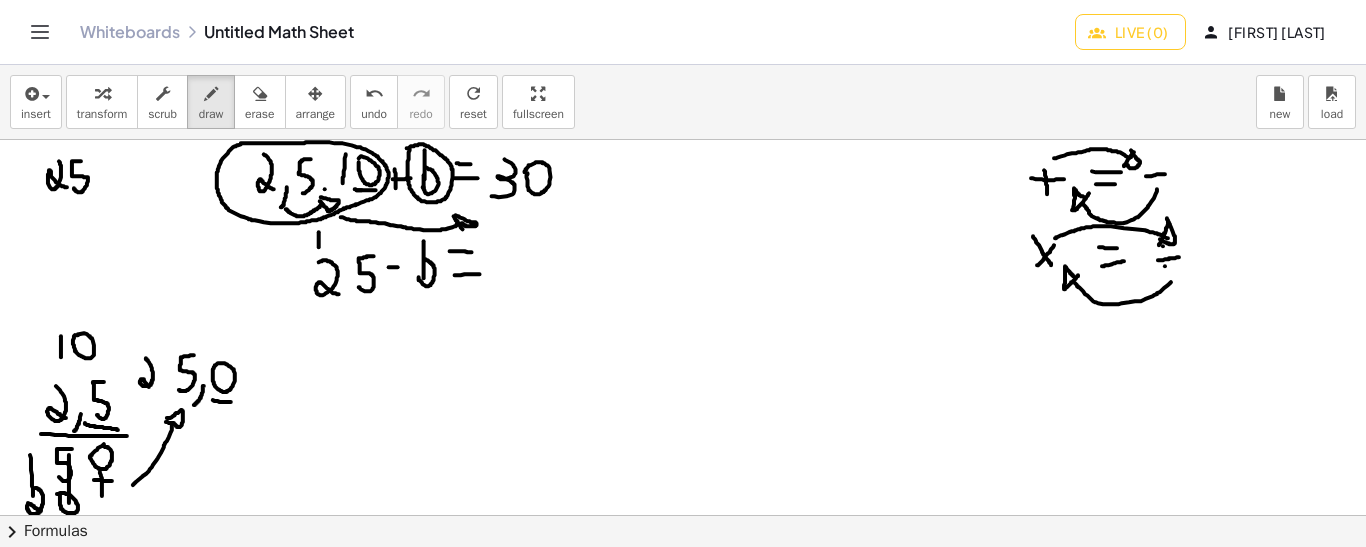 drag, startPoint x: 389, startPoint y: 266, endPoint x: 403, endPoint y: 266, distance: 14 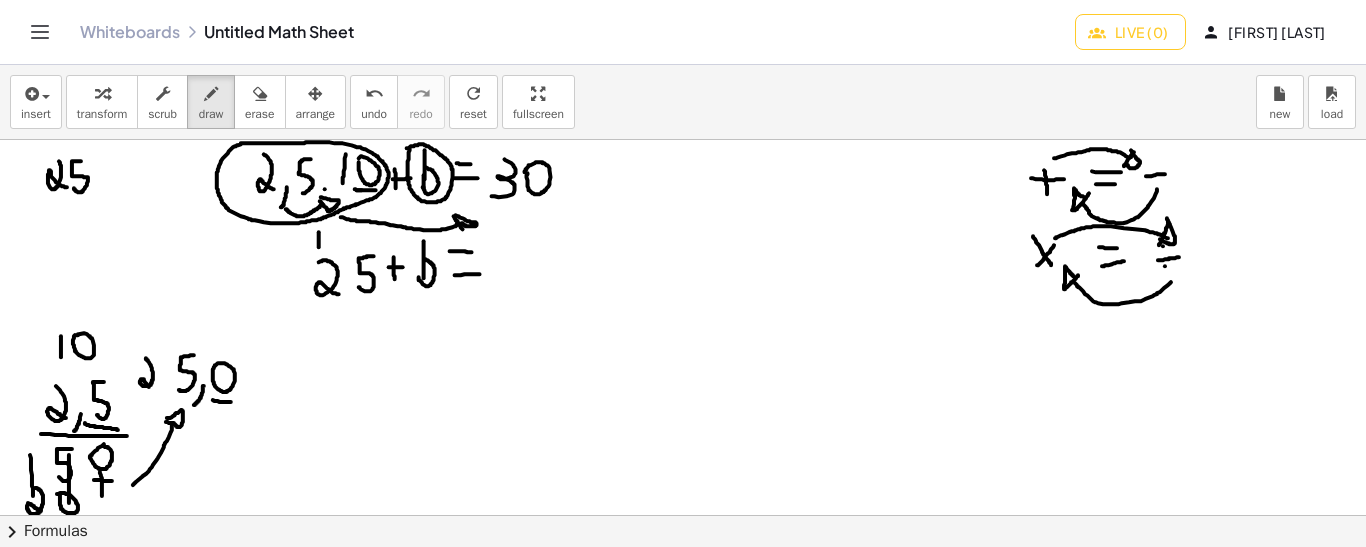 drag, startPoint x: 394, startPoint y: 256, endPoint x: 395, endPoint y: 279, distance: 23.021729 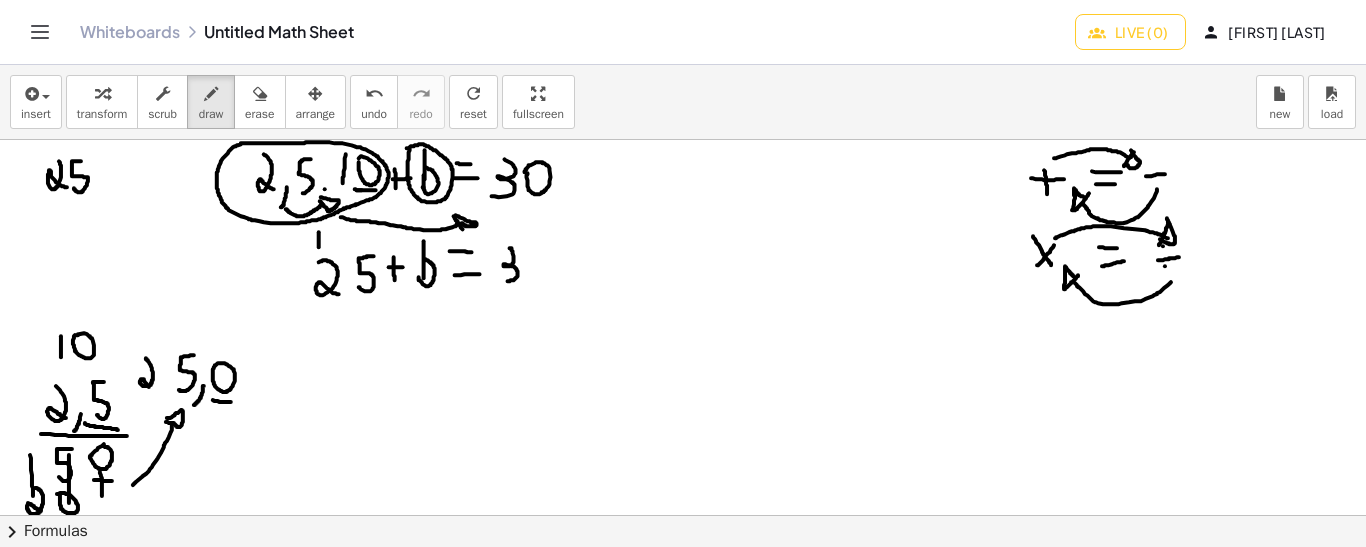 drag, startPoint x: 510, startPoint y: 247, endPoint x: 508, endPoint y: 280, distance: 33.06055 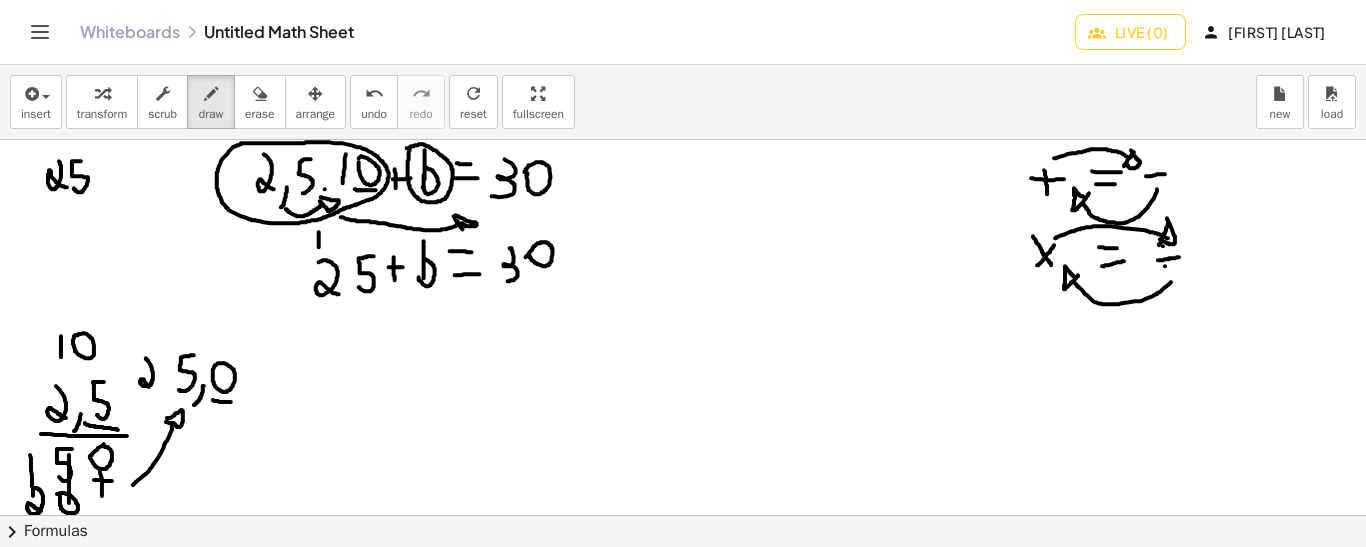click at bounding box center [683, 515] 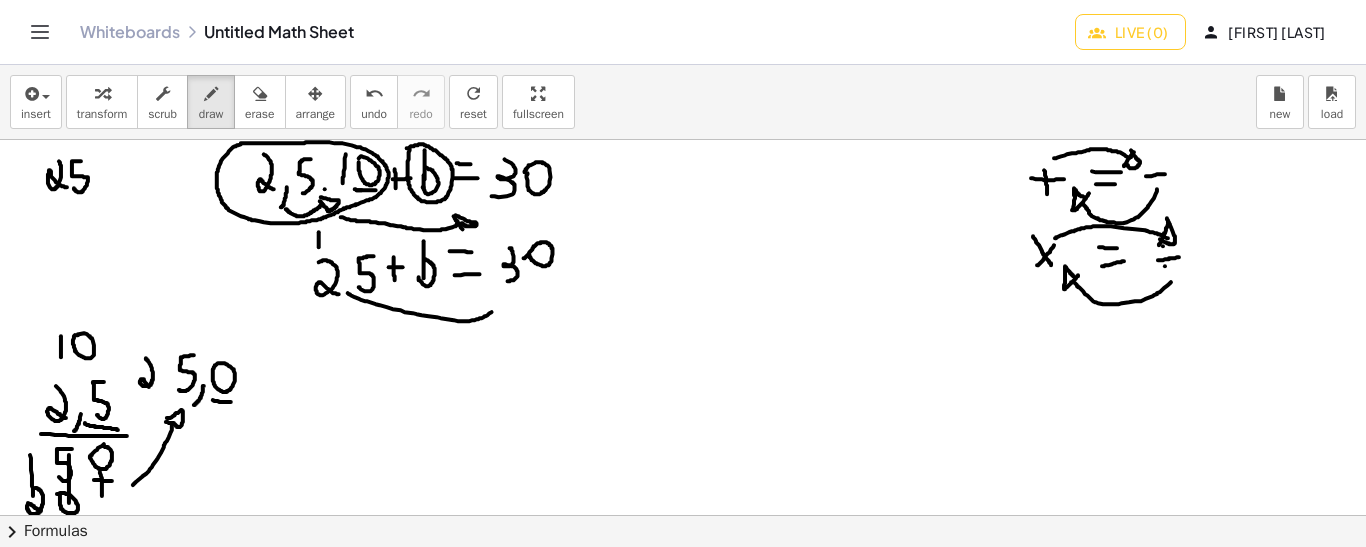 drag, startPoint x: 348, startPoint y: 292, endPoint x: 494, endPoint y: 309, distance: 146.98639 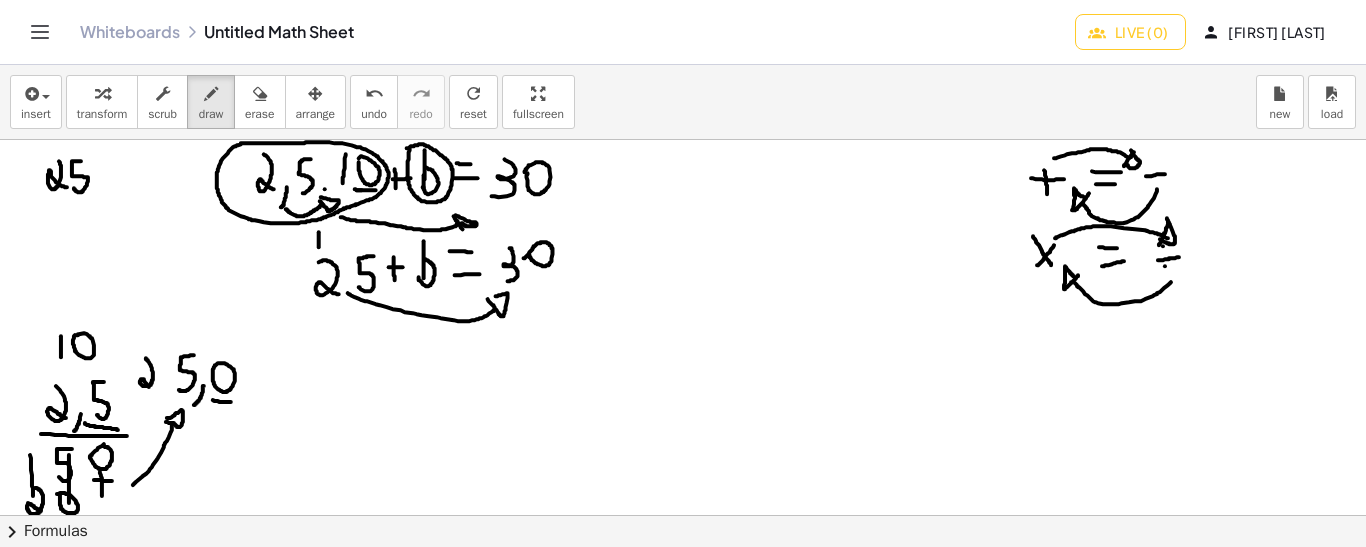click at bounding box center (683, 515) 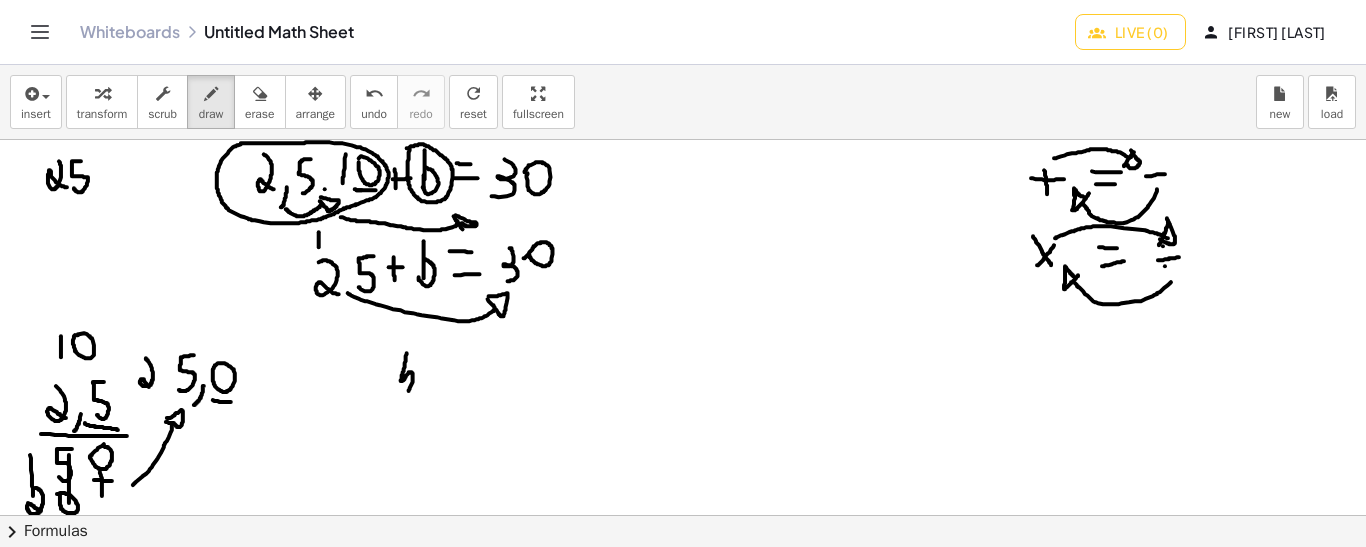 drag, startPoint x: 407, startPoint y: 352, endPoint x: 399, endPoint y: 385, distance: 33.955853 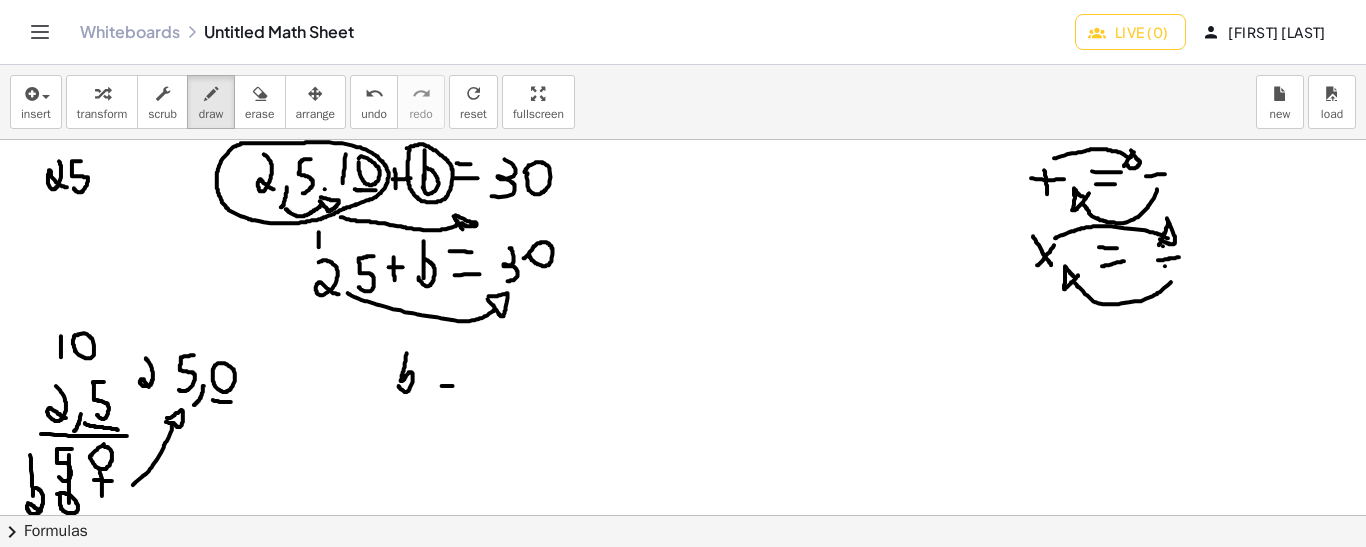 drag, startPoint x: 442, startPoint y: 385, endPoint x: 460, endPoint y: 385, distance: 18 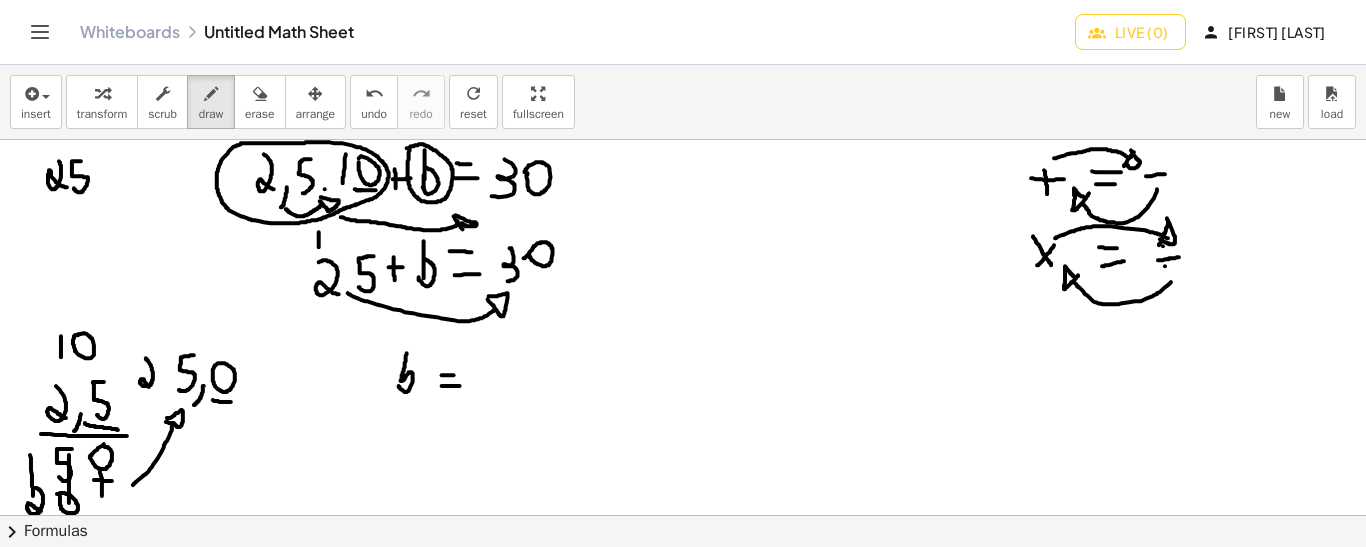 drag, startPoint x: 442, startPoint y: 374, endPoint x: 458, endPoint y: 374, distance: 16 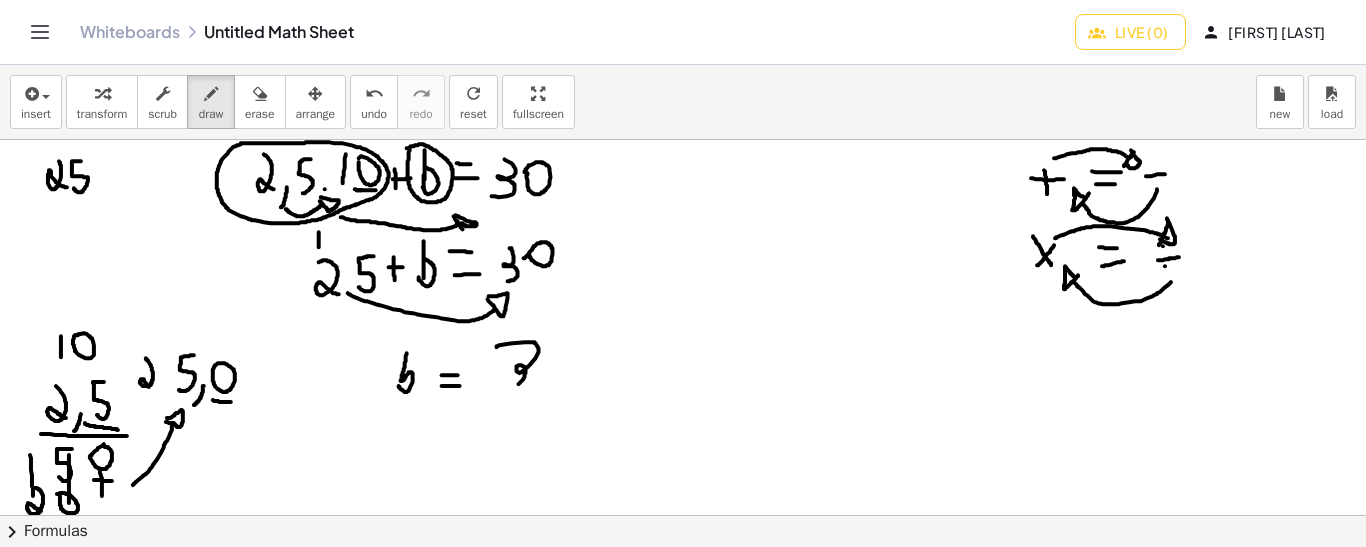 drag, startPoint x: 497, startPoint y: 346, endPoint x: 512, endPoint y: 381, distance: 38.078865 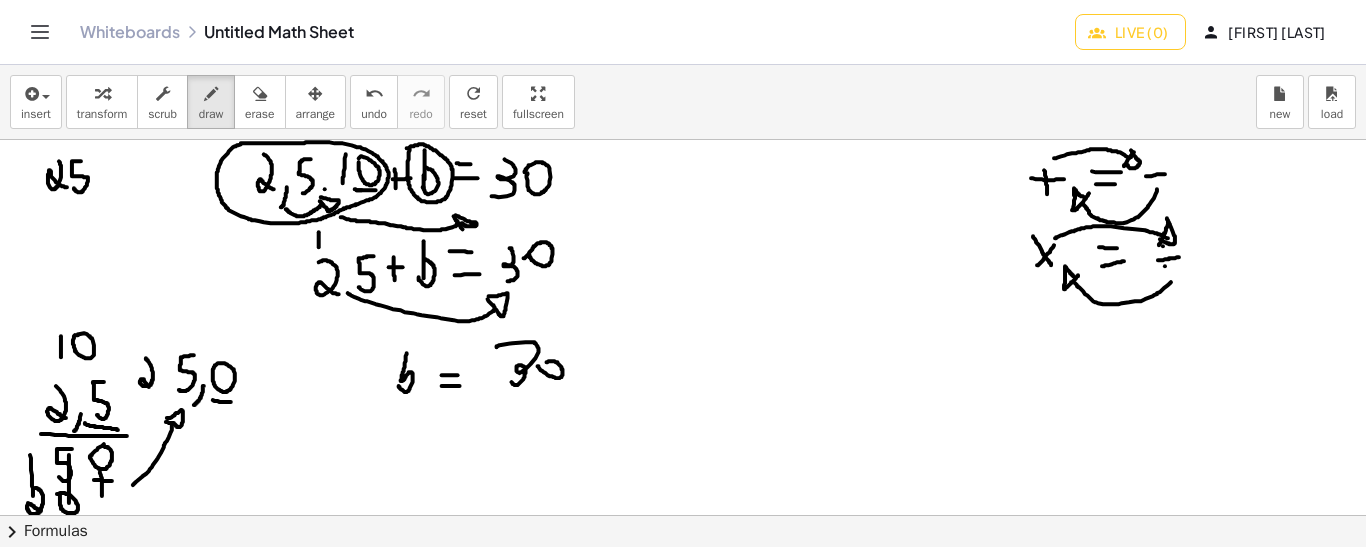 click at bounding box center [683, 515] 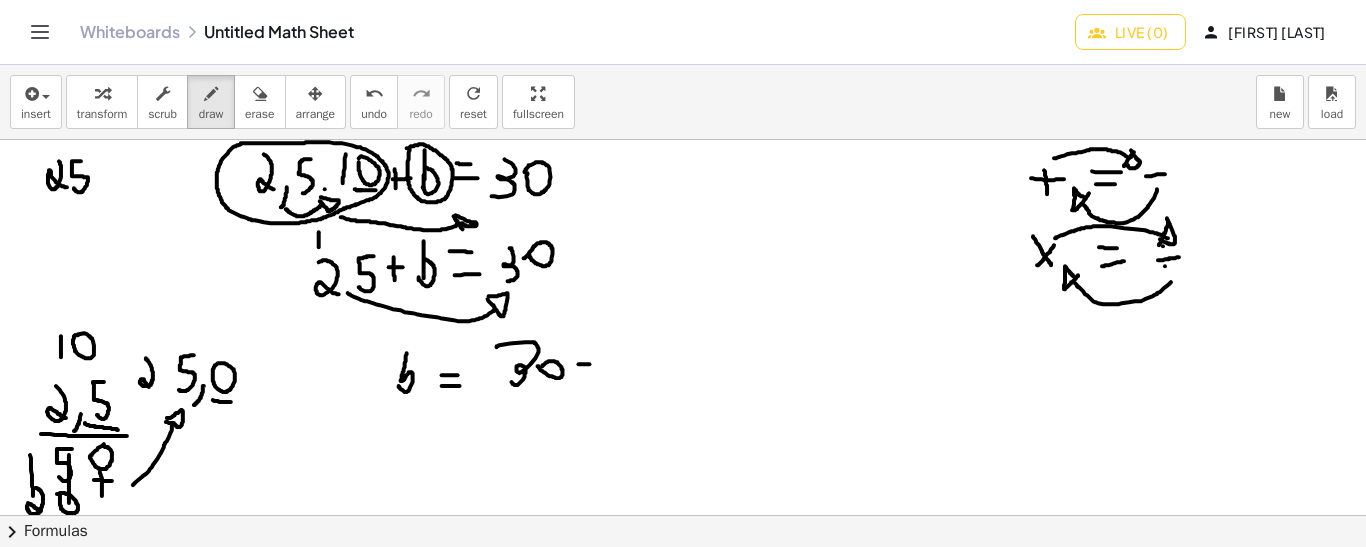 drag, startPoint x: 579, startPoint y: 363, endPoint x: 591, endPoint y: 363, distance: 12 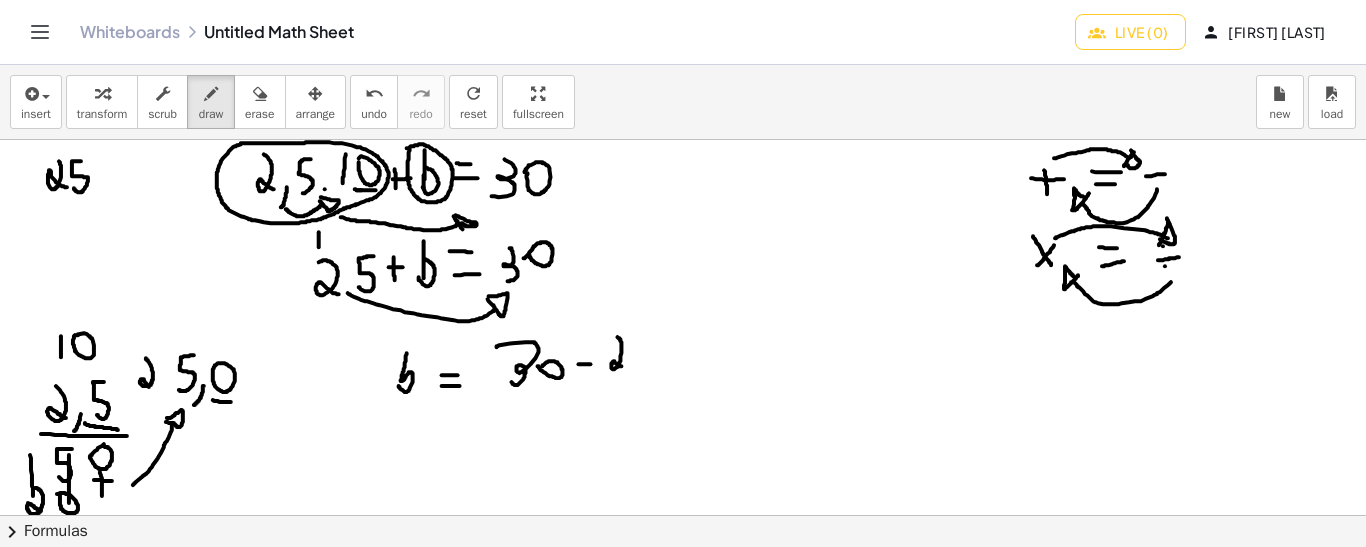 drag, startPoint x: 618, startPoint y: 336, endPoint x: 622, endPoint y: 365, distance: 29.274563 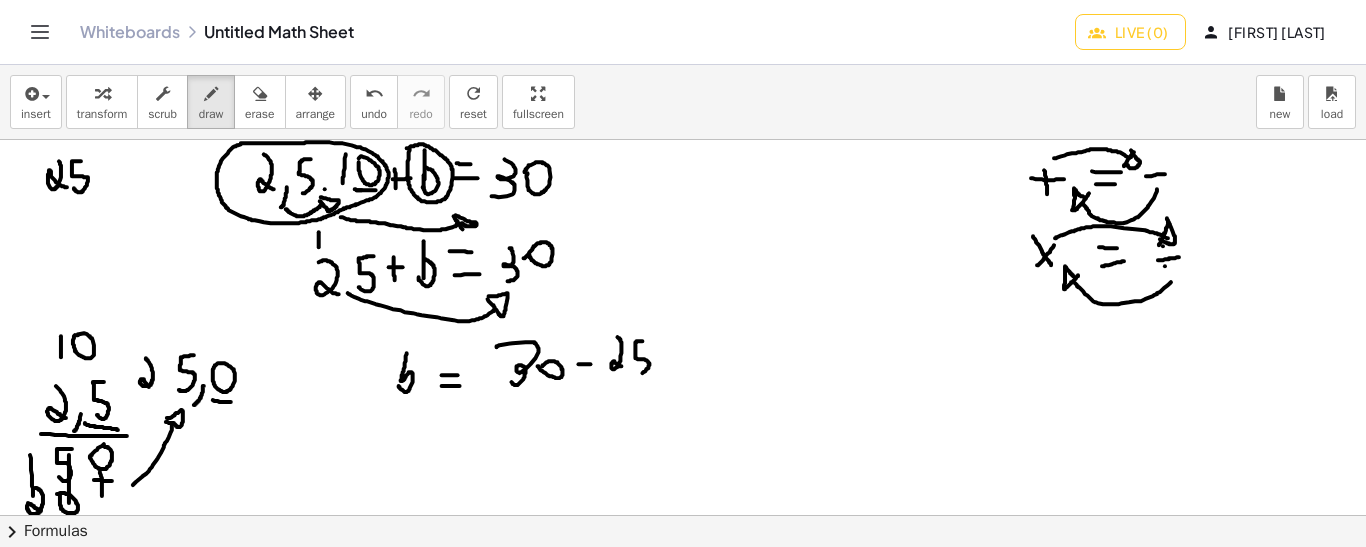 drag, startPoint x: 643, startPoint y: 340, endPoint x: 630, endPoint y: 373, distance: 35.468296 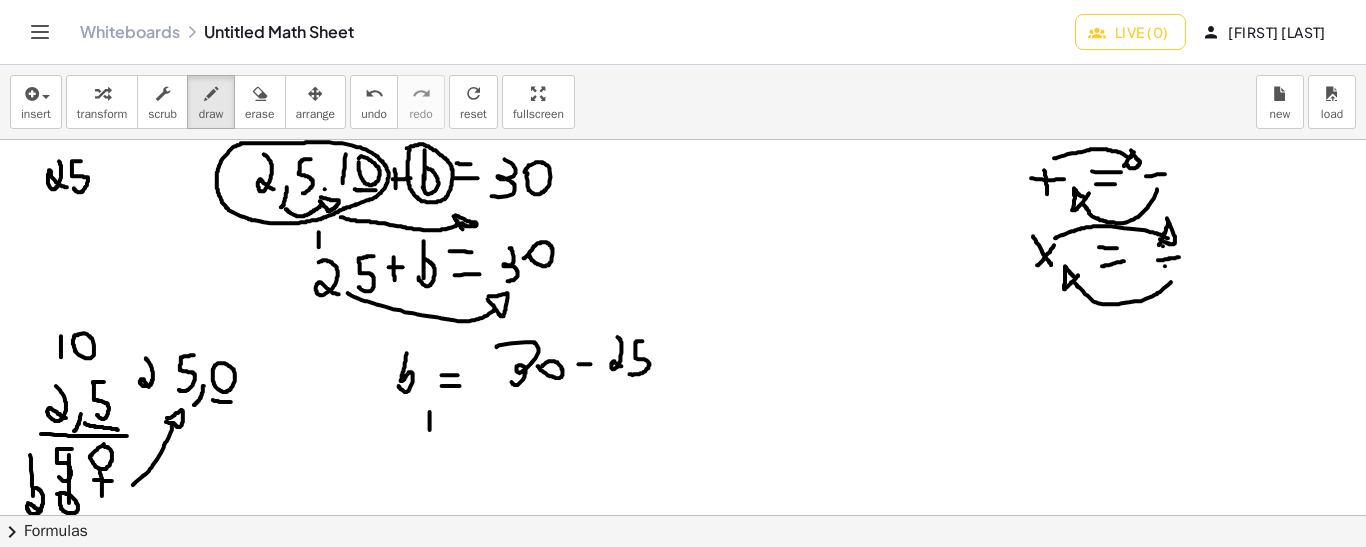 drag, startPoint x: 430, startPoint y: 411, endPoint x: 430, endPoint y: 439, distance: 28 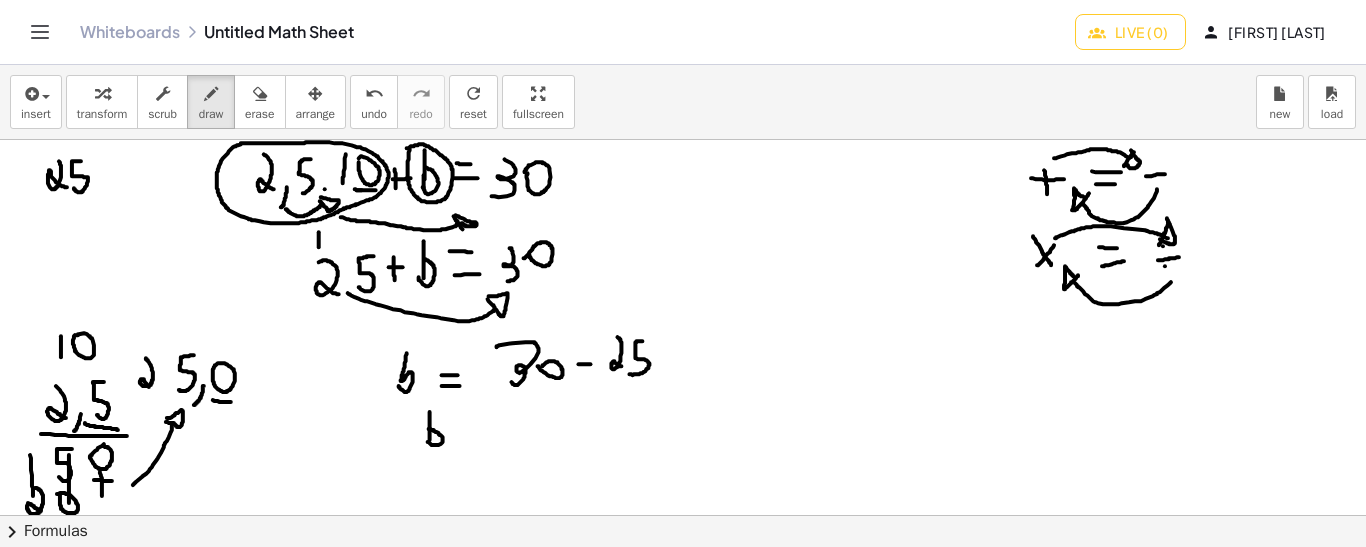 click at bounding box center (683, 515) 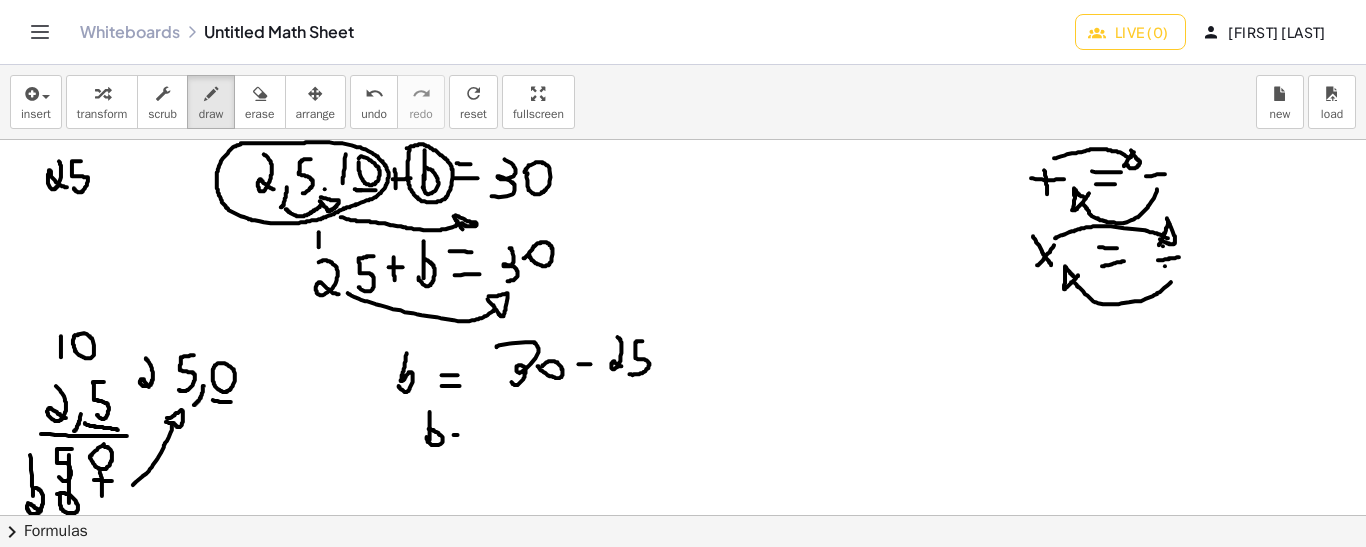 click at bounding box center [683, 515] 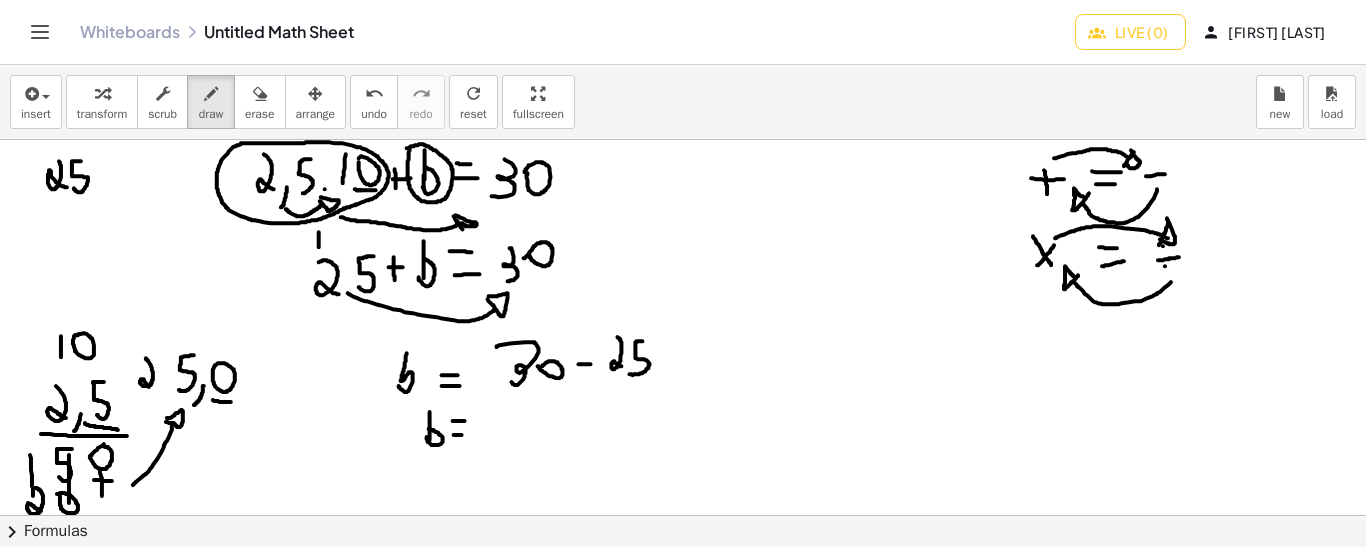 drag, startPoint x: 453, startPoint y: 420, endPoint x: 466, endPoint y: 420, distance: 13 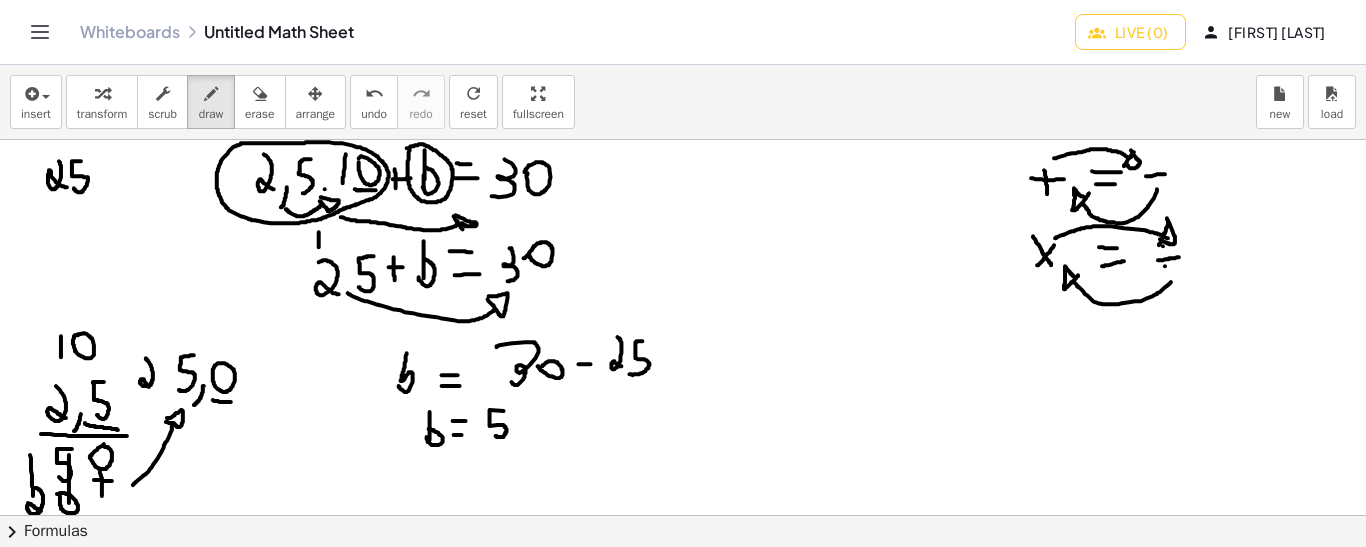 drag, startPoint x: 490, startPoint y: 409, endPoint x: 493, endPoint y: 433, distance: 24.186773 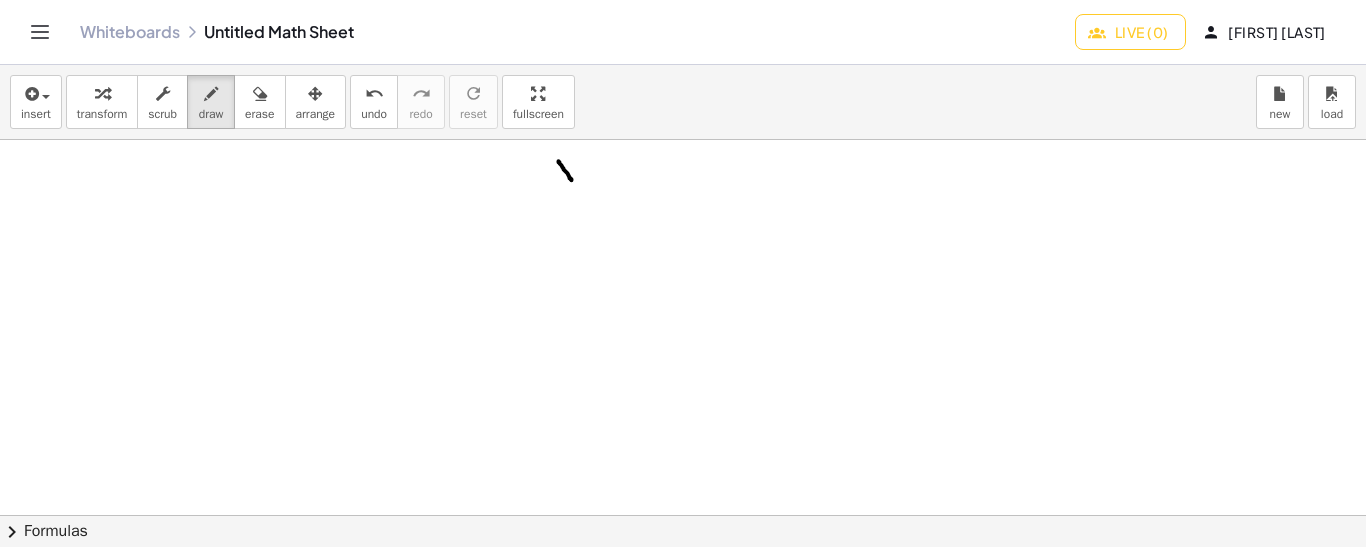 drag, startPoint x: 559, startPoint y: 160, endPoint x: 573, endPoint y: 180, distance: 24.41311 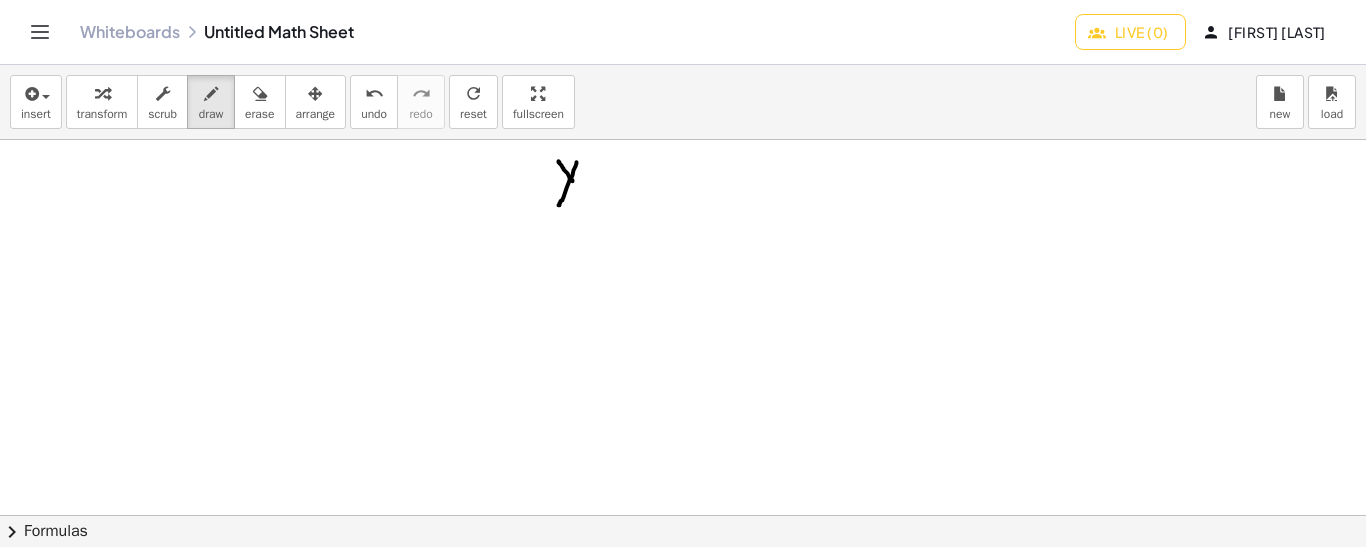 drag, startPoint x: 577, startPoint y: 161, endPoint x: 559, endPoint y: 205, distance: 47.539455 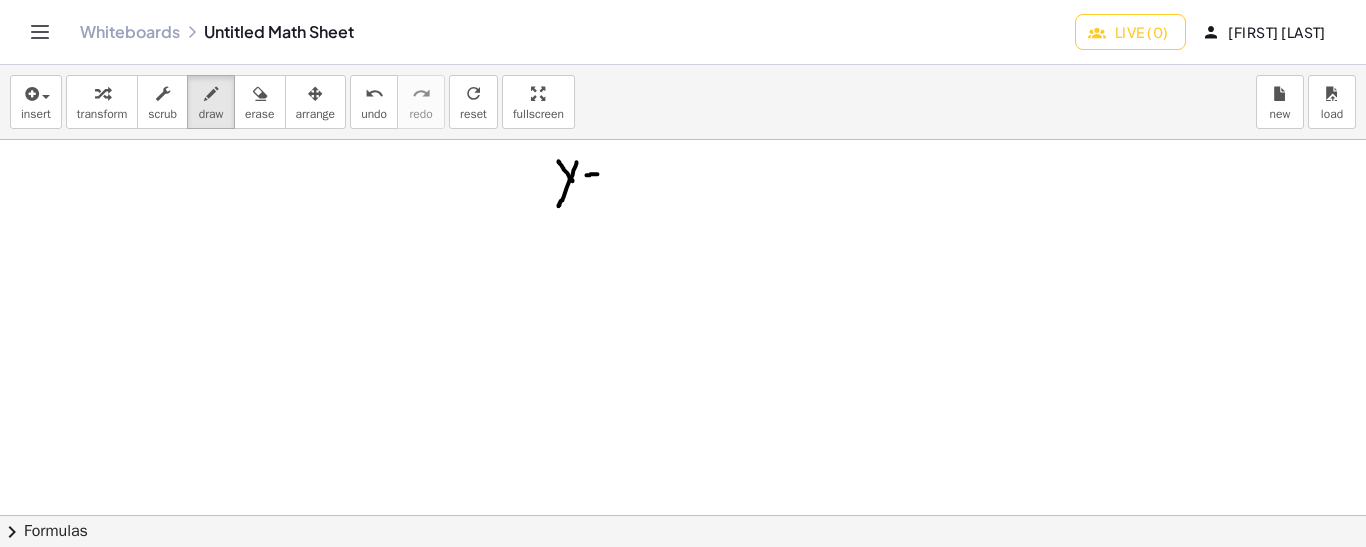 drag, startPoint x: 587, startPoint y: 174, endPoint x: 599, endPoint y: 173, distance: 12.0415945 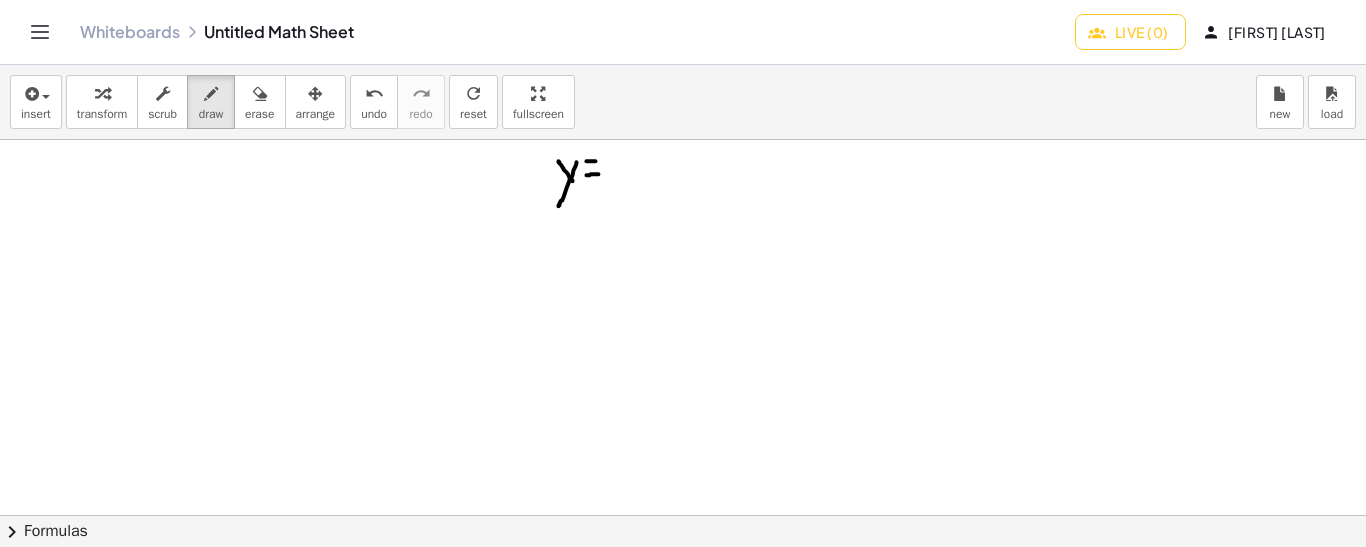 drag, startPoint x: 587, startPoint y: 160, endPoint x: 598, endPoint y: 160, distance: 11 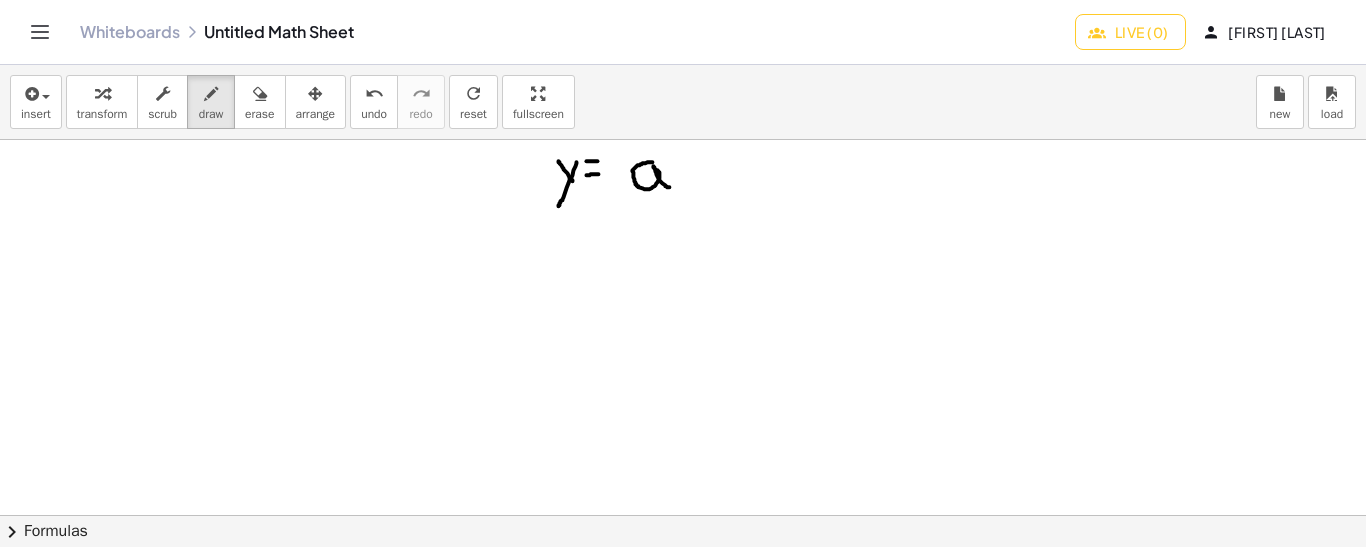 drag, startPoint x: 653, startPoint y: 161, endPoint x: 673, endPoint y: 187, distance: 32.80244 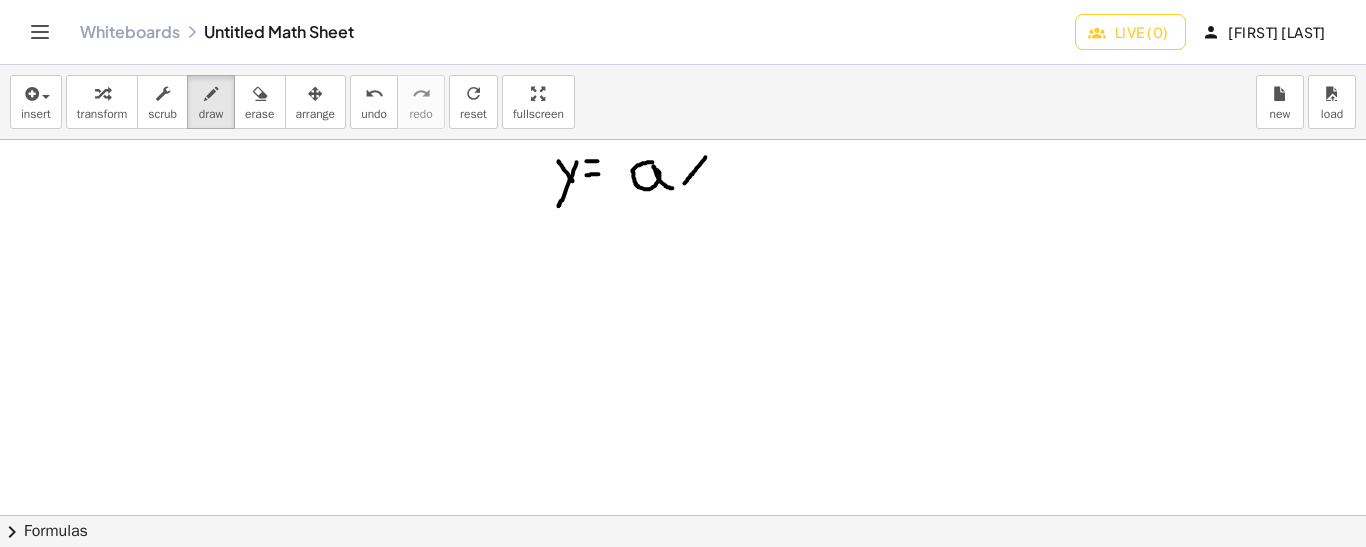 drag, startPoint x: 706, startPoint y: 156, endPoint x: 684, endPoint y: 182, distance: 34.058773 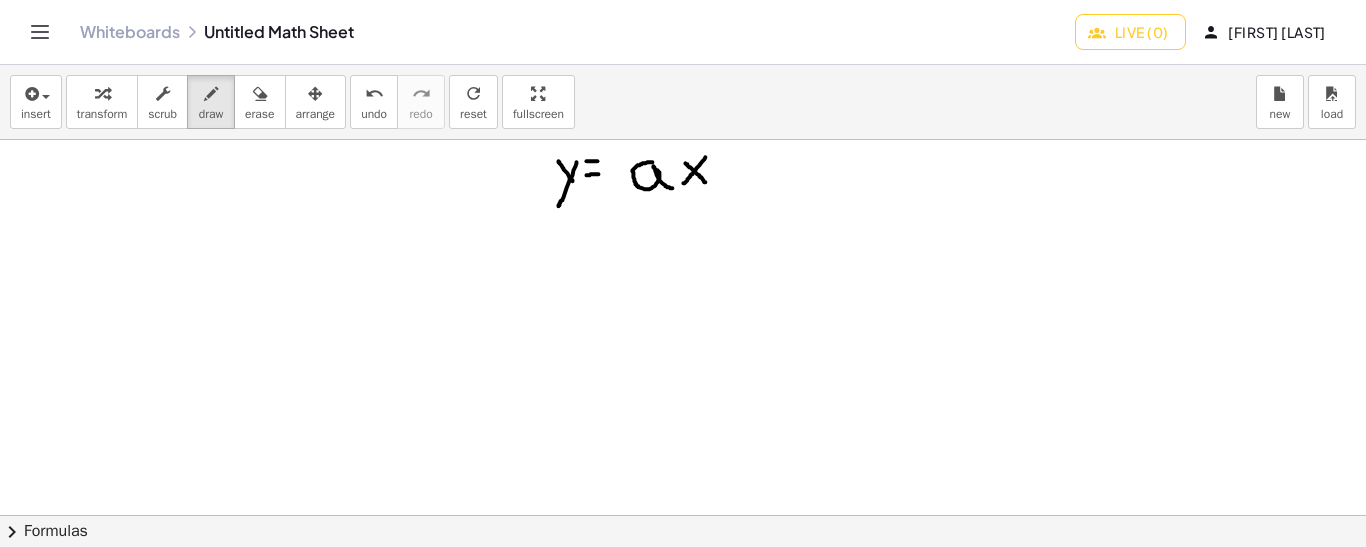 drag, startPoint x: 686, startPoint y: 162, endPoint x: 707, endPoint y: 183, distance: 29.698484 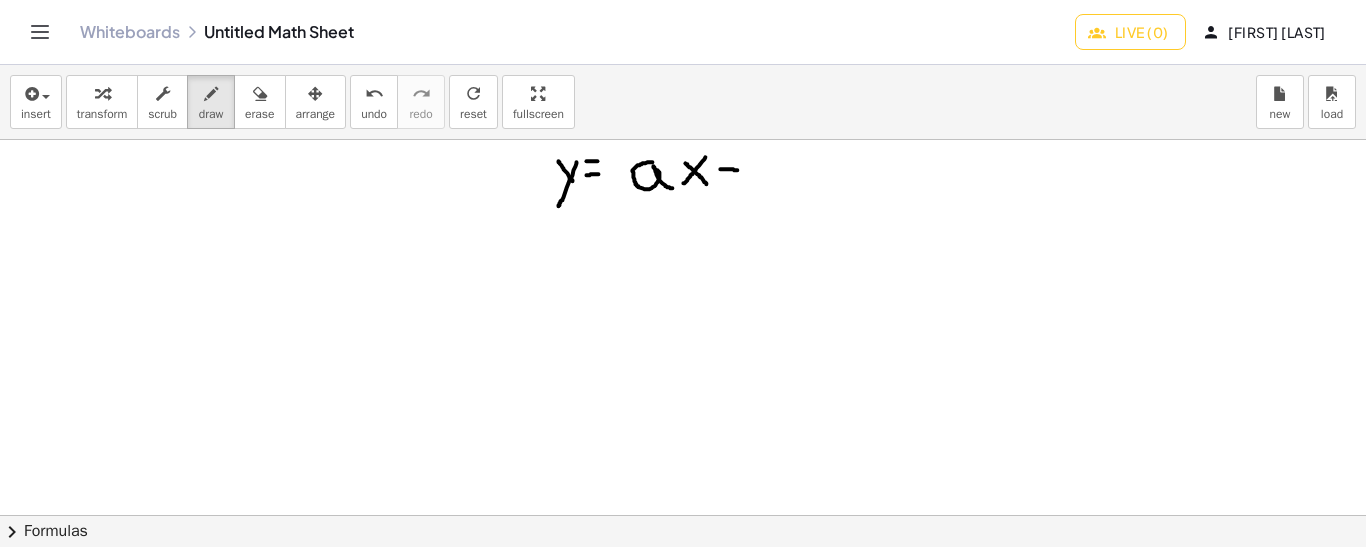 drag, startPoint x: 721, startPoint y: 168, endPoint x: 741, endPoint y: 169, distance: 20.024984 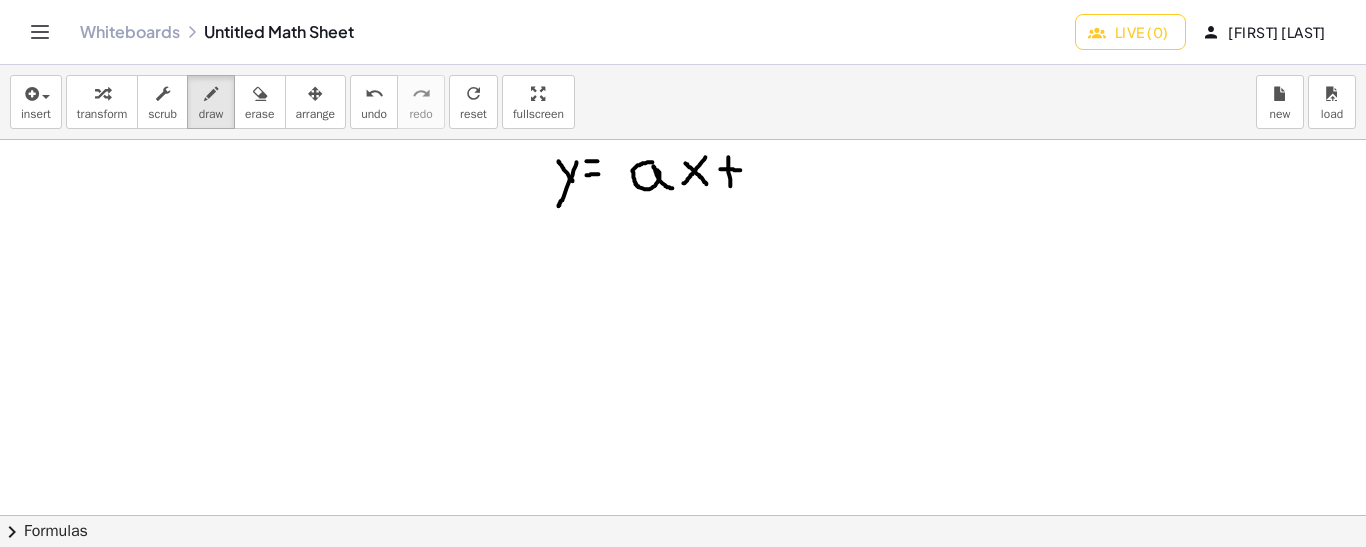 drag, startPoint x: 729, startPoint y: 156, endPoint x: 731, endPoint y: 185, distance: 29.068884 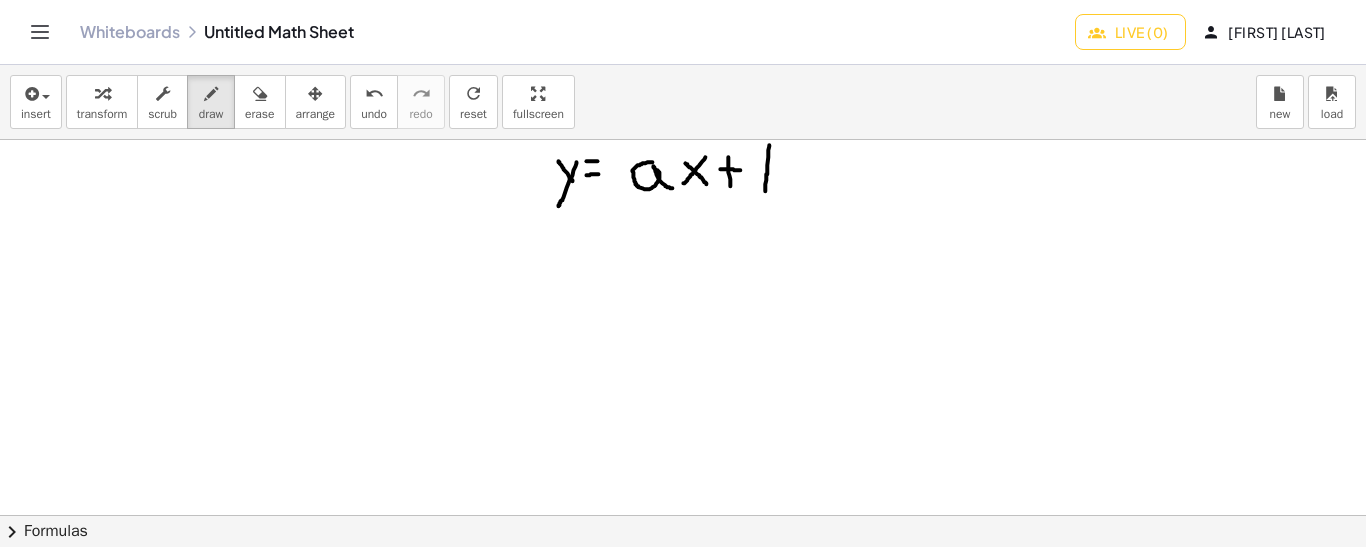 drag, startPoint x: 770, startPoint y: 144, endPoint x: 766, endPoint y: 190, distance: 46.173584 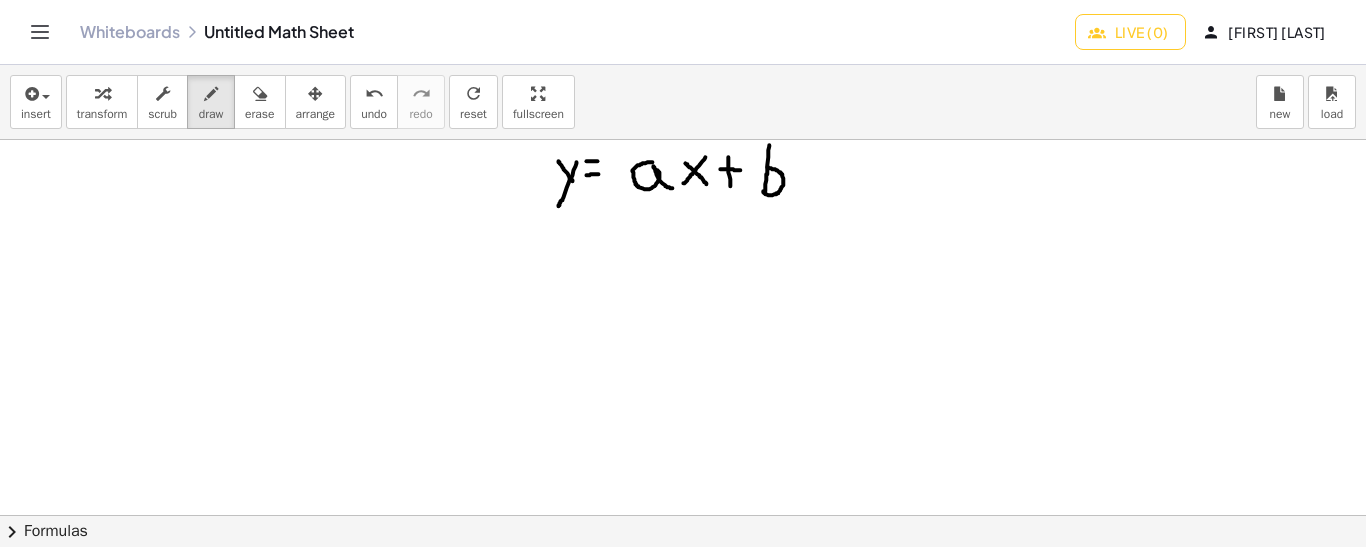 drag, startPoint x: 768, startPoint y: 166, endPoint x: 763, endPoint y: 189, distance: 23.537205 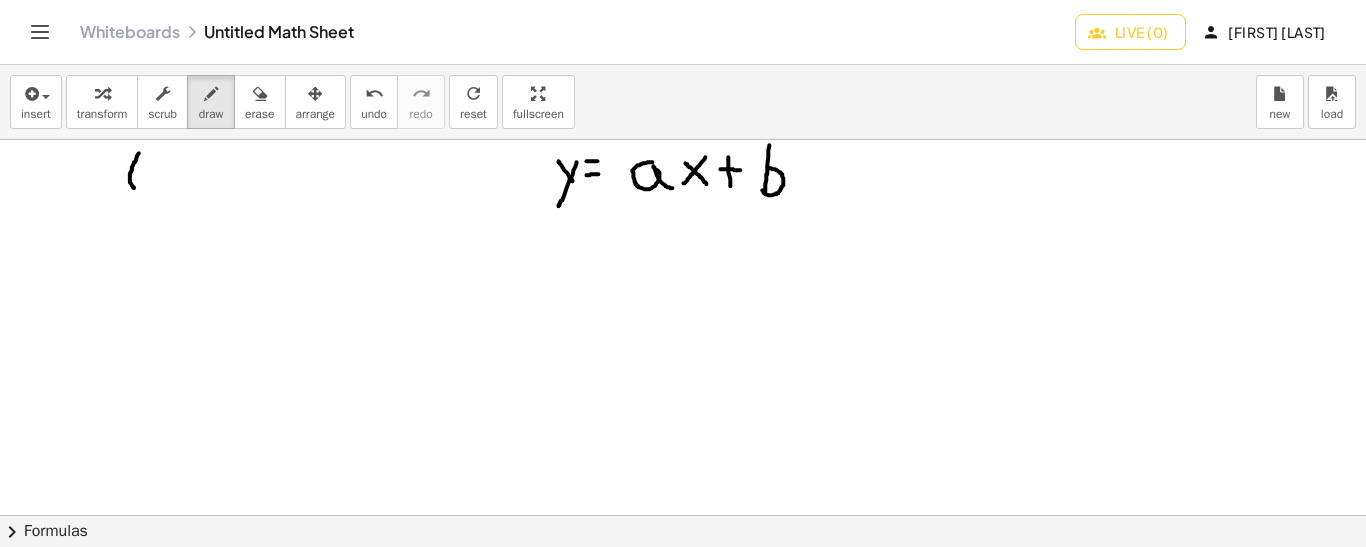 drag, startPoint x: 139, startPoint y: 152, endPoint x: 134, endPoint y: 187, distance: 35.35534 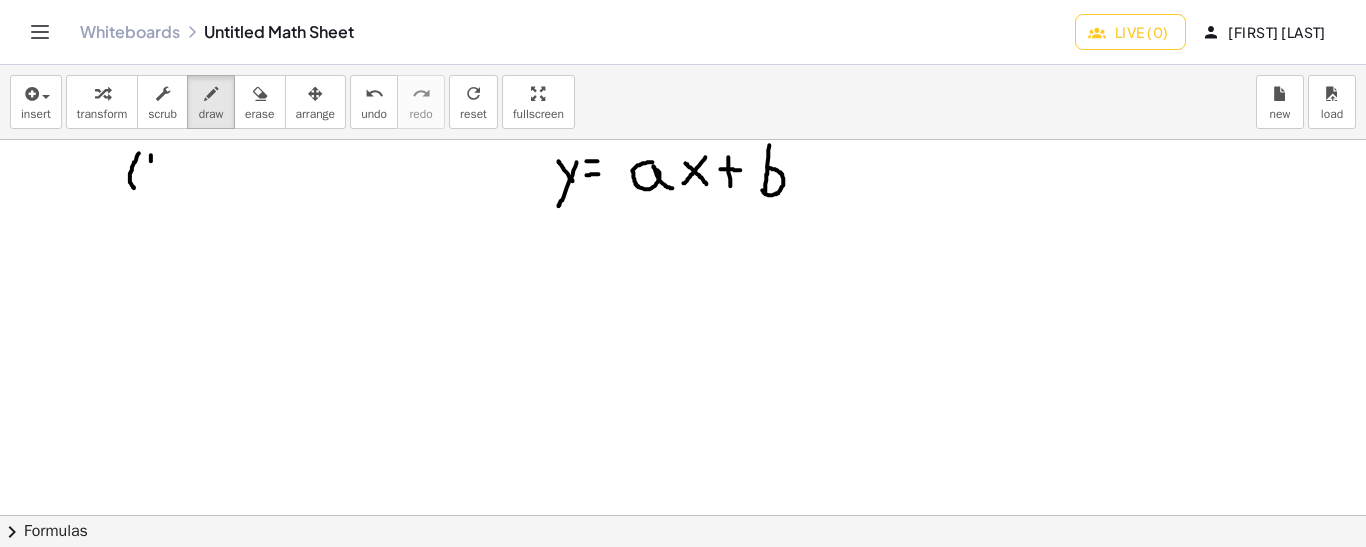 drag, startPoint x: 151, startPoint y: 154, endPoint x: 151, endPoint y: 171, distance: 17 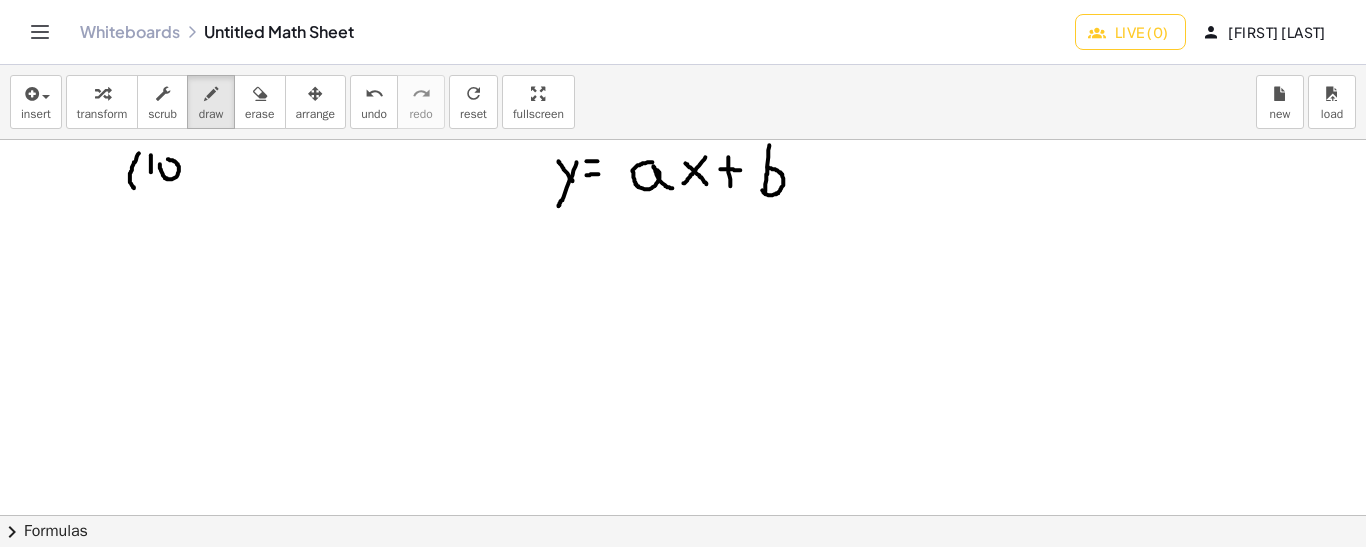 click at bounding box center [683, 515] 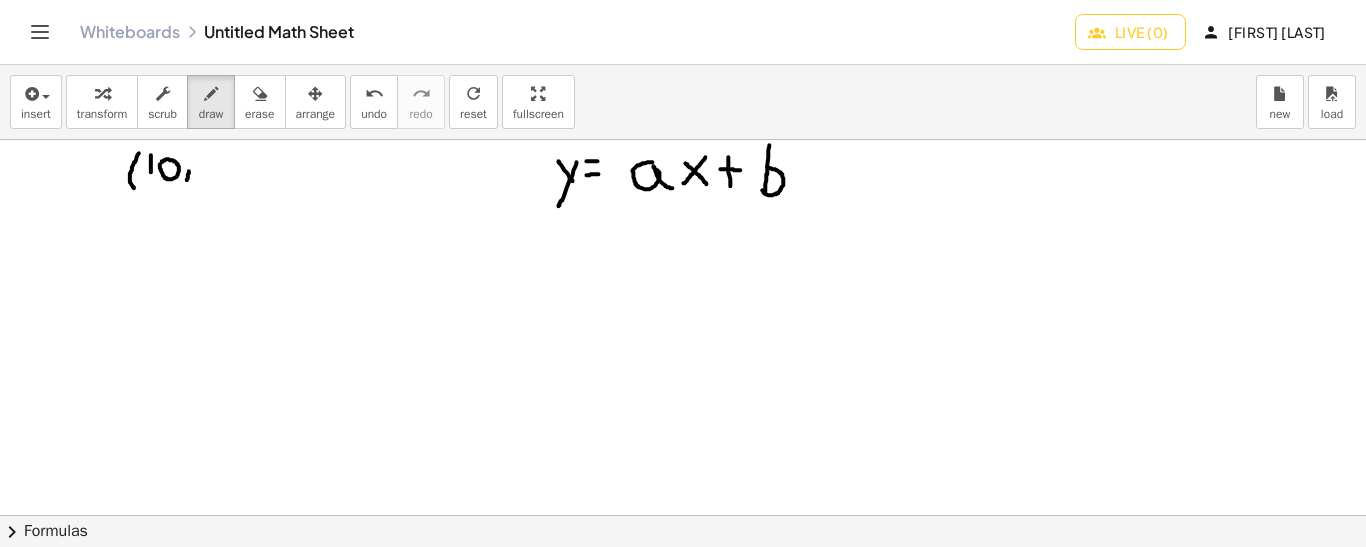 drag, startPoint x: 189, startPoint y: 170, endPoint x: 184, endPoint y: 184, distance: 14.866069 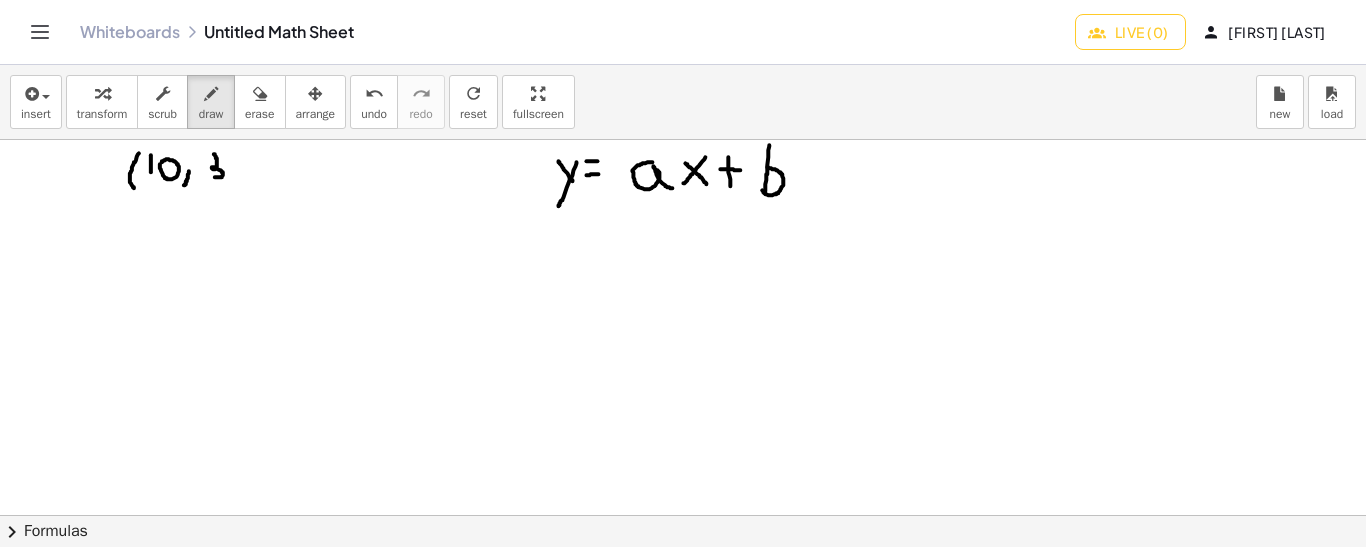drag, startPoint x: 214, startPoint y: 153, endPoint x: 211, endPoint y: 175, distance: 22.203604 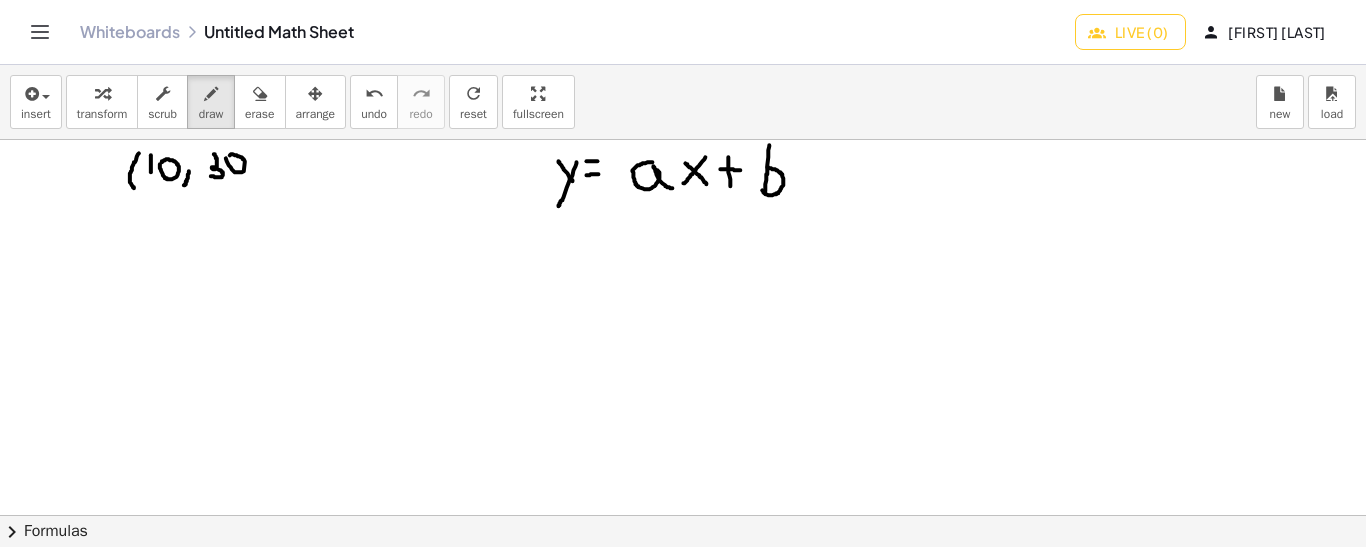 click at bounding box center (683, 515) 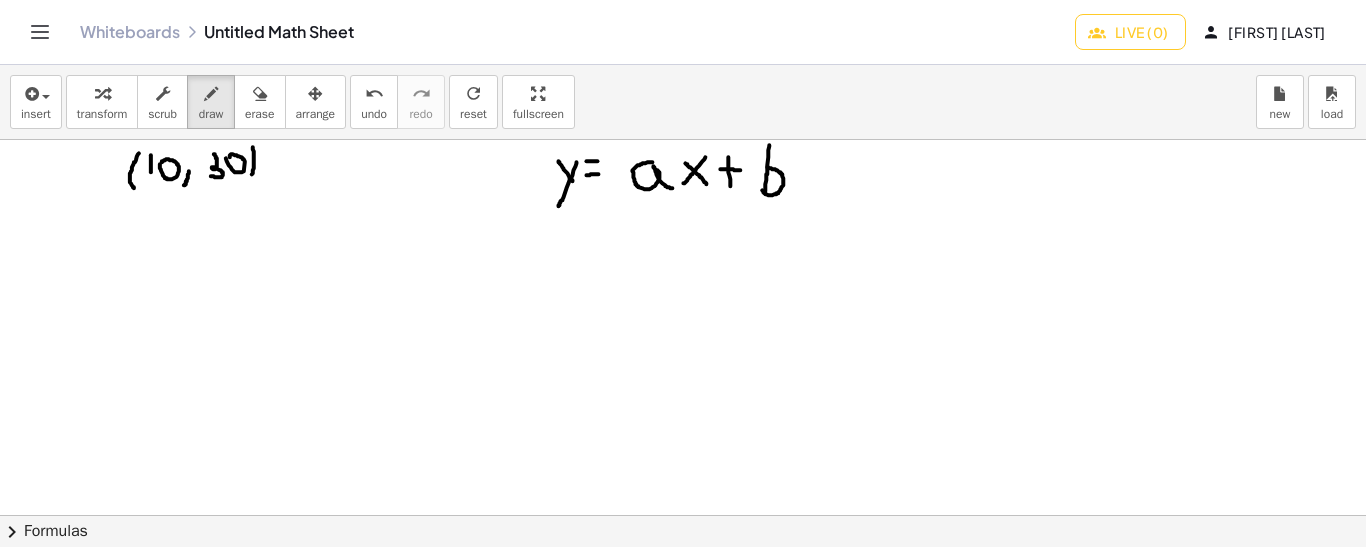 drag, startPoint x: 253, startPoint y: 146, endPoint x: 250, endPoint y: 177, distance: 31.144823 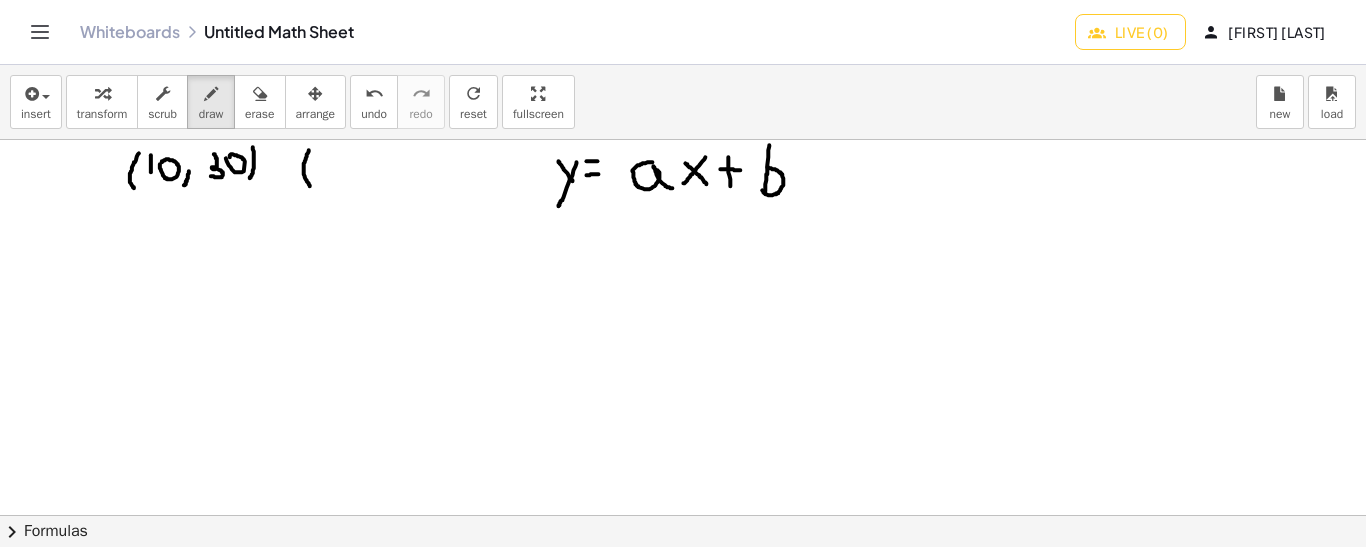 drag, startPoint x: 309, startPoint y: 149, endPoint x: 311, endPoint y: 186, distance: 37.054016 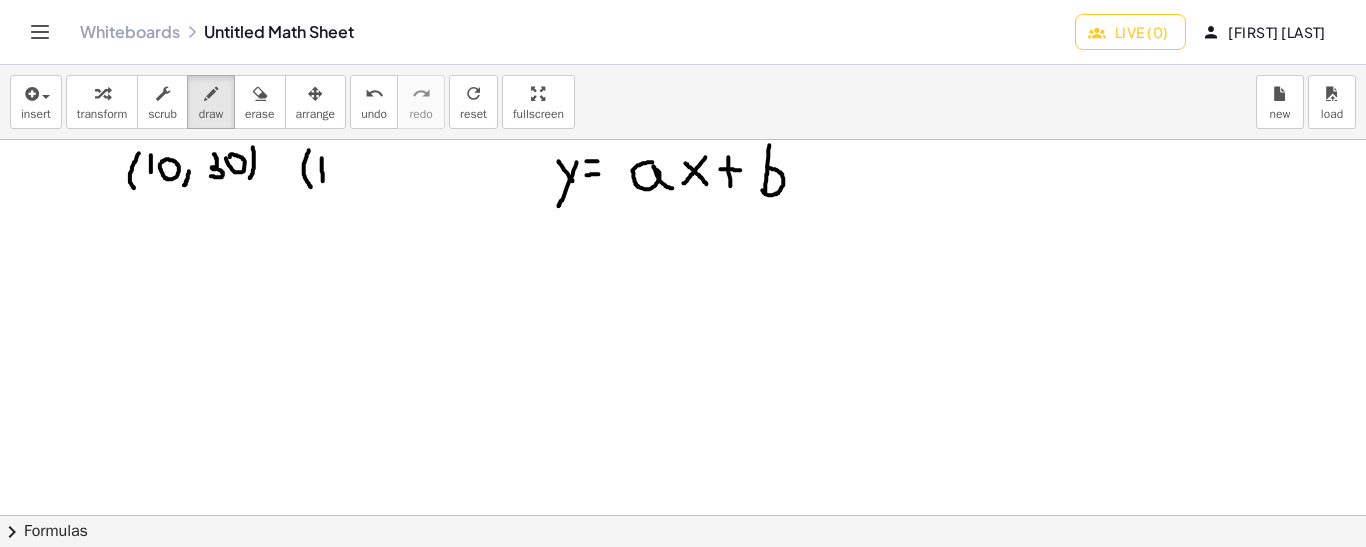 drag, startPoint x: 322, startPoint y: 157, endPoint x: 323, endPoint y: 181, distance: 24.020824 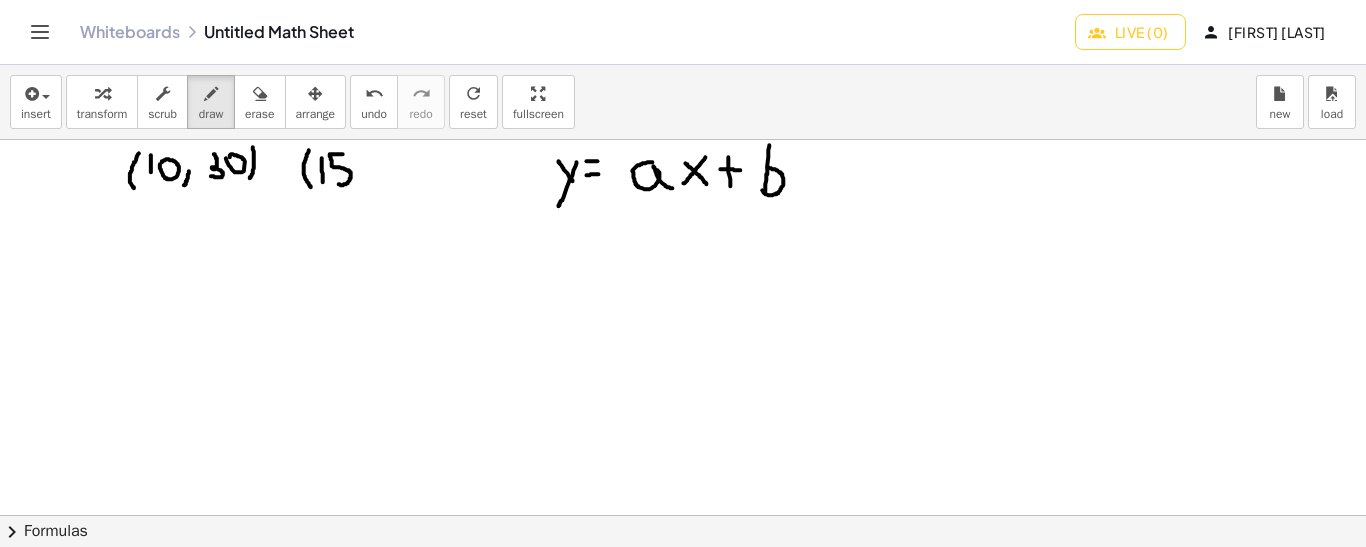 drag, startPoint x: 343, startPoint y: 153, endPoint x: 335, endPoint y: 178, distance: 26.24881 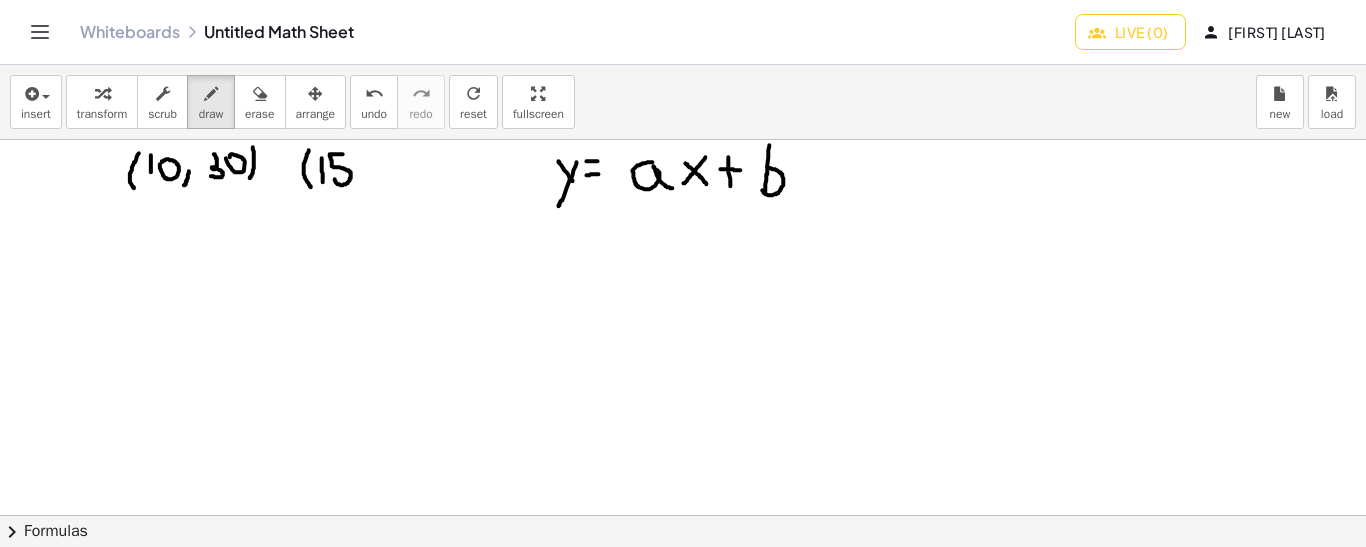 click at bounding box center [683, 515] 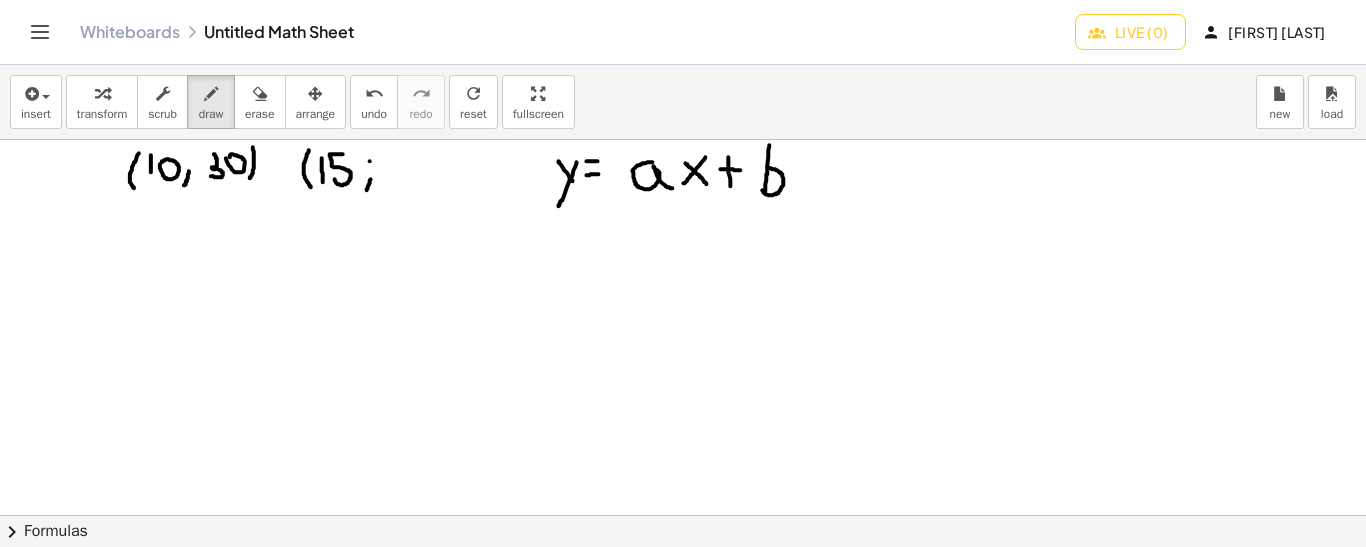 drag, startPoint x: 371, startPoint y: 178, endPoint x: 365, endPoint y: 190, distance: 13.416408 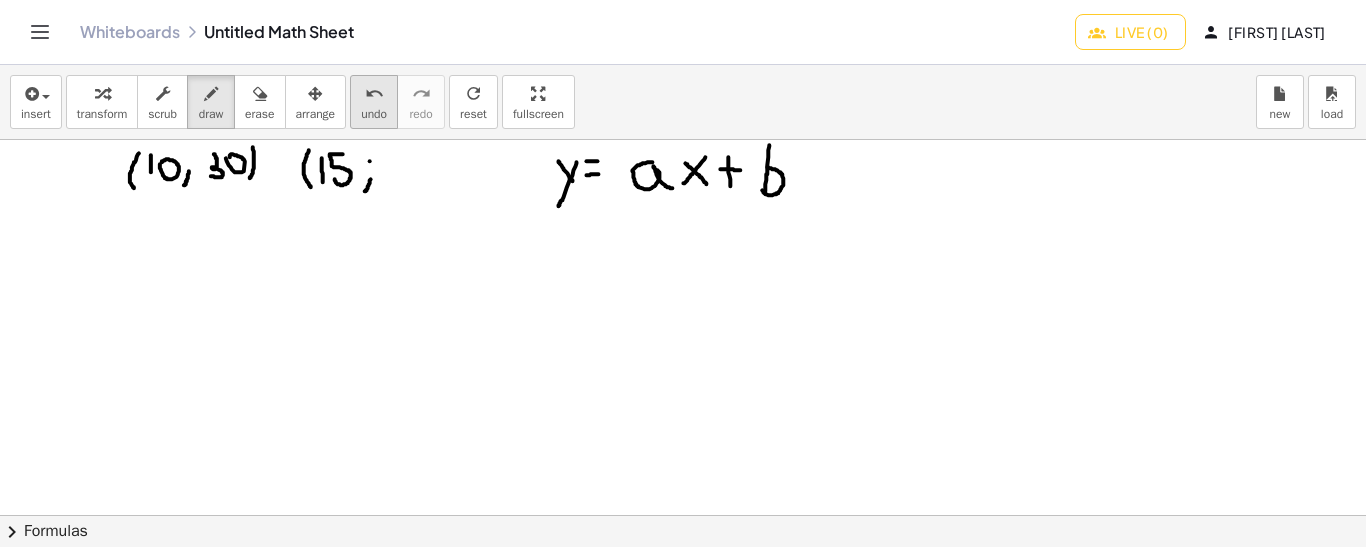 click on "undo" at bounding box center [374, 94] 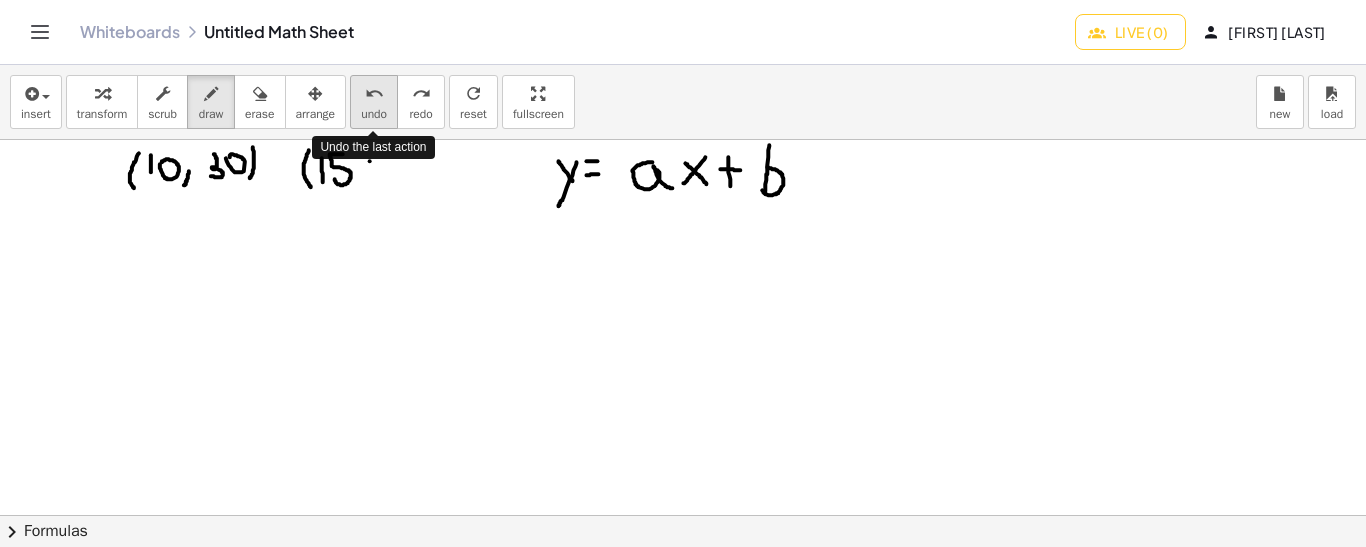 click on "undo" at bounding box center (374, 94) 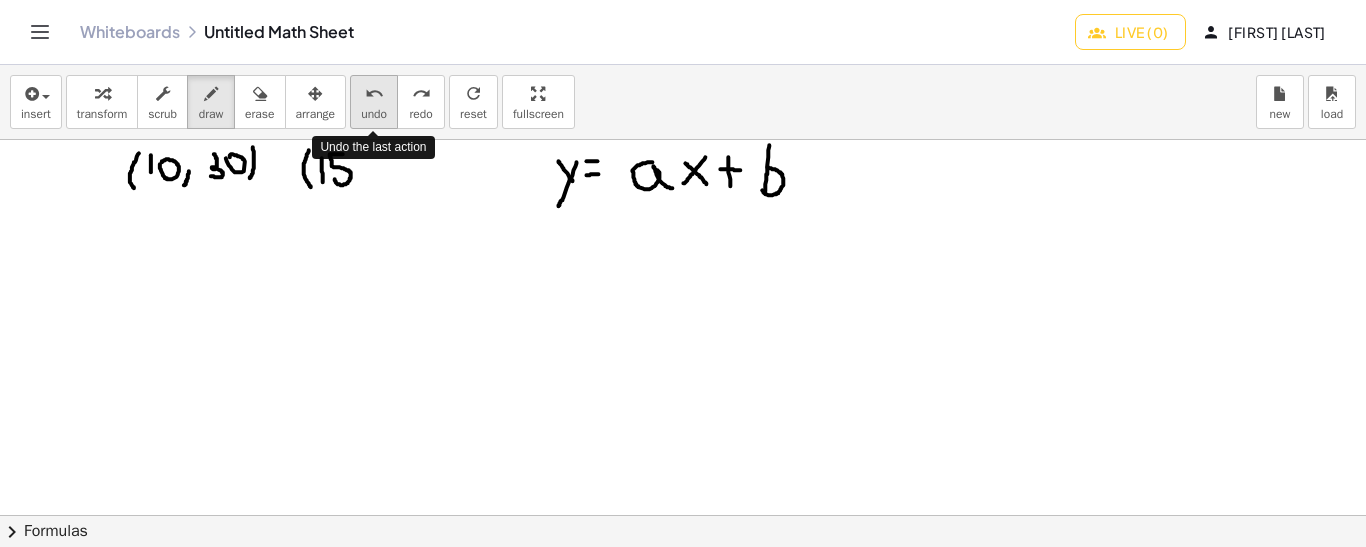 click on "undo" at bounding box center [374, 94] 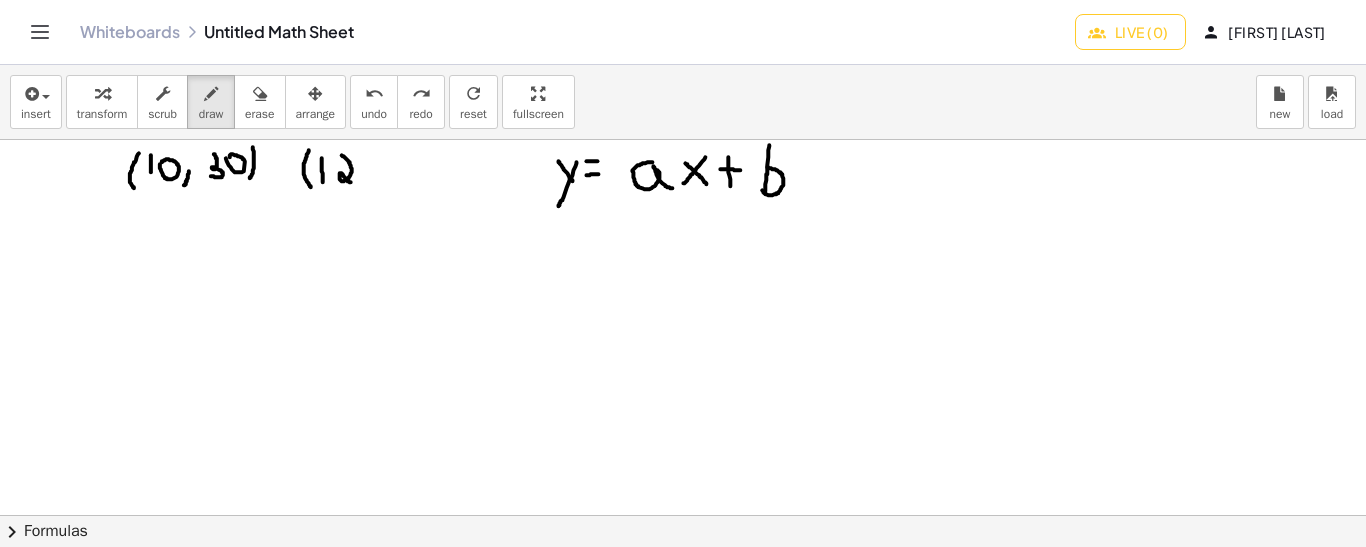 drag, startPoint x: 342, startPoint y: 154, endPoint x: 351, endPoint y: 181, distance: 28.460499 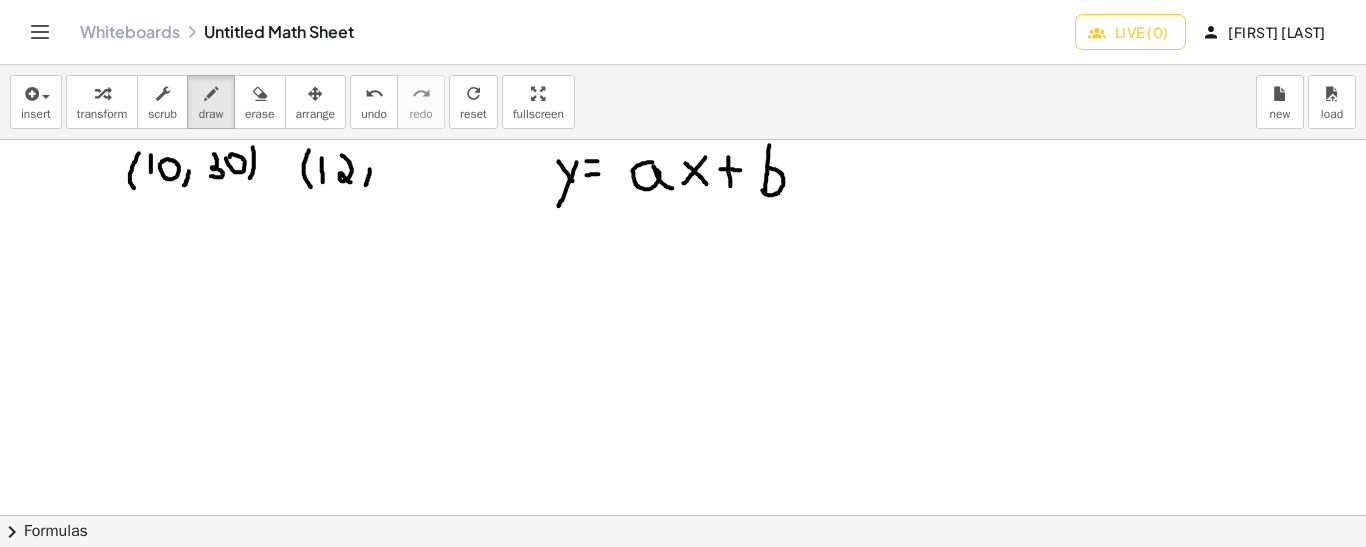 drag, startPoint x: 370, startPoint y: 168, endPoint x: 366, endPoint y: 185, distance: 17.464249 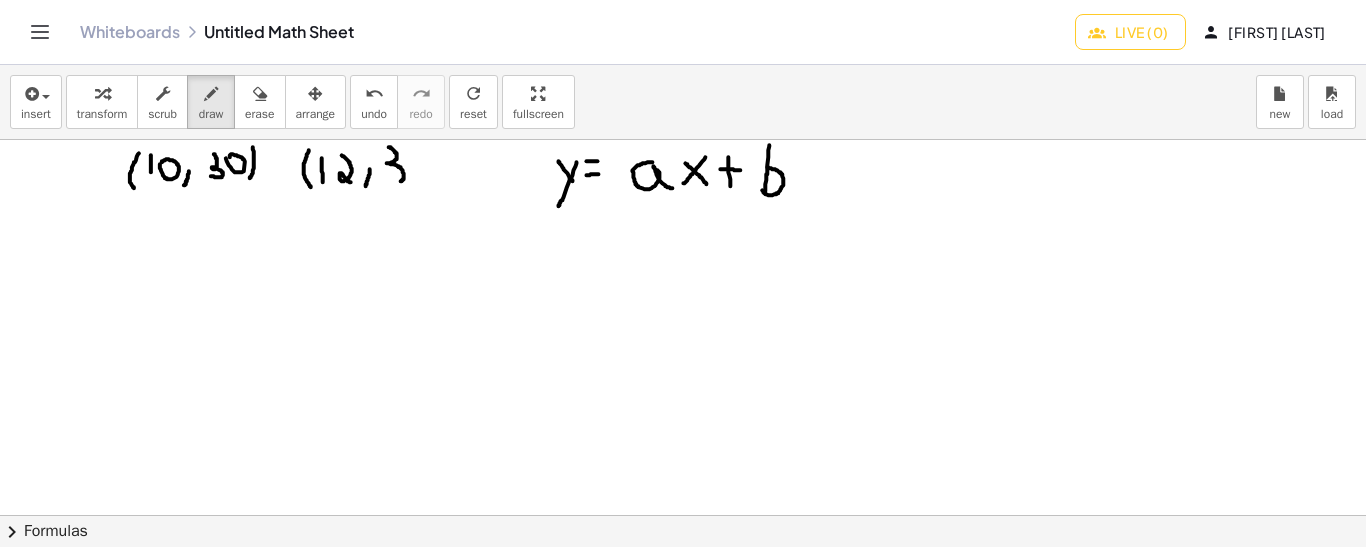 drag, startPoint x: 389, startPoint y: 146, endPoint x: 394, endPoint y: 178, distance: 32.38827 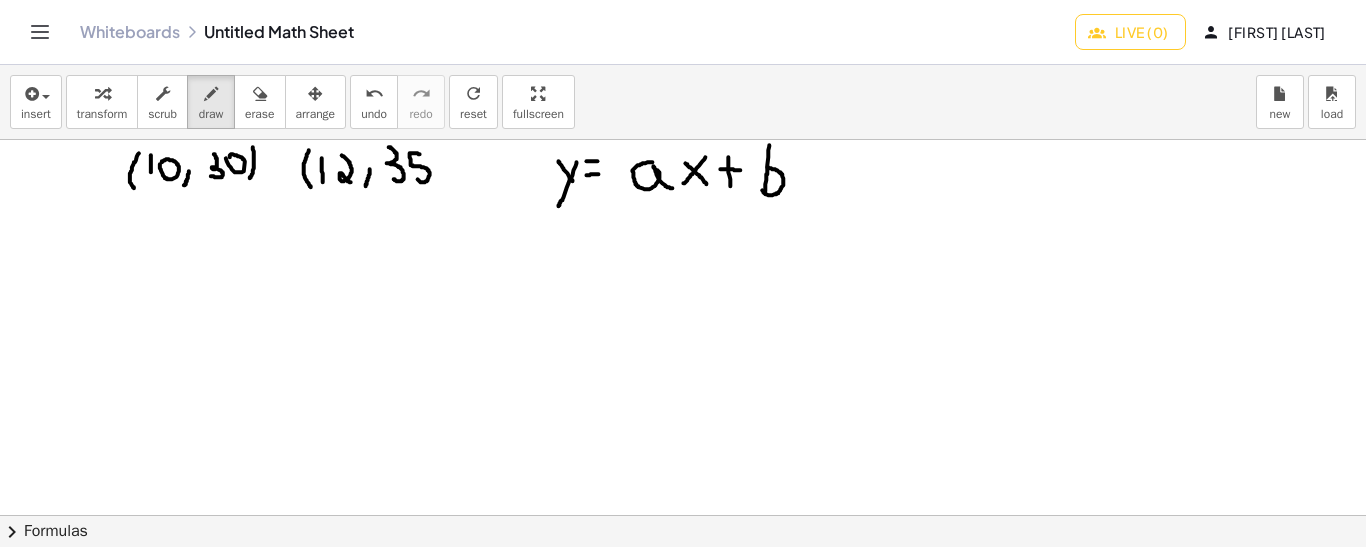 drag, startPoint x: 420, startPoint y: 153, endPoint x: 417, endPoint y: 176, distance: 23.194826 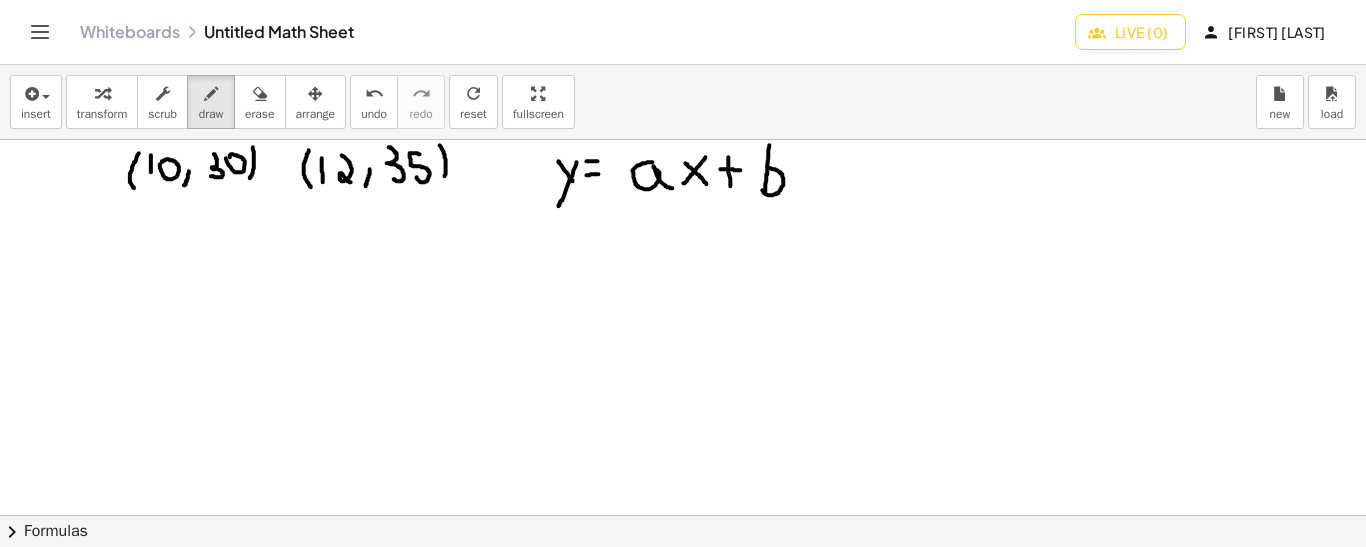 drag, startPoint x: 440, startPoint y: 144, endPoint x: 444, endPoint y: 177, distance: 33.24154 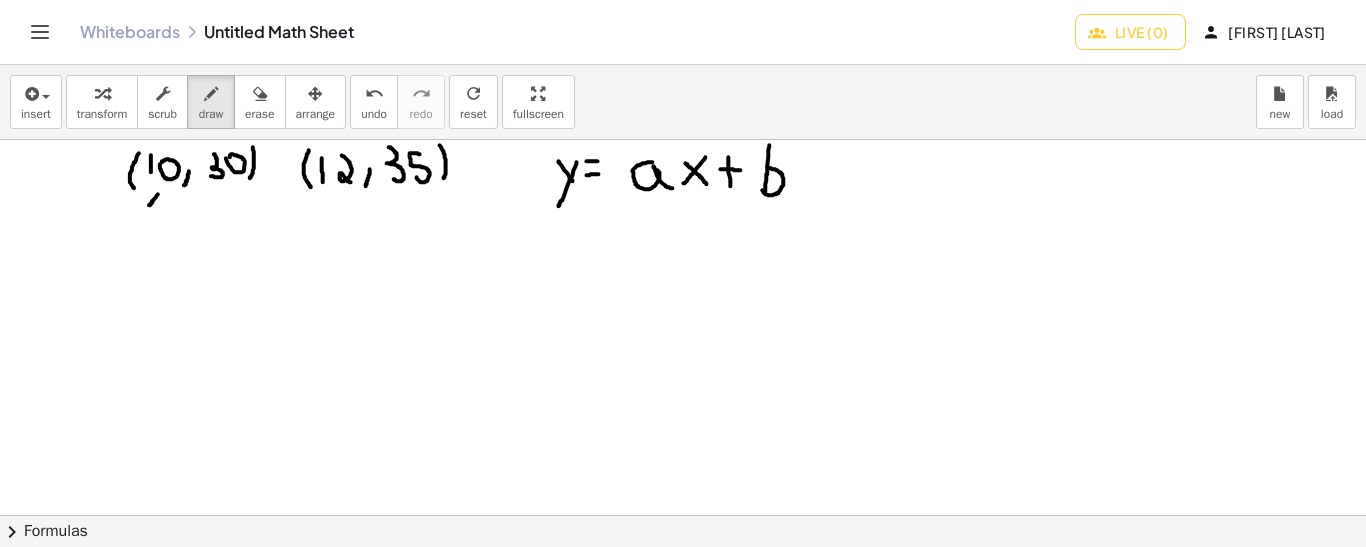 drag, startPoint x: 158, startPoint y: 193, endPoint x: 148, endPoint y: 203, distance: 14.142136 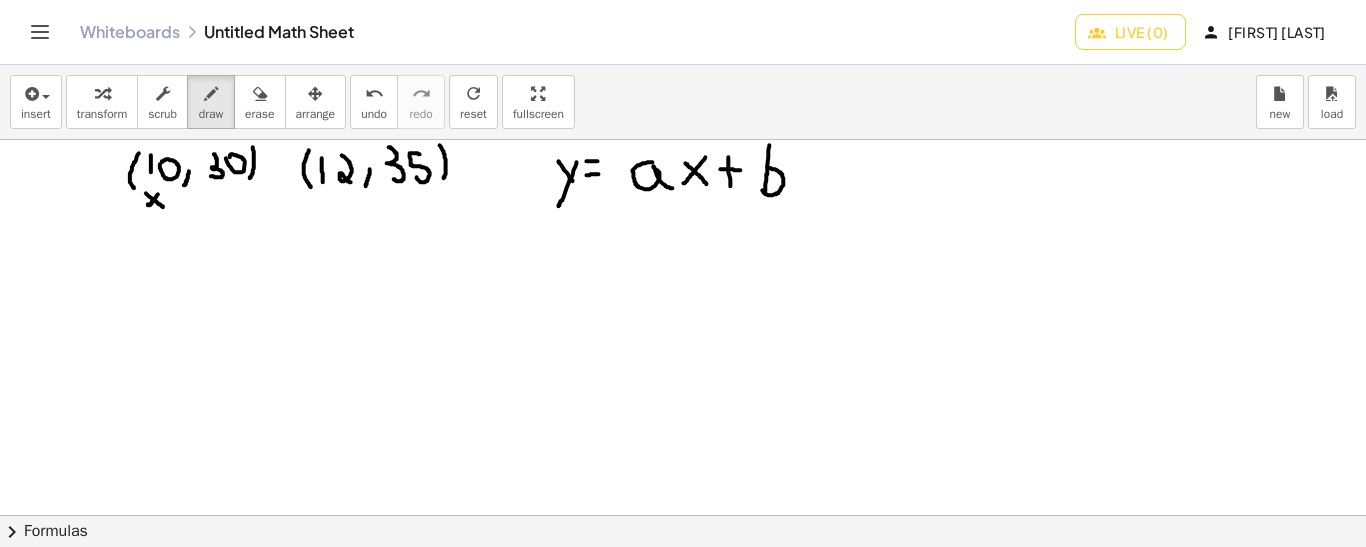 drag, startPoint x: 146, startPoint y: 192, endPoint x: 164, endPoint y: 206, distance: 22.803509 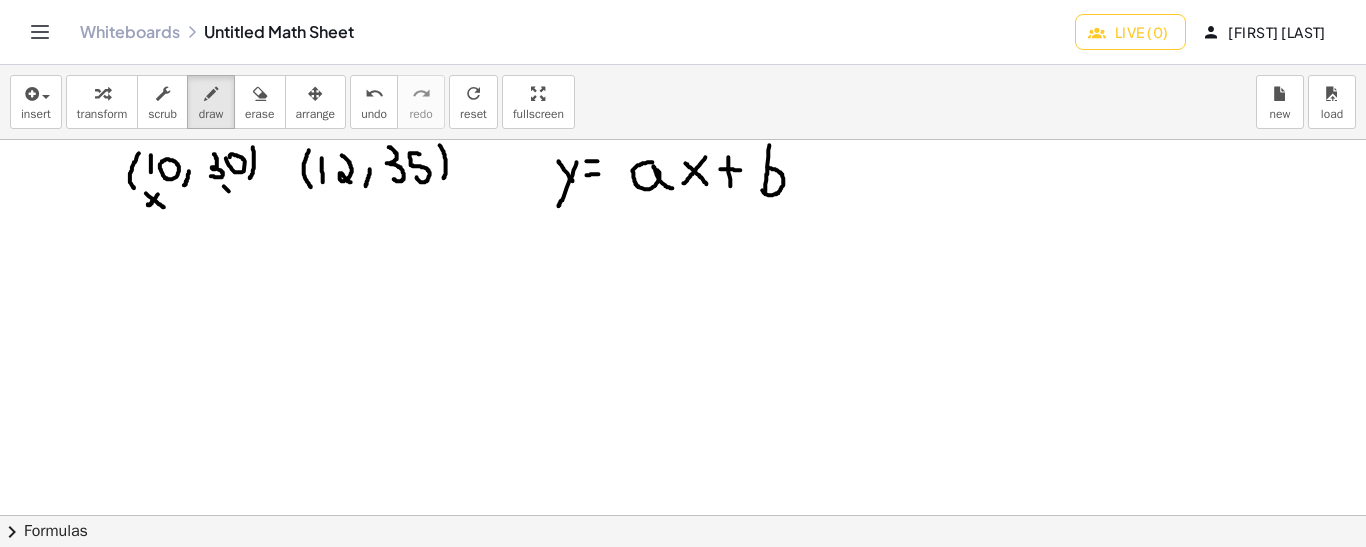 drag, startPoint x: 224, startPoint y: 185, endPoint x: 233, endPoint y: 194, distance: 12.727922 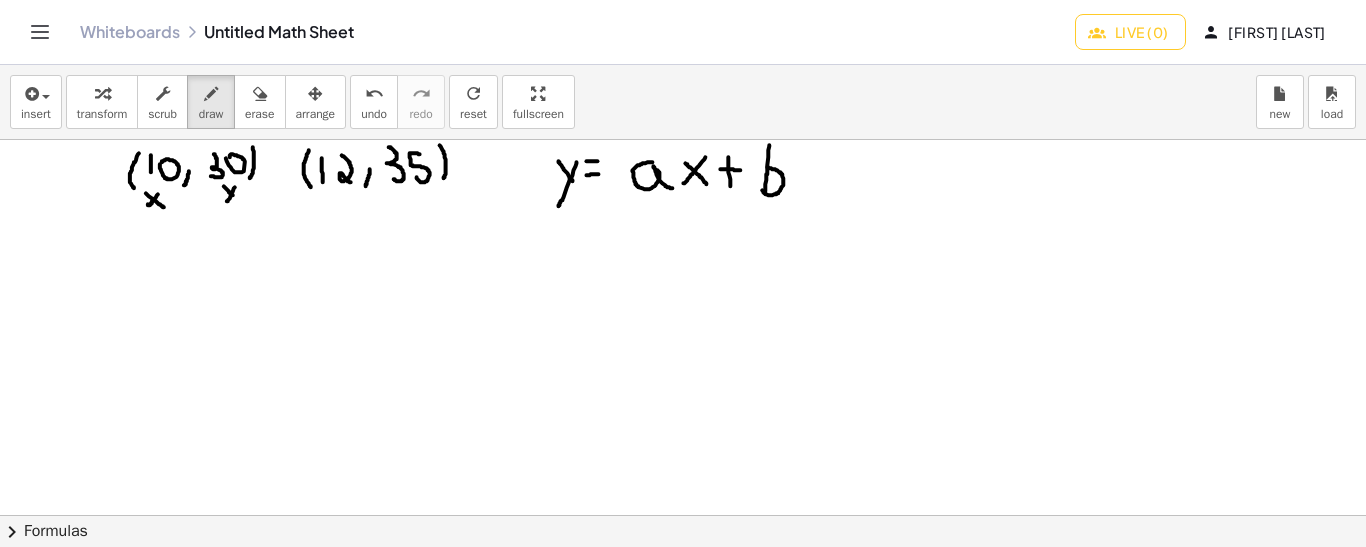 drag, startPoint x: 235, startPoint y: 186, endPoint x: 223, endPoint y: 206, distance: 23.323807 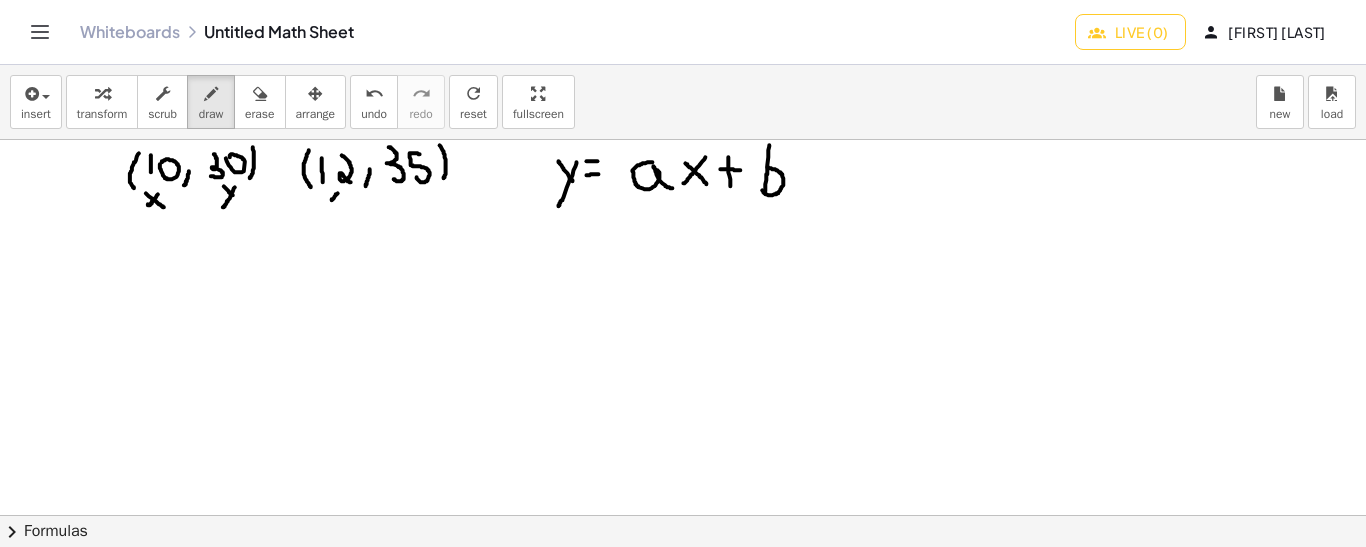 drag, startPoint x: 338, startPoint y: 192, endPoint x: 328, endPoint y: 200, distance: 12.806249 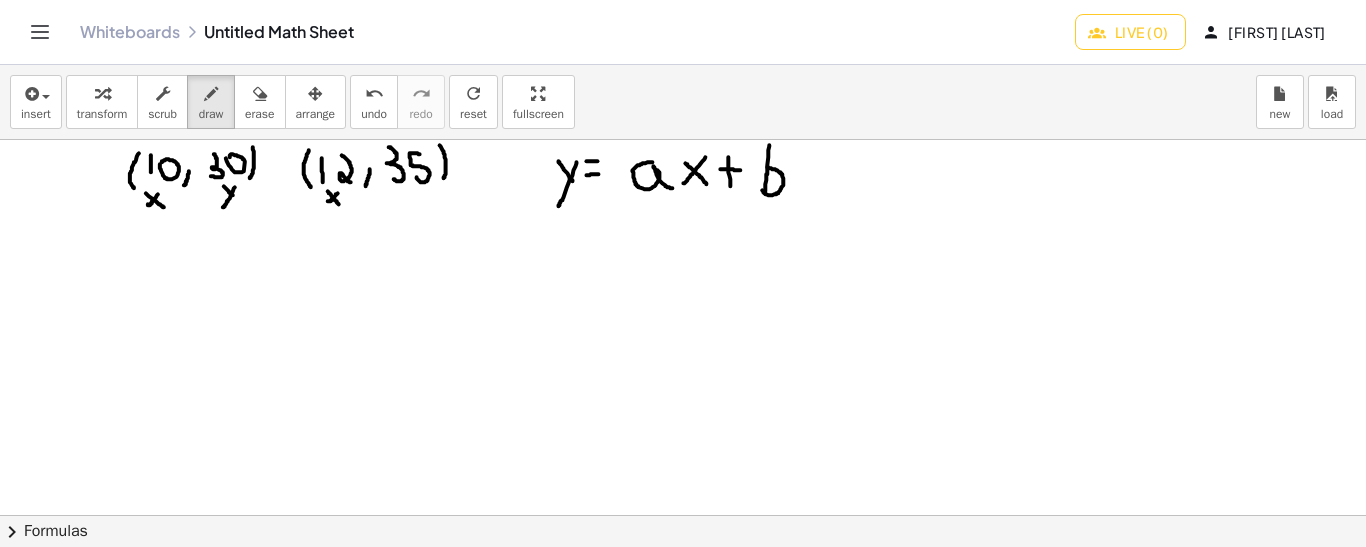drag, startPoint x: 328, startPoint y: 190, endPoint x: 341, endPoint y: 205, distance: 19.849434 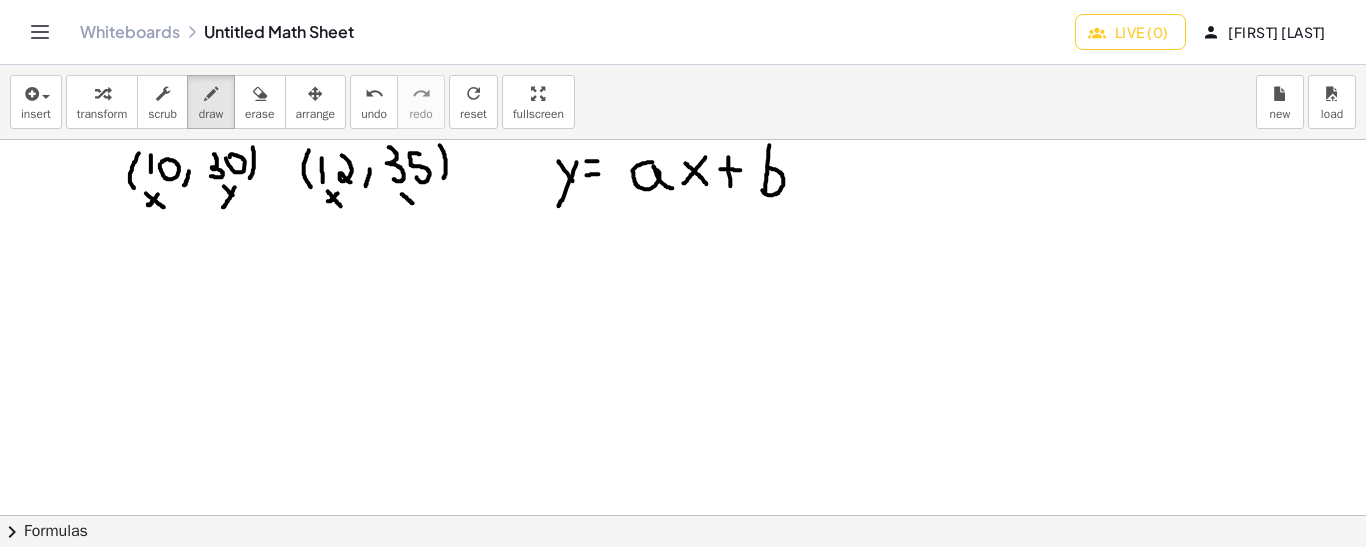 drag, startPoint x: 402, startPoint y: 193, endPoint x: 413, endPoint y: 202, distance: 14.21267 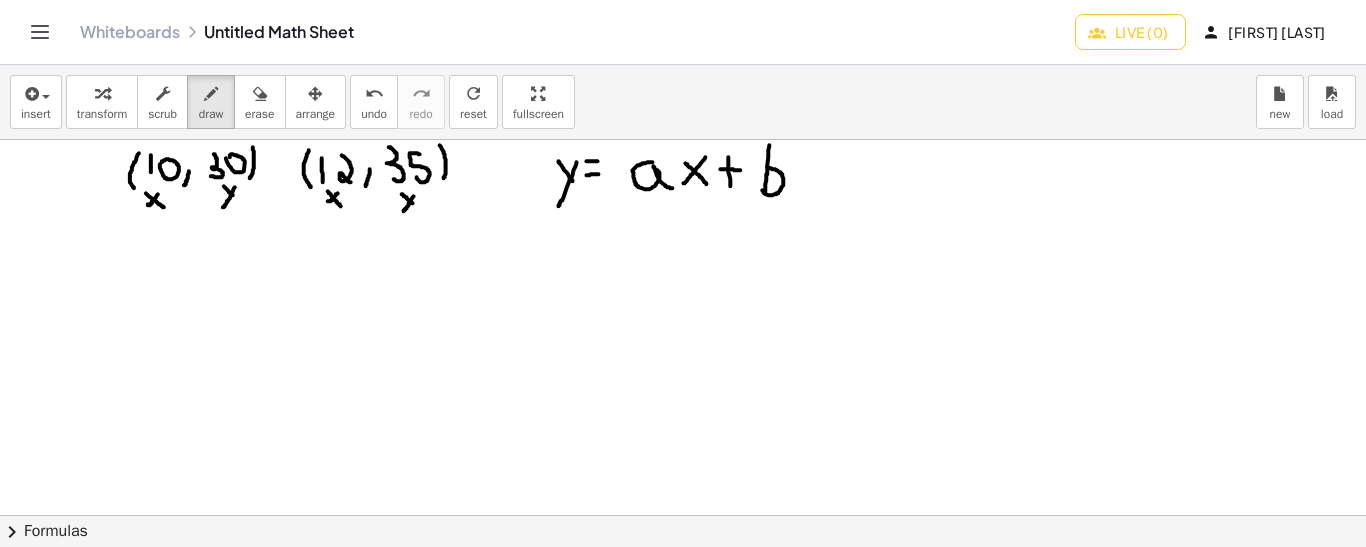 drag, startPoint x: 414, startPoint y: 195, endPoint x: 404, endPoint y: 210, distance: 18.027756 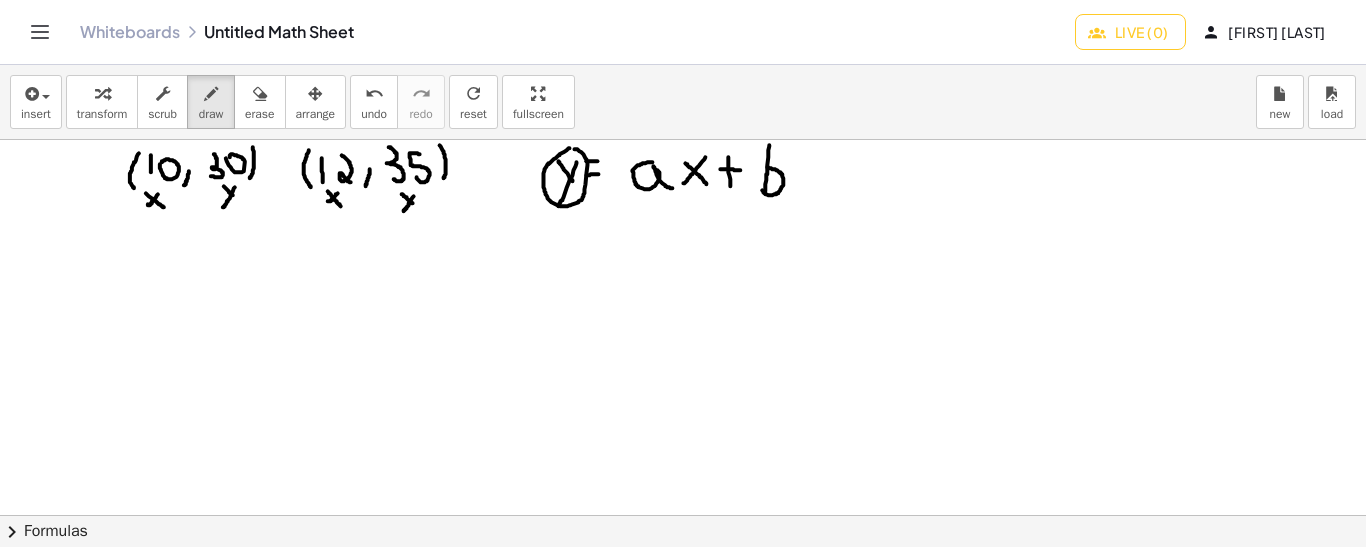 click at bounding box center [683, 515] 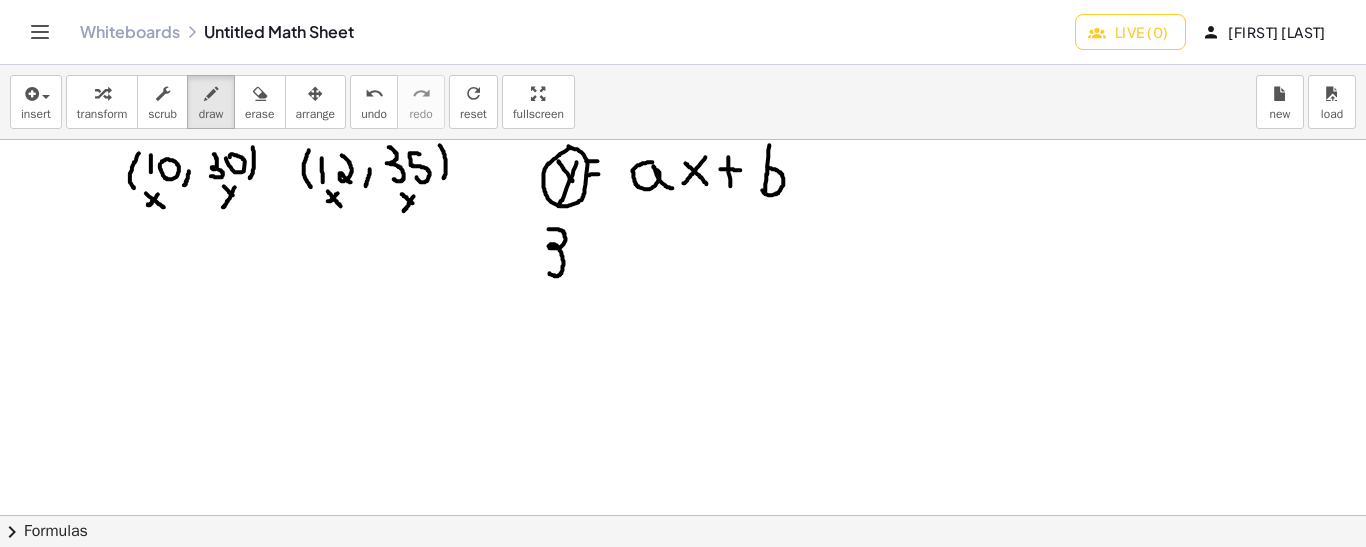 drag, startPoint x: 549, startPoint y: 228, endPoint x: 544, endPoint y: 266, distance: 38.327538 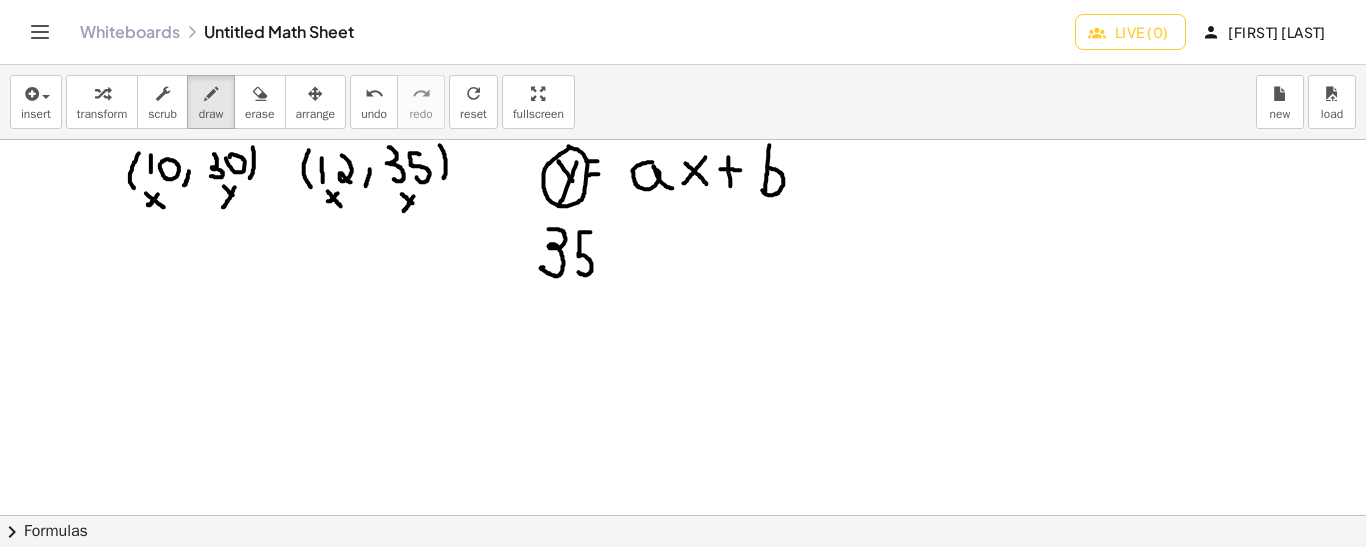 drag, startPoint x: 591, startPoint y: 231, endPoint x: 579, endPoint y: 271, distance: 41.761227 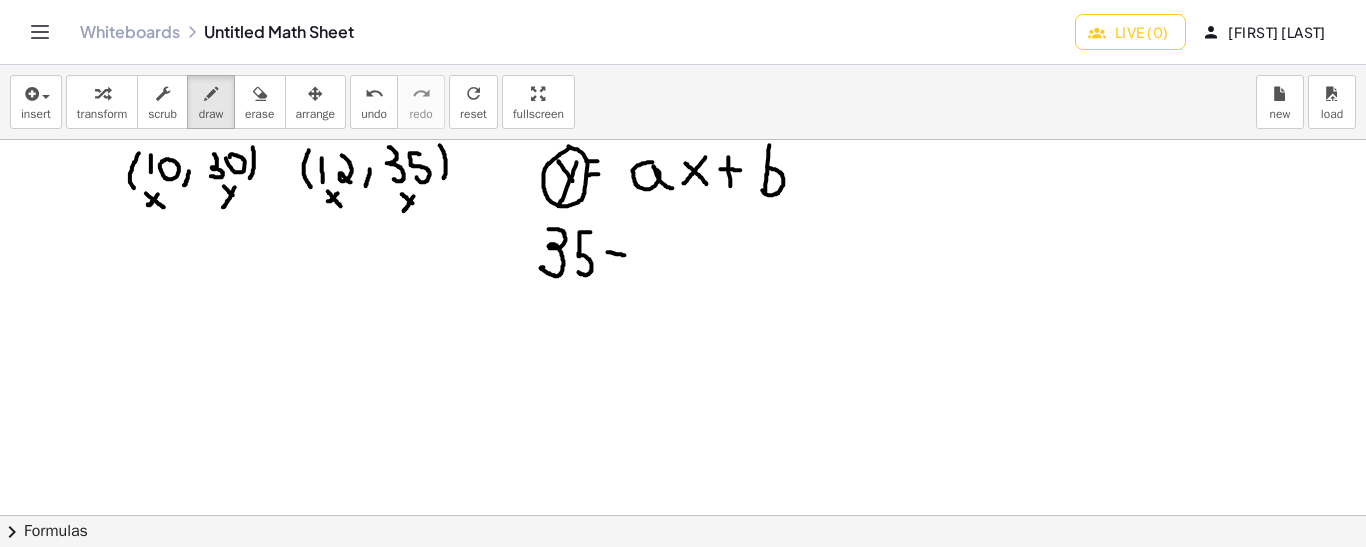 drag, startPoint x: 608, startPoint y: 251, endPoint x: 626, endPoint y: 255, distance: 18.439089 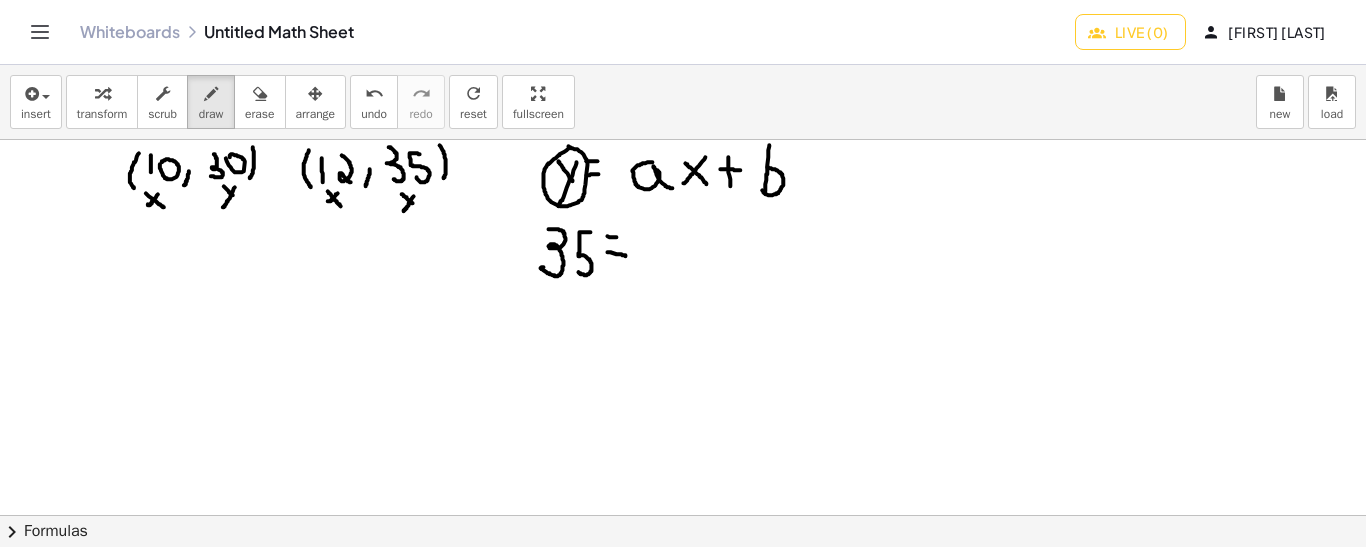 drag, startPoint x: 608, startPoint y: 235, endPoint x: 620, endPoint y: 236, distance: 12.0415945 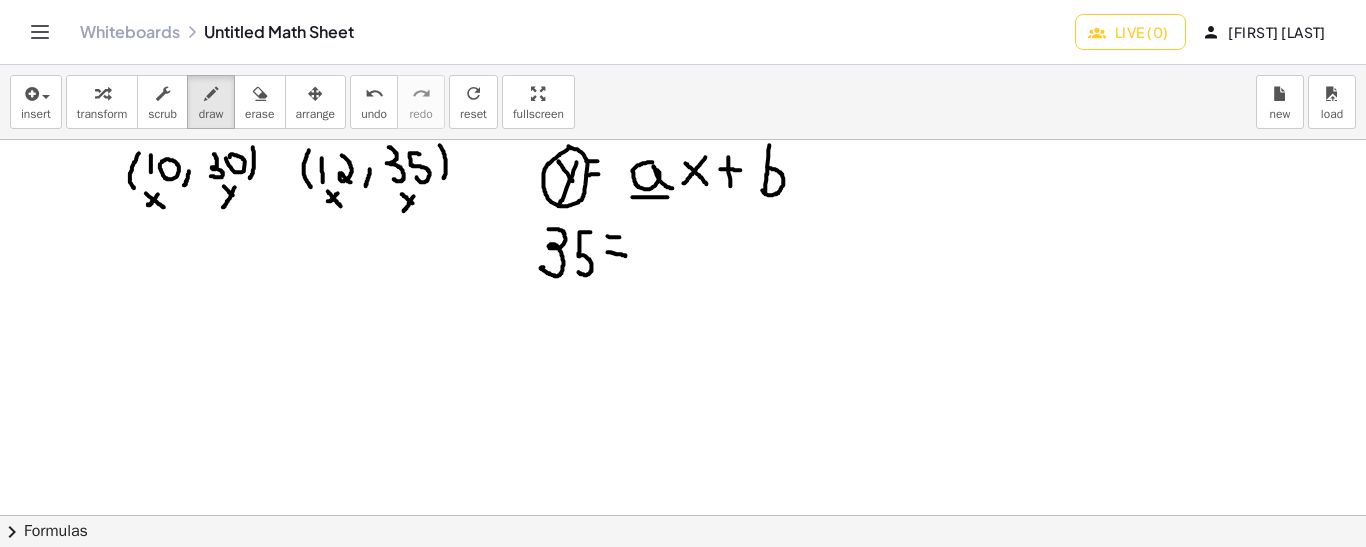 drag, startPoint x: 633, startPoint y: 196, endPoint x: 668, endPoint y: 196, distance: 35 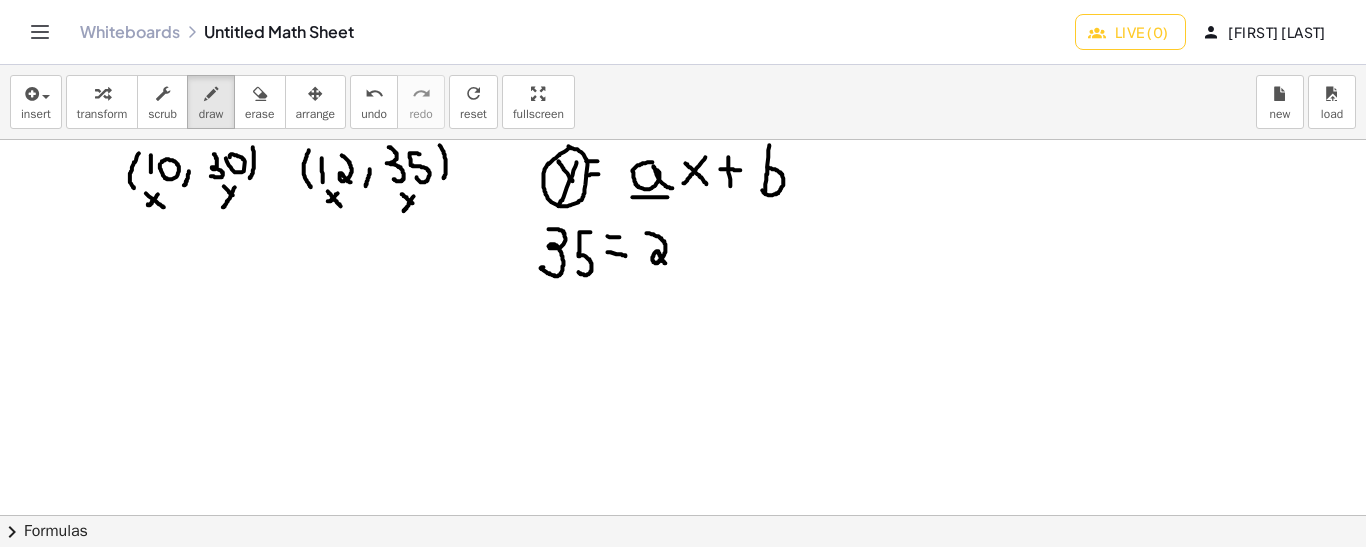 drag, startPoint x: 647, startPoint y: 232, endPoint x: 668, endPoint y: 264, distance: 38.27532 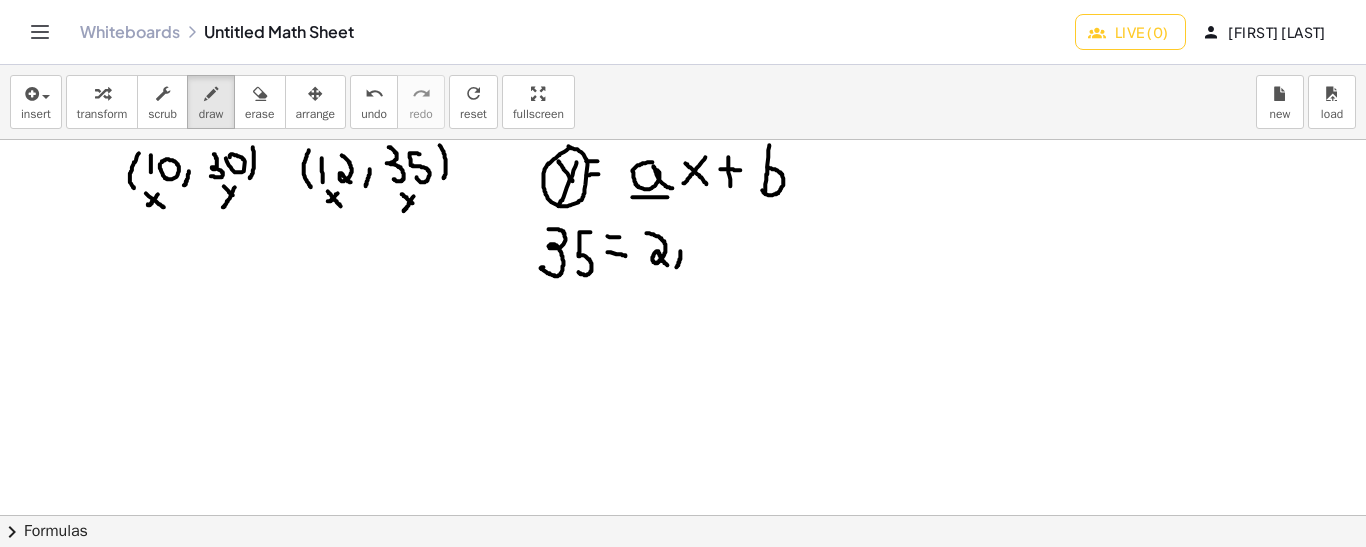 drag, startPoint x: 681, startPoint y: 250, endPoint x: 677, endPoint y: 267, distance: 17.464249 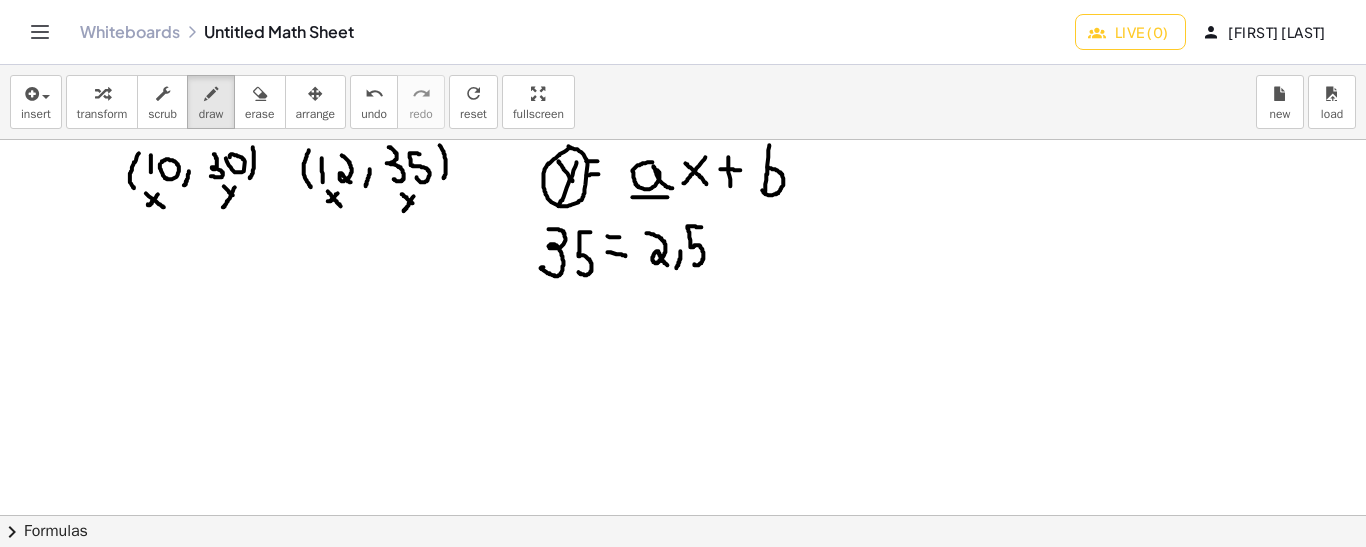 drag, startPoint x: 702, startPoint y: 226, endPoint x: 690, endPoint y: 257, distance: 33.24154 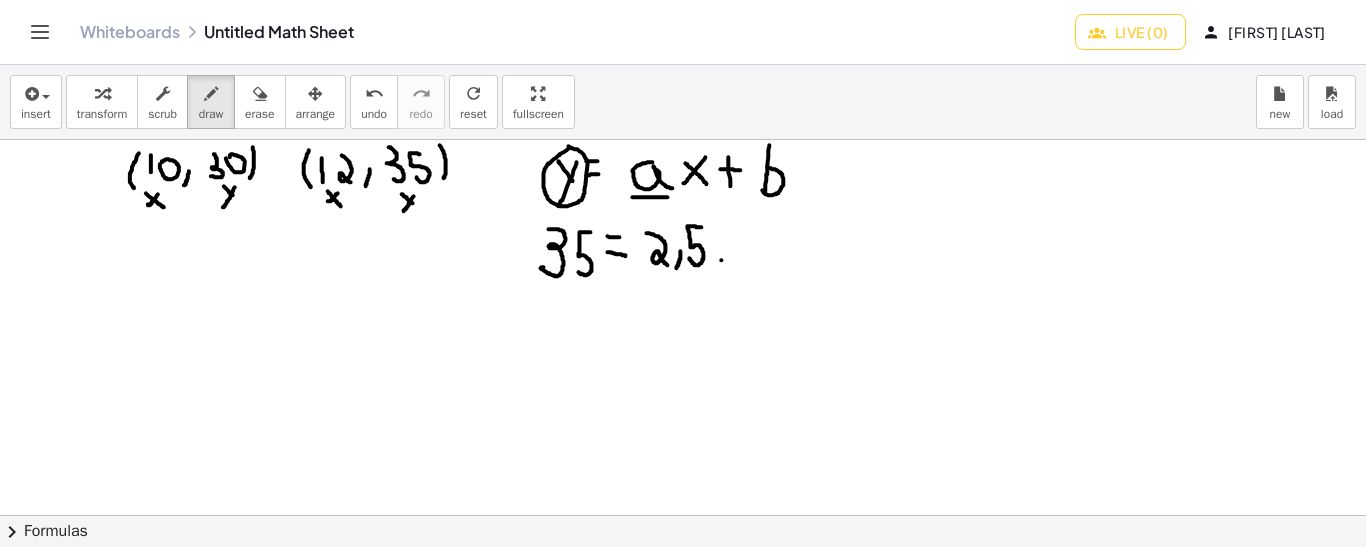 click at bounding box center [683, 515] 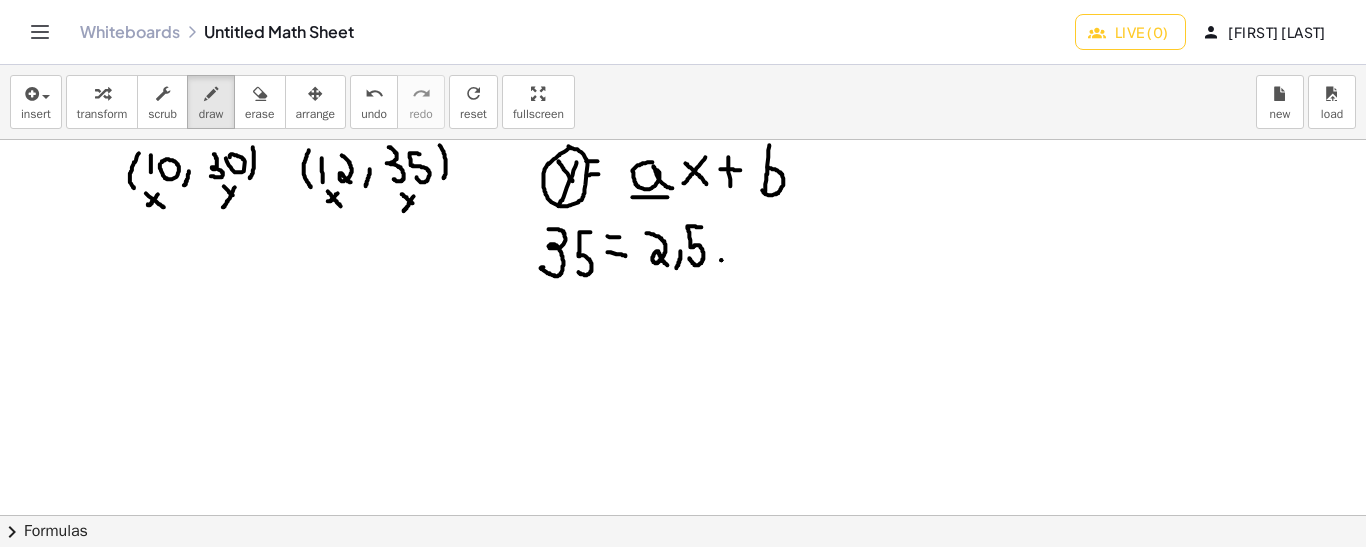 click at bounding box center (683, 515) 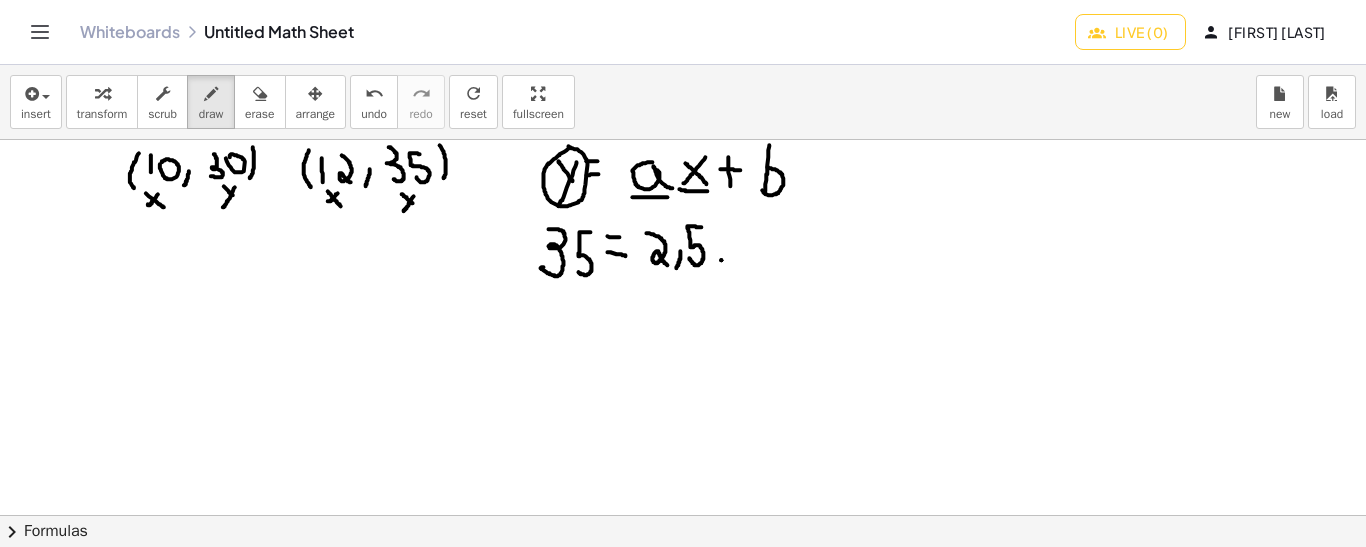 drag, startPoint x: 680, startPoint y: 188, endPoint x: 711, endPoint y: 190, distance: 31.06445 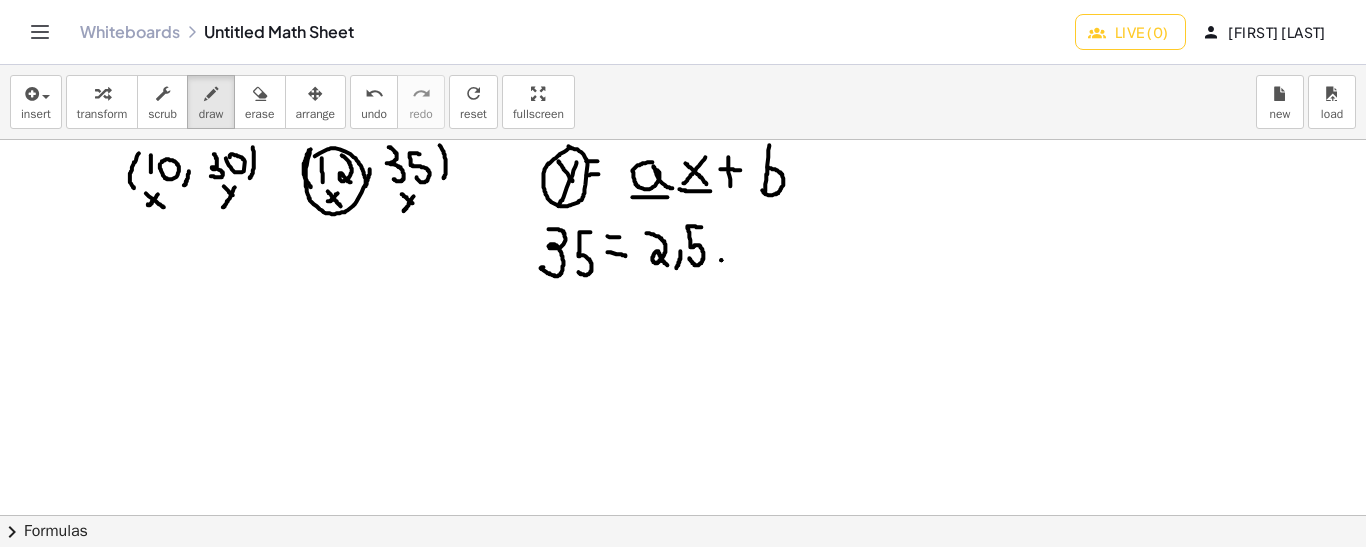 click at bounding box center [683, 515] 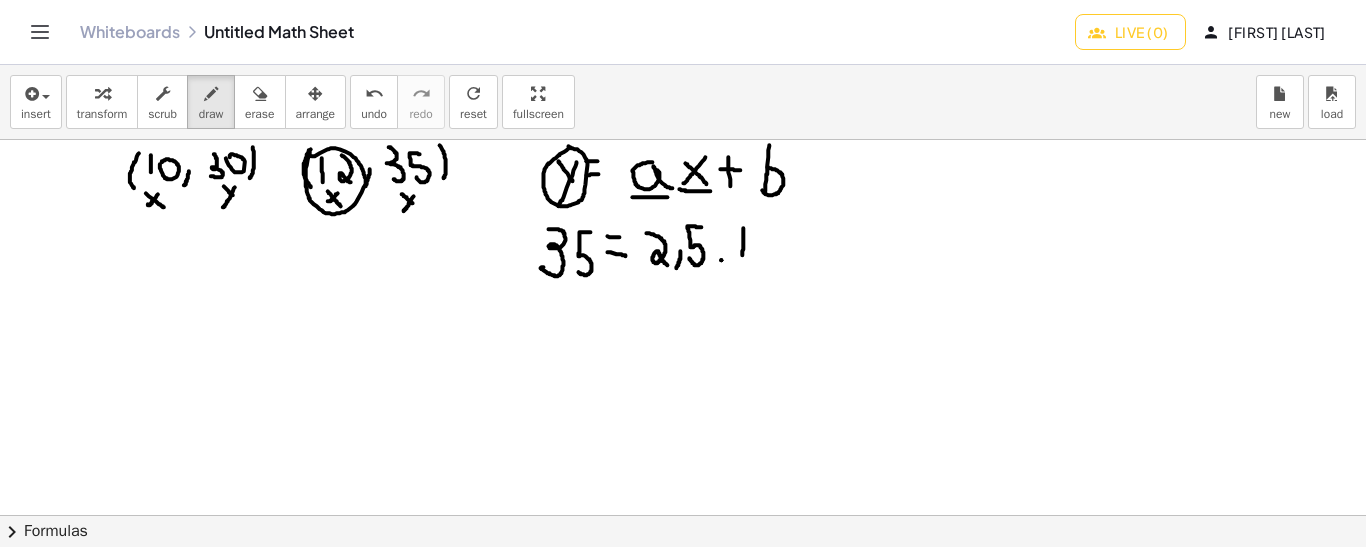 drag, startPoint x: 744, startPoint y: 227, endPoint x: 743, endPoint y: 257, distance: 30.016663 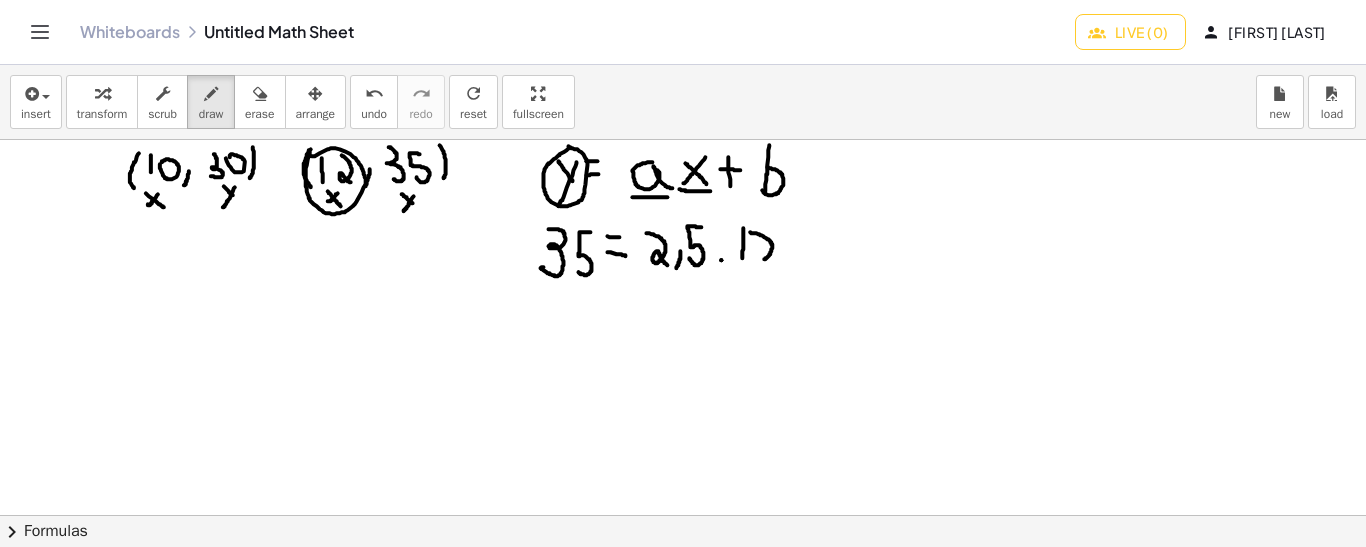 drag, startPoint x: 751, startPoint y: 231, endPoint x: 765, endPoint y: 258, distance: 30.413813 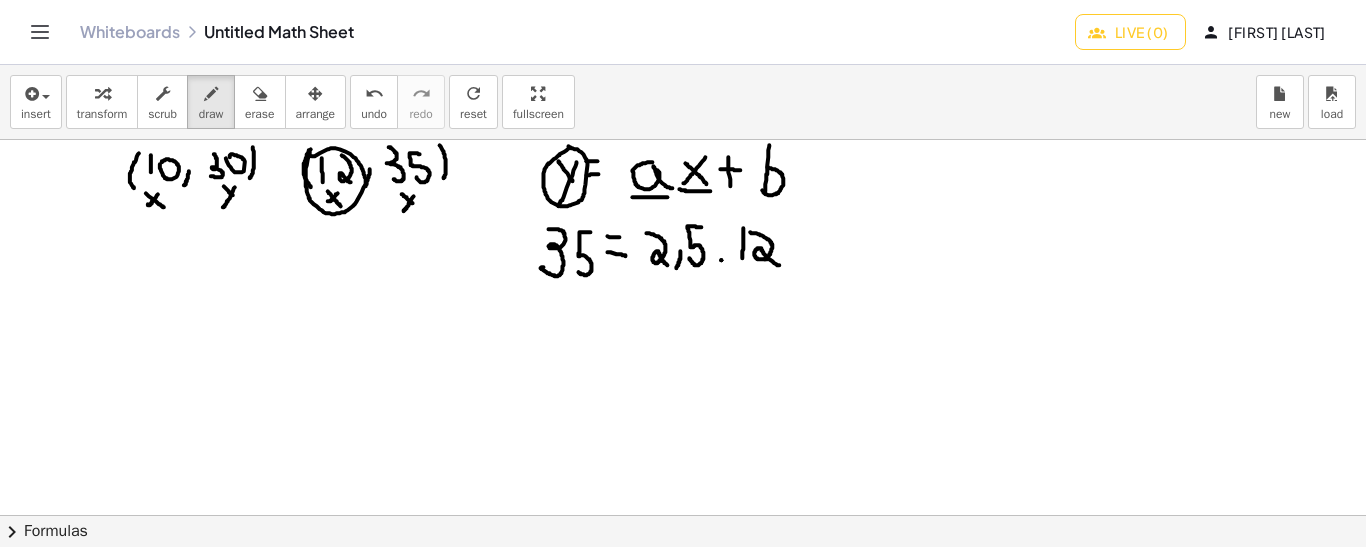 drag, startPoint x: 768, startPoint y: 257, endPoint x: 780, endPoint y: 264, distance: 13.892444 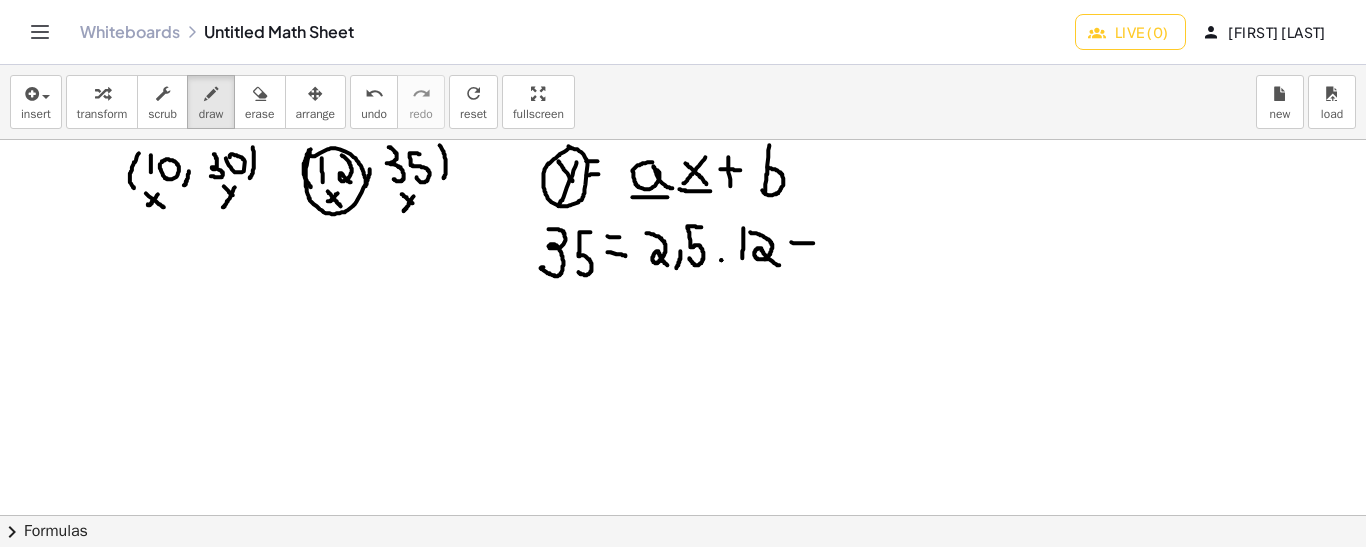 drag, startPoint x: 792, startPoint y: 241, endPoint x: 815, endPoint y: 242, distance: 23.021729 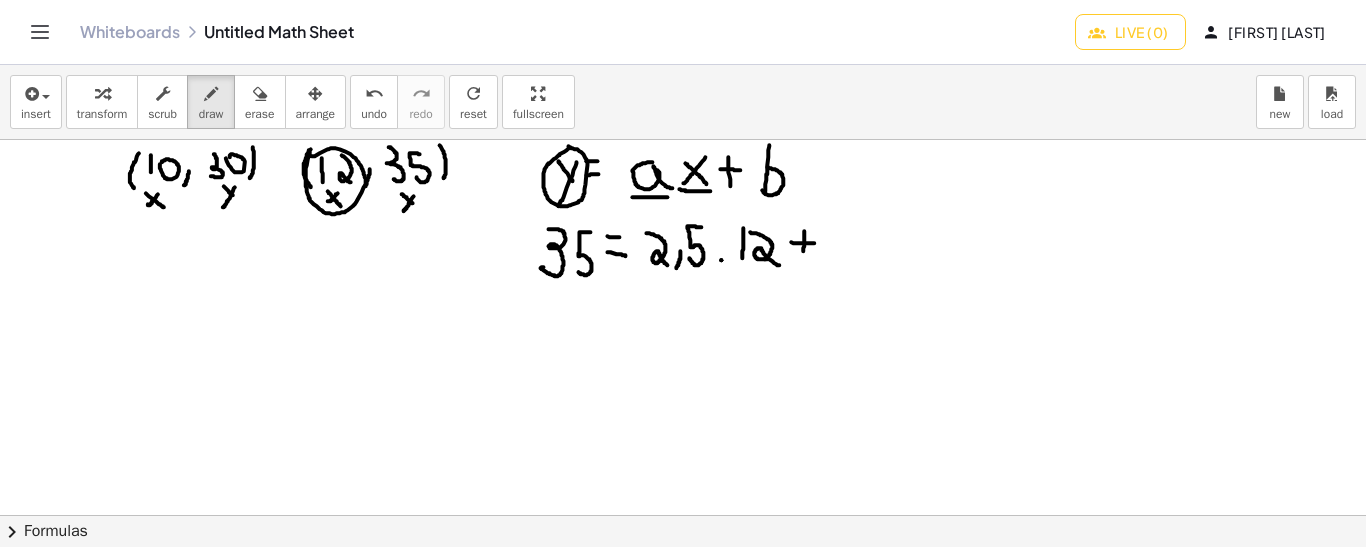 drag, startPoint x: 805, startPoint y: 230, endPoint x: 804, endPoint y: 251, distance: 21.023796 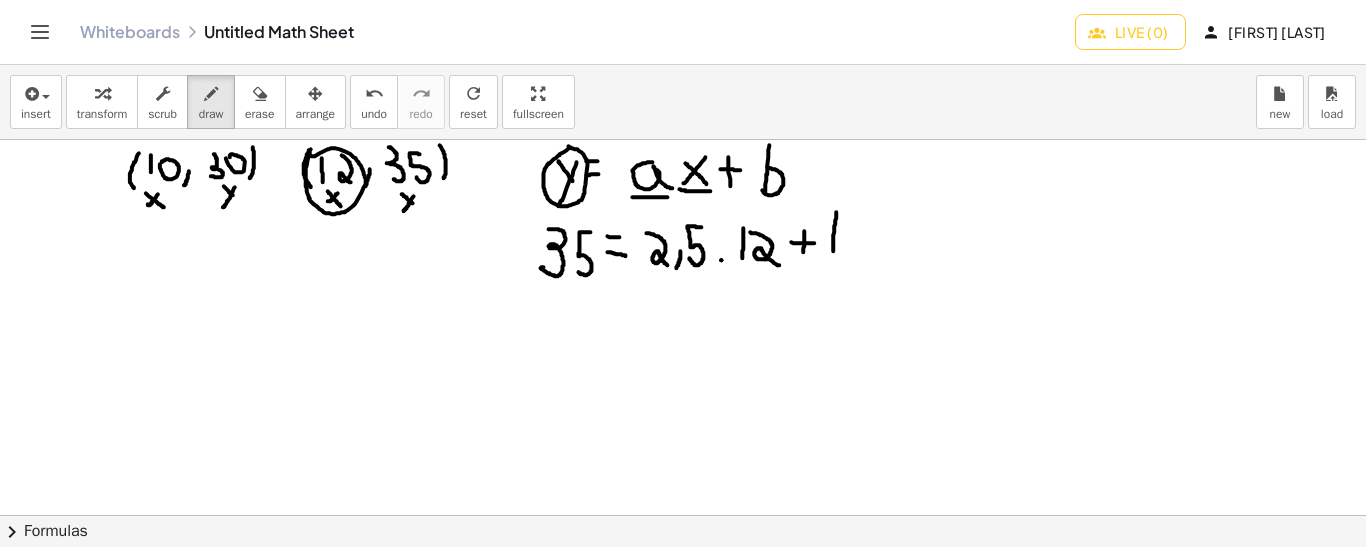 drag, startPoint x: 837, startPoint y: 211, endPoint x: 834, endPoint y: 250, distance: 39.115215 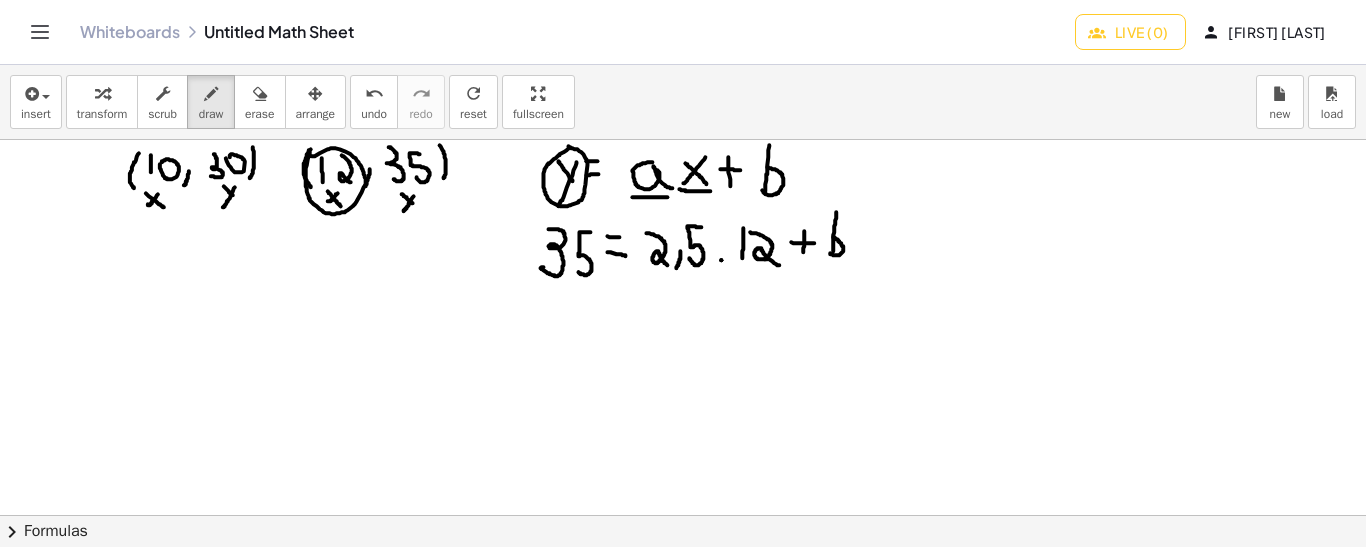 drag, startPoint x: 834, startPoint y: 236, endPoint x: 830, endPoint y: 252, distance: 16.492422 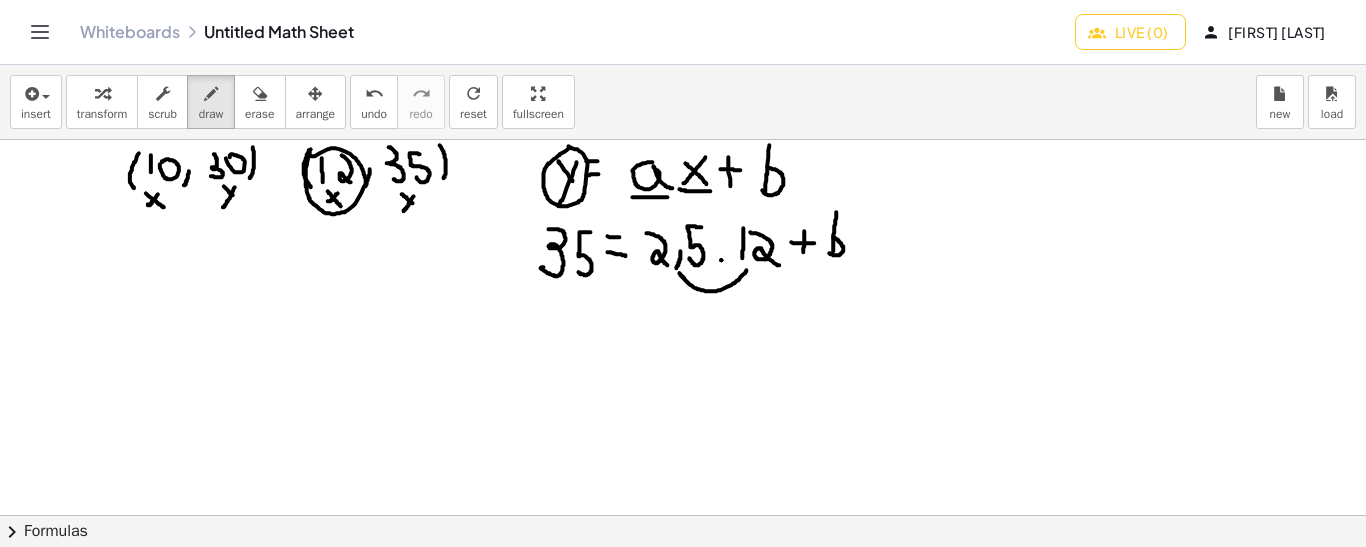 drag, startPoint x: 680, startPoint y: 272, endPoint x: 747, endPoint y: 269, distance: 67.06713 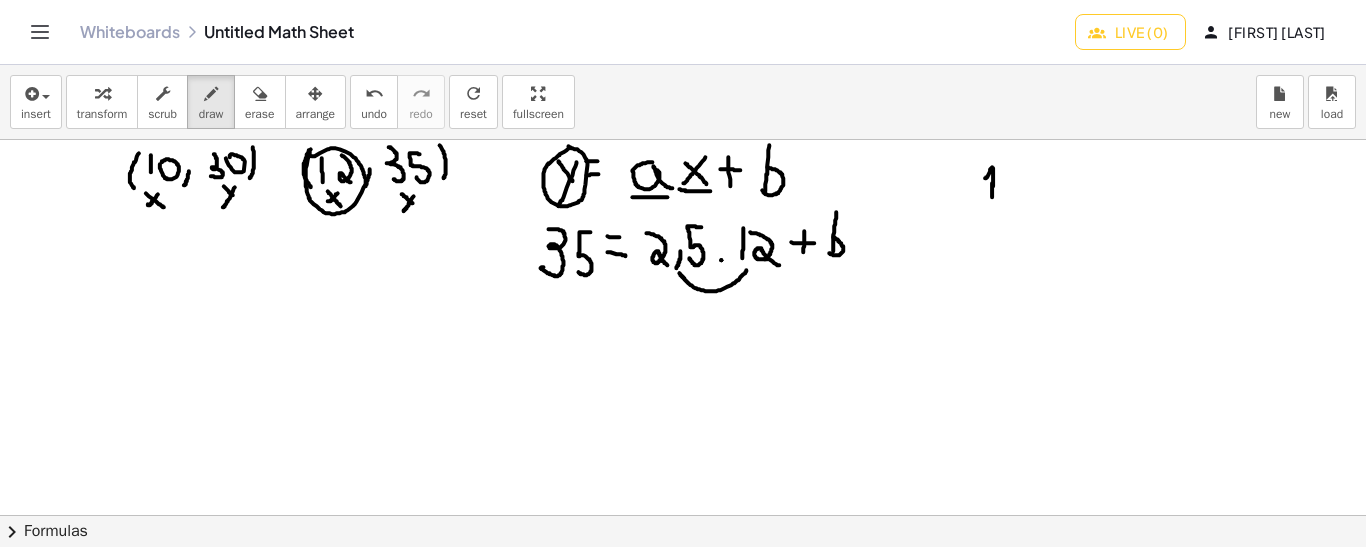 drag, startPoint x: 993, startPoint y: 196, endPoint x: 985, endPoint y: 177, distance: 20.615528 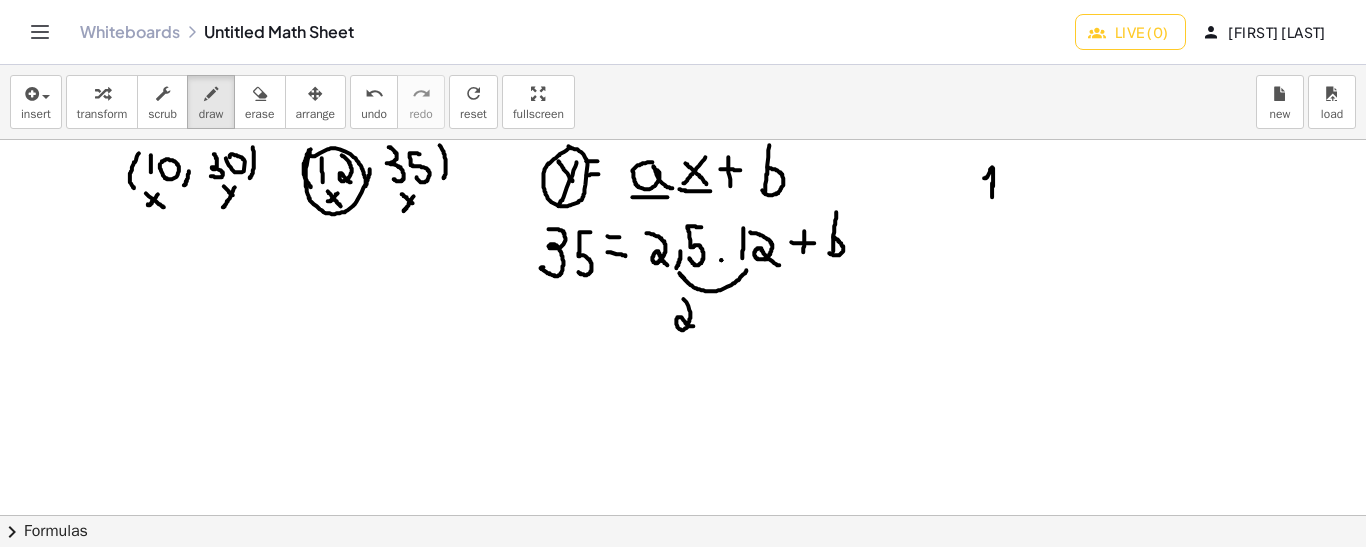 drag, startPoint x: 684, startPoint y: 298, endPoint x: 694, endPoint y: 325, distance: 28.79236 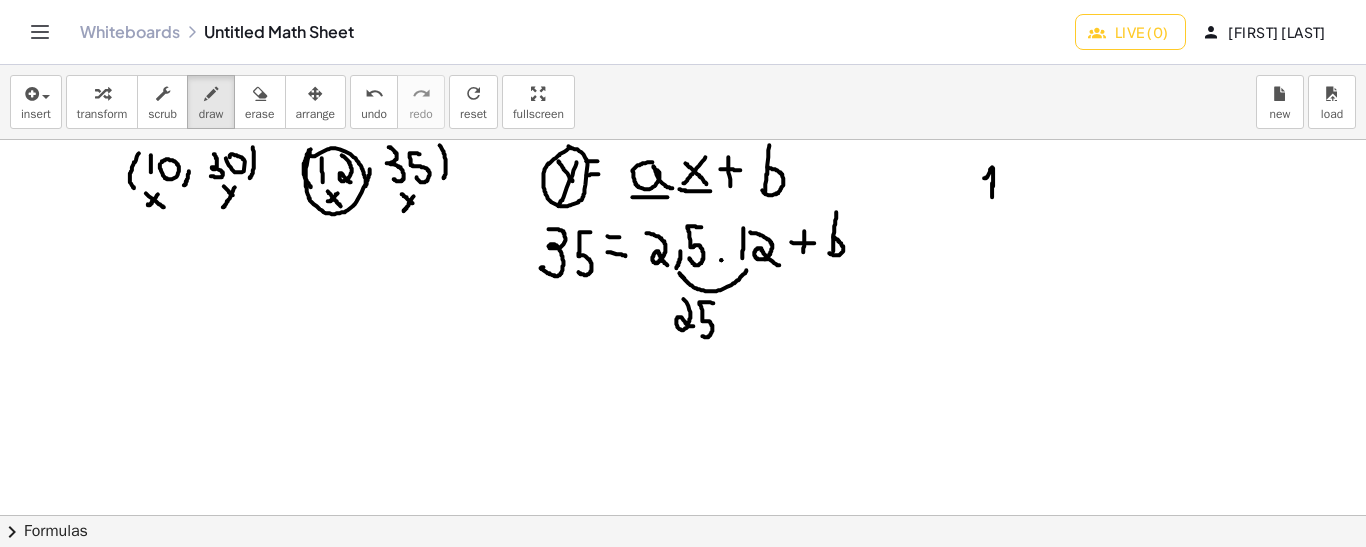 drag, startPoint x: 714, startPoint y: 302, endPoint x: 702, endPoint y: 334, distance: 34.176014 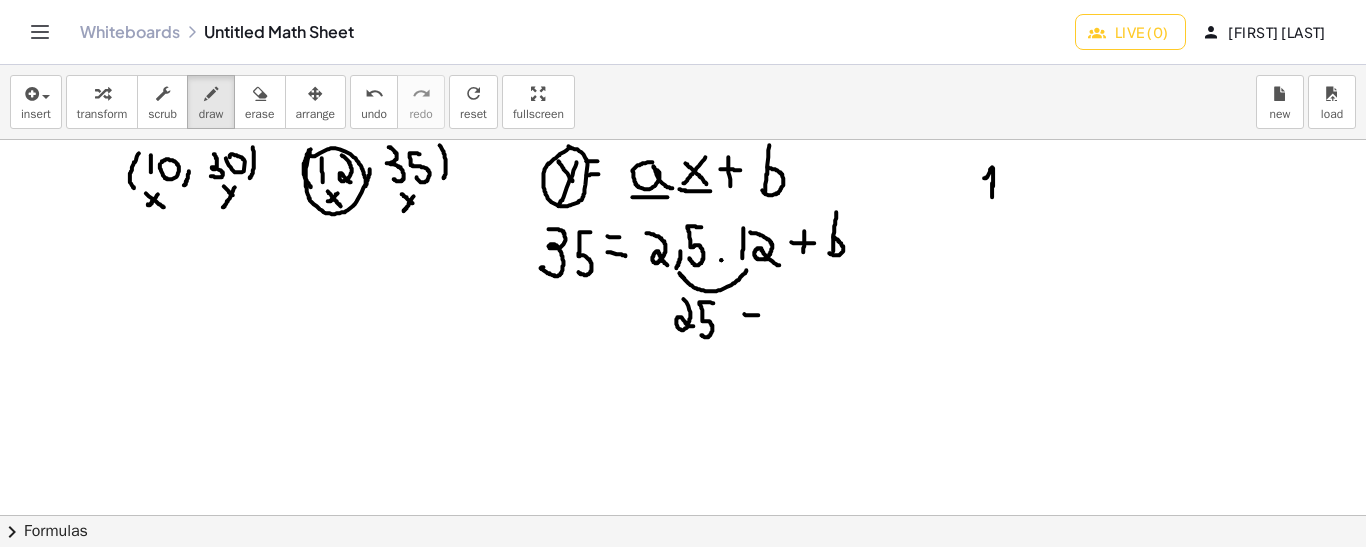 drag, startPoint x: 745, startPoint y: 313, endPoint x: 768, endPoint y: 313, distance: 23 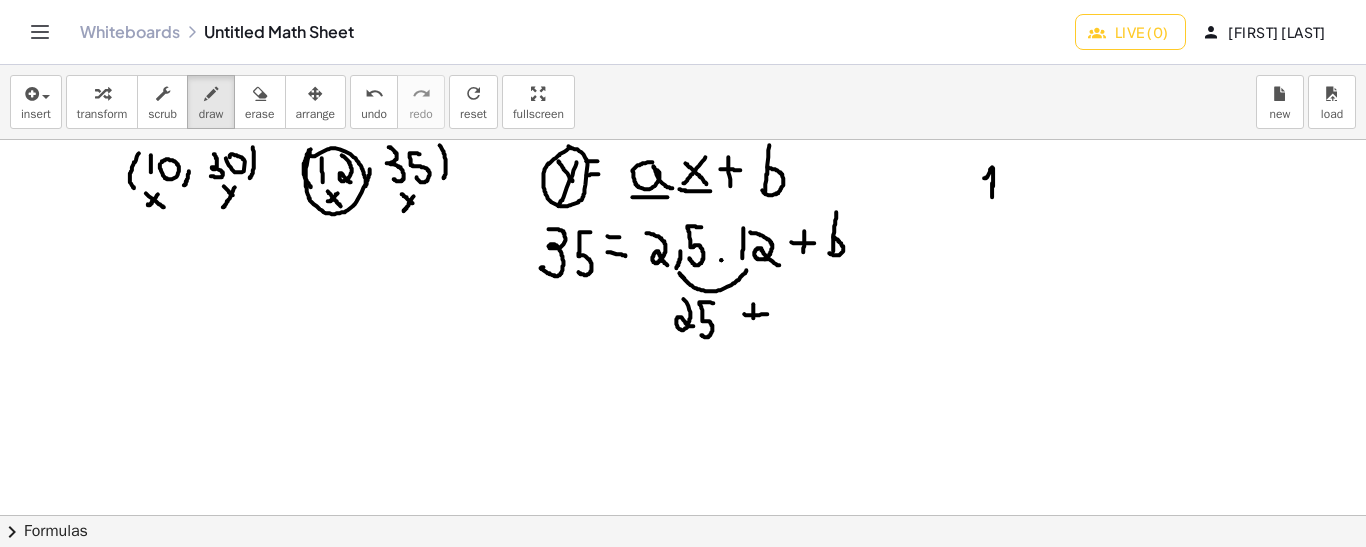 drag, startPoint x: 754, startPoint y: 303, endPoint x: 755, endPoint y: 326, distance: 23.021729 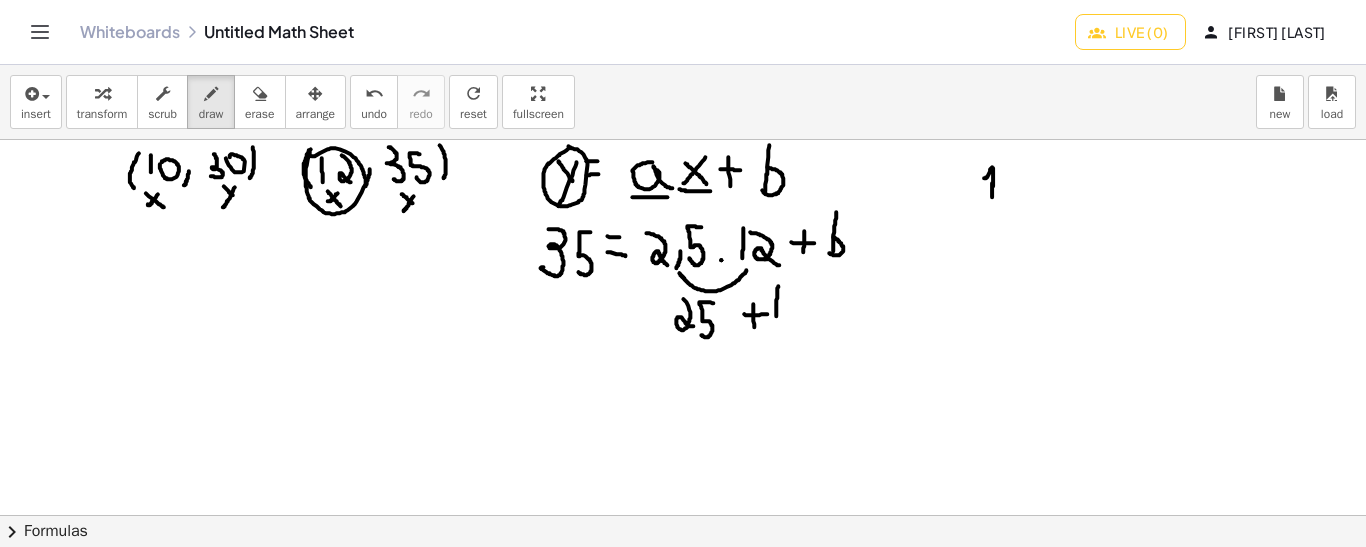 drag, startPoint x: 779, startPoint y: 285, endPoint x: 777, endPoint y: 319, distance: 34.058773 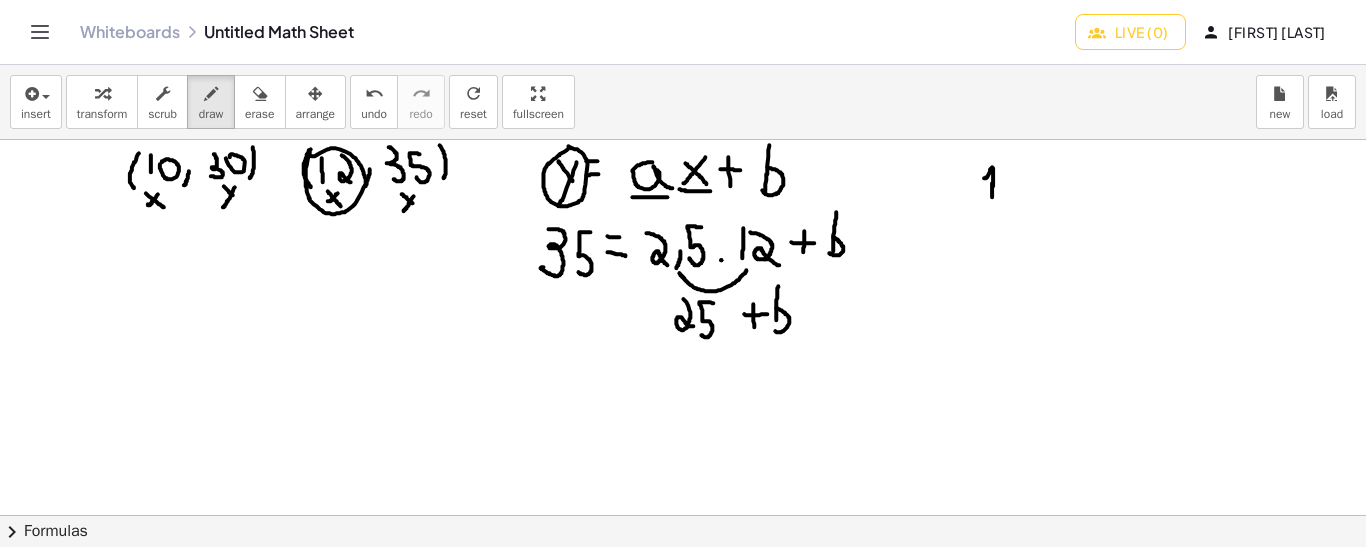 drag, startPoint x: 777, startPoint y: 307, endPoint x: 776, endPoint y: 321, distance: 14.035668 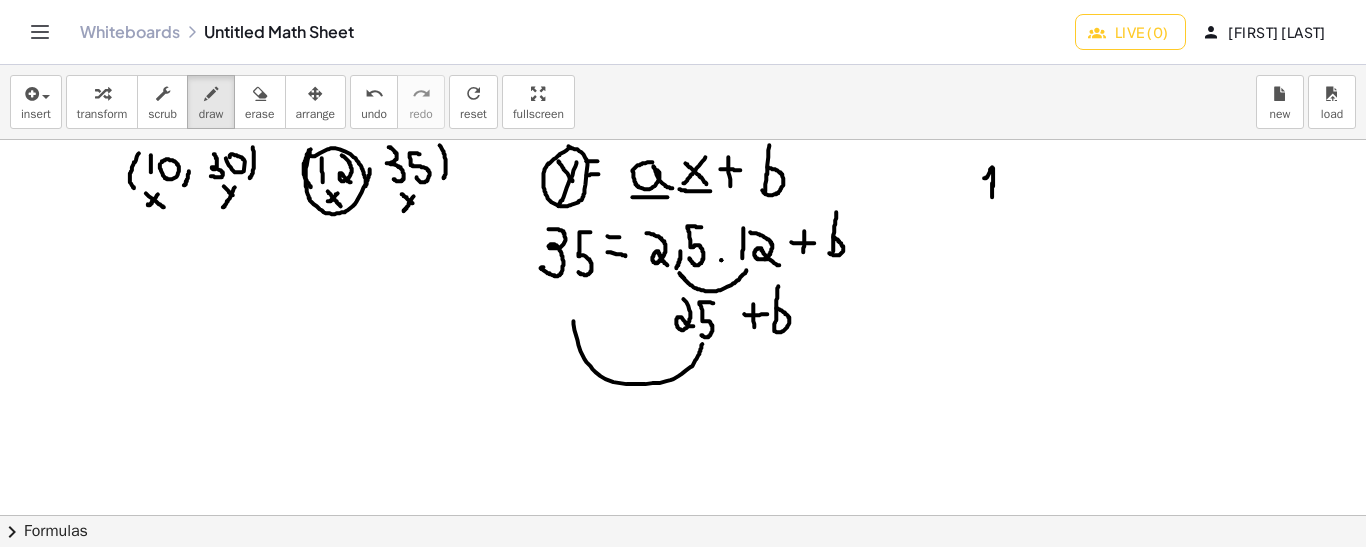 drag, startPoint x: 703, startPoint y: 343, endPoint x: 574, endPoint y: 320, distance: 131.03435 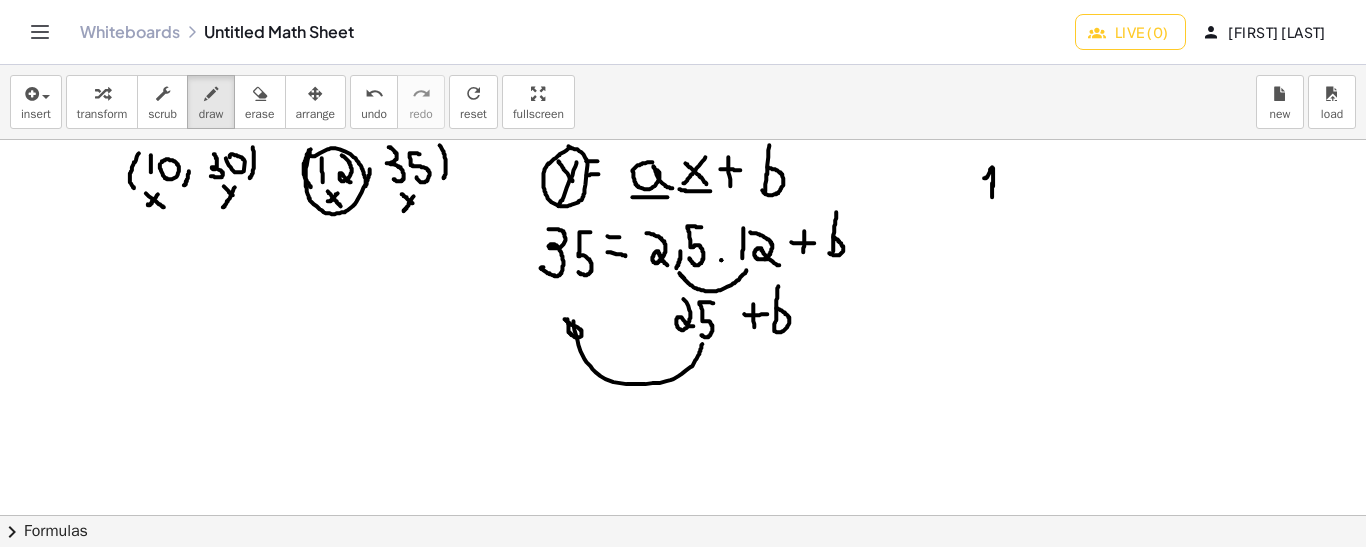 click at bounding box center (683, 515) 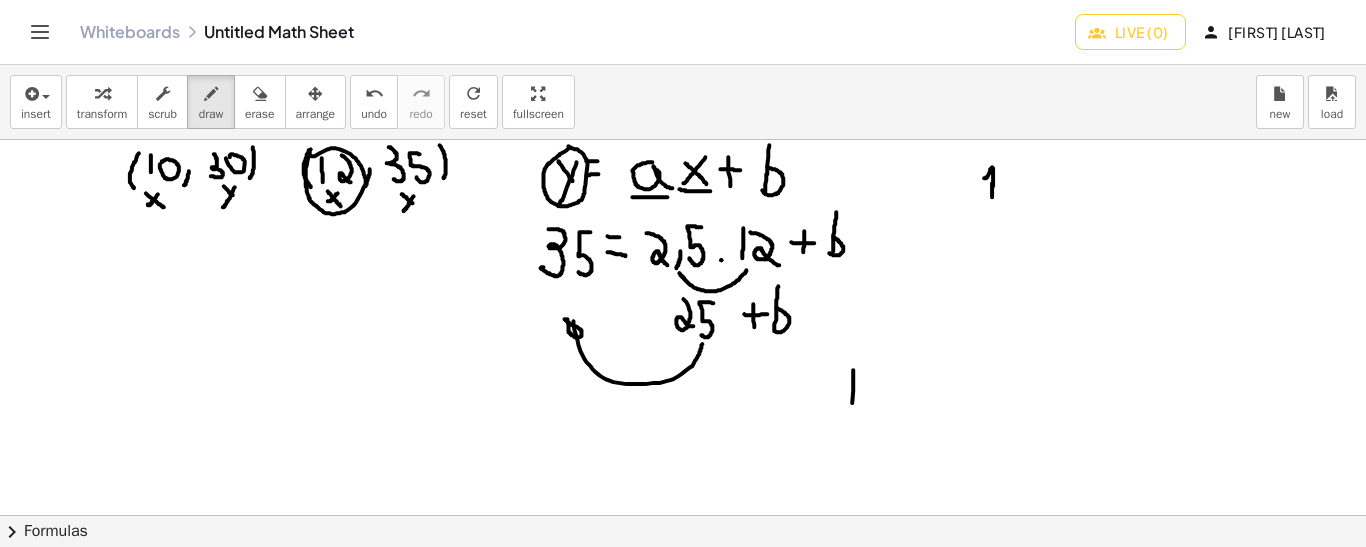 drag, startPoint x: 854, startPoint y: 369, endPoint x: 851, endPoint y: 420, distance: 51.088158 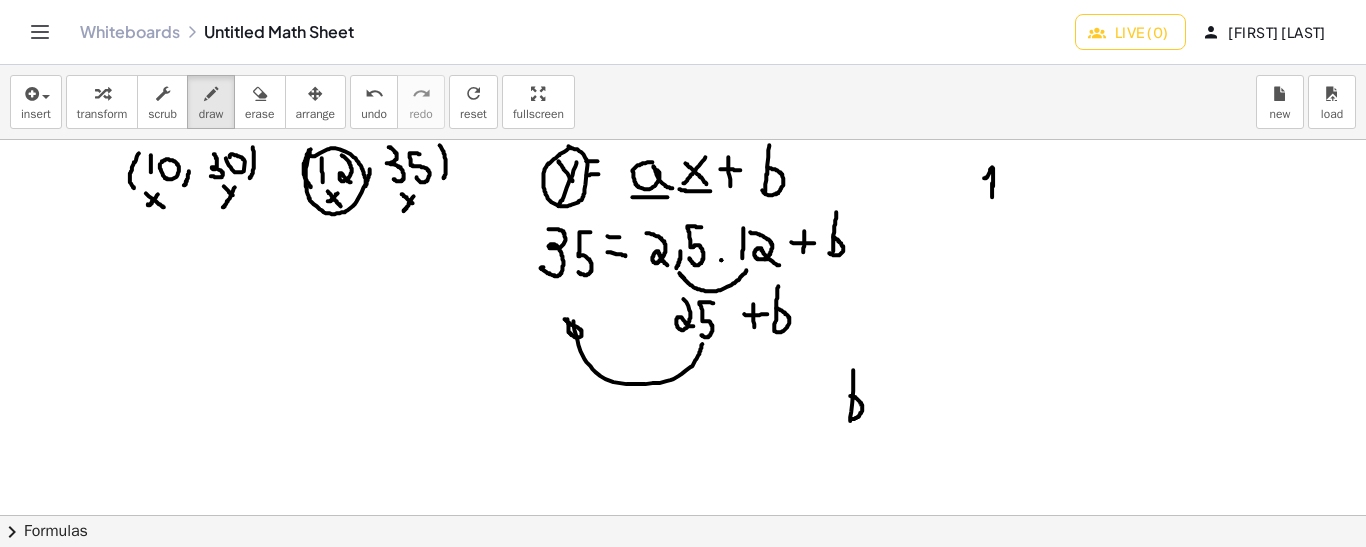 drag, startPoint x: 851, startPoint y: 395, endPoint x: 851, endPoint y: 417, distance: 22 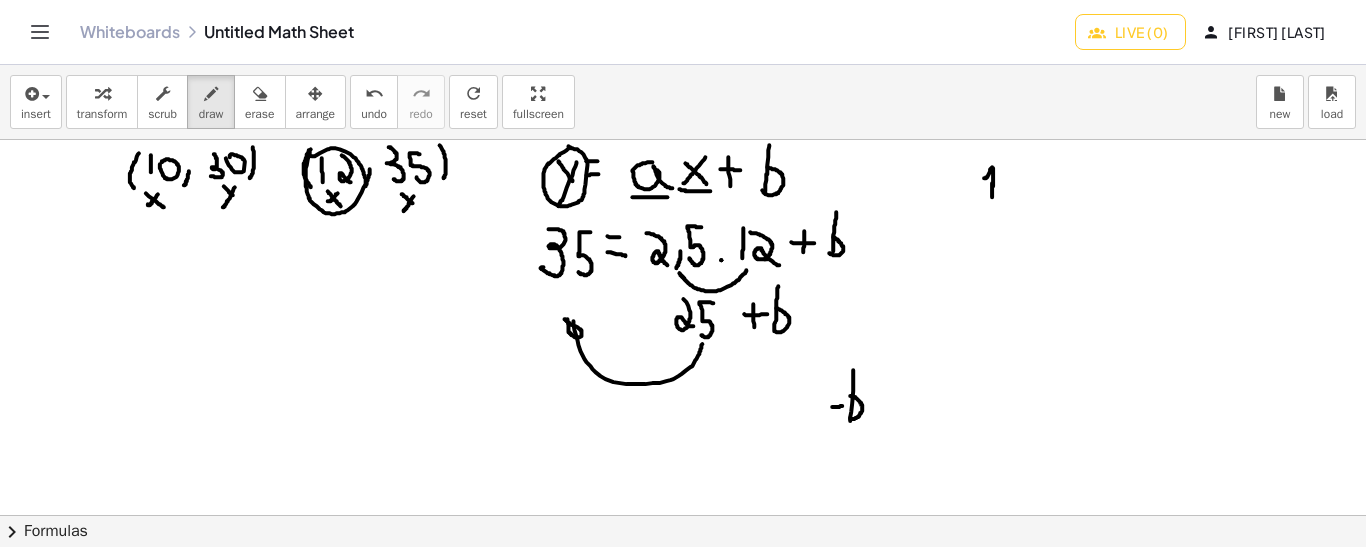 drag, startPoint x: 843, startPoint y: 405, endPoint x: 828, endPoint y: 406, distance: 15.033297 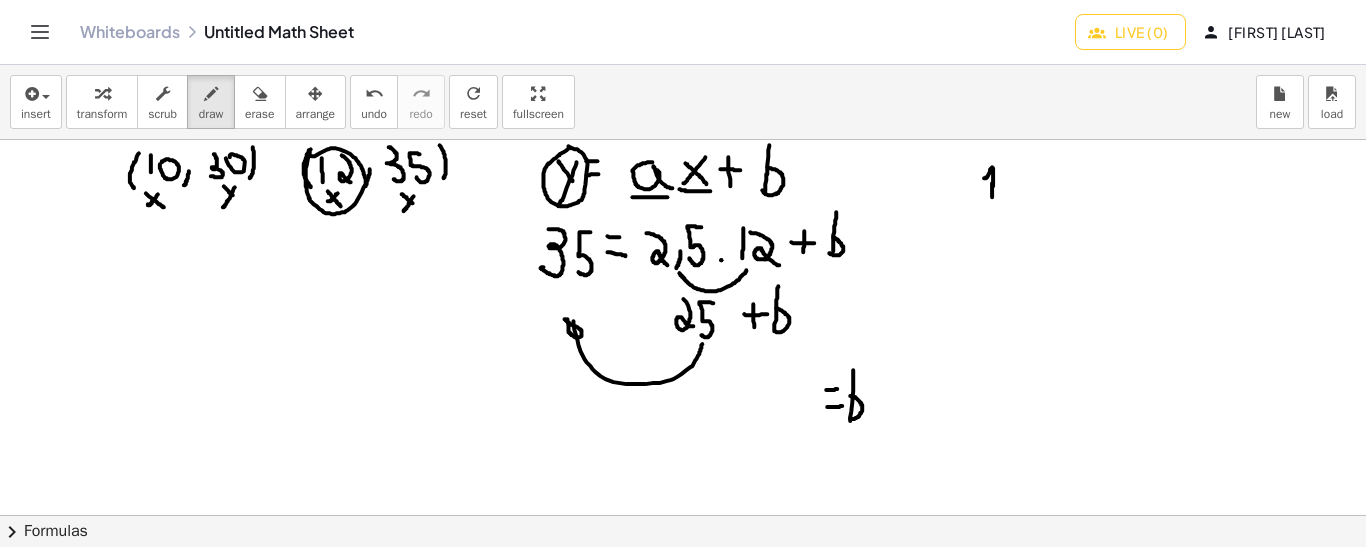 drag, startPoint x: 838, startPoint y: 388, endPoint x: 820, endPoint y: 389, distance: 18.027756 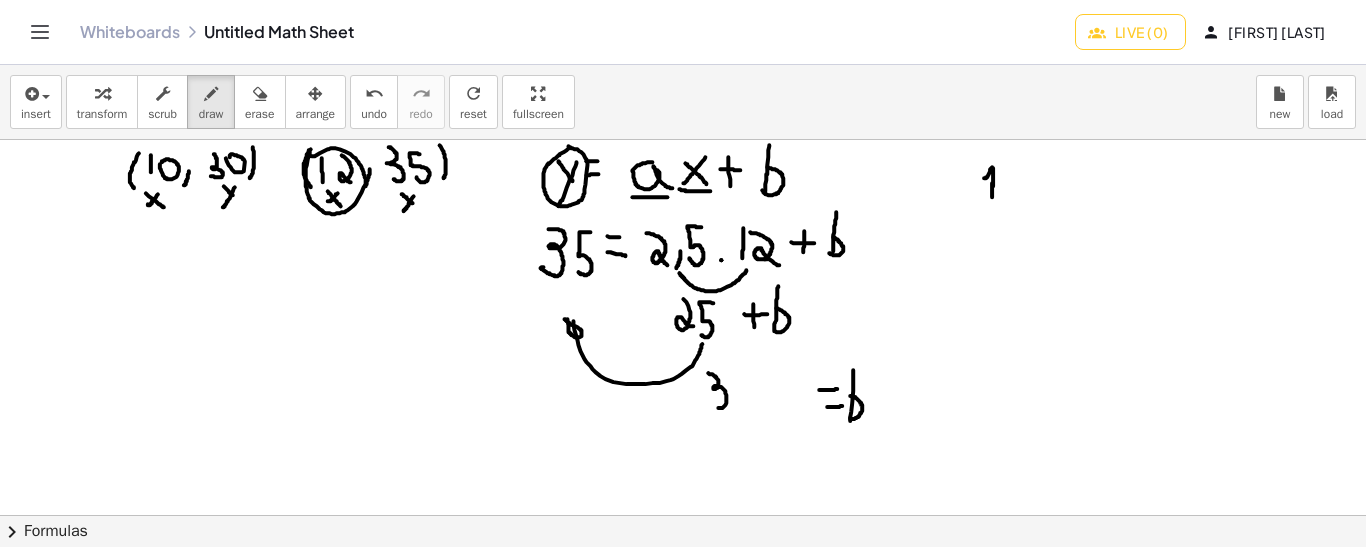 drag, startPoint x: 709, startPoint y: 372, endPoint x: 719, endPoint y: 407, distance: 36.40055 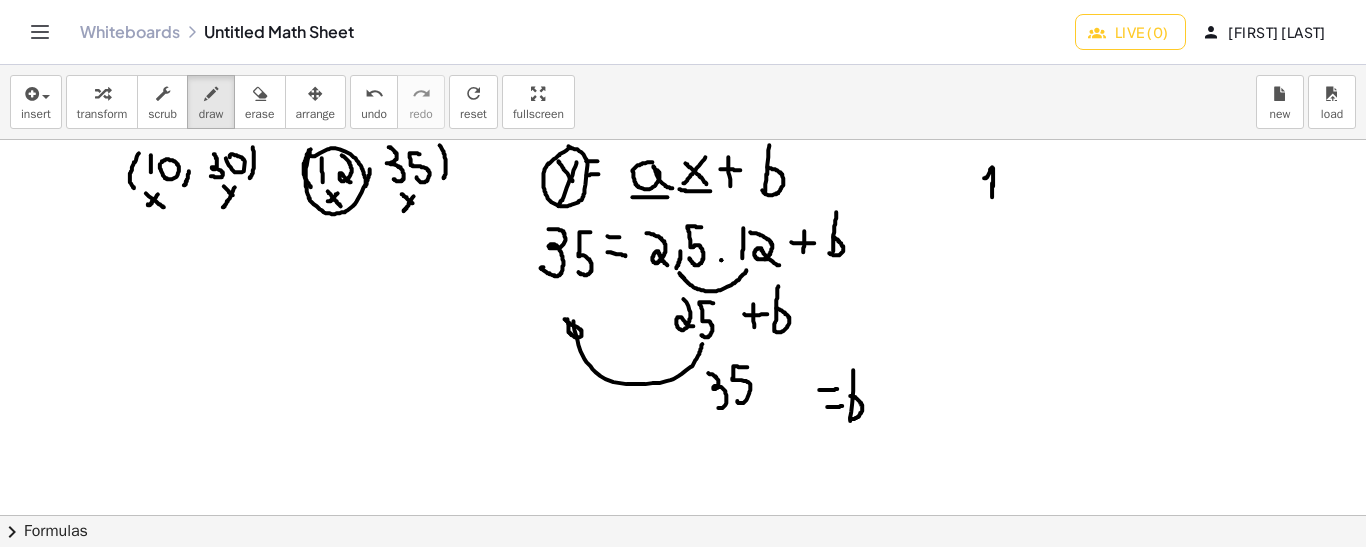 drag, startPoint x: 748, startPoint y: 366, endPoint x: 738, endPoint y: 400, distance: 35.44009 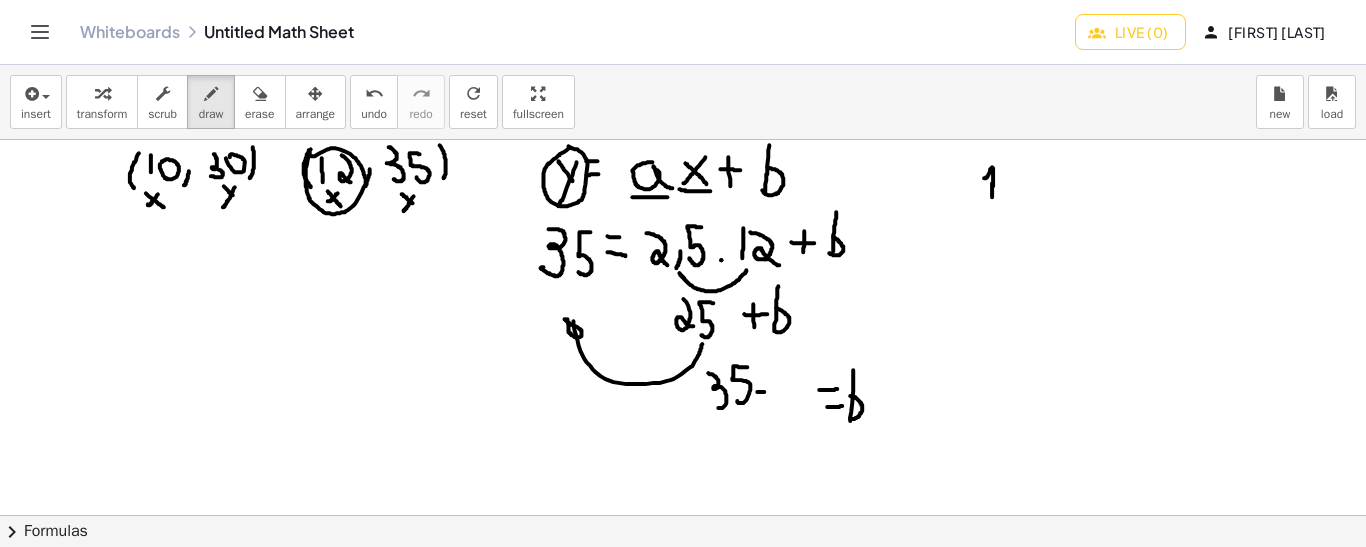 click at bounding box center (683, 515) 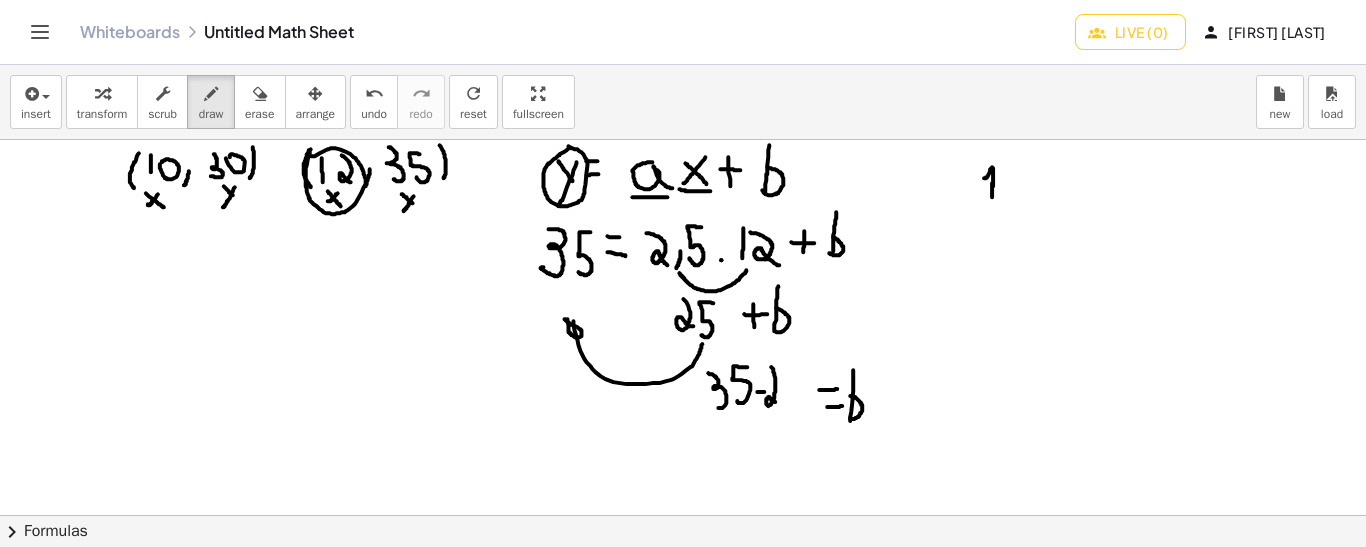 drag, startPoint x: 772, startPoint y: 366, endPoint x: 778, endPoint y: 401, distance: 35.510563 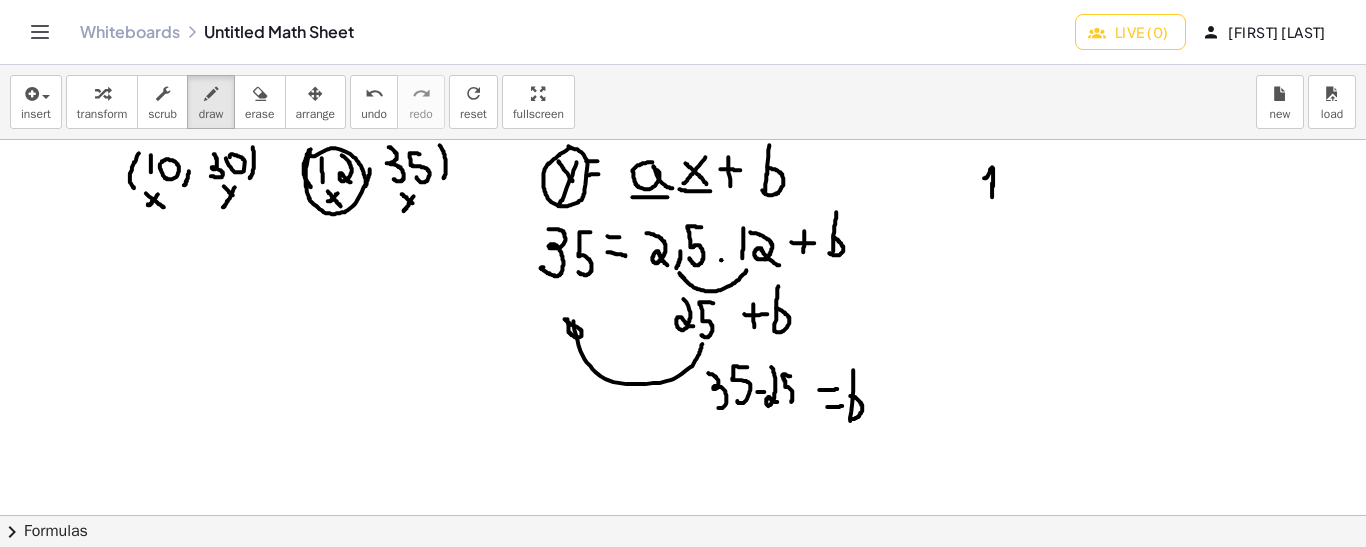 drag, startPoint x: 791, startPoint y: 375, endPoint x: 785, endPoint y: 403, distance: 28.635643 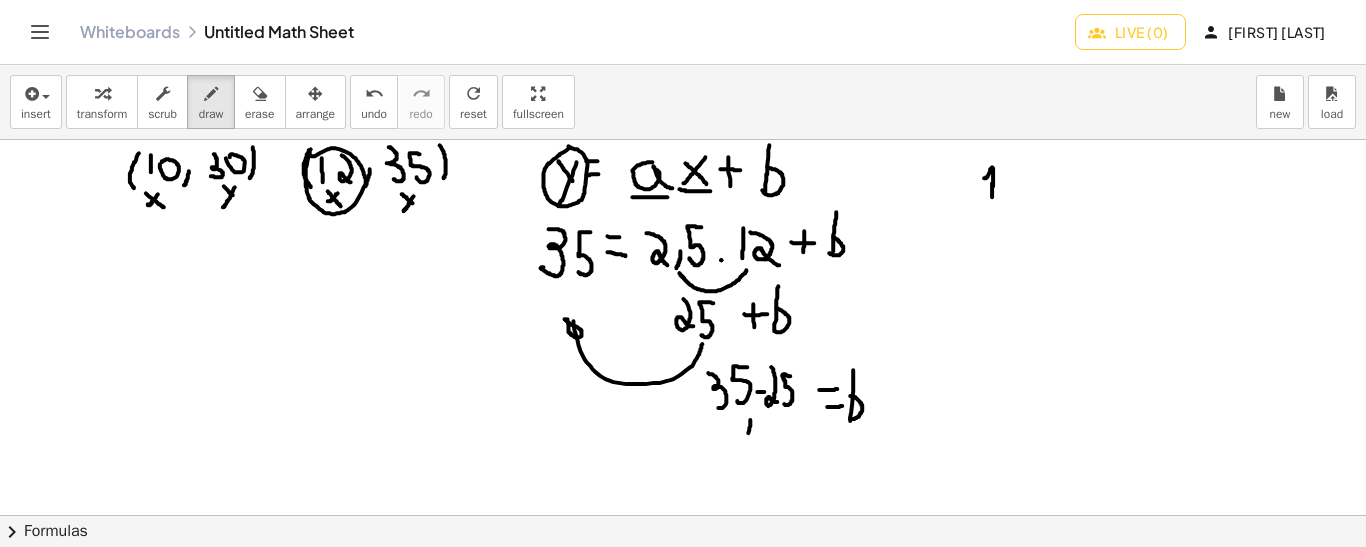 drag, startPoint x: 751, startPoint y: 419, endPoint x: 746, endPoint y: 446, distance: 27.45906 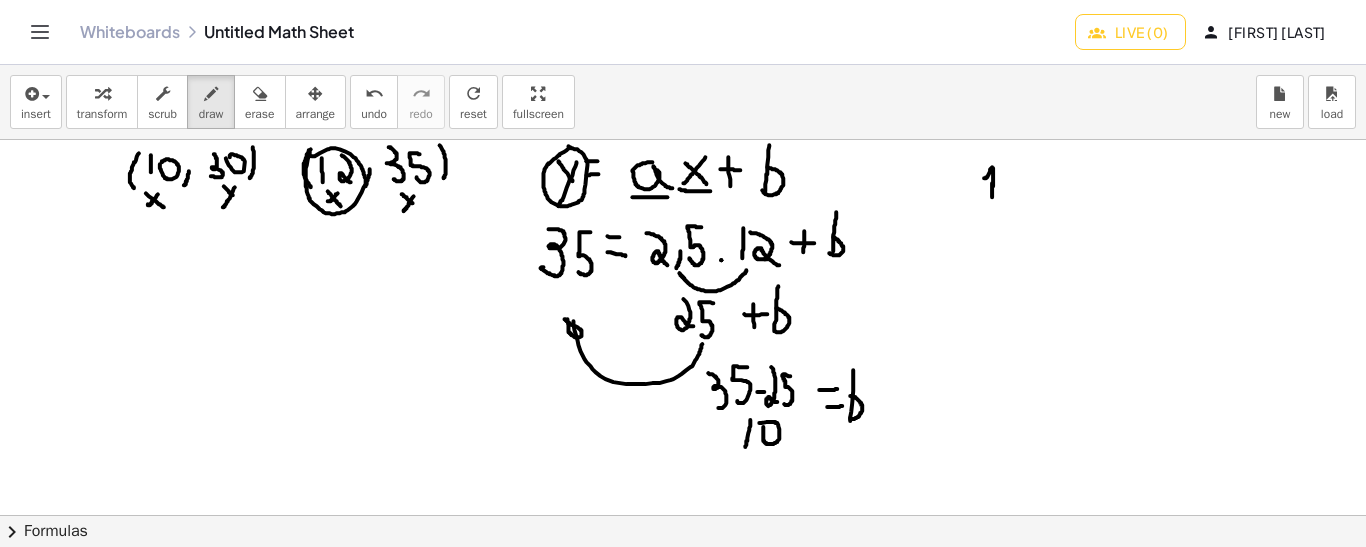 click at bounding box center (683, 515) 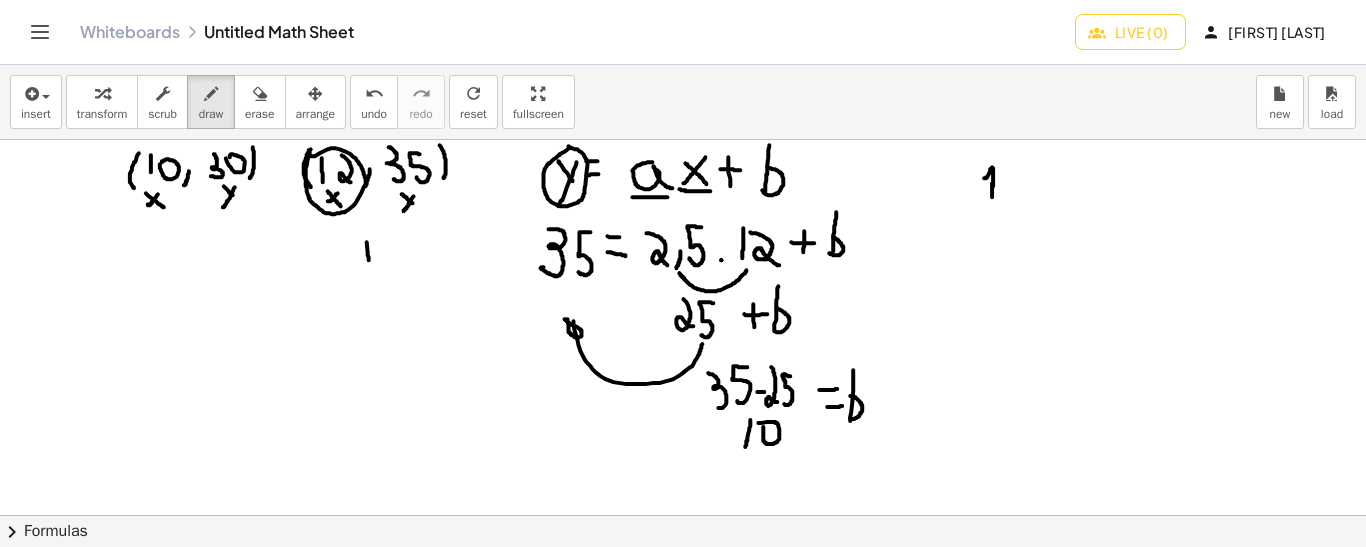 drag, startPoint x: 367, startPoint y: 241, endPoint x: 369, endPoint y: 264, distance: 23.086792 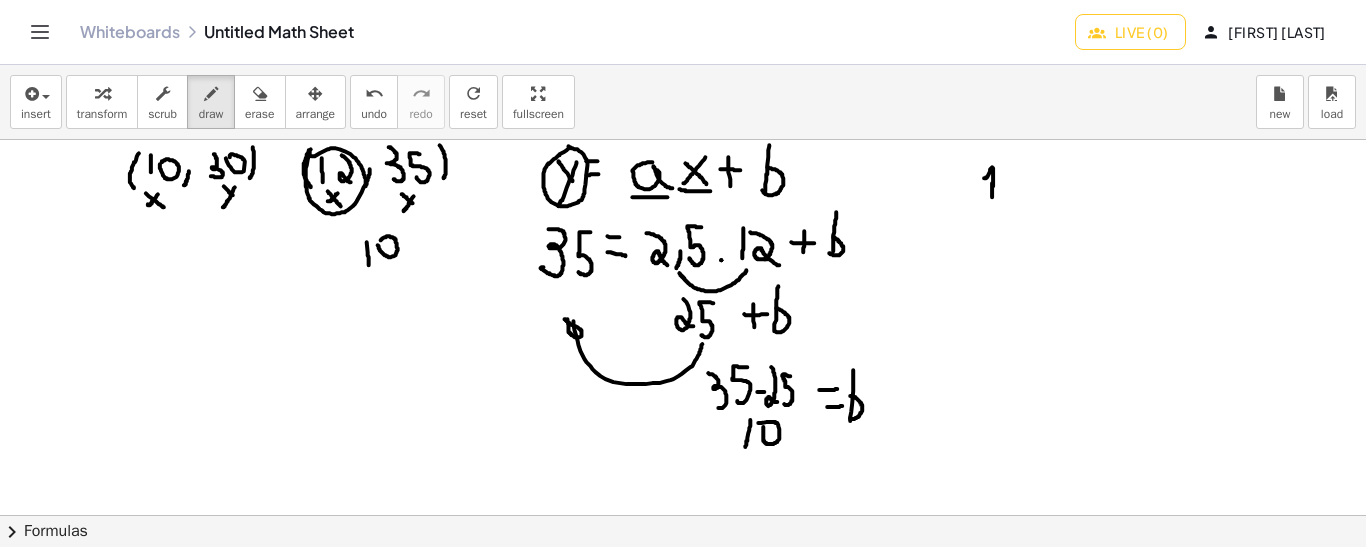 click at bounding box center (683, 515) 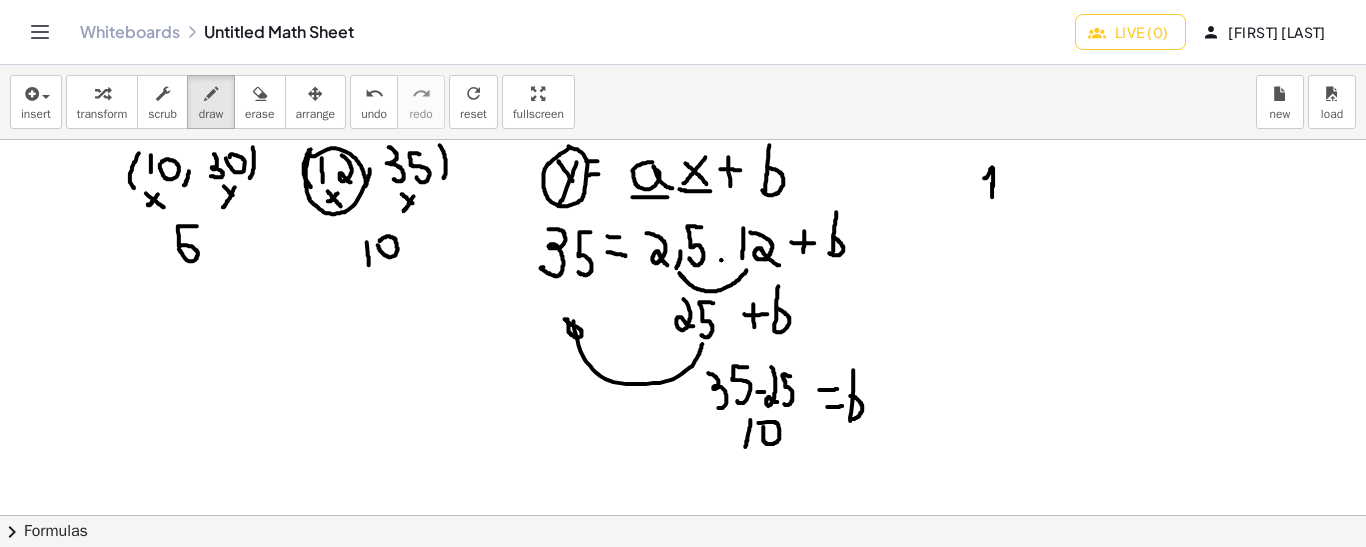 drag, startPoint x: 197, startPoint y: 225, endPoint x: 179, endPoint y: 248, distance: 29.206163 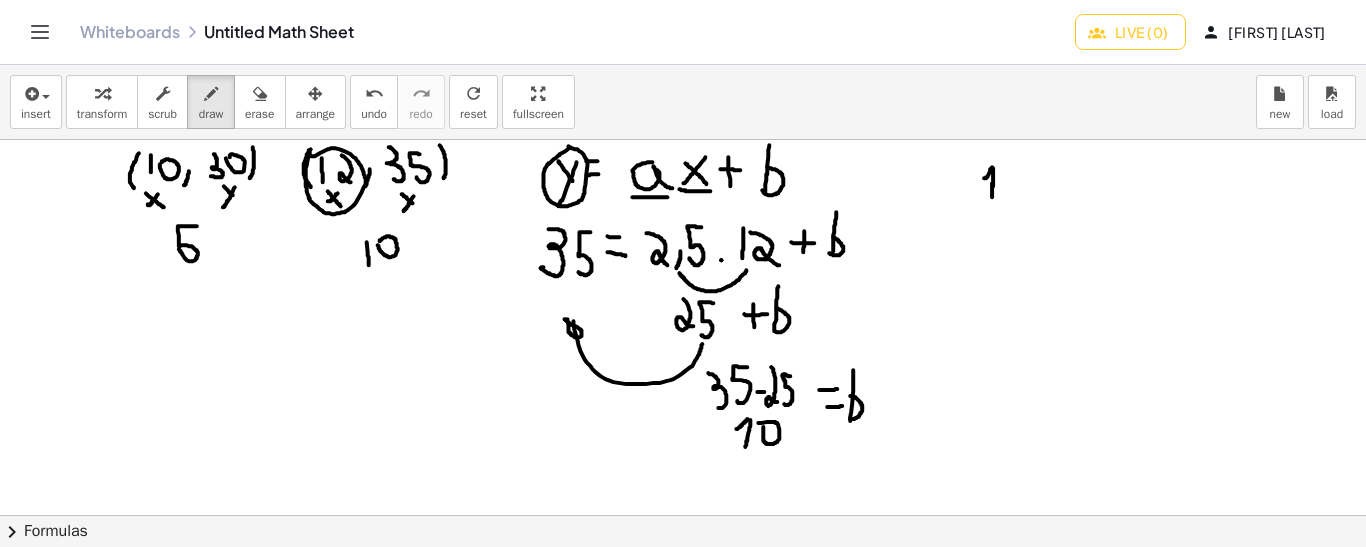 drag, startPoint x: 748, startPoint y: 418, endPoint x: 736, endPoint y: 428, distance: 15.6205 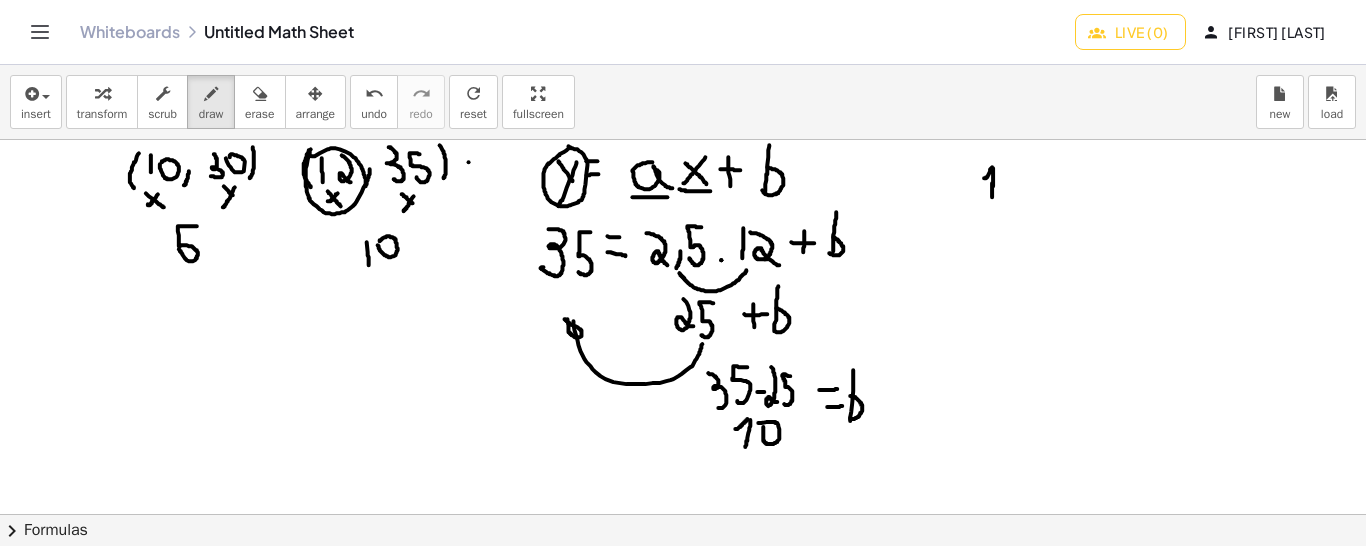 click at bounding box center (683, 514) 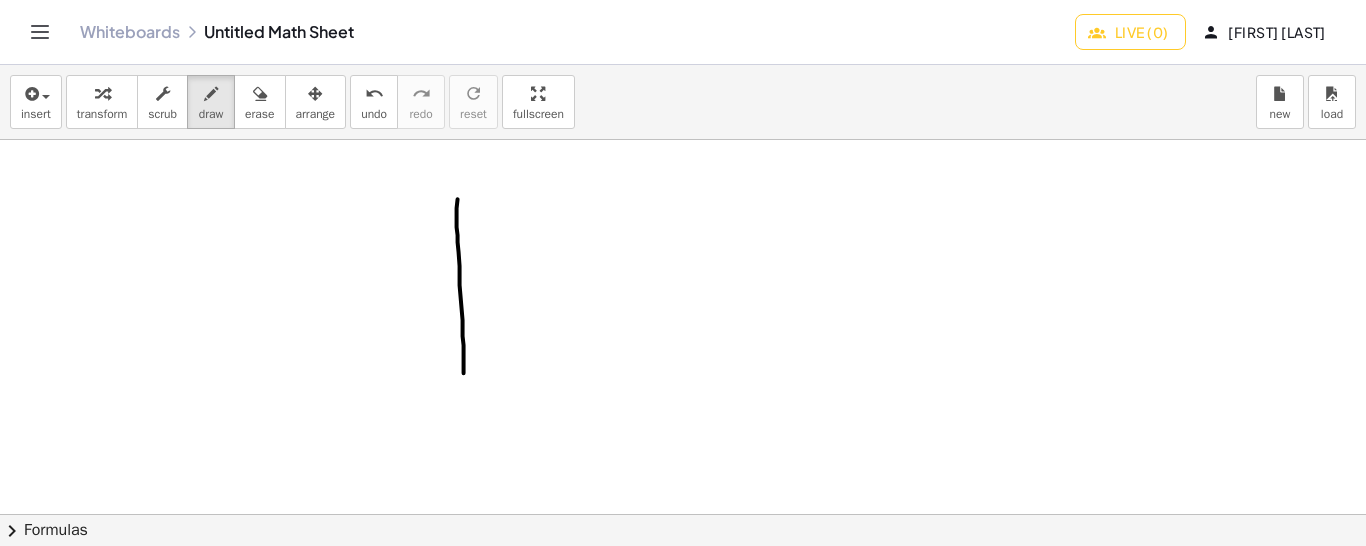 drag, startPoint x: 458, startPoint y: 198, endPoint x: 464, endPoint y: 372, distance: 174.10342 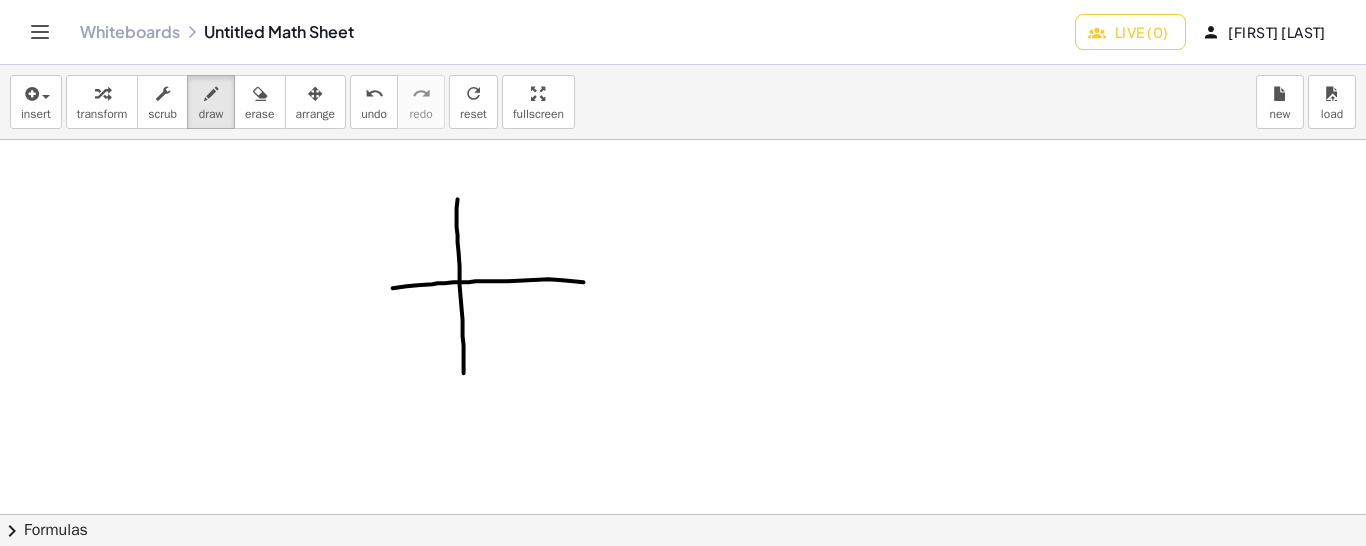 drag, startPoint x: 393, startPoint y: 287, endPoint x: 600, endPoint y: 282, distance: 207.06038 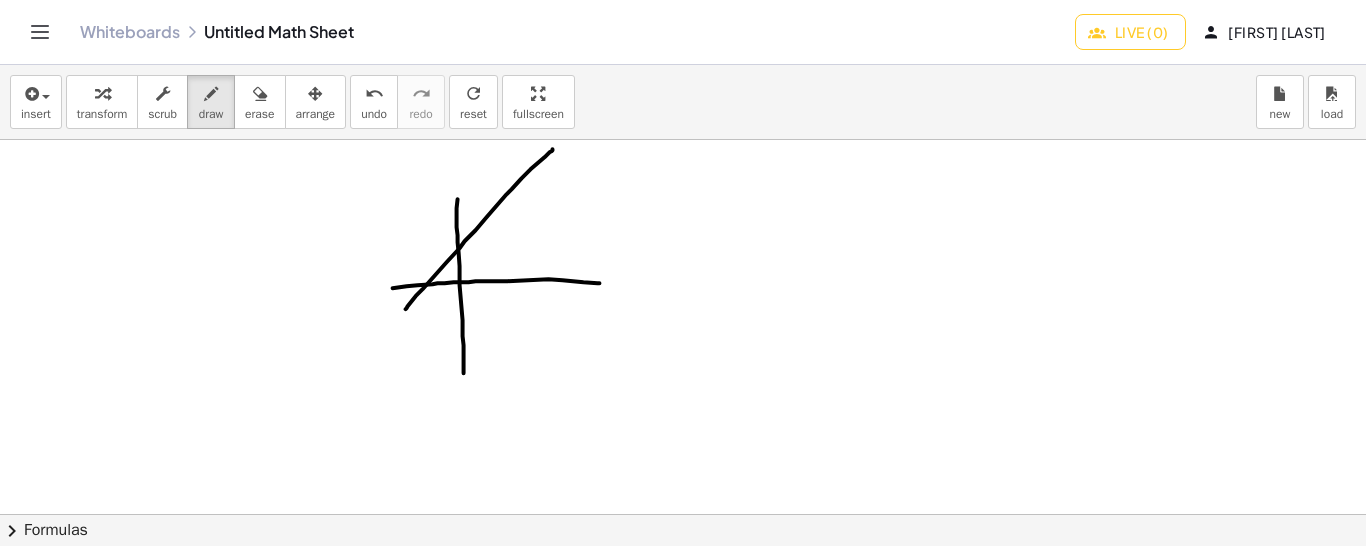 drag, startPoint x: 406, startPoint y: 308, endPoint x: 553, endPoint y: 148, distance: 217.27632 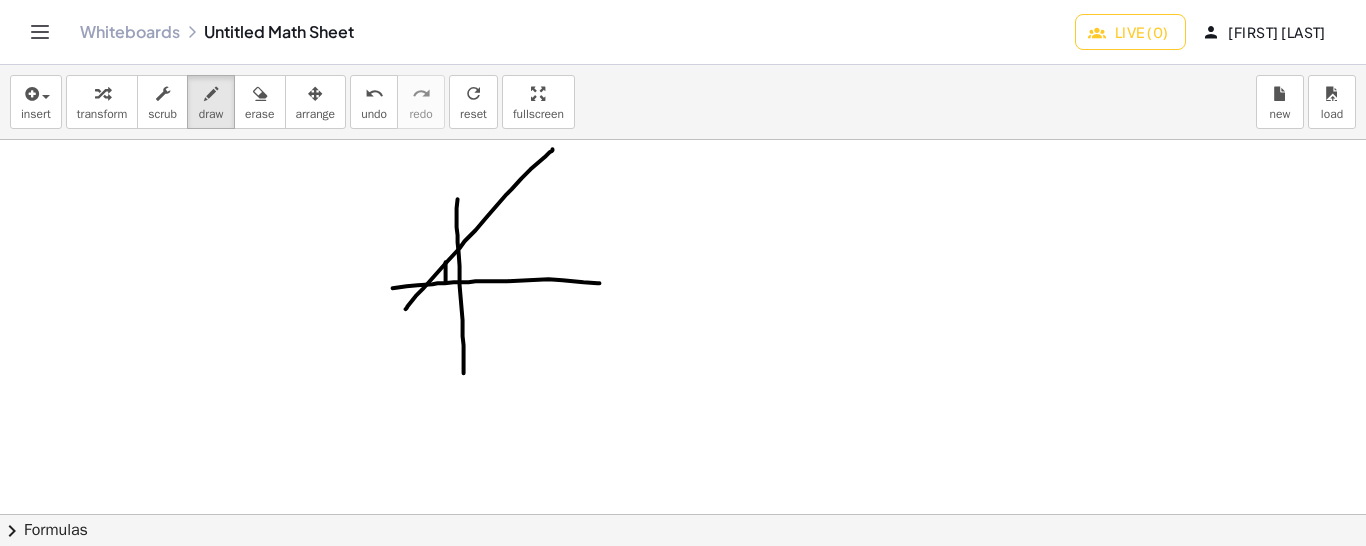 drag, startPoint x: 446, startPoint y: 281, endPoint x: 446, endPoint y: 260, distance: 21 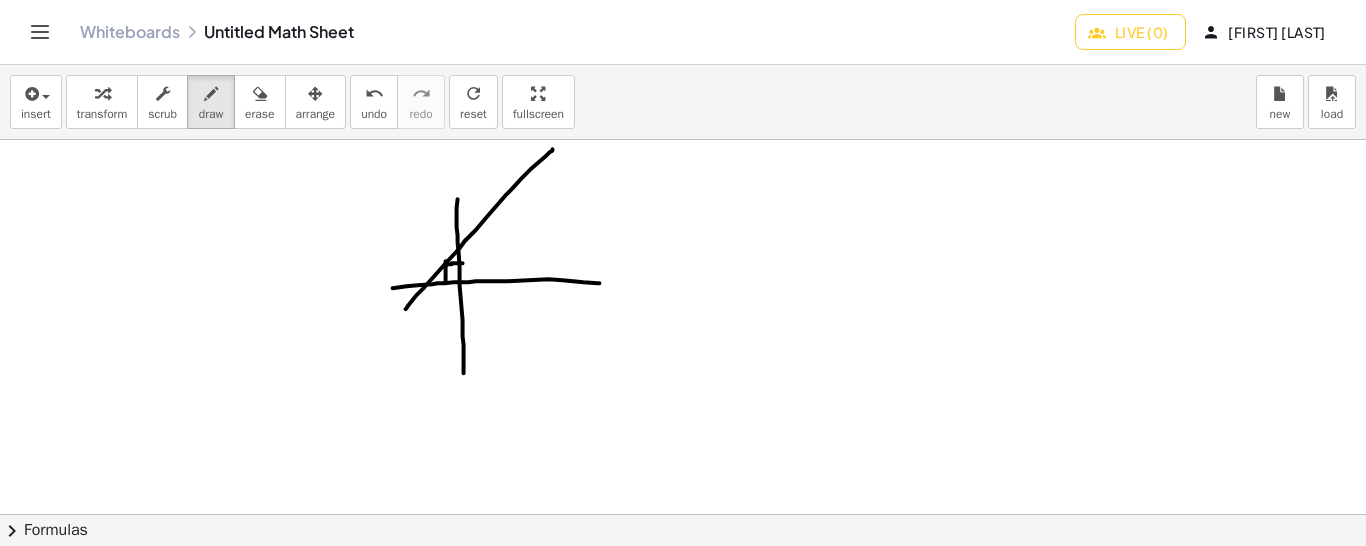 drag, startPoint x: 445, startPoint y: 264, endPoint x: 463, endPoint y: 262, distance: 18.110771 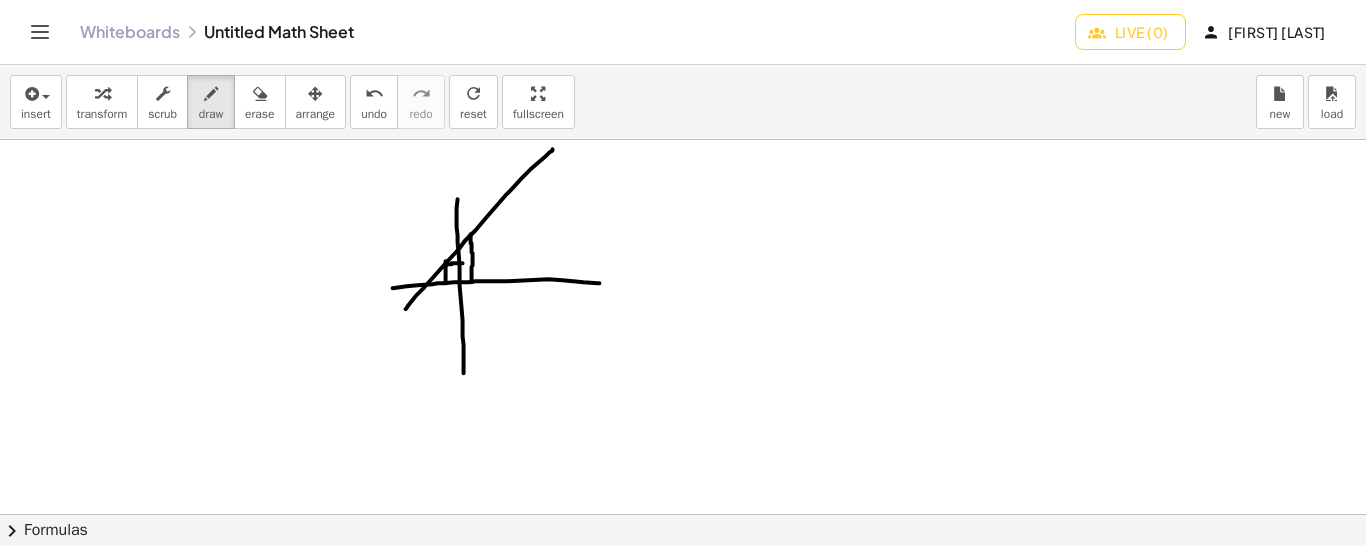 drag, startPoint x: 472, startPoint y: 281, endPoint x: 471, endPoint y: 233, distance: 48.010414 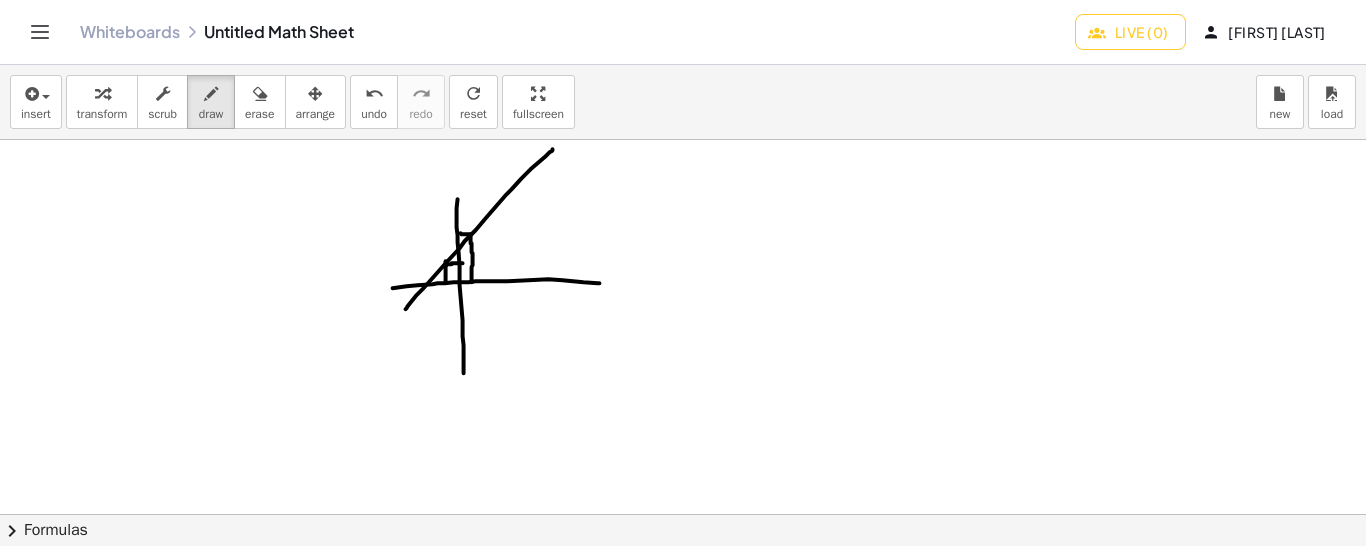 drag, startPoint x: 470, startPoint y: 233, endPoint x: 459, endPoint y: 230, distance: 11.401754 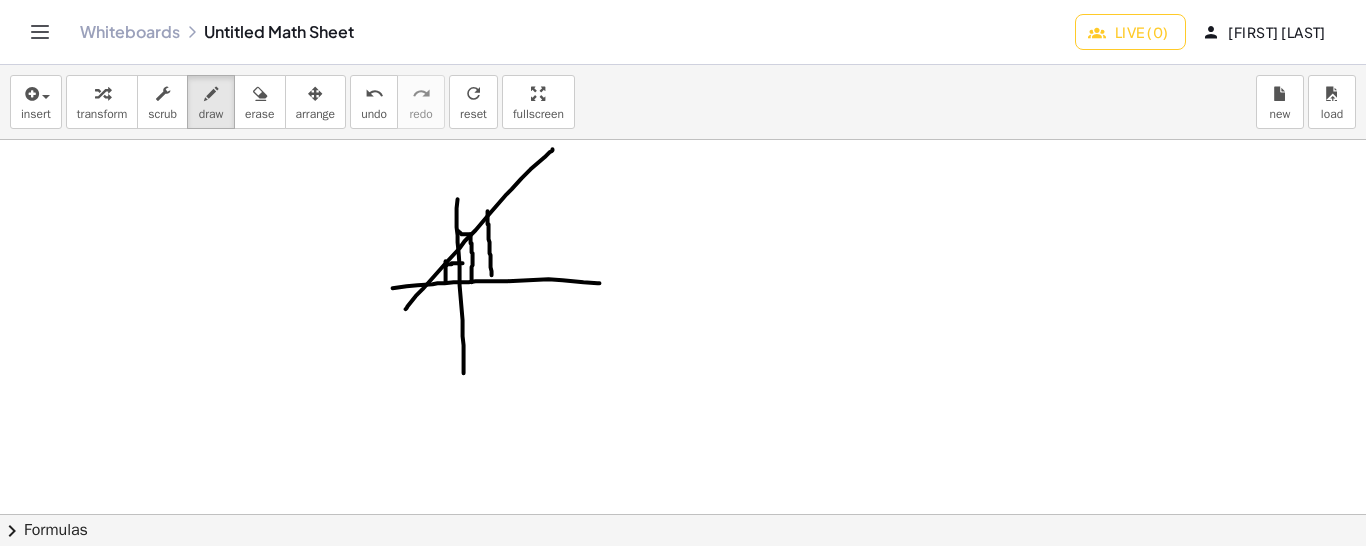 drag, startPoint x: 492, startPoint y: 274, endPoint x: 488, endPoint y: 212, distance: 62.1289 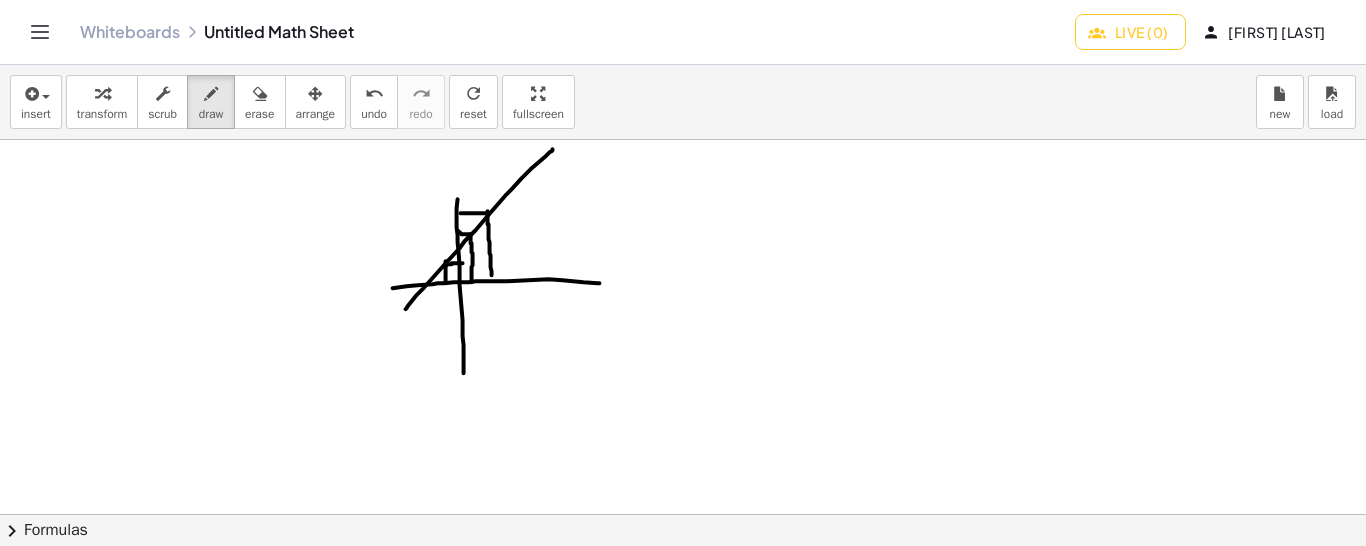 drag, startPoint x: 488, startPoint y: 212, endPoint x: 449, endPoint y: 211, distance: 39.012817 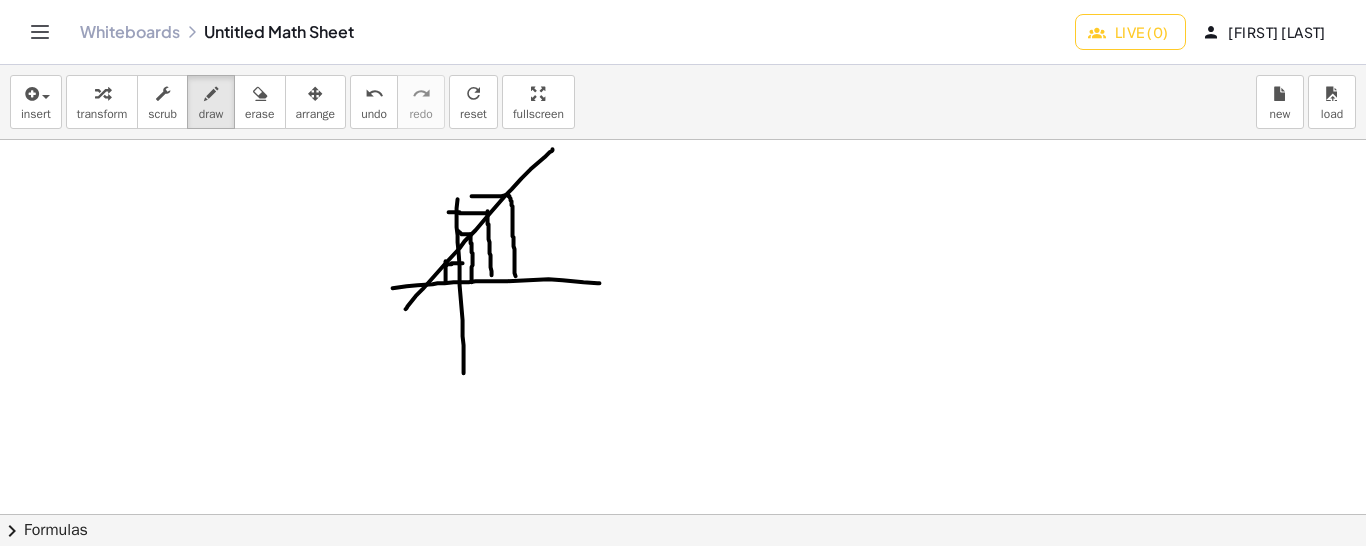 drag, startPoint x: 516, startPoint y: 275, endPoint x: 447, endPoint y: 195, distance: 105.64564 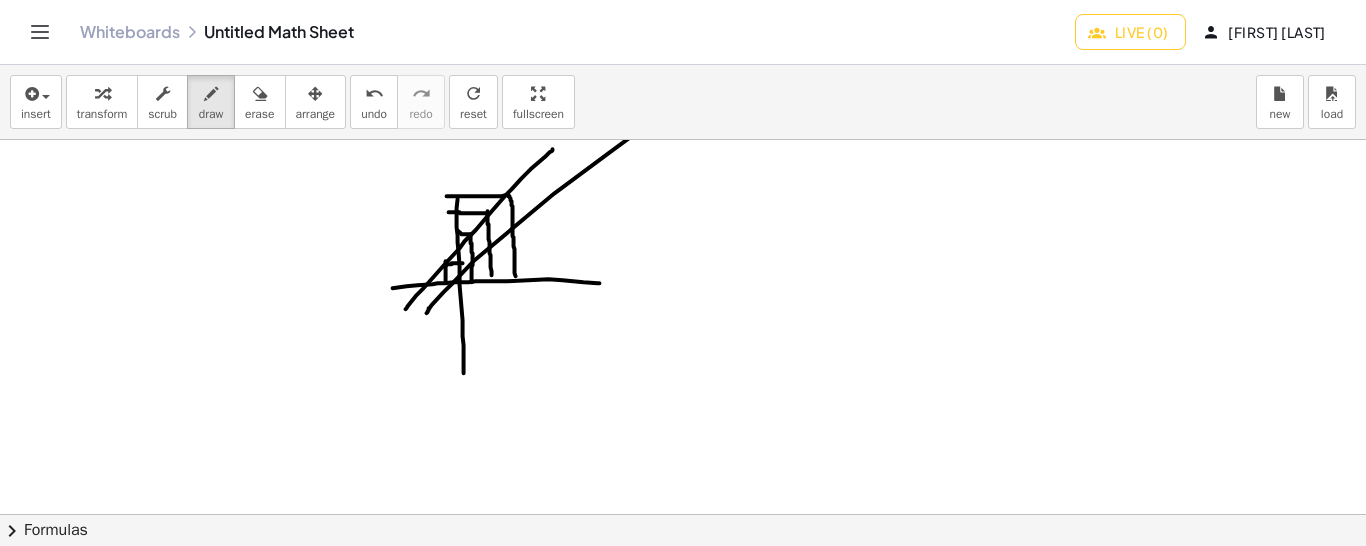 drag, startPoint x: 427, startPoint y: 312, endPoint x: 653, endPoint y: 116, distance: 299.15213 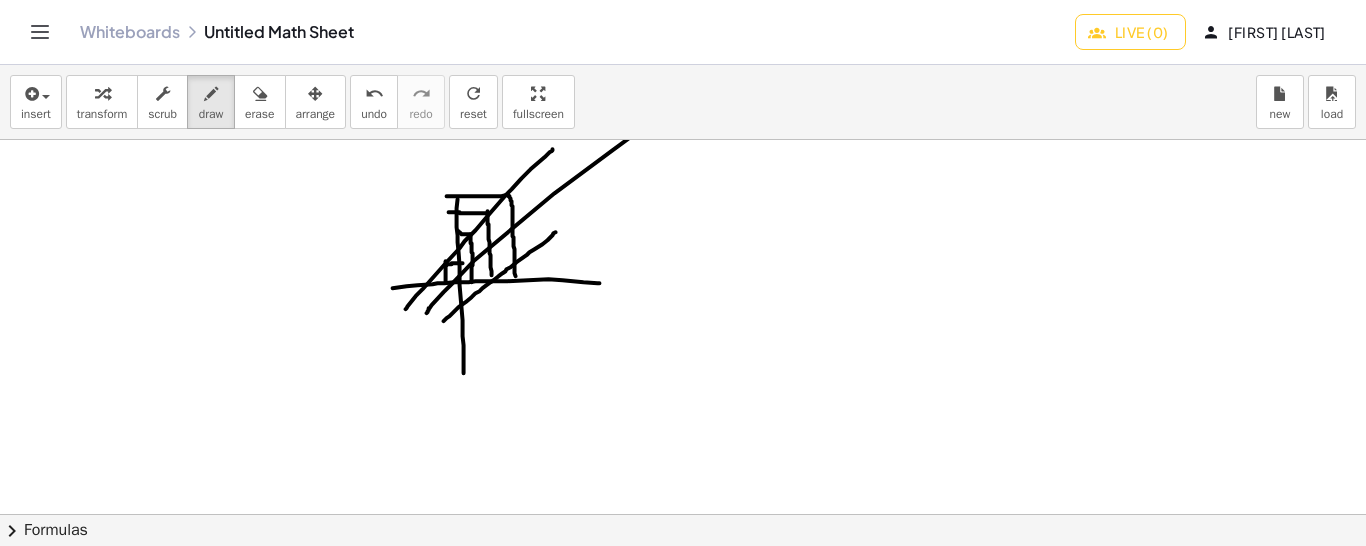 drag, startPoint x: 444, startPoint y: 320, endPoint x: 557, endPoint y: 228, distance: 145.71547 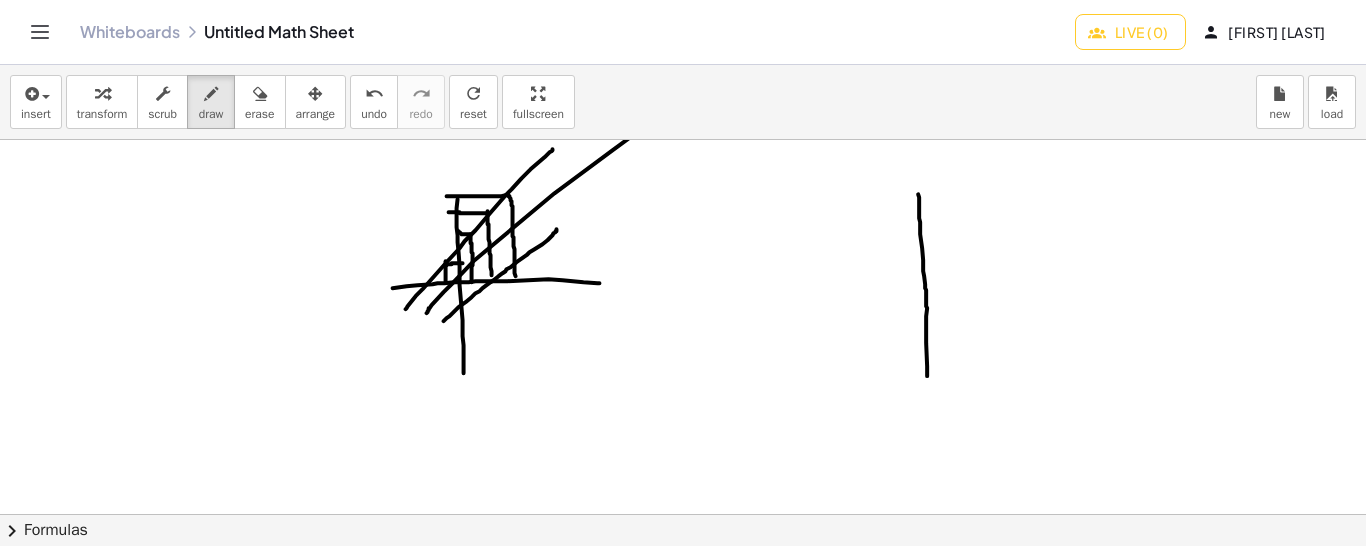 drag, startPoint x: 919, startPoint y: 193, endPoint x: 928, endPoint y: 375, distance: 182.2224 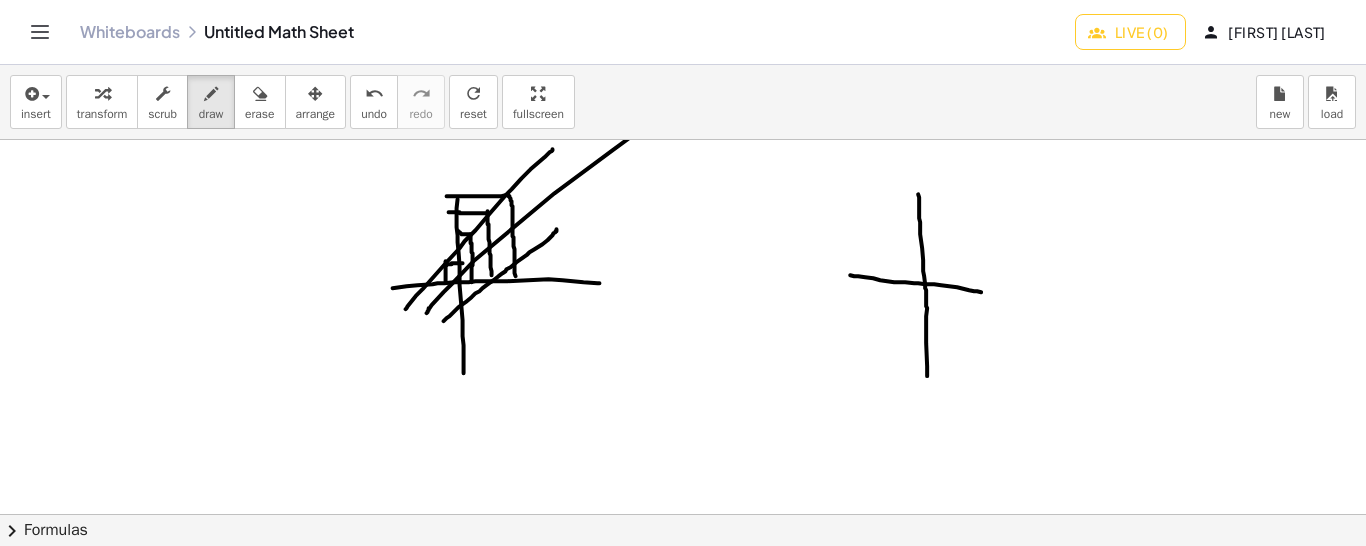 drag, startPoint x: 851, startPoint y: 274, endPoint x: 1013, endPoint y: 294, distance: 163.2299 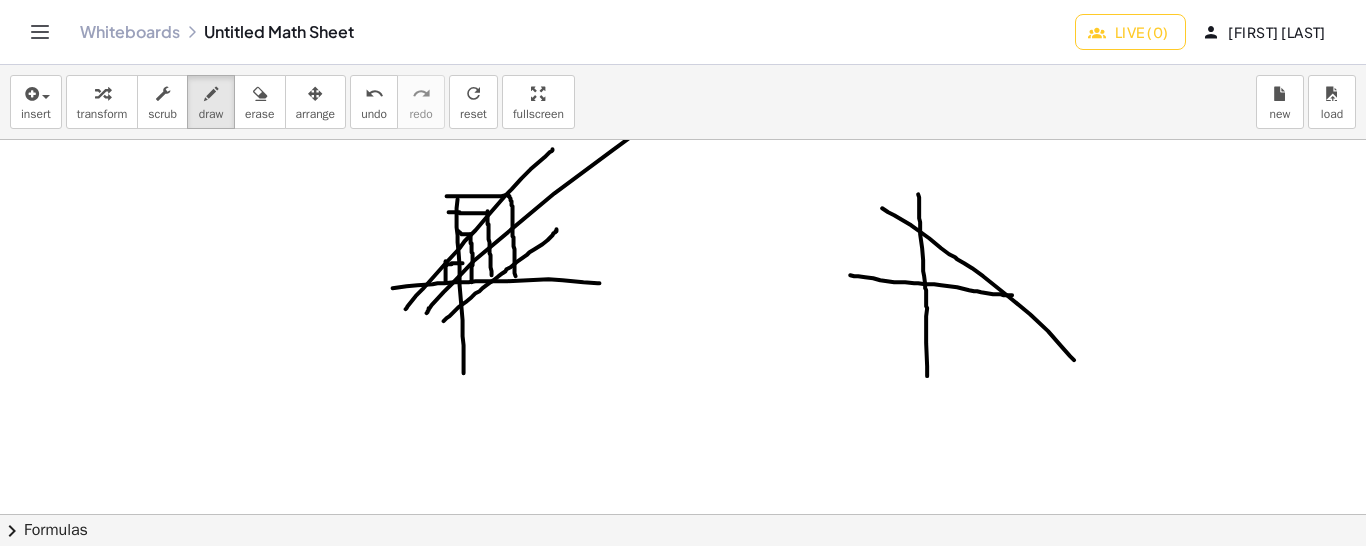 drag, startPoint x: 883, startPoint y: 207, endPoint x: 1075, endPoint y: 360, distance: 245.5056 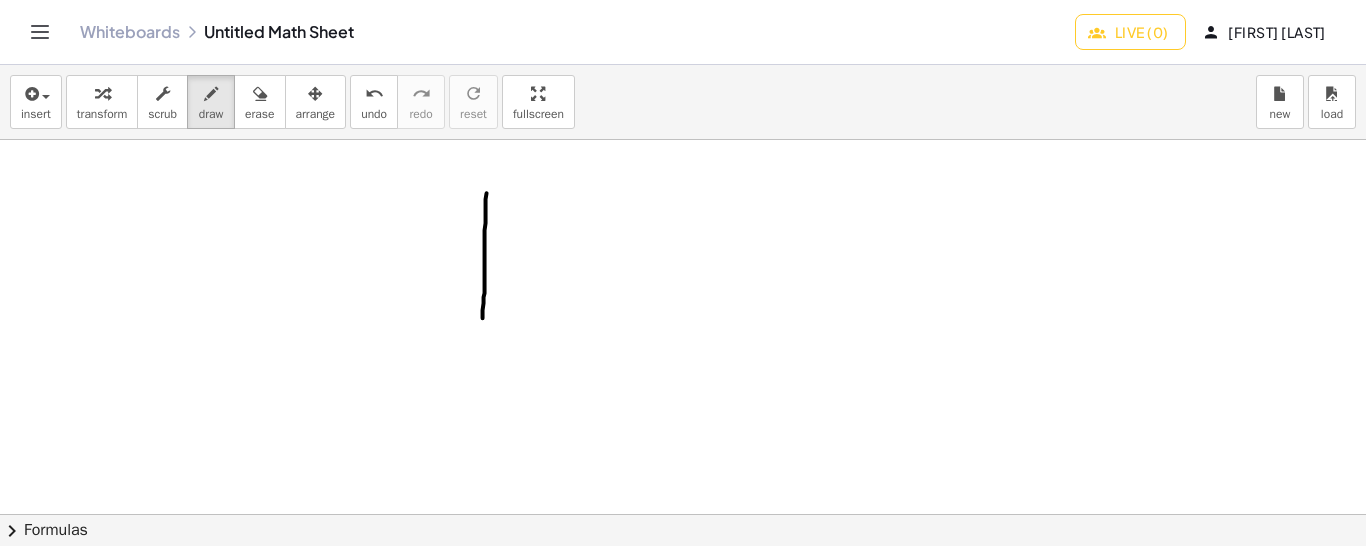 drag, startPoint x: 487, startPoint y: 192, endPoint x: 483, endPoint y: 317, distance: 125.06398 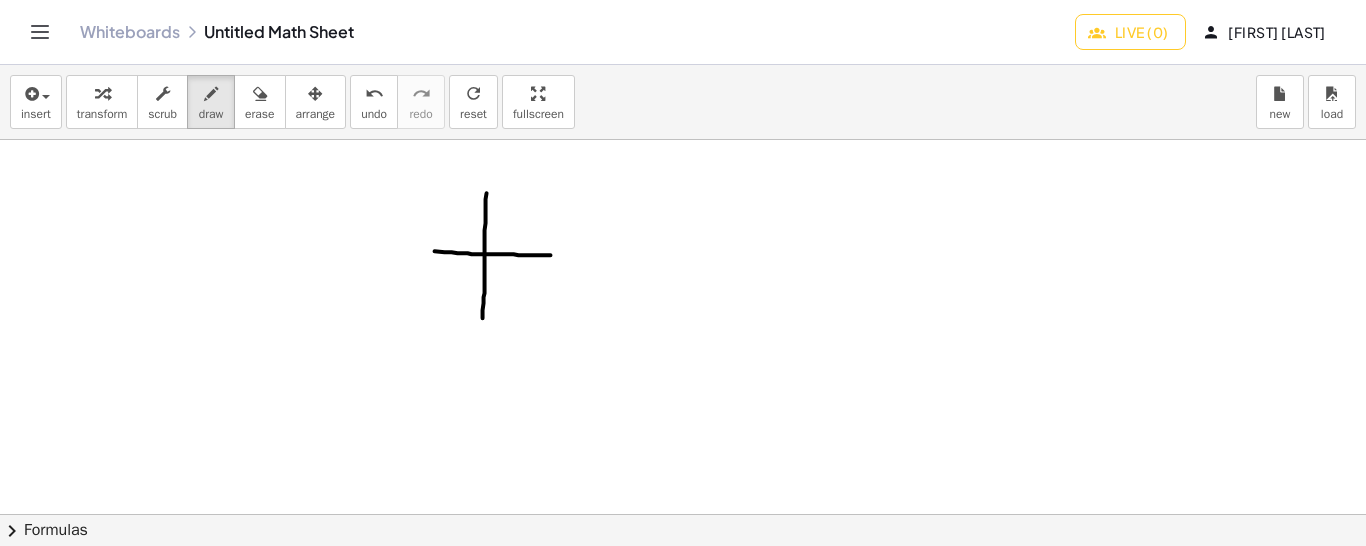 drag, startPoint x: 435, startPoint y: 250, endPoint x: 556, endPoint y: 254, distance: 121.0661 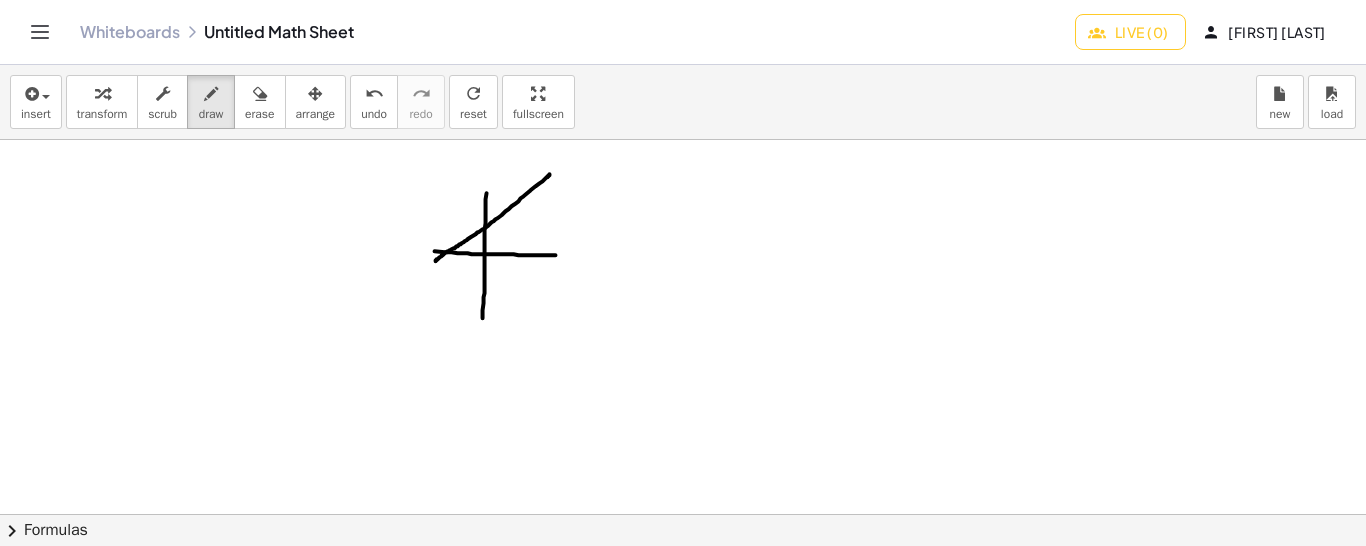 drag, startPoint x: 436, startPoint y: 260, endPoint x: 550, endPoint y: 173, distance: 143.40501 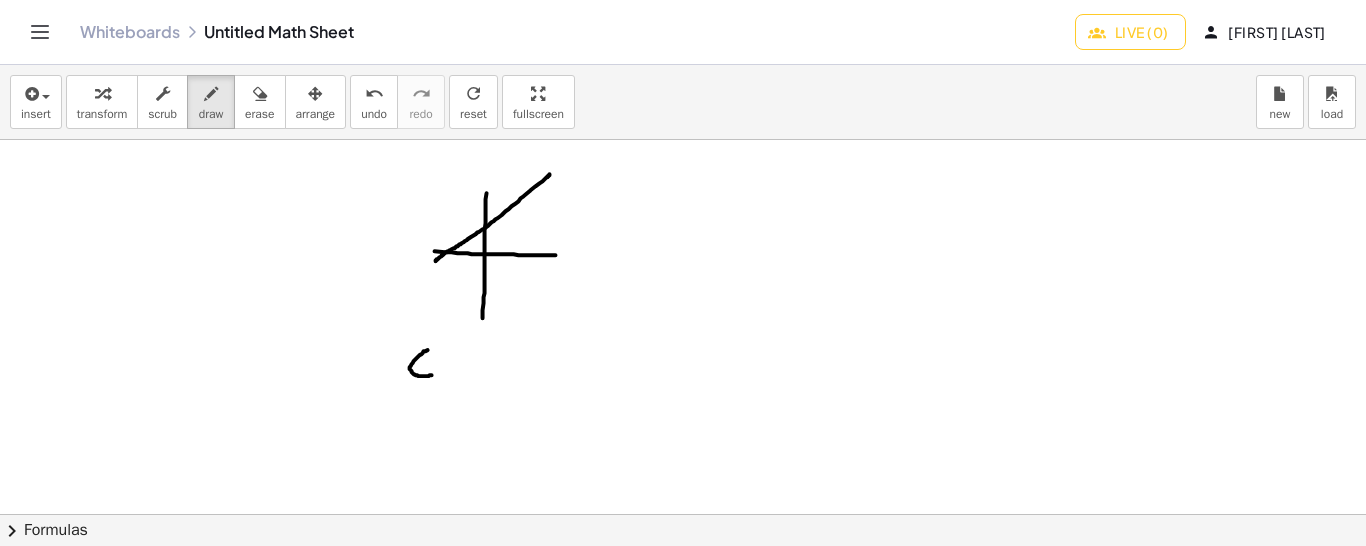 drag, startPoint x: 428, startPoint y: 349, endPoint x: 433, endPoint y: 371, distance: 22.561028 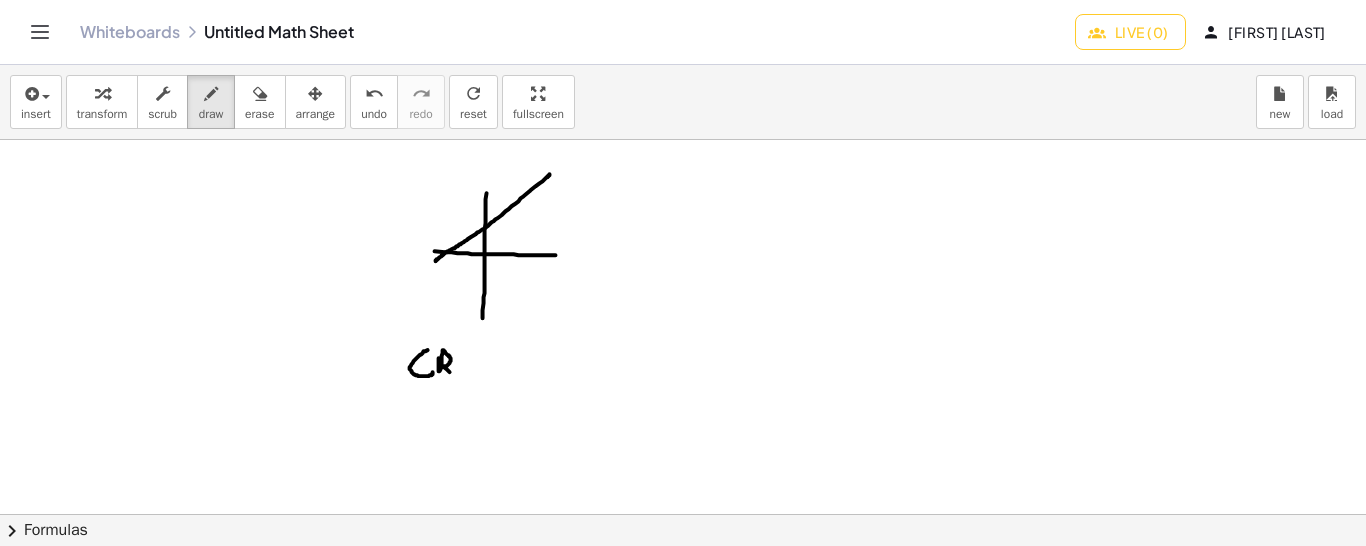 drag, startPoint x: 439, startPoint y: 357, endPoint x: 453, endPoint y: 374, distance: 22.022715 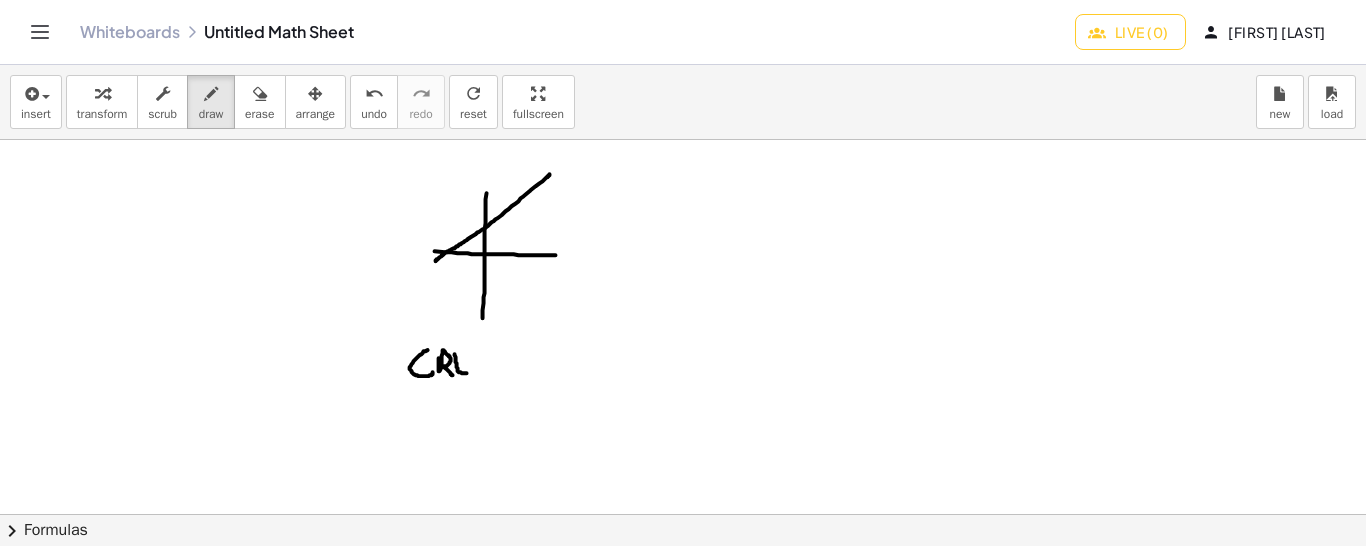drag, startPoint x: 455, startPoint y: 353, endPoint x: 474, endPoint y: 372, distance: 26.870058 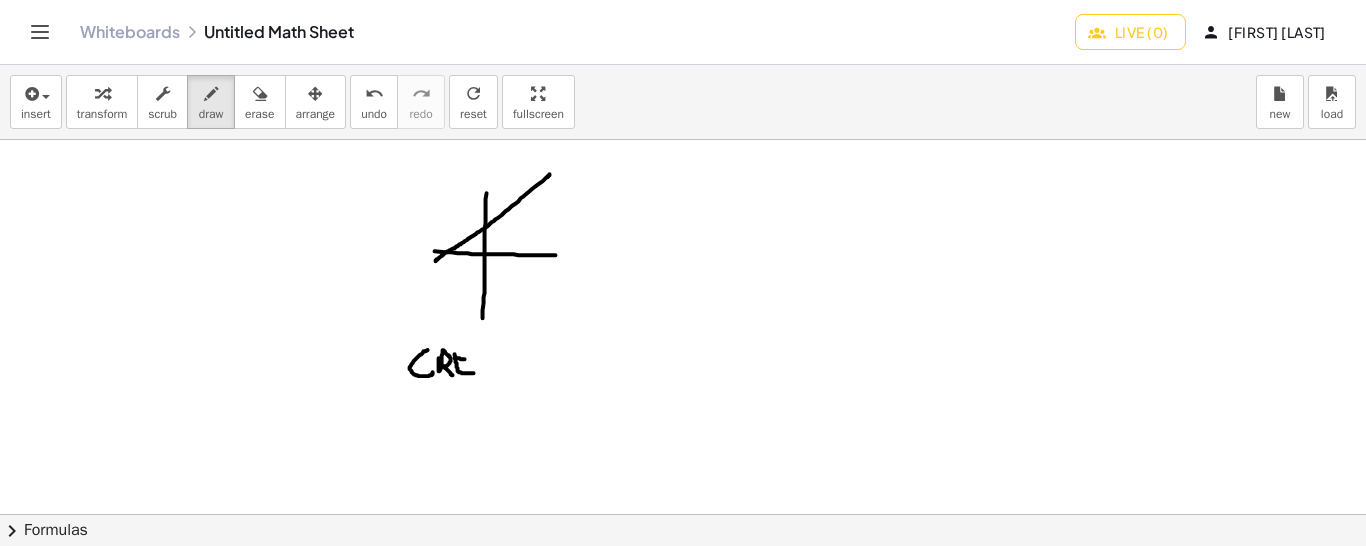 drag, startPoint x: 455, startPoint y: 357, endPoint x: 468, endPoint y: 358, distance: 13.038404 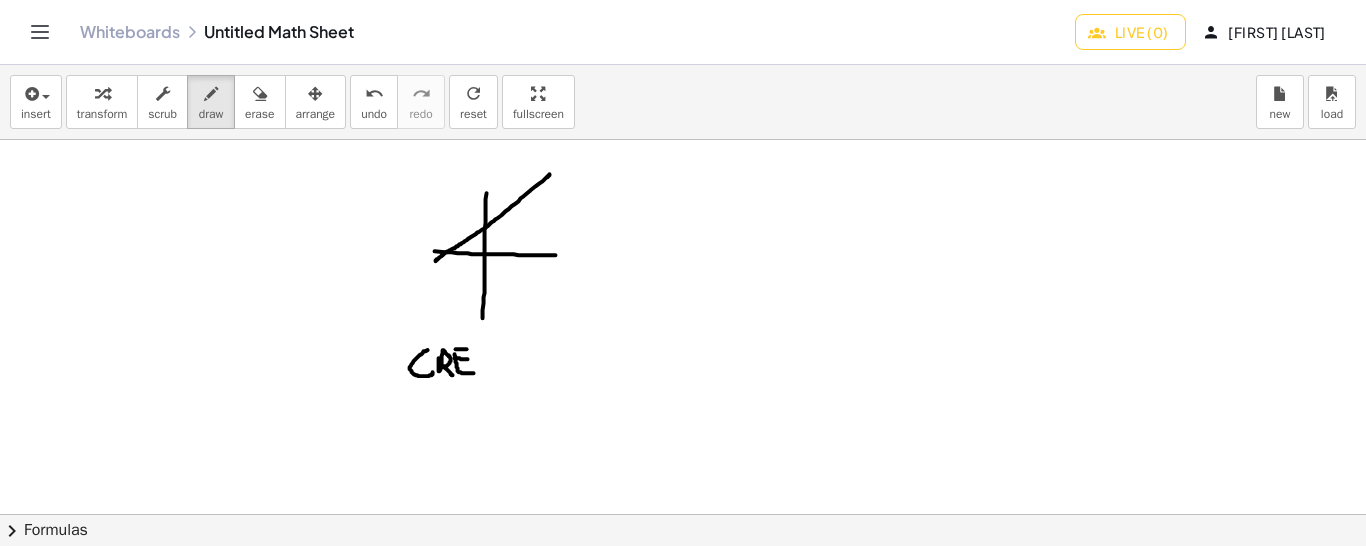 drag, startPoint x: 456, startPoint y: 348, endPoint x: 471, endPoint y: 348, distance: 15 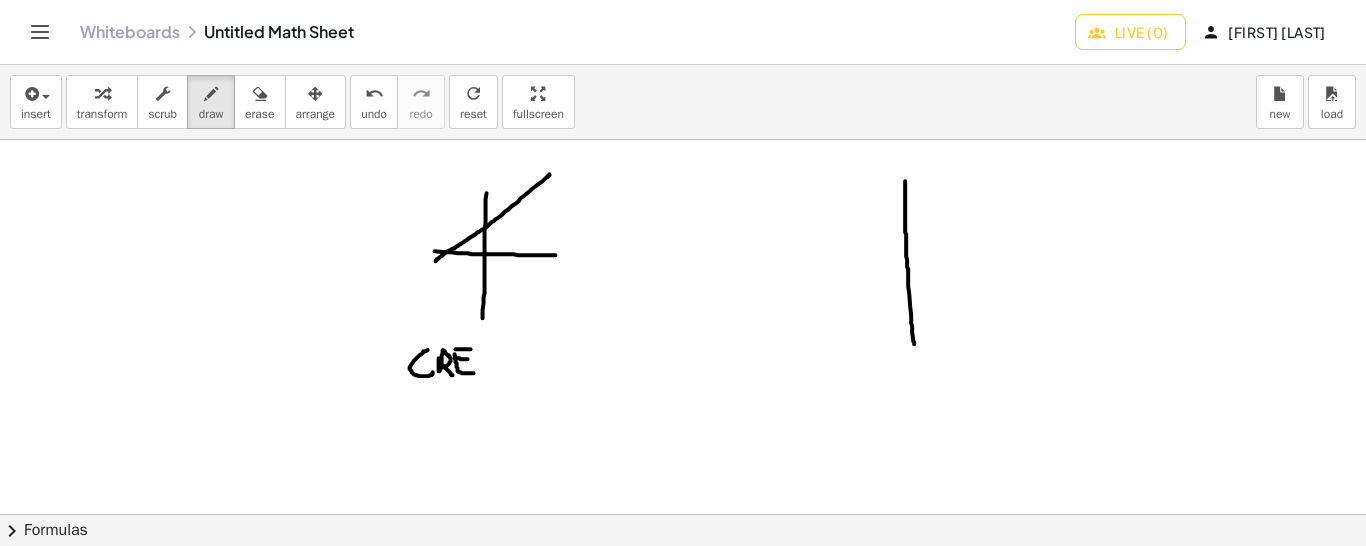 drag, startPoint x: 906, startPoint y: 180, endPoint x: 915, endPoint y: 343, distance: 163.24828 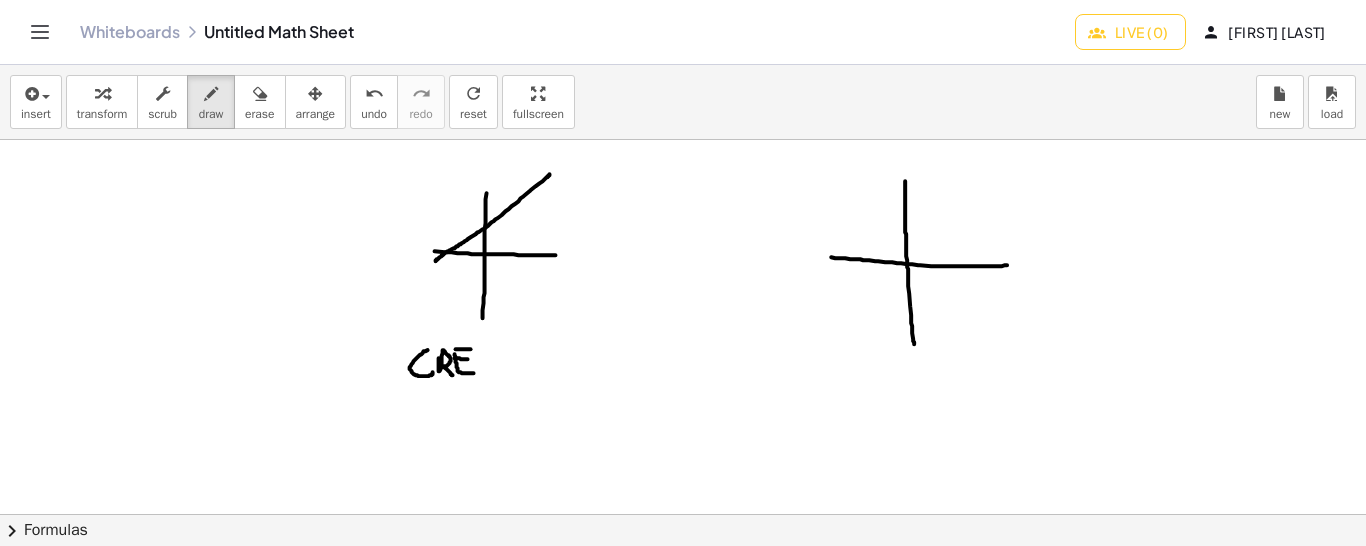 drag, startPoint x: 832, startPoint y: 256, endPoint x: 1014, endPoint y: 263, distance: 182.13457 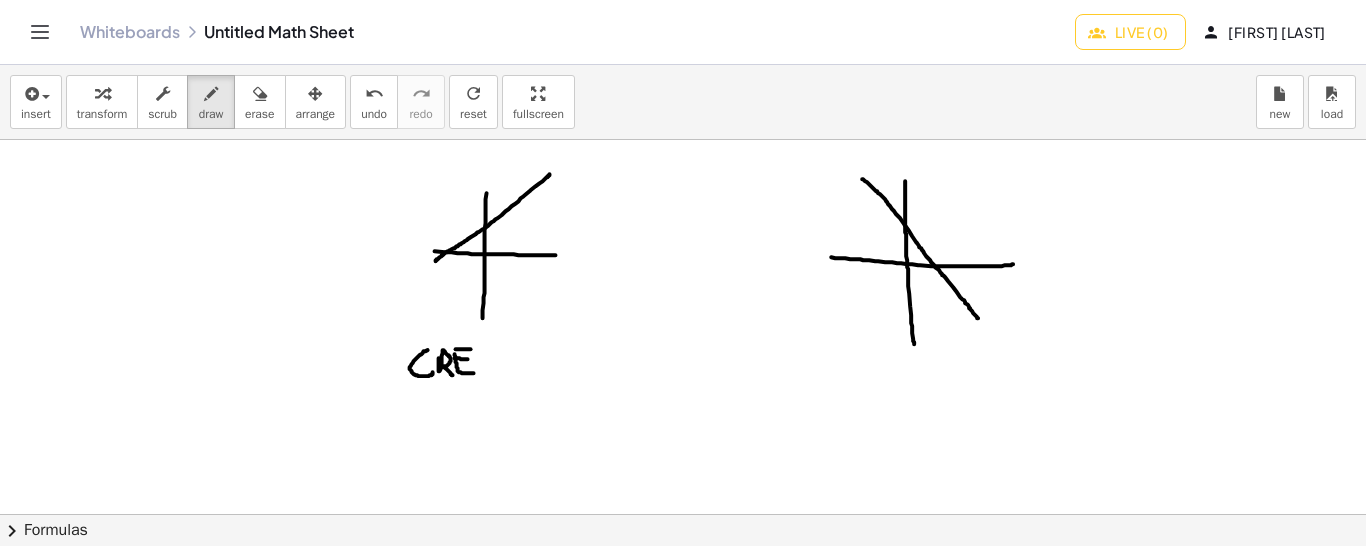 drag, startPoint x: 863, startPoint y: 178, endPoint x: 981, endPoint y: 320, distance: 184.62936 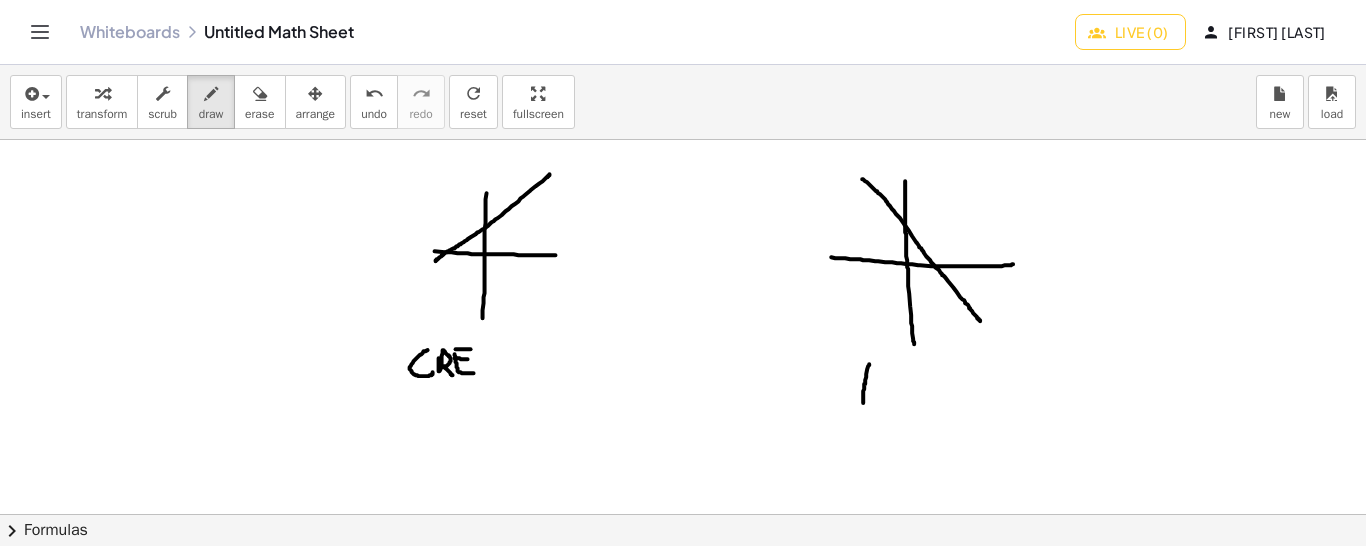 drag, startPoint x: 870, startPoint y: 363, endPoint x: 864, endPoint y: 404, distance: 41.4367 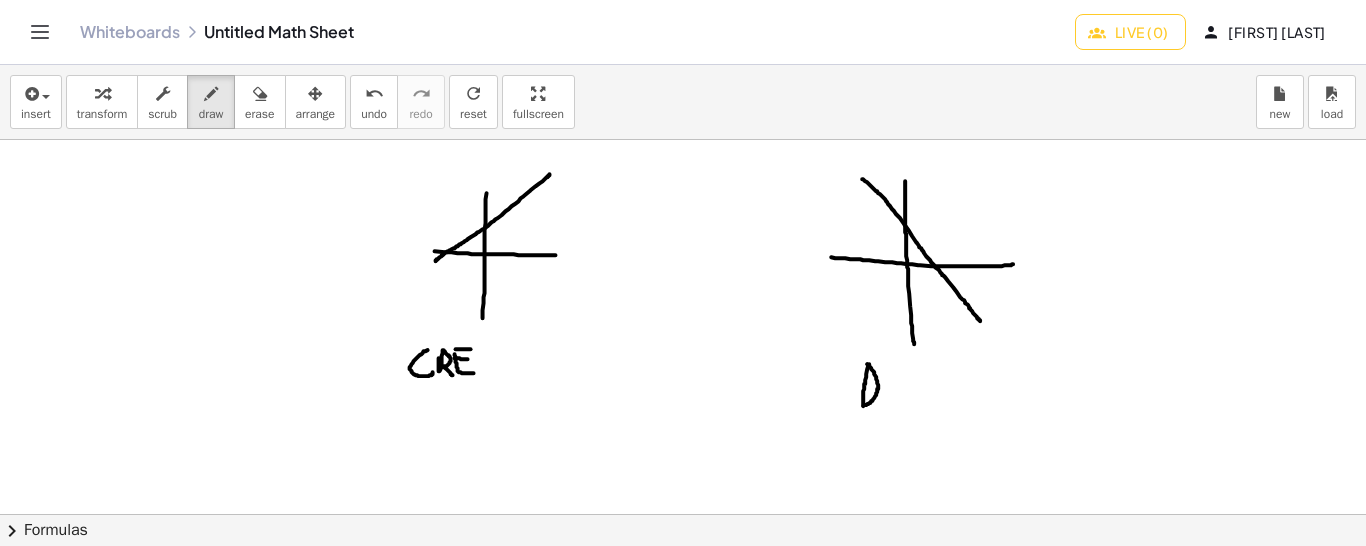 drag, startPoint x: 868, startPoint y: 363, endPoint x: 862, endPoint y: 405, distance: 42.426407 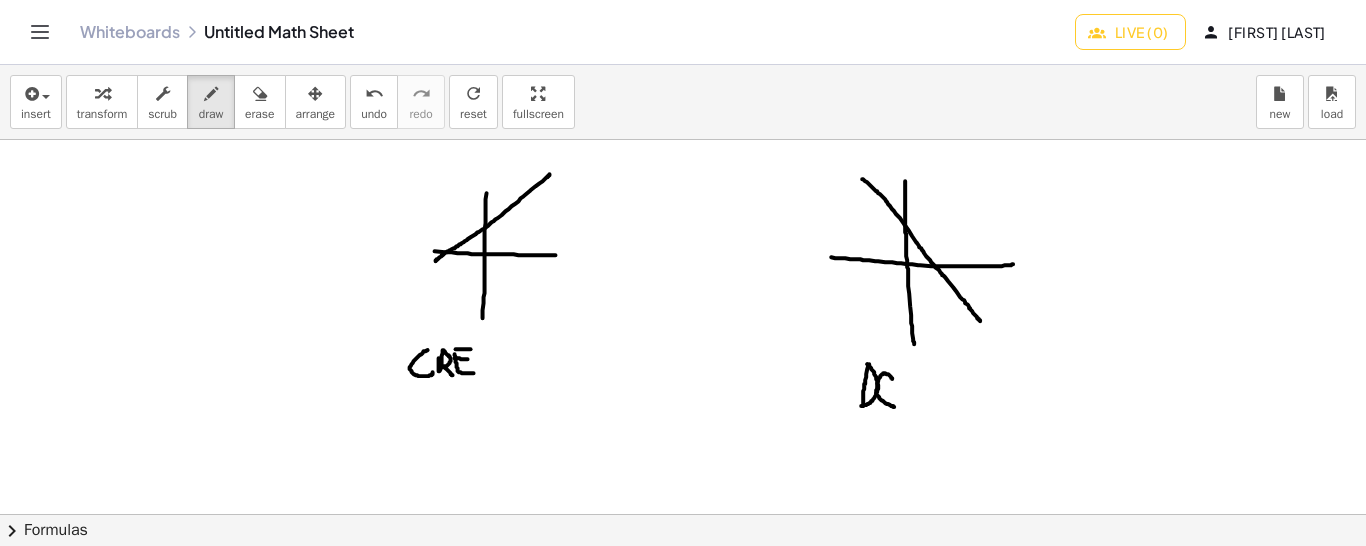 drag, startPoint x: 893, startPoint y: 378, endPoint x: 897, endPoint y: 406, distance: 28.284271 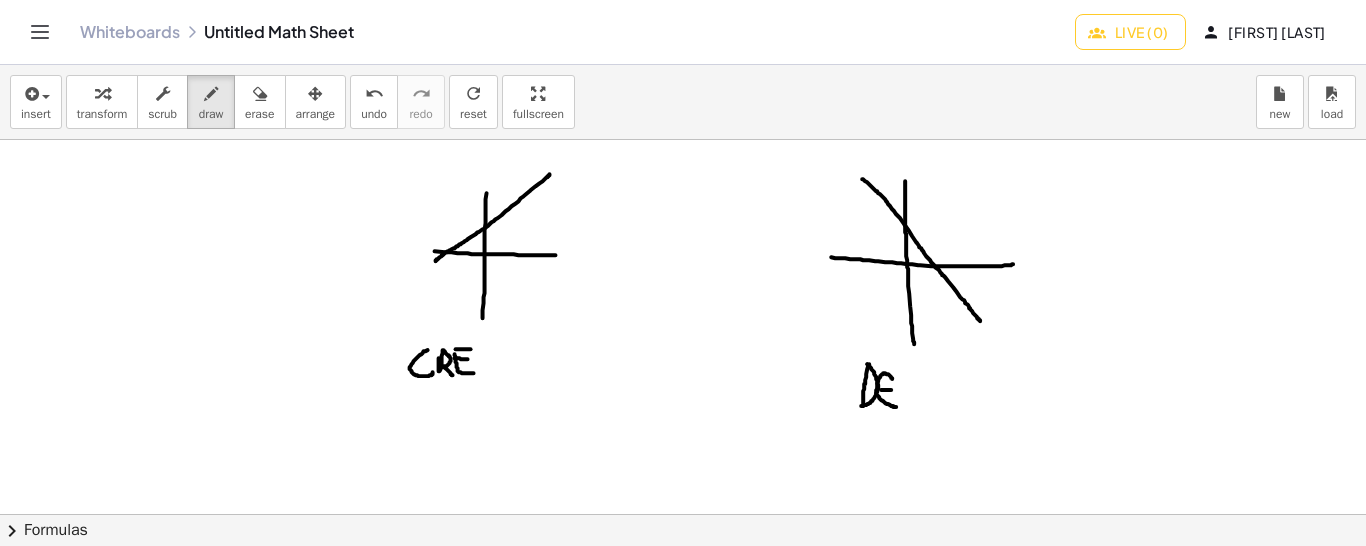 drag, startPoint x: 882, startPoint y: 389, endPoint x: 893, endPoint y: 389, distance: 11 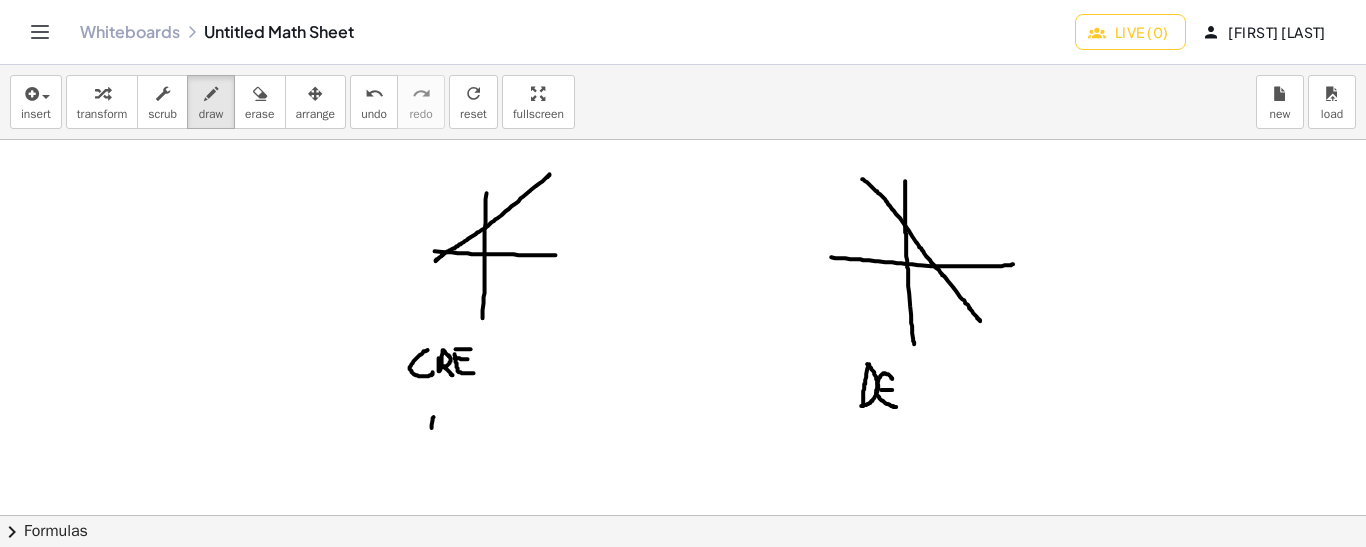 drag, startPoint x: 434, startPoint y: 416, endPoint x: 432, endPoint y: 437, distance: 21.095022 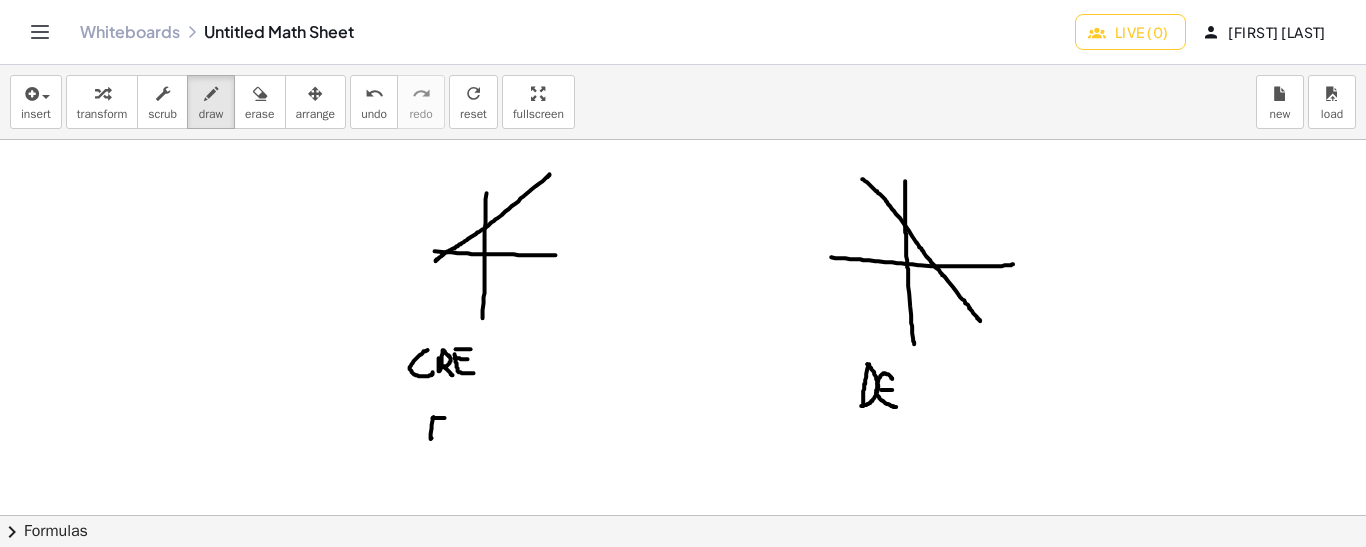 drag, startPoint x: 433, startPoint y: 417, endPoint x: 448, endPoint y: 417, distance: 15 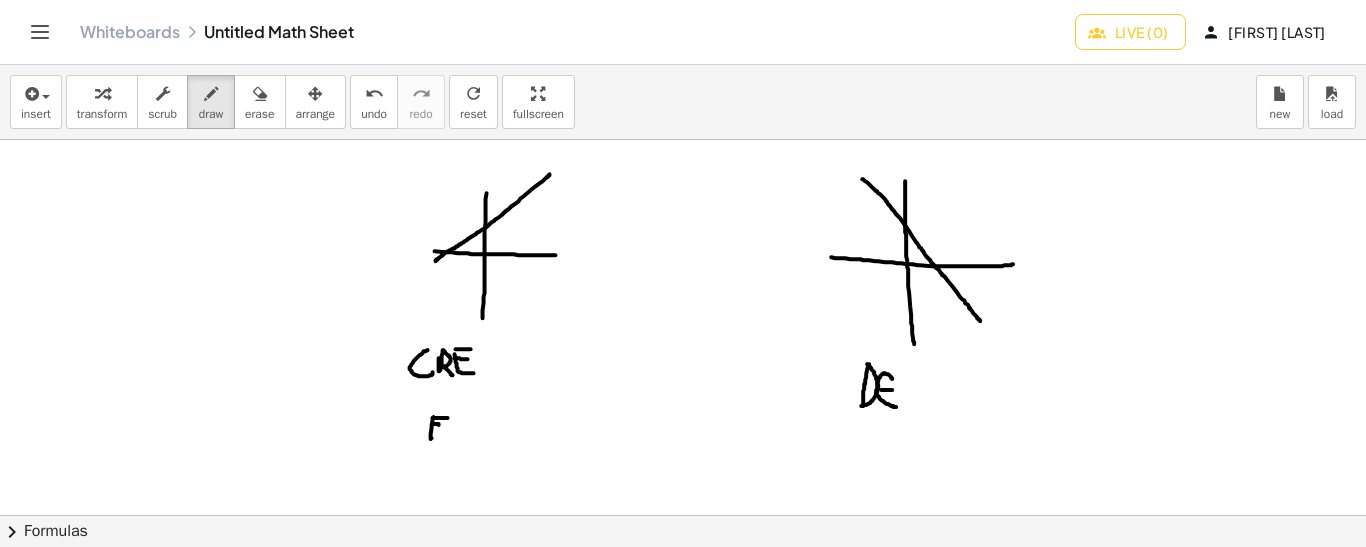 click at bounding box center (683, 515) 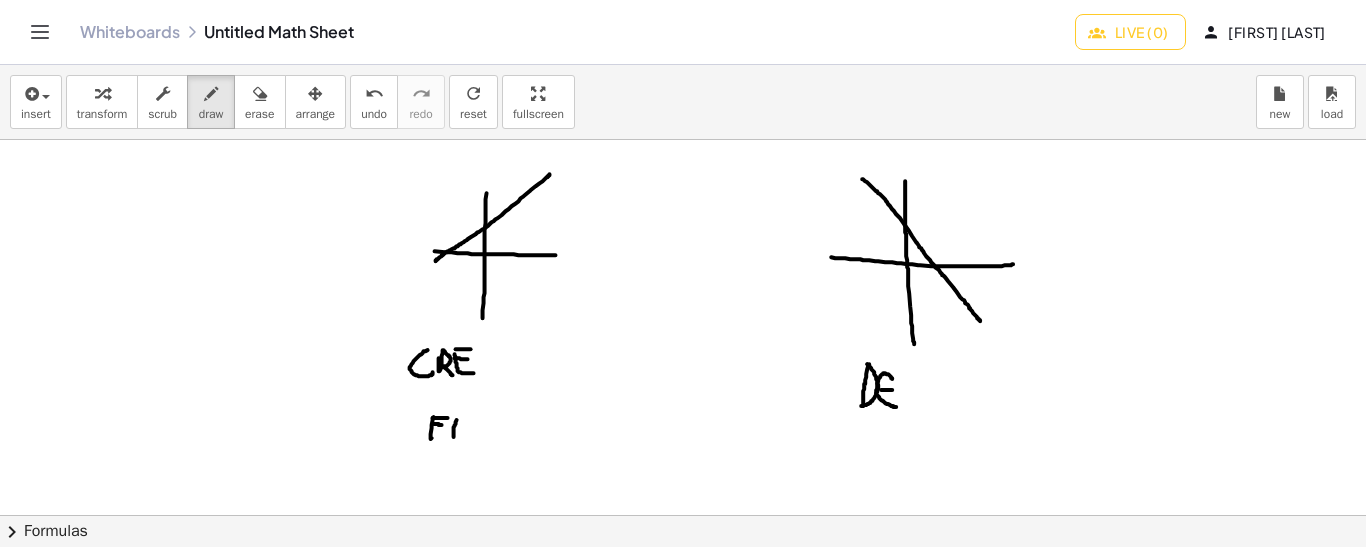 drag, startPoint x: 457, startPoint y: 419, endPoint x: 456, endPoint y: 438, distance: 19.026299 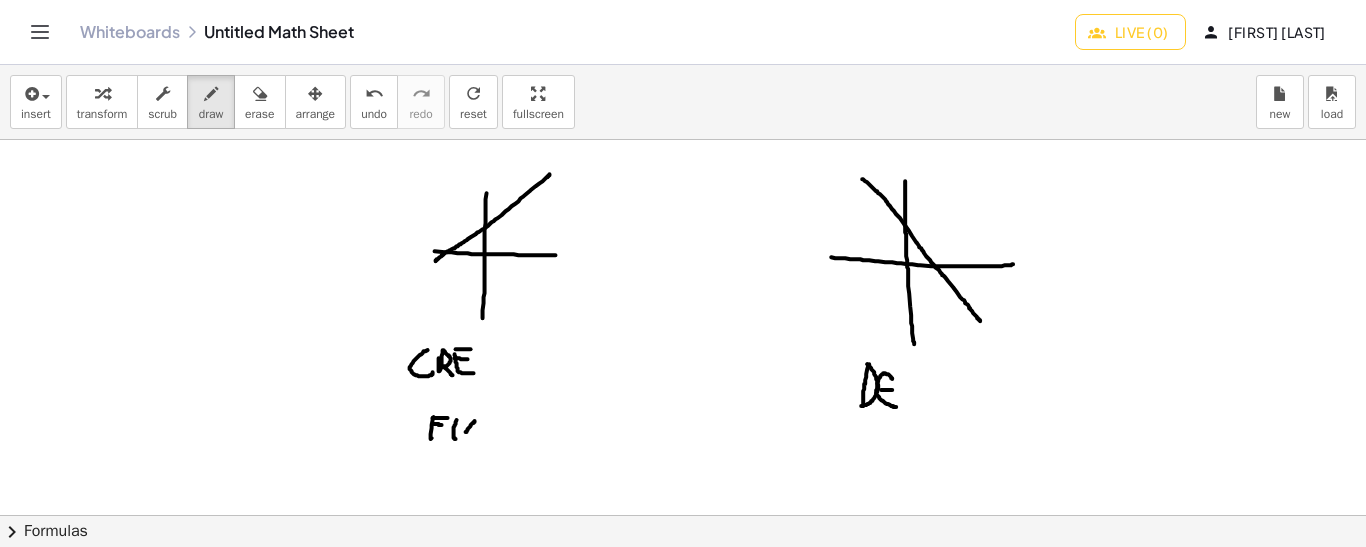drag, startPoint x: 475, startPoint y: 420, endPoint x: 465, endPoint y: 431, distance: 14.866069 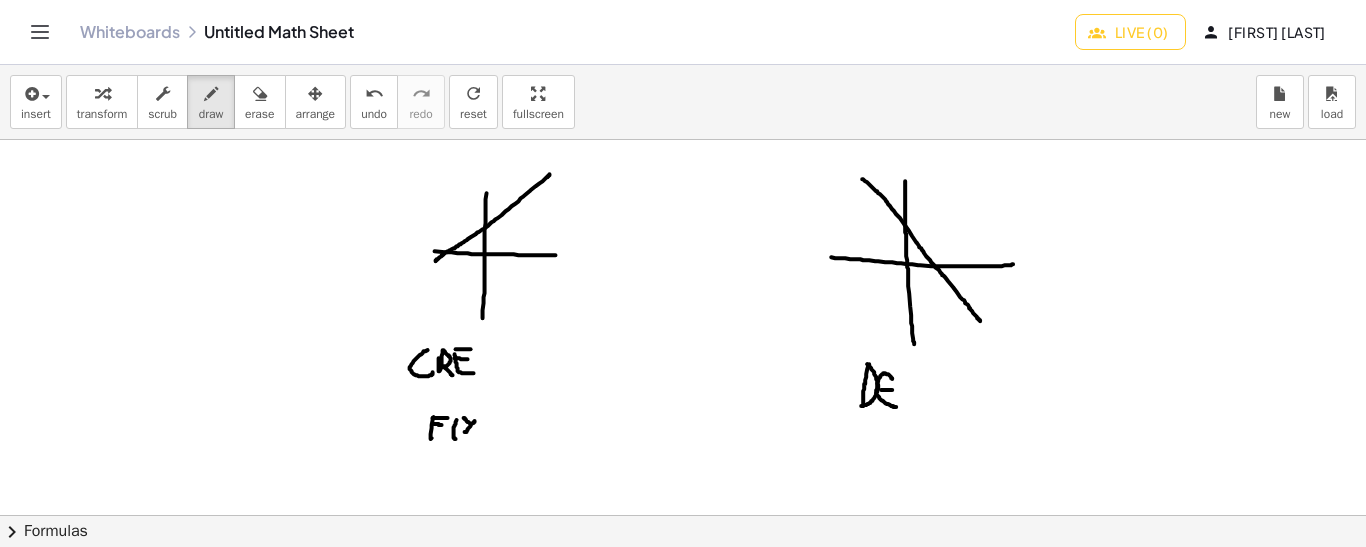 drag, startPoint x: 464, startPoint y: 417, endPoint x: 480, endPoint y: 430, distance: 20.615528 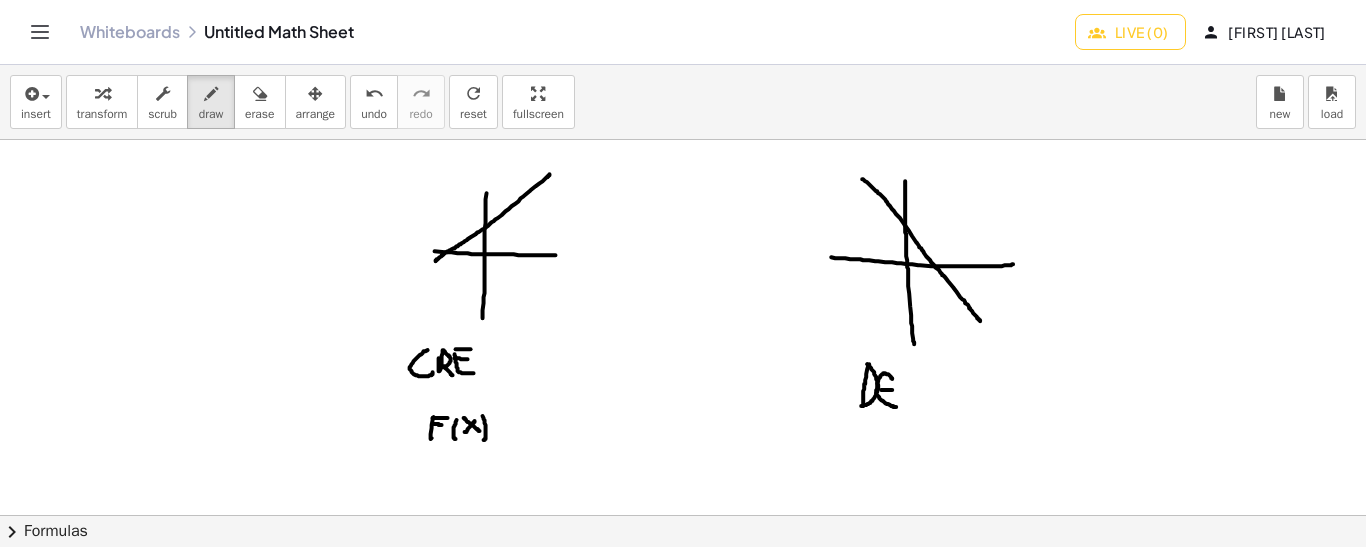 drag, startPoint x: 483, startPoint y: 415, endPoint x: 484, endPoint y: 440, distance: 25.019993 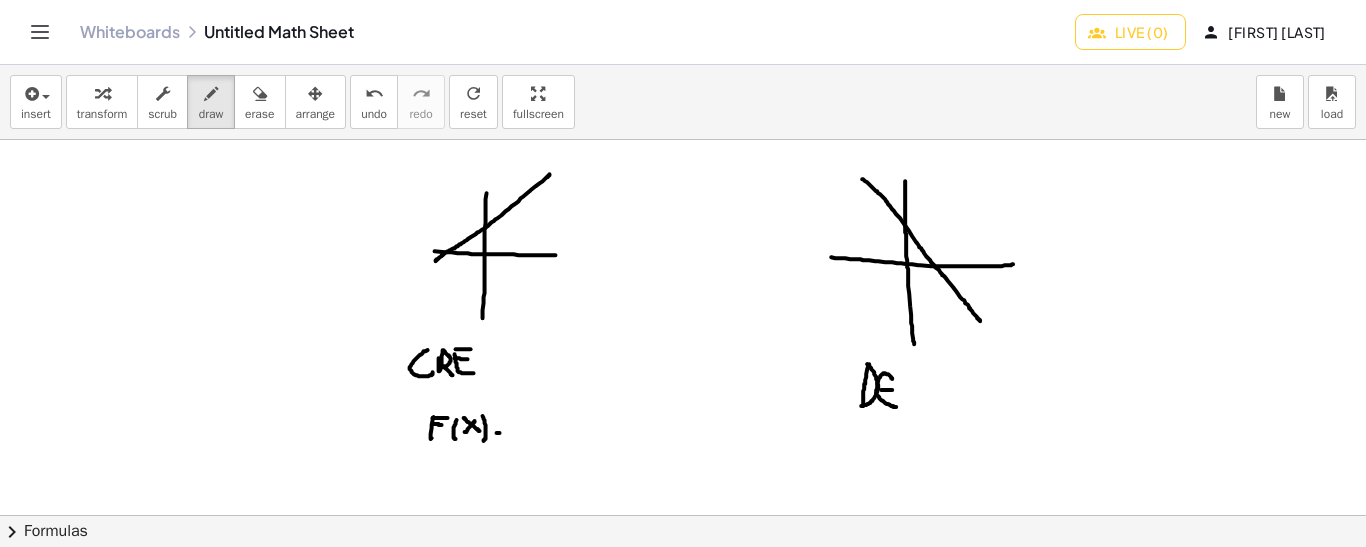 click at bounding box center (683, 515) 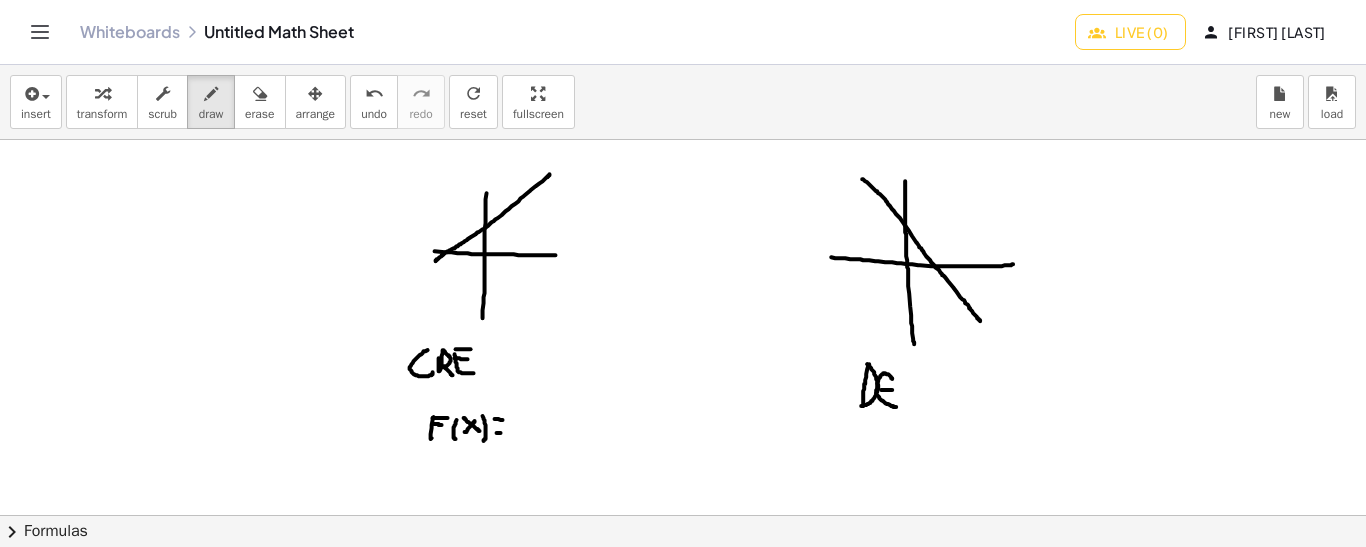 drag, startPoint x: 495, startPoint y: 418, endPoint x: 509, endPoint y: 419, distance: 14.035668 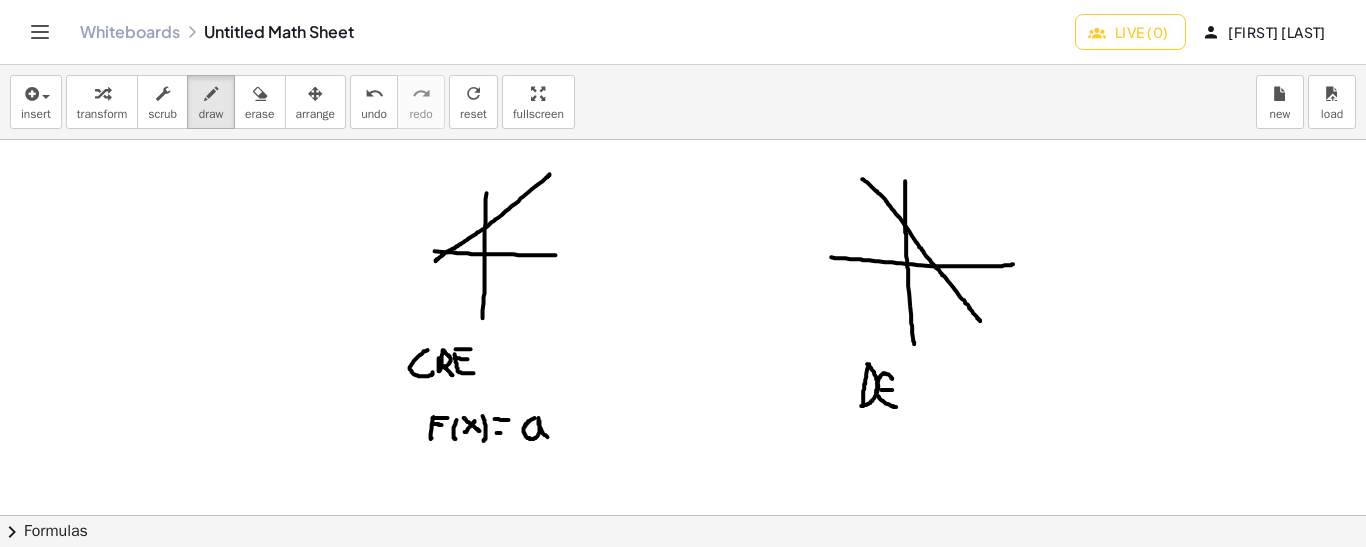 drag, startPoint x: 535, startPoint y: 417, endPoint x: 548, endPoint y: 436, distance: 23.021729 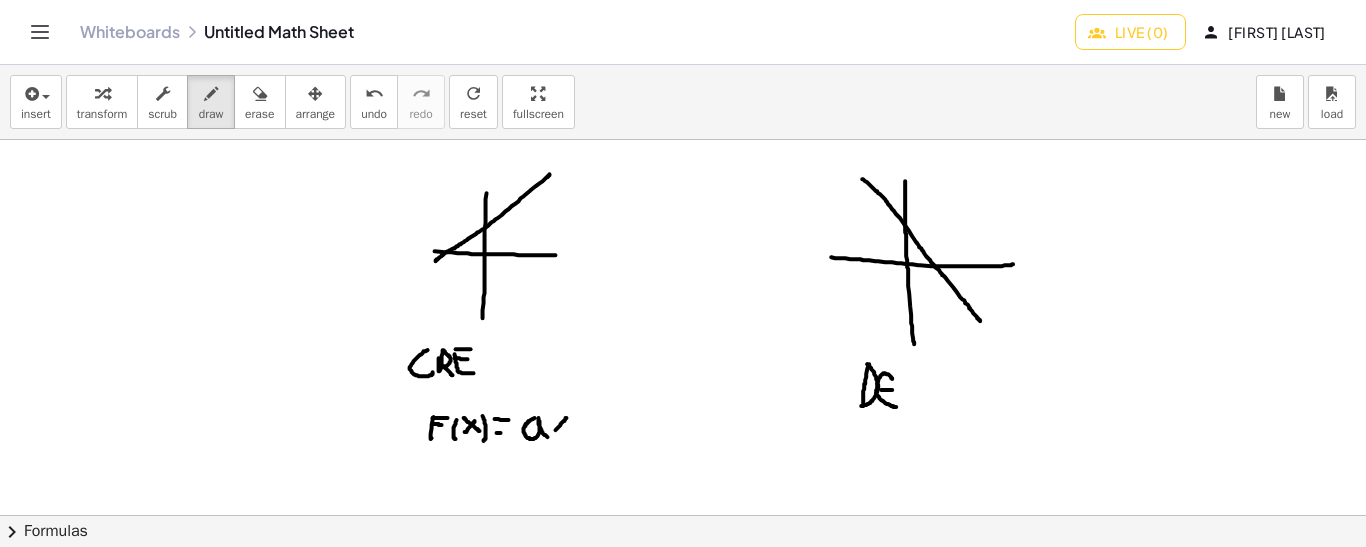 drag, startPoint x: 567, startPoint y: 417, endPoint x: 554, endPoint y: 430, distance: 18.384777 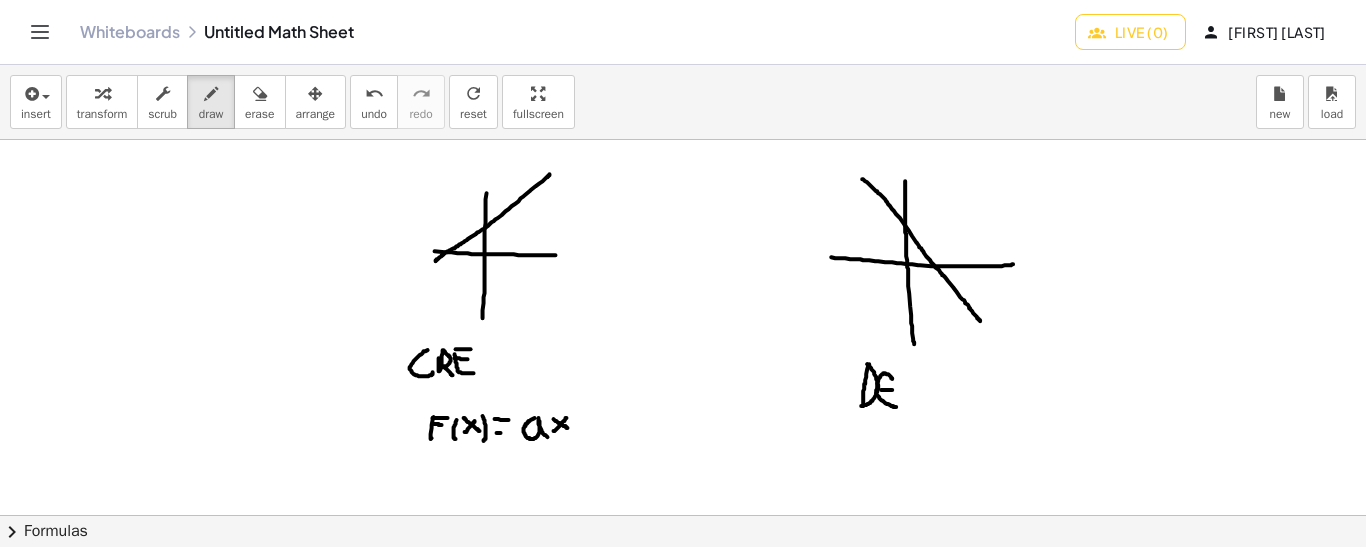 drag, startPoint x: 554, startPoint y: 418, endPoint x: 568, endPoint y: 428, distance: 17.20465 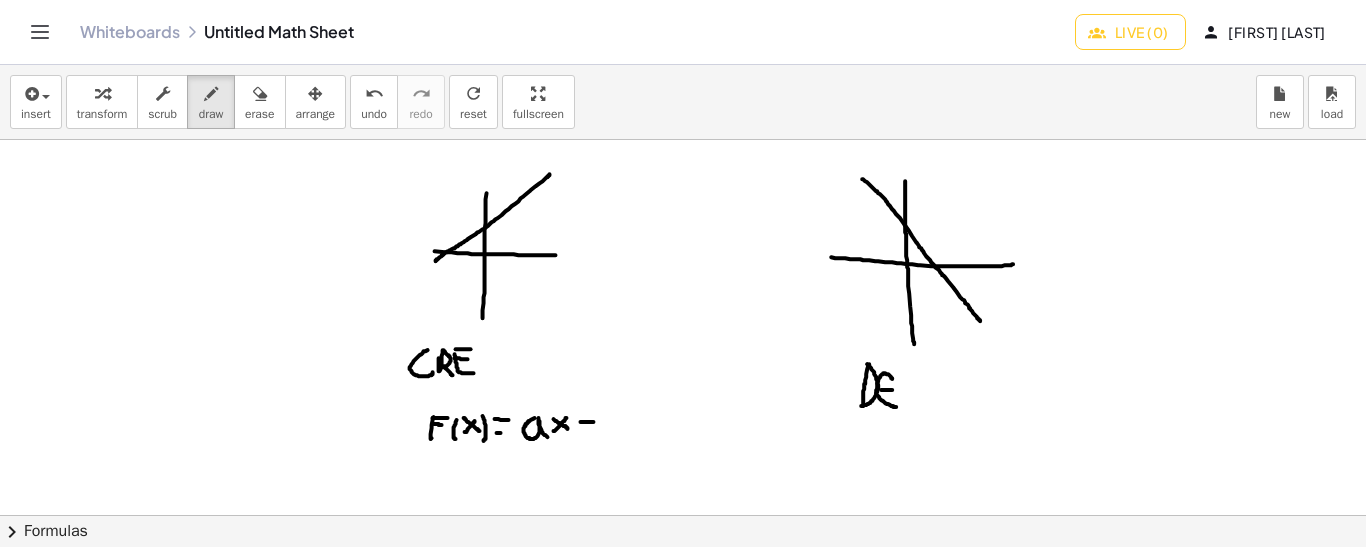 drag, startPoint x: 581, startPoint y: 421, endPoint x: 596, endPoint y: 421, distance: 15 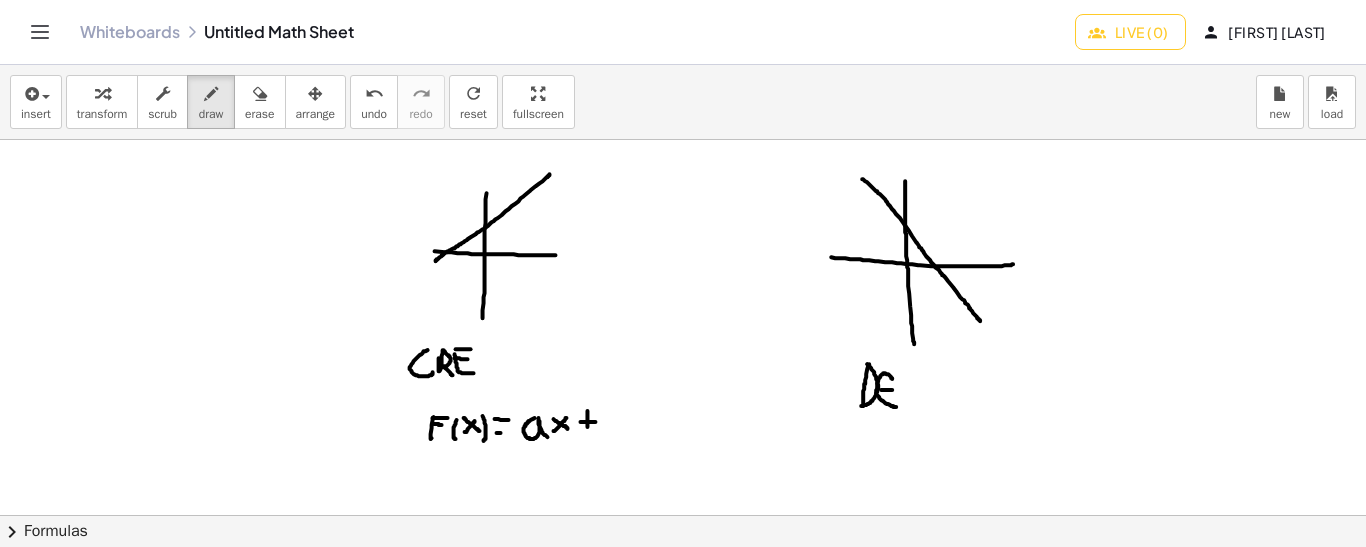 drag, startPoint x: 588, startPoint y: 410, endPoint x: 588, endPoint y: 430, distance: 20 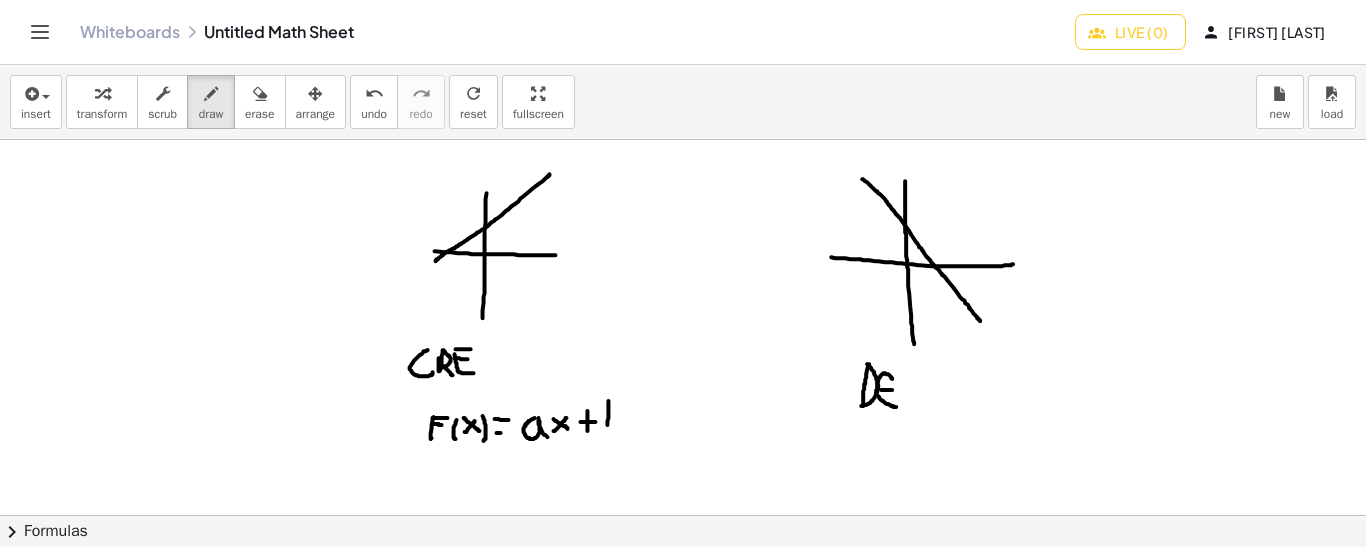 drag, startPoint x: 609, startPoint y: 400, endPoint x: 608, endPoint y: 426, distance: 26.019224 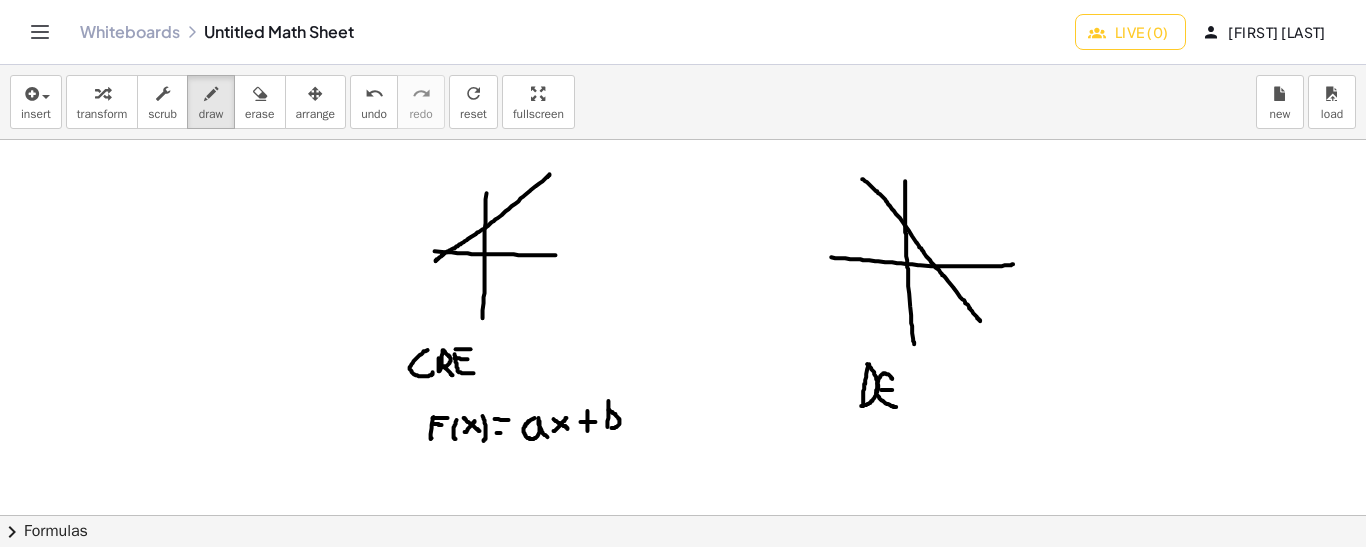 drag, startPoint x: 609, startPoint y: 409, endPoint x: 605, endPoint y: 426, distance: 17.464249 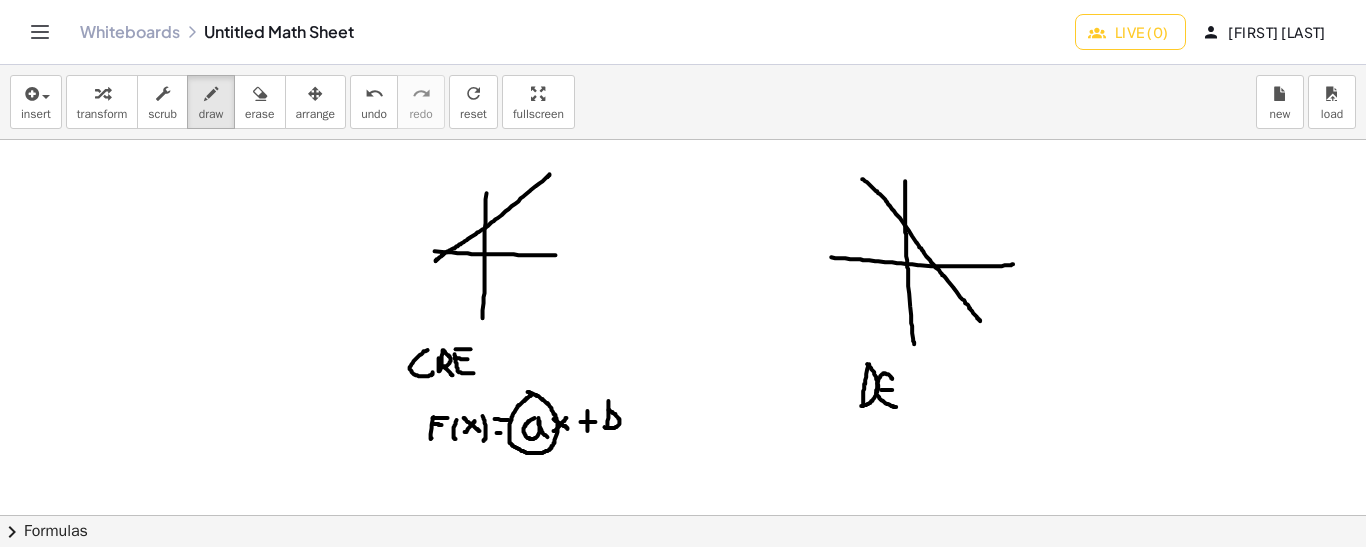 click at bounding box center (683, 515) 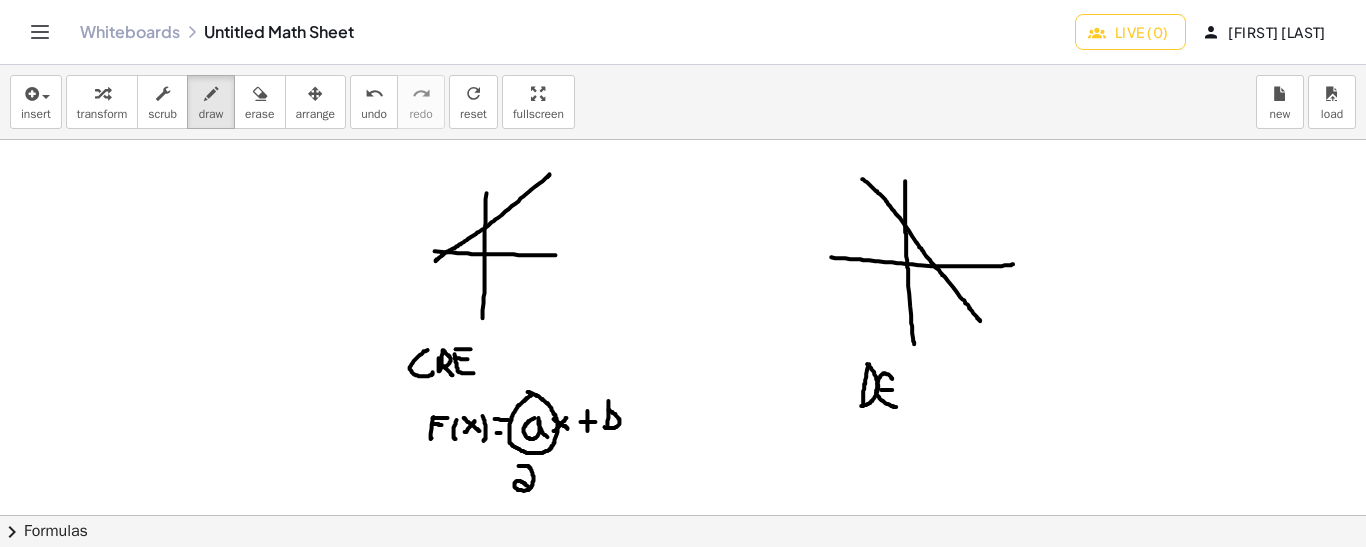 drag, startPoint x: 519, startPoint y: 465, endPoint x: 538, endPoint y: 490, distance: 31.400637 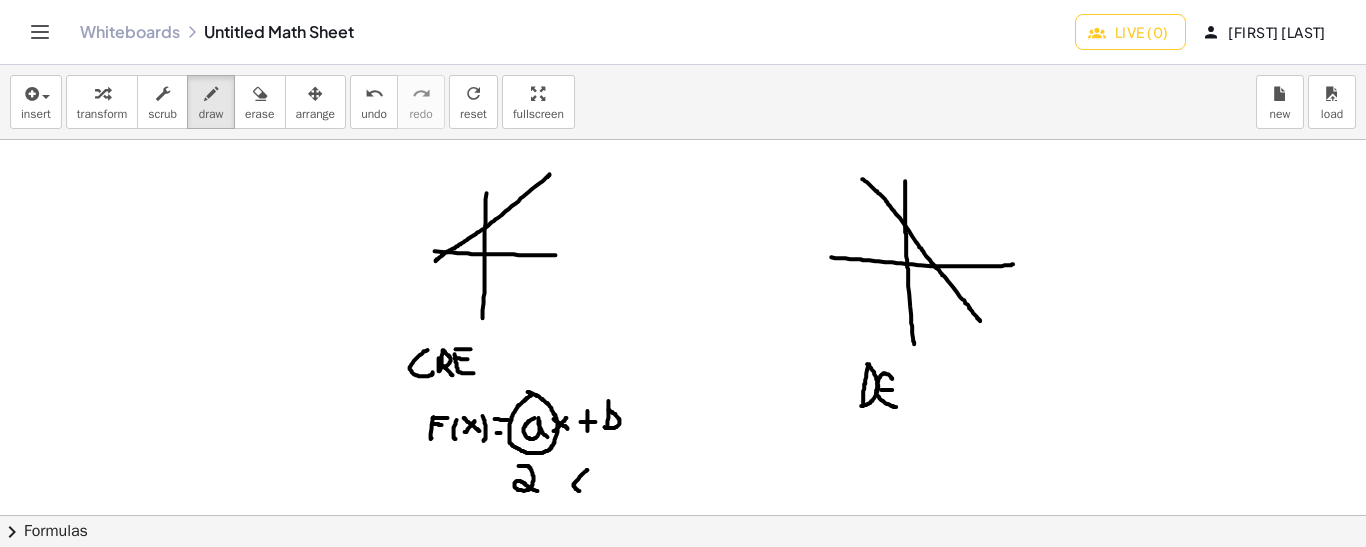 drag, startPoint x: 588, startPoint y: 469, endPoint x: 596, endPoint y: 493, distance: 25.298222 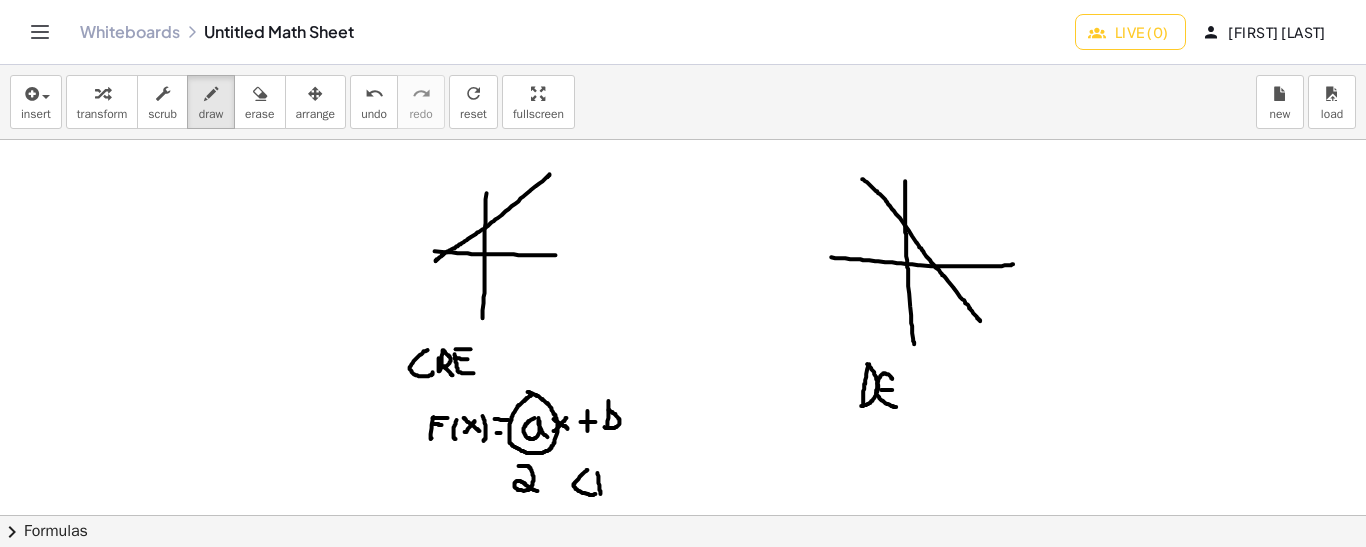 click at bounding box center [683, 515] 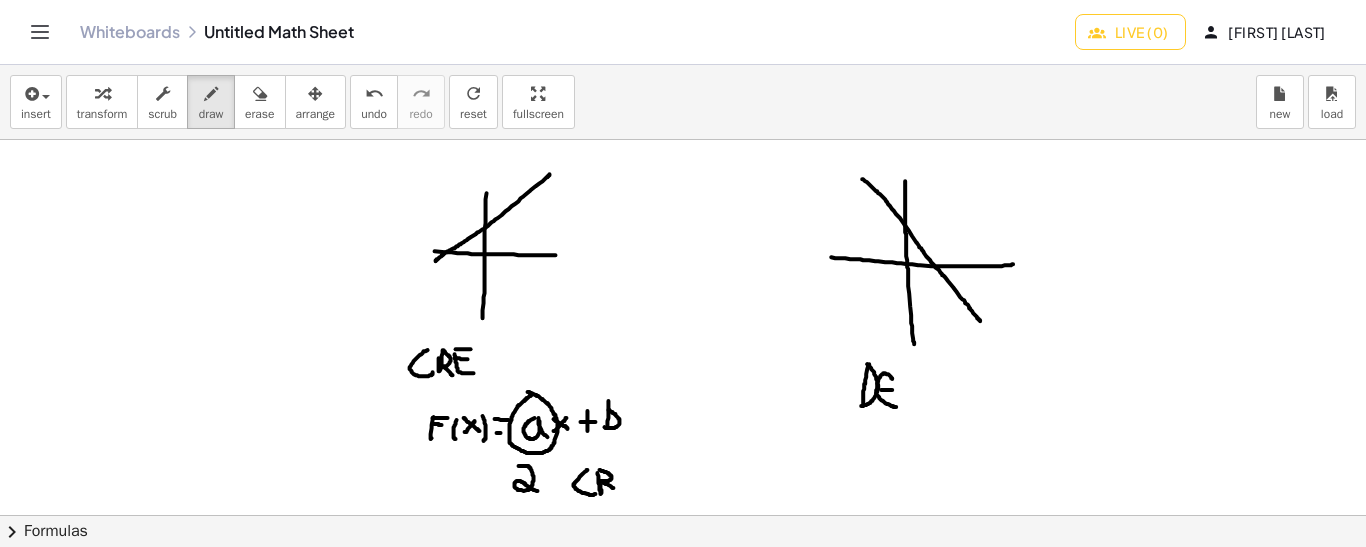 drag, startPoint x: 600, startPoint y: 469, endPoint x: 620, endPoint y: 491, distance: 29.732138 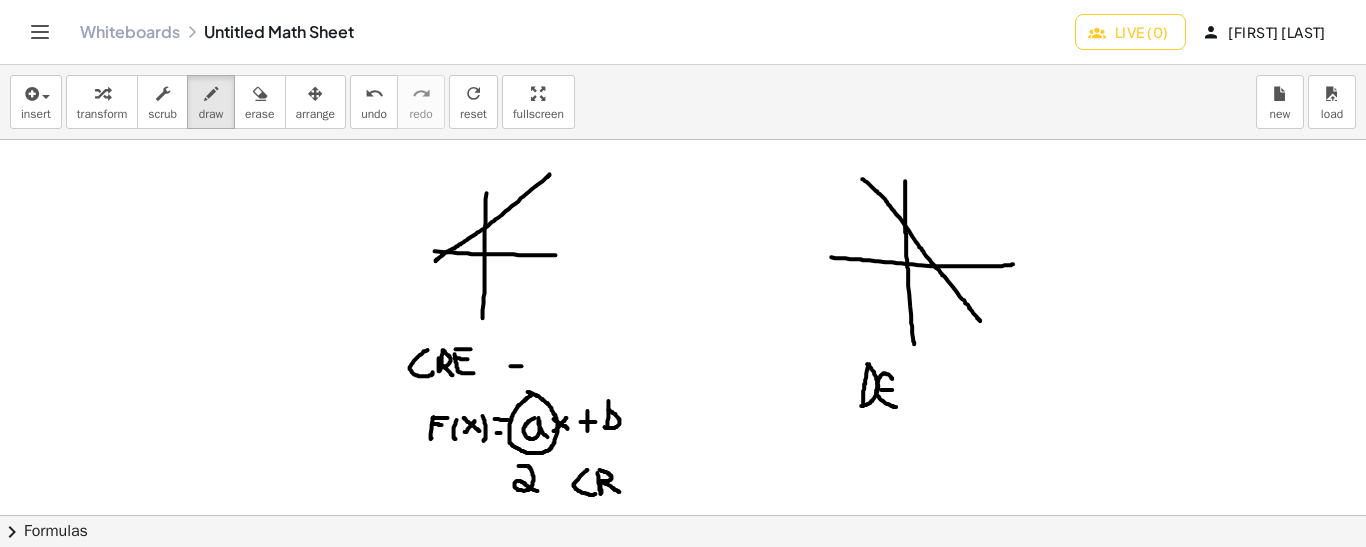 drag, startPoint x: 511, startPoint y: 365, endPoint x: 527, endPoint y: 365, distance: 16 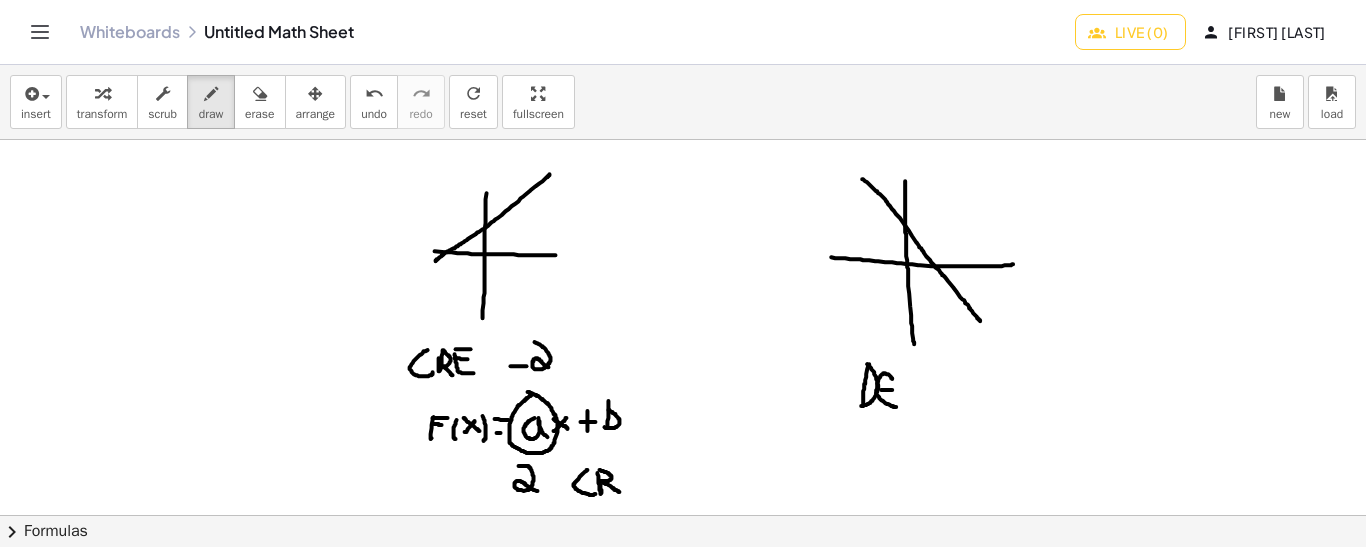 drag, startPoint x: 535, startPoint y: 341, endPoint x: 557, endPoint y: 368, distance: 34.828148 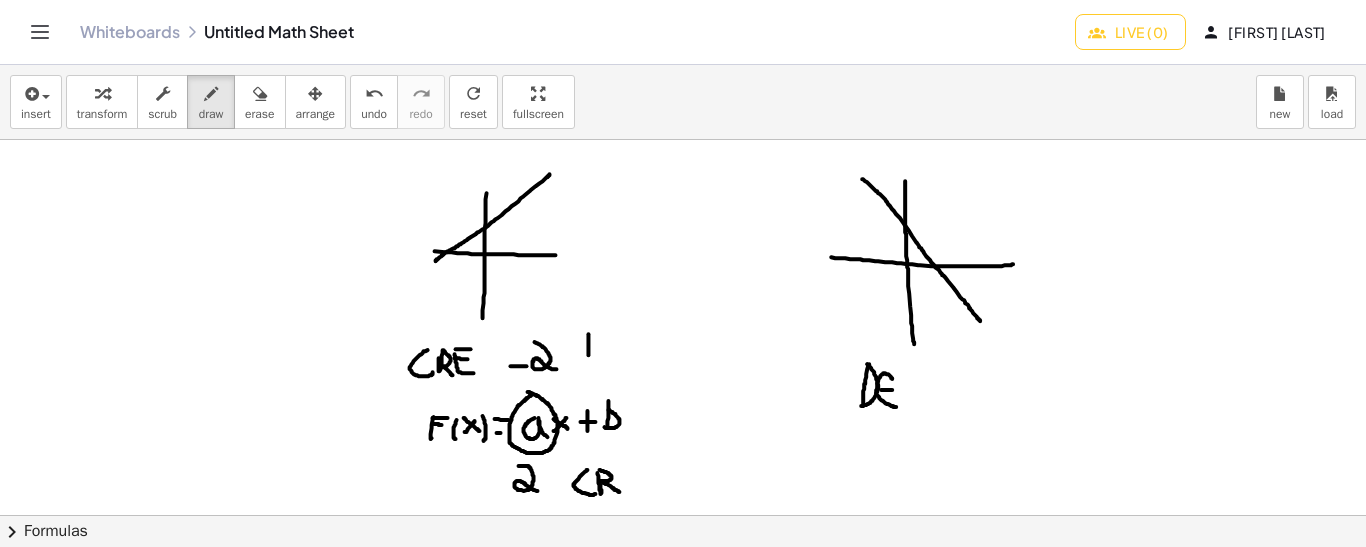 drag, startPoint x: 589, startPoint y: 333, endPoint x: 589, endPoint y: 355, distance: 22 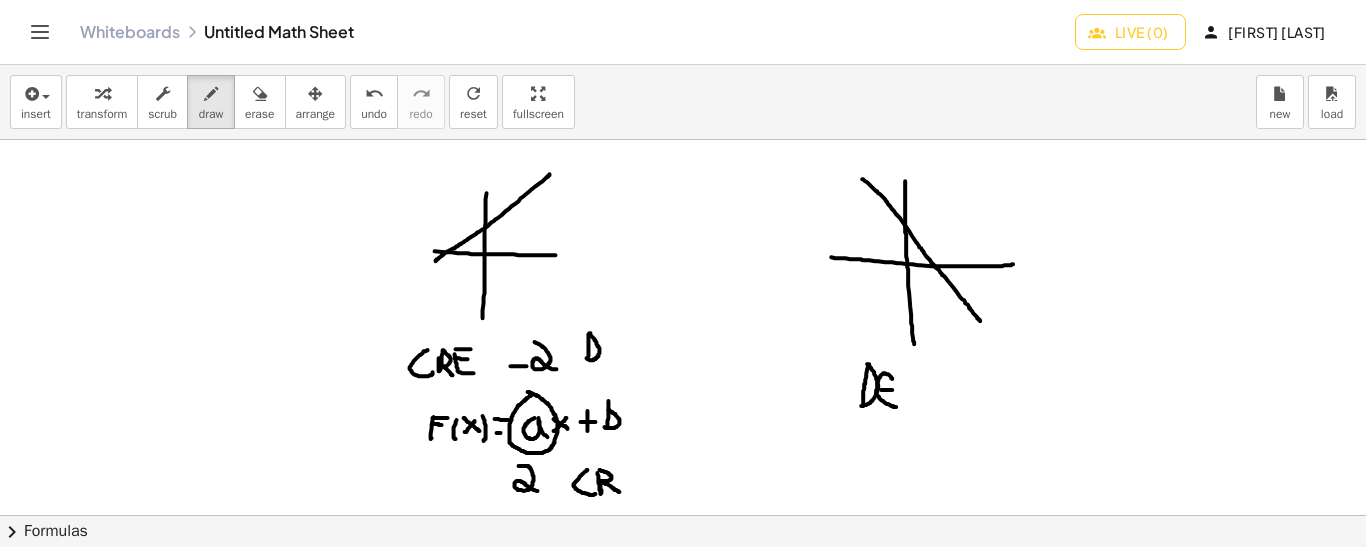 drag, startPoint x: 590, startPoint y: 332, endPoint x: 587, endPoint y: 355, distance: 23.194826 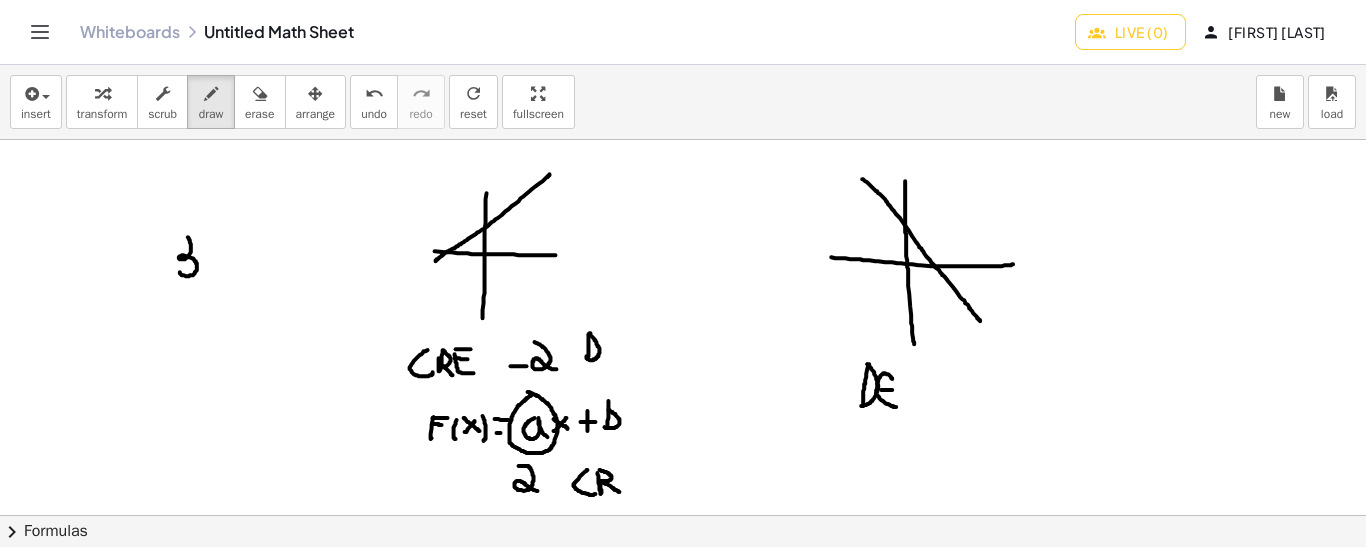 drag, startPoint x: 188, startPoint y: 236, endPoint x: 182, endPoint y: 270, distance: 34.525352 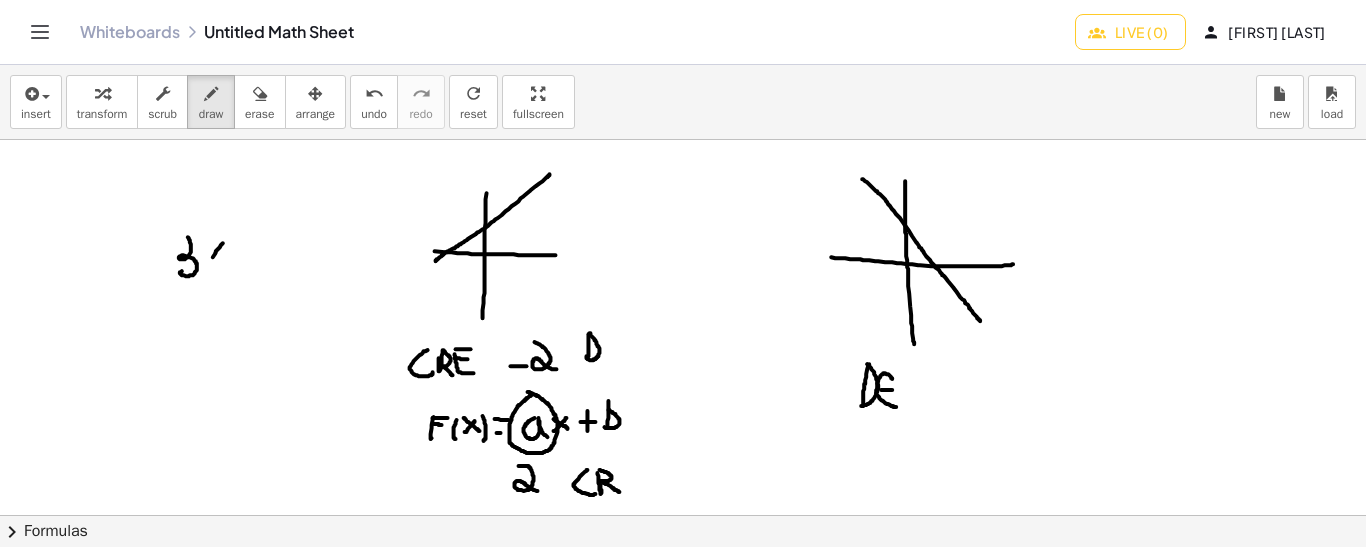 drag, startPoint x: 223, startPoint y: 242, endPoint x: 206, endPoint y: 267, distance: 30.232433 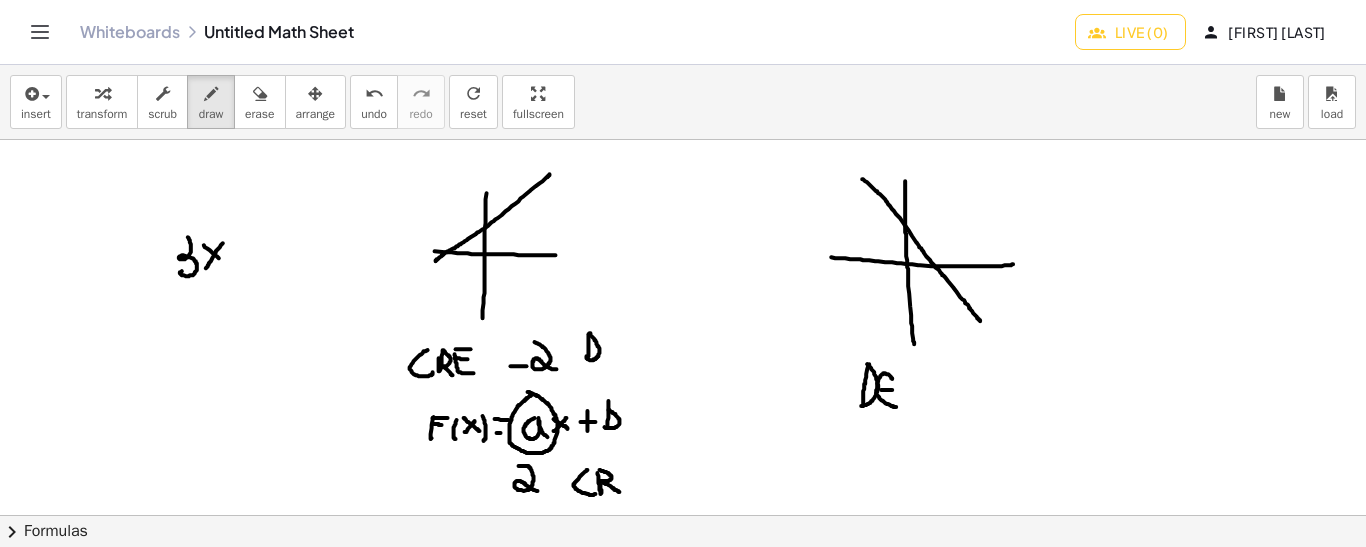 drag, startPoint x: 204, startPoint y: 244, endPoint x: 223, endPoint y: 259, distance: 24.207438 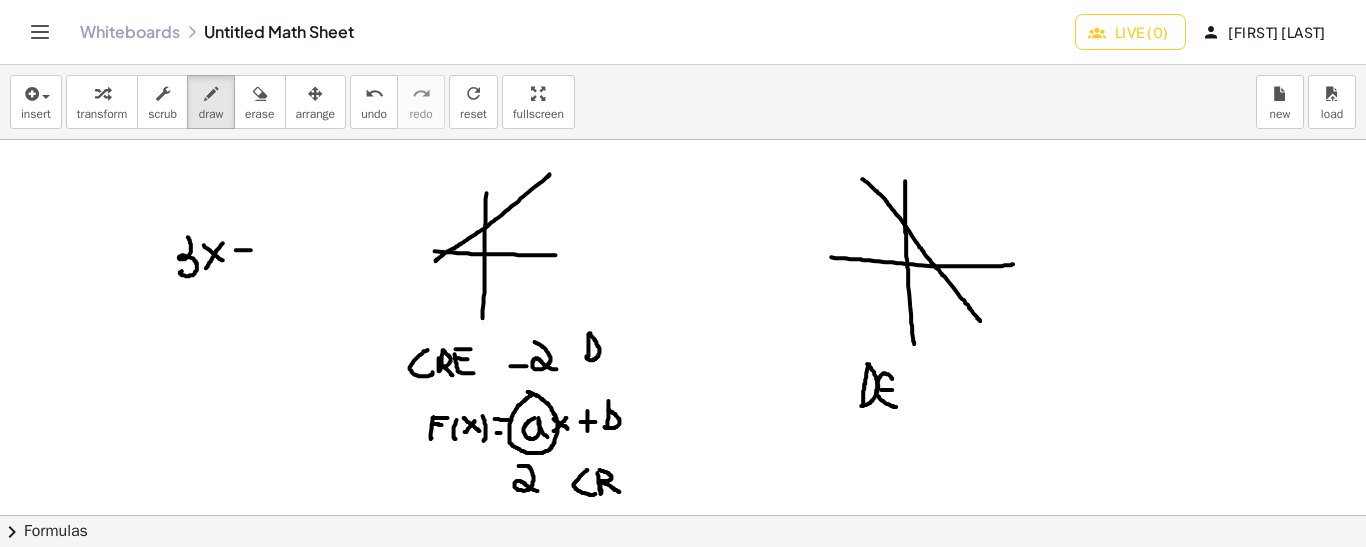 drag, startPoint x: 236, startPoint y: 249, endPoint x: 252, endPoint y: 249, distance: 16 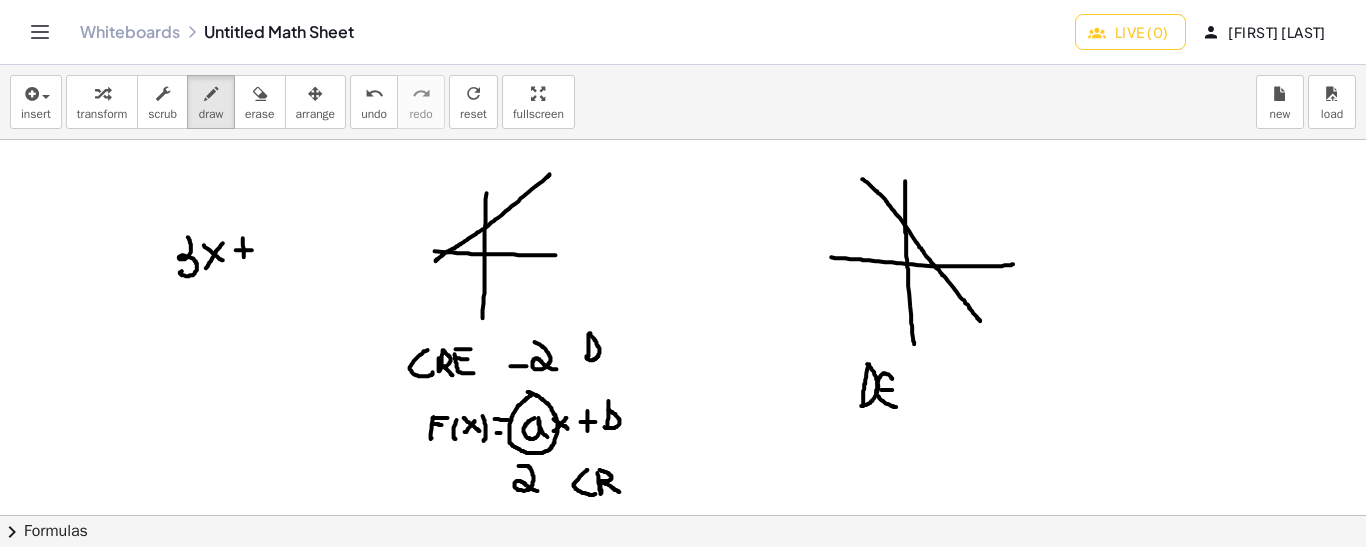 drag, startPoint x: 243, startPoint y: 237, endPoint x: 244, endPoint y: 264, distance: 27.018513 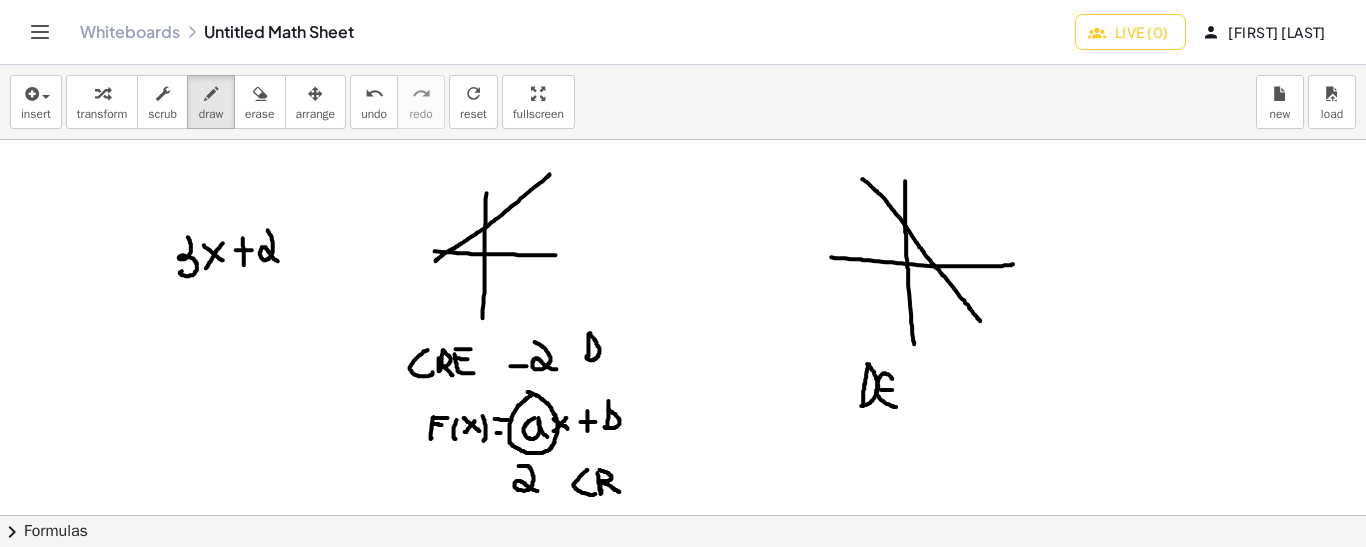 drag, startPoint x: 268, startPoint y: 229, endPoint x: 280, endPoint y: 260, distance: 33.24154 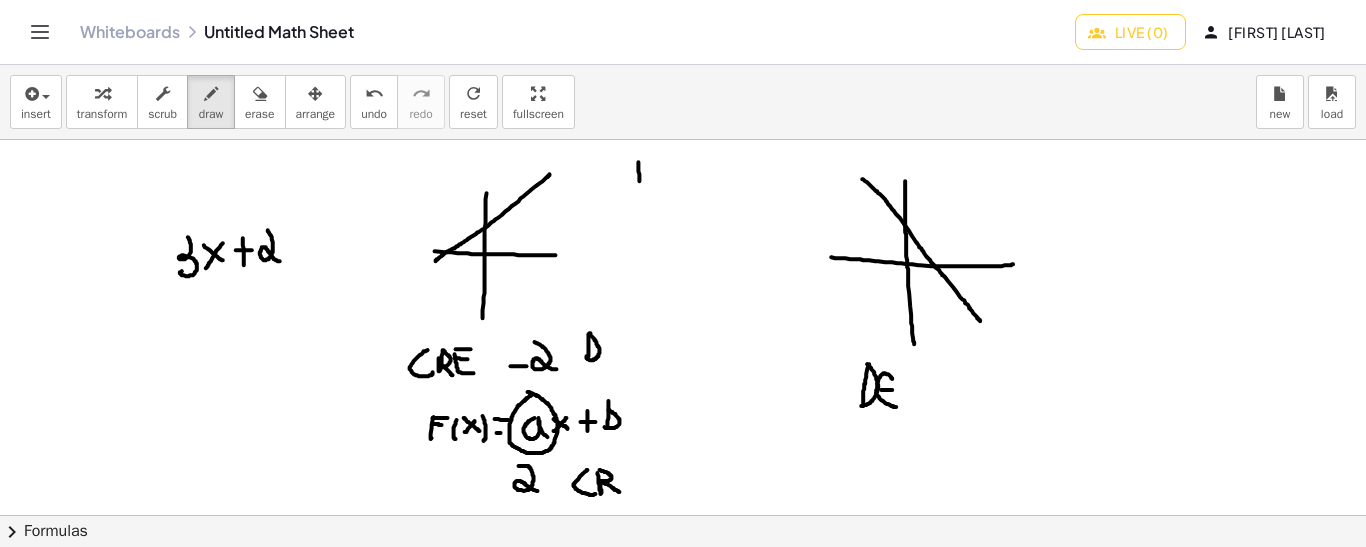 drag, startPoint x: 639, startPoint y: 161, endPoint x: 640, endPoint y: 183, distance: 22.022715 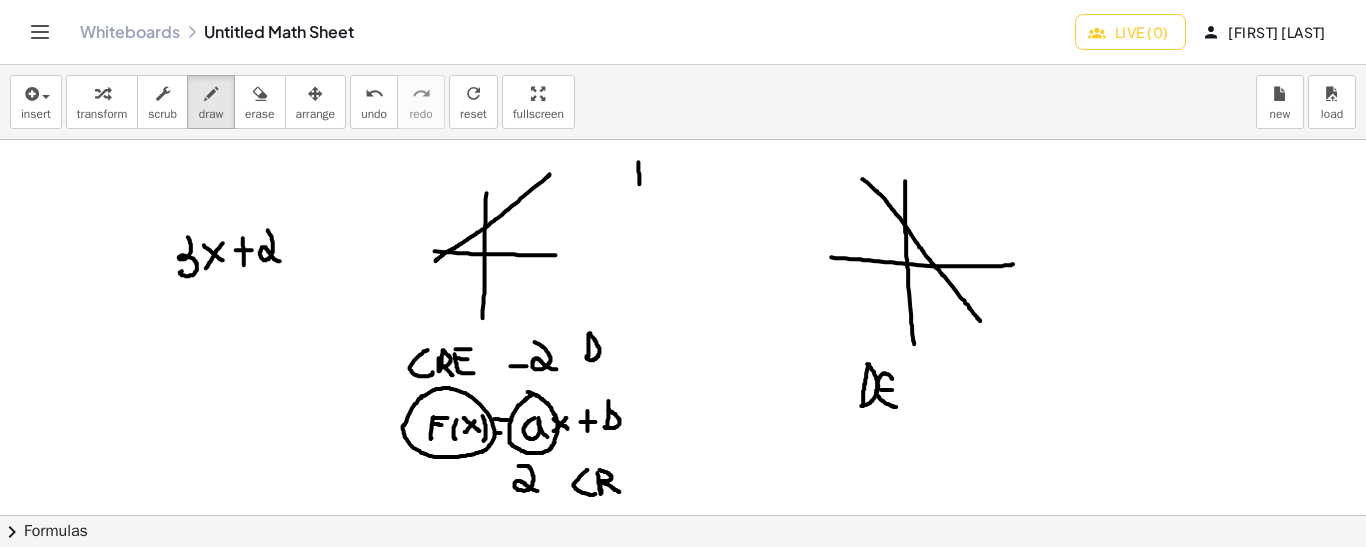 click at bounding box center [683, 515] 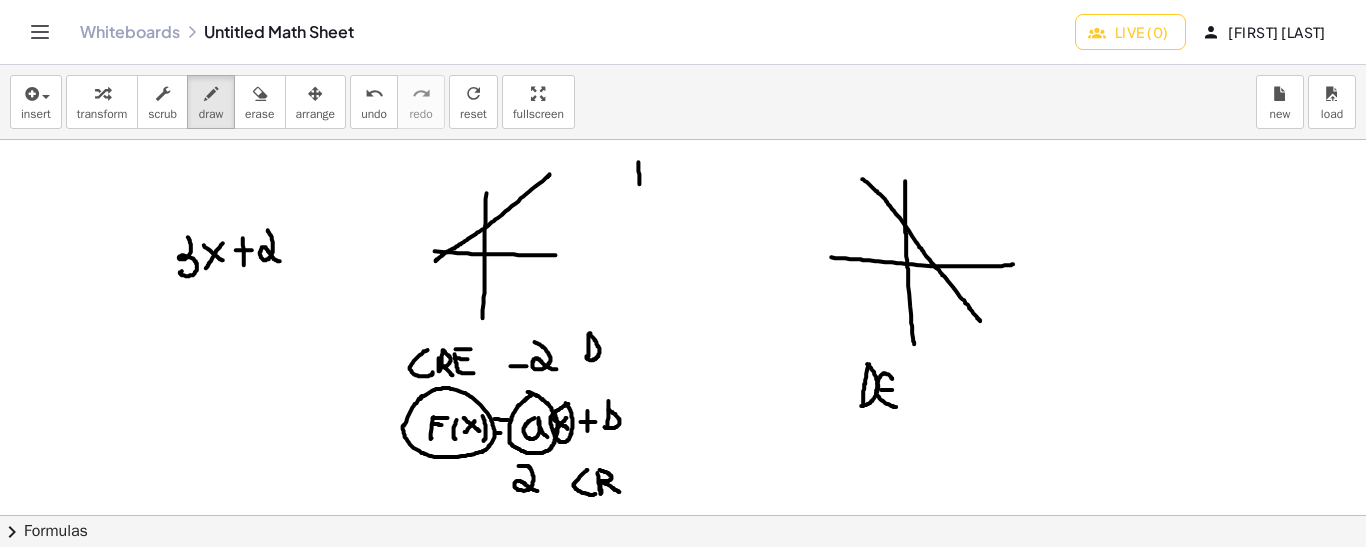 click at bounding box center [683, 515] 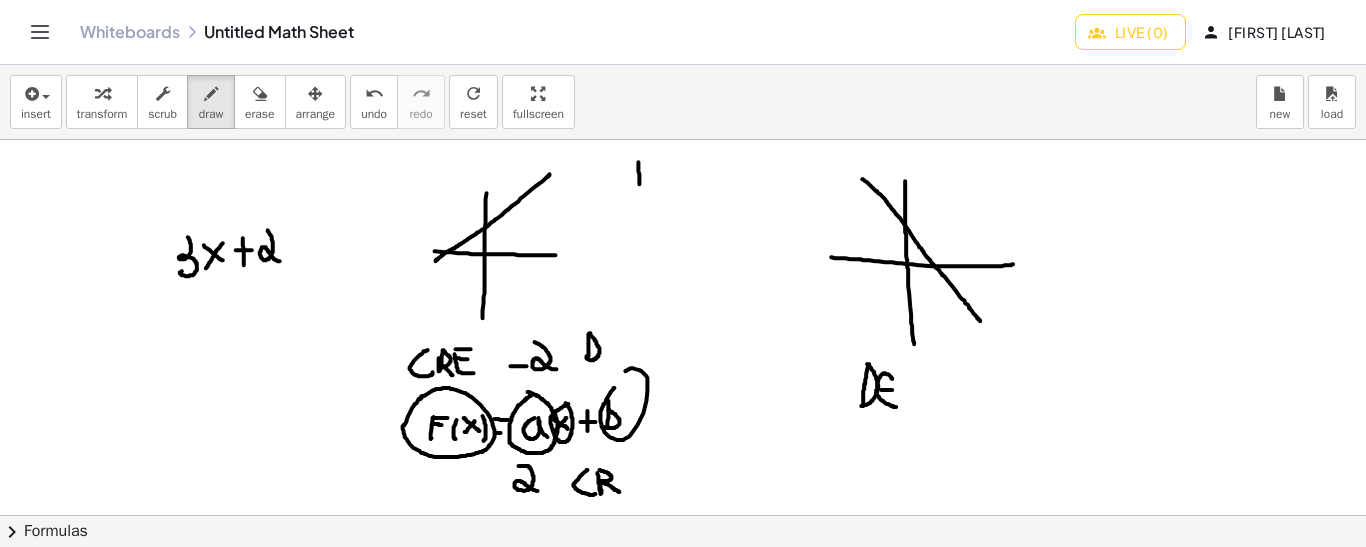 drag, startPoint x: 615, startPoint y: 387, endPoint x: 613, endPoint y: 376, distance: 11.18034 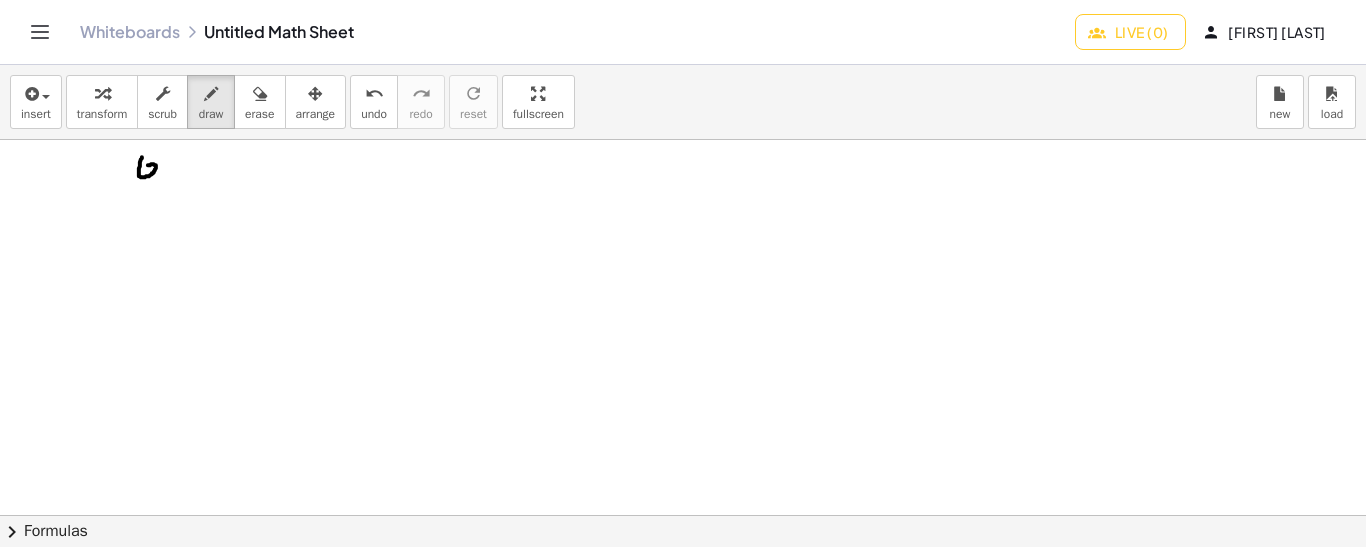 click at bounding box center (683, 515) 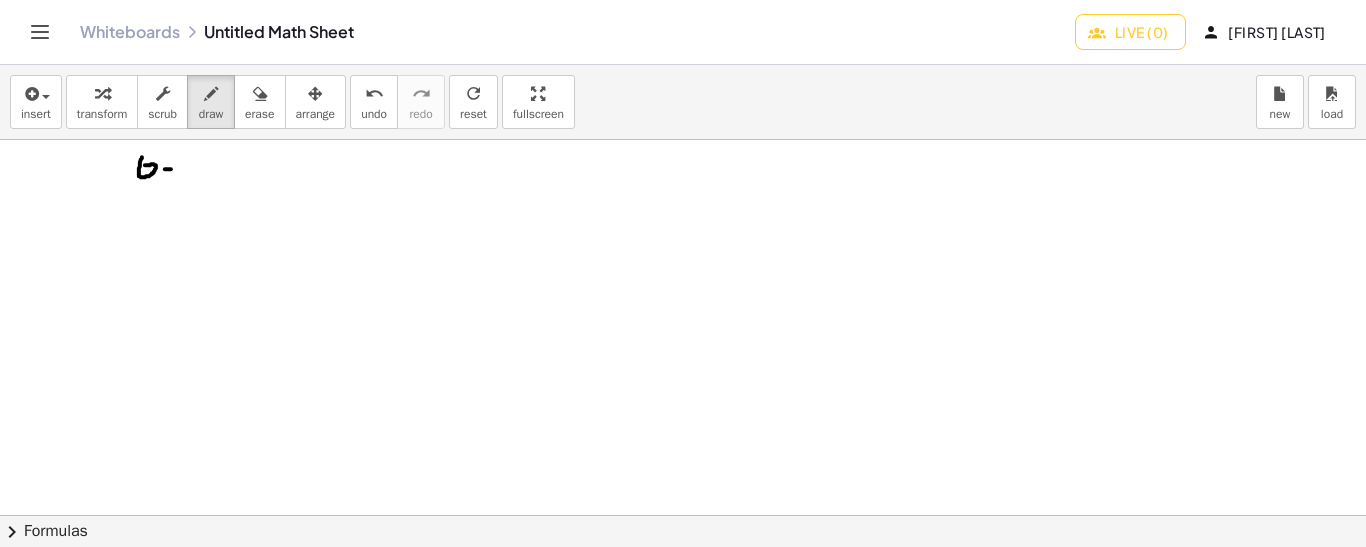click at bounding box center [683, 515] 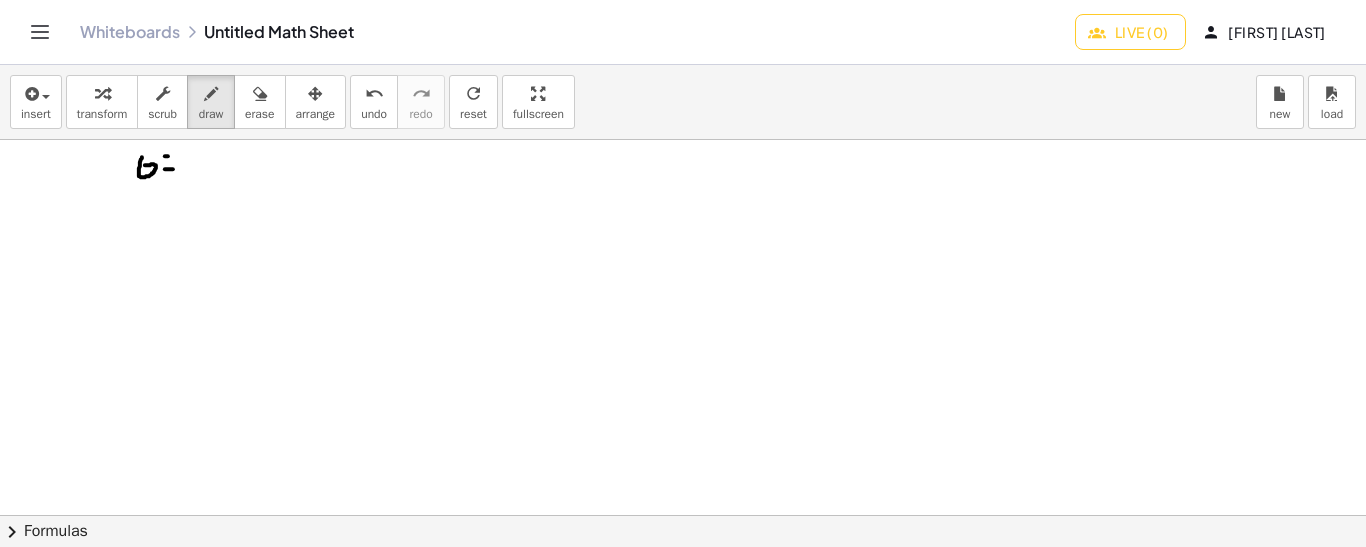 click at bounding box center [683, 515] 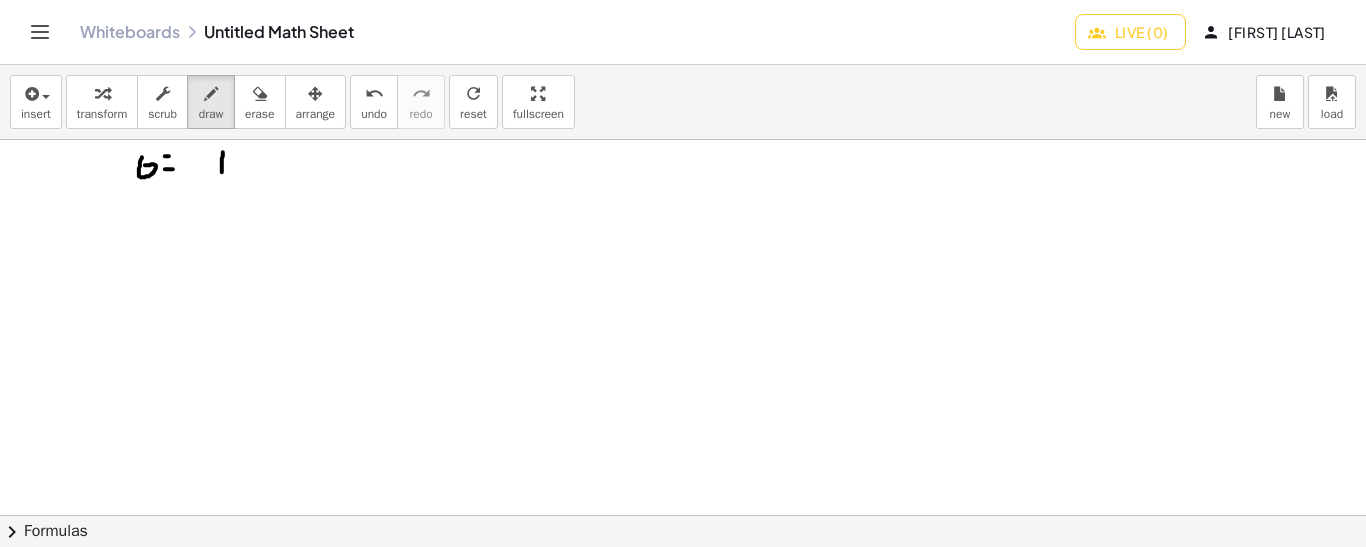 drag, startPoint x: 223, startPoint y: 151, endPoint x: 222, endPoint y: 173, distance: 22.022715 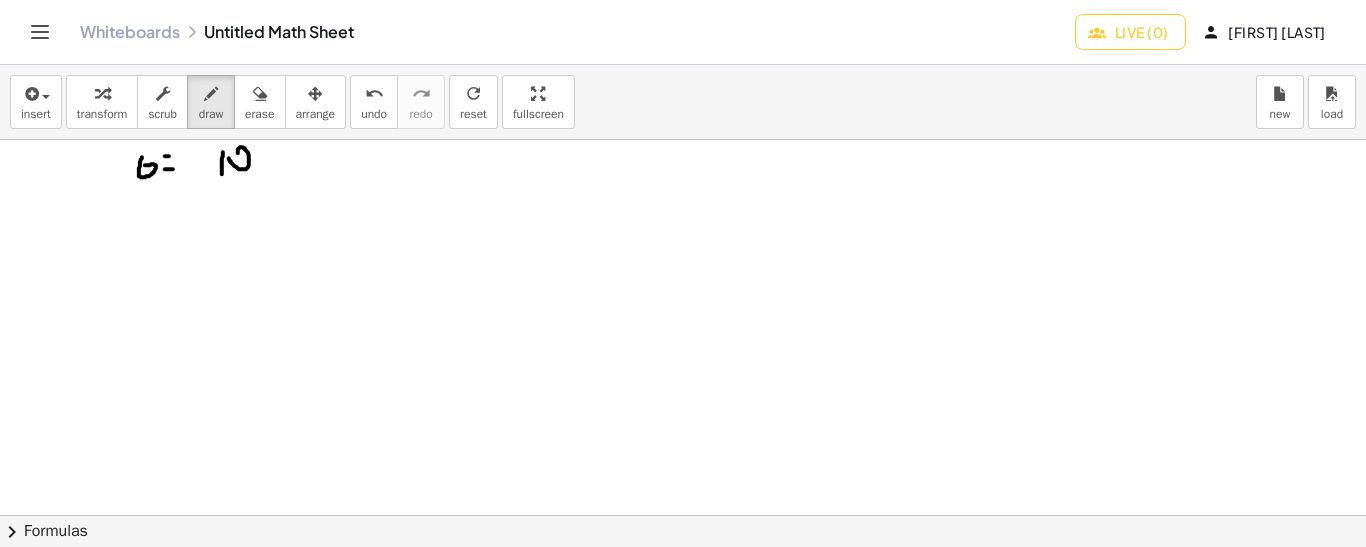 click at bounding box center (683, 515) 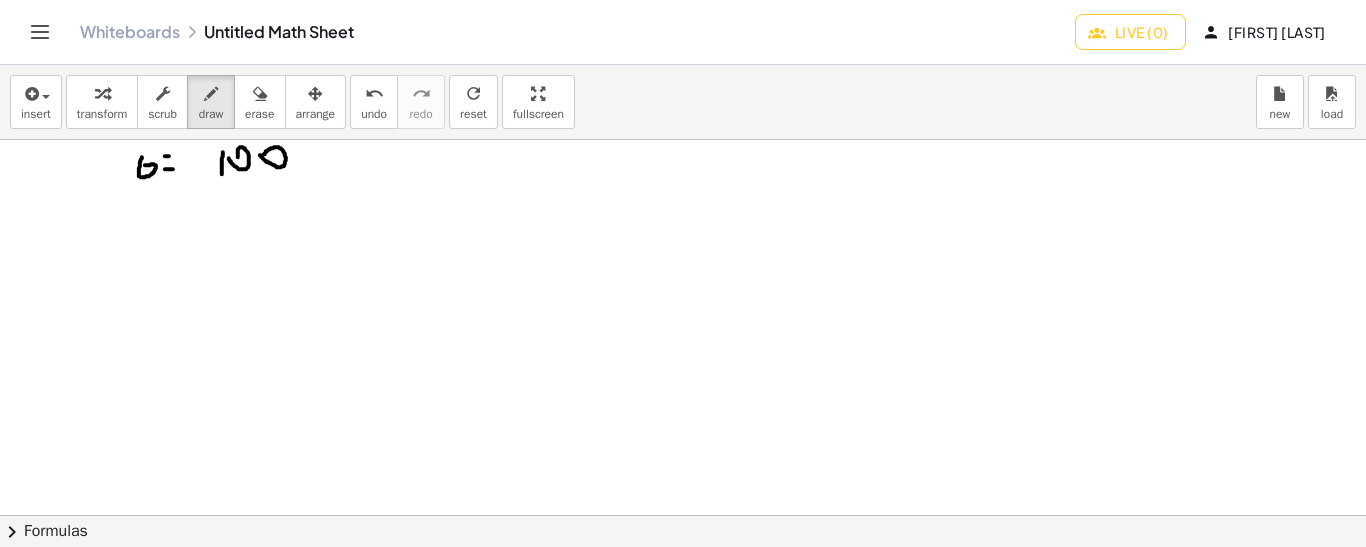 click at bounding box center [683, 515] 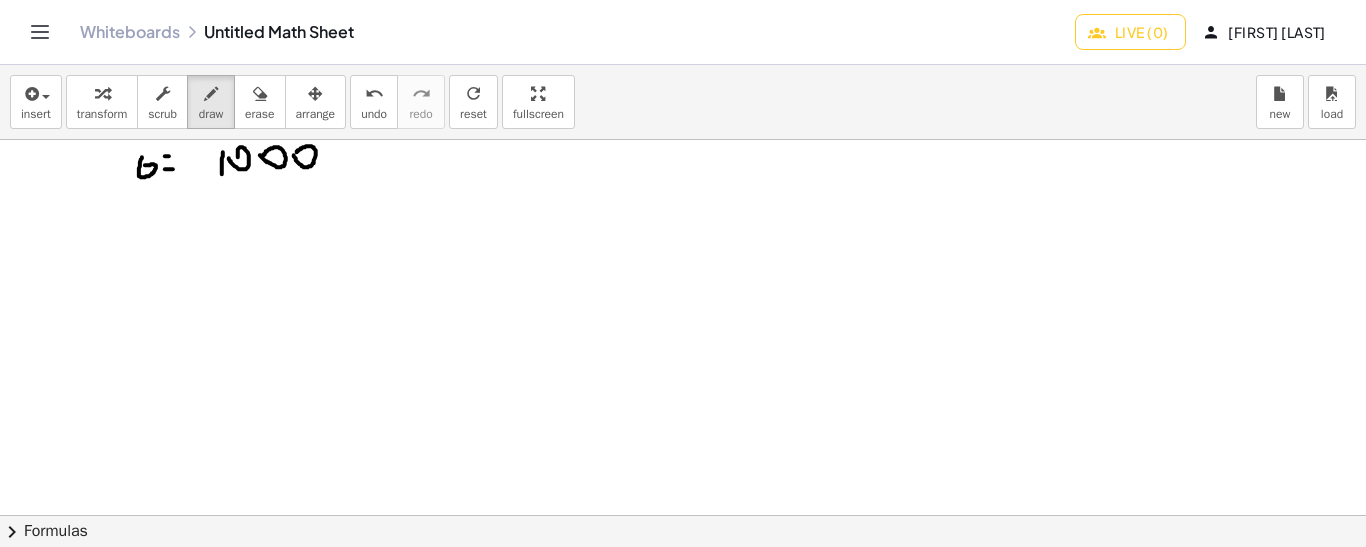 click at bounding box center [683, 515] 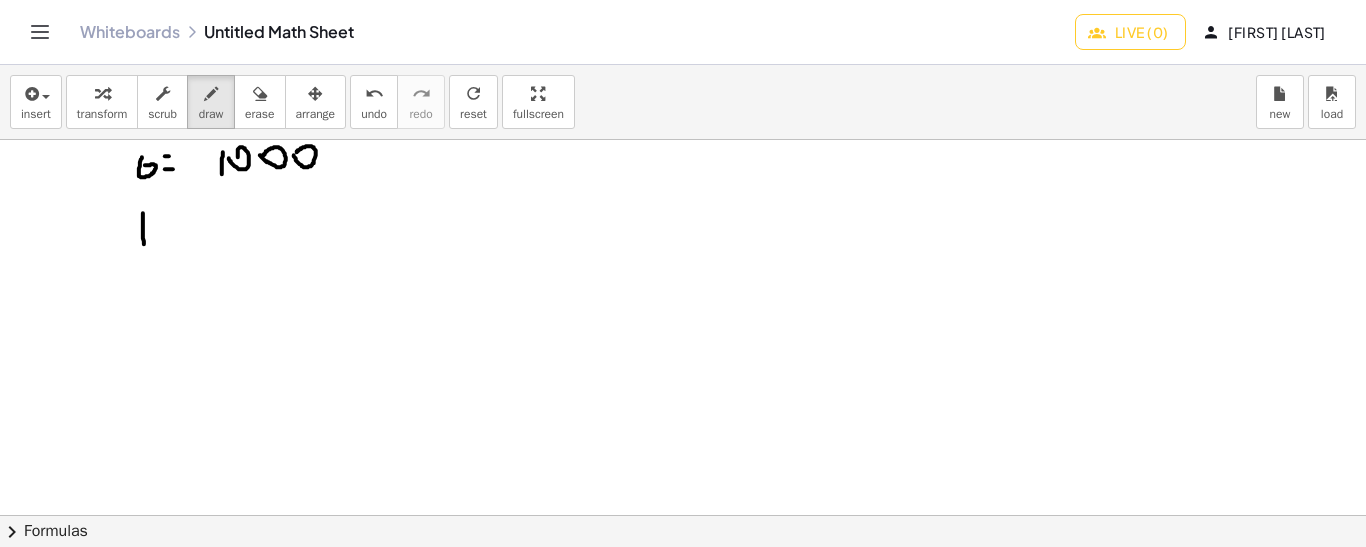 drag, startPoint x: 143, startPoint y: 212, endPoint x: 144, endPoint y: 243, distance: 31.016125 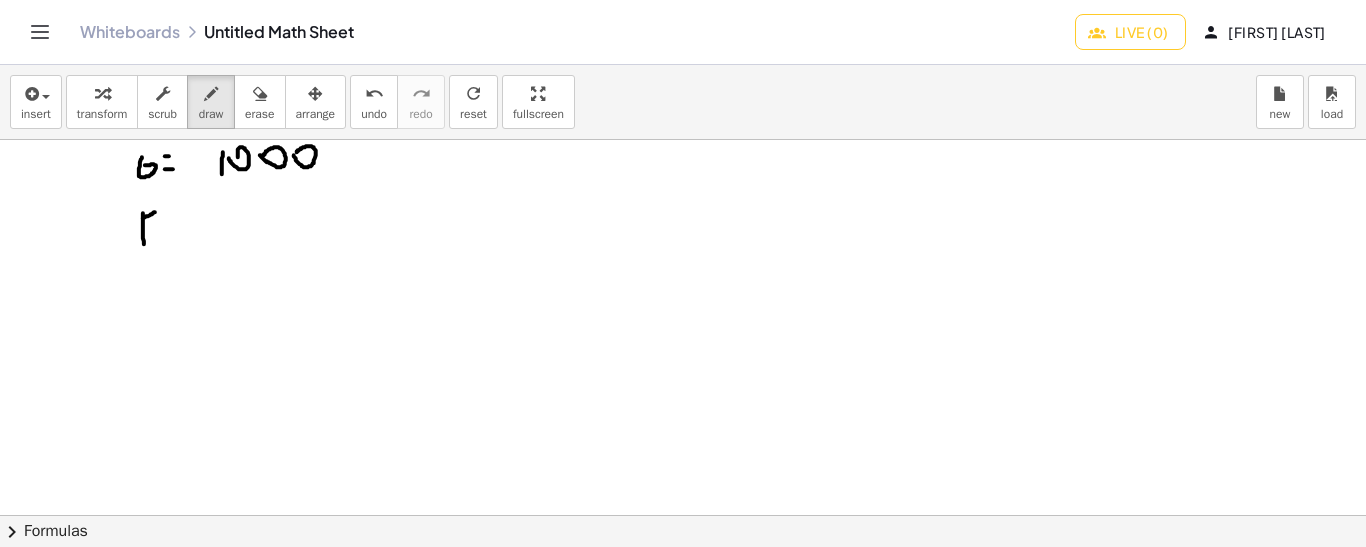 drag, startPoint x: 143, startPoint y: 217, endPoint x: 155, endPoint y: 211, distance: 13.416408 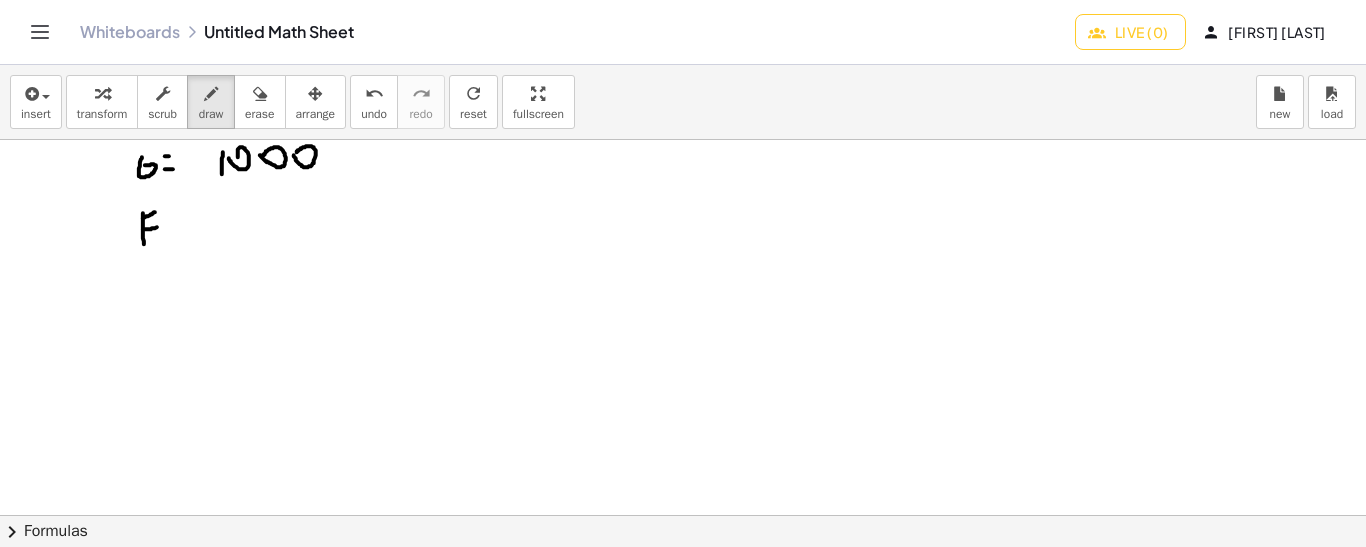 drag, startPoint x: 143, startPoint y: 228, endPoint x: 158, endPoint y: 226, distance: 15.132746 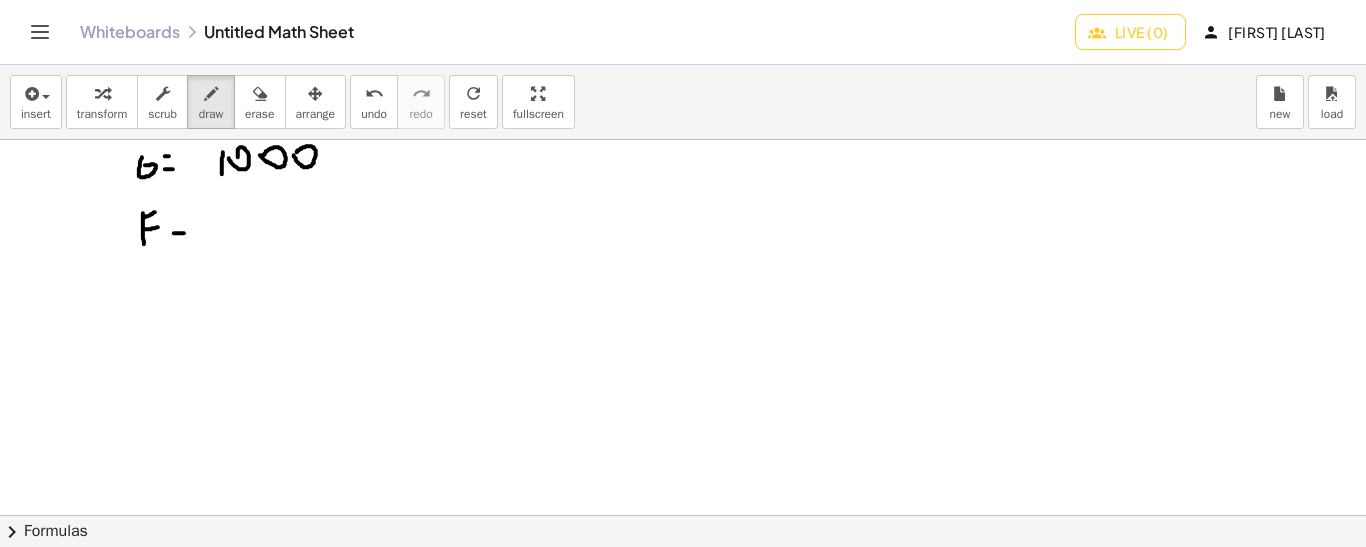 drag, startPoint x: 174, startPoint y: 232, endPoint x: 187, endPoint y: 232, distance: 13 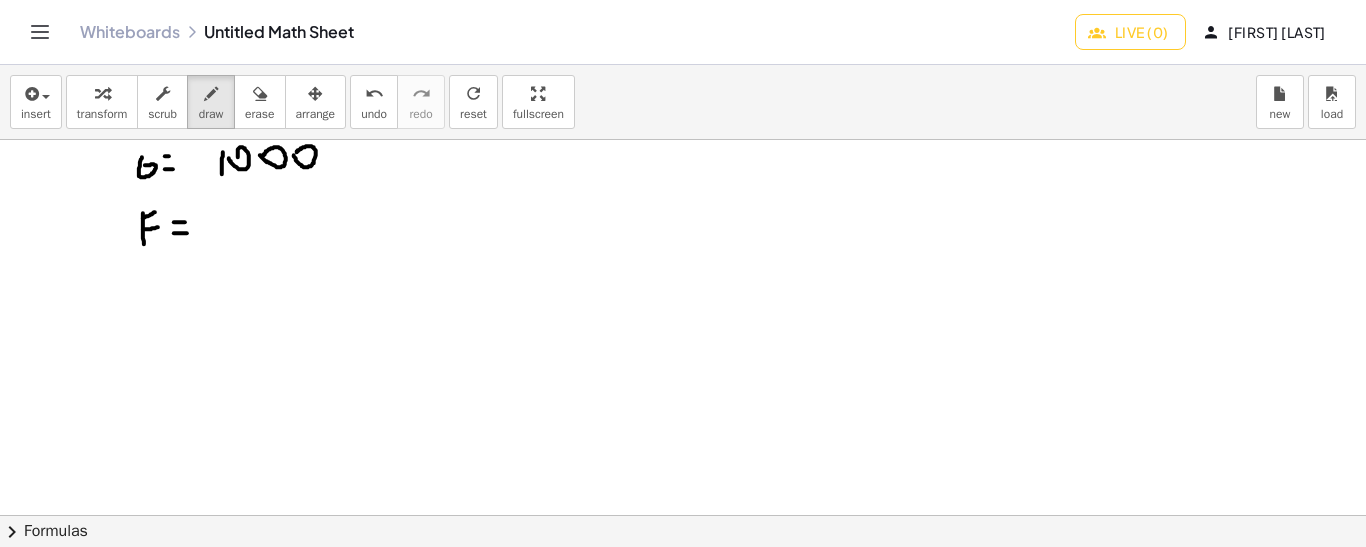 drag, startPoint x: 174, startPoint y: 221, endPoint x: 186, endPoint y: 221, distance: 12 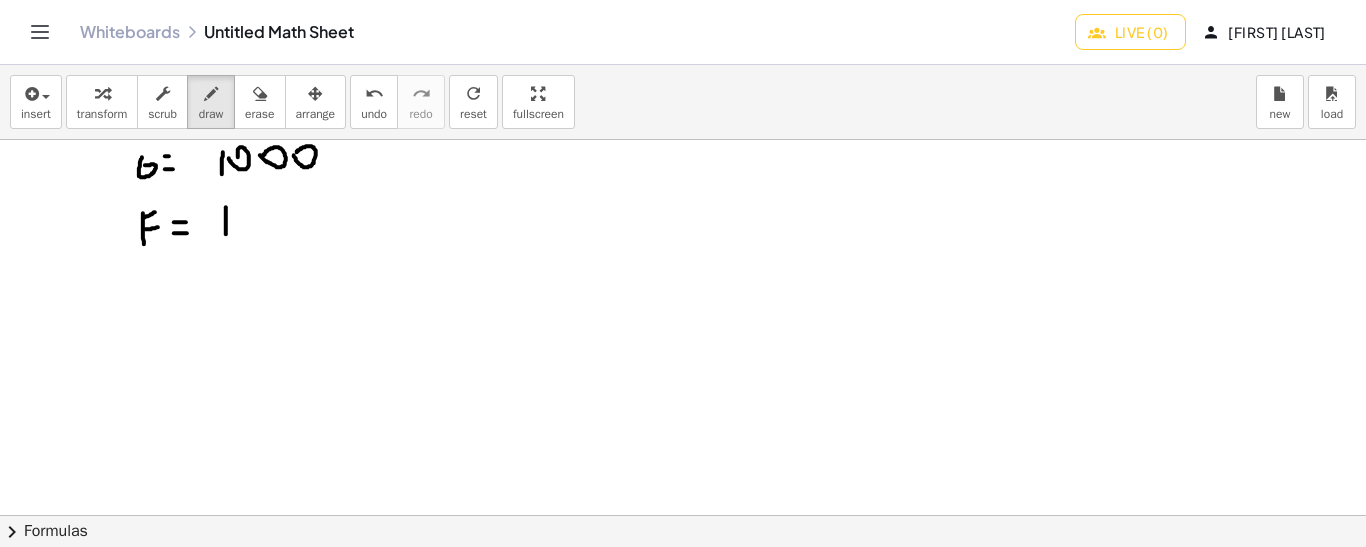 drag, startPoint x: 226, startPoint y: 233, endPoint x: 225, endPoint y: 204, distance: 29.017237 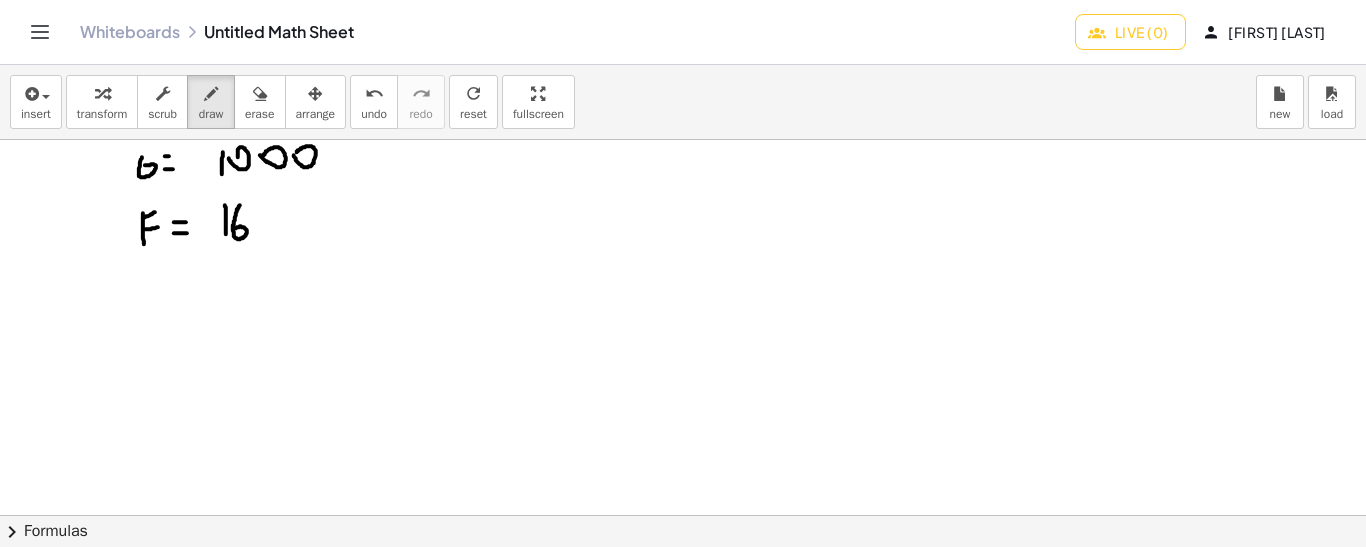 drag, startPoint x: 240, startPoint y: 204, endPoint x: 234, endPoint y: 227, distance: 23.769728 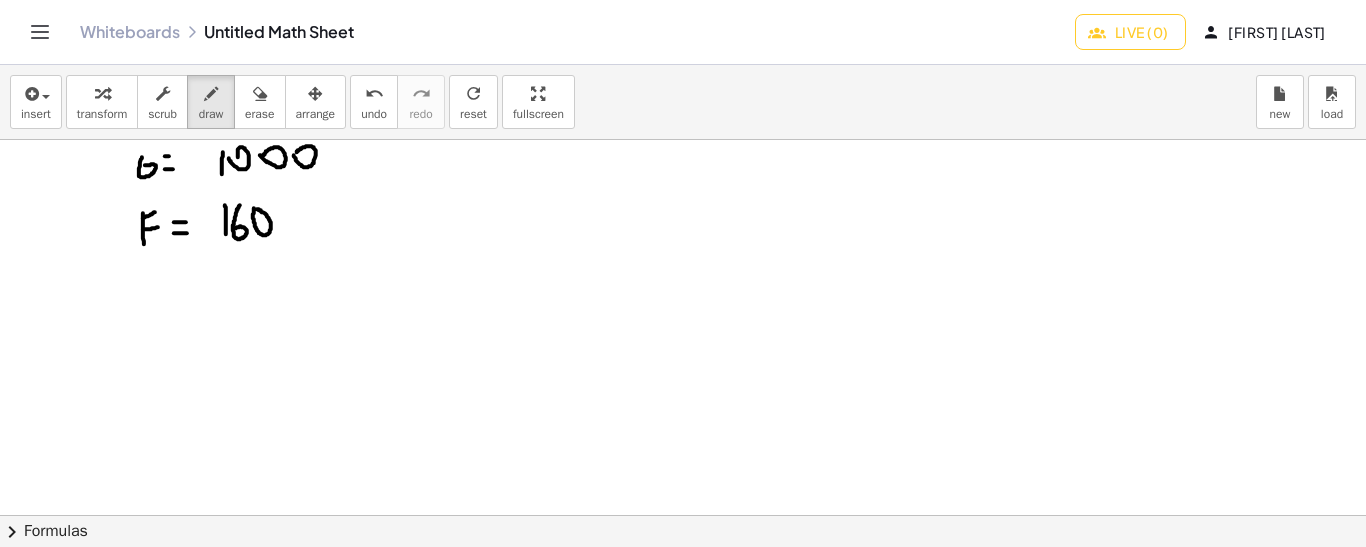 click at bounding box center [683, 515] 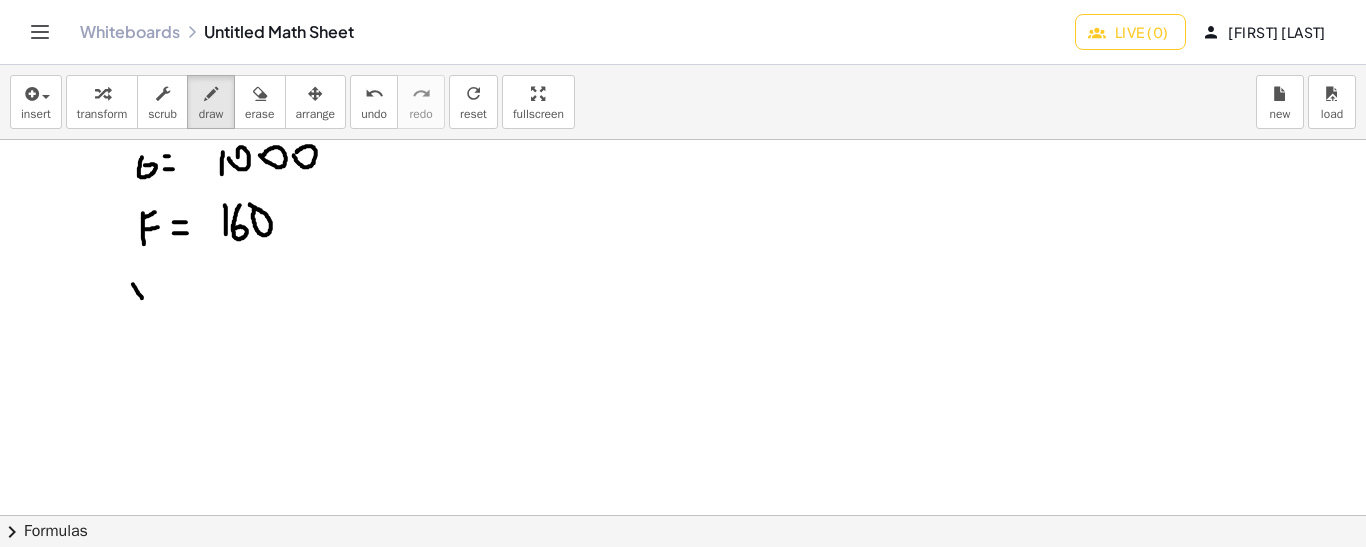 drag, startPoint x: 133, startPoint y: 283, endPoint x: 149, endPoint y: 304, distance: 26.400757 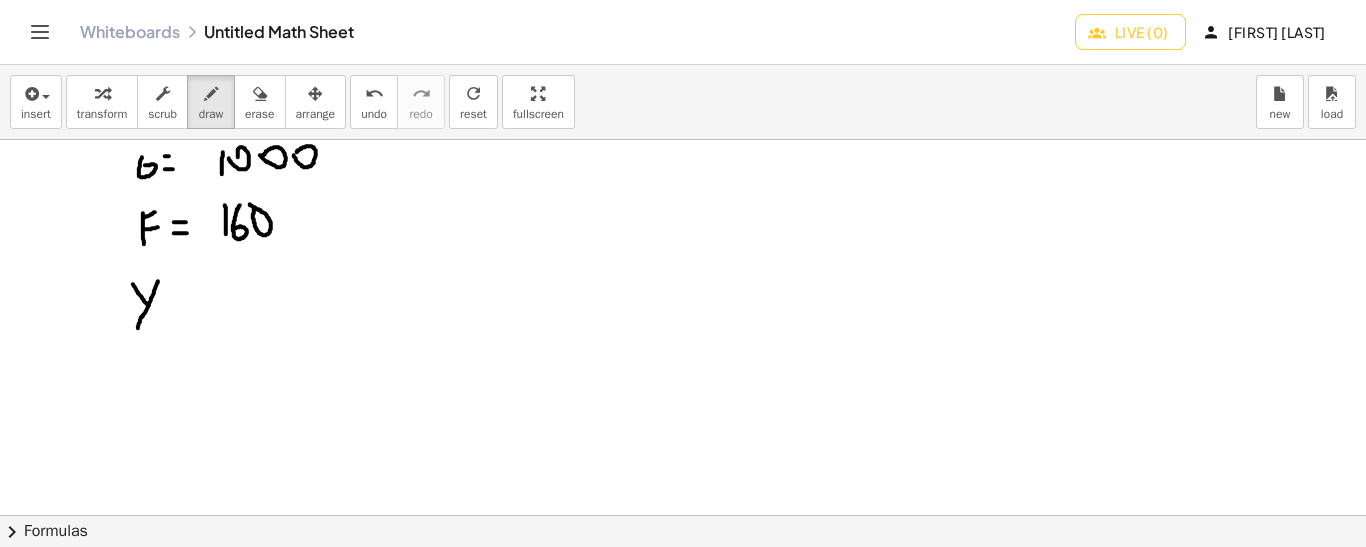 drag, startPoint x: 158, startPoint y: 280, endPoint x: 137, endPoint y: 328, distance: 52.392746 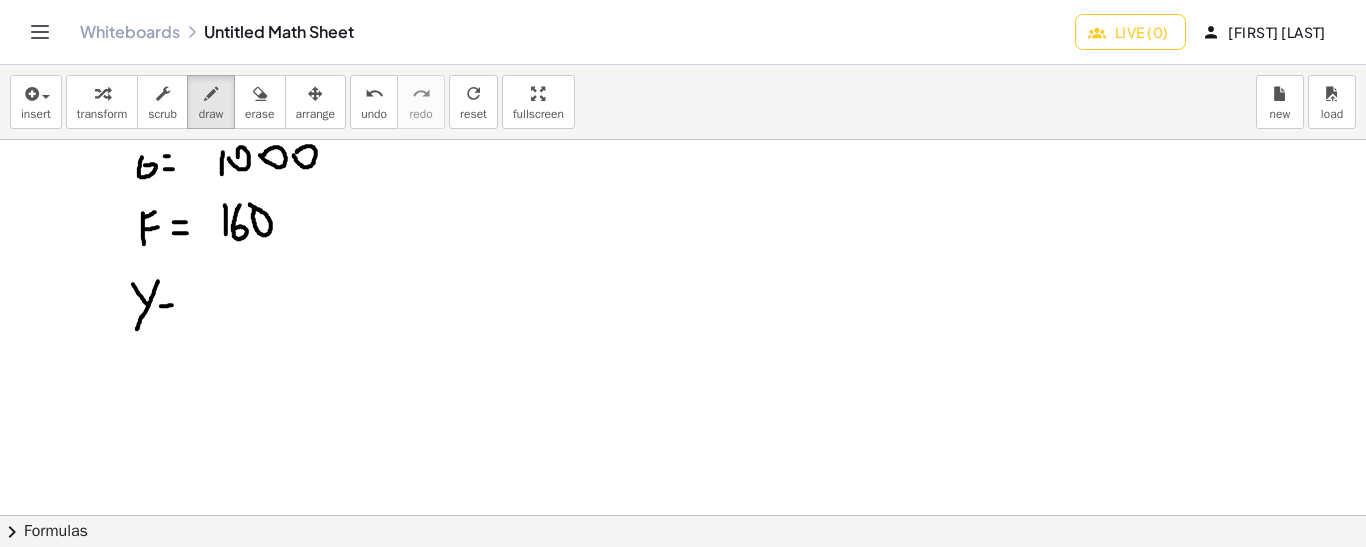 drag, startPoint x: 161, startPoint y: 305, endPoint x: 178, endPoint y: 304, distance: 17.029387 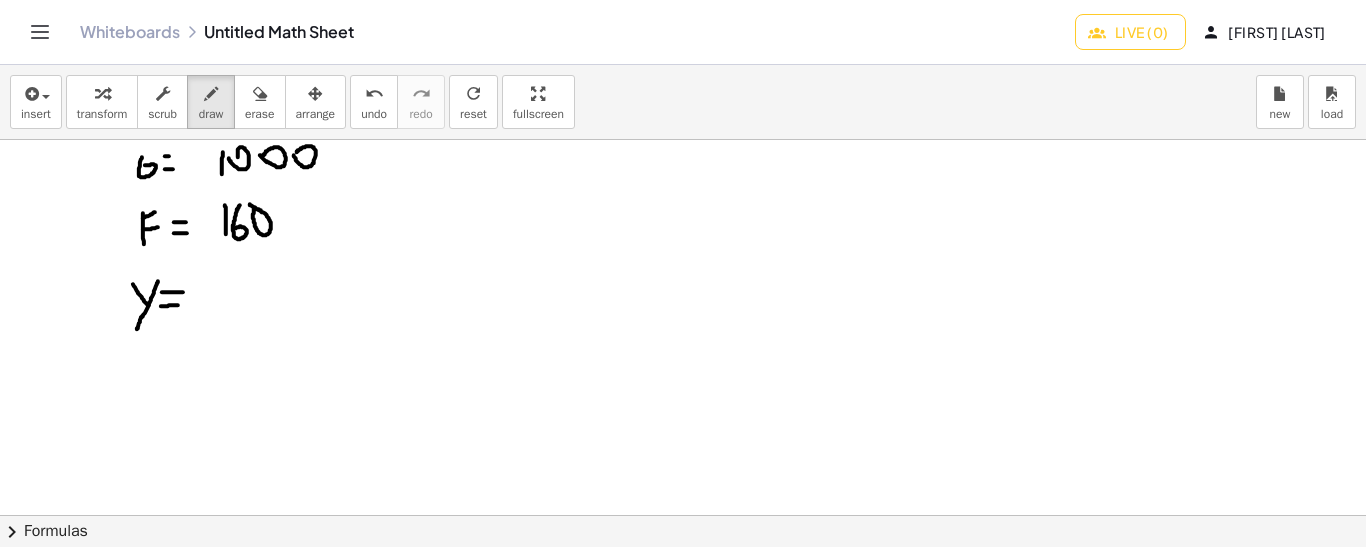 drag, startPoint x: 162, startPoint y: 291, endPoint x: 183, endPoint y: 291, distance: 21 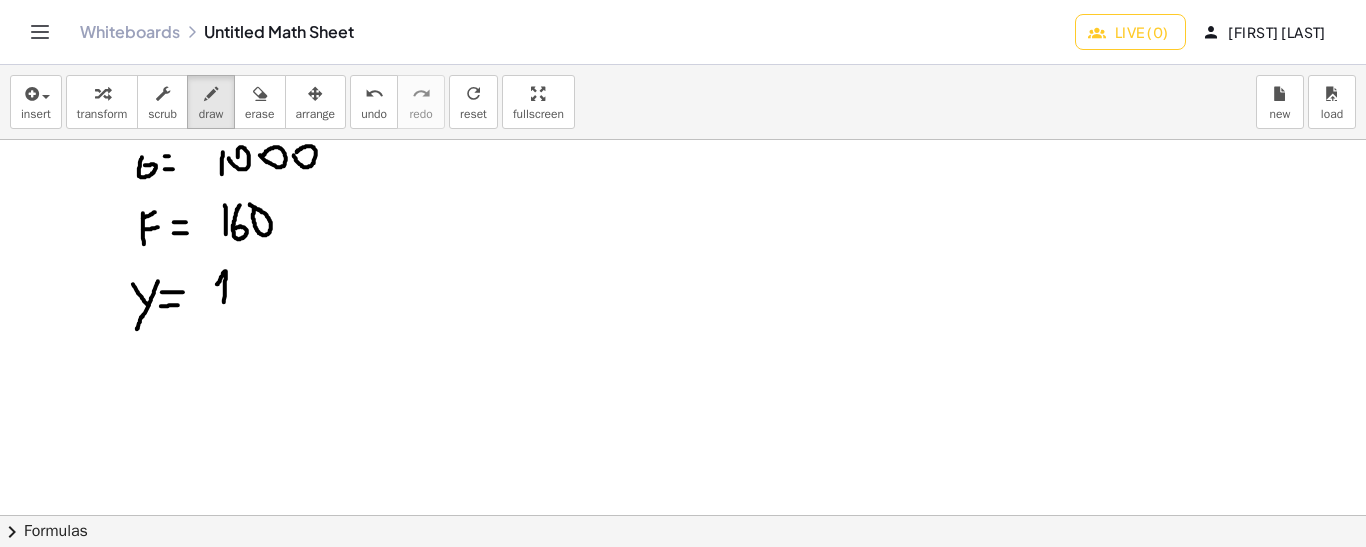 drag, startPoint x: 224, startPoint y: 301, endPoint x: 217, endPoint y: 284, distance: 18.384777 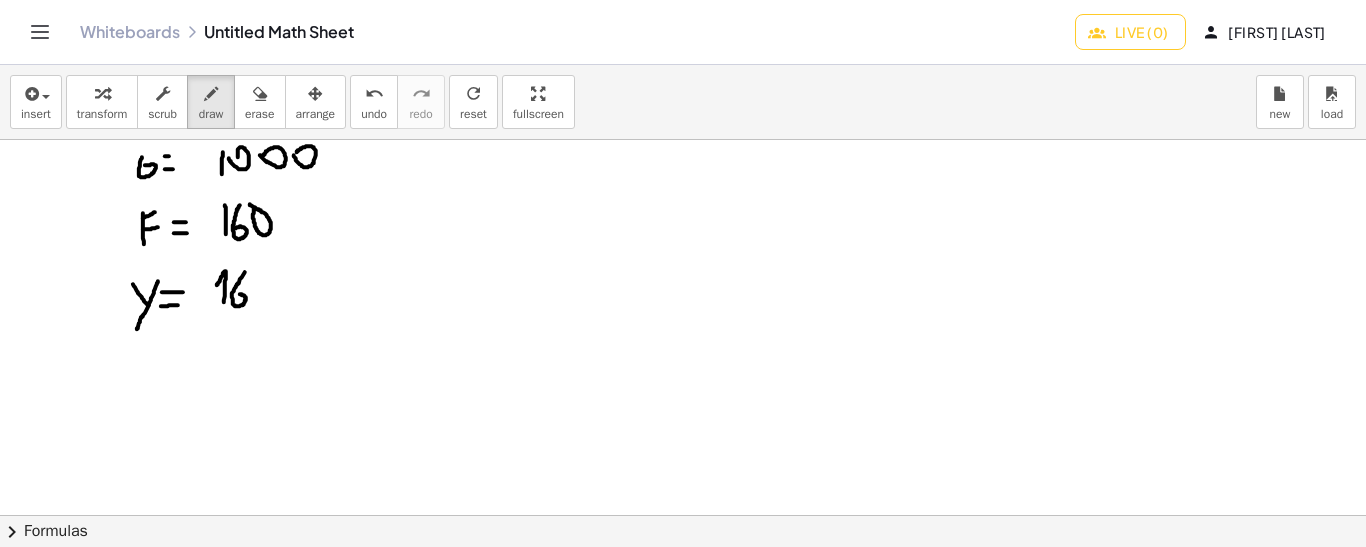 drag, startPoint x: 245, startPoint y: 271, endPoint x: 237, endPoint y: 297, distance: 27.202942 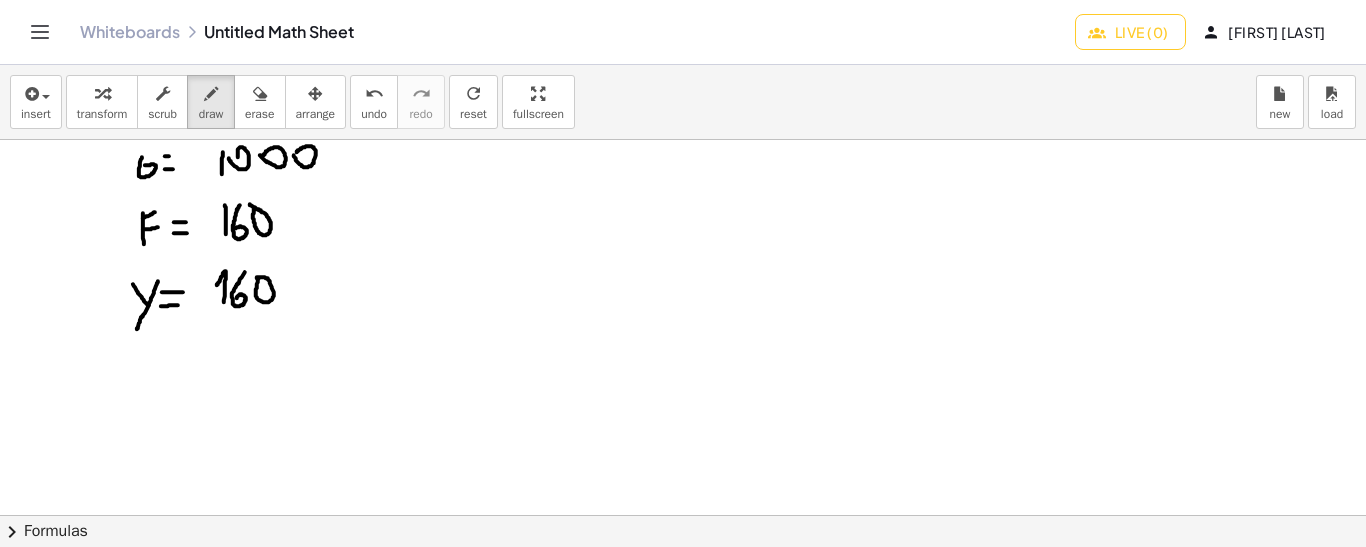 click at bounding box center (683, 515) 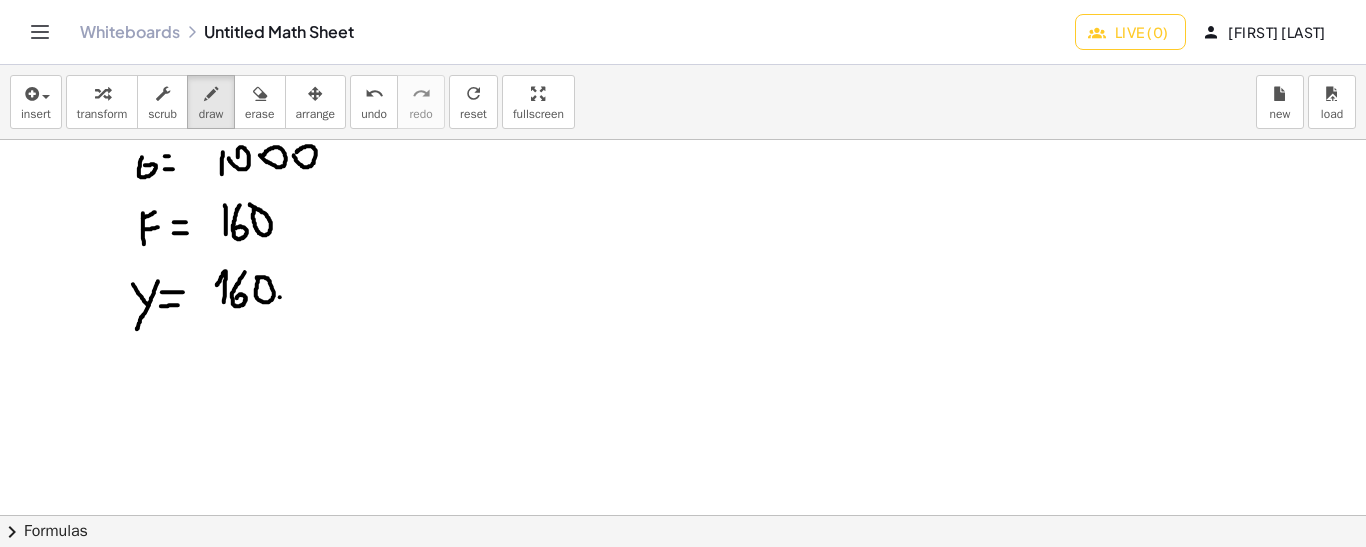 click at bounding box center (683, 515) 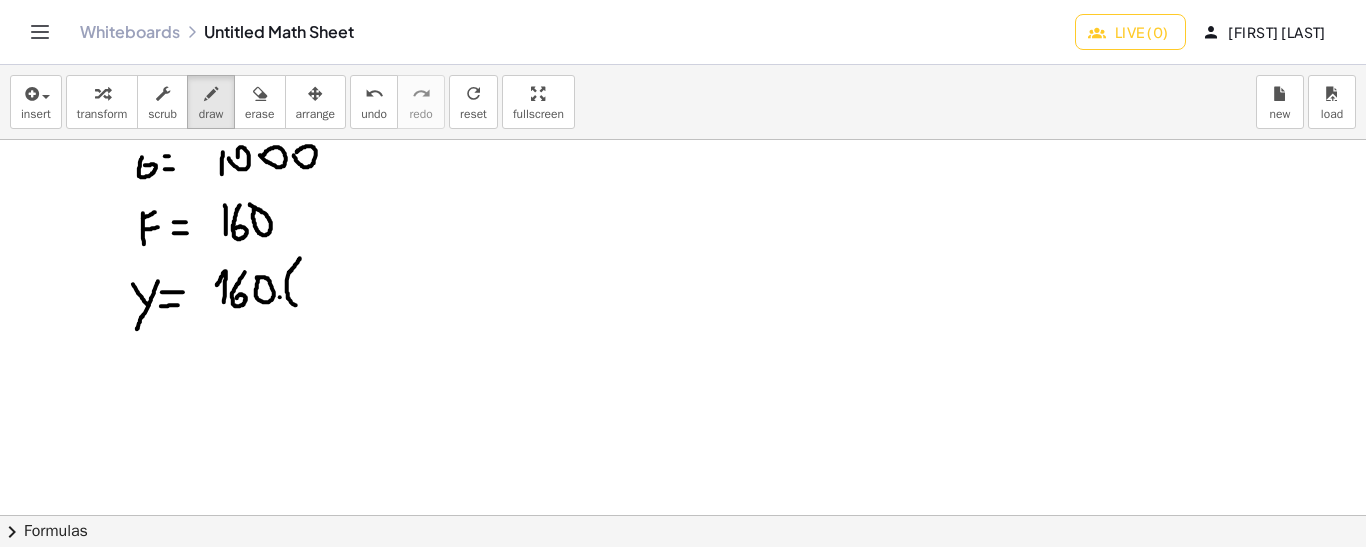 drag, startPoint x: 300, startPoint y: 257, endPoint x: 299, endPoint y: 305, distance: 48.010414 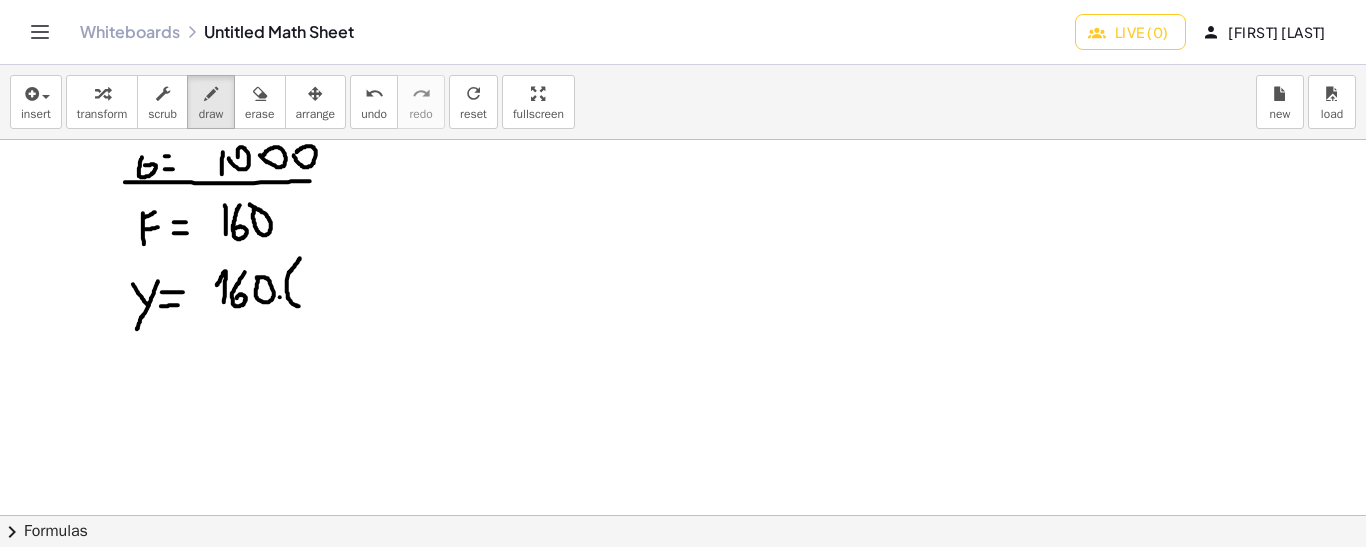 drag, startPoint x: 125, startPoint y: 181, endPoint x: 313, endPoint y: 180, distance: 188.00266 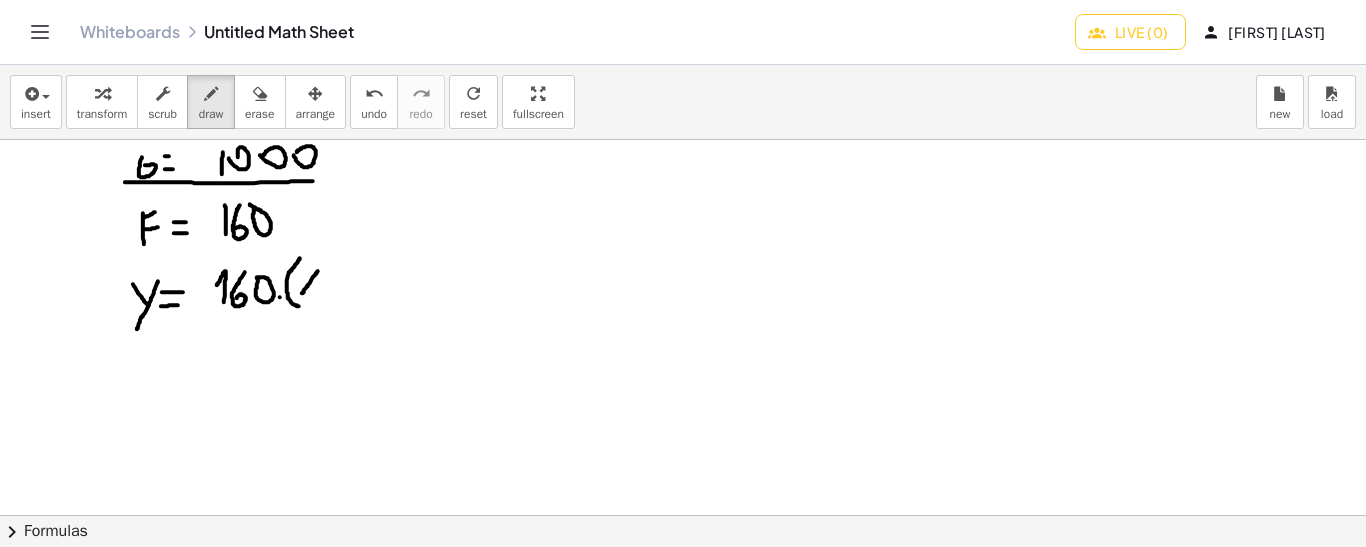 drag, startPoint x: 318, startPoint y: 270, endPoint x: 302, endPoint y: 293, distance: 28.01785 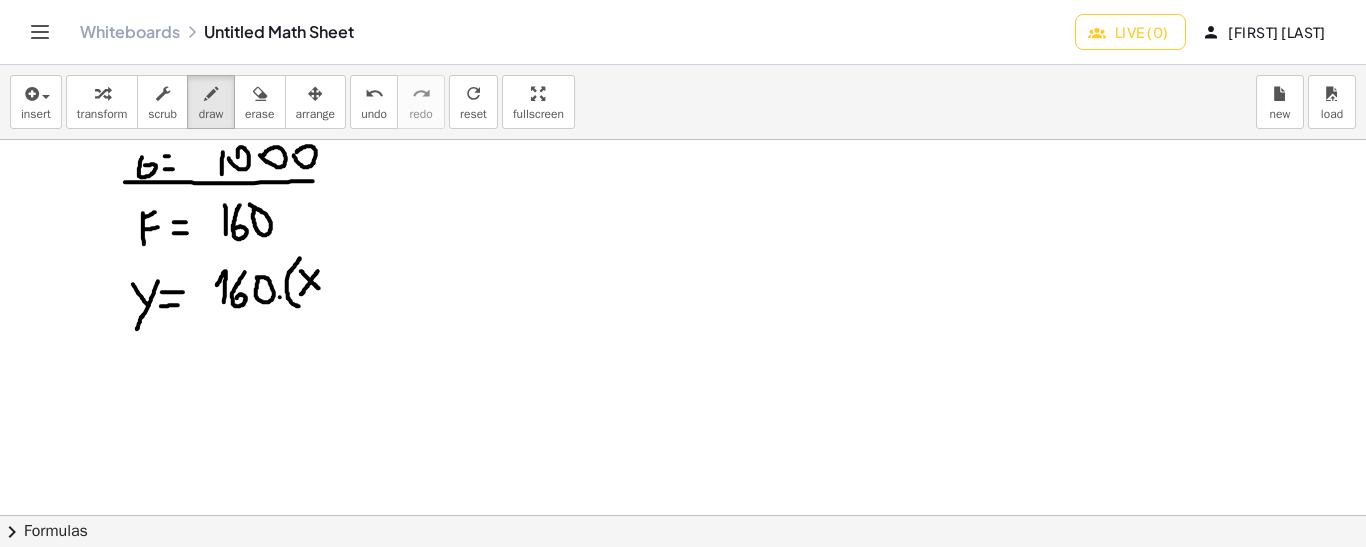 drag, startPoint x: 301, startPoint y: 270, endPoint x: 322, endPoint y: 290, distance: 29 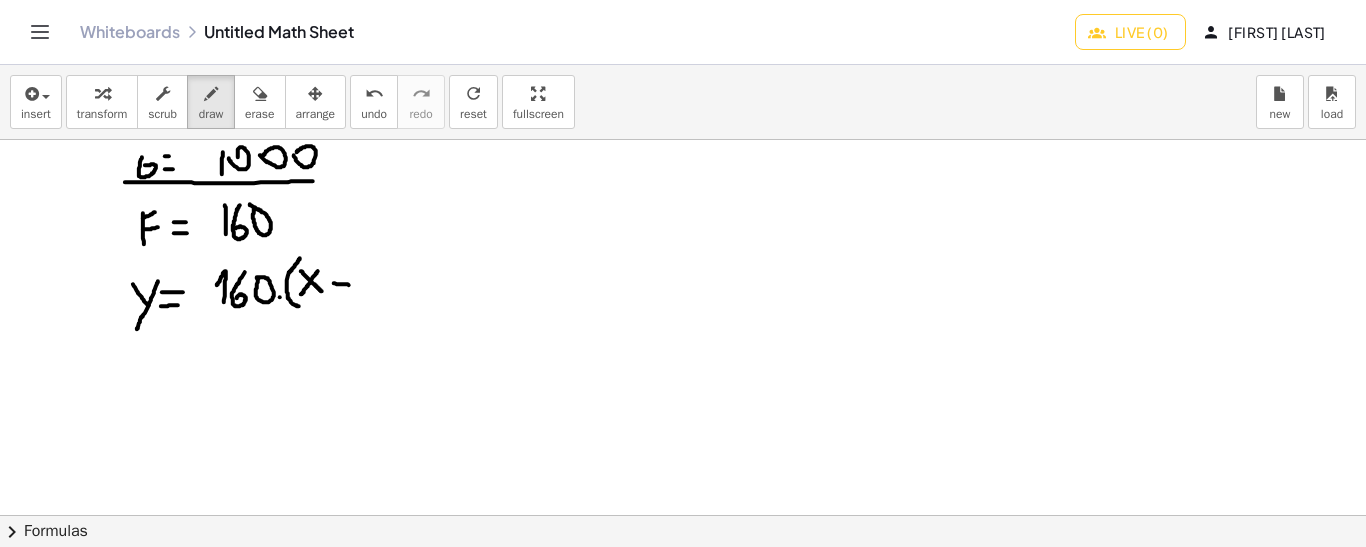 drag, startPoint x: 334, startPoint y: 282, endPoint x: 353, endPoint y: 284, distance: 19.104973 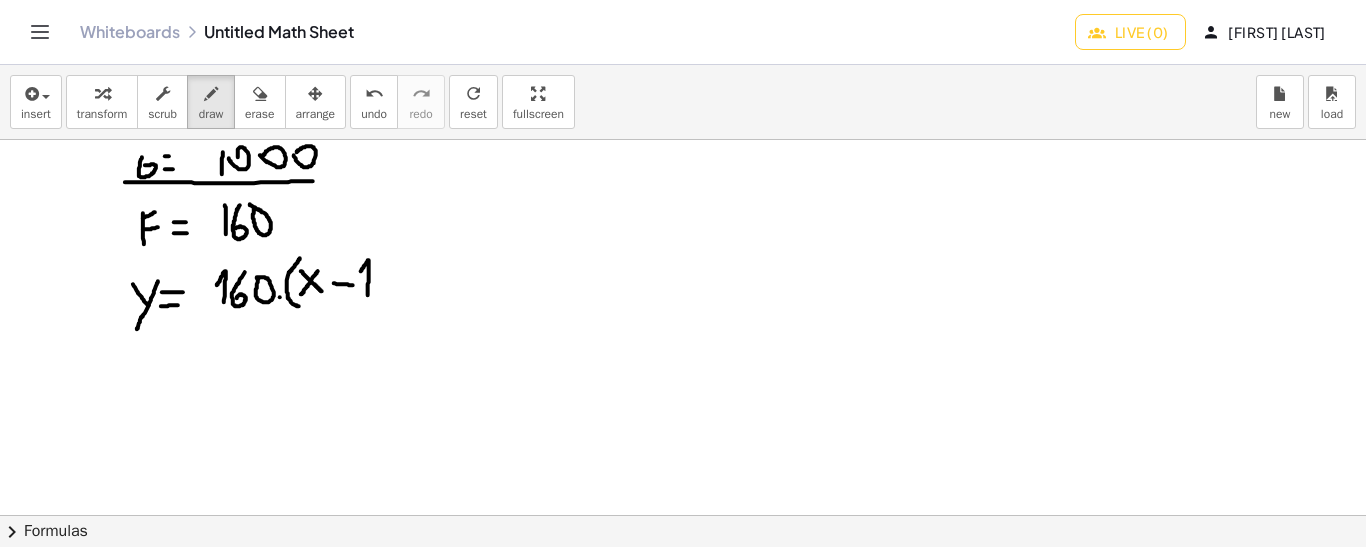 drag, startPoint x: 368, startPoint y: 294, endPoint x: 358, endPoint y: 272, distance: 24.166092 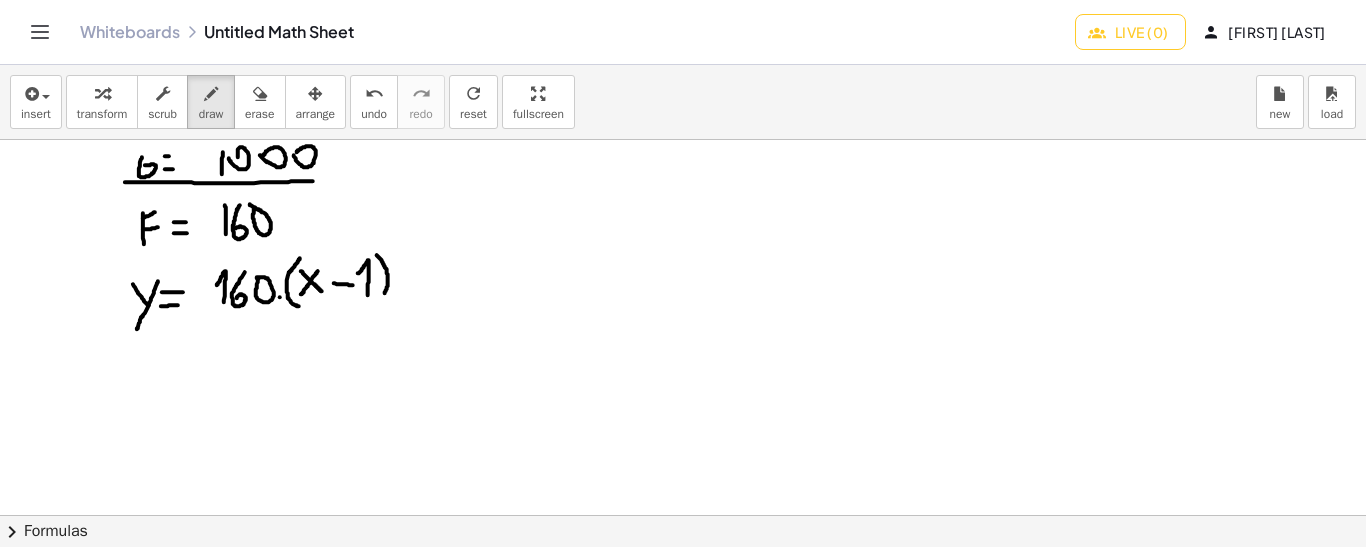 drag, startPoint x: 377, startPoint y: 254, endPoint x: 382, endPoint y: 294, distance: 40.311287 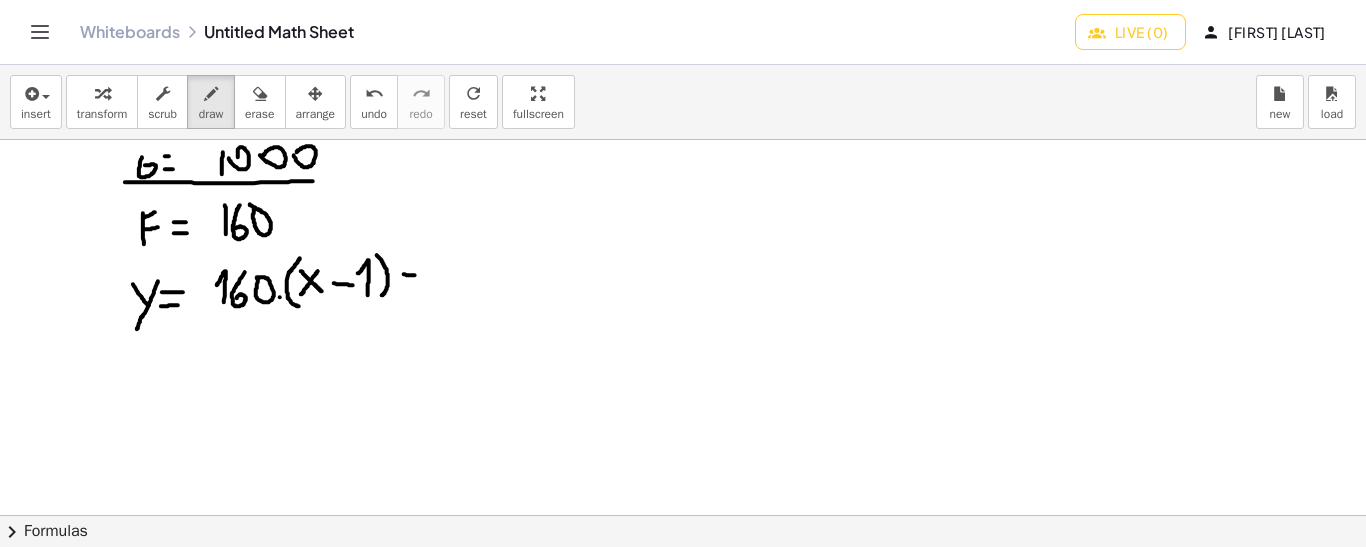 drag, startPoint x: 404, startPoint y: 273, endPoint x: 417, endPoint y: 274, distance: 13.038404 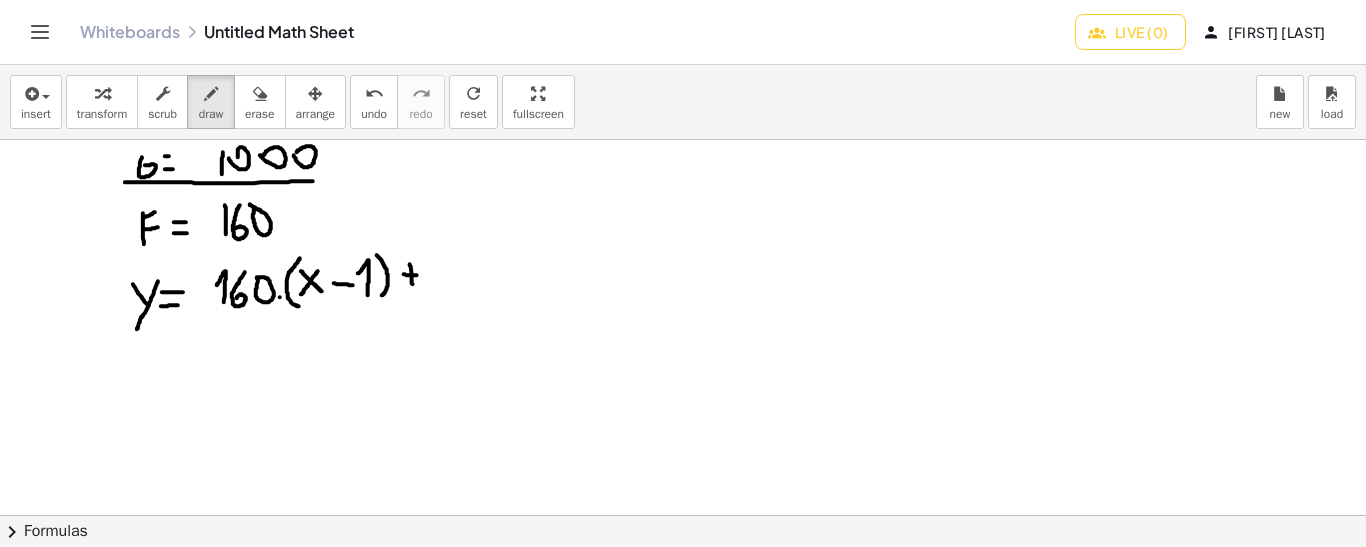 drag, startPoint x: 410, startPoint y: 263, endPoint x: 413, endPoint y: 287, distance: 24.186773 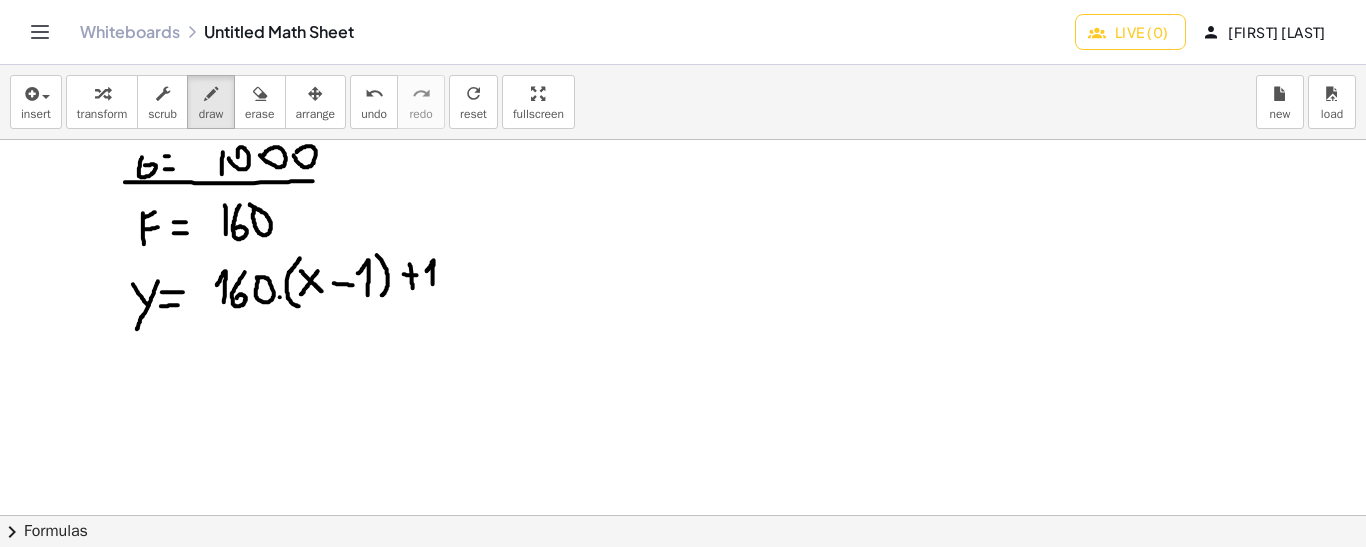 drag, startPoint x: 433, startPoint y: 283, endPoint x: 427, endPoint y: 270, distance: 14.3178215 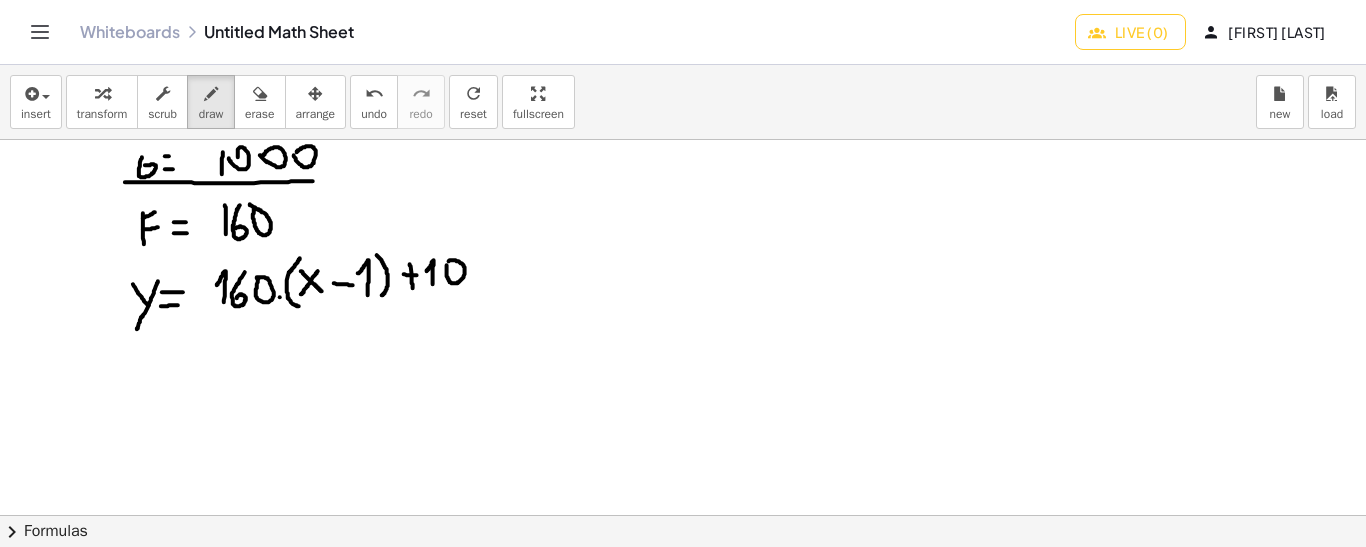 click at bounding box center [683, 515] 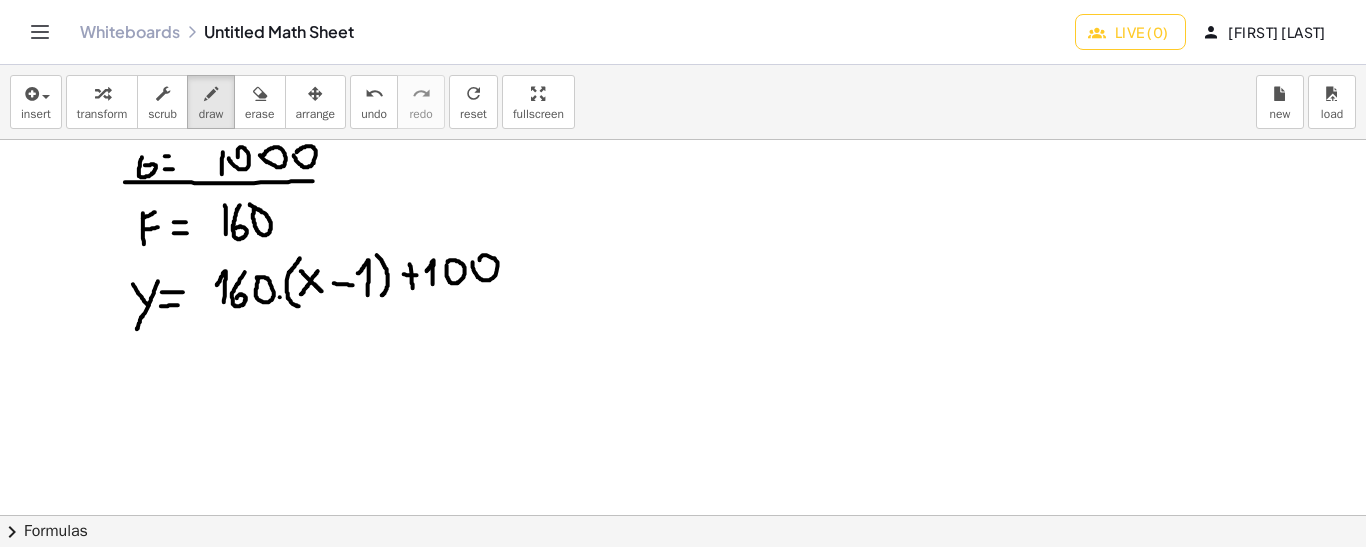 click at bounding box center (683, 515) 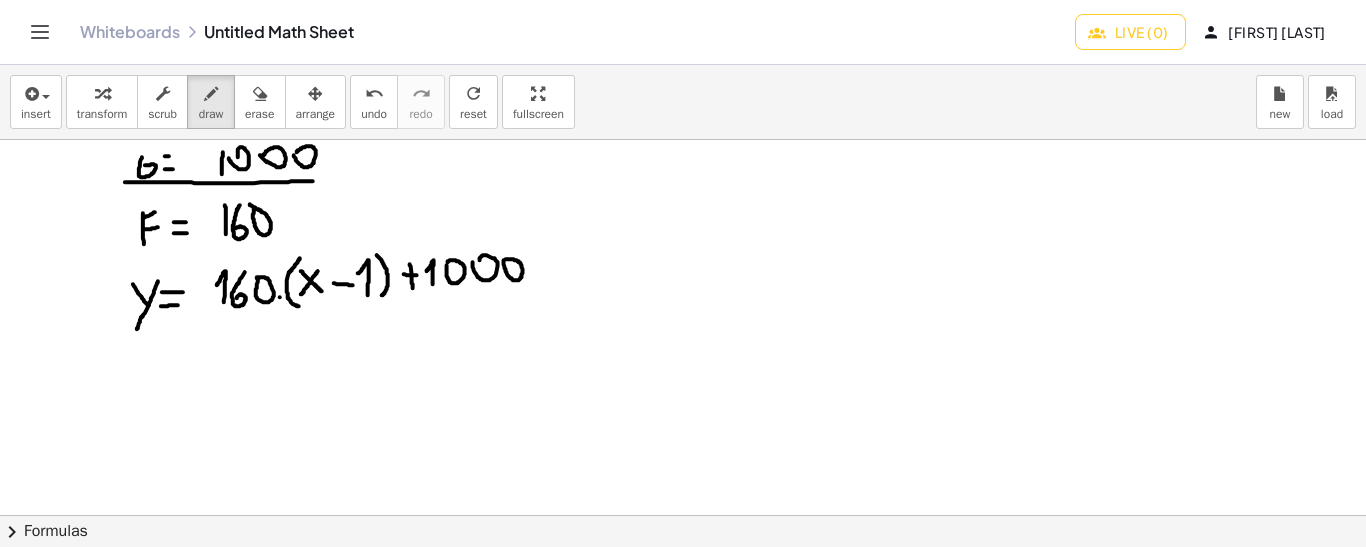 click at bounding box center (683, 515) 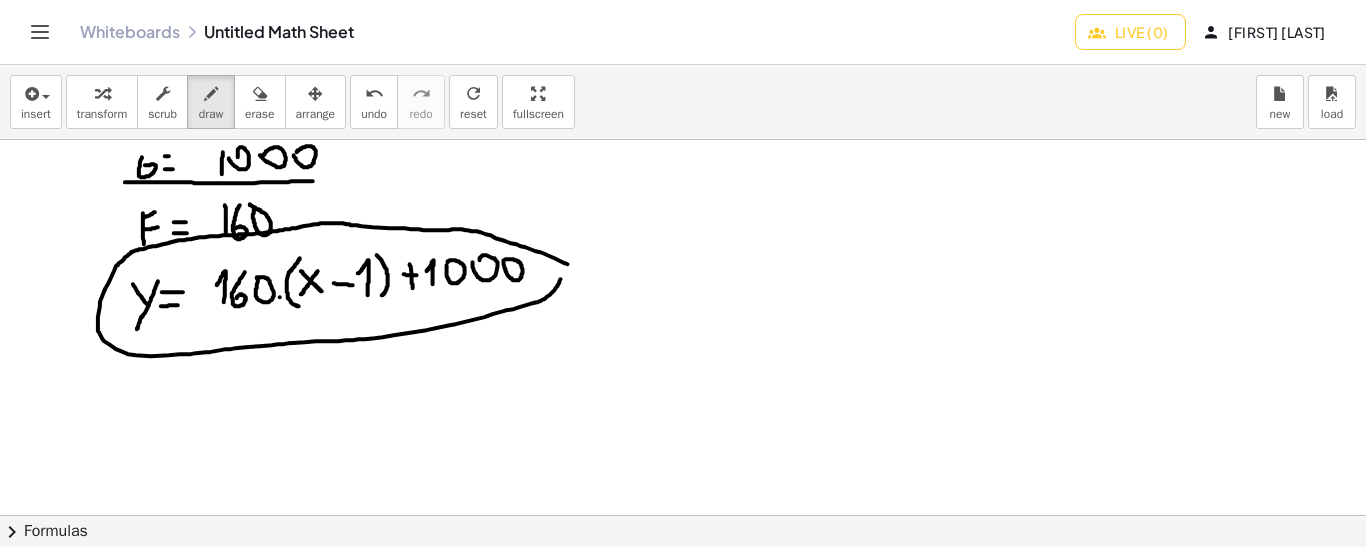 click at bounding box center (683, 515) 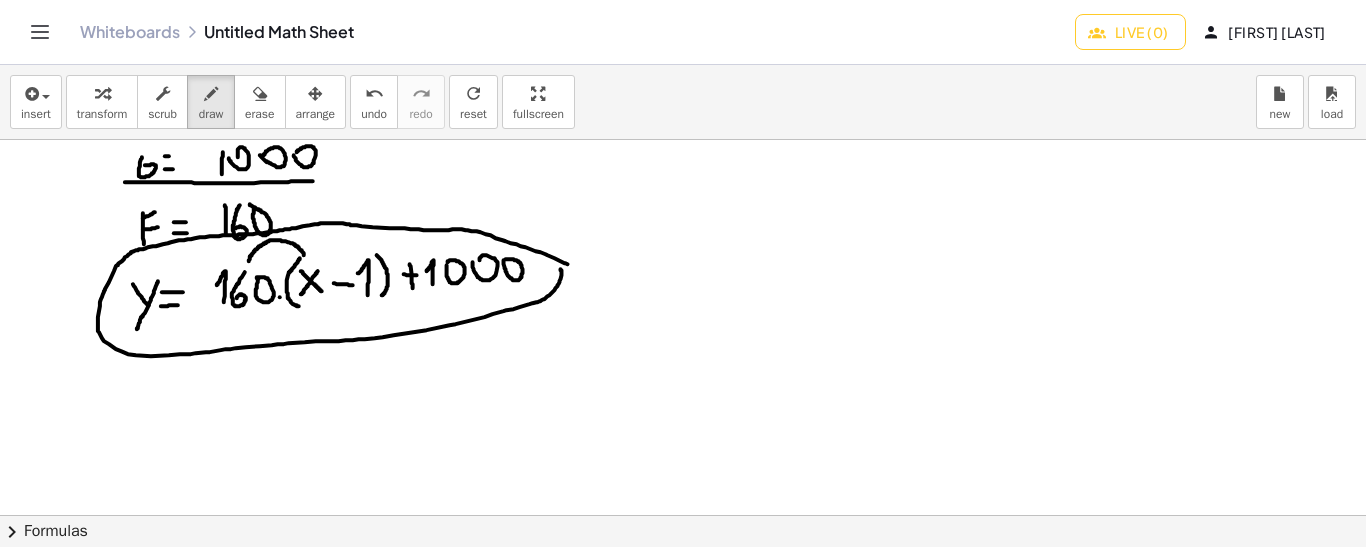 drag, startPoint x: 249, startPoint y: 260, endPoint x: 304, endPoint y: 254, distance: 55.326305 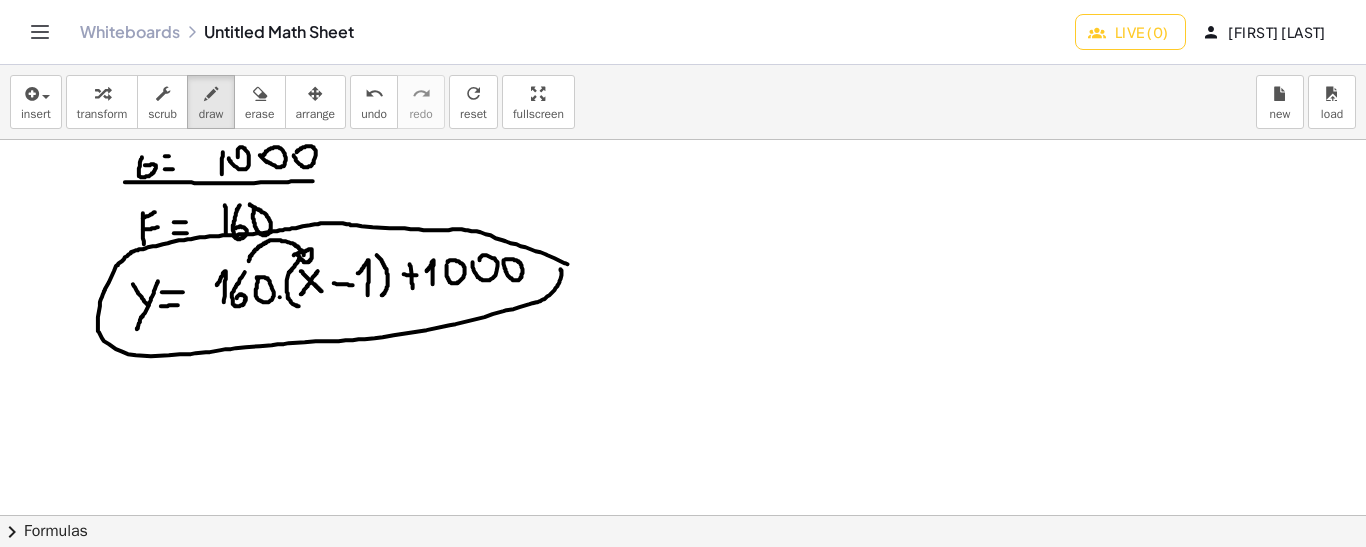 click at bounding box center (683, 515) 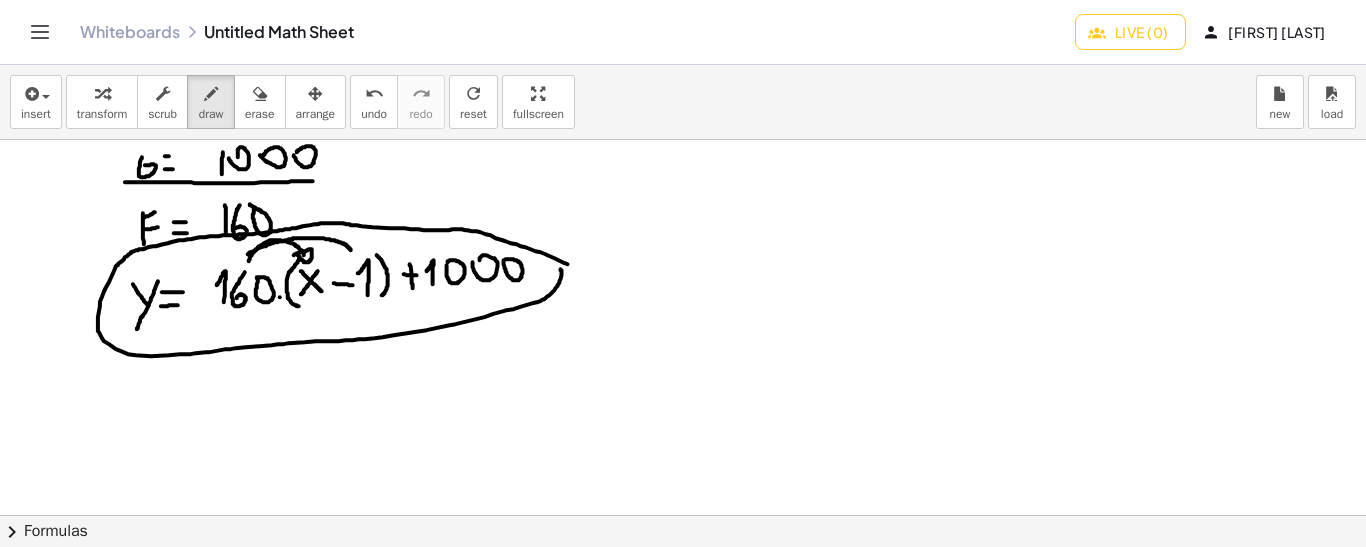 drag, startPoint x: 248, startPoint y: 253, endPoint x: 351, endPoint y: 249, distance: 103.077644 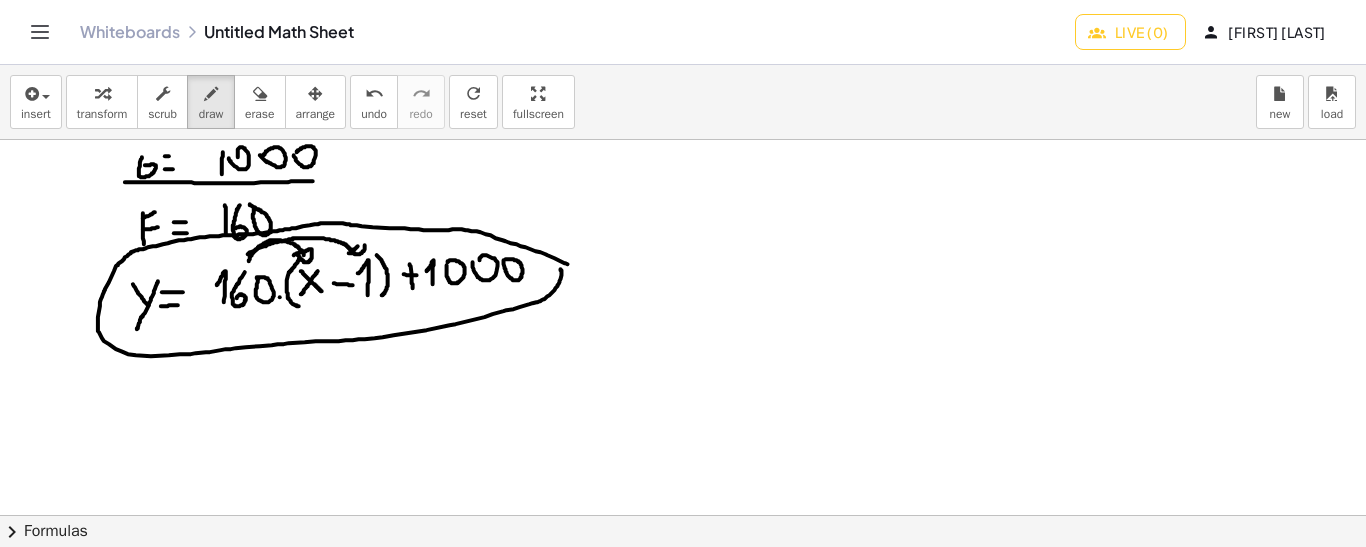 click at bounding box center [683, 515] 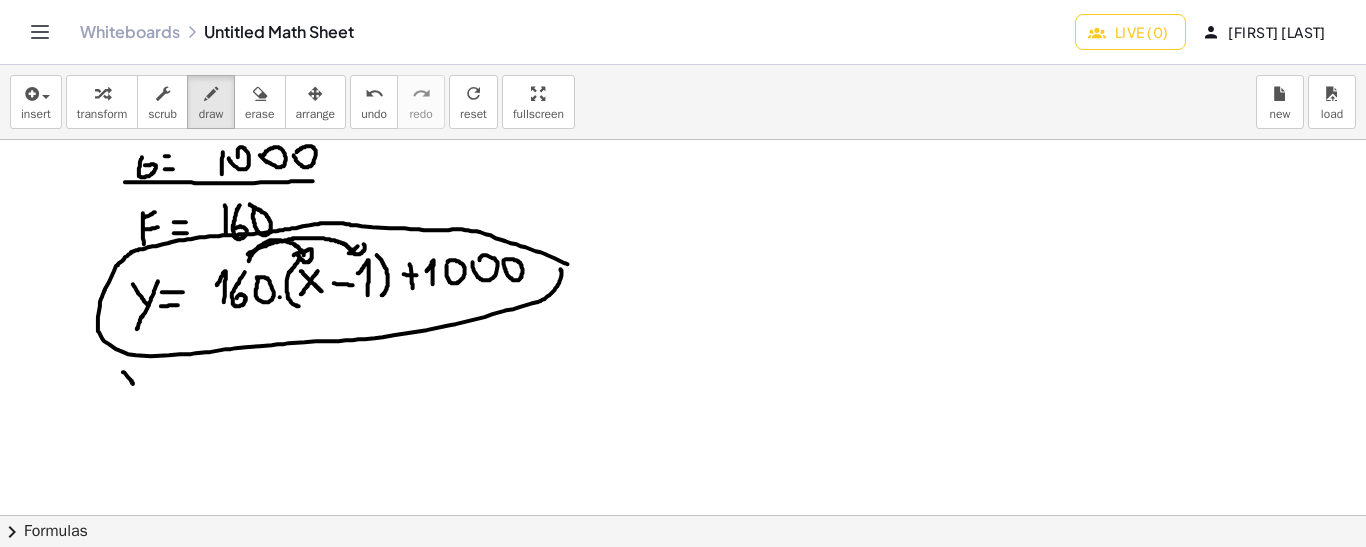 drag, startPoint x: 123, startPoint y: 371, endPoint x: 133, endPoint y: 383, distance: 15.6205 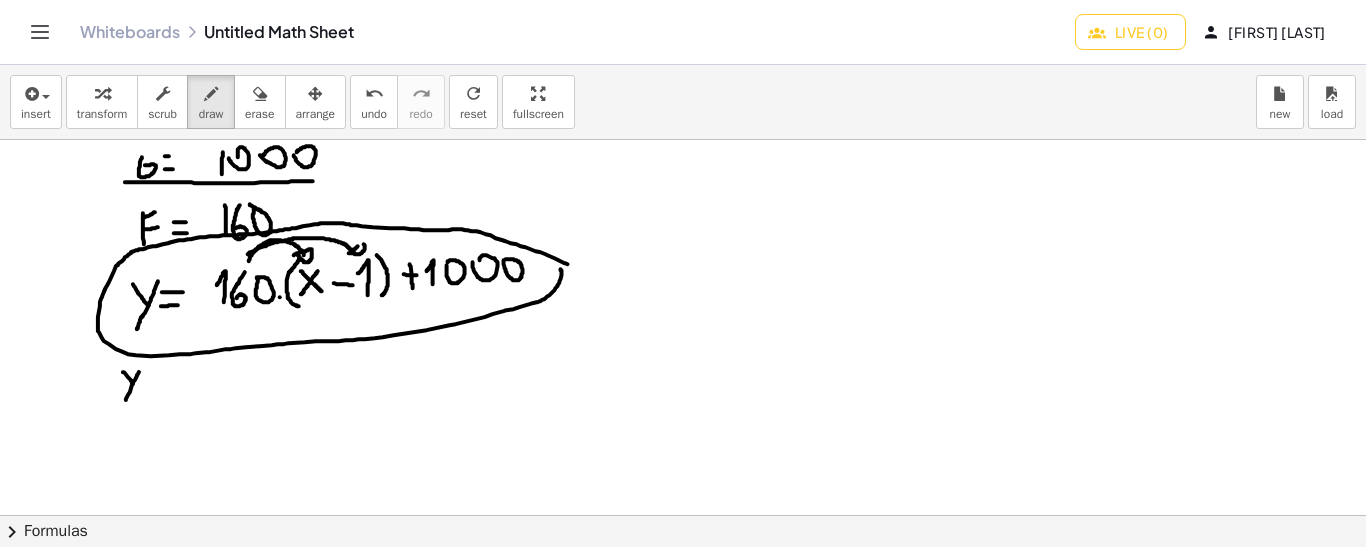 drag, startPoint x: 139, startPoint y: 371, endPoint x: 120, endPoint y: 410, distance: 43.382023 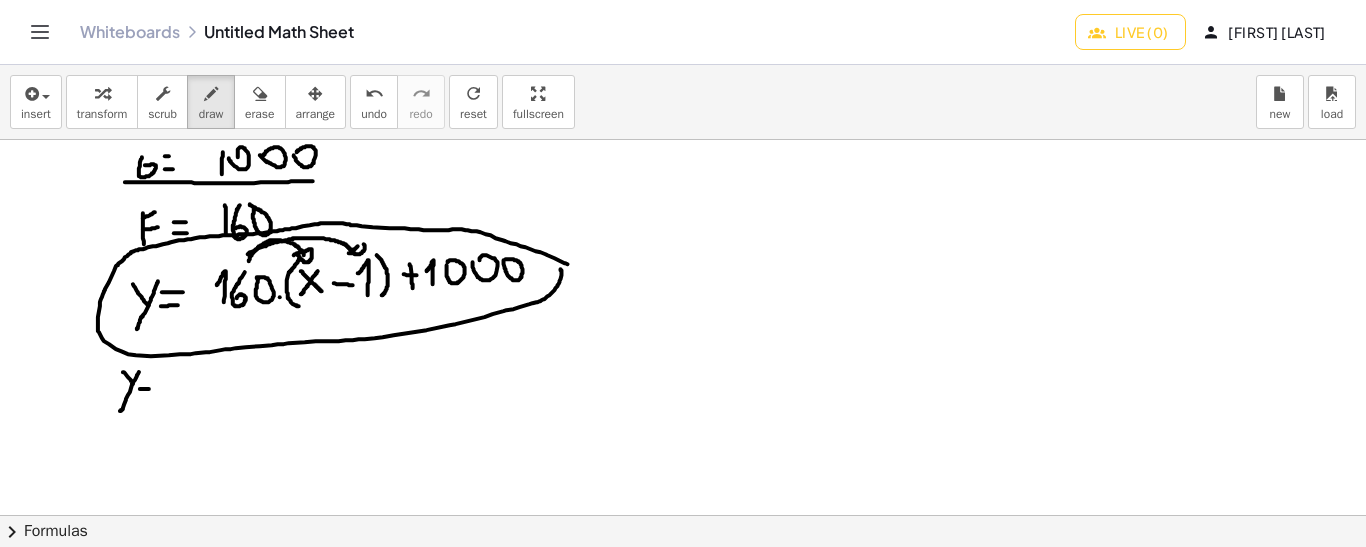 click at bounding box center [683, 515] 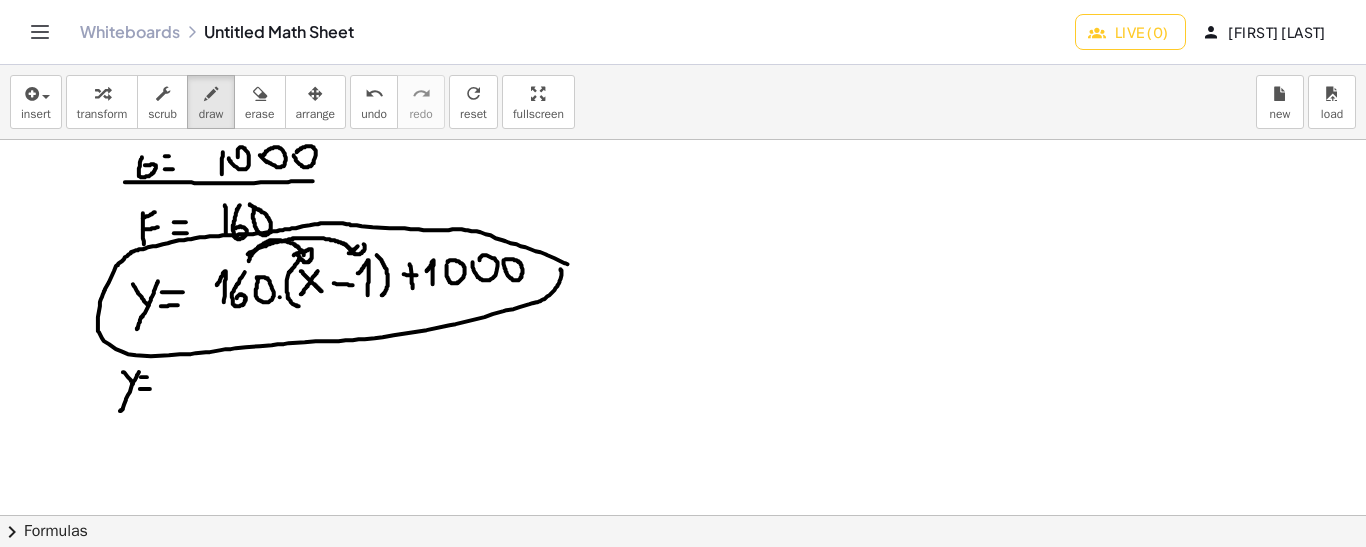 click at bounding box center (683, 515) 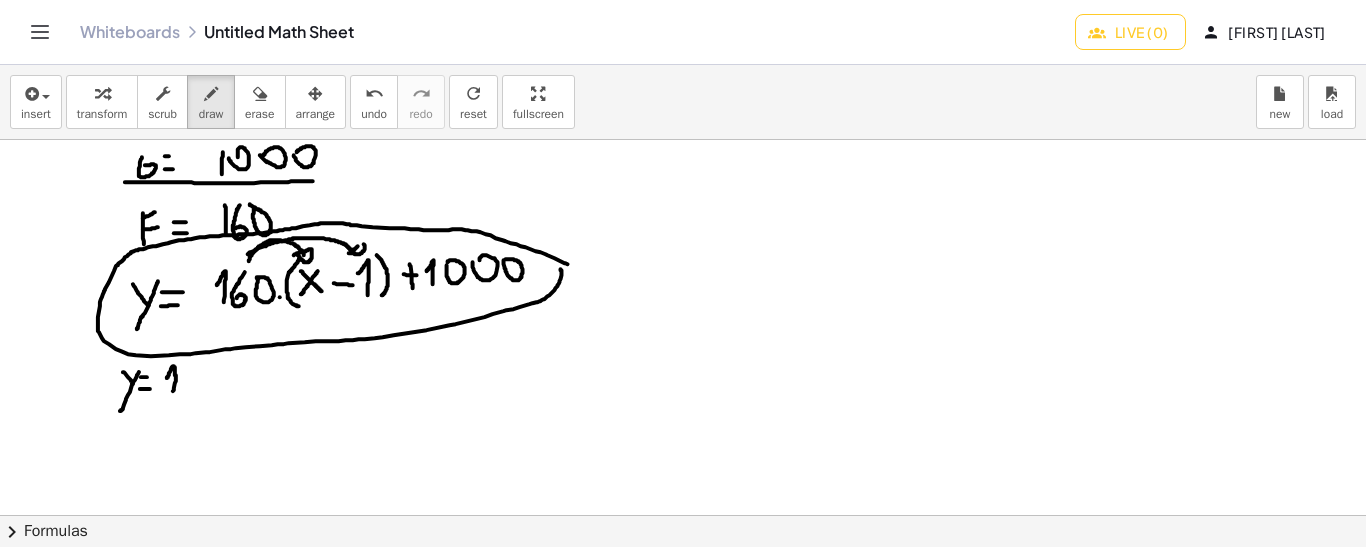 drag, startPoint x: 173, startPoint y: 390, endPoint x: 168, endPoint y: 377, distance: 13.928389 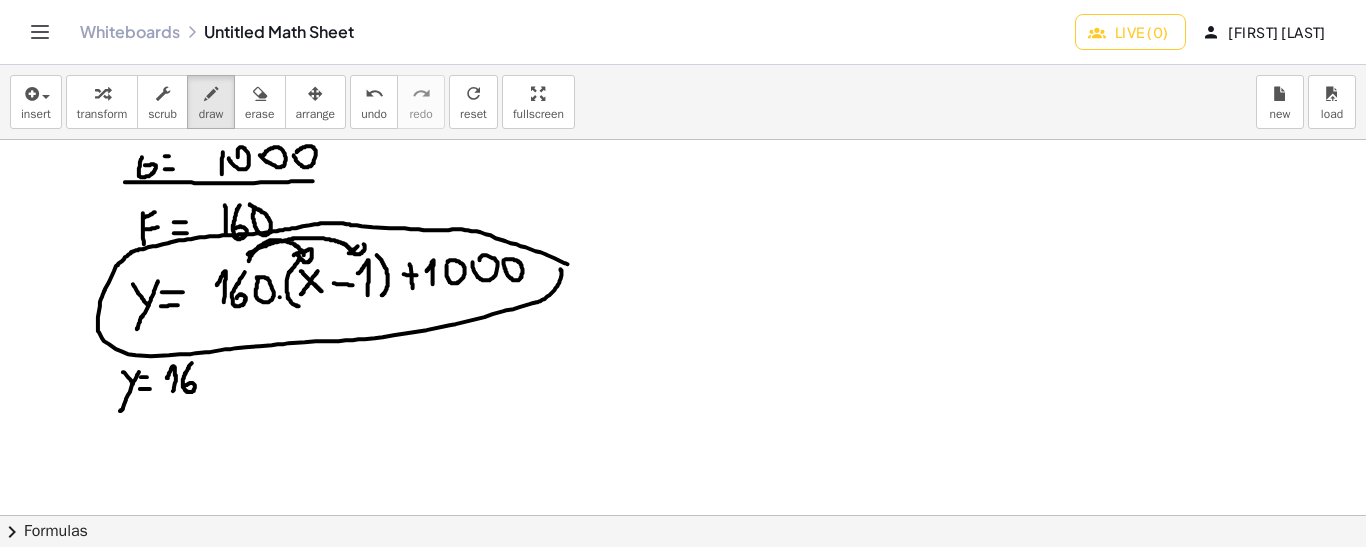 drag, startPoint x: 192, startPoint y: 362, endPoint x: 186, endPoint y: 384, distance: 22.803509 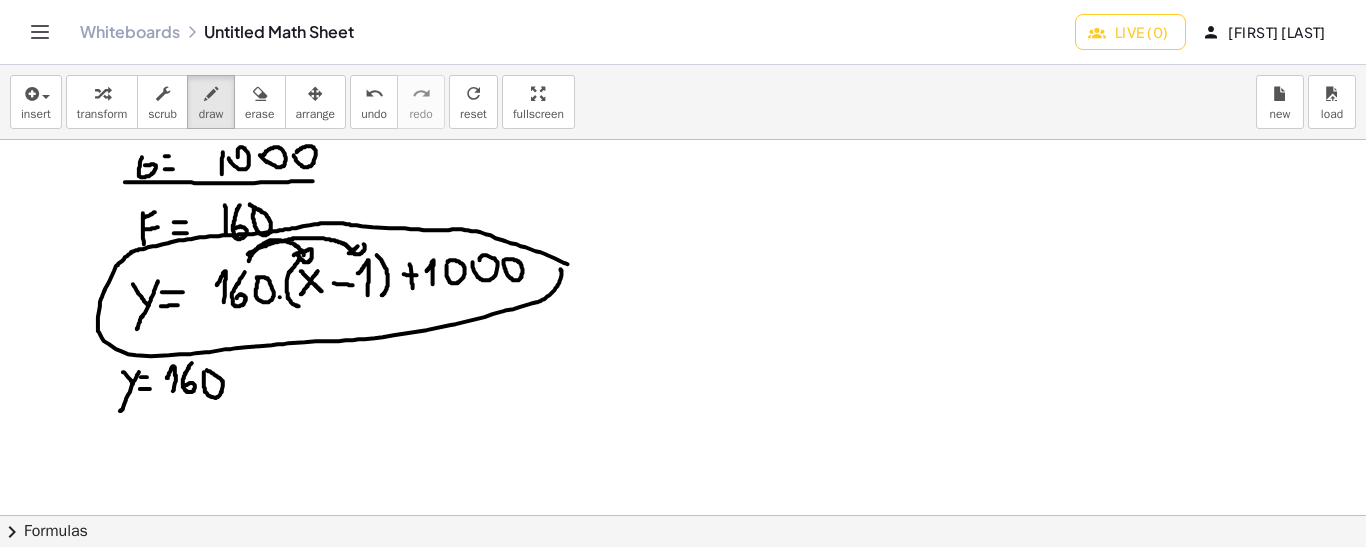click at bounding box center [683, 515] 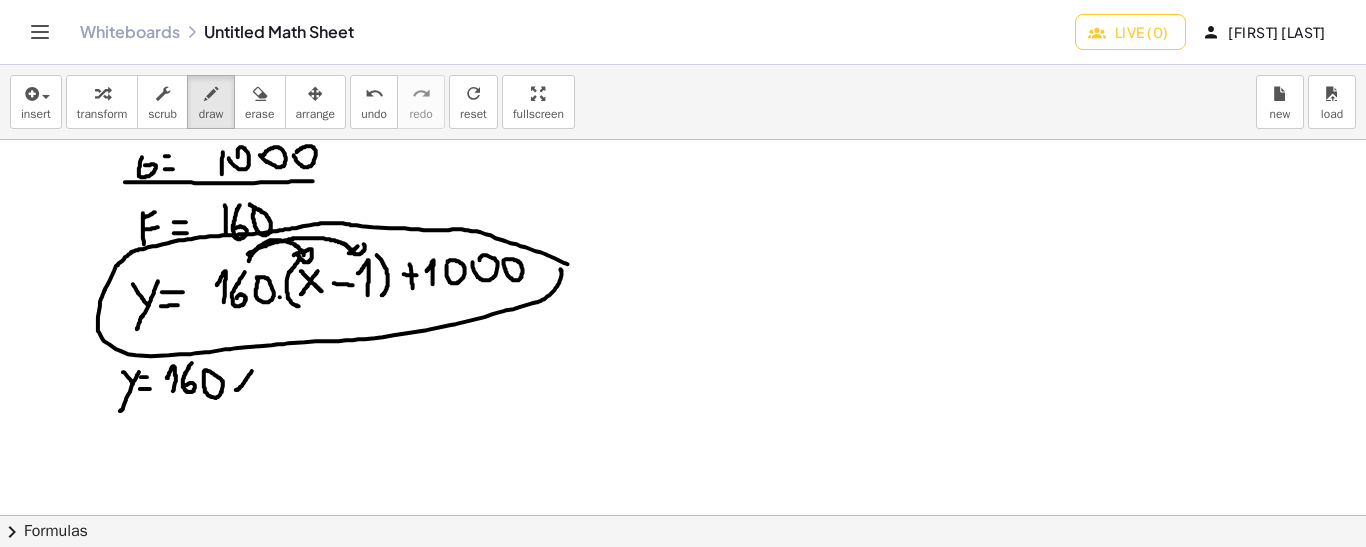 drag, startPoint x: 252, startPoint y: 370, endPoint x: 236, endPoint y: 389, distance: 24.839485 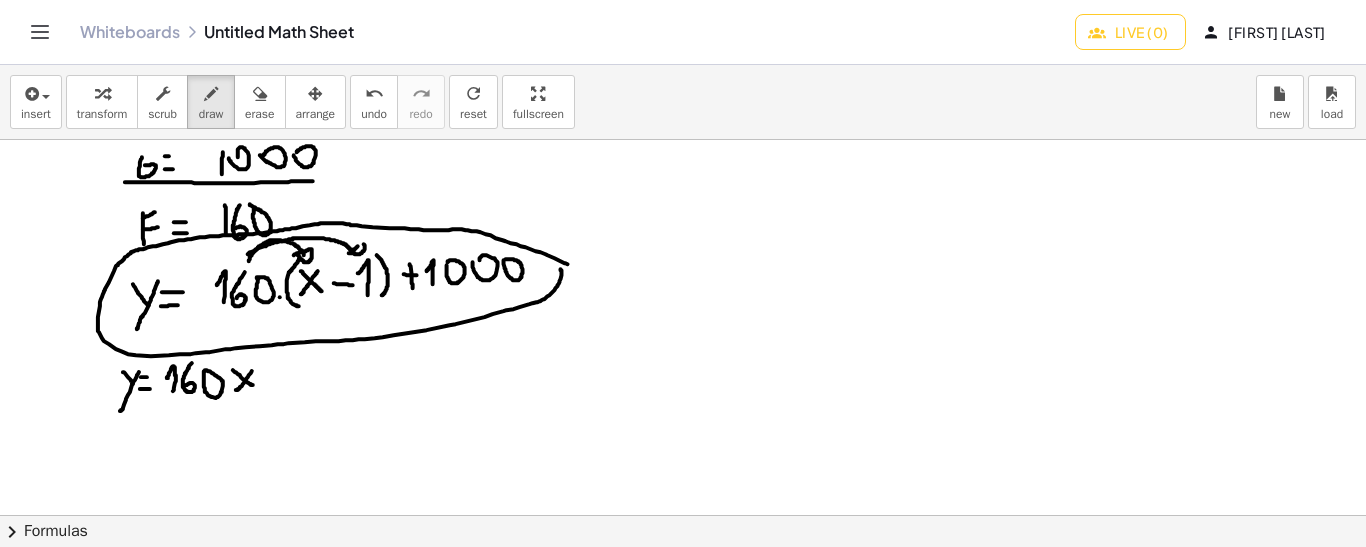 drag, startPoint x: 233, startPoint y: 369, endPoint x: 253, endPoint y: 384, distance: 25 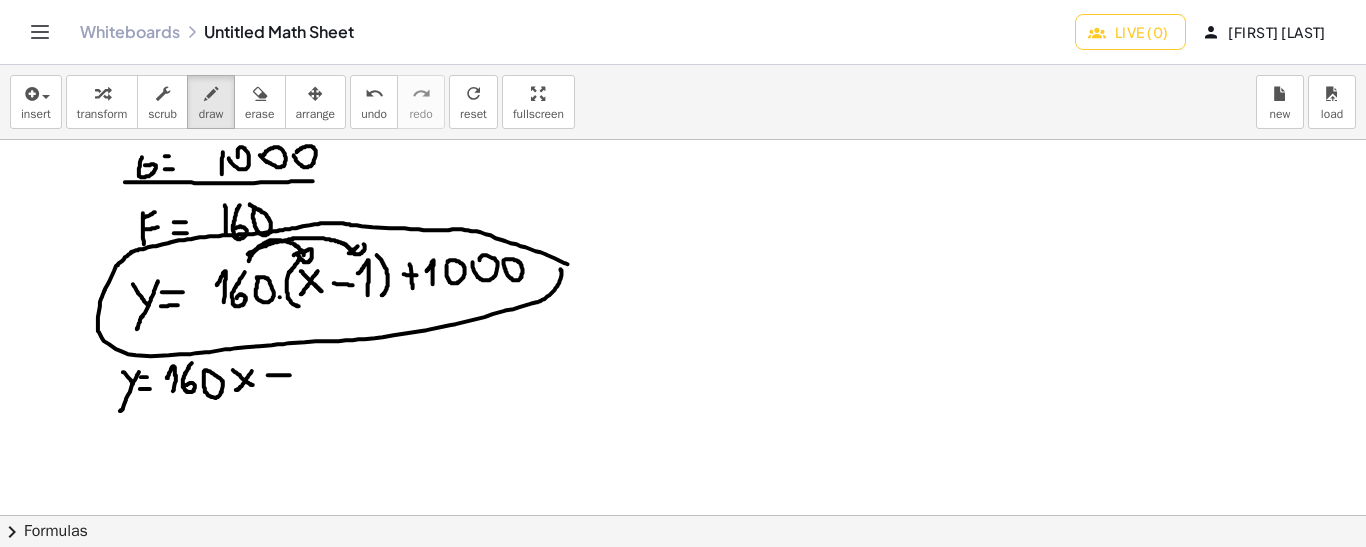 drag, startPoint x: 268, startPoint y: 374, endPoint x: 291, endPoint y: 374, distance: 23 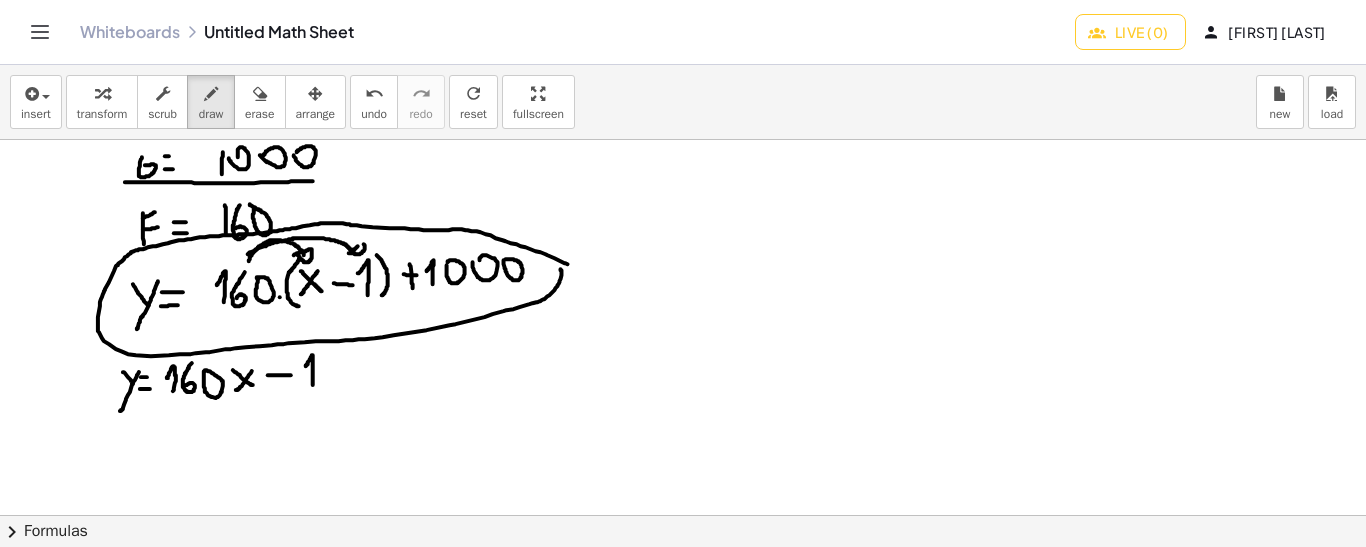 drag, startPoint x: 313, startPoint y: 384, endPoint x: 305, endPoint y: 366, distance: 19.697716 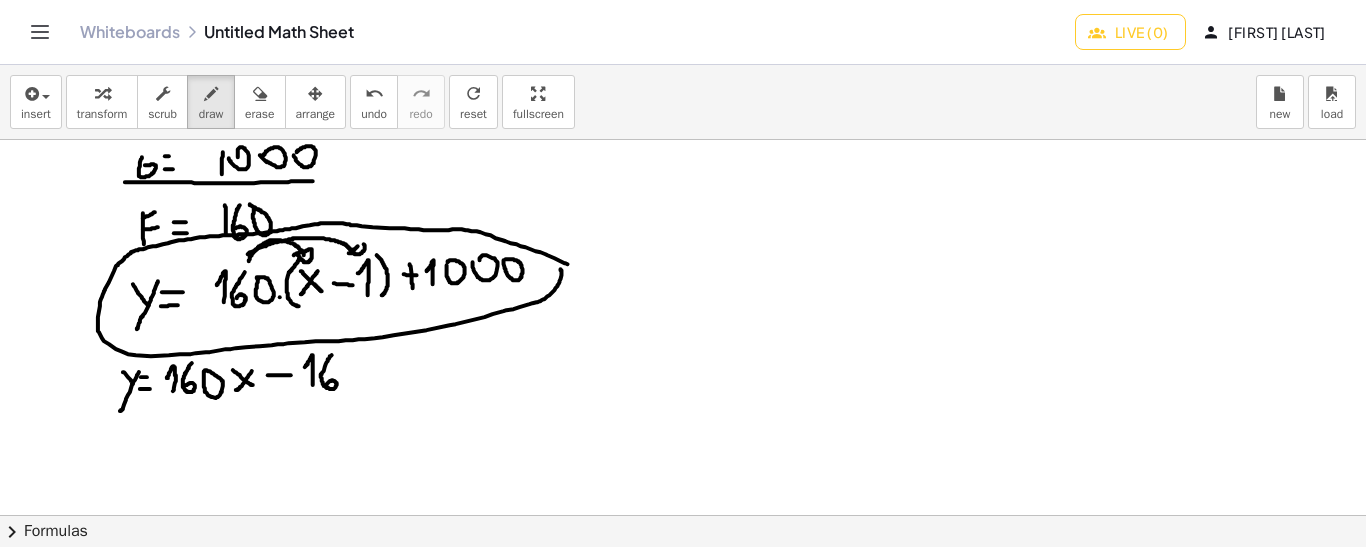 drag, startPoint x: 332, startPoint y: 354, endPoint x: 327, endPoint y: 385, distance: 31.400637 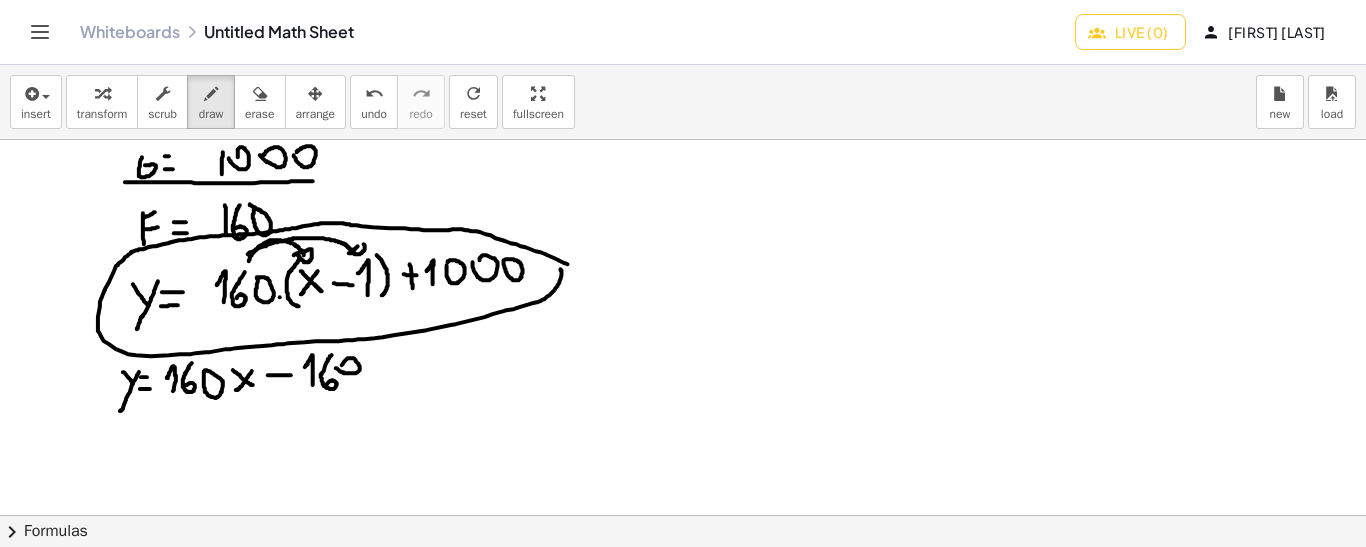 click at bounding box center [683, 515] 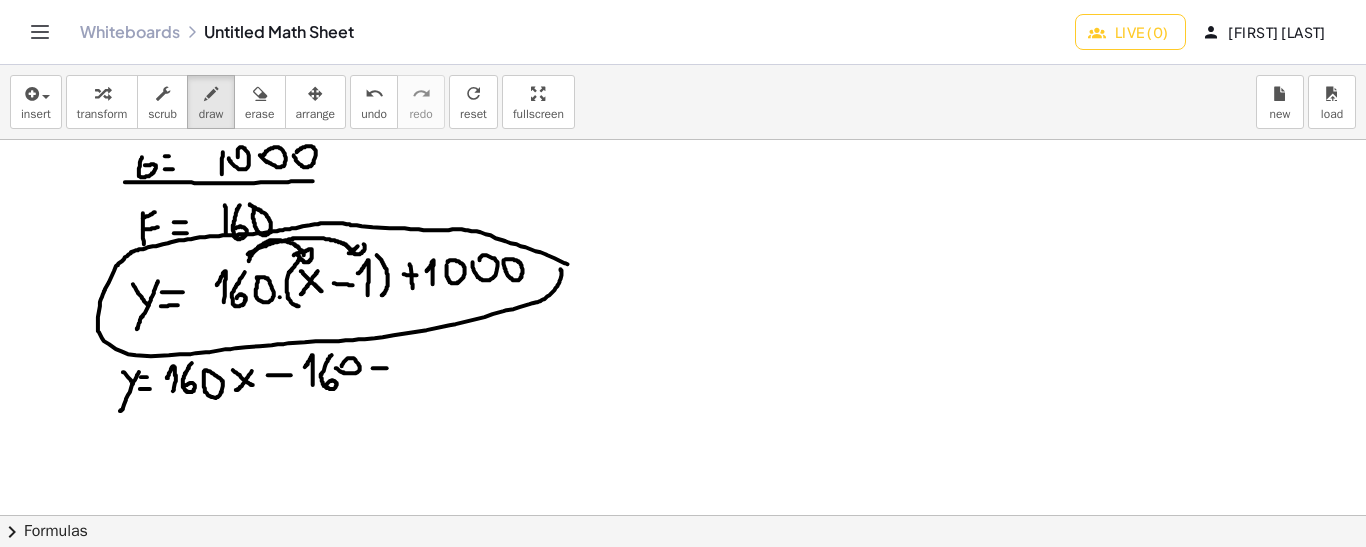 drag, startPoint x: 373, startPoint y: 367, endPoint x: 392, endPoint y: 367, distance: 19 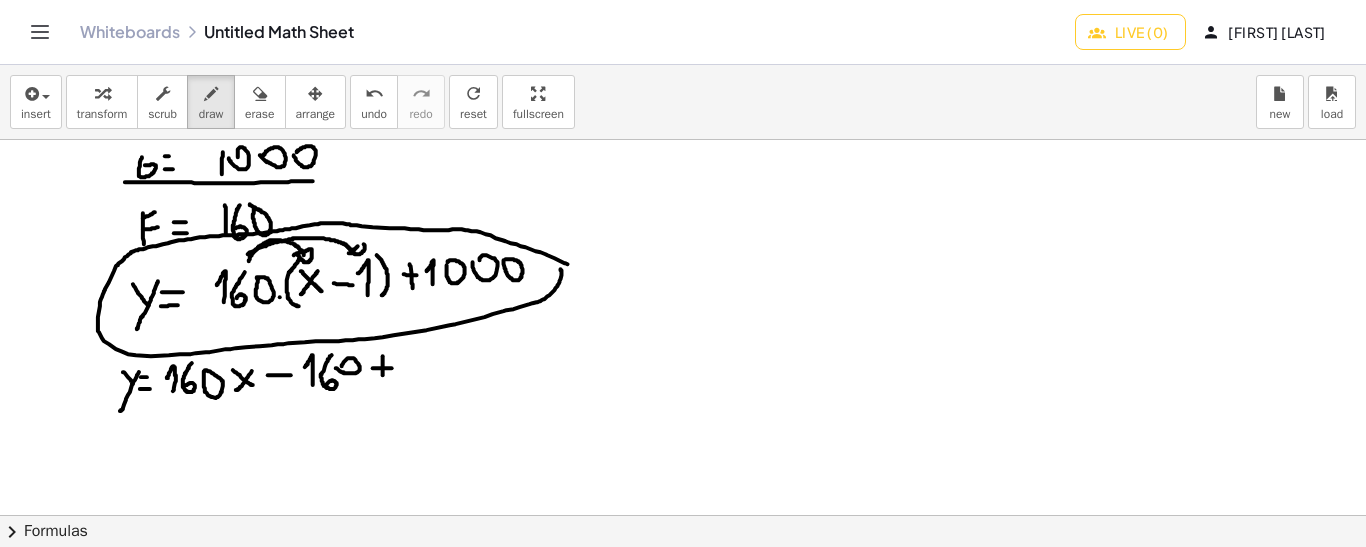 drag, startPoint x: 383, startPoint y: 355, endPoint x: 383, endPoint y: 374, distance: 19 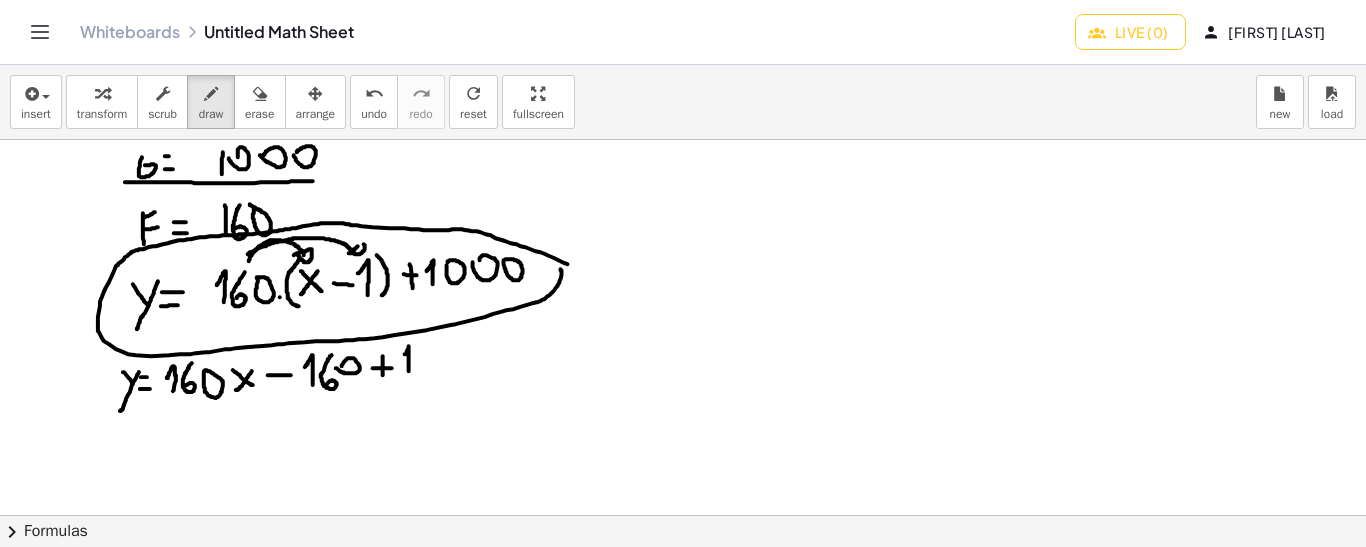 drag, startPoint x: 409, startPoint y: 370, endPoint x: 404, endPoint y: 354, distance: 16.763054 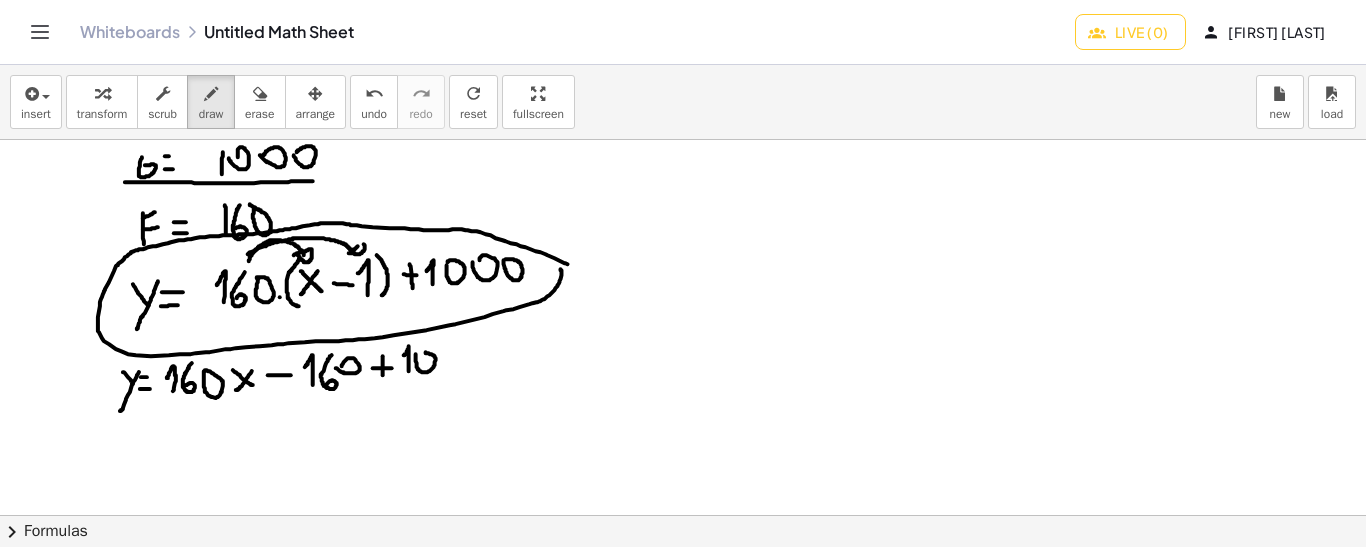 click at bounding box center [683, 515] 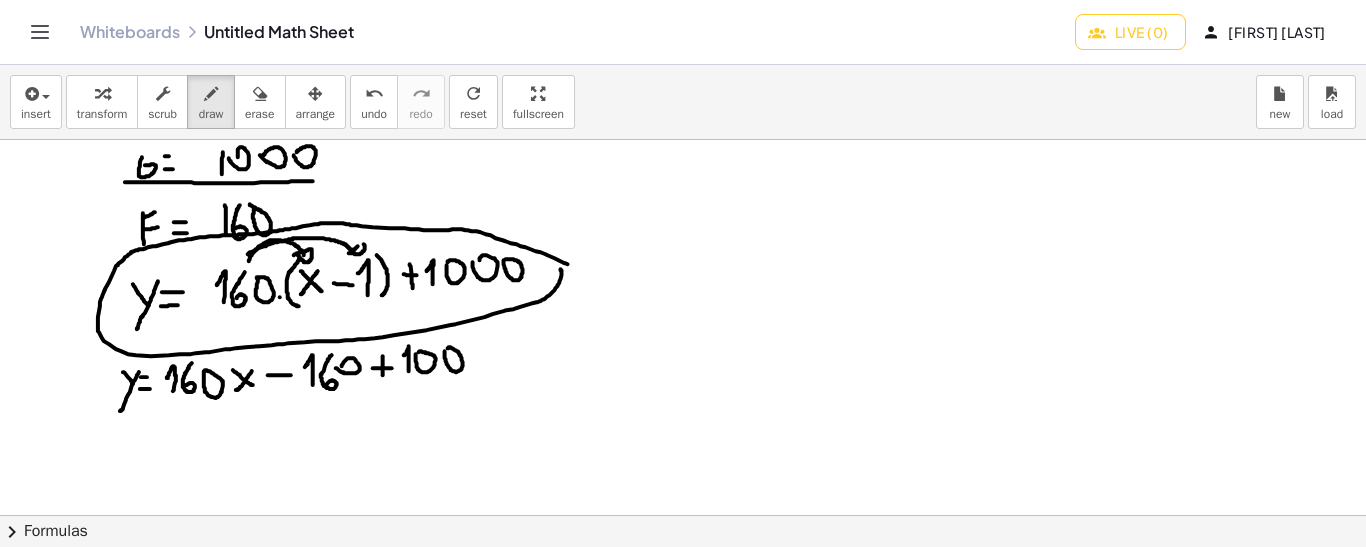 click at bounding box center (683, 515) 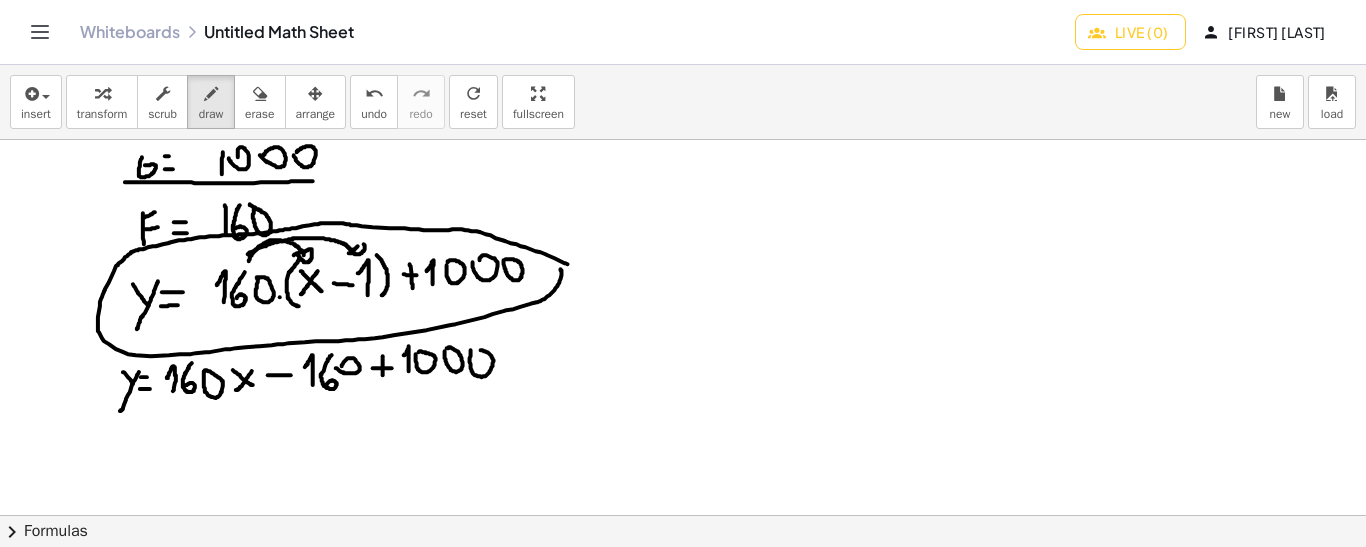 click at bounding box center [683, 515] 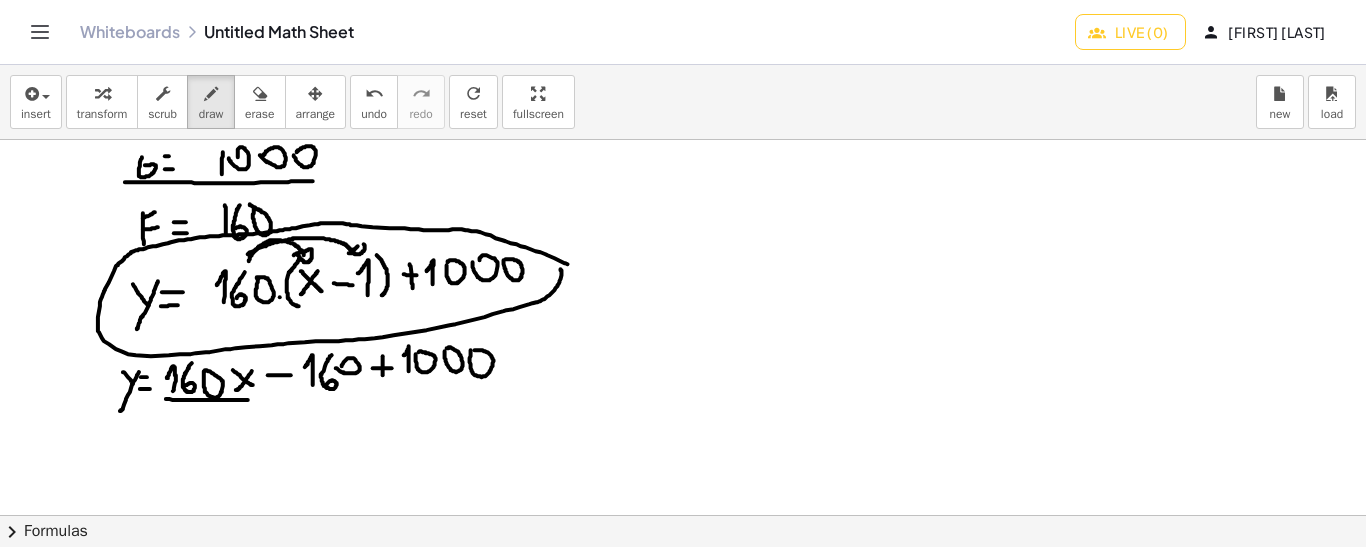 drag, startPoint x: 166, startPoint y: 398, endPoint x: 249, endPoint y: 399, distance: 83.00603 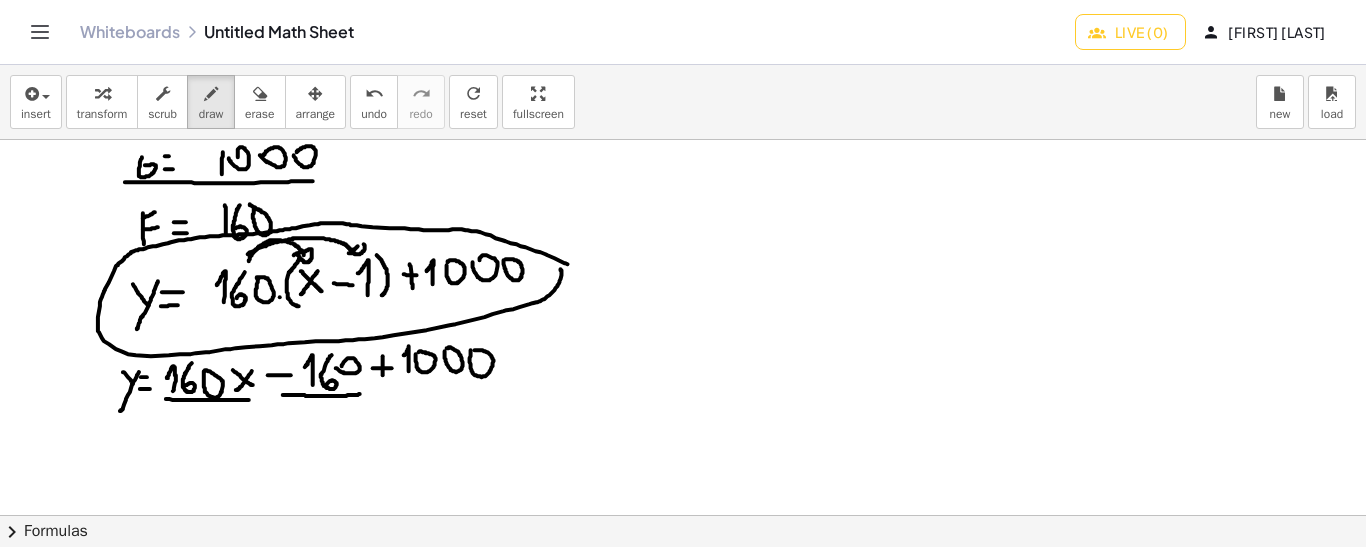 drag, startPoint x: 283, startPoint y: 394, endPoint x: 361, endPoint y: 393, distance: 78.00641 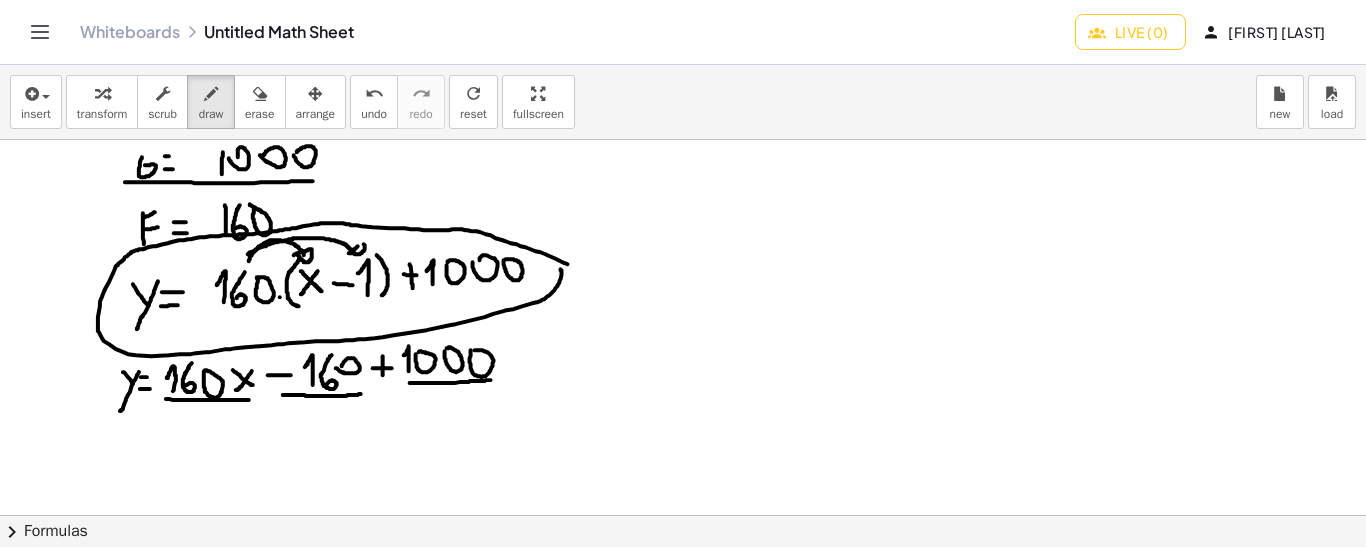 drag, startPoint x: 410, startPoint y: 382, endPoint x: 492, endPoint y: 379, distance: 82.05486 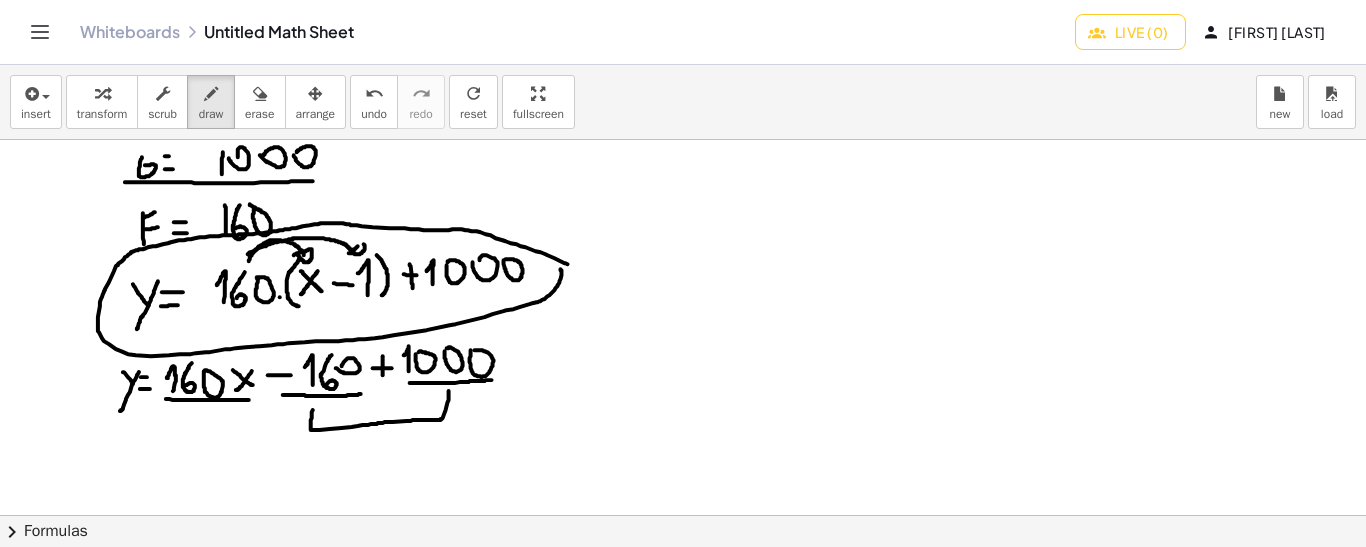 drag, startPoint x: 313, startPoint y: 409, endPoint x: 448, endPoint y: 388, distance: 136.62357 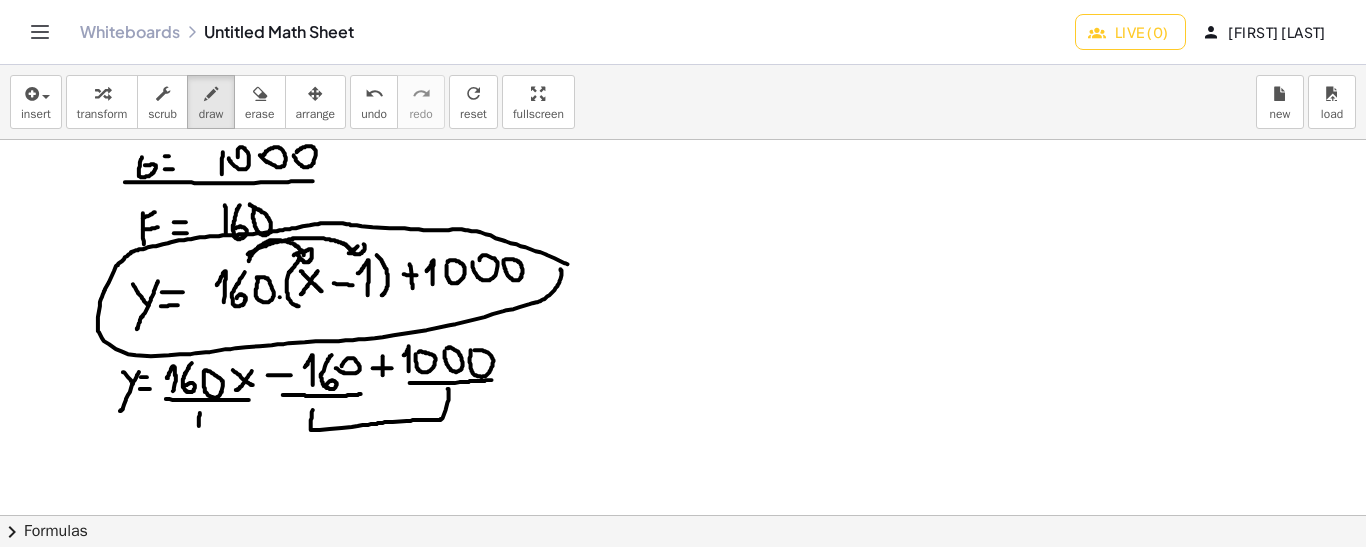 drag, startPoint x: 200, startPoint y: 412, endPoint x: 199, endPoint y: 426, distance: 14.035668 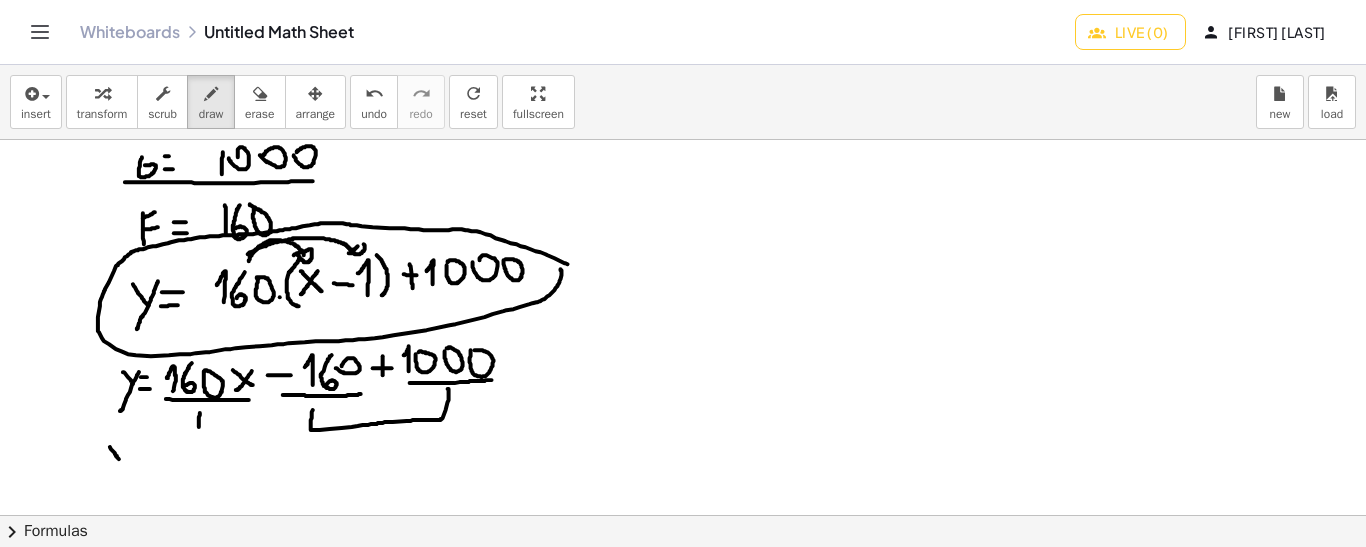 drag, startPoint x: 110, startPoint y: 446, endPoint x: 121, endPoint y: 459, distance: 17.029387 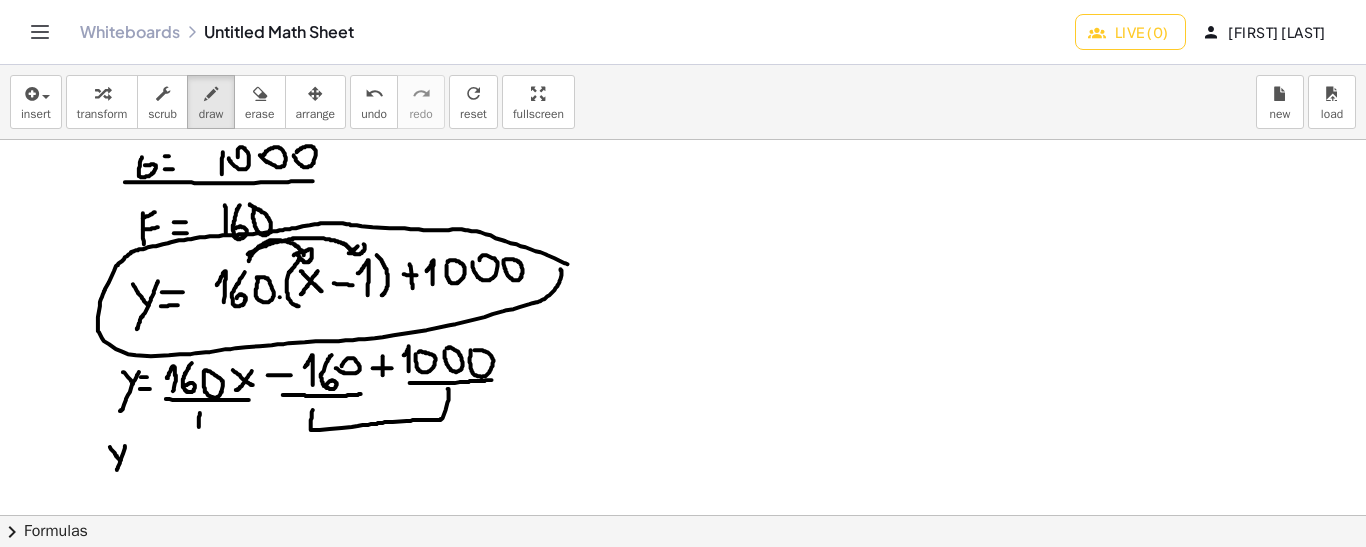 drag, startPoint x: 125, startPoint y: 445, endPoint x: 116, endPoint y: 470, distance: 26.57066 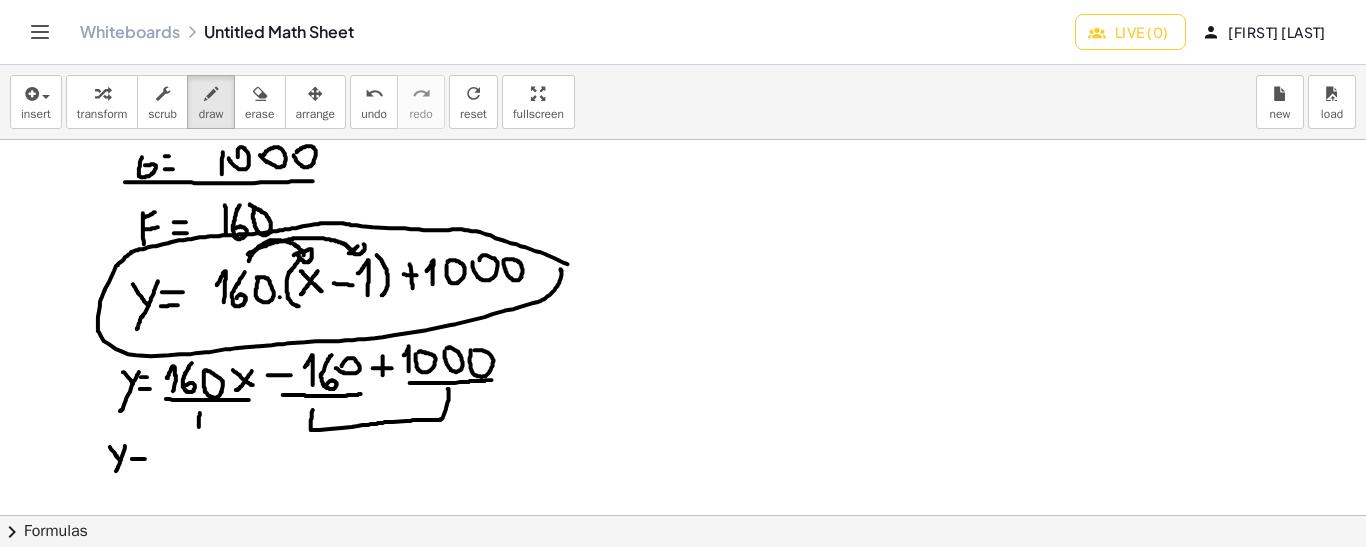drag, startPoint x: 132, startPoint y: 458, endPoint x: 148, endPoint y: 458, distance: 16 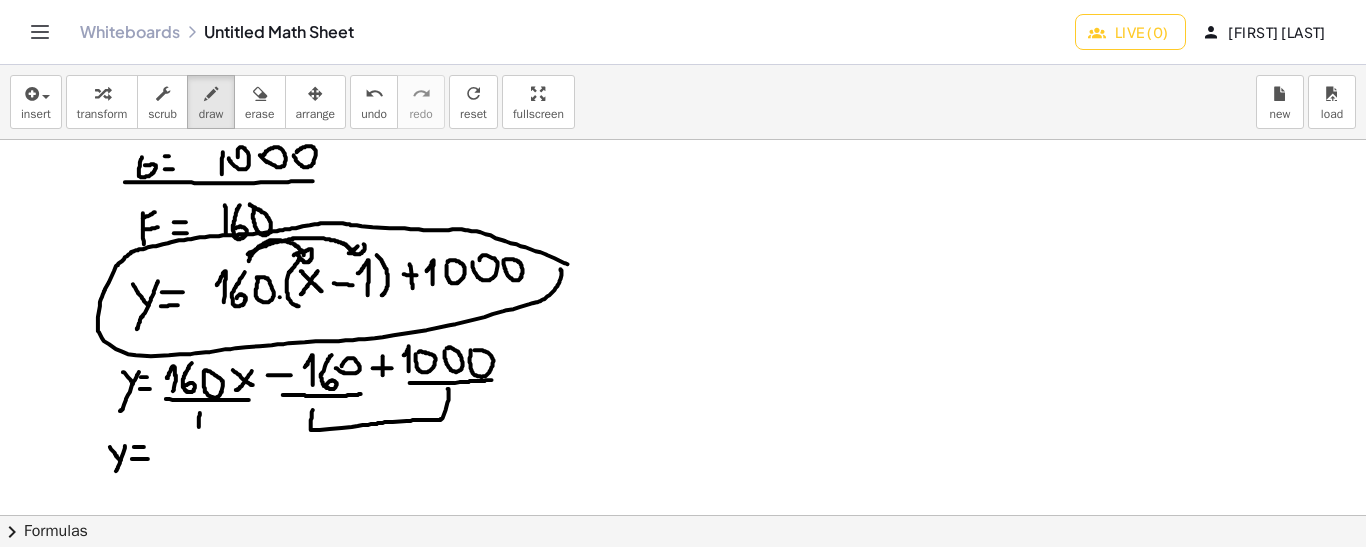 drag, startPoint x: 134, startPoint y: 446, endPoint x: 149, endPoint y: 446, distance: 15 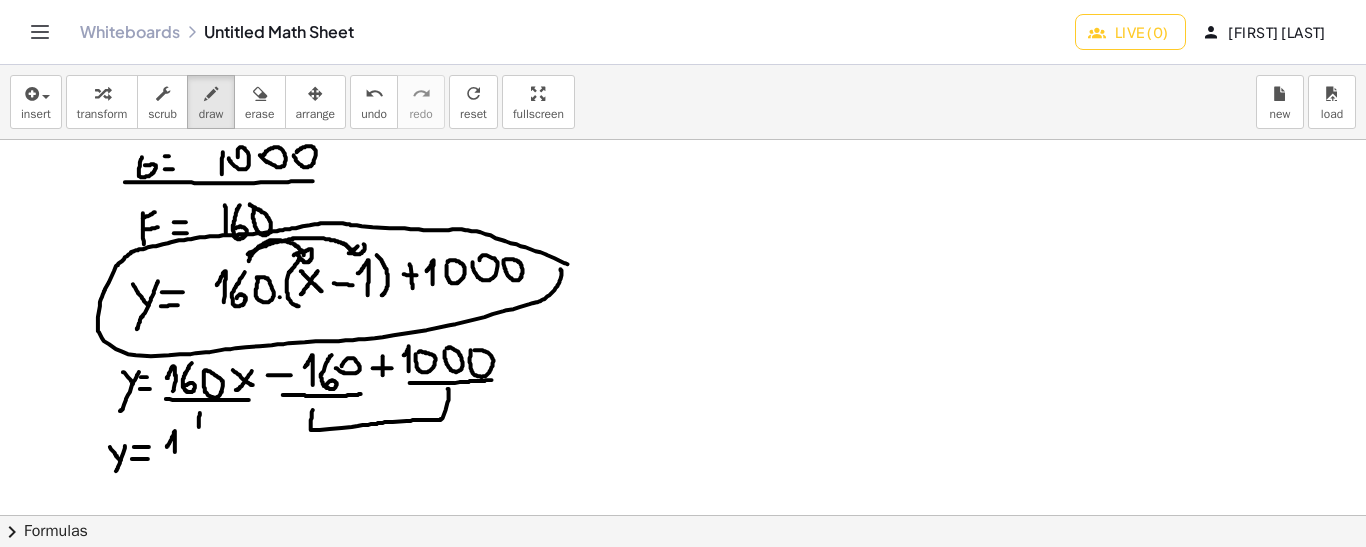 drag, startPoint x: 175, startPoint y: 451, endPoint x: 166, endPoint y: 446, distance: 10.29563 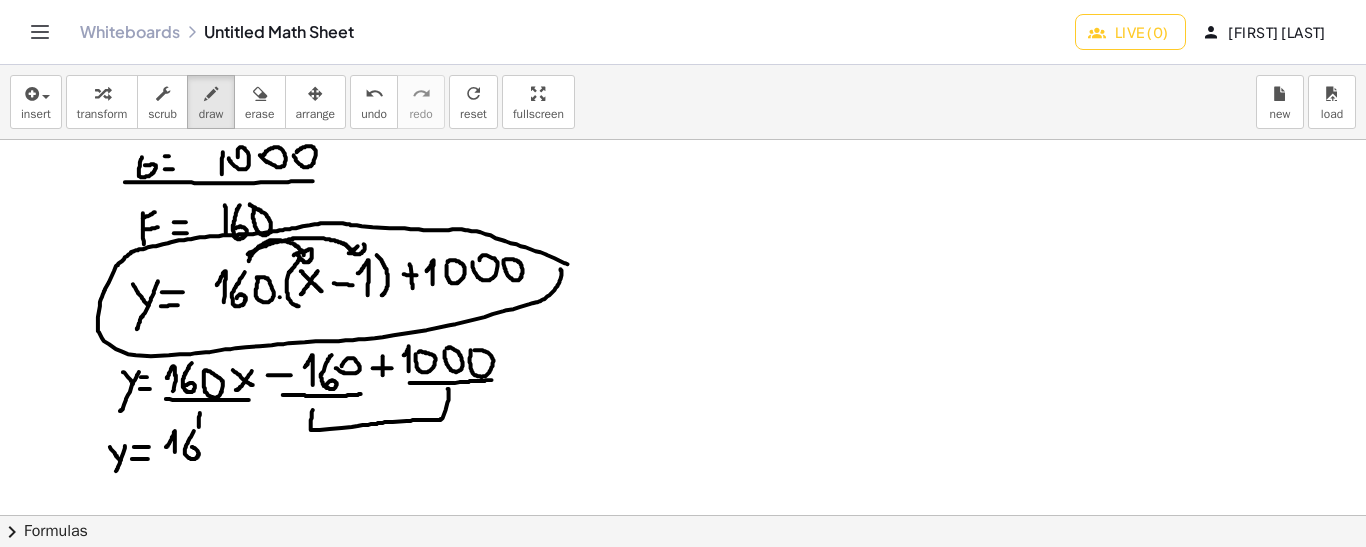 drag, startPoint x: 194, startPoint y: 430, endPoint x: 187, endPoint y: 448, distance: 19.313208 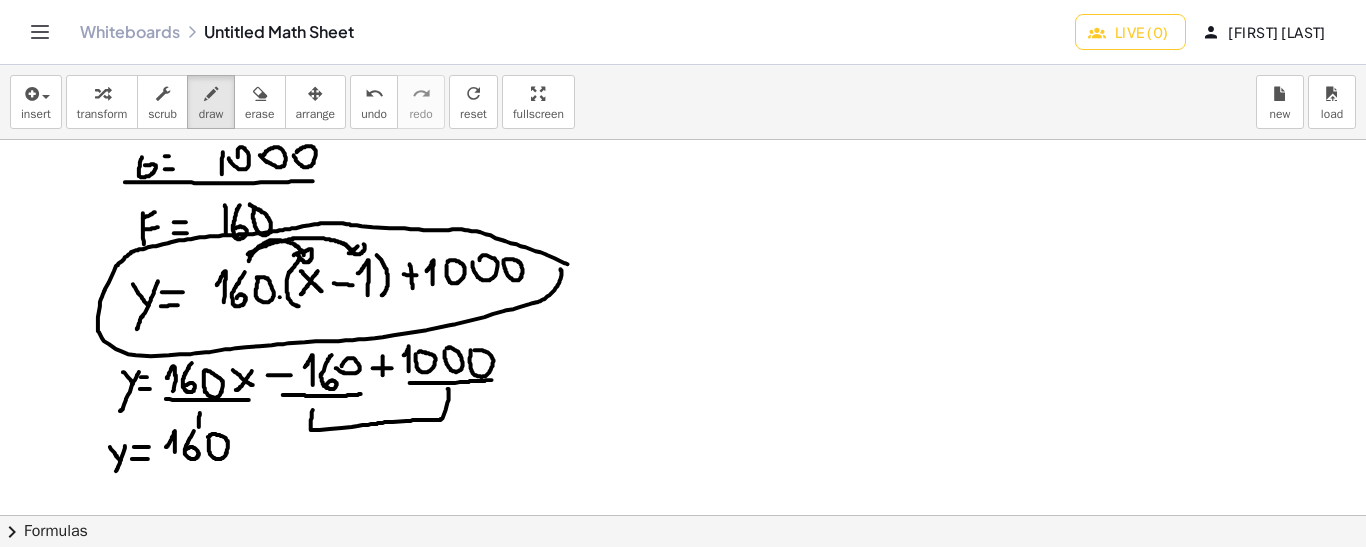 click at bounding box center (683, 515) 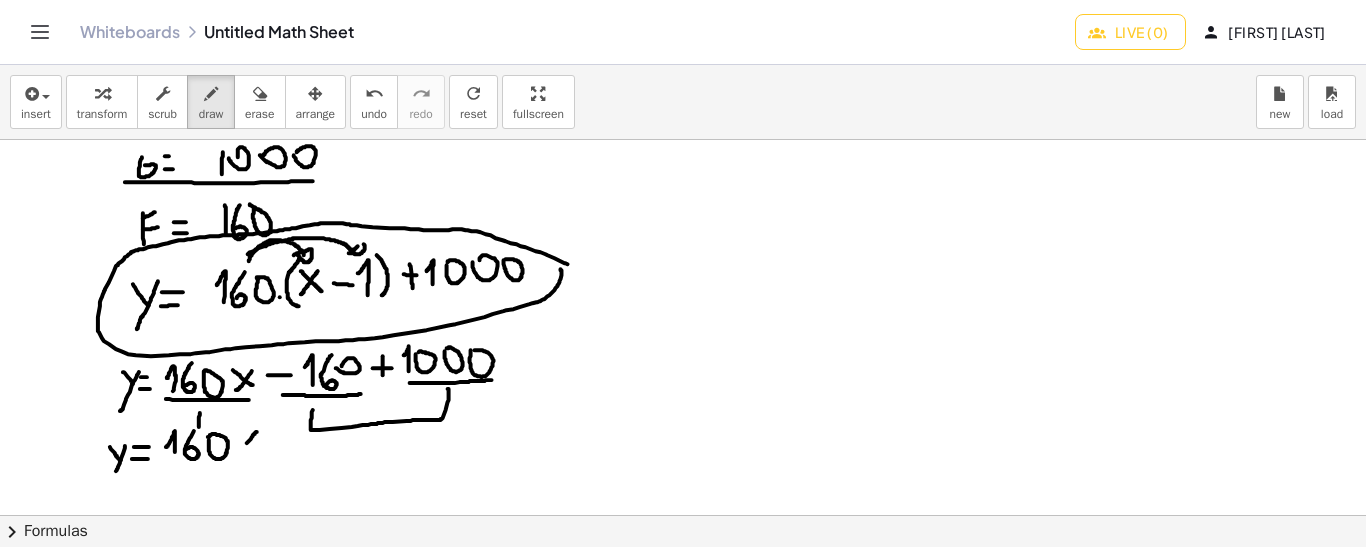 drag, startPoint x: 257, startPoint y: 431, endPoint x: 243, endPoint y: 445, distance: 19.79899 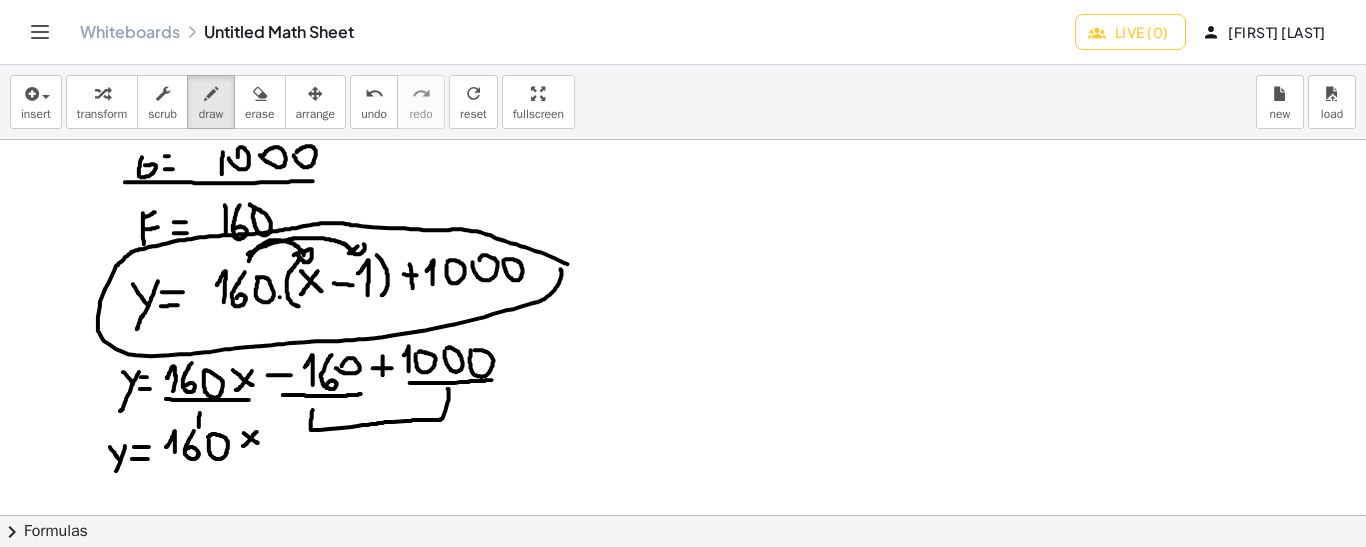 drag, startPoint x: 244, startPoint y: 432, endPoint x: 260, endPoint y: 442, distance: 18.867962 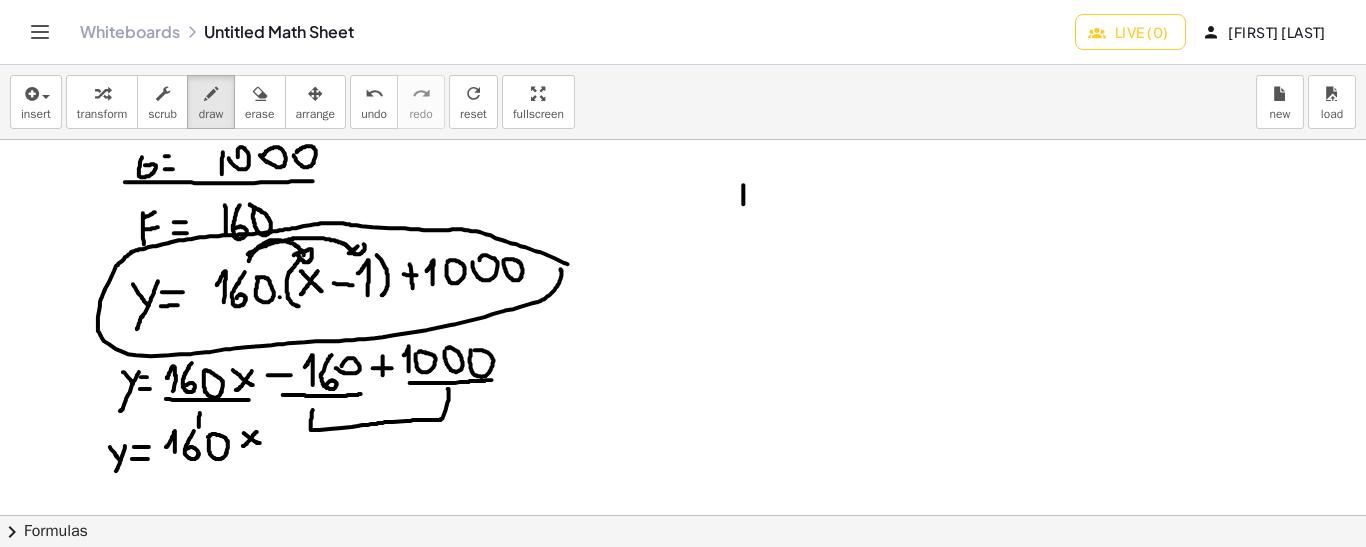 drag, startPoint x: 744, startPoint y: 184, endPoint x: 744, endPoint y: 207, distance: 23 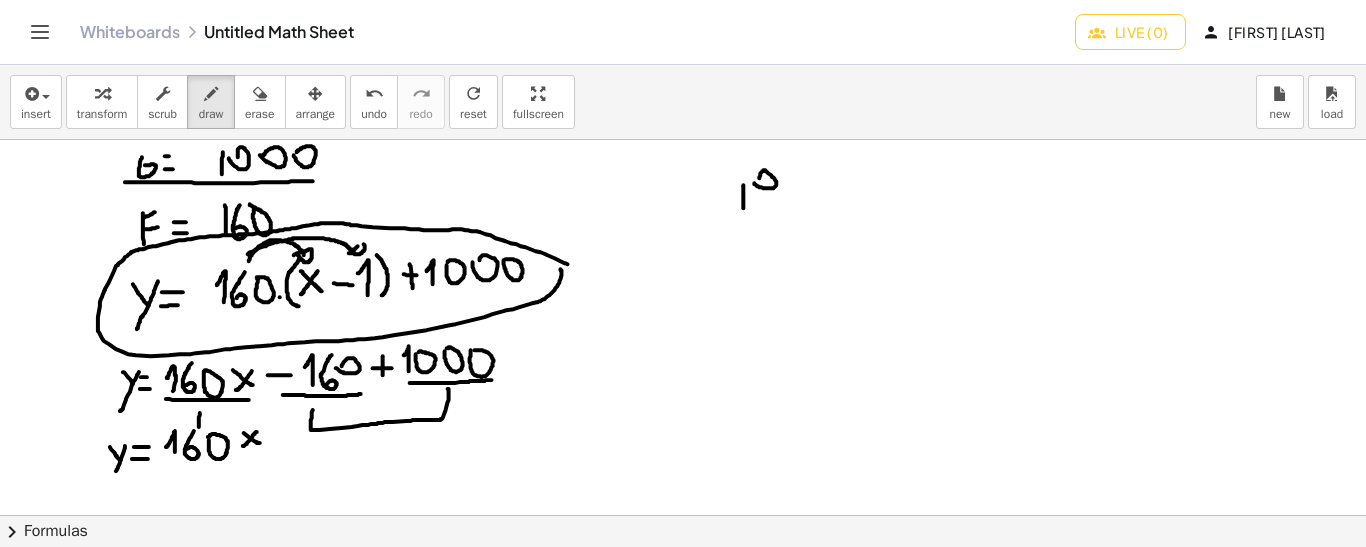 click at bounding box center (683, 515) 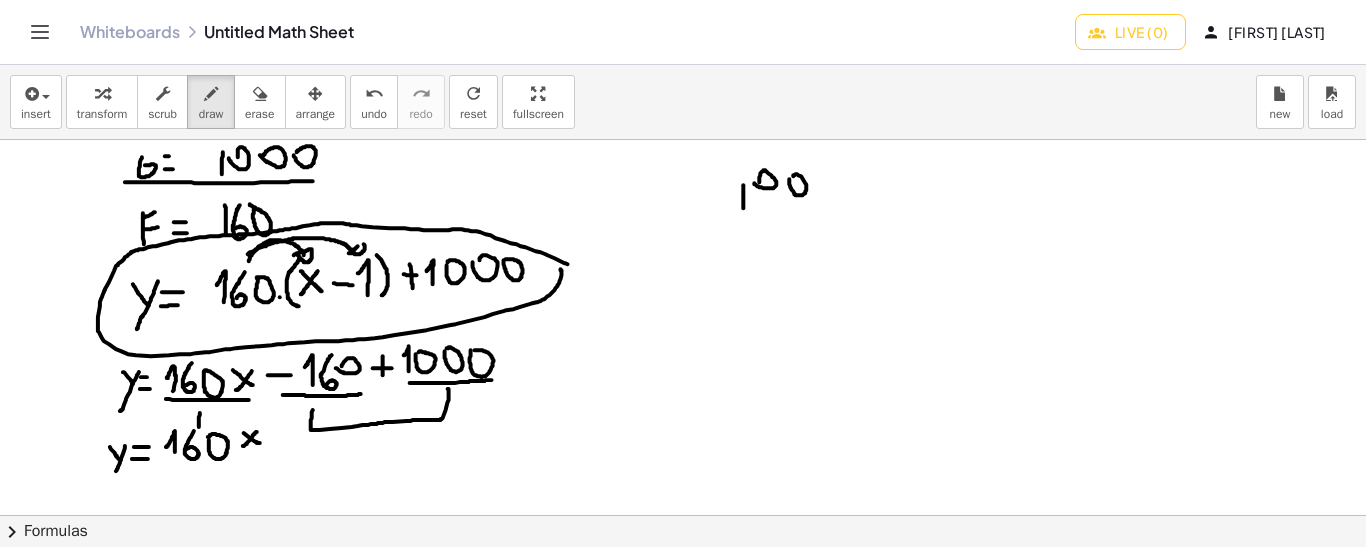 click at bounding box center [683, 515] 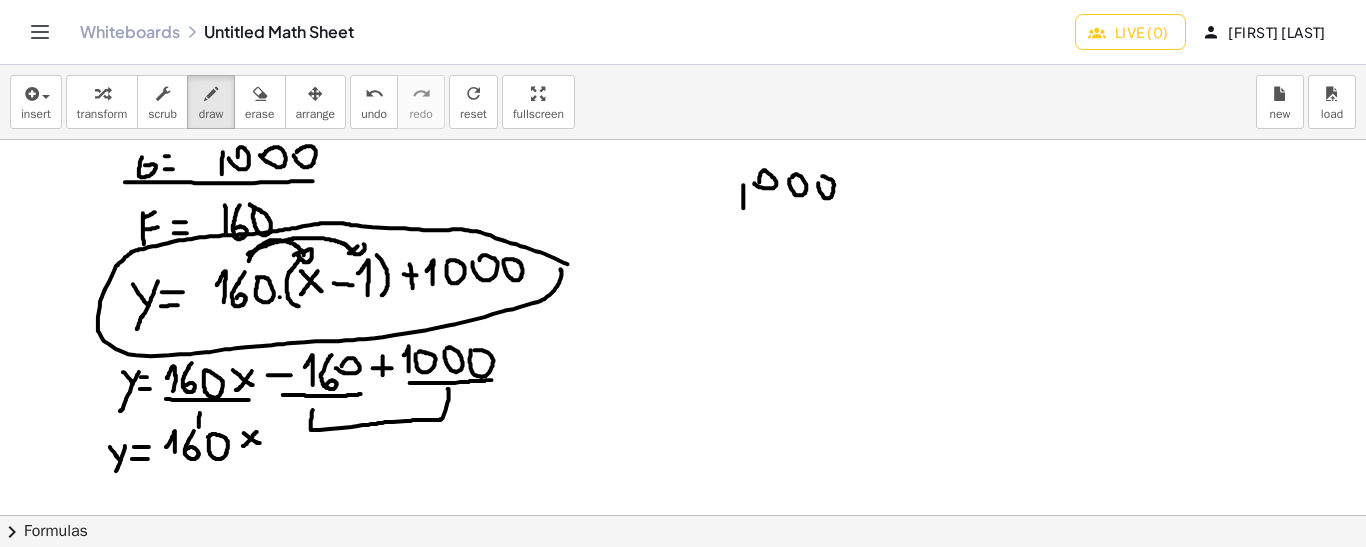 click at bounding box center [683, 515] 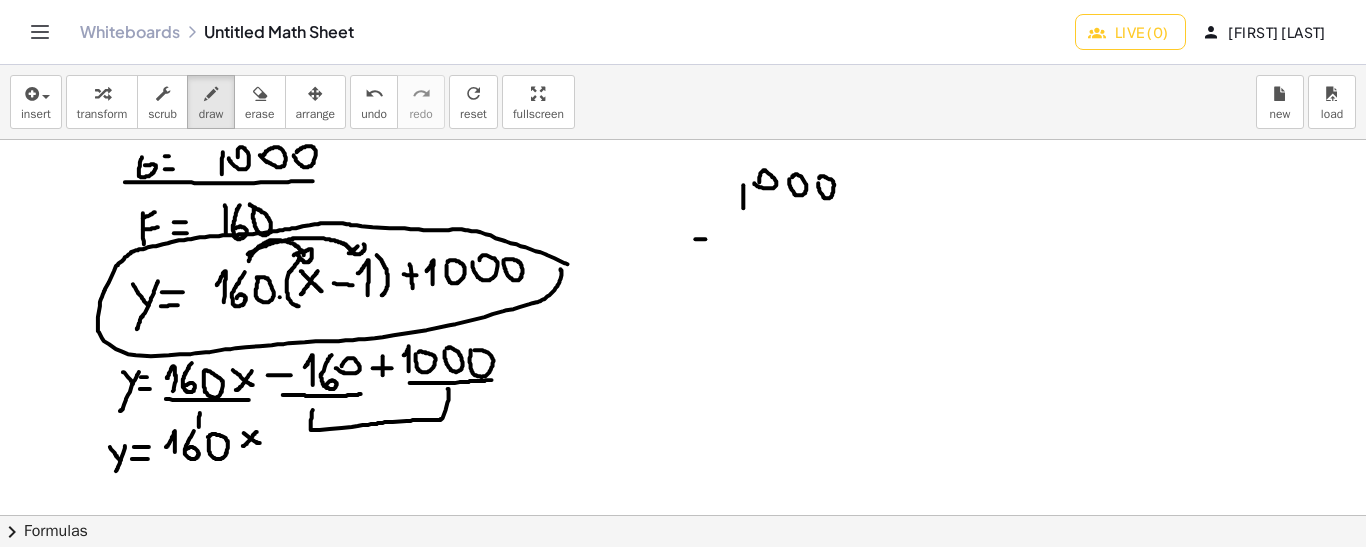 drag, startPoint x: 696, startPoint y: 238, endPoint x: 709, endPoint y: 238, distance: 13 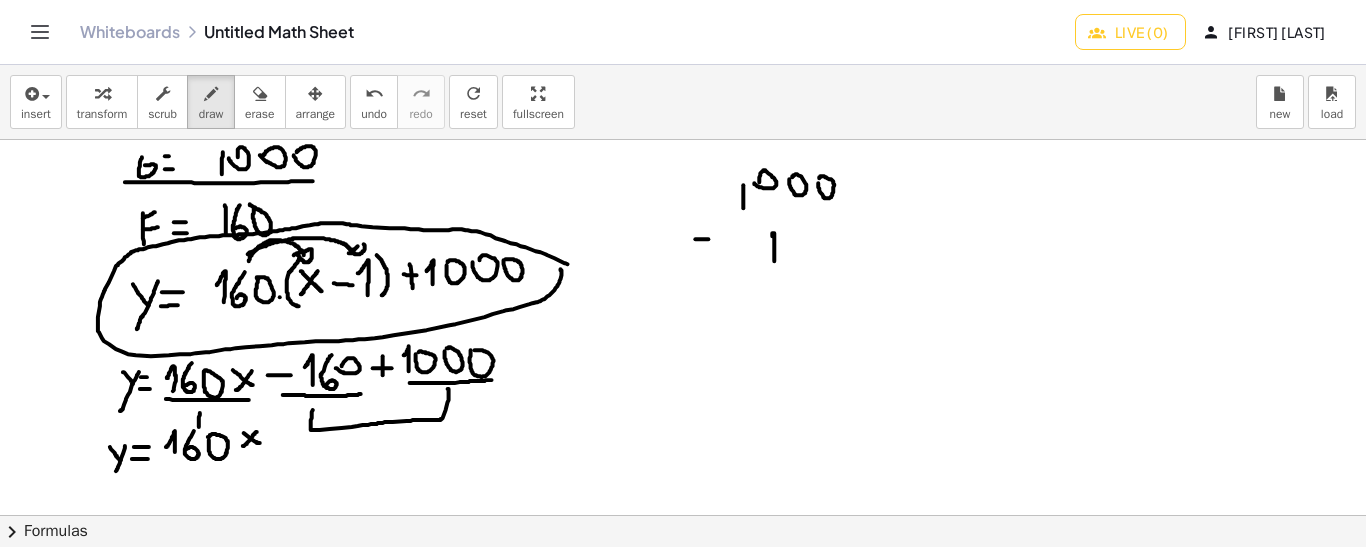 drag, startPoint x: 775, startPoint y: 260, endPoint x: 770, endPoint y: 241, distance: 19.646883 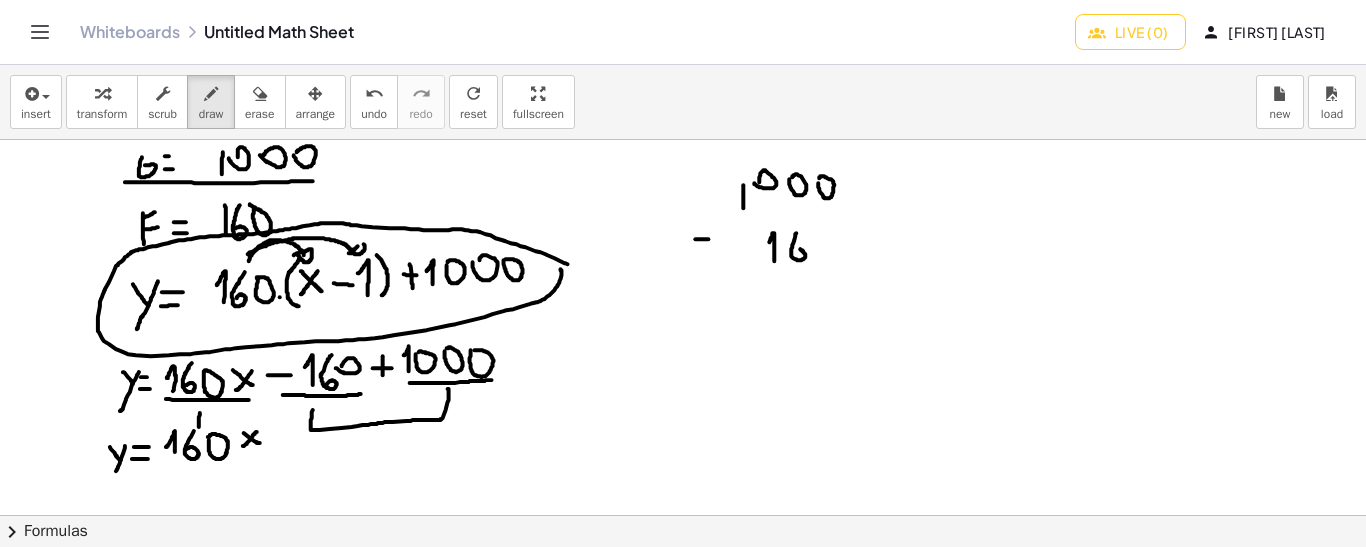 drag, startPoint x: 797, startPoint y: 232, endPoint x: 797, endPoint y: 250, distance: 18 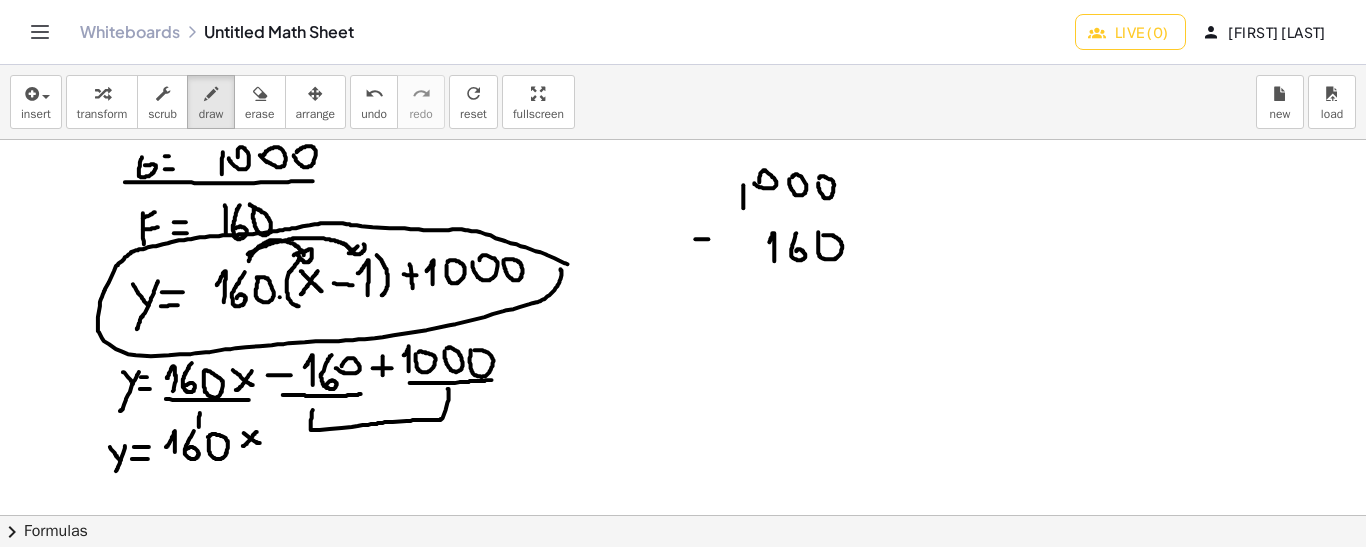 click at bounding box center [683, 515] 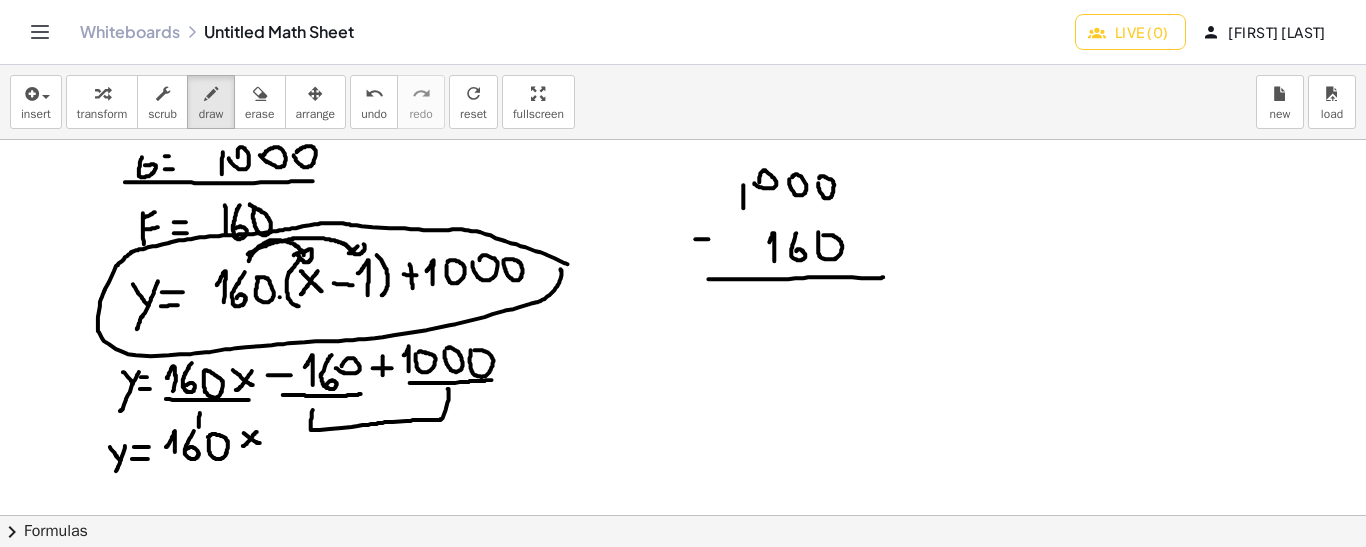 drag, startPoint x: 709, startPoint y: 278, endPoint x: 884, endPoint y: 276, distance: 175.01143 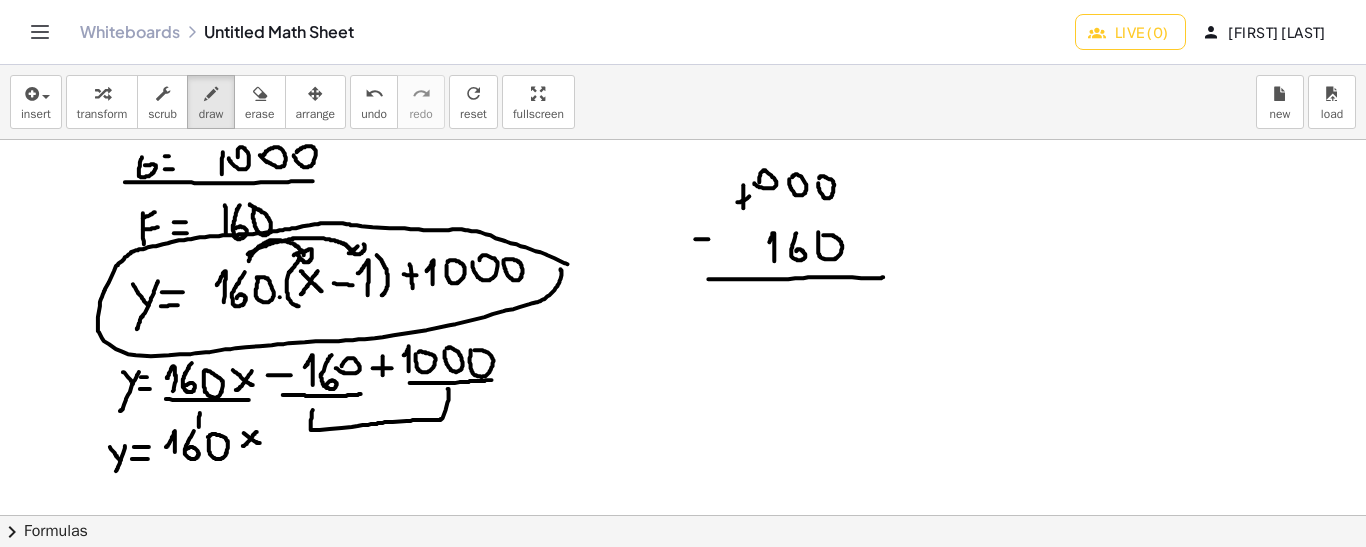drag, startPoint x: 750, startPoint y: 195, endPoint x: 736, endPoint y: 200, distance: 14.866069 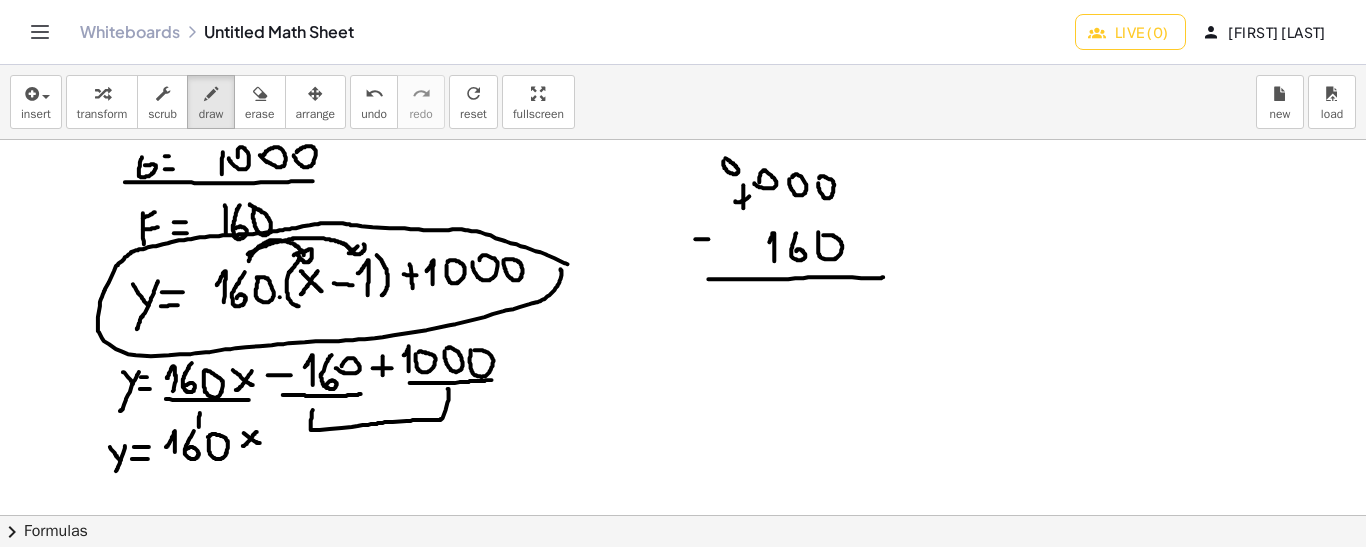 click at bounding box center [683, 515] 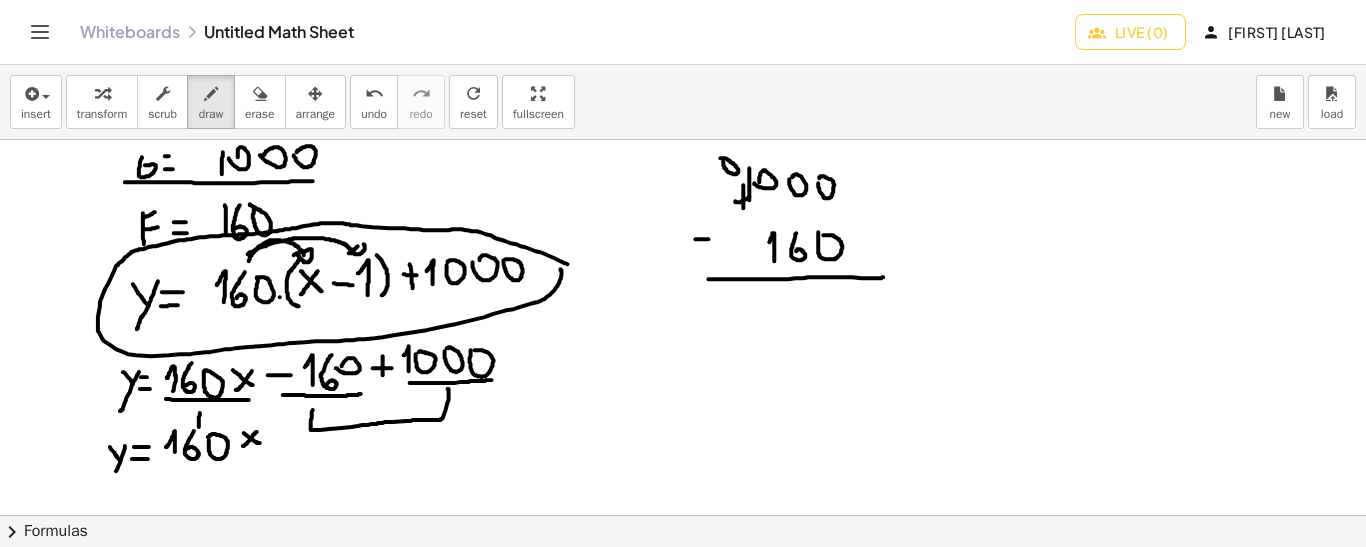 drag, startPoint x: 750, startPoint y: 167, endPoint x: 750, endPoint y: 199, distance: 32 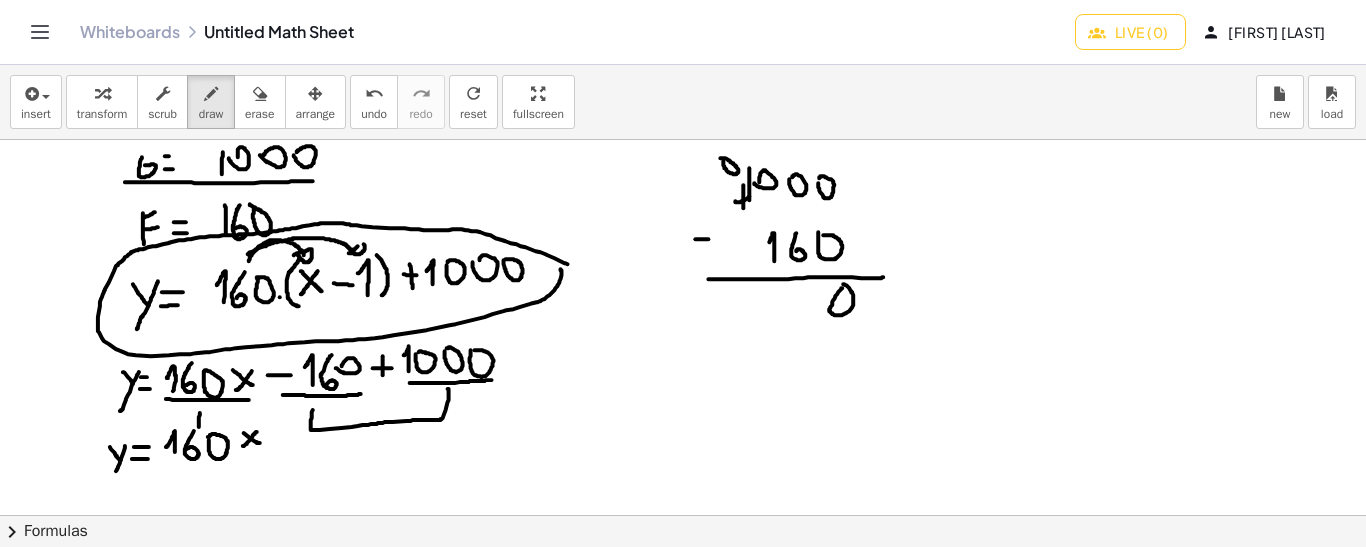 click at bounding box center (683, 515) 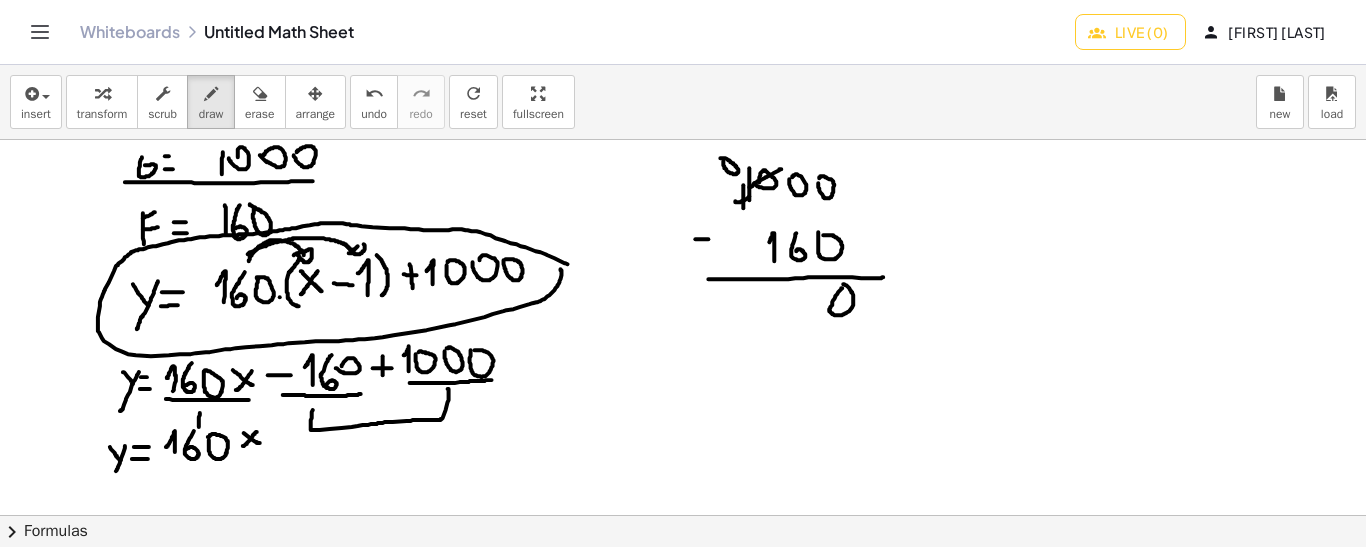 drag, startPoint x: 782, startPoint y: 168, endPoint x: 747, endPoint y: 186, distance: 39.357338 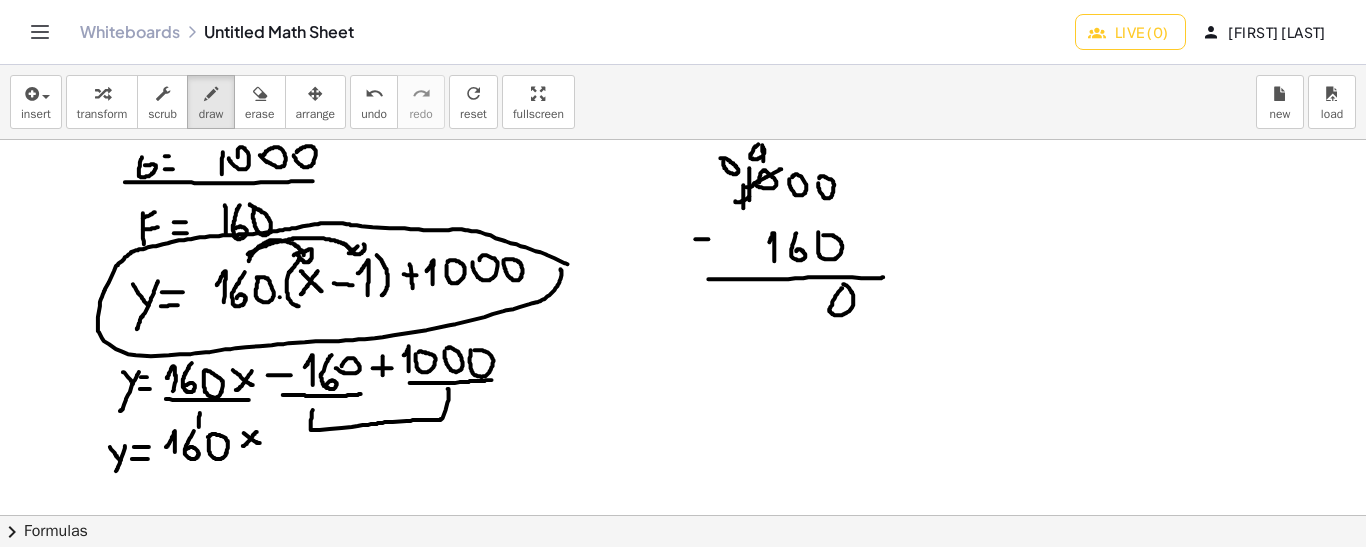 drag, startPoint x: 759, startPoint y: 143, endPoint x: 761, endPoint y: 165, distance: 22.090721 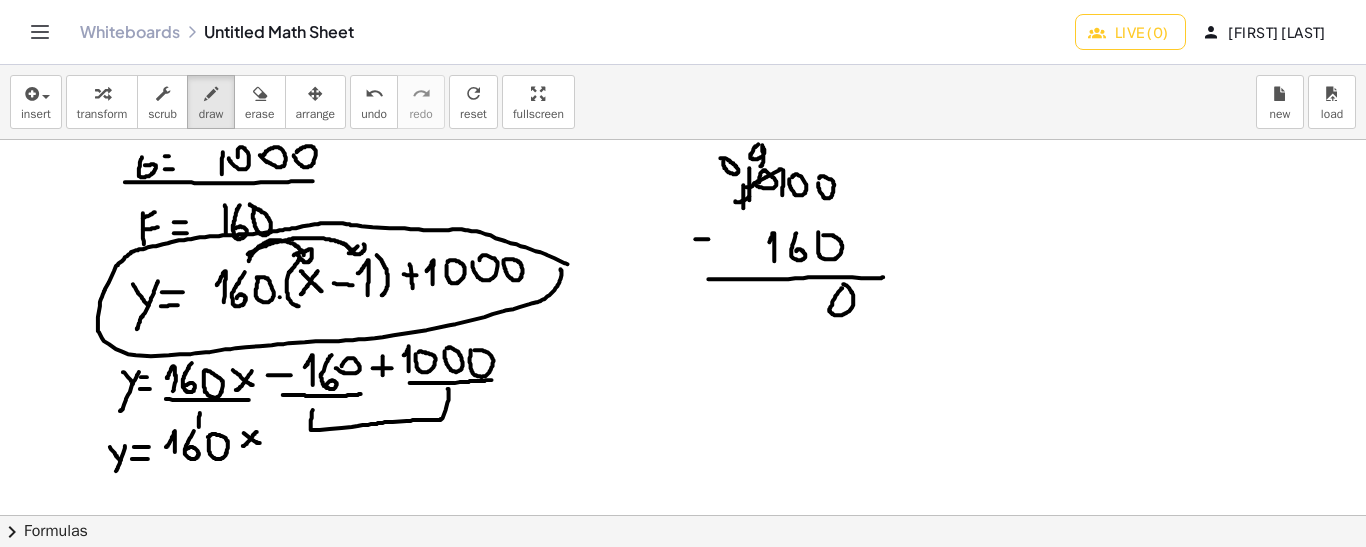 drag, startPoint x: 784, startPoint y: 169, endPoint x: 783, endPoint y: 195, distance: 26.019224 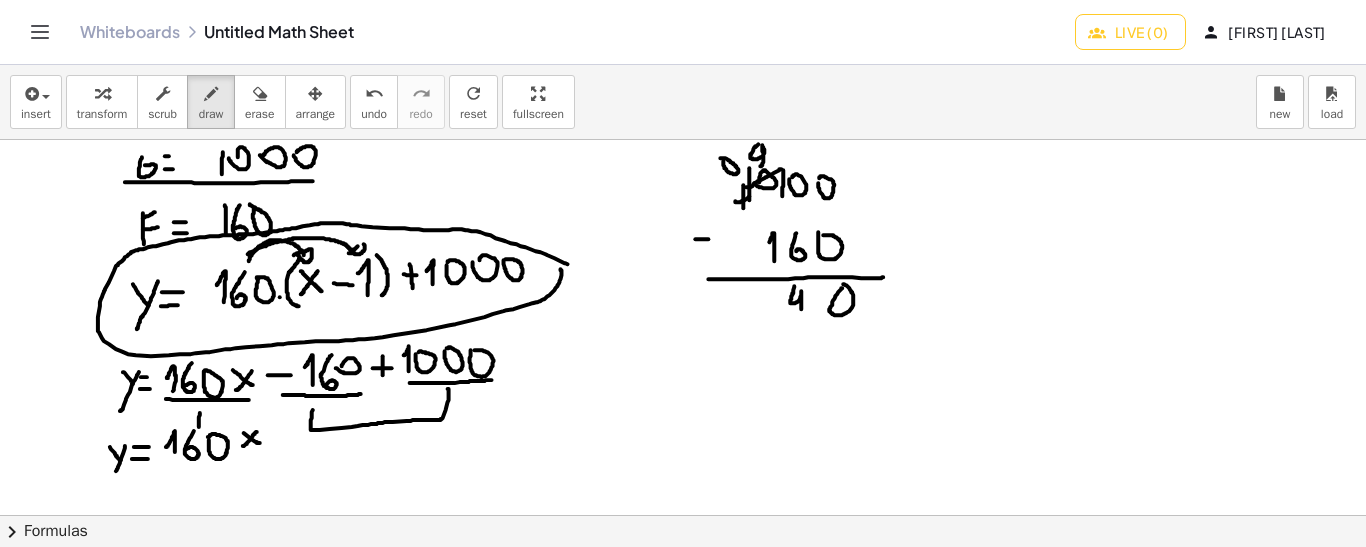 drag, startPoint x: 795, startPoint y: 285, endPoint x: 802, endPoint y: 312, distance: 27.89265 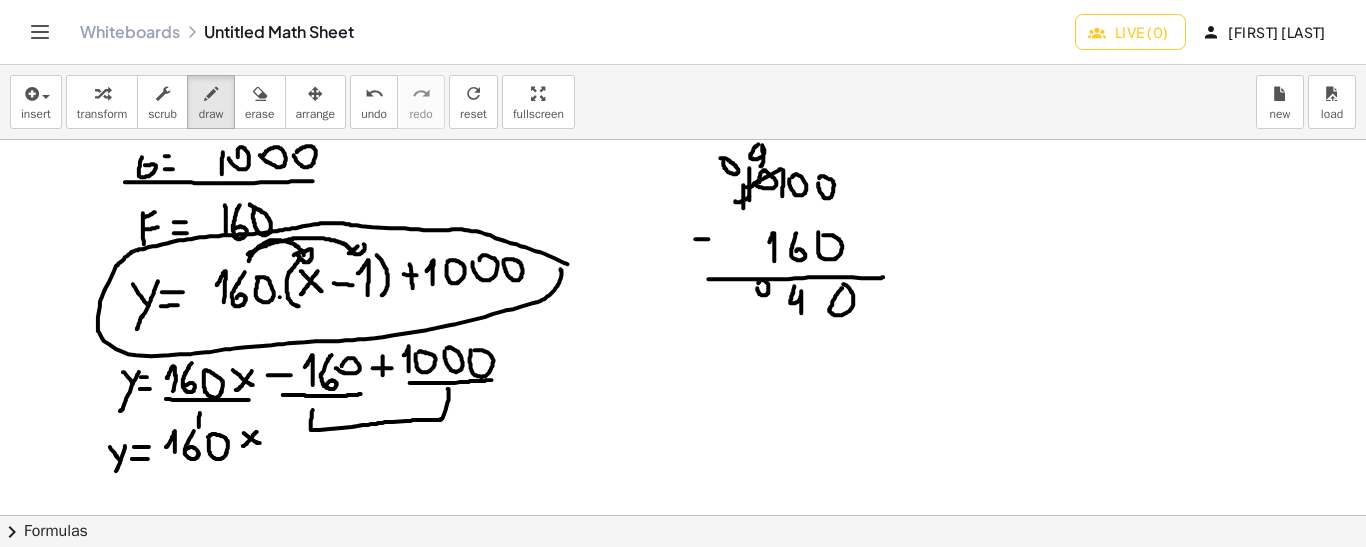 click at bounding box center [683, 515] 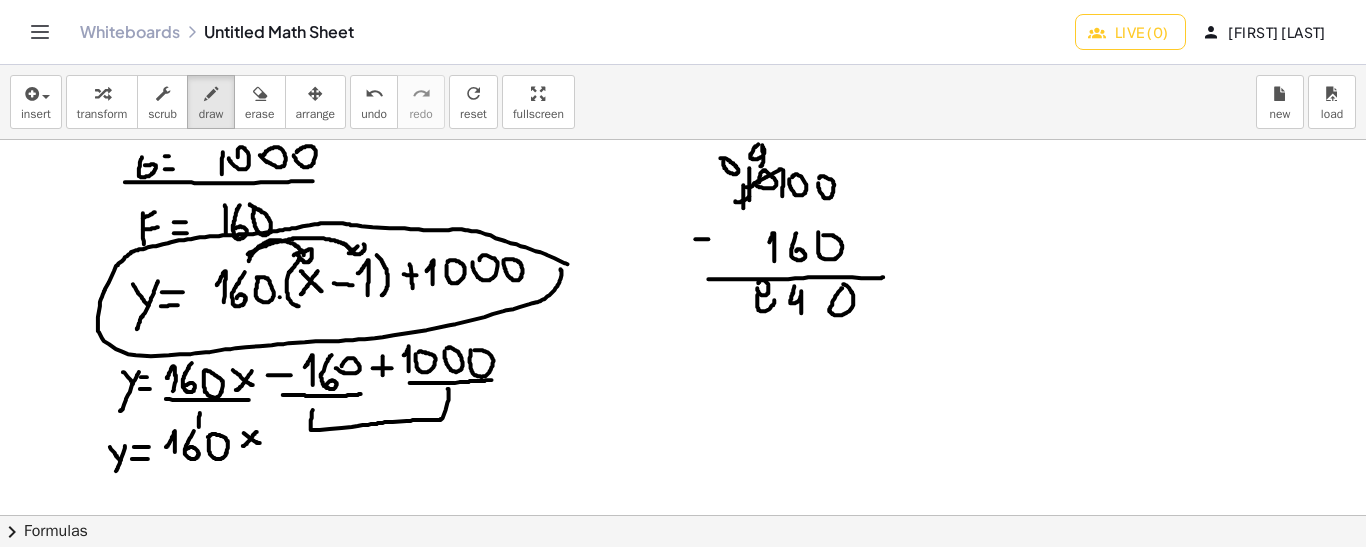 click at bounding box center [683, 515] 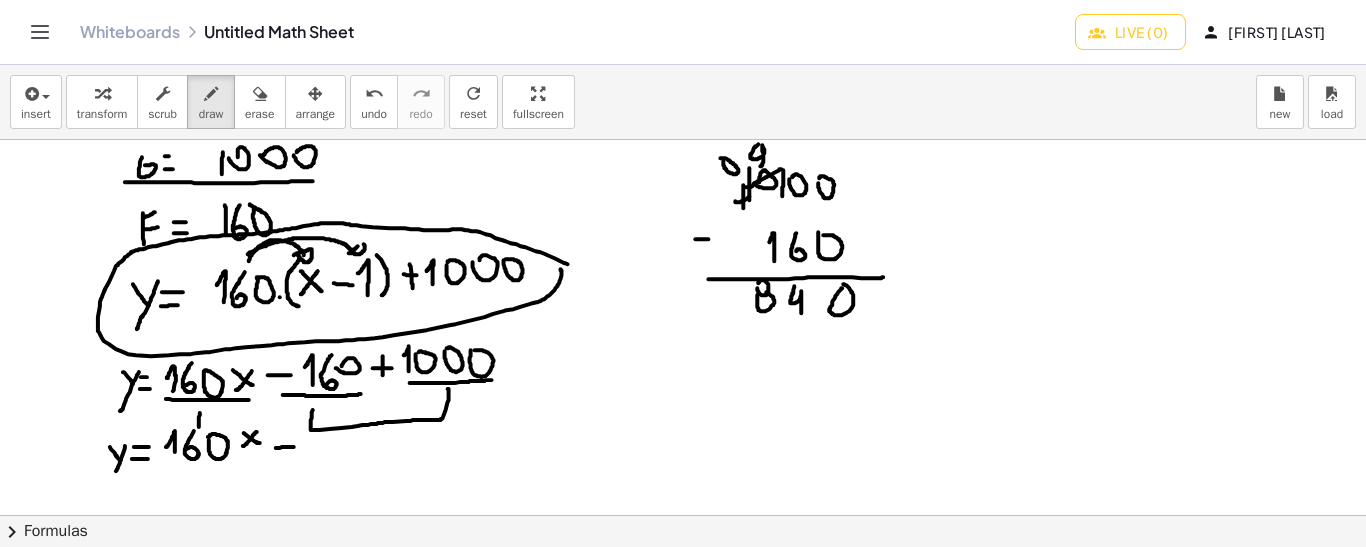 drag, startPoint x: 276, startPoint y: 447, endPoint x: 297, endPoint y: 446, distance: 21.023796 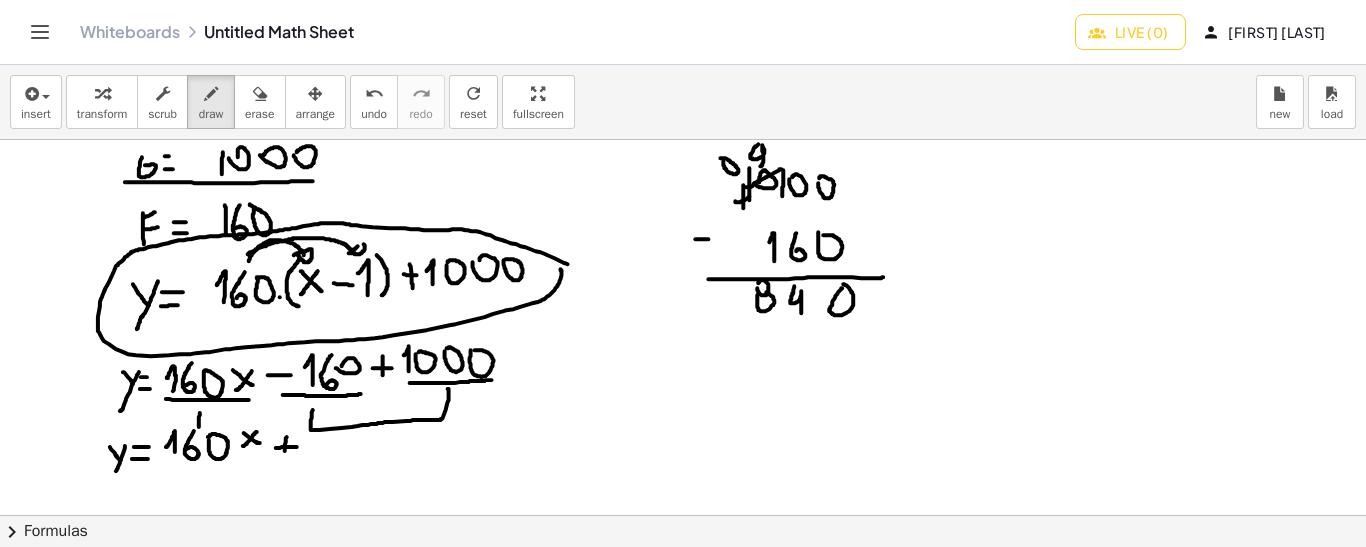 drag, startPoint x: 287, startPoint y: 436, endPoint x: 285, endPoint y: 455, distance: 19.104973 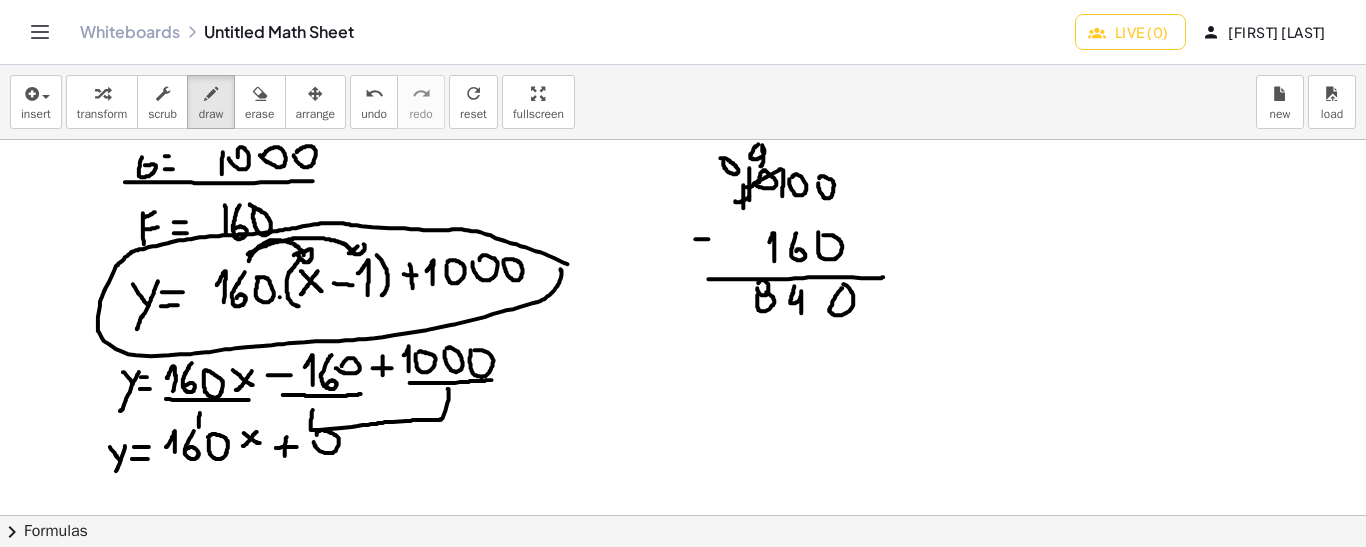 click at bounding box center [683, 515] 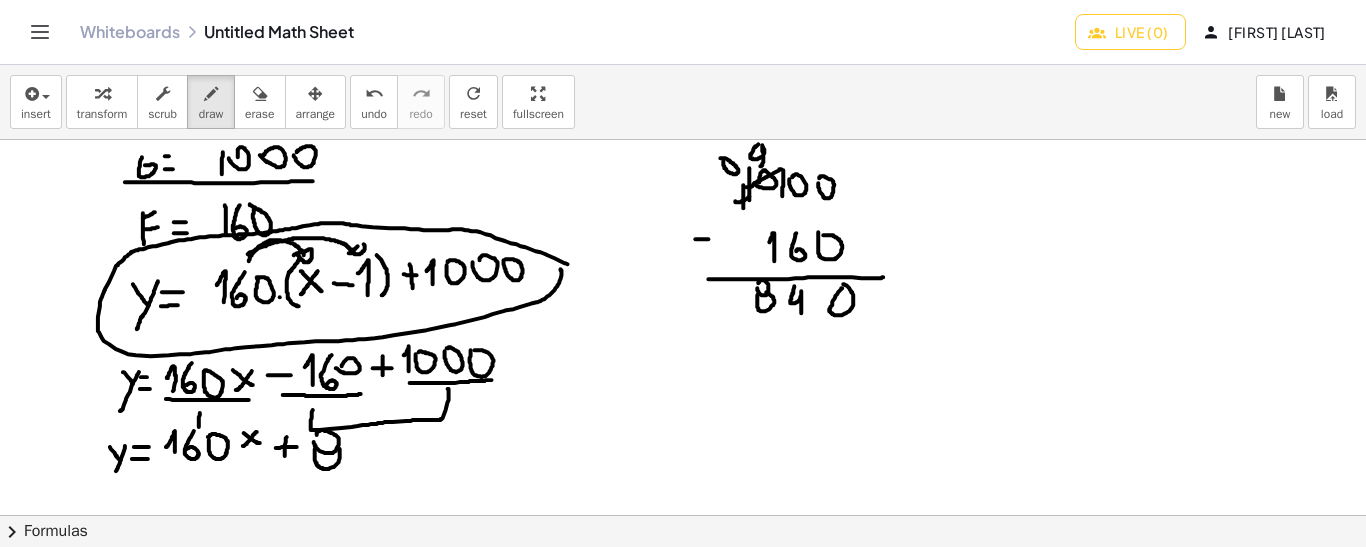 drag, startPoint x: 315, startPoint y: 448, endPoint x: 336, endPoint y: 445, distance: 21.213203 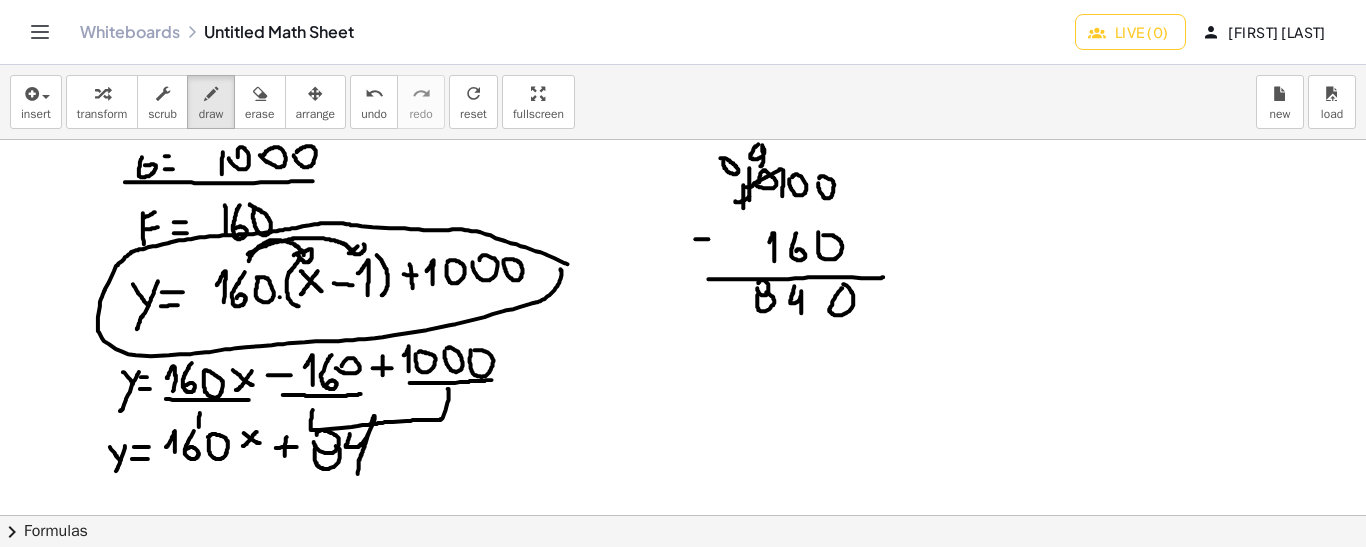 drag, startPoint x: 350, startPoint y: 433, endPoint x: 358, endPoint y: 473, distance: 40.792156 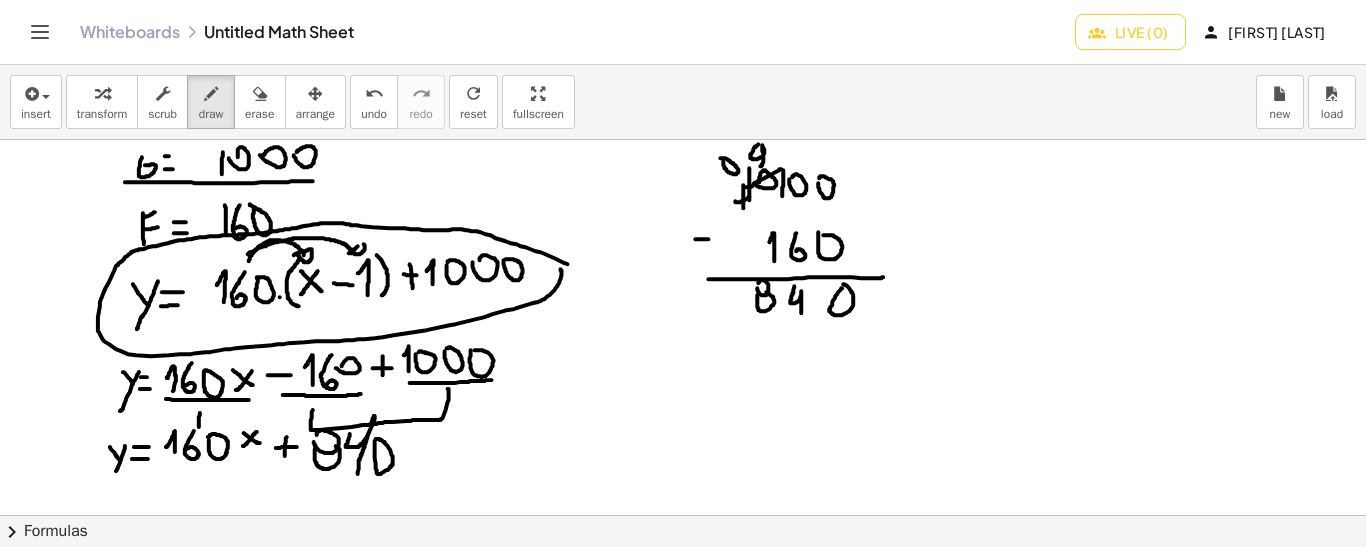 click at bounding box center [683, 515] 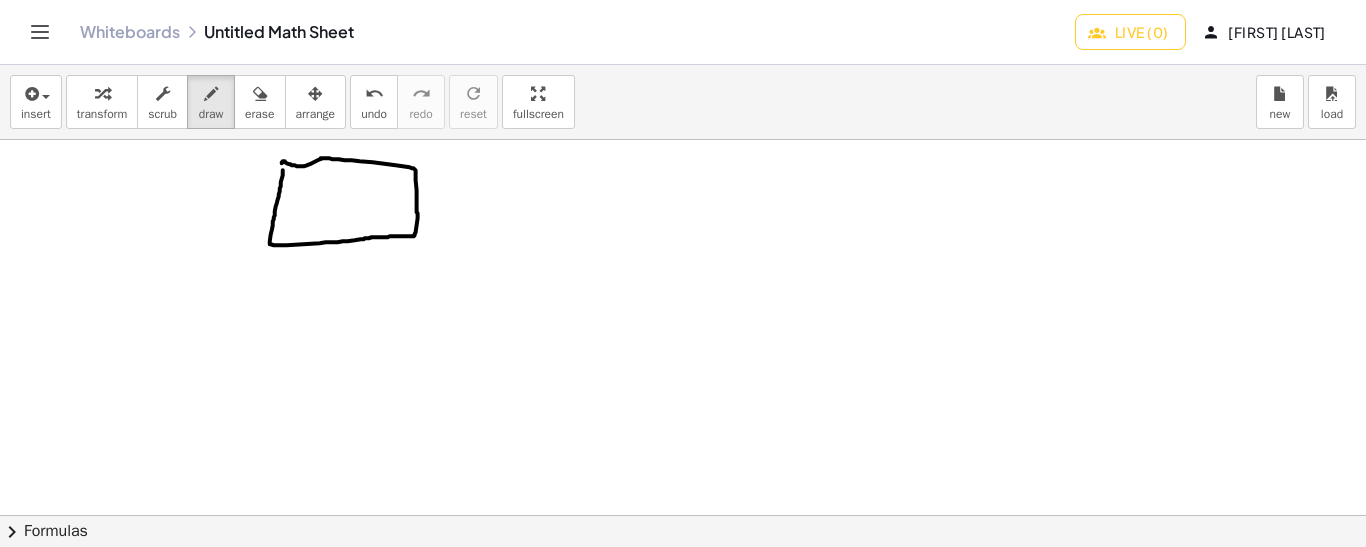 click at bounding box center [683, 515] 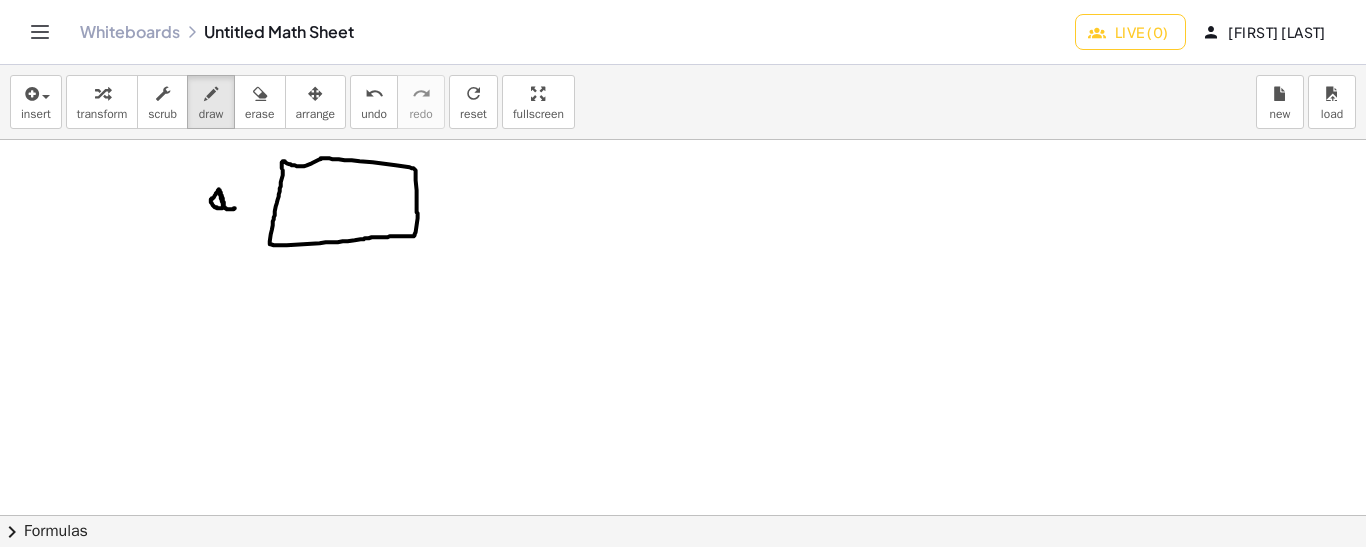 drag, startPoint x: 219, startPoint y: 188, endPoint x: 235, endPoint y: 207, distance: 24.839485 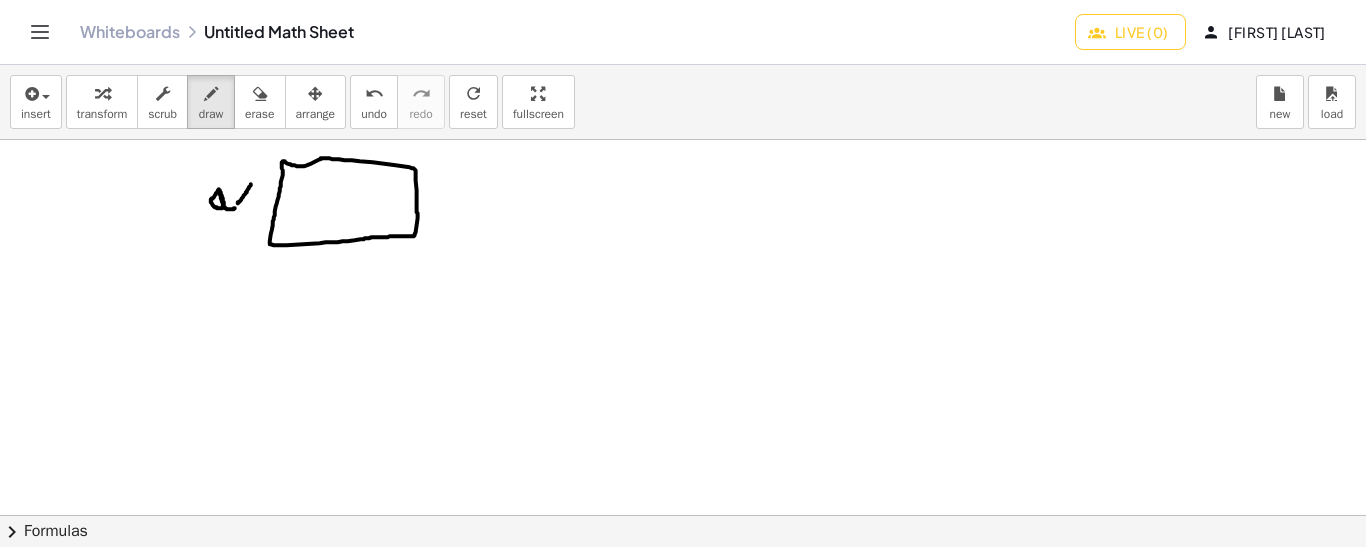 drag, startPoint x: 251, startPoint y: 183, endPoint x: 239, endPoint y: 200, distance: 20.808653 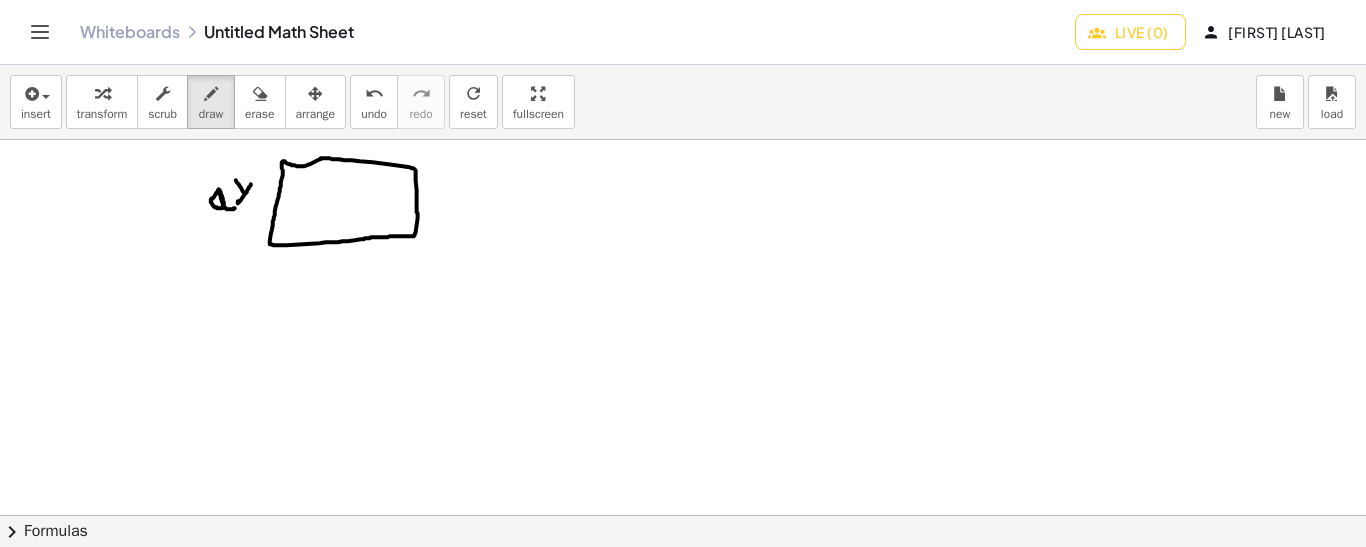 drag, startPoint x: 236, startPoint y: 179, endPoint x: 248, endPoint y: 197, distance: 21.633308 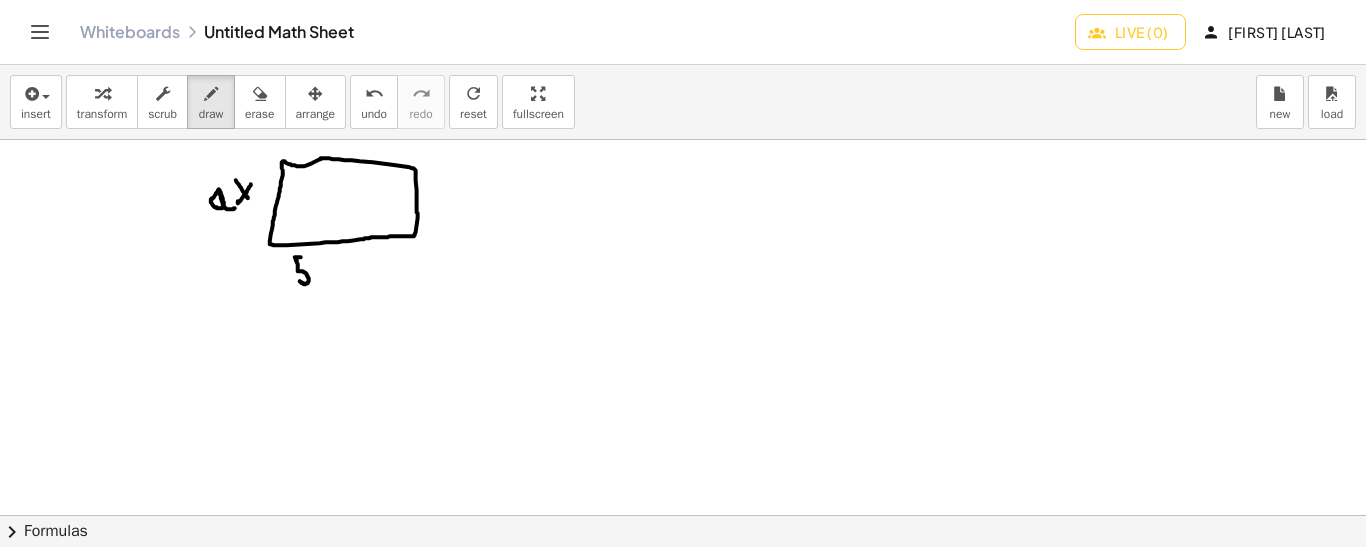 drag, startPoint x: 301, startPoint y: 256, endPoint x: 298, endPoint y: 278, distance: 22.203604 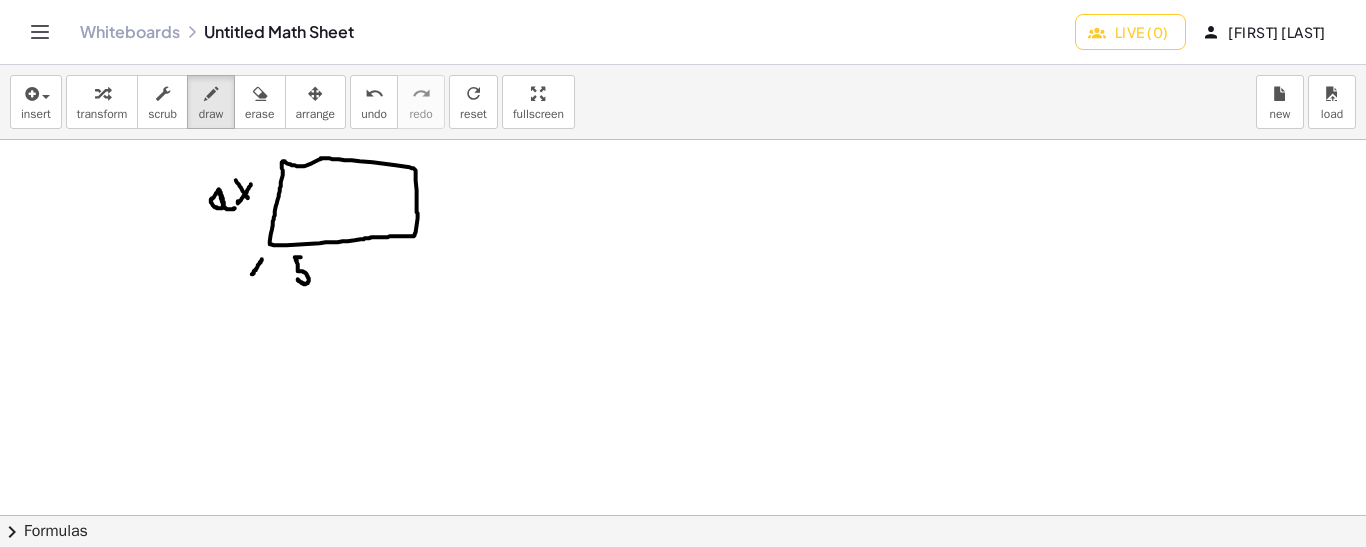 drag, startPoint x: 262, startPoint y: 258, endPoint x: 250, endPoint y: 274, distance: 20 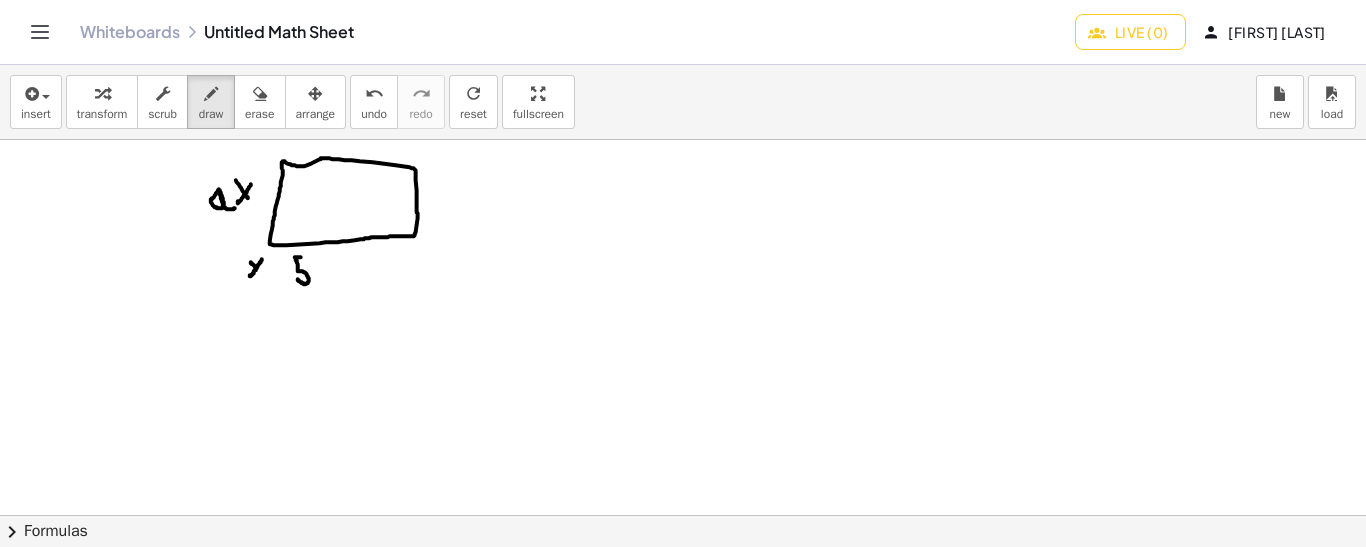 drag, startPoint x: 251, startPoint y: 261, endPoint x: 264, endPoint y: 275, distance: 19.104973 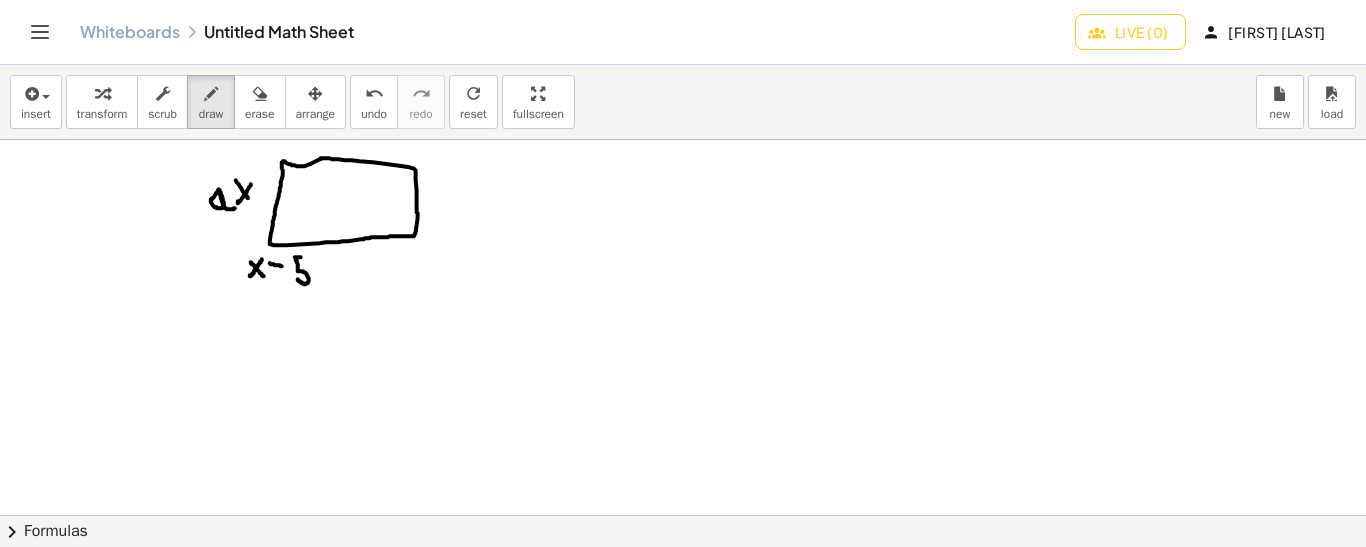 drag, startPoint x: 270, startPoint y: 262, endPoint x: 285, endPoint y: 265, distance: 15.297058 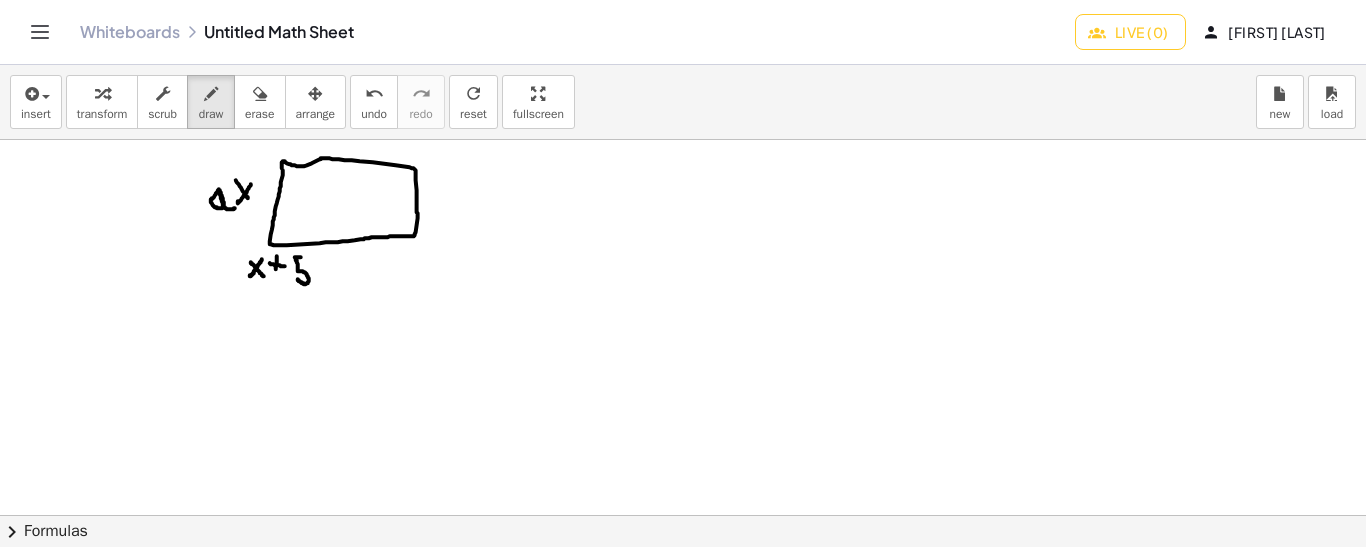 drag, startPoint x: 277, startPoint y: 255, endPoint x: 276, endPoint y: 272, distance: 17.029387 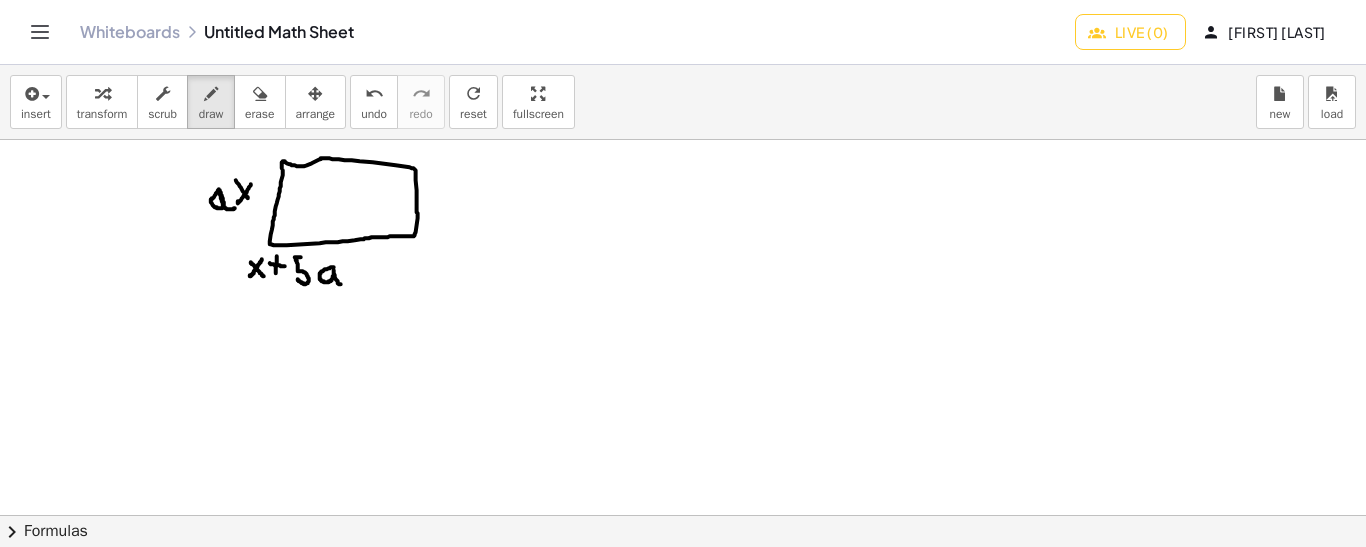 drag, startPoint x: 334, startPoint y: 266, endPoint x: 342, endPoint y: 282, distance: 17.888544 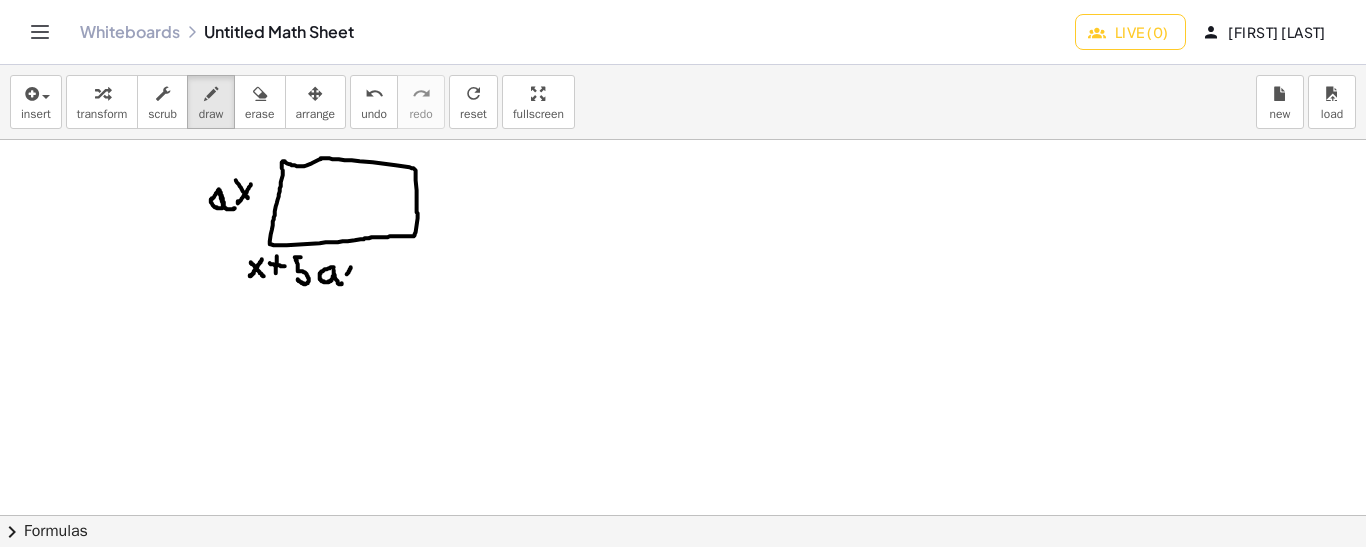 drag, startPoint x: 351, startPoint y: 266, endPoint x: 342, endPoint y: 280, distance: 16.643316 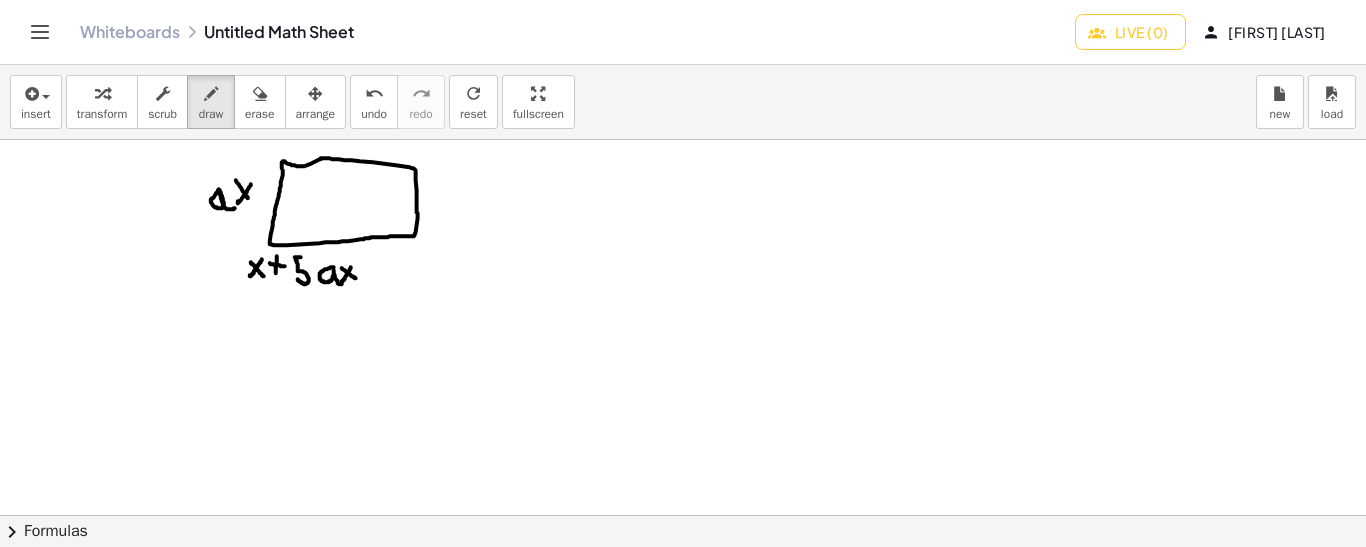 drag, startPoint x: 342, startPoint y: 267, endPoint x: 357, endPoint y: 277, distance: 18.027756 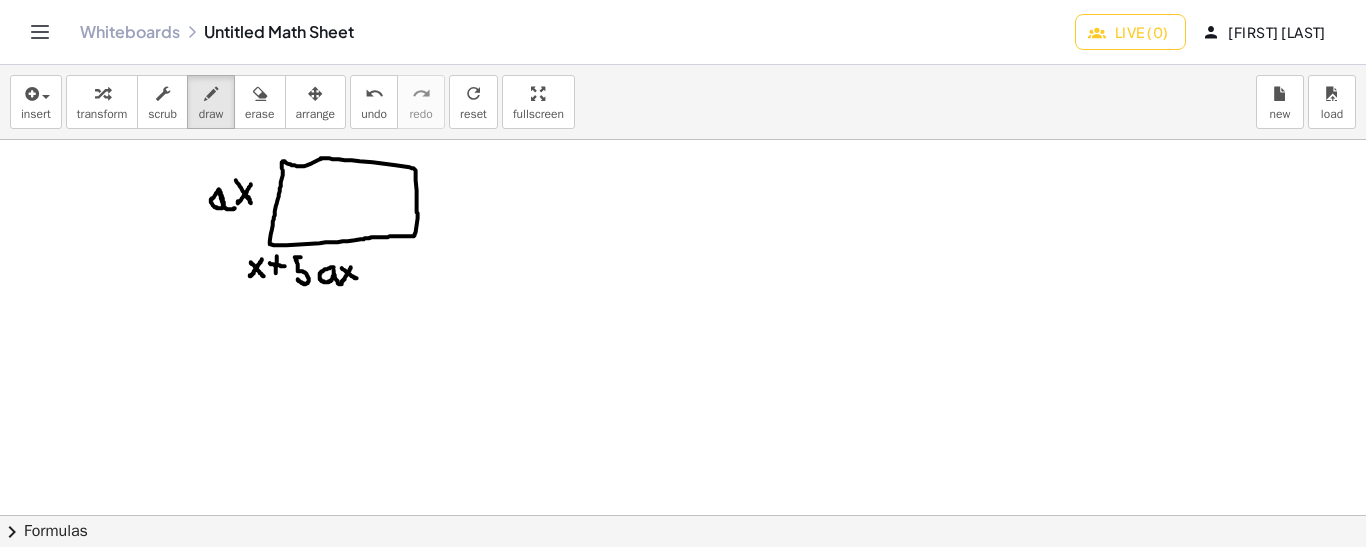 drag, startPoint x: 244, startPoint y: 191, endPoint x: 251, endPoint y: 202, distance: 13.038404 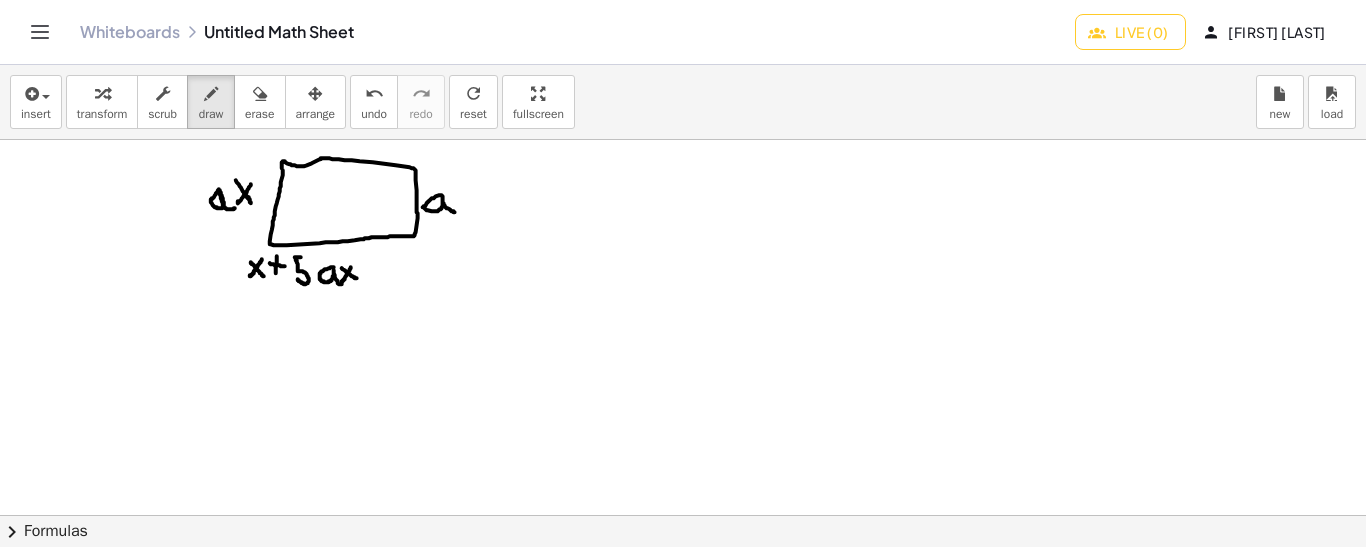 drag, startPoint x: 442, startPoint y: 194, endPoint x: 455, endPoint y: 211, distance: 21.400934 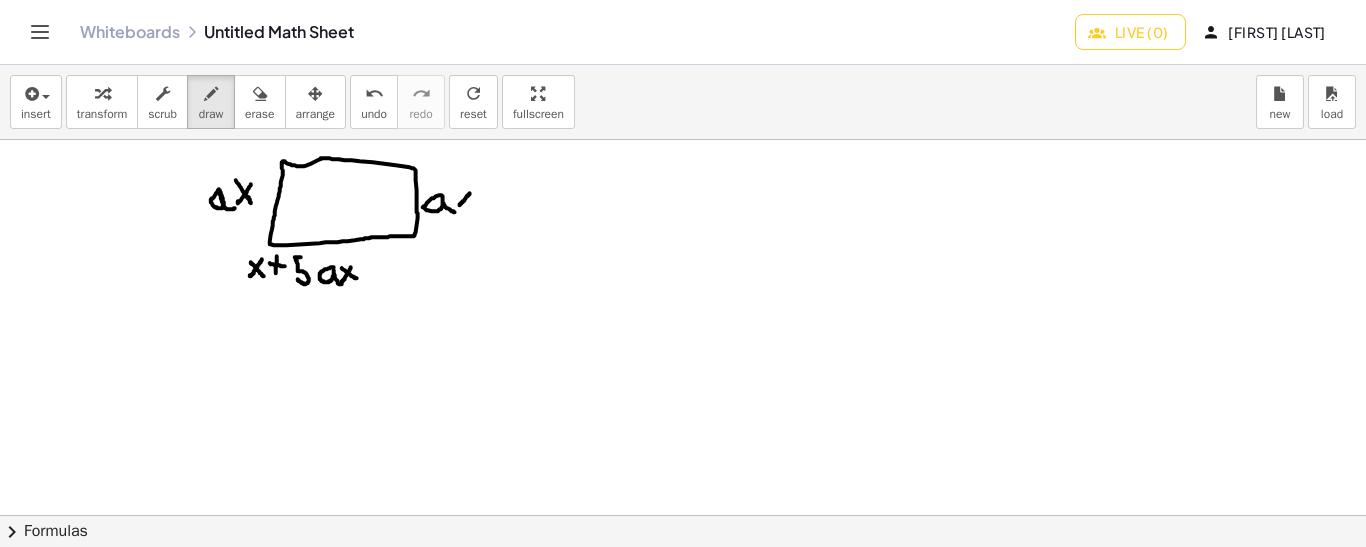 drag, startPoint x: 470, startPoint y: 192, endPoint x: 457, endPoint y: 202, distance: 16.40122 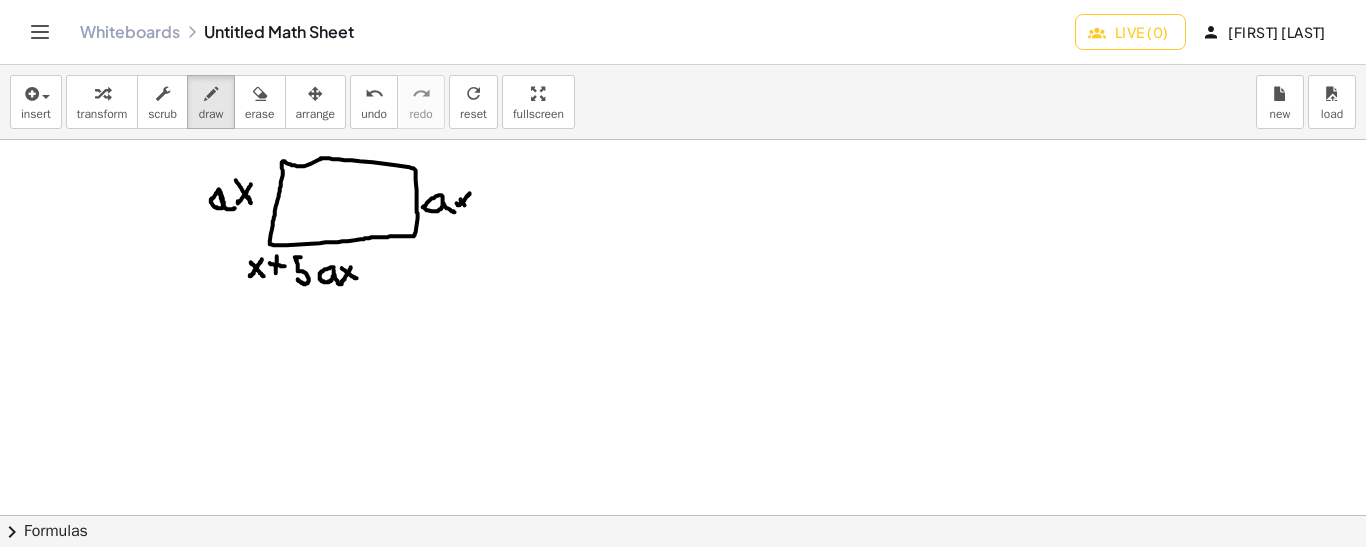 drag, startPoint x: 461, startPoint y: 198, endPoint x: 473, endPoint y: 213, distance: 19.209373 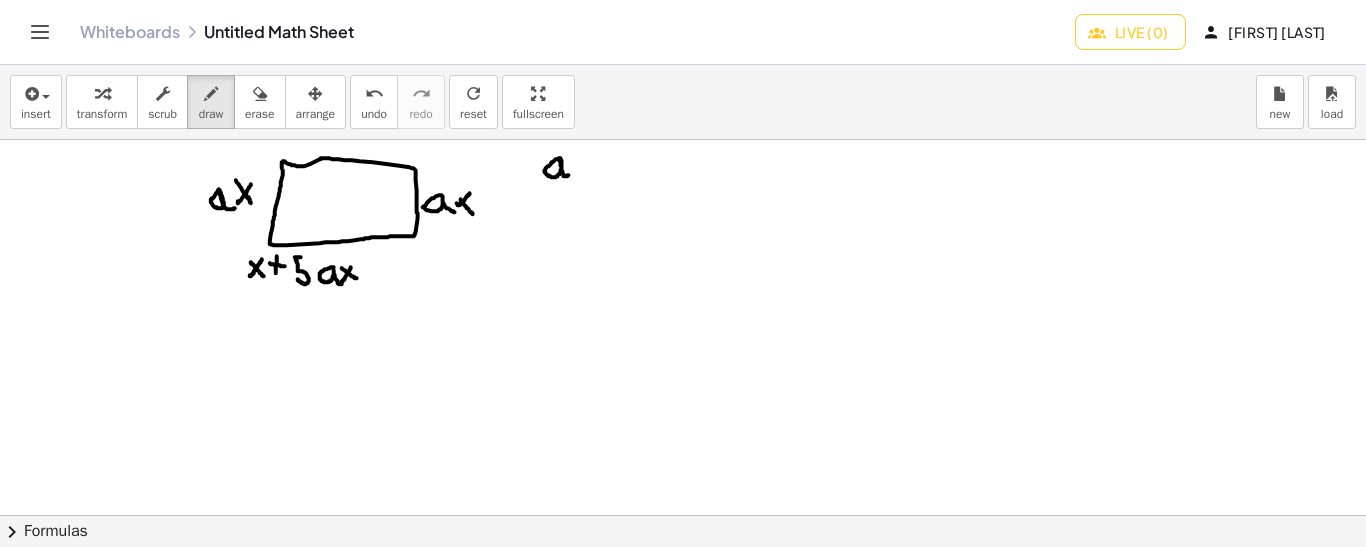 drag, startPoint x: 561, startPoint y: 157, endPoint x: 570, endPoint y: 175, distance: 20.12461 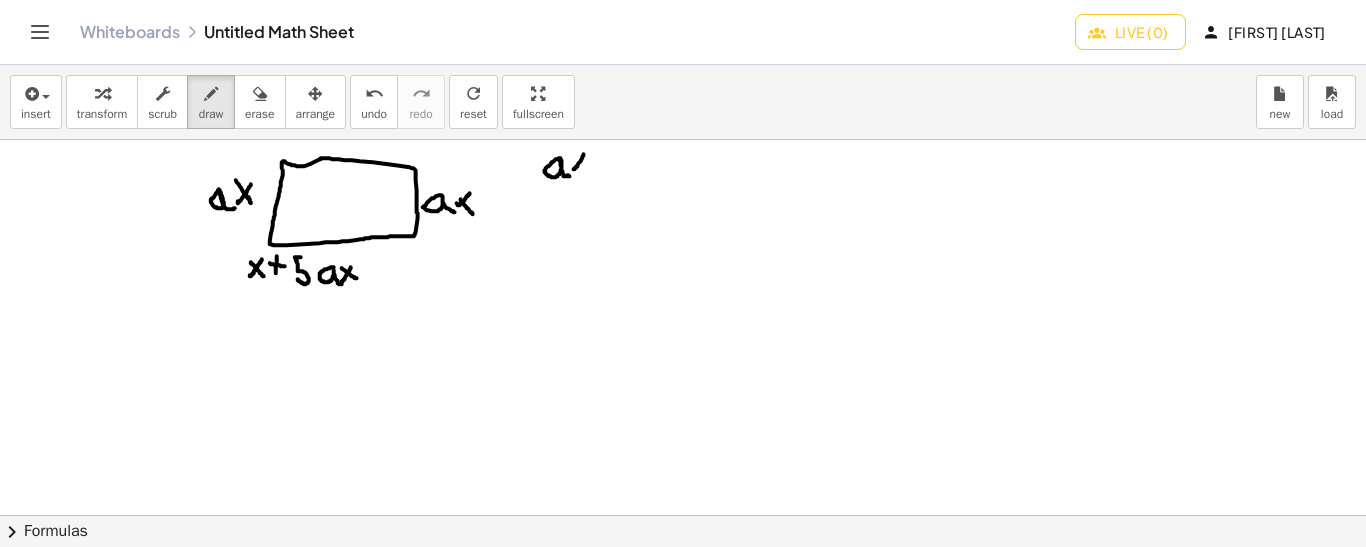 drag, startPoint x: 584, startPoint y: 153, endPoint x: 574, endPoint y: 168, distance: 18.027756 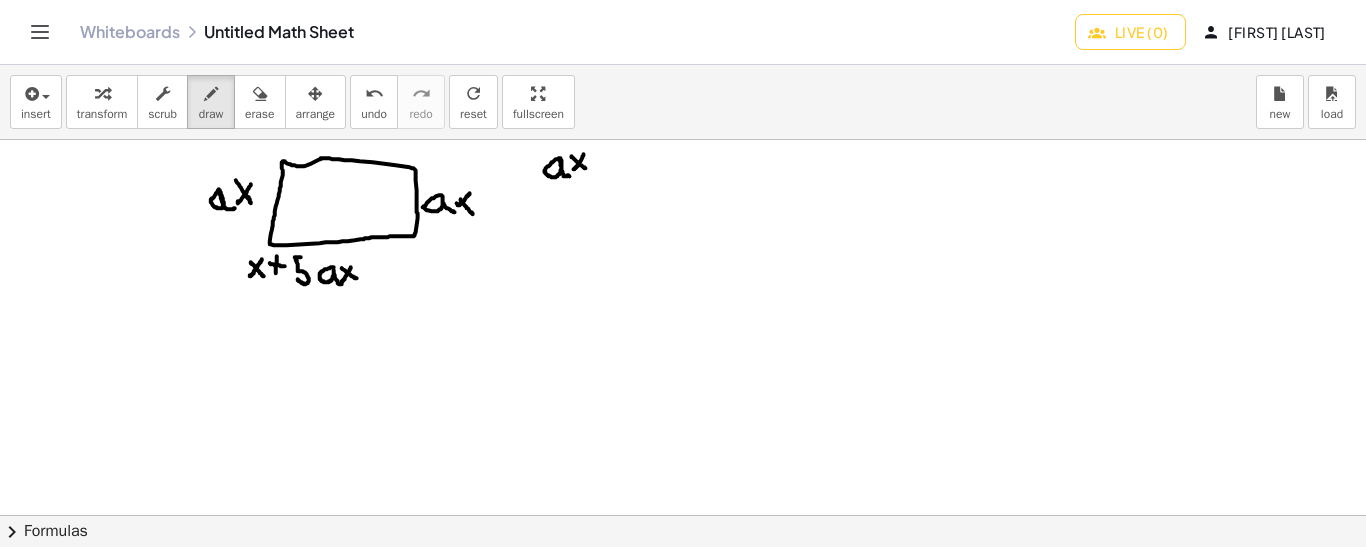 drag, startPoint x: 572, startPoint y: 155, endPoint x: 586, endPoint y: 167, distance: 18.439089 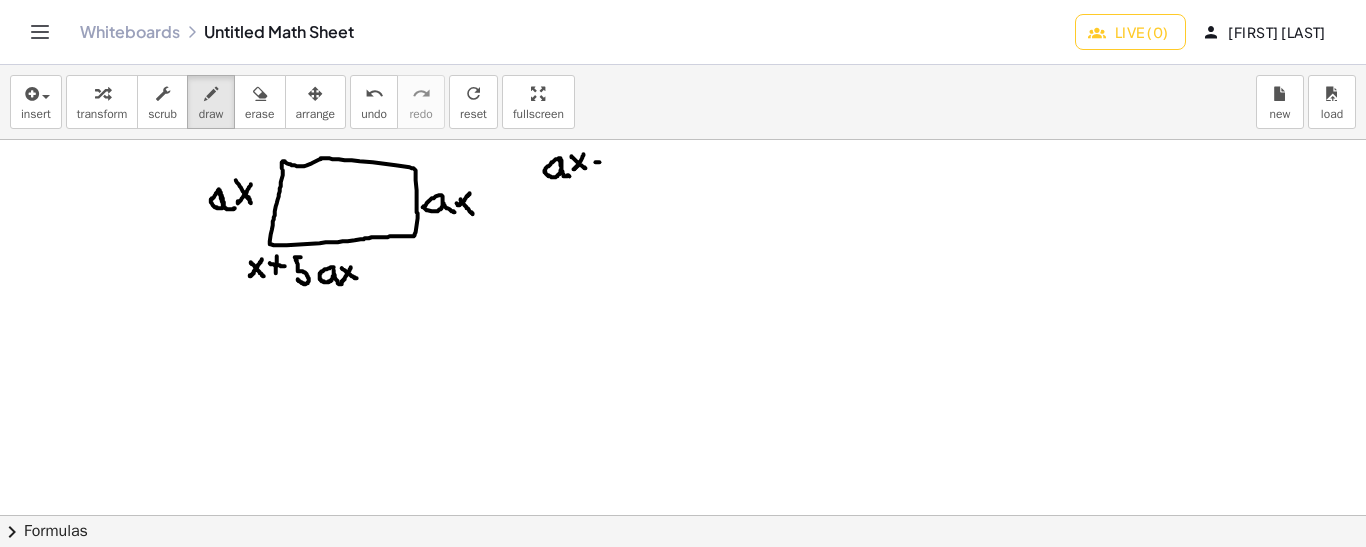 drag, startPoint x: 596, startPoint y: 161, endPoint x: 607, endPoint y: 161, distance: 11 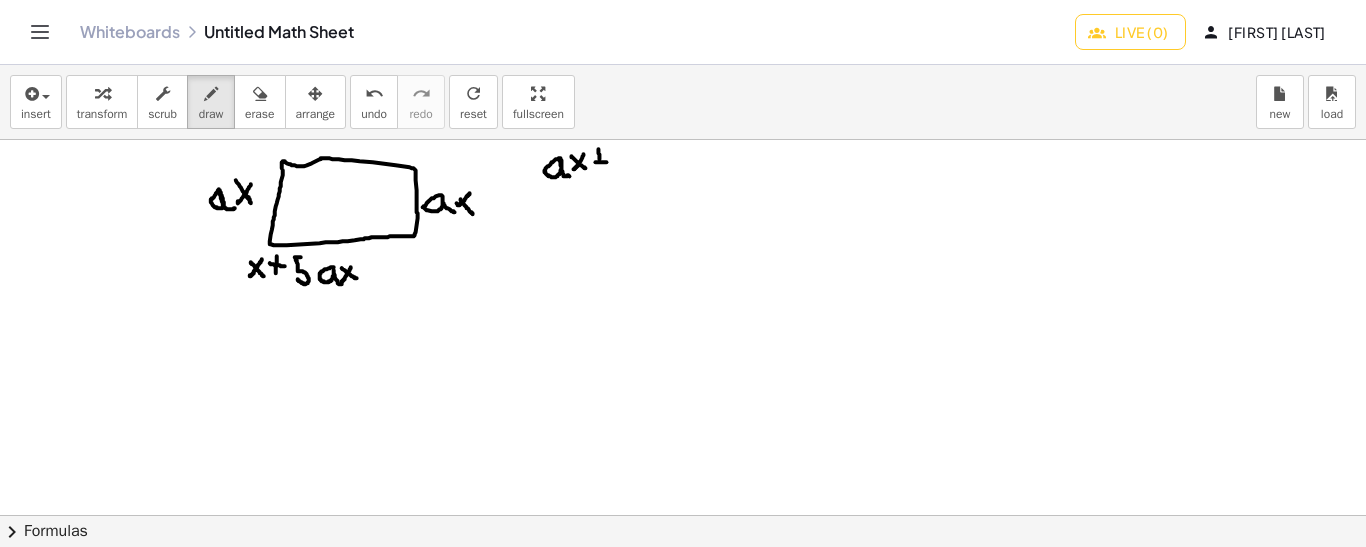 drag, startPoint x: 599, startPoint y: 148, endPoint x: 603, endPoint y: 175, distance: 27.294687 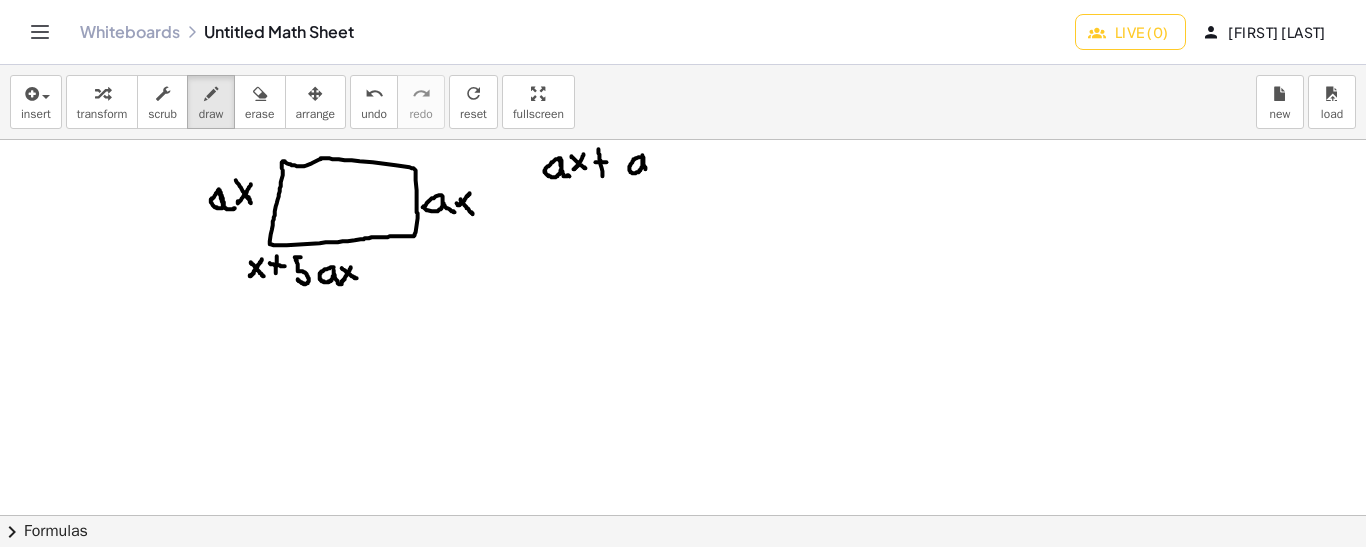 drag, startPoint x: 640, startPoint y: 156, endPoint x: 651, endPoint y: 173, distance: 20.248457 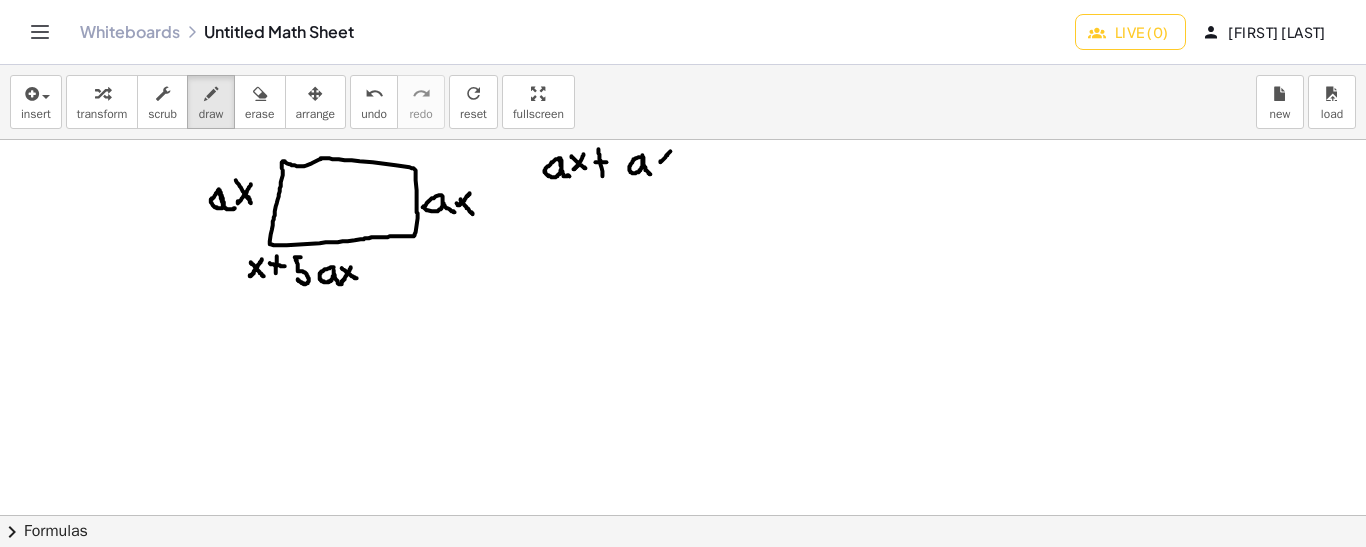 drag, startPoint x: 671, startPoint y: 150, endPoint x: 657, endPoint y: 160, distance: 17.20465 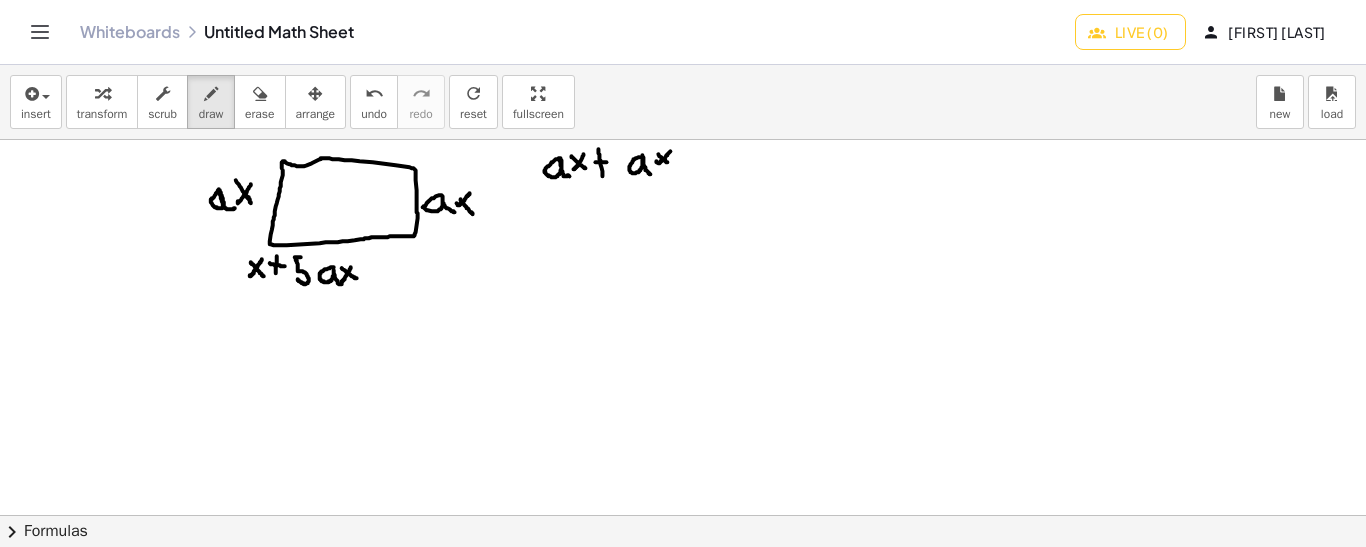 drag, startPoint x: 659, startPoint y: 153, endPoint x: 671, endPoint y: 164, distance: 16.27882 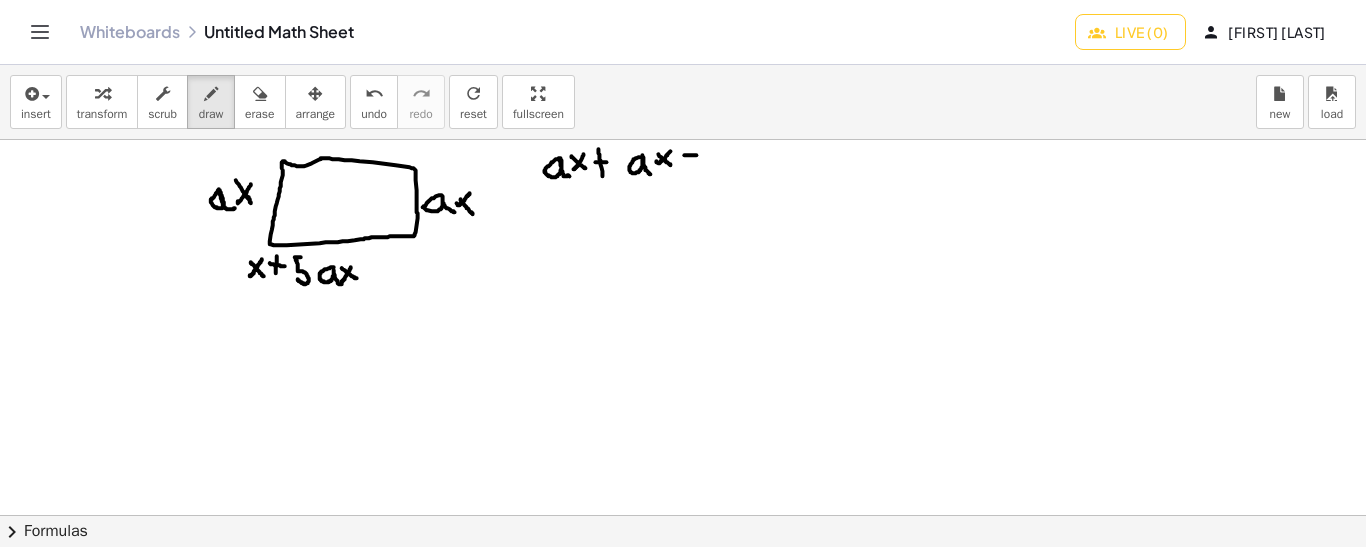 drag, startPoint x: 685, startPoint y: 154, endPoint x: 698, endPoint y: 154, distance: 13 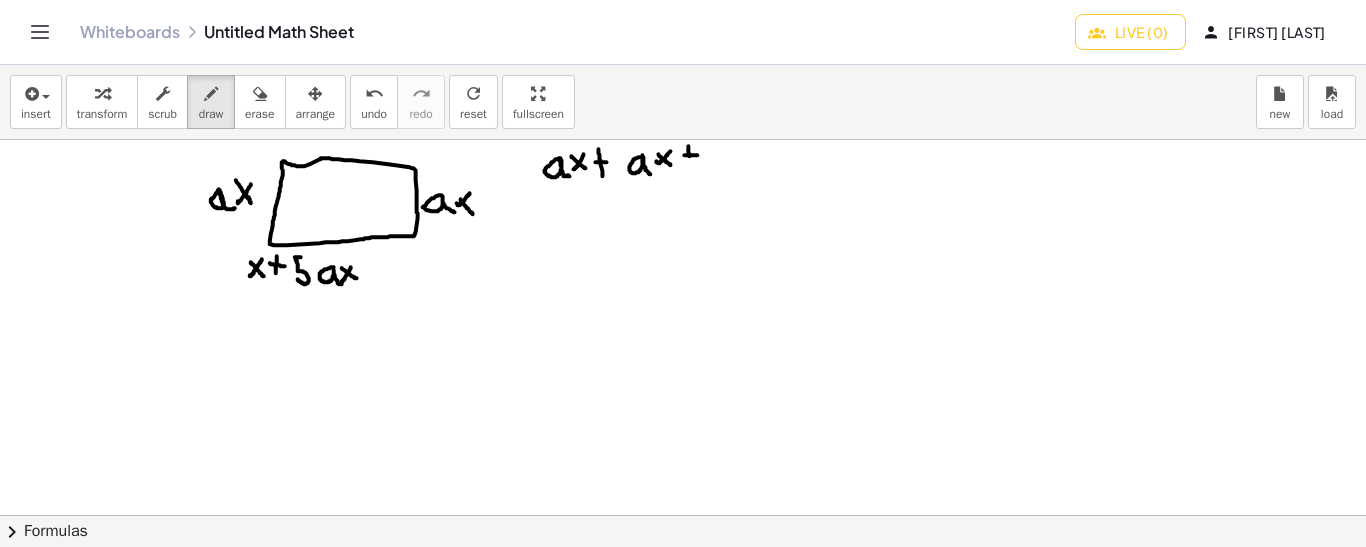 drag, startPoint x: 689, startPoint y: 145, endPoint x: 691, endPoint y: 164, distance: 19.104973 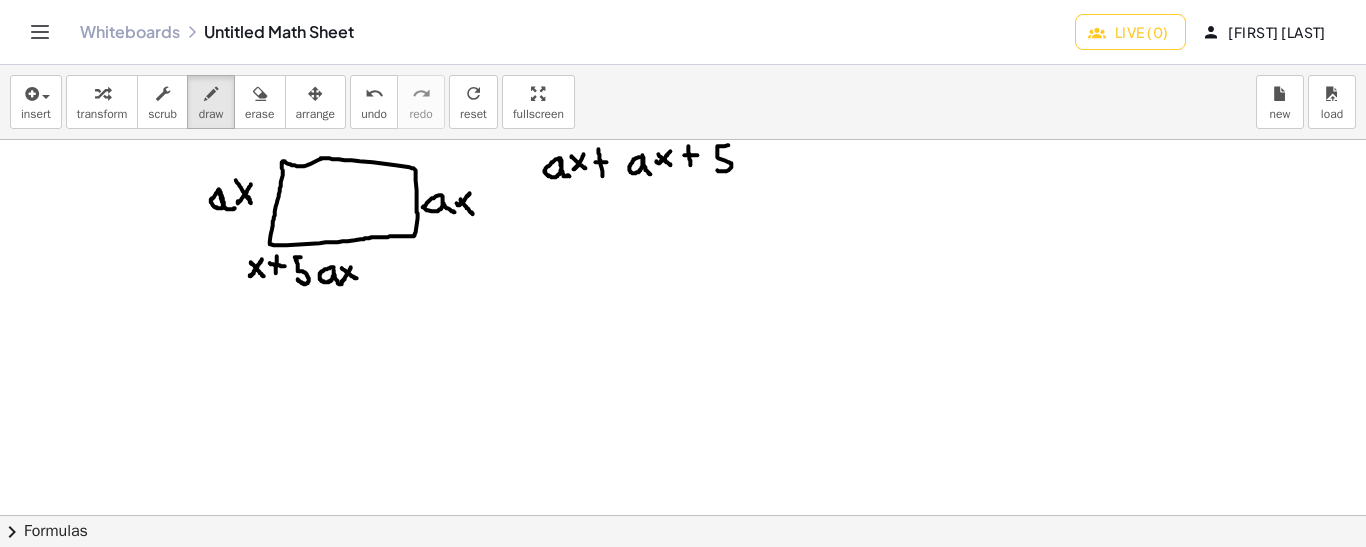 drag, startPoint x: 729, startPoint y: 144, endPoint x: 716, endPoint y: 168, distance: 27.294687 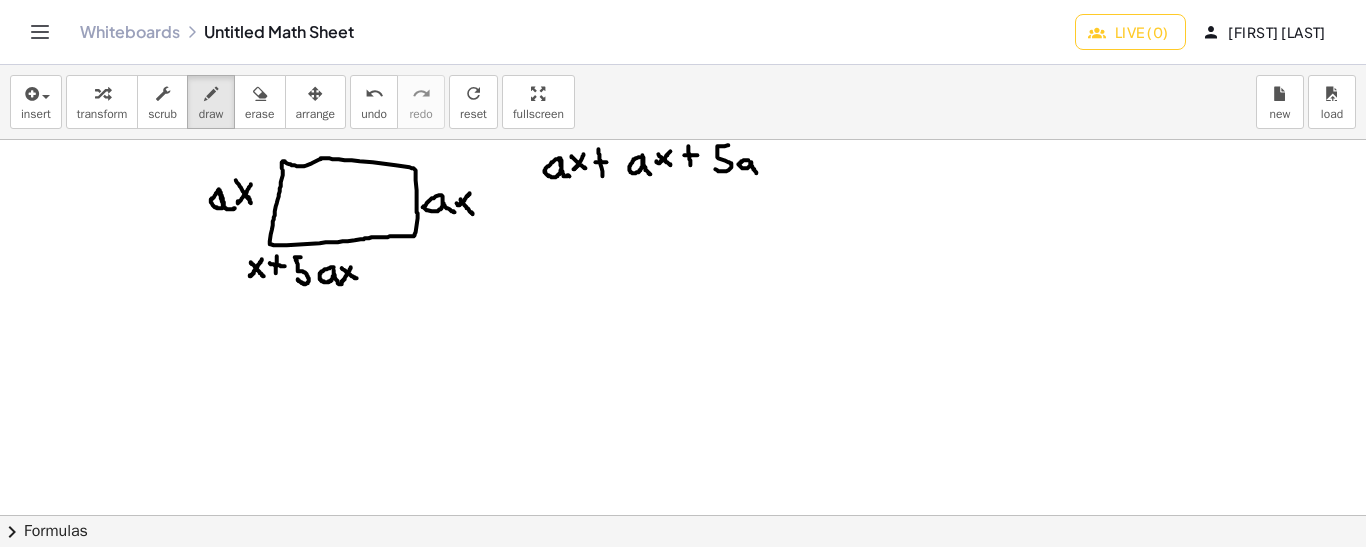 drag, startPoint x: 749, startPoint y: 159, endPoint x: 757, endPoint y: 172, distance: 15.264338 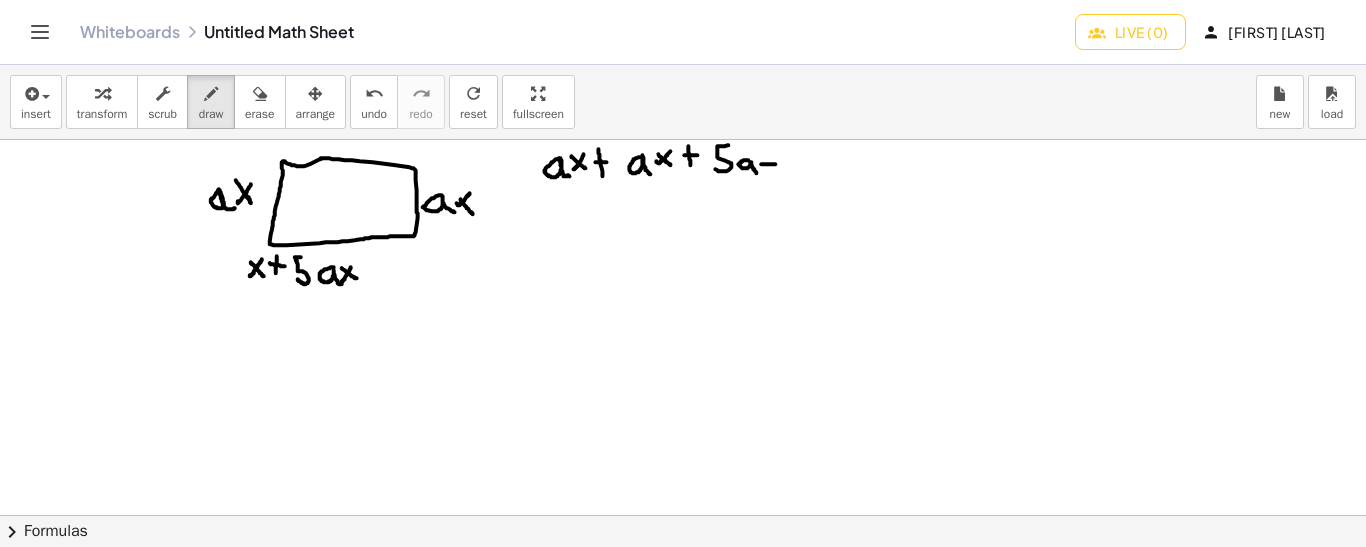 drag, startPoint x: 762, startPoint y: 163, endPoint x: 778, endPoint y: 163, distance: 16 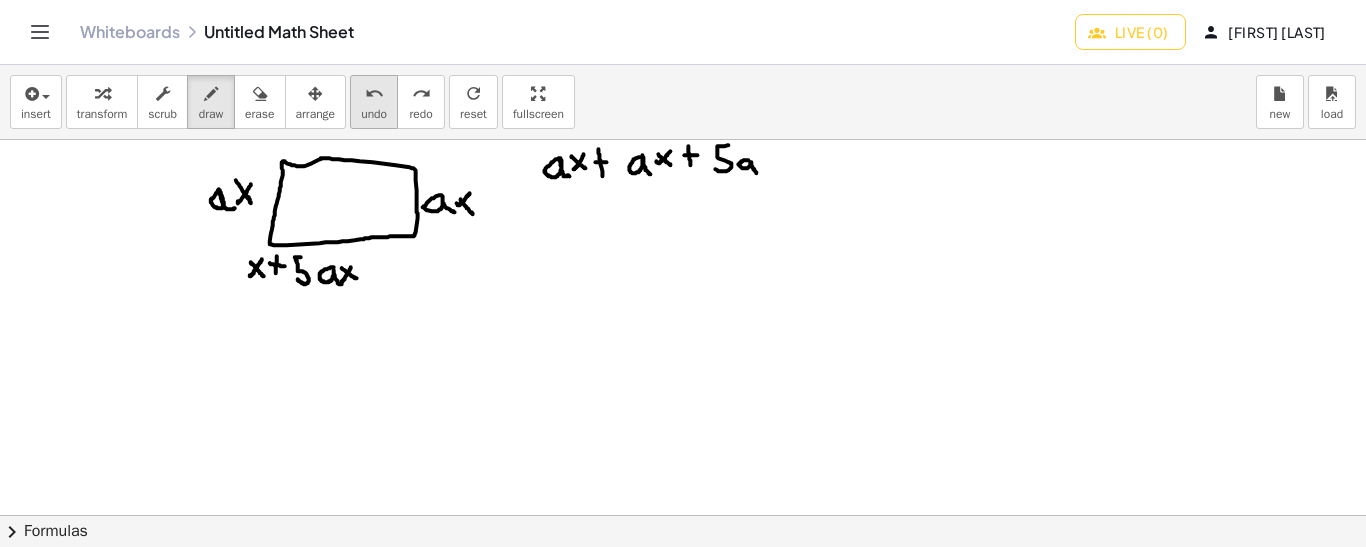 click on "undo" at bounding box center (374, 94) 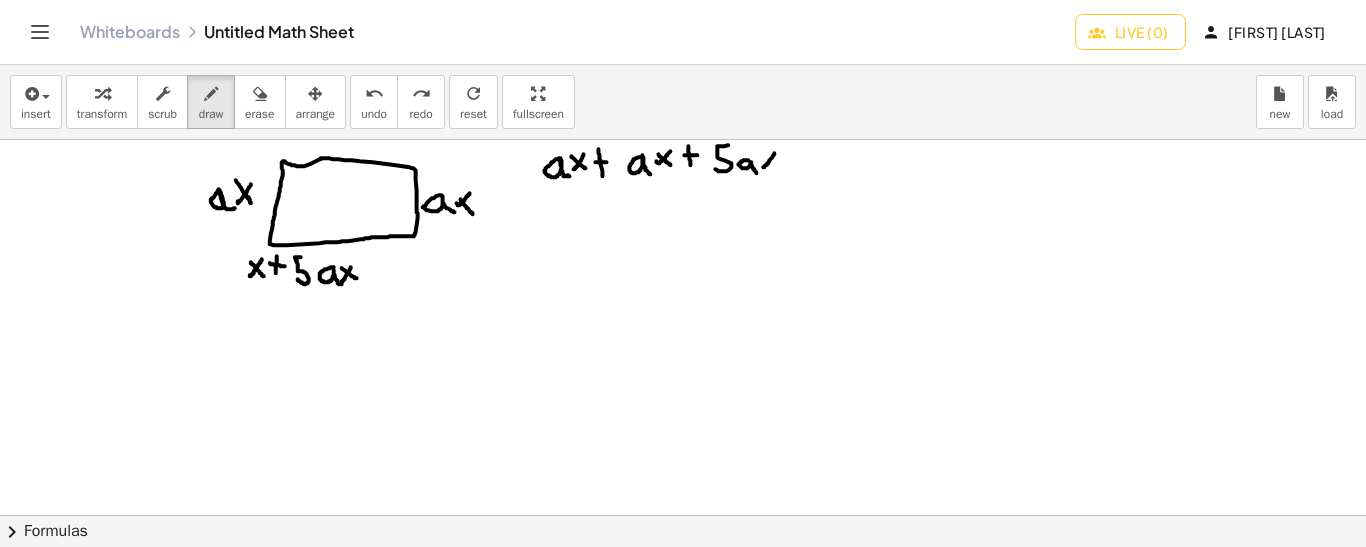 drag, startPoint x: 775, startPoint y: 152, endPoint x: 762, endPoint y: 165, distance: 18.384777 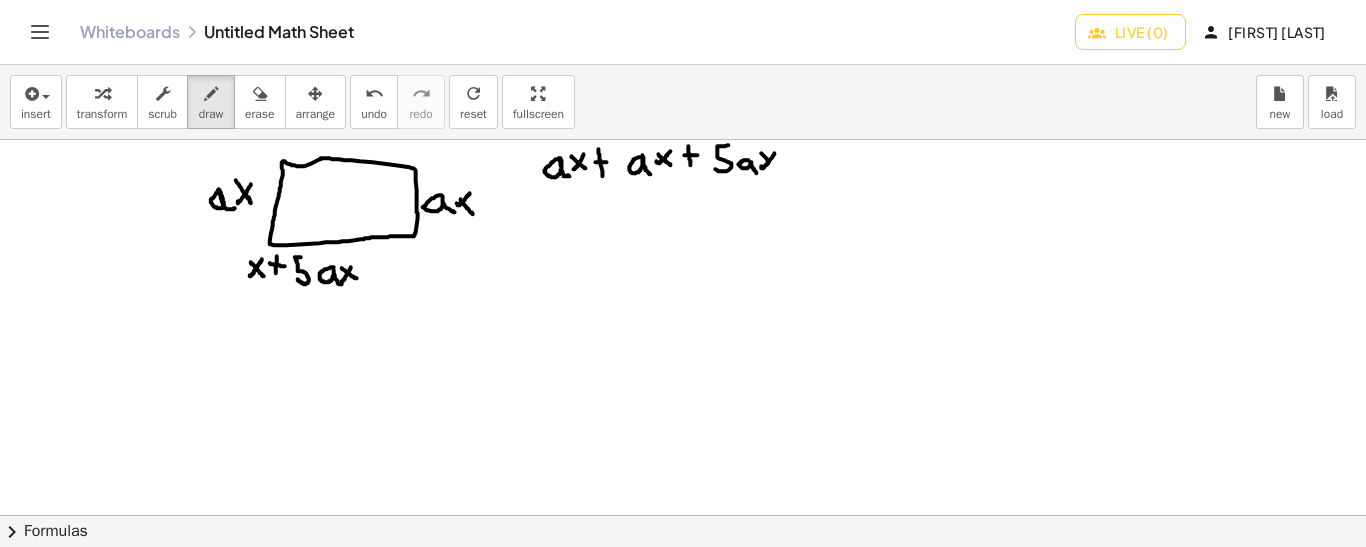 drag, startPoint x: 762, startPoint y: 152, endPoint x: 775, endPoint y: 165, distance: 18.384777 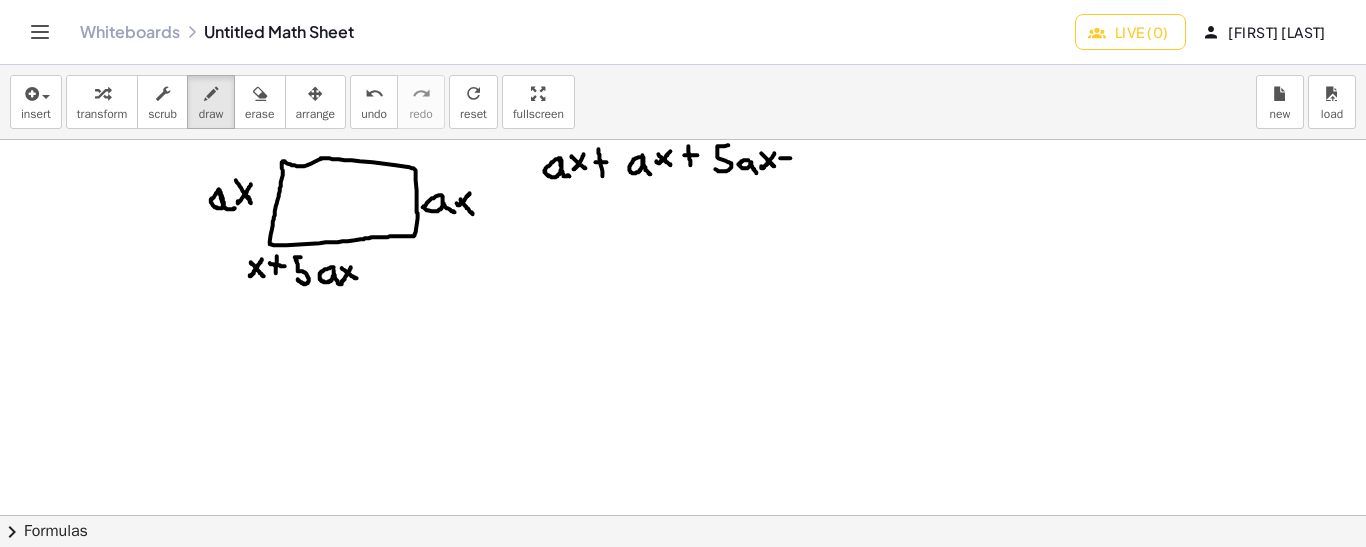 drag, startPoint x: 781, startPoint y: 157, endPoint x: 795, endPoint y: 157, distance: 14 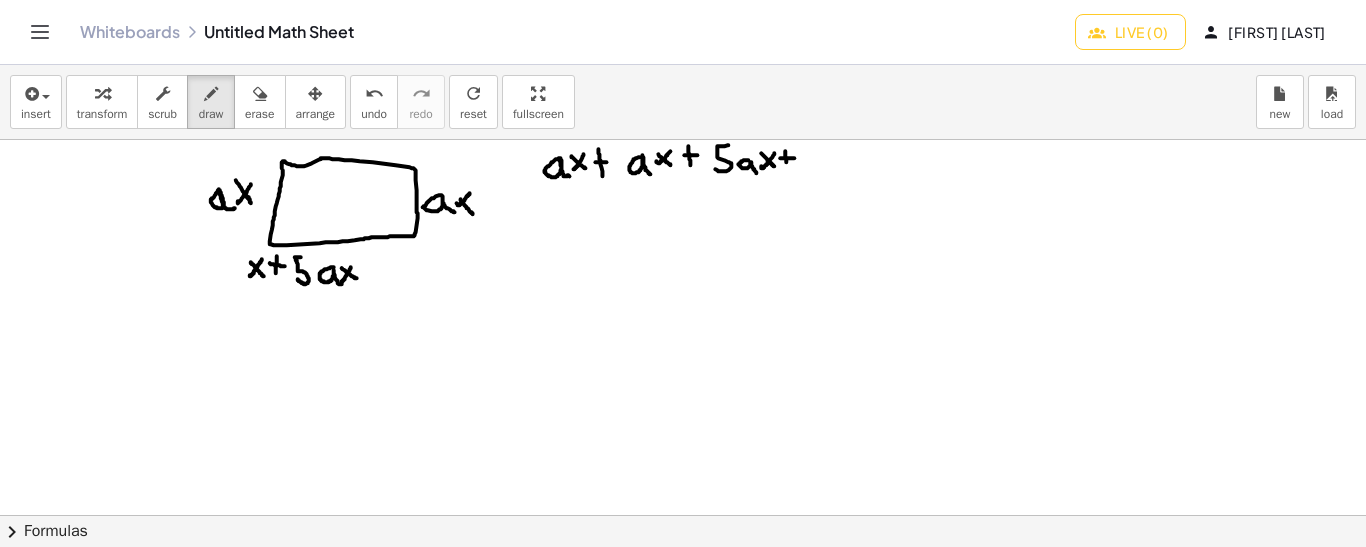 drag, startPoint x: 786, startPoint y: 150, endPoint x: 787, endPoint y: 164, distance: 14.035668 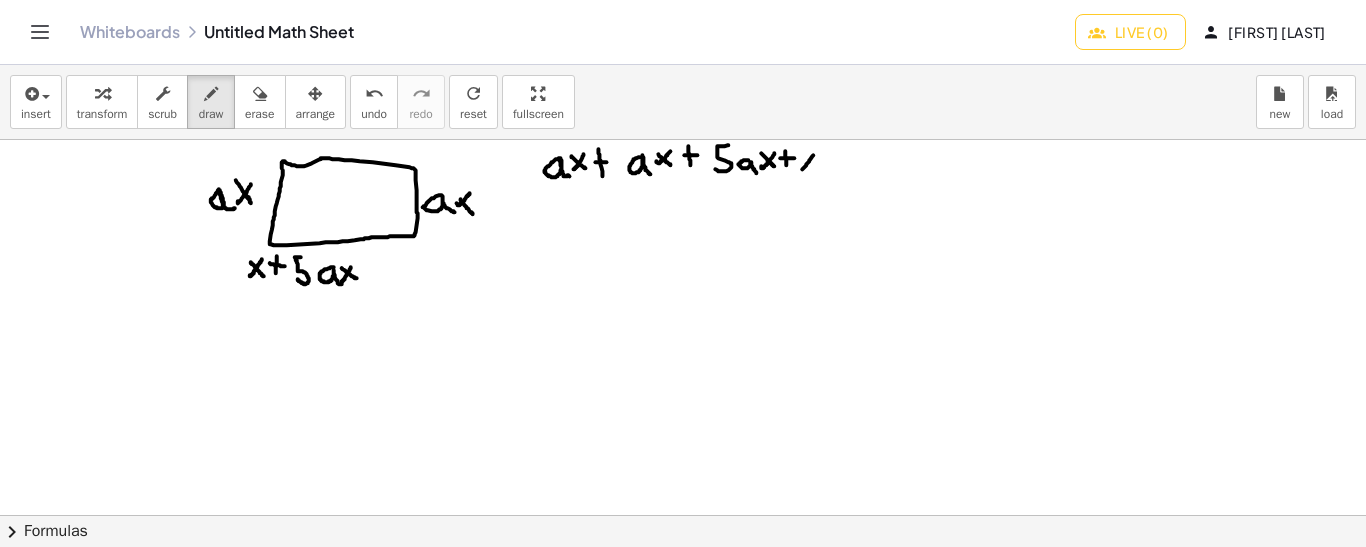drag, startPoint x: 814, startPoint y: 154, endPoint x: 801, endPoint y: 169, distance: 19.849434 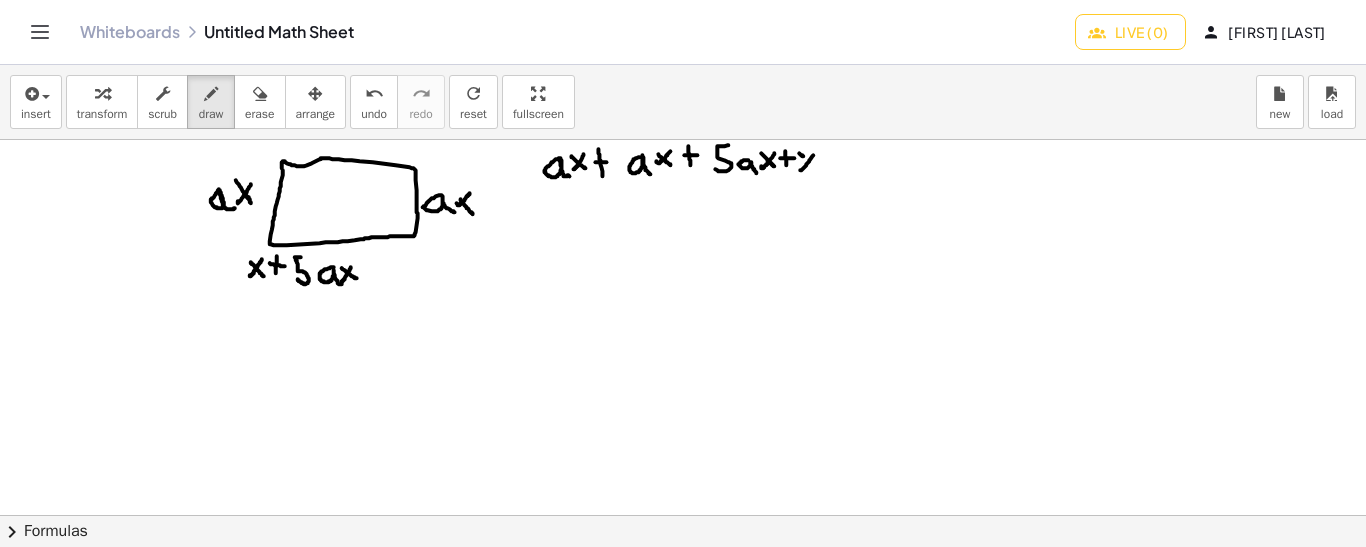 drag, startPoint x: 800, startPoint y: 152, endPoint x: 813, endPoint y: 162, distance: 16.40122 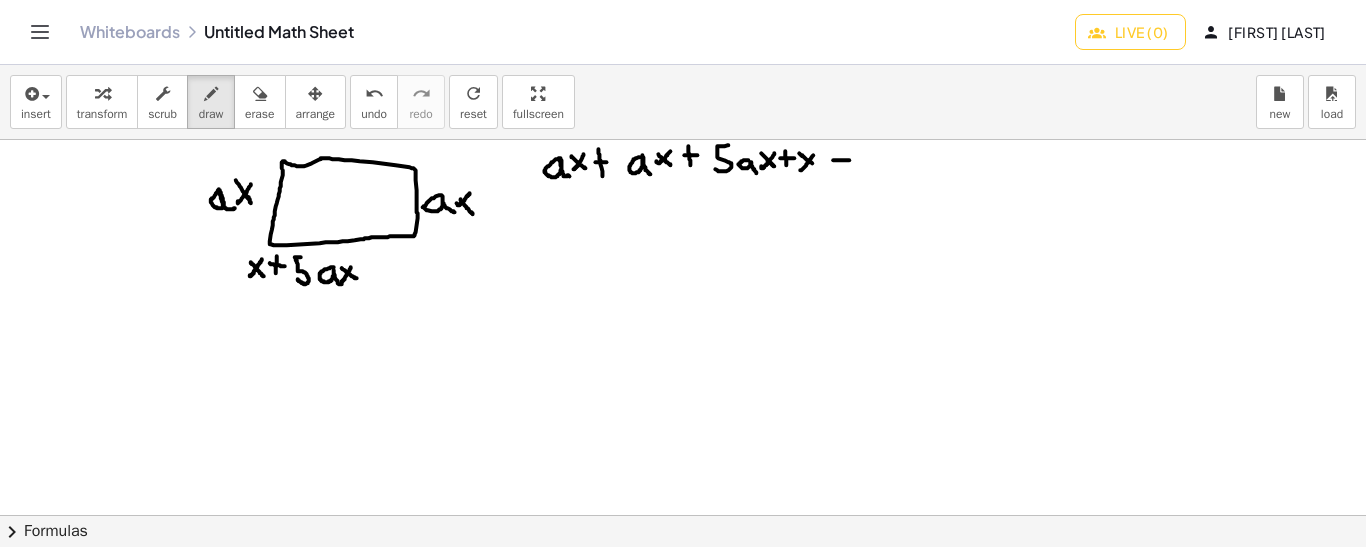 drag, startPoint x: 834, startPoint y: 159, endPoint x: 851, endPoint y: 159, distance: 17 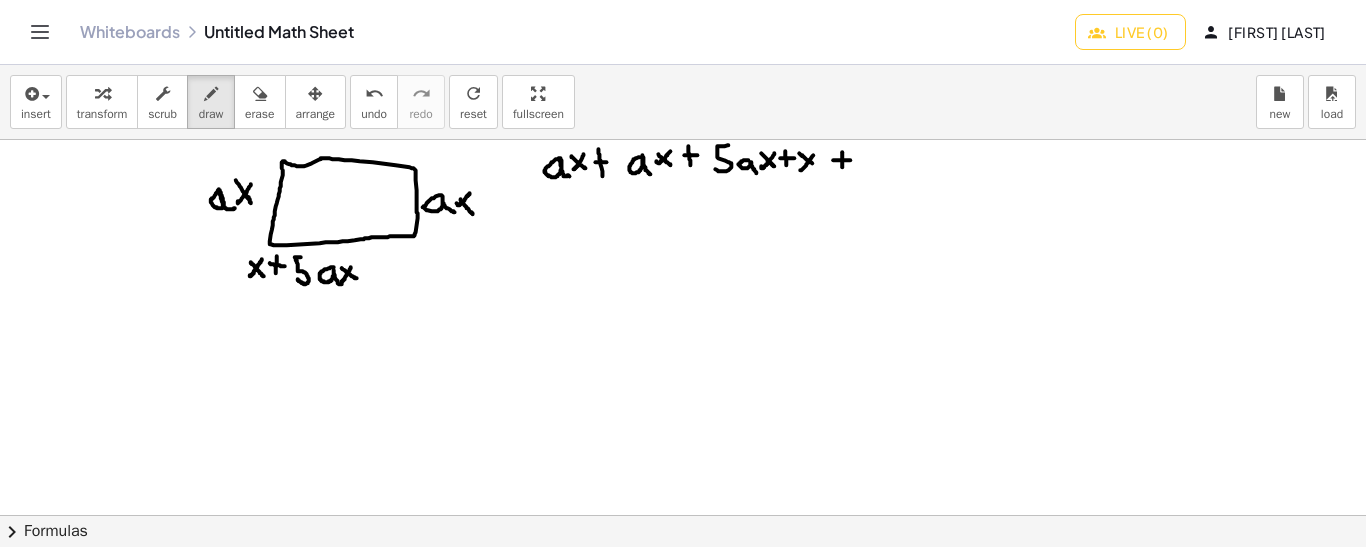 drag, startPoint x: 843, startPoint y: 151, endPoint x: 843, endPoint y: 169, distance: 18 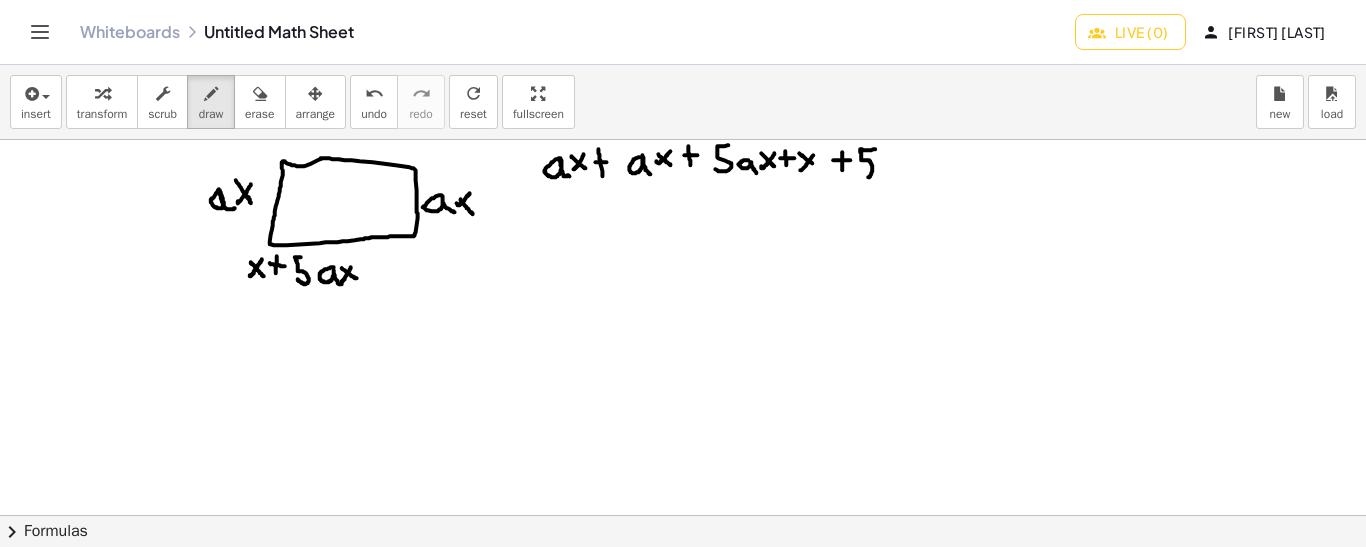 drag, startPoint x: 876, startPoint y: 148, endPoint x: 862, endPoint y: 171, distance: 26.925823 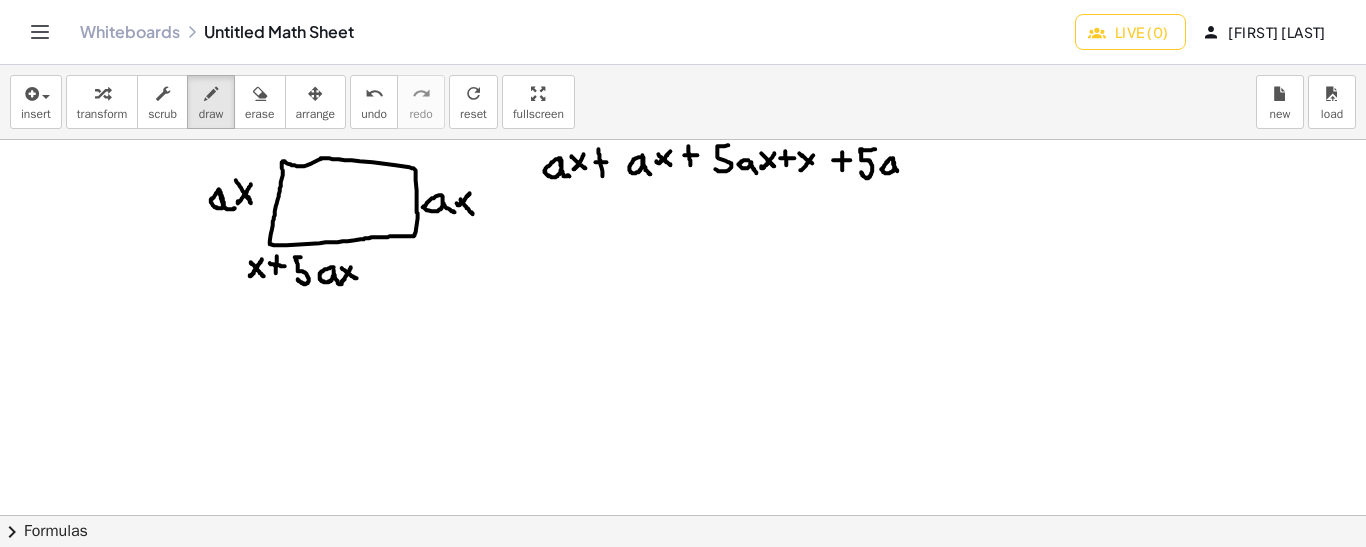 drag, startPoint x: 891, startPoint y: 157, endPoint x: 900, endPoint y: 171, distance: 16.643316 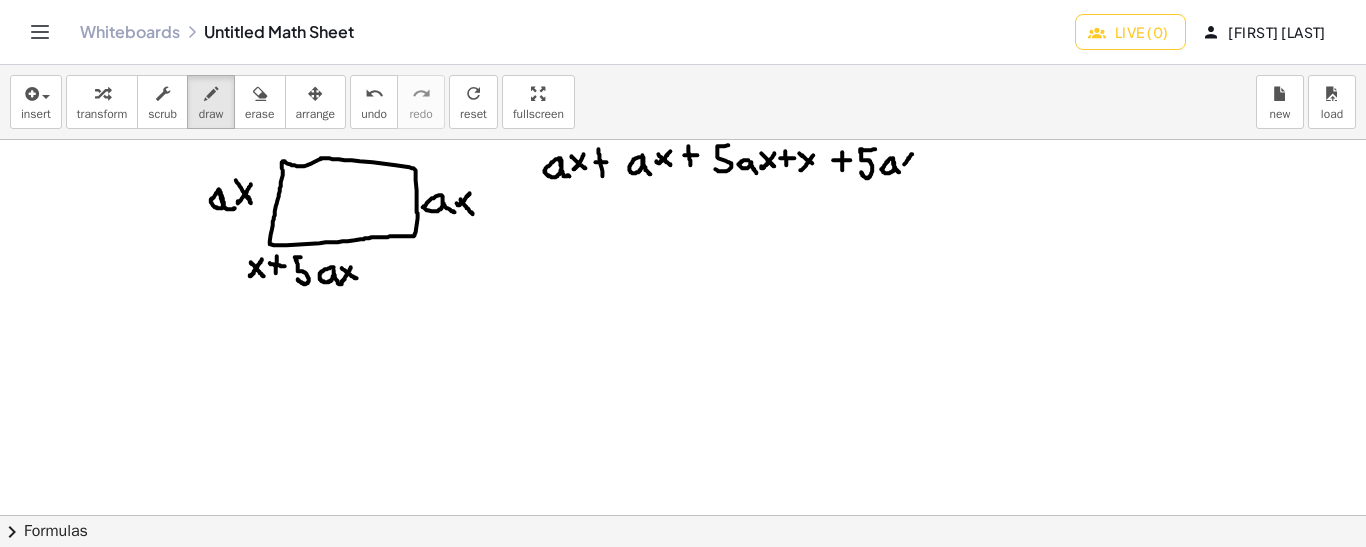 drag, startPoint x: 913, startPoint y: 153, endPoint x: 903, endPoint y: 165, distance: 15.6205 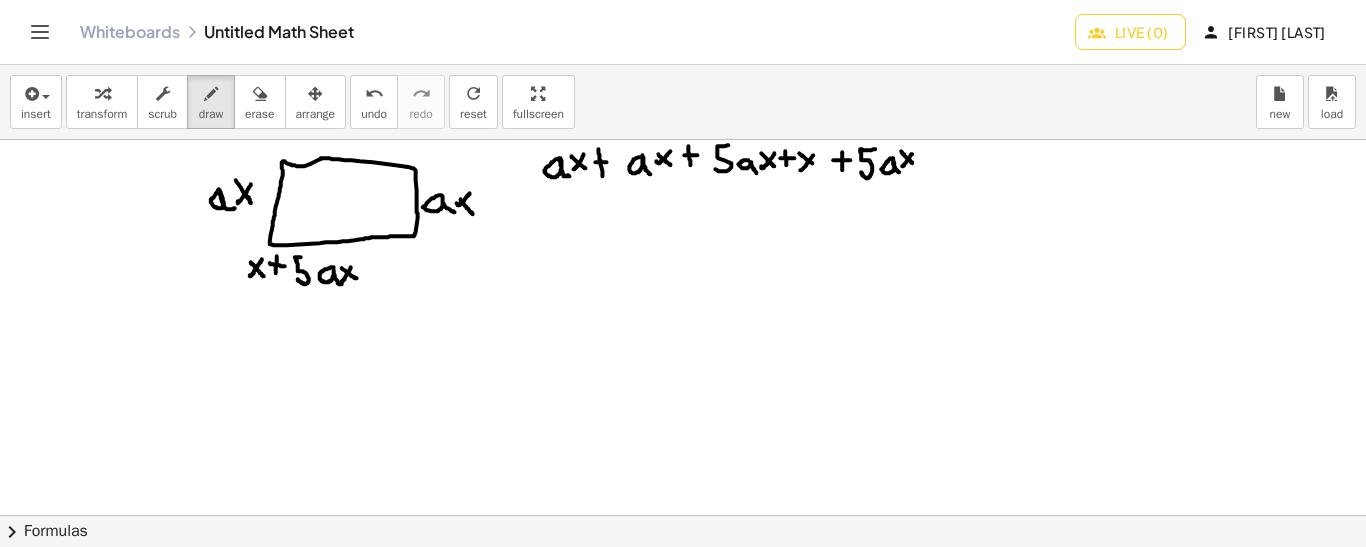 drag, startPoint x: 902, startPoint y: 150, endPoint x: 915, endPoint y: 164, distance: 19.104973 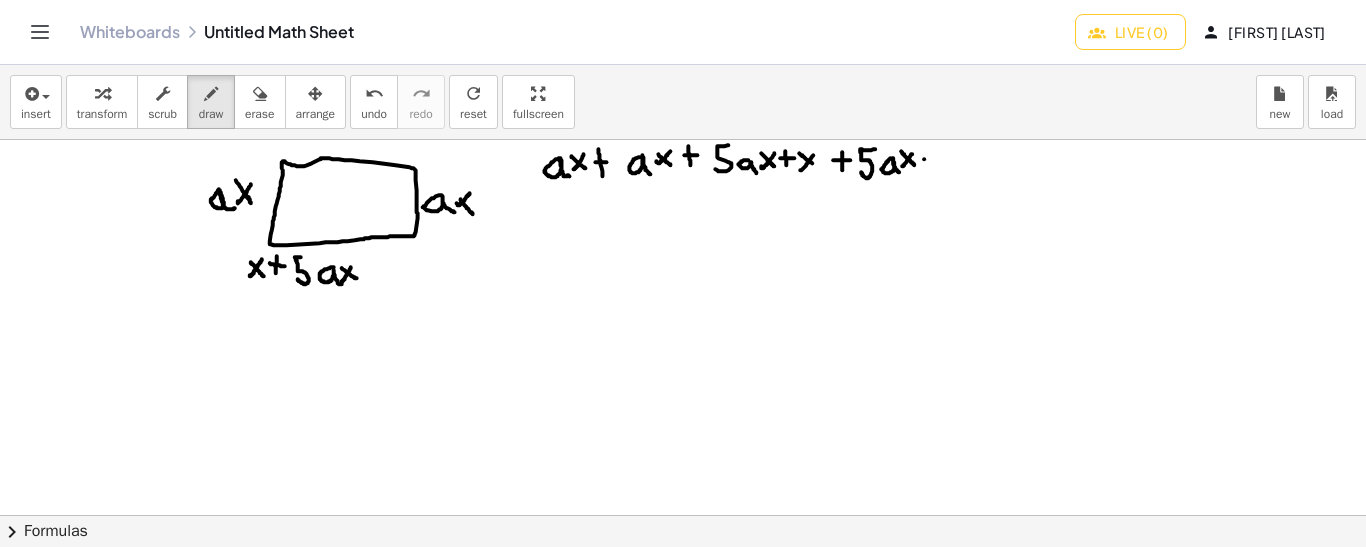 click at bounding box center (683, 515) 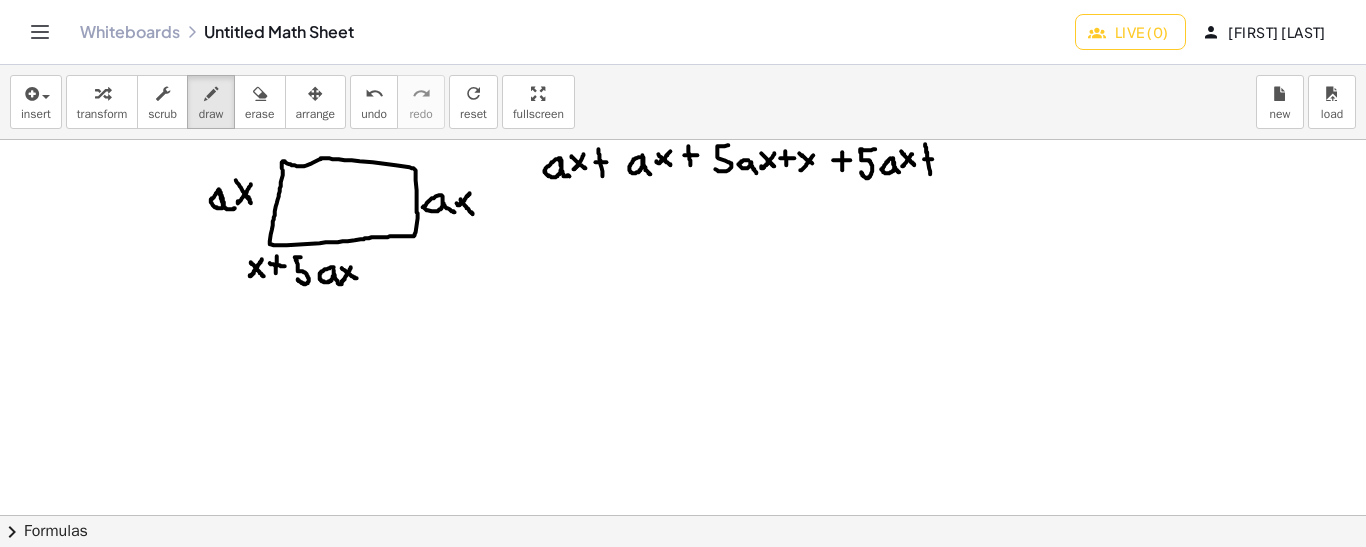 drag, startPoint x: 926, startPoint y: 143, endPoint x: 931, endPoint y: 173, distance: 30.413813 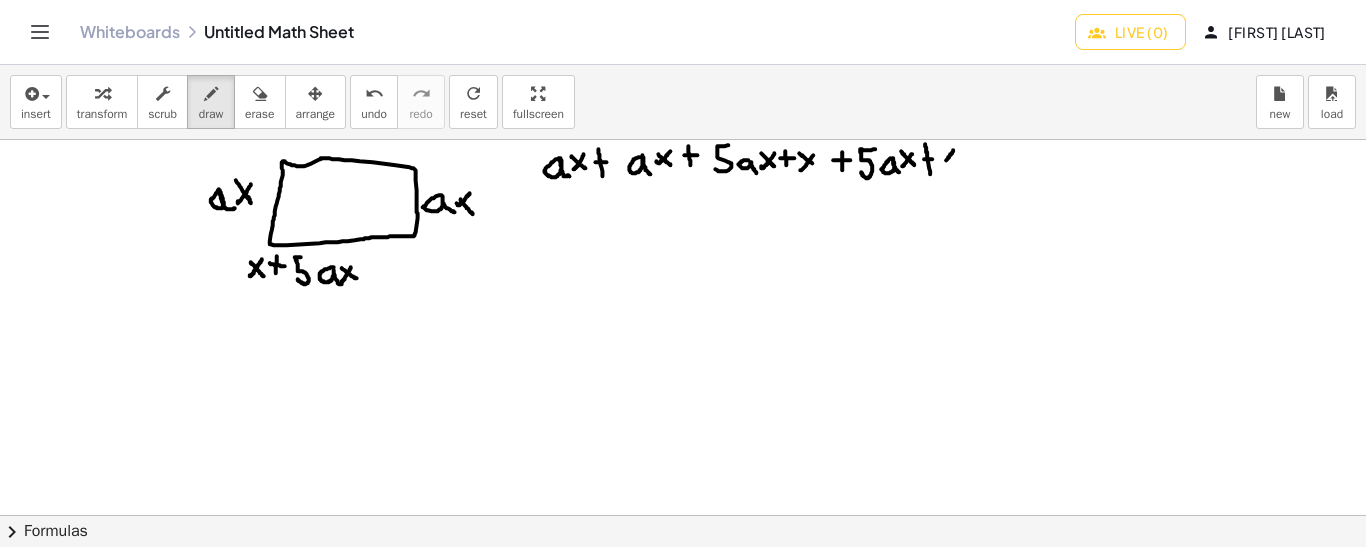 drag, startPoint x: 954, startPoint y: 149, endPoint x: 945, endPoint y: 162, distance: 15.811388 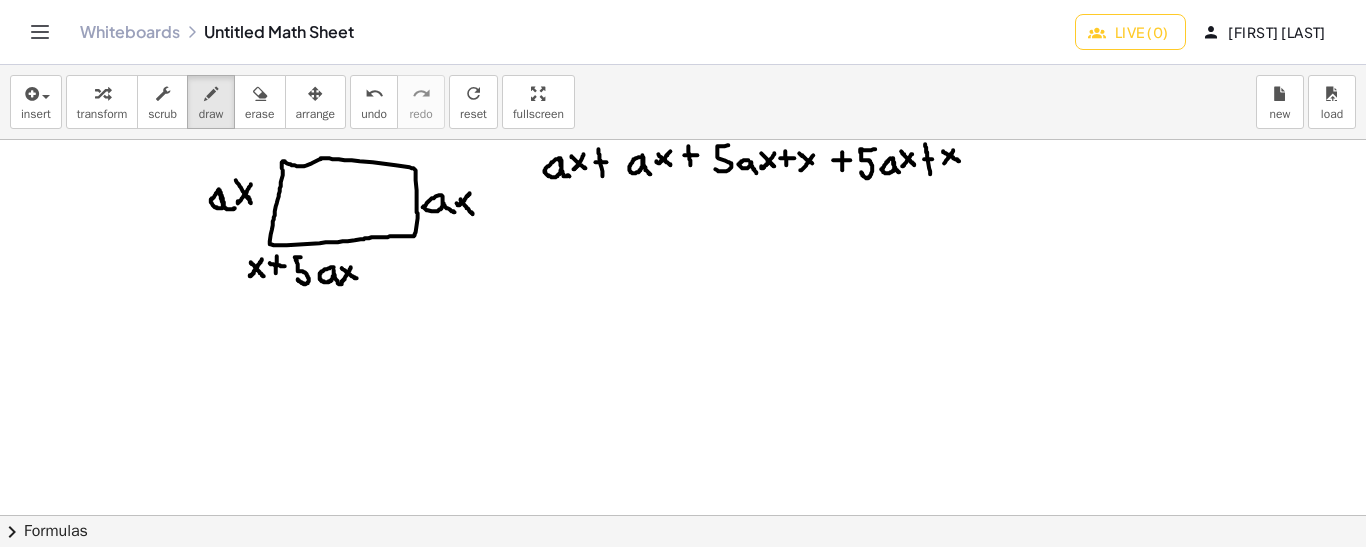 drag, startPoint x: 944, startPoint y: 150, endPoint x: 960, endPoint y: 160, distance: 18.867962 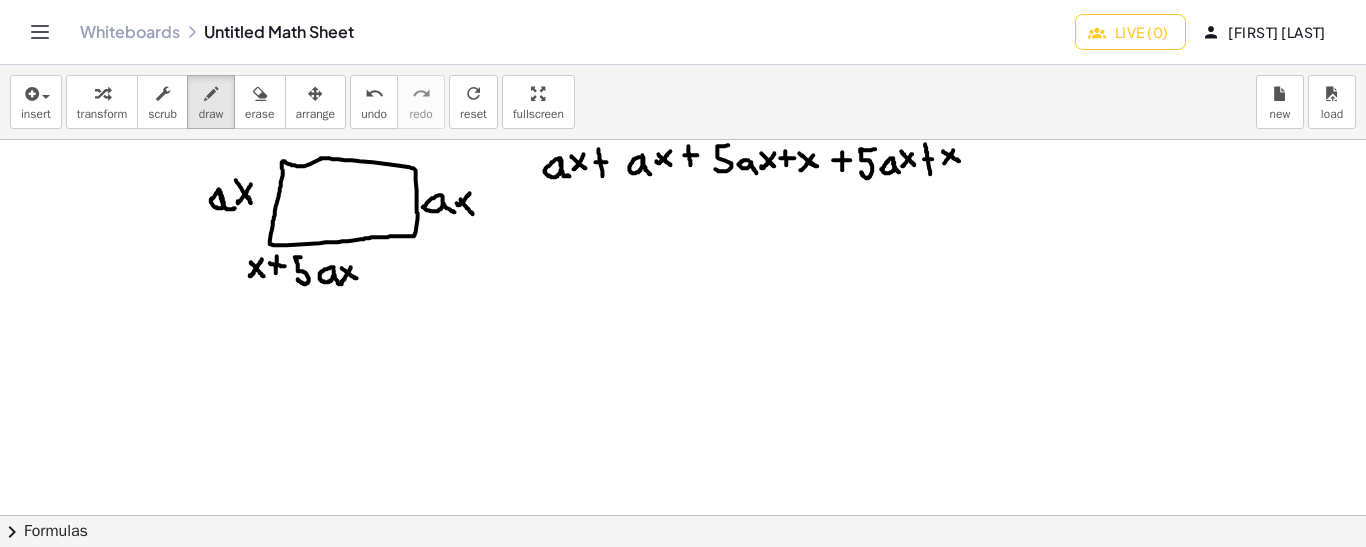drag, startPoint x: 808, startPoint y: 162, endPoint x: 818, endPoint y: 165, distance: 10.440307 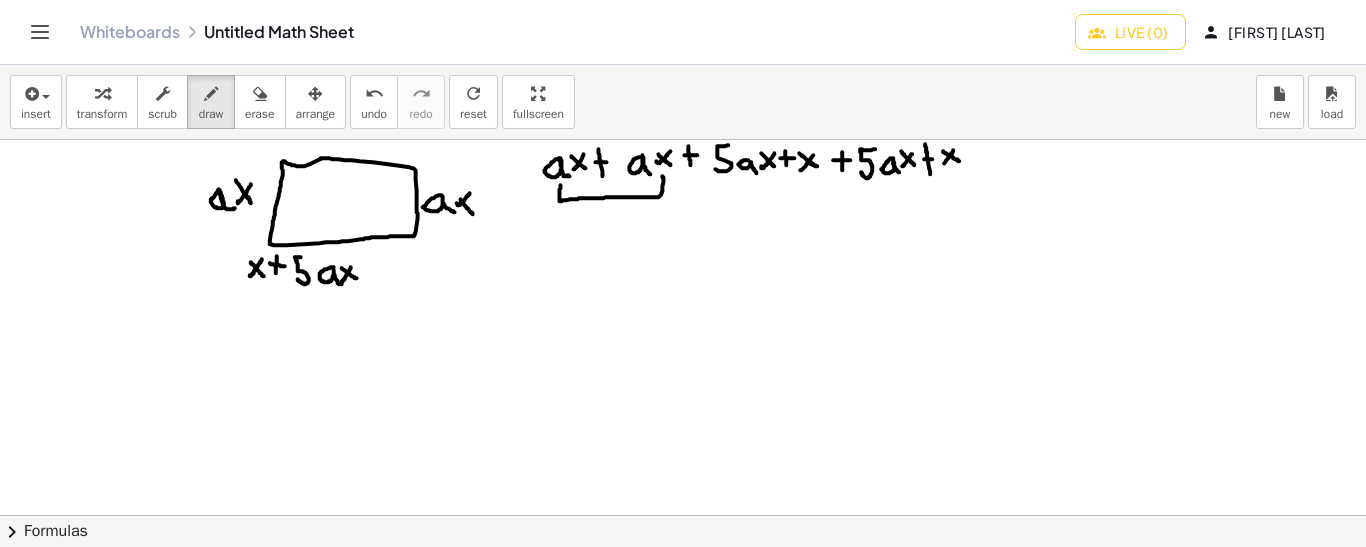 drag, startPoint x: 561, startPoint y: 184, endPoint x: 662, endPoint y: 174, distance: 101.49384 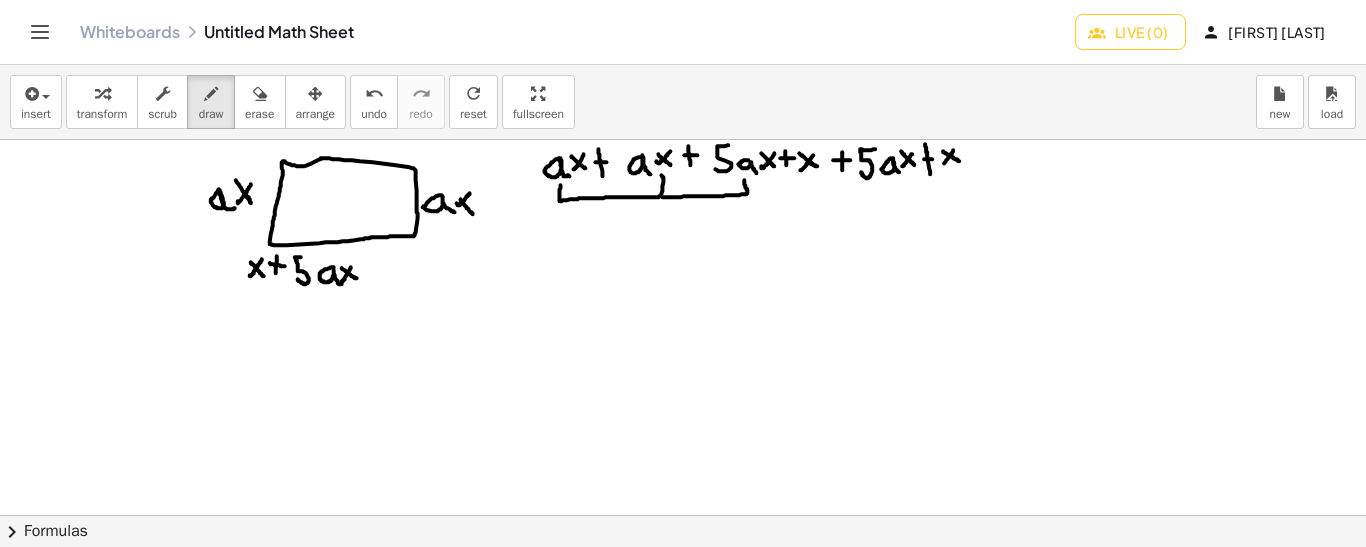 drag, startPoint x: 663, startPoint y: 196, endPoint x: 745, endPoint y: 176, distance: 84.40379 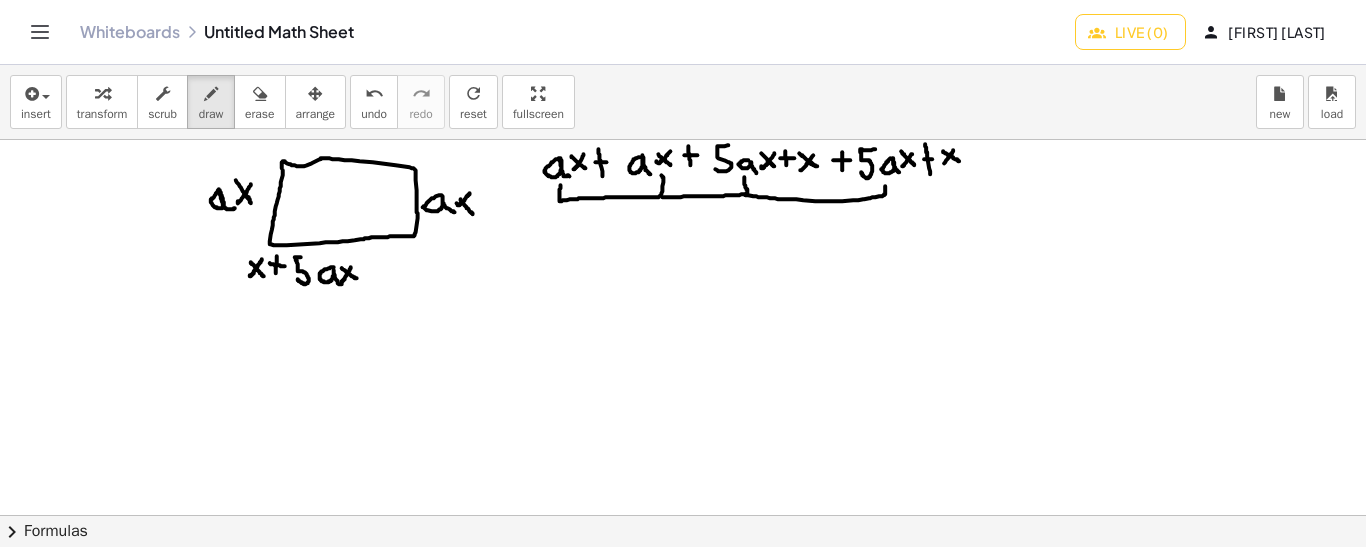 drag, startPoint x: 746, startPoint y: 194, endPoint x: 886, endPoint y: 184, distance: 140.35669 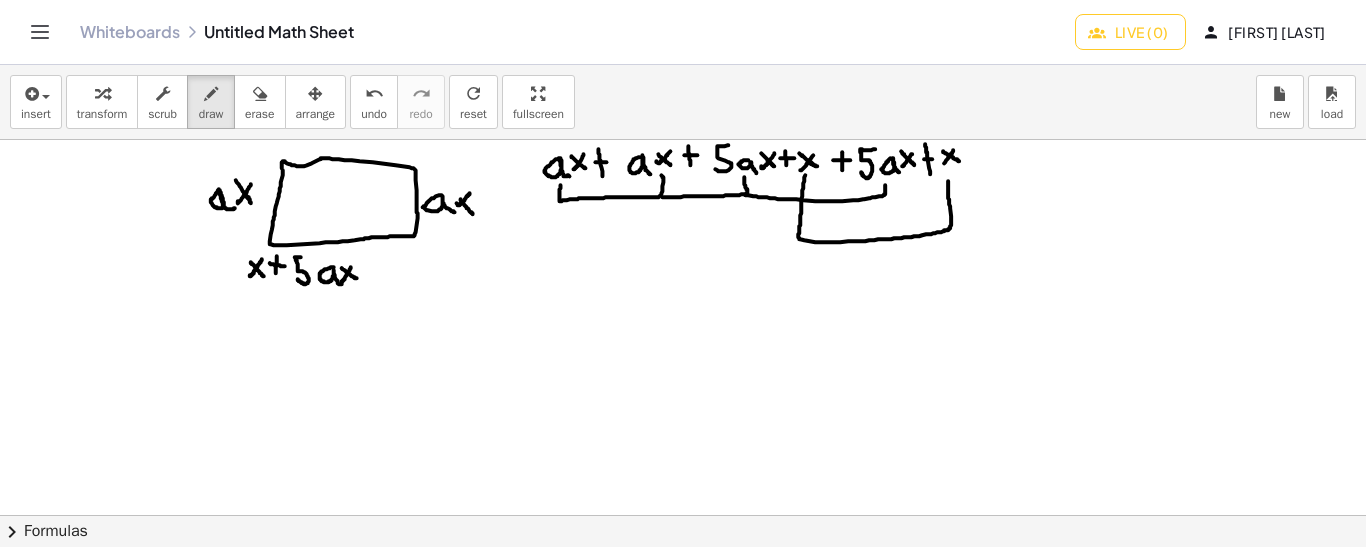 drag, startPoint x: 806, startPoint y: 174, endPoint x: 949, endPoint y: 180, distance: 143.12582 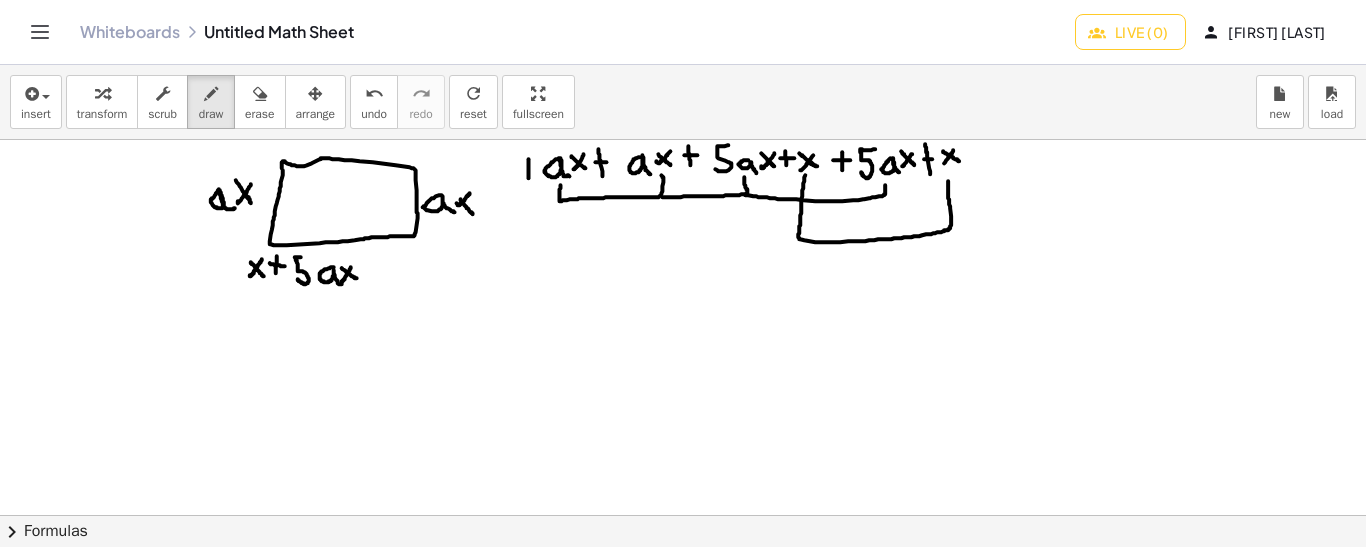 drag, startPoint x: 529, startPoint y: 177, endPoint x: 528, endPoint y: 155, distance: 22.022715 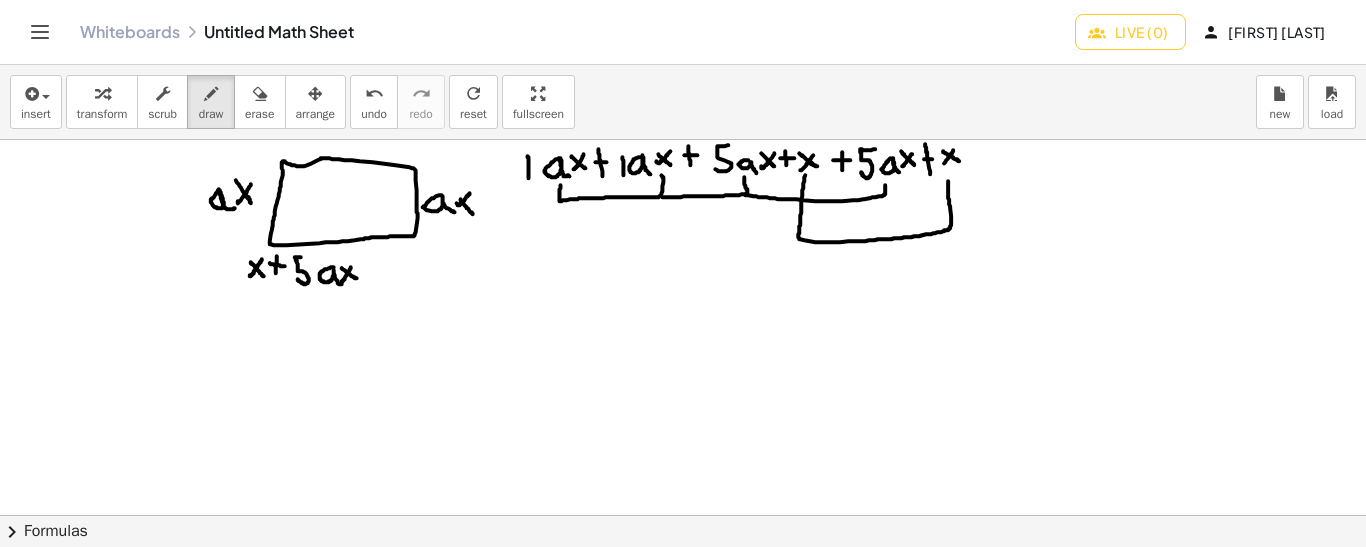 drag, startPoint x: 624, startPoint y: 174, endPoint x: 622, endPoint y: 150, distance: 24.083189 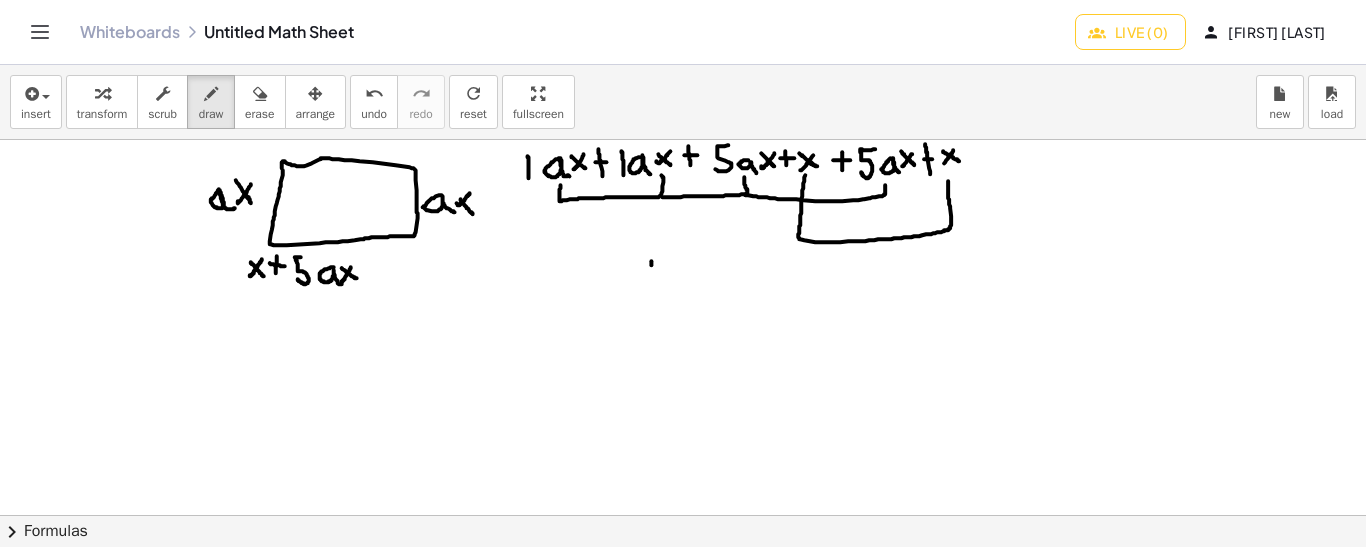 drag, startPoint x: 652, startPoint y: 260, endPoint x: 669, endPoint y: 260, distance: 17 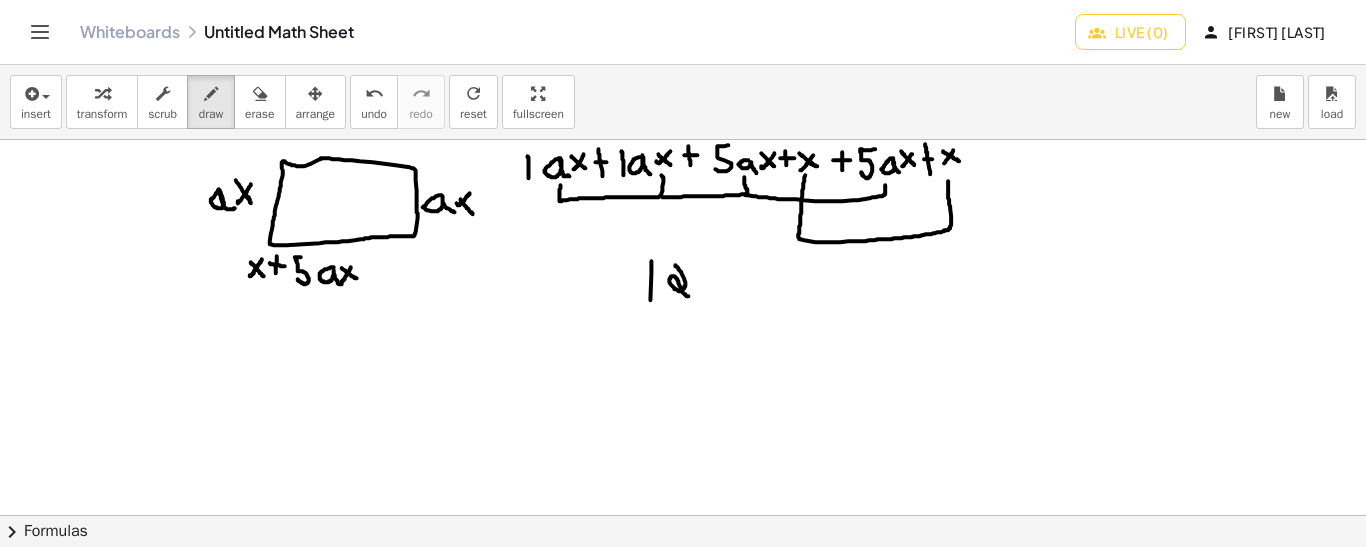drag, startPoint x: 676, startPoint y: 264, endPoint x: 689, endPoint y: 295, distance: 33.61547 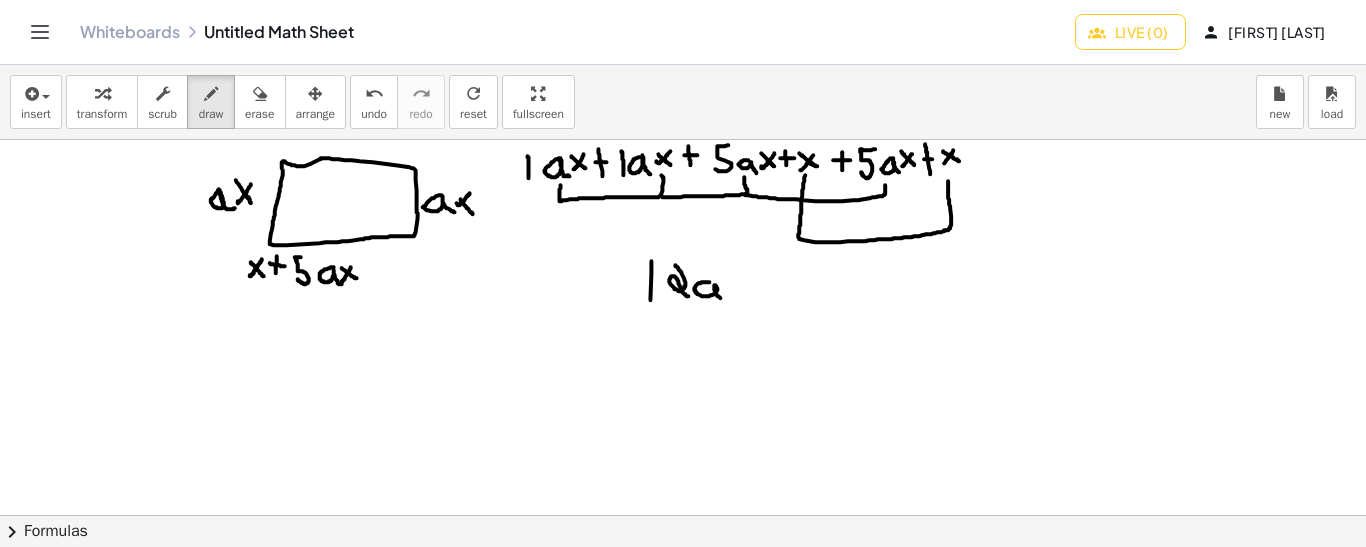 drag, startPoint x: 710, startPoint y: 281, endPoint x: 722, endPoint y: 297, distance: 20 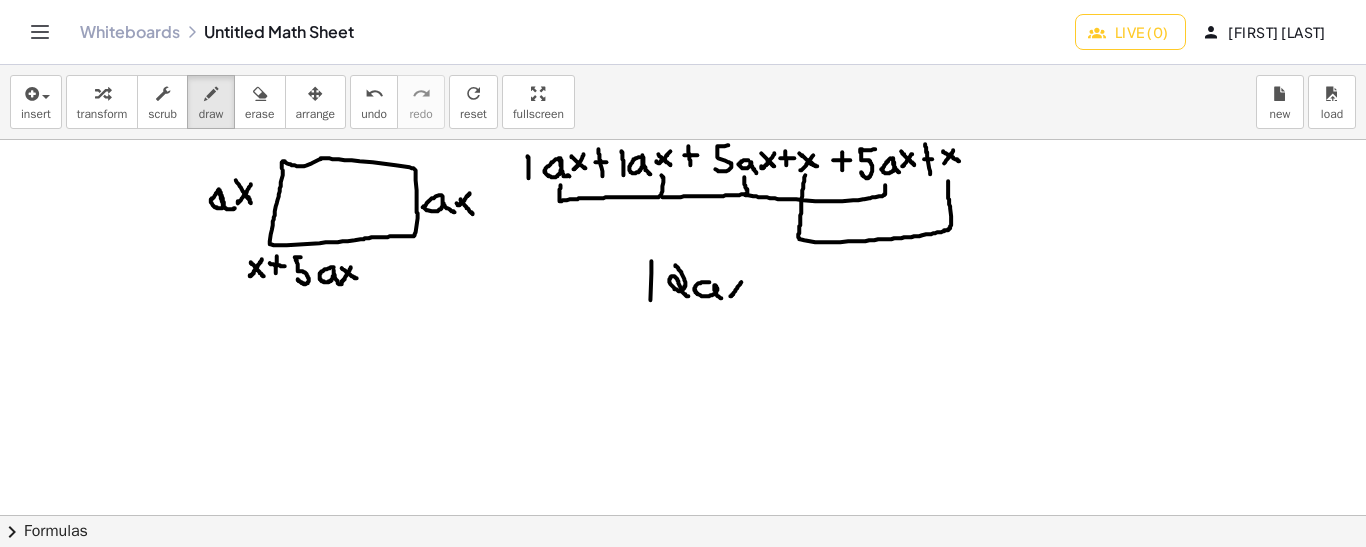 drag, startPoint x: 742, startPoint y: 281, endPoint x: 731, endPoint y: 294, distance: 17.029387 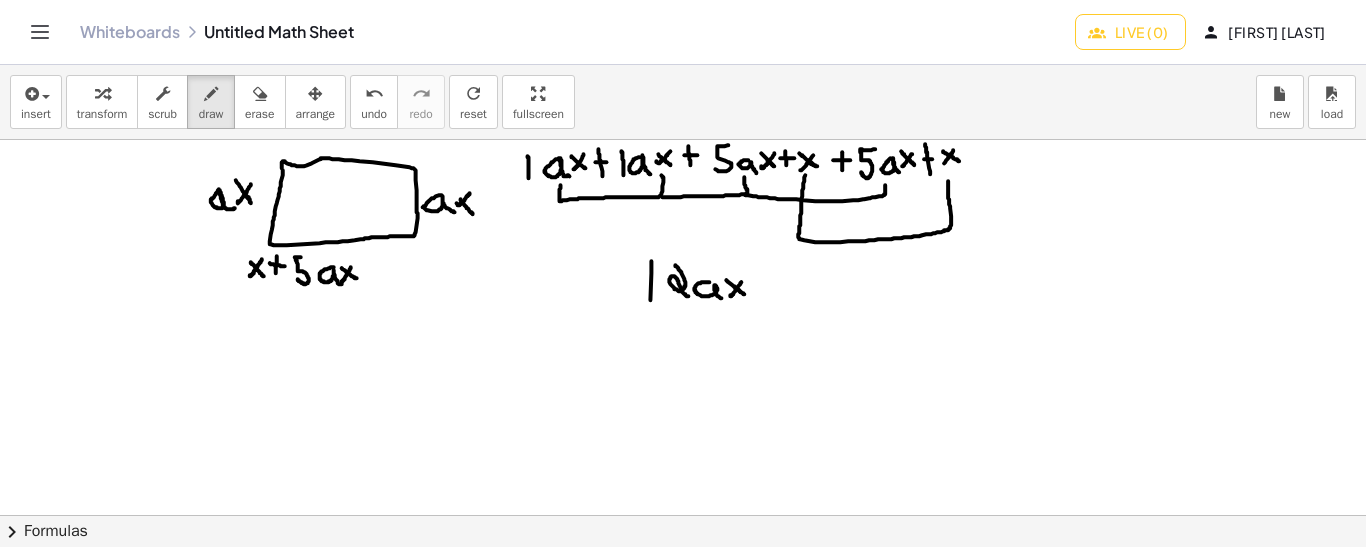 drag, startPoint x: 727, startPoint y: 279, endPoint x: 746, endPoint y: 293, distance: 23.600847 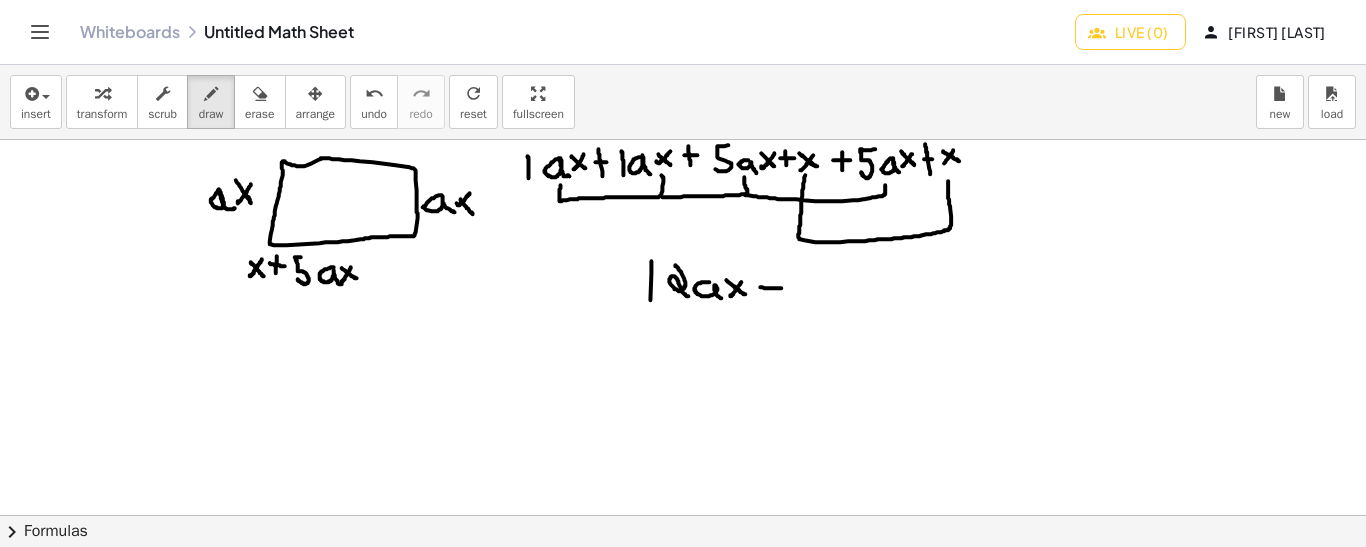 drag, startPoint x: 761, startPoint y: 286, endPoint x: 784, endPoint y: 287, distance: 23.021729 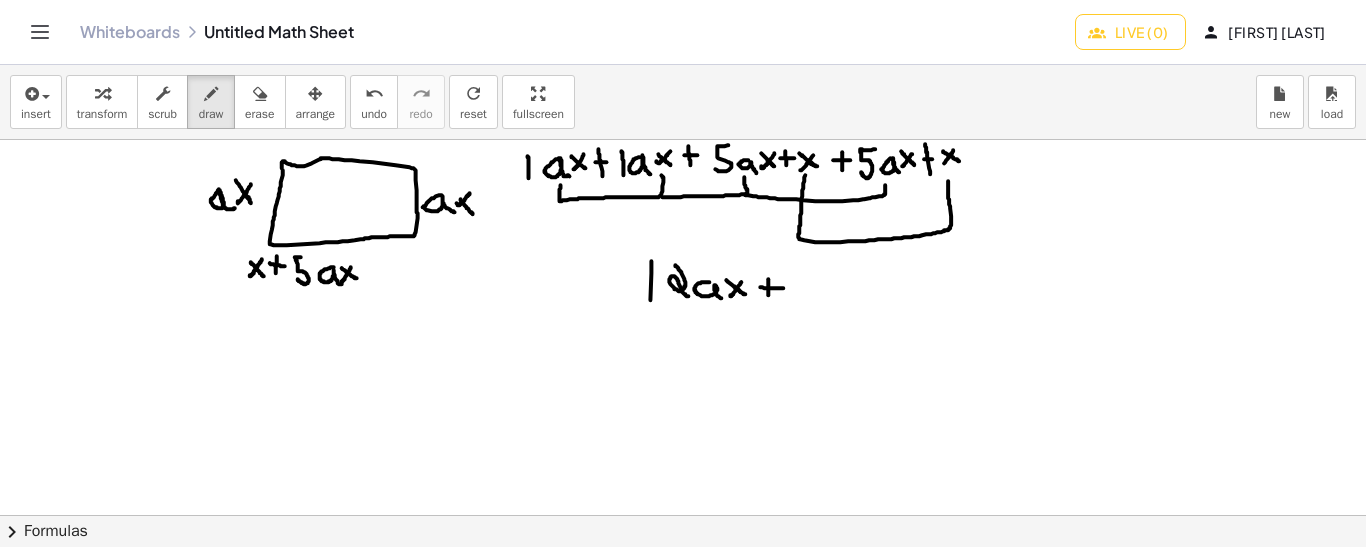 drag, startPoint x: 769, startPoint y: 278, endPoint x: 769, endPoint y: 295, distance: 17 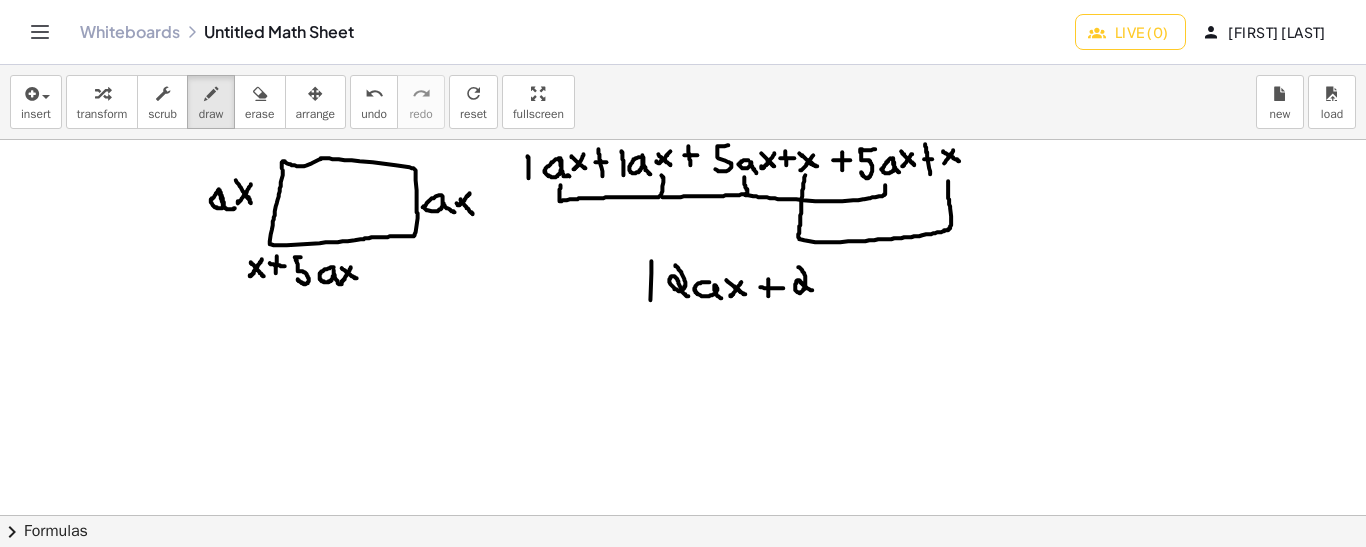 drag, startPoint x: 799, startPoint y: 266, endPoint x: 816, endPoint y: 290, distance: 29.410883 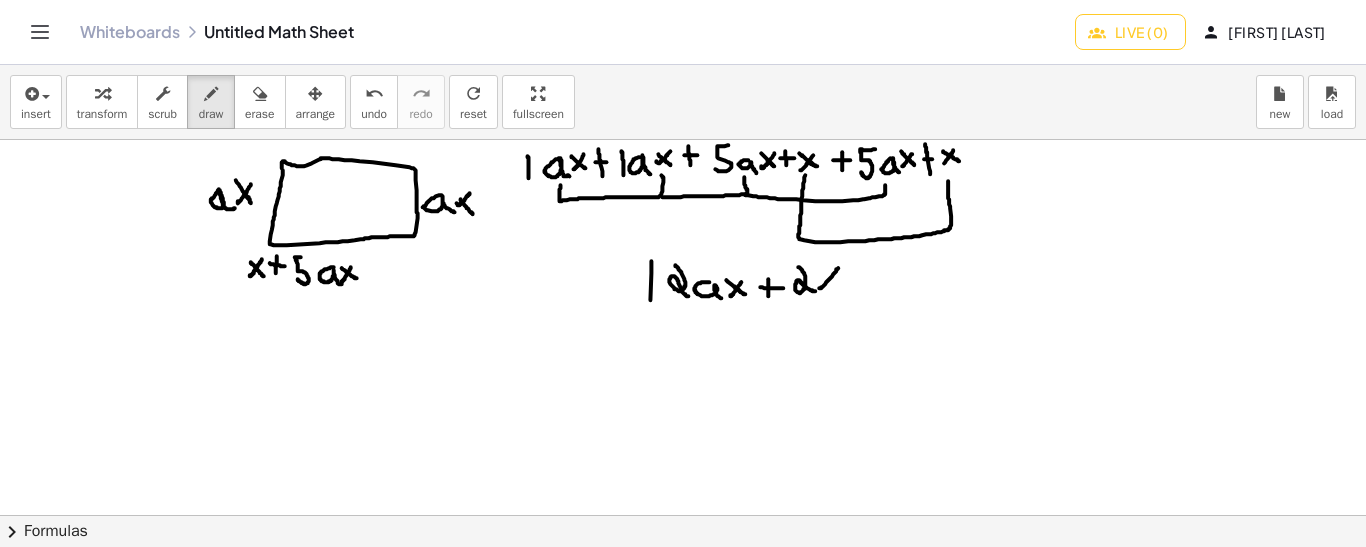 drag, startPoint x: 839, startPoint y: 267, endPoint x: 821, endPoint y: 285, distance: 25.455845 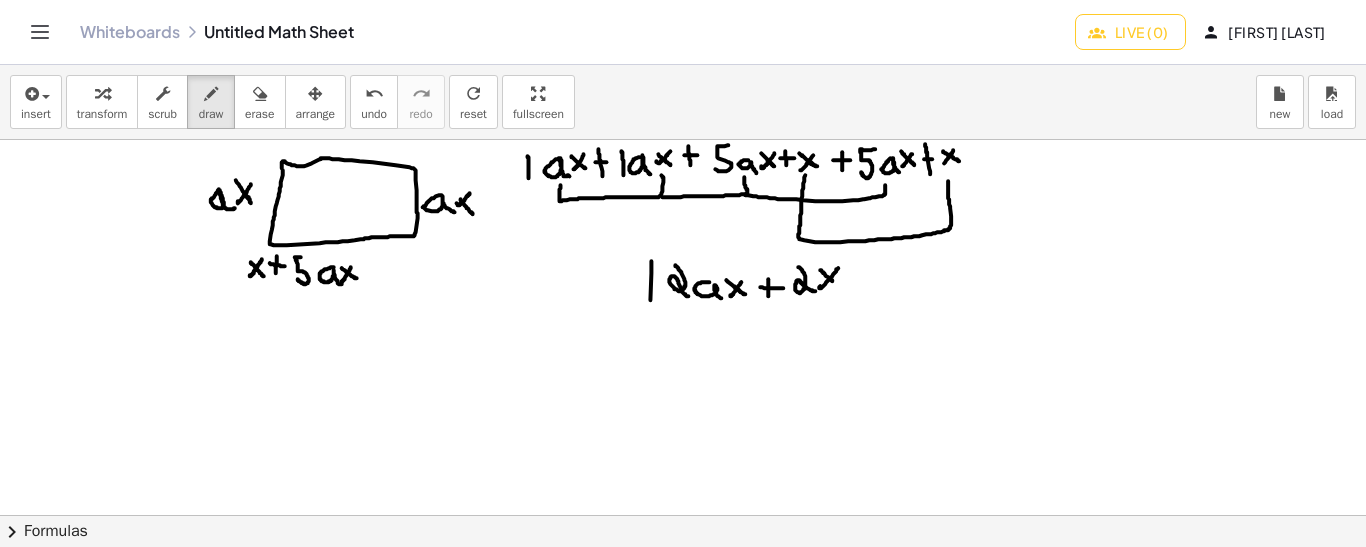 drag, startPoint x: 821, startPoint y: 269, endPoint x: 835, endPoint y: 282, distance: 19.104973 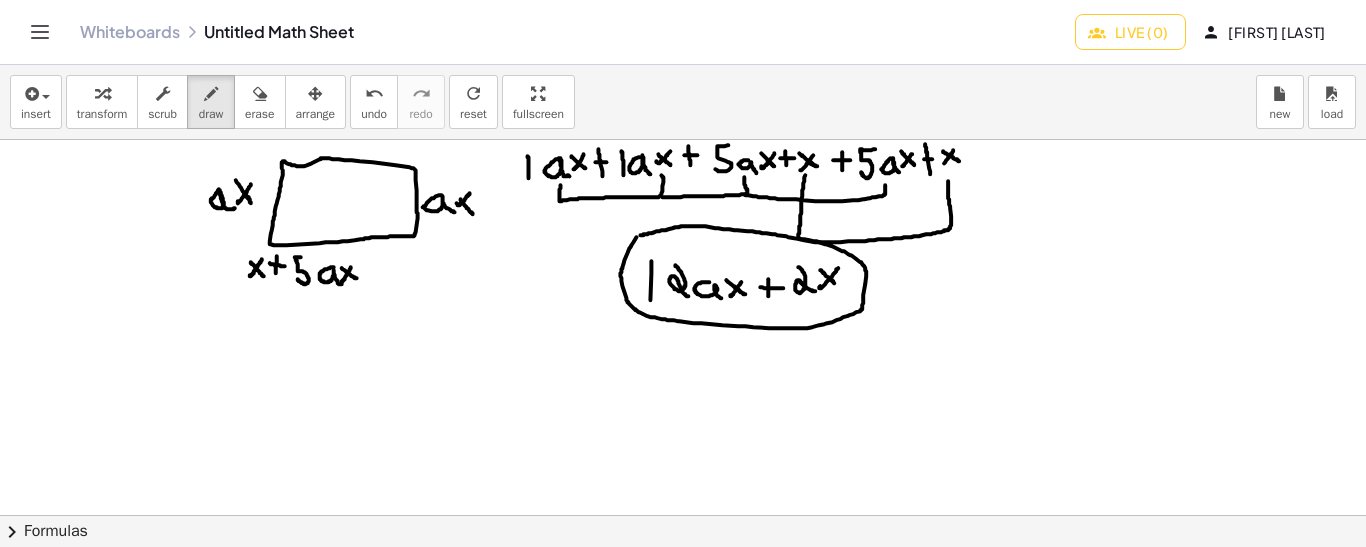click at bounding box center (683, 515) 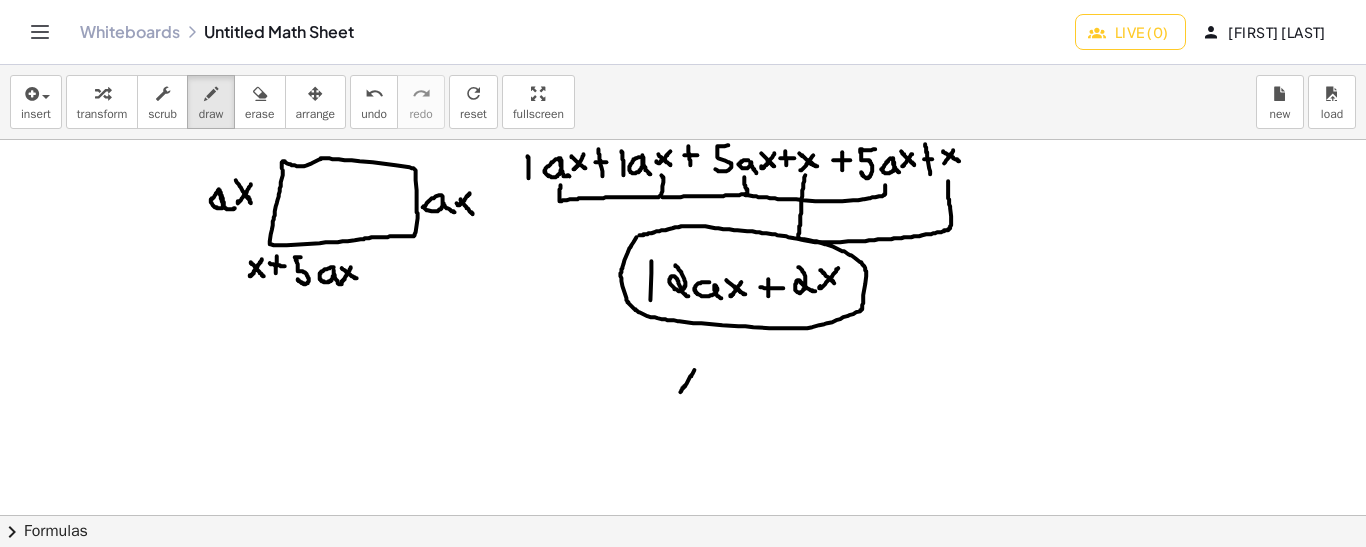 drag, startPoint x: 695, startPoint y: 369, endPoint x: 679, endPoint y: 377, distance: 17.888544 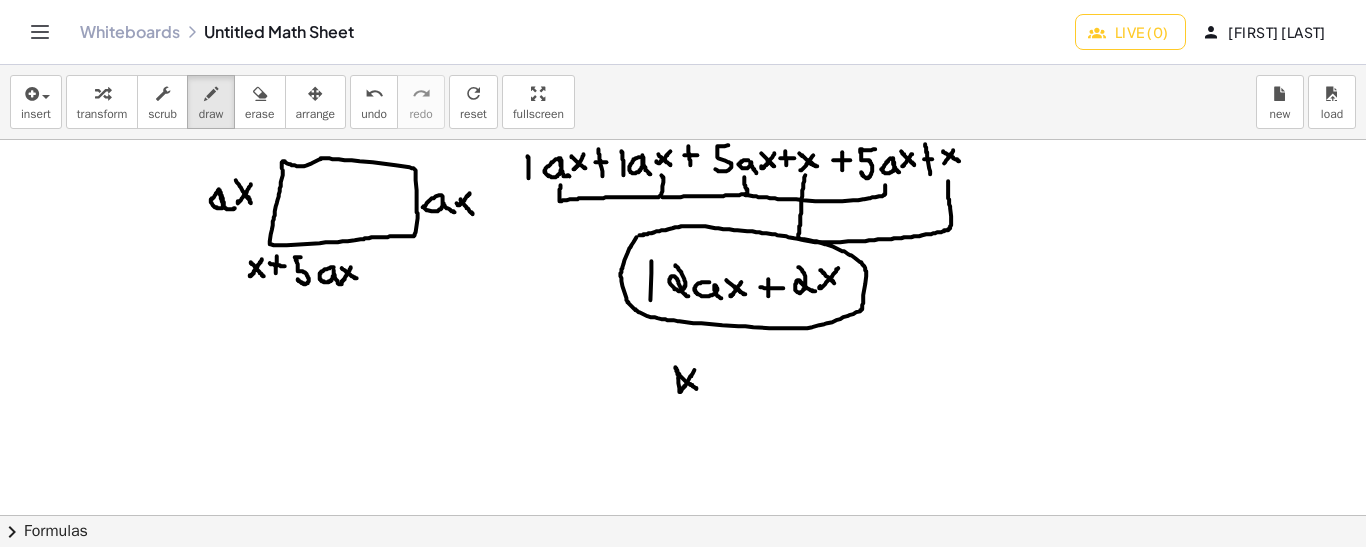 drag, startPoint x: 679, startPoint y: 377, endPoint x: 698, endPoint y: 388, distance: 21.954498 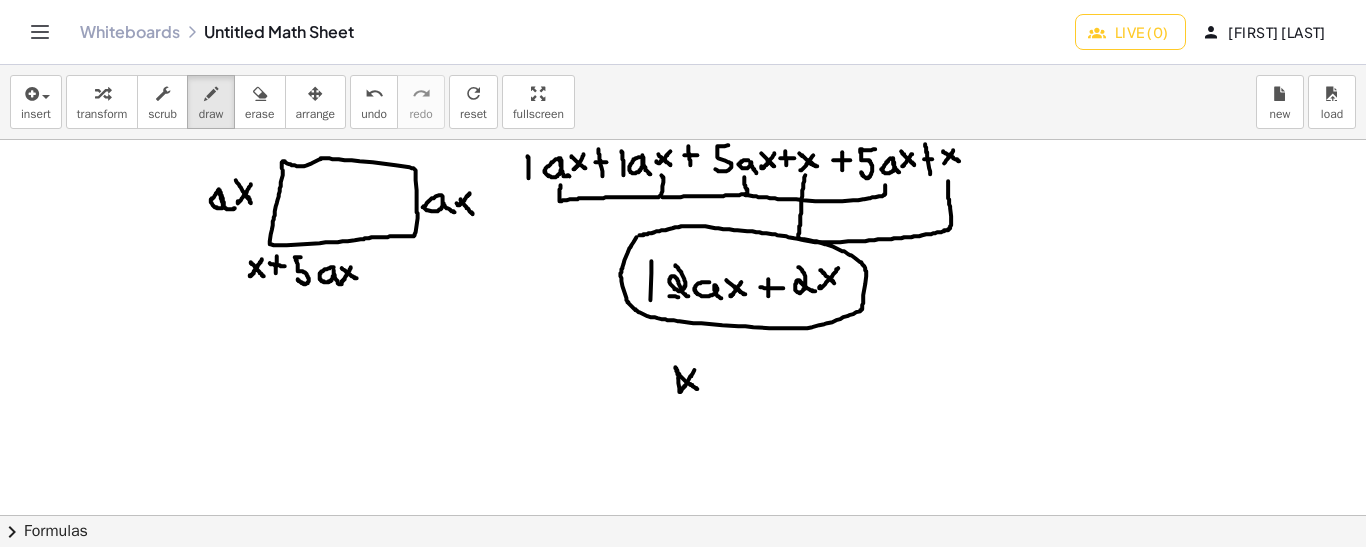 drag, startPoint x: 670, startPoint y: 295, endPoint x: 688, endPoint y: 296, distance: 18.027756 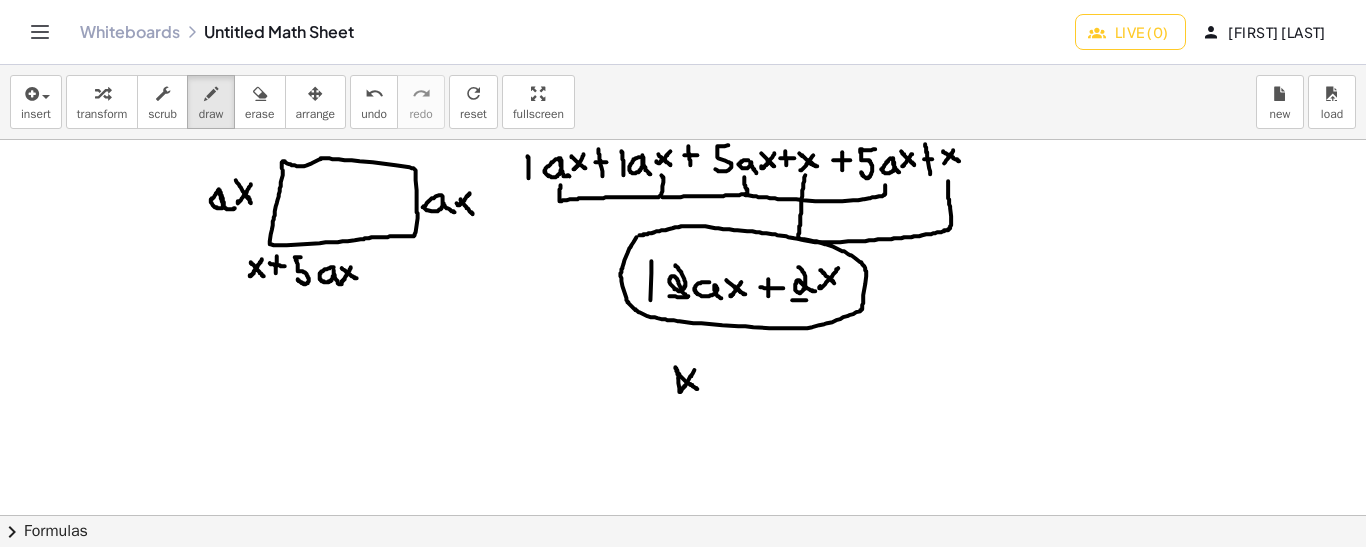 drag, startPoint x: 793, startPoint y: 299, endPoint x: 808, endPoint y: 299, distance: 15 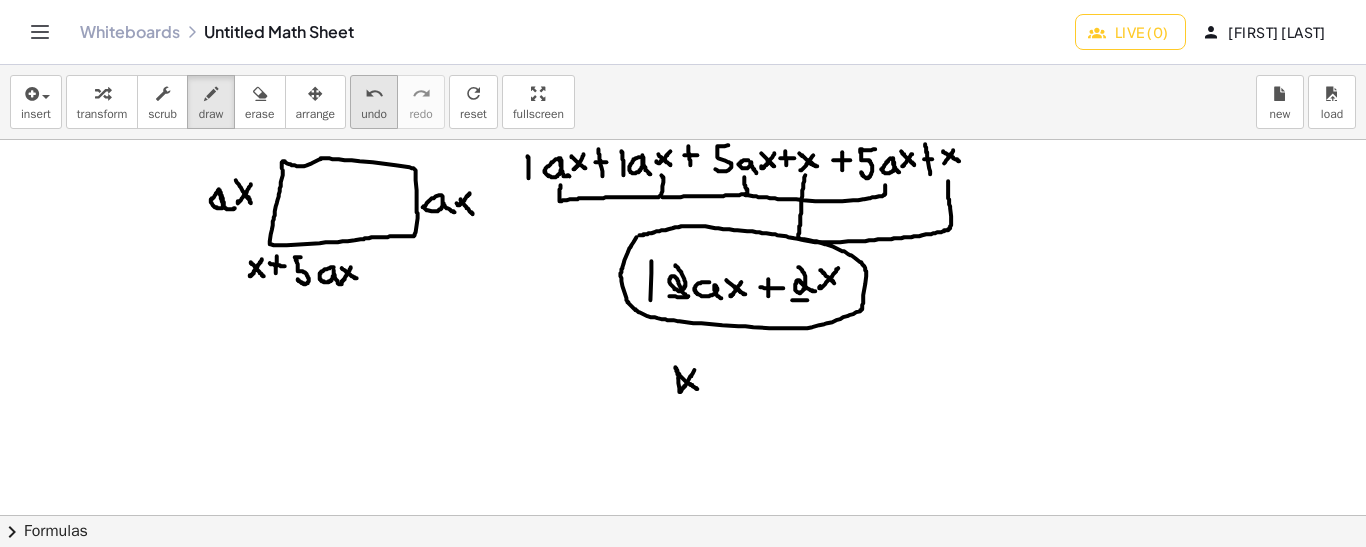 click on "undo" at bounding box center (374, 94) 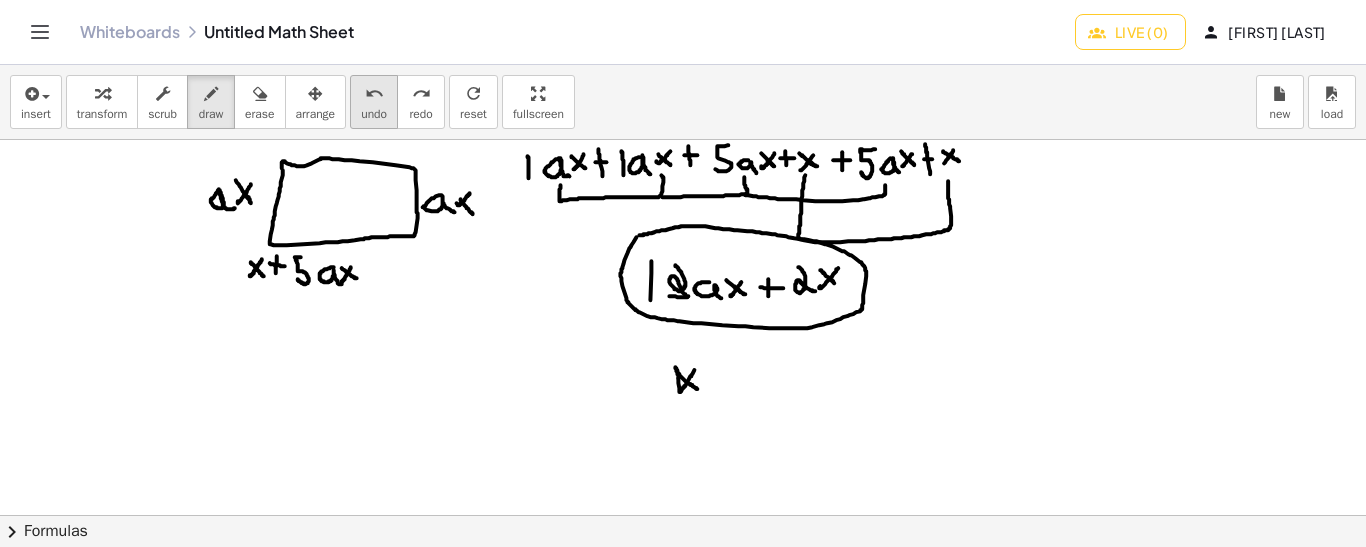 click on "undo undo" at bounding box center (374, 102) 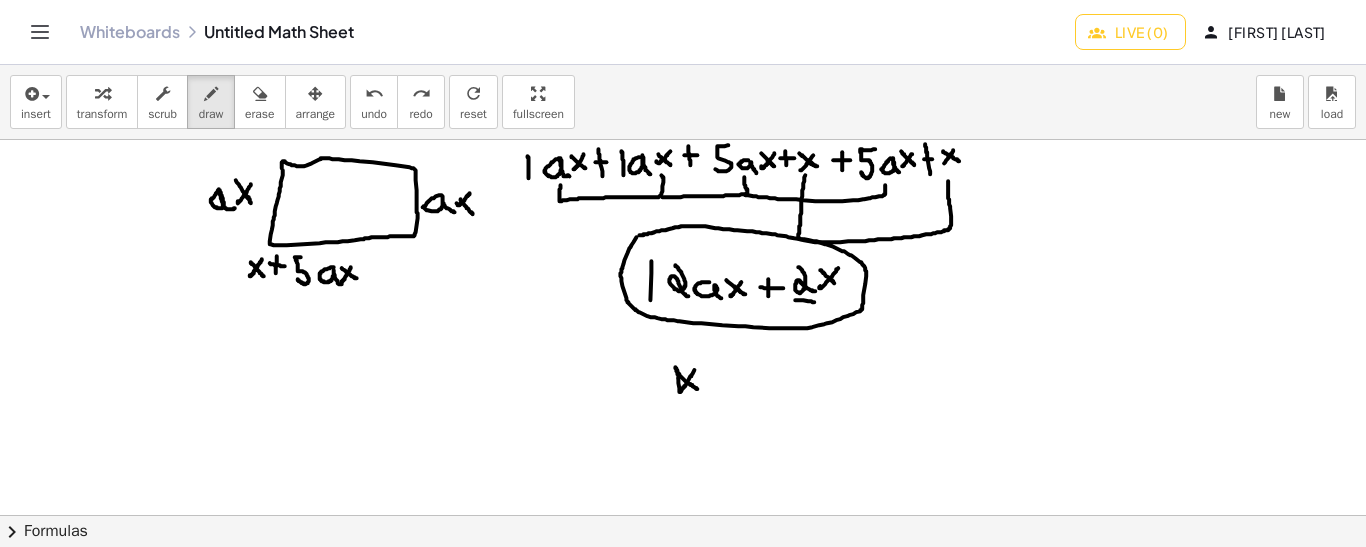 drag, startPoint x: 796, startPoint y: 299, endPoint x: 815, endPoint y: 301, distance: 19.104973 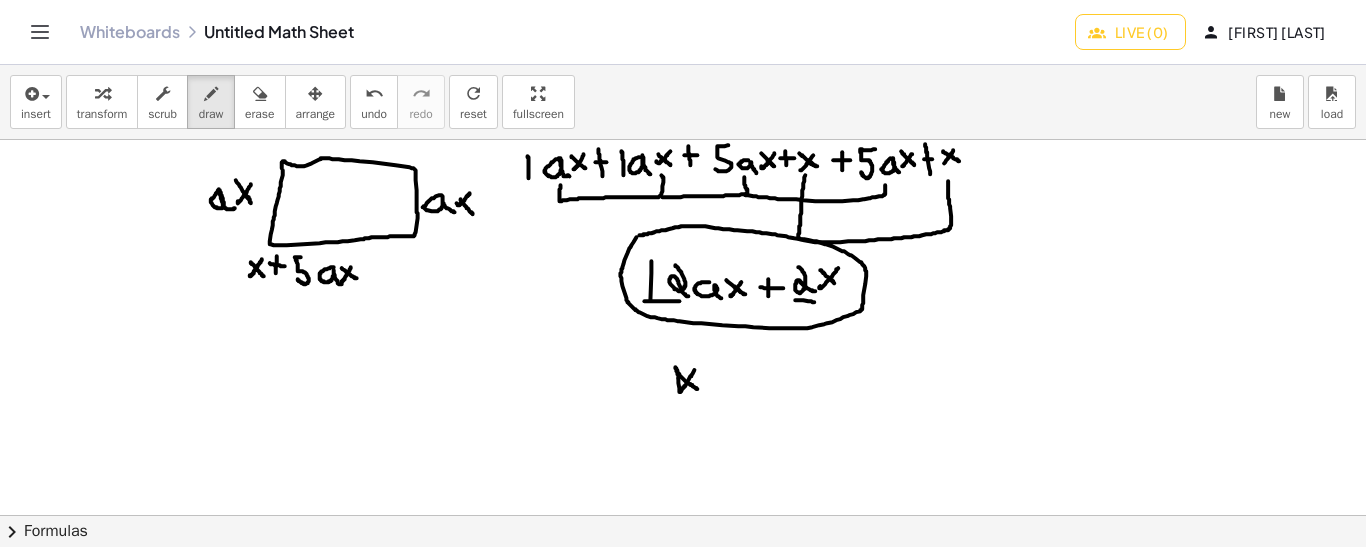drag, startPoint x: 645, startPoint y: 300, endPoint x: 680, endPoint y: 300, distance: 35 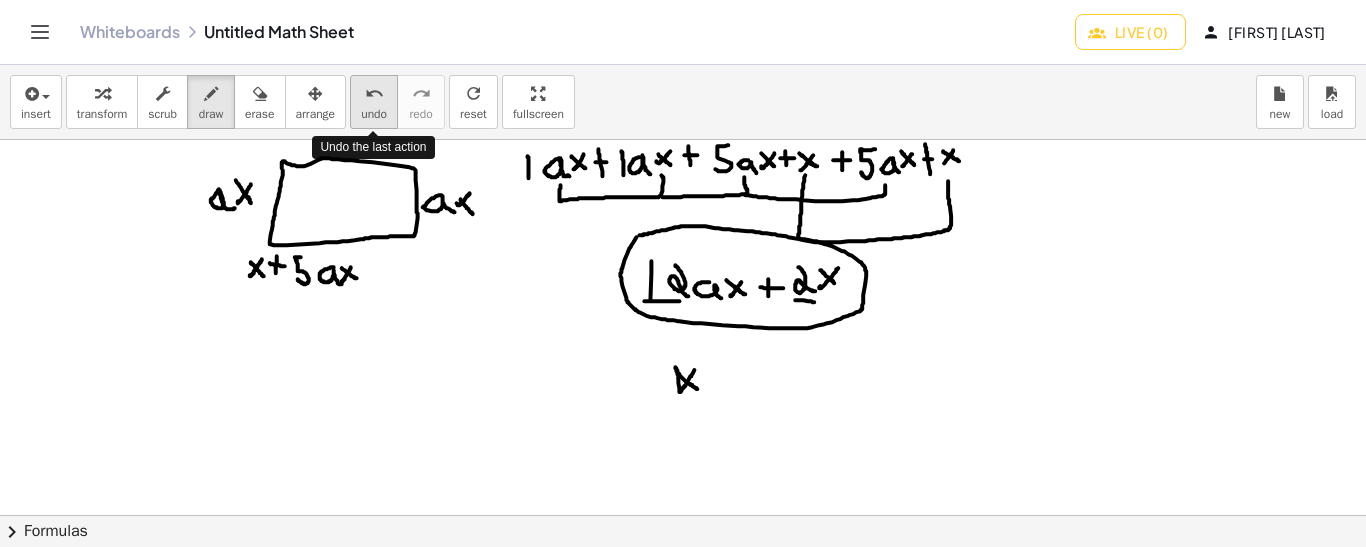 click on "undo" at bounding box center (374, 114) 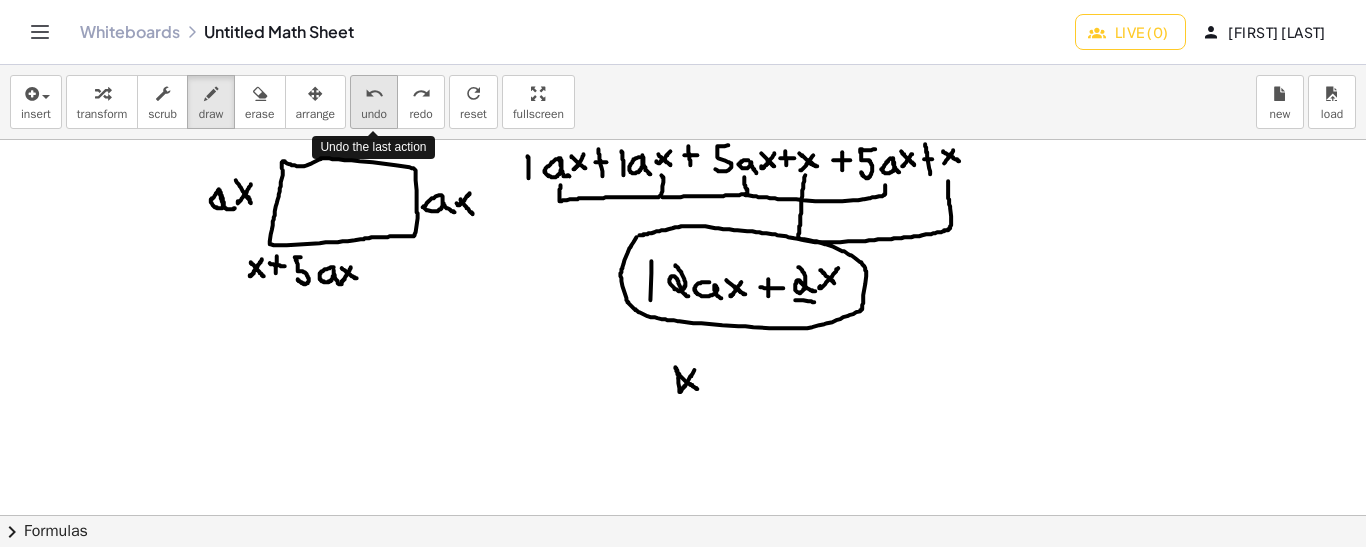 click on "undo" at bounding box center [374, 114] 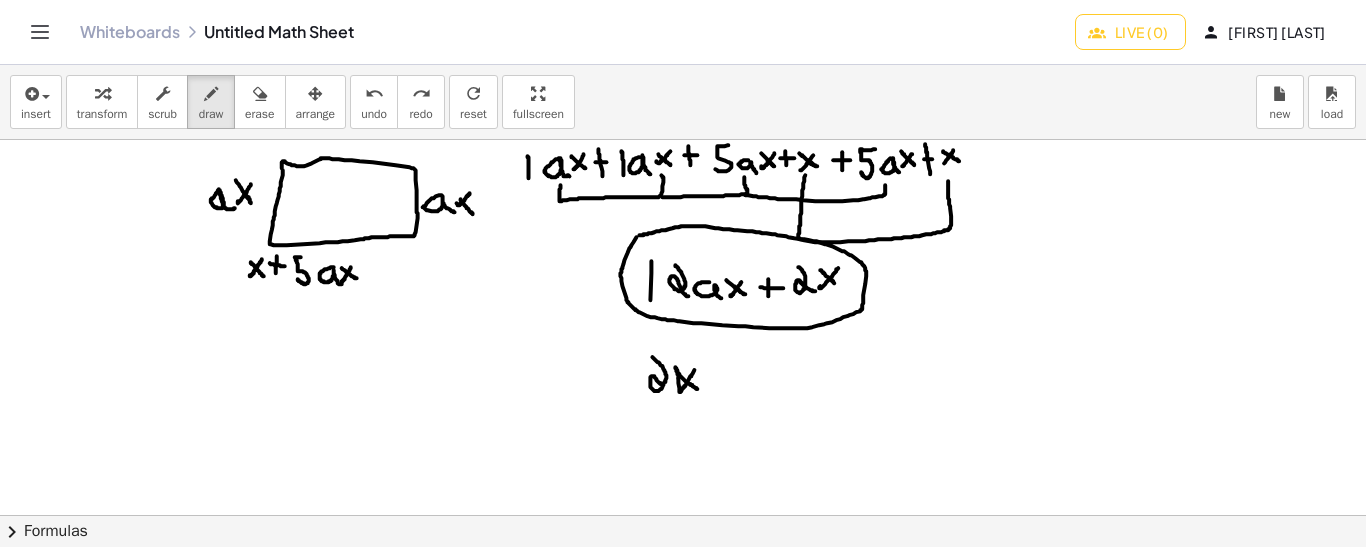 drag, startPoint x: 653, startPoint y: 356, endPoint x: 667, endPoint y: 389, distance: 35.846897 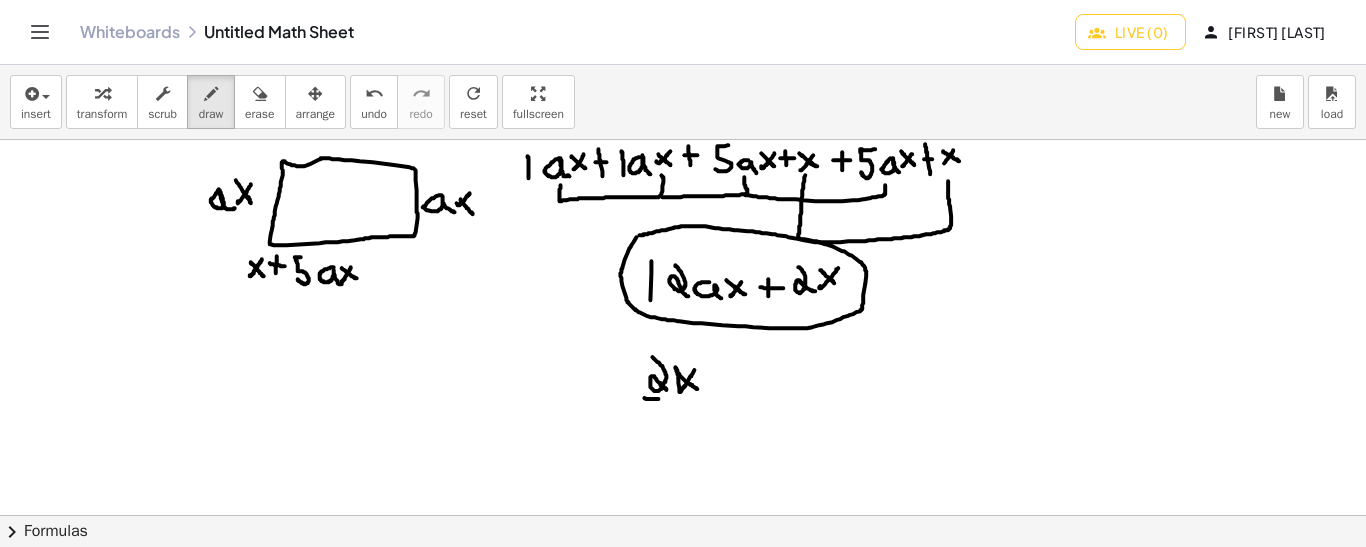 drag, startPoint x: 645, startPoint y: 397, endPoint x: 665, endPoint y: 398, distance: 20.024984 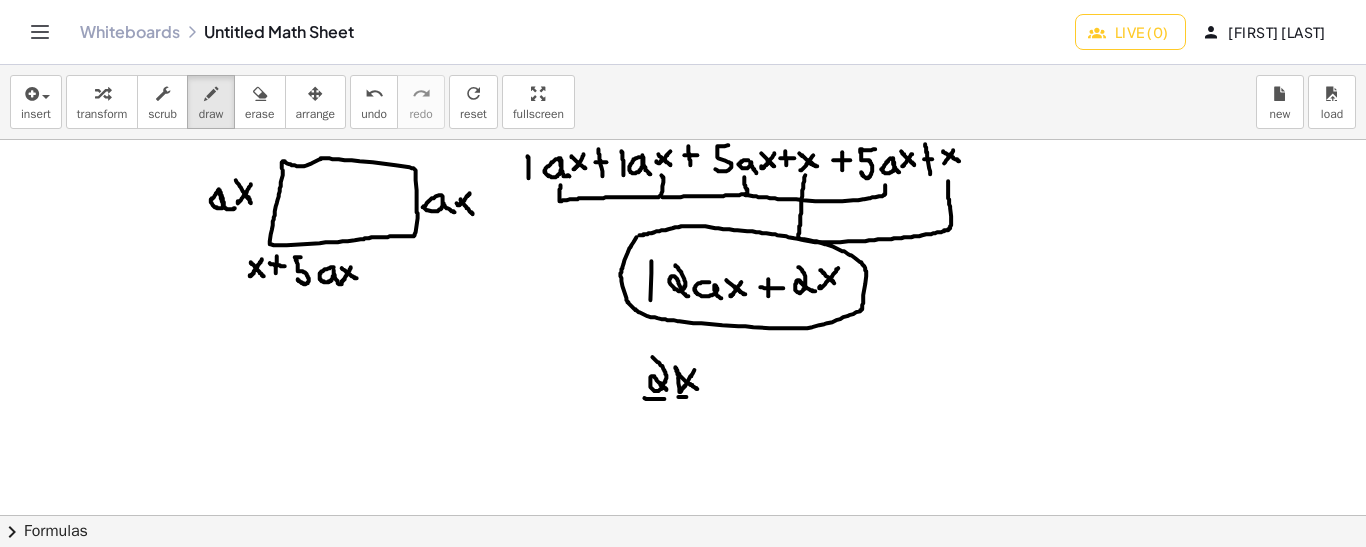 drag, startPoint x: 679, startPoint y: 396, endPoint x: 699, endPoint y: 396, distance: 20 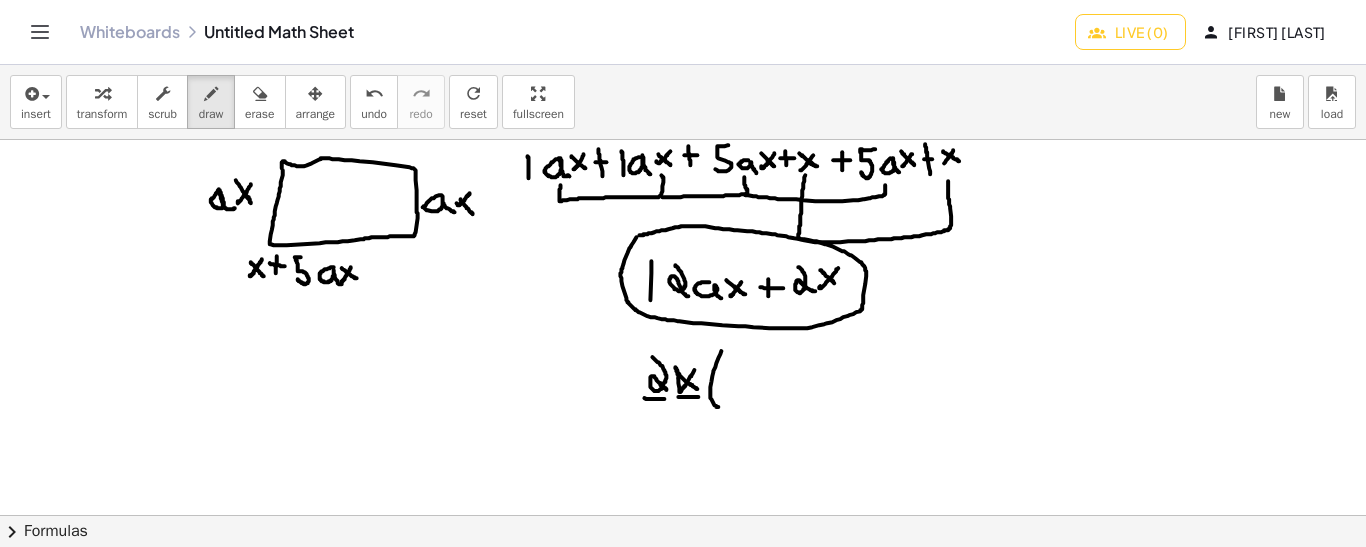 drag, startPoint x: 722, startPoint y: 350, endPoint x: 719, endPoint y: 406, distance: 56.0803 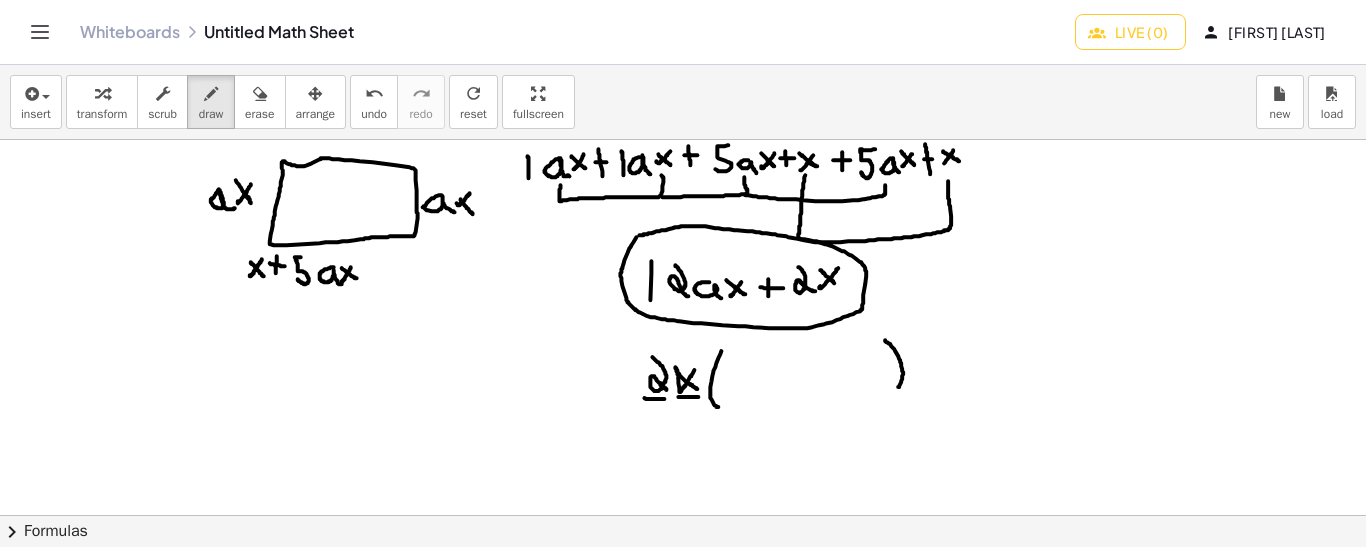 drag, startPoint x: 886, startPoint y: 339, endPoint x: 898, endPoint y: 386, distance: 48.507732 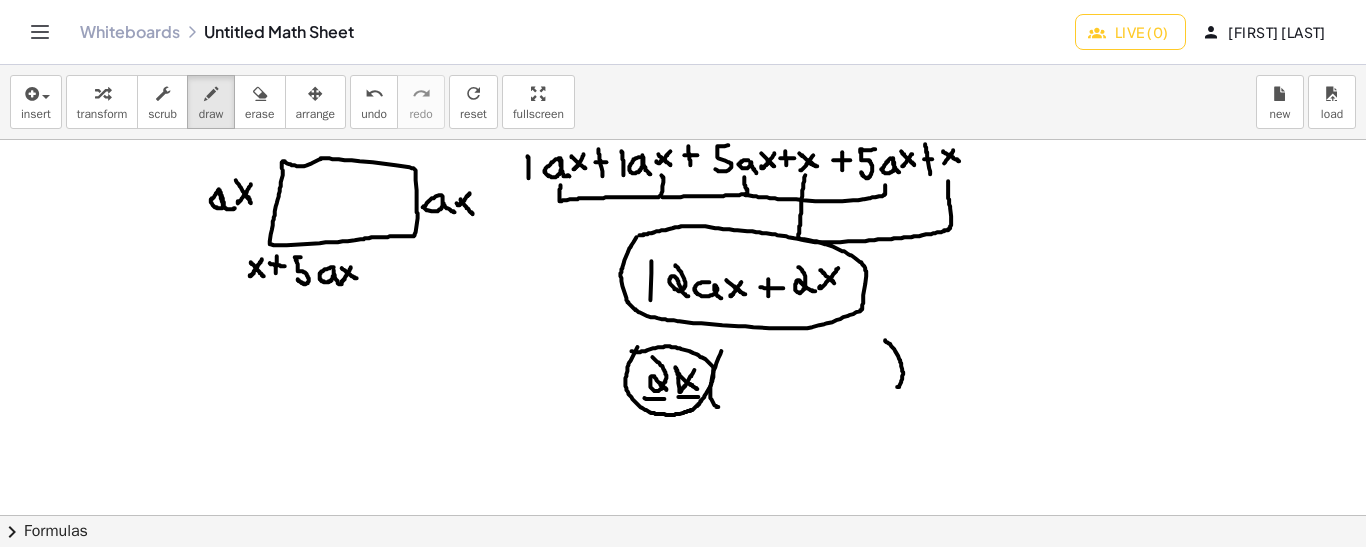 click at bounding box center (683, 515) 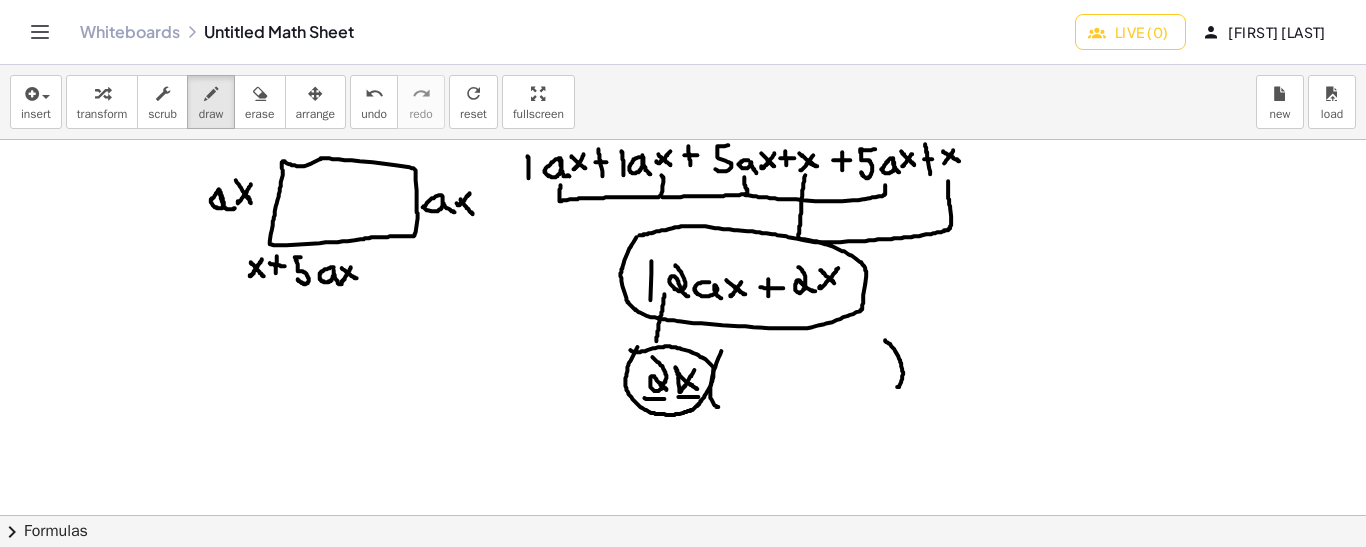drag, startPoint x: 665, startPoint y: 293, endPoint x: 657, endPoint y: 340, distance: 47.67599 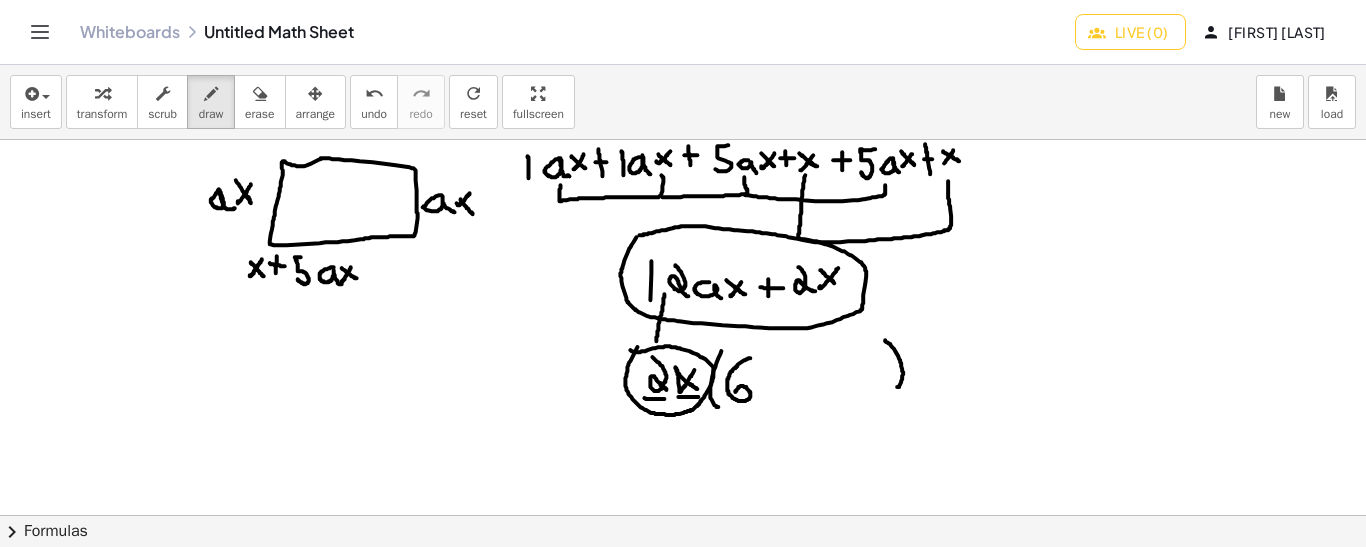 drag, startPoint x: 751, startPoint y: 357, endPoint x: 736, endPoint y: 391, distance: 37.161808 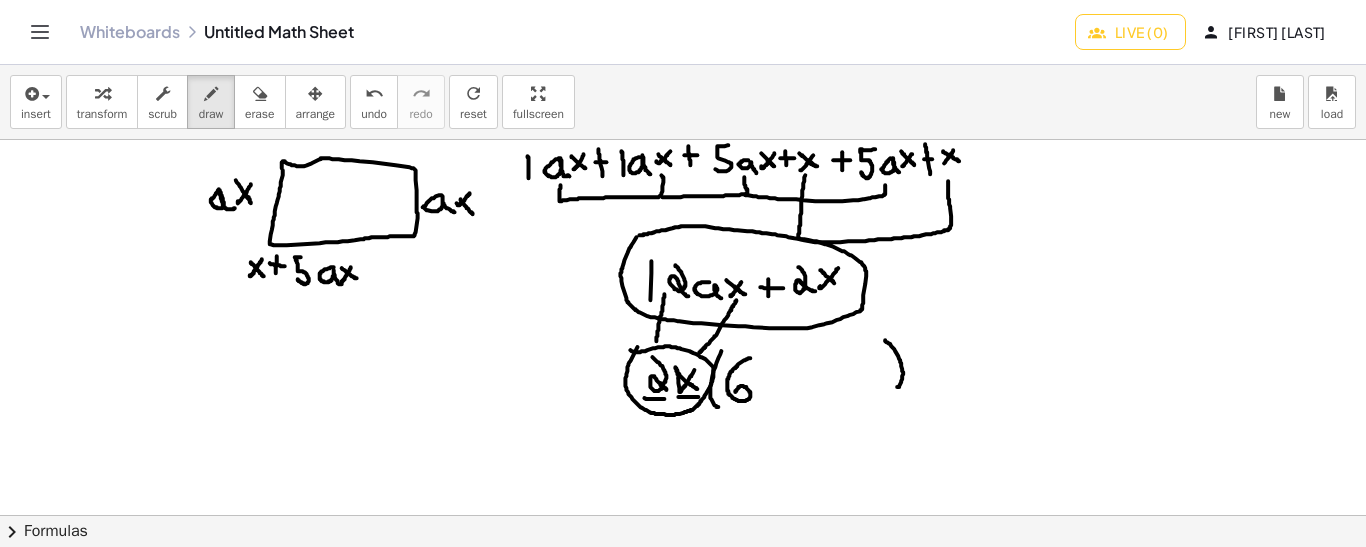 drag, startPoint x: 737, startPoint y: 299, endPoint x: 700, endPoint y: 351, distance: 63.82006 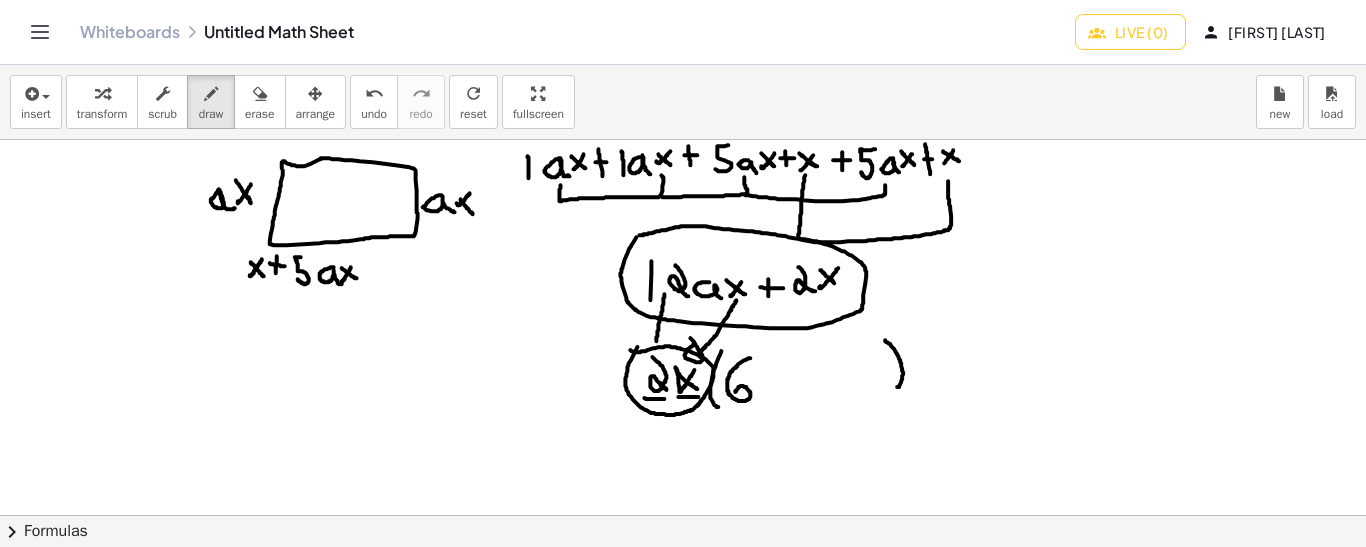 click at bounding box center (683, 515) 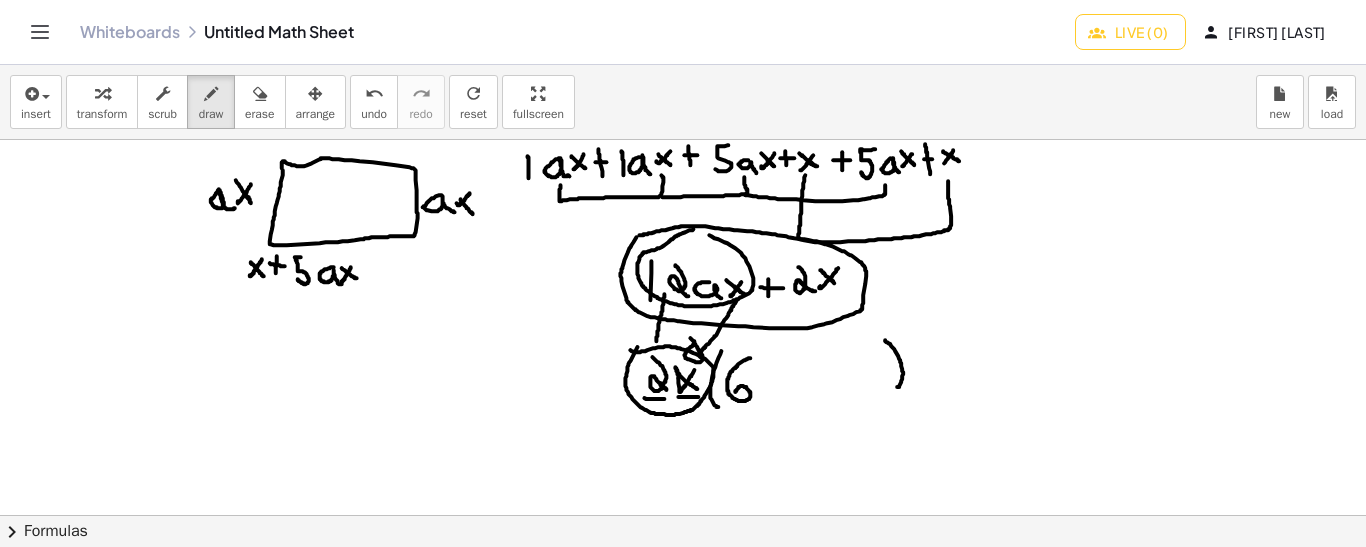 click at bounding box center (683, 515) 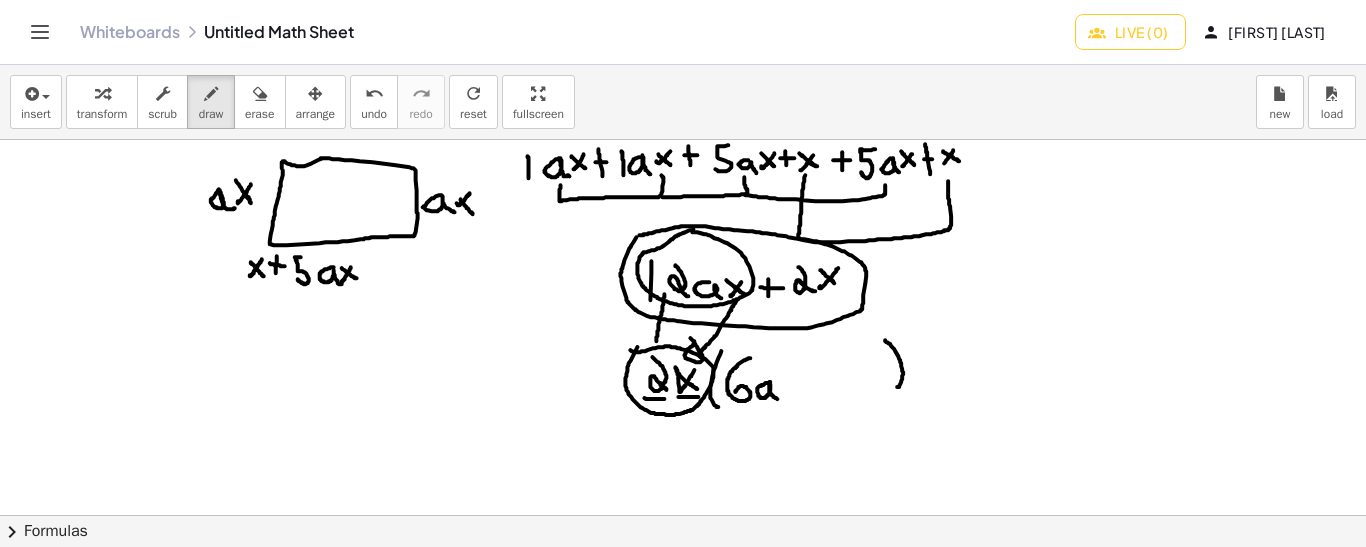 drag, startPoint x: 771, startPoint y: 381, endPoint x: 782, endPoint y: 399, distance: 21.095022 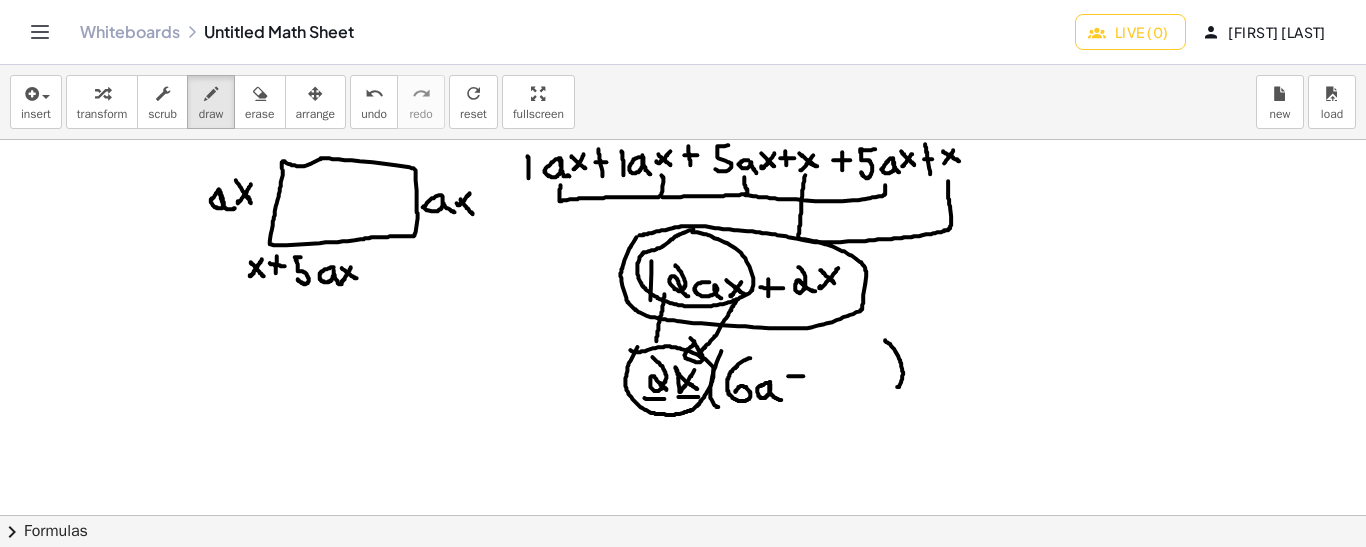 drag, startPoint x: 789, startPoint y: 375, endPoint x: 804, endPoint y: 375, distance: 15 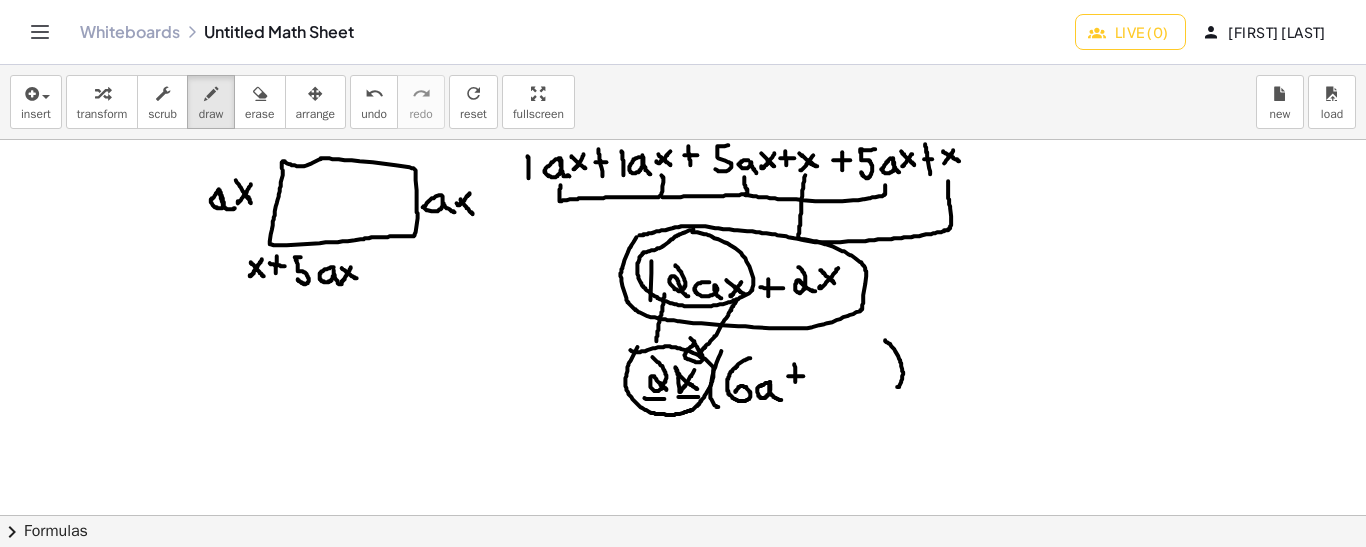 drag, startPoint x: 795, startPoint y: 363, endPoint x: 796, endPoint y: 383, distance: 20.024984 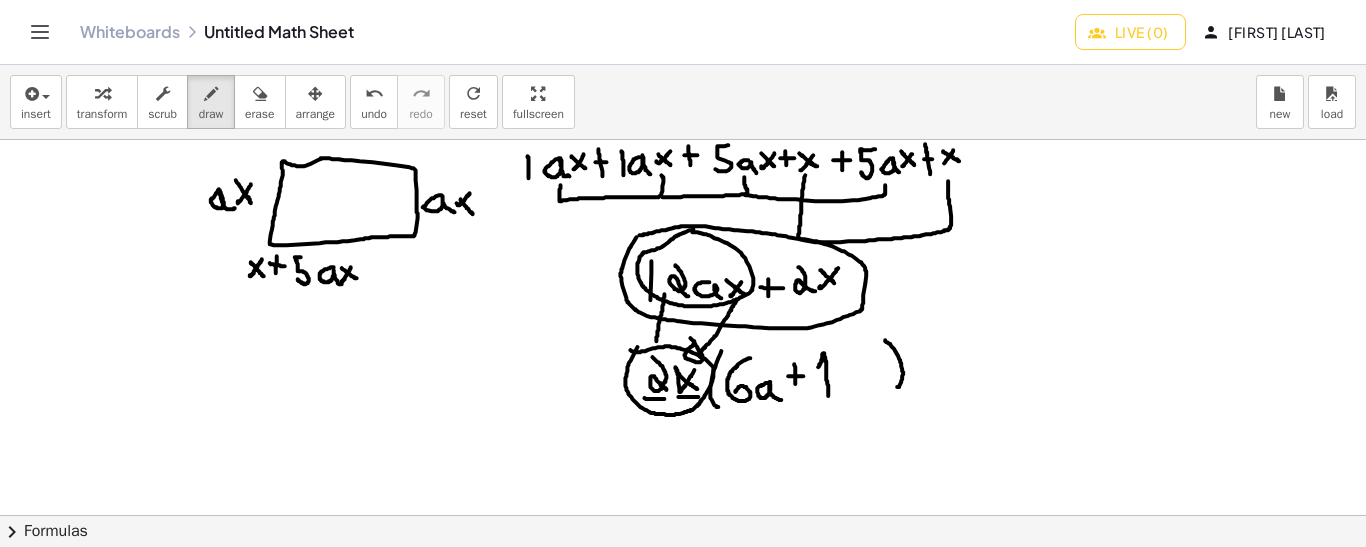 drag, startPoint x: 829, startPoint y: 395, endPoint x: 818, endPoint y: 369, distance: 28.231188 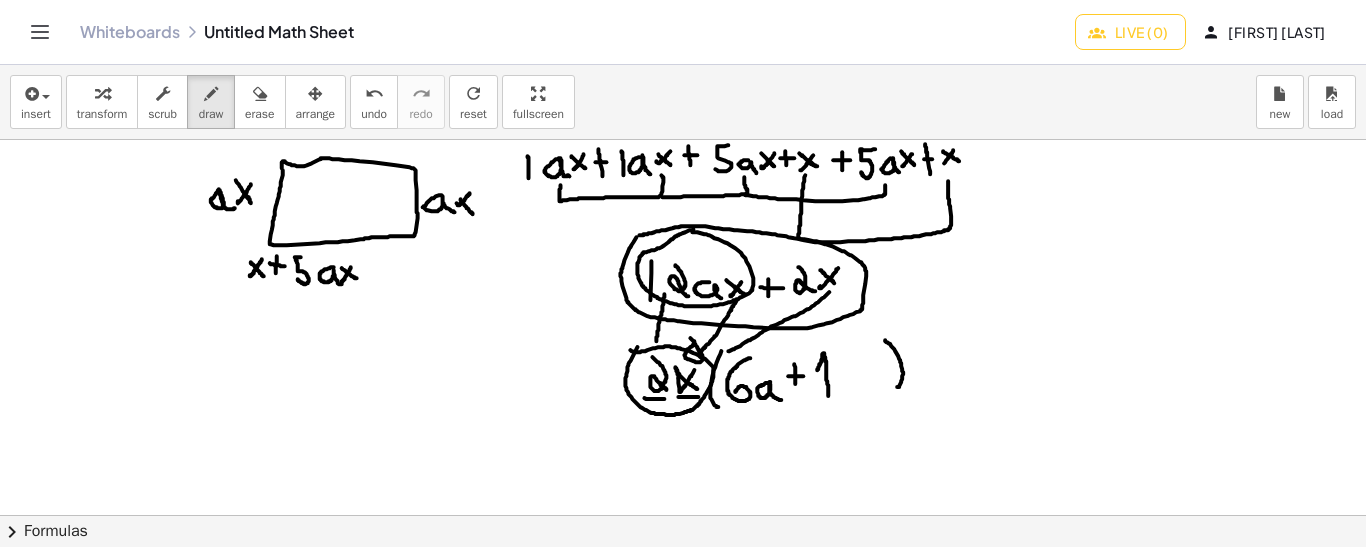 drag, startPoint x: 830, startPoint y: 291, endPoint x: 727, endPoint y: 351, distance: 119.20151 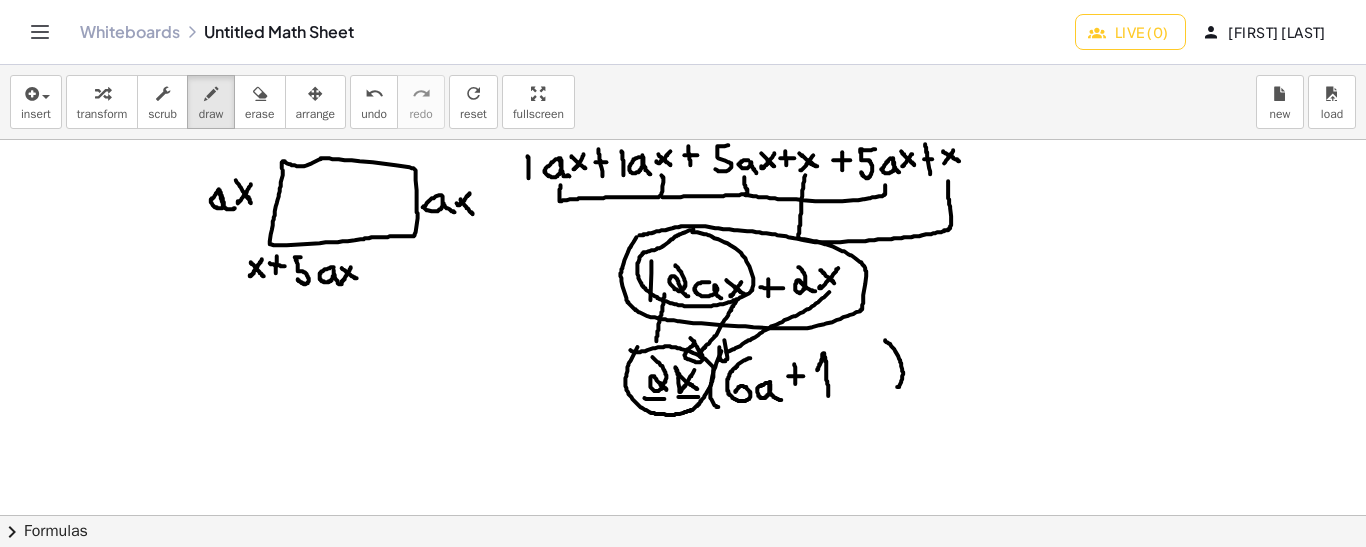 drag, startPoint x: 728, startPoint y: 356, endPoint x: 726, endPoint y: 340, distance: 16.124516 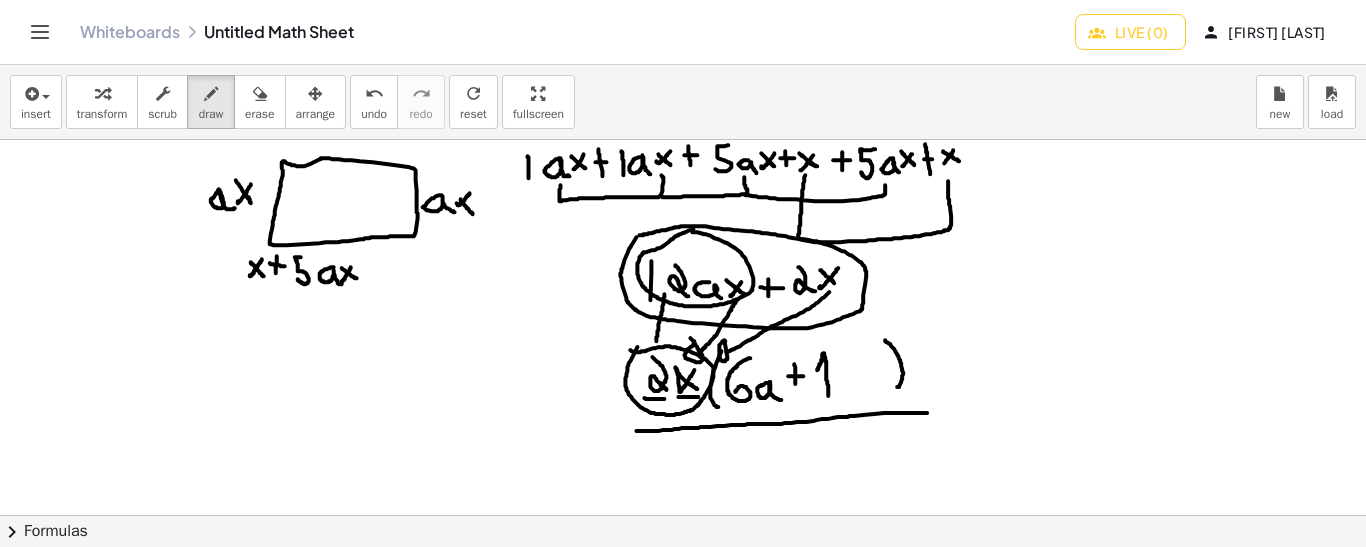 drag, startPoint x: 637, startPoint y: 430, endPoint x: 928, endPoint y: 412, distance: 291.55618 